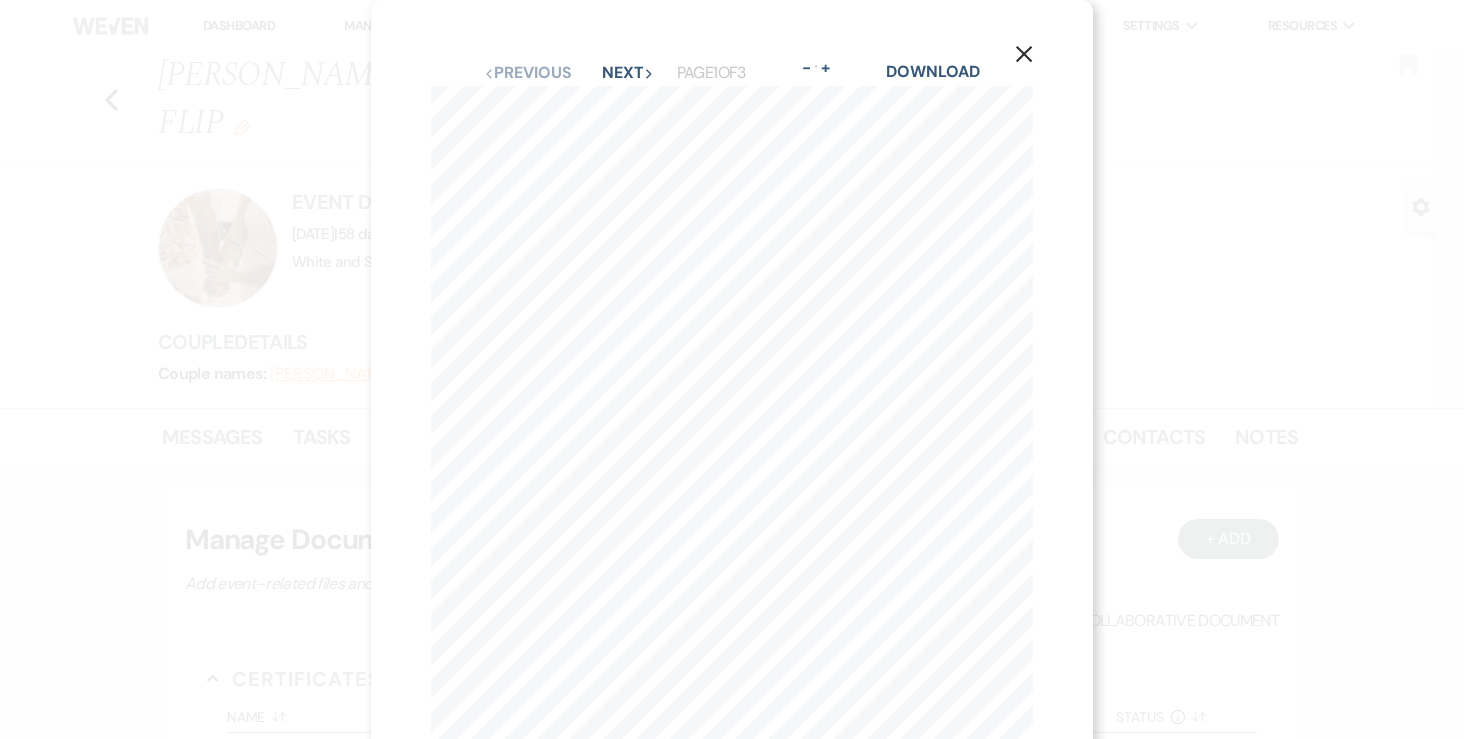 scroll, scrollTop: 900, scrollLeft: 0, axis: vertical 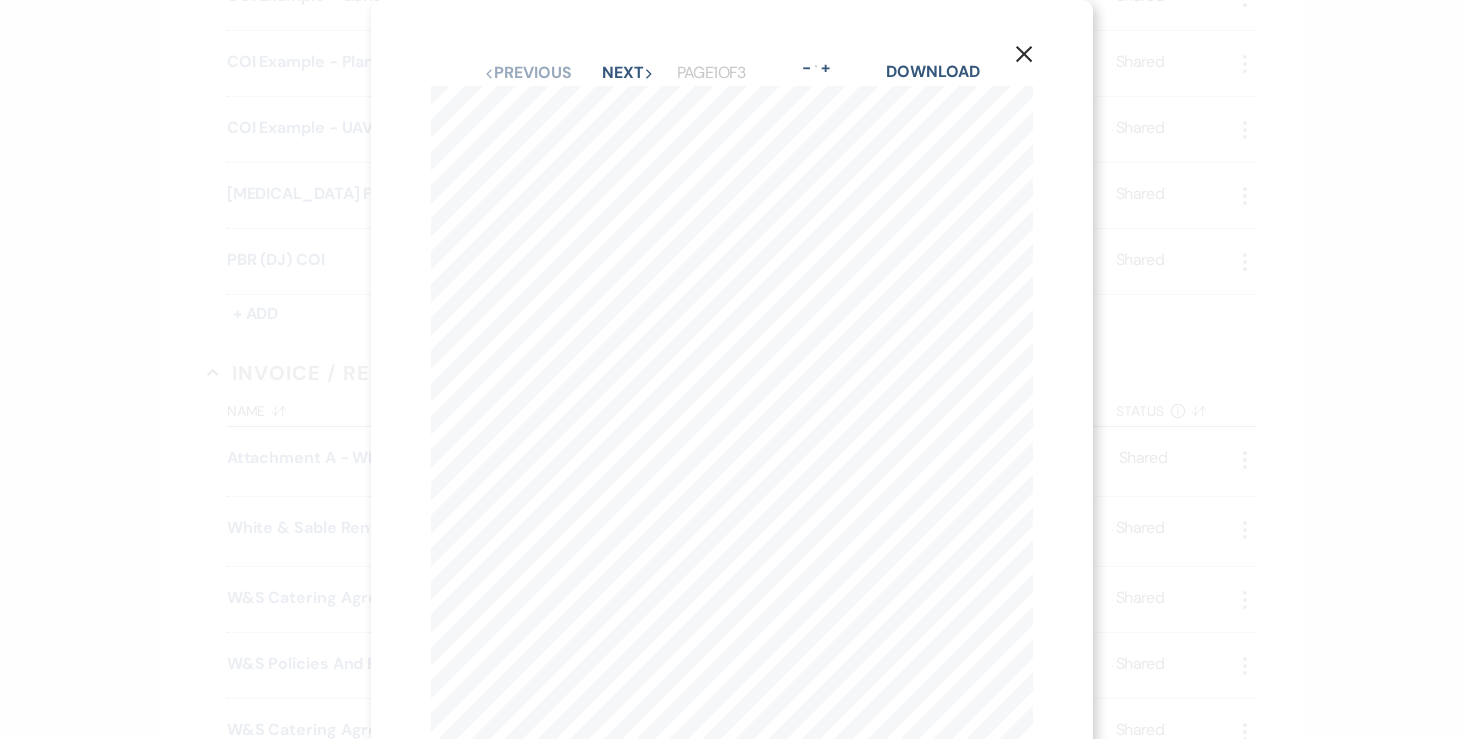 click on "X Previous  Previous Next  Next Page  1  of  3 - Zoom + Download" at bounding box center (732, 463) 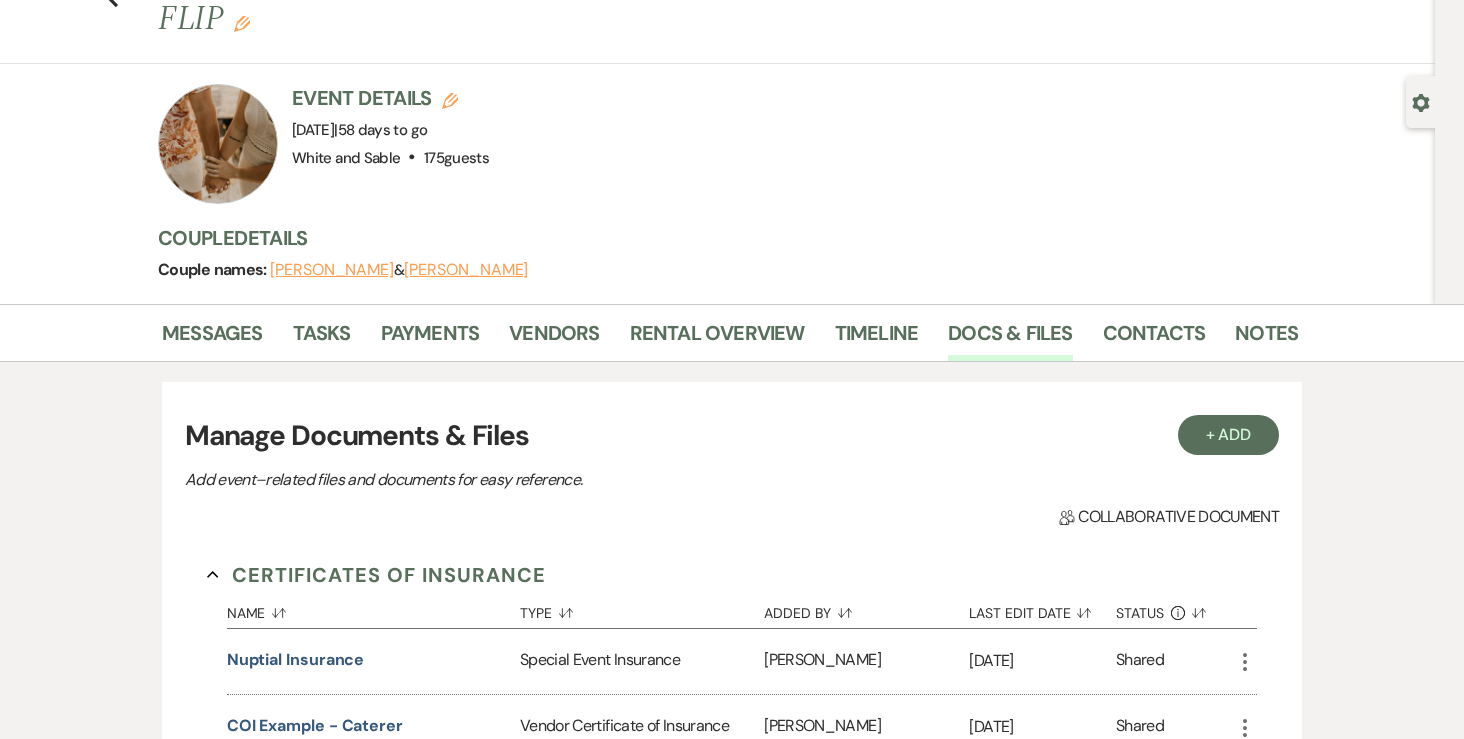 scroll, scrollTop: 0, scrollLeft: 0, axis: both 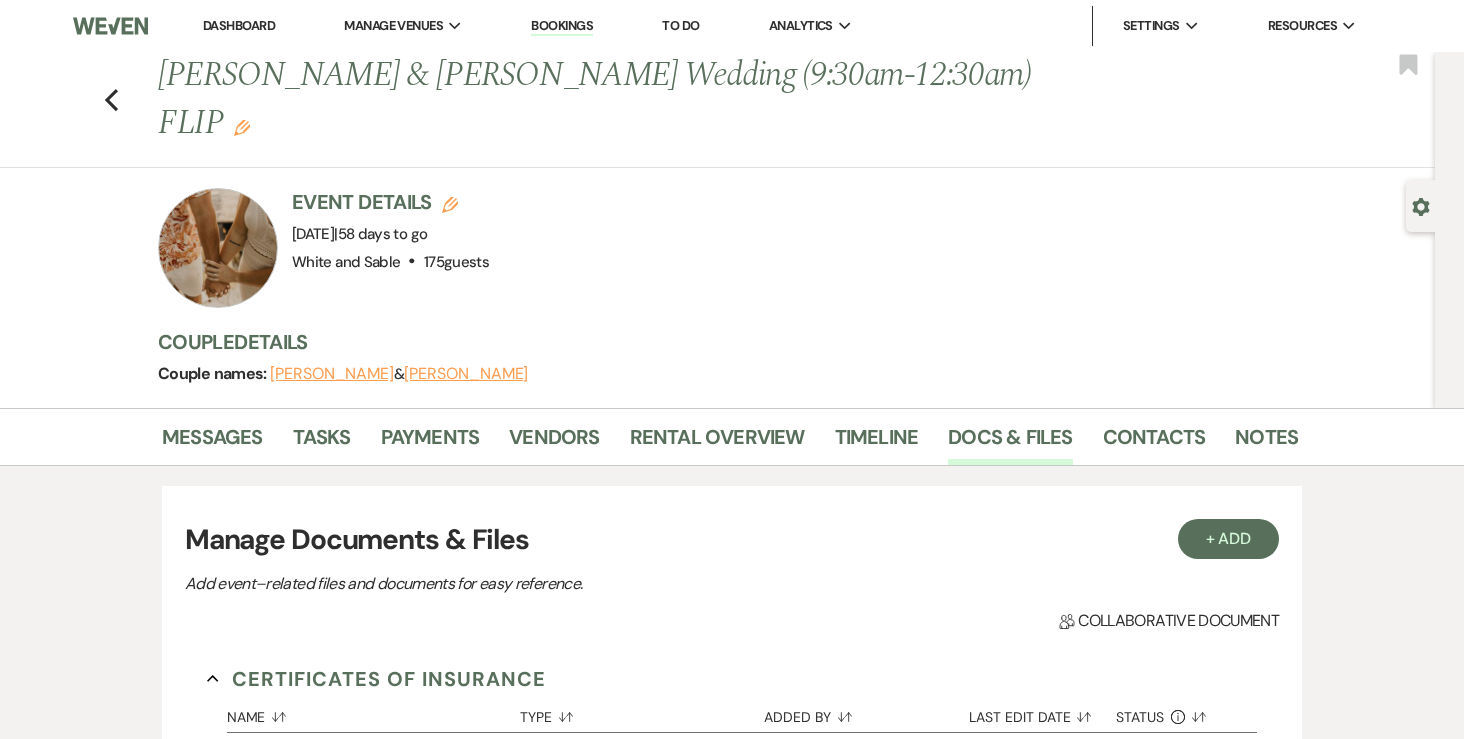 click on "Dashboard" at bounding box center (239, 25) 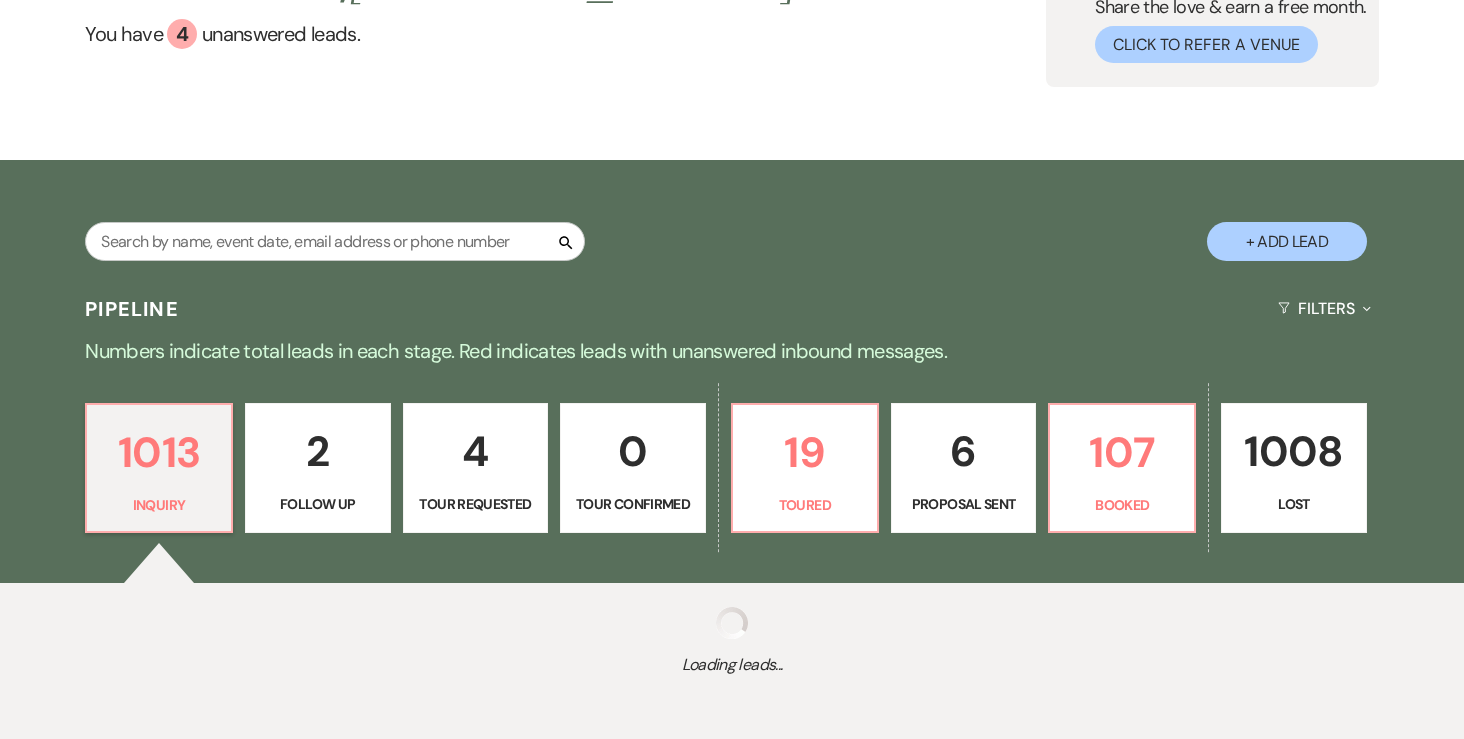 scroll, scrollTop: 194, scrollLeft: 0, axis: vertical 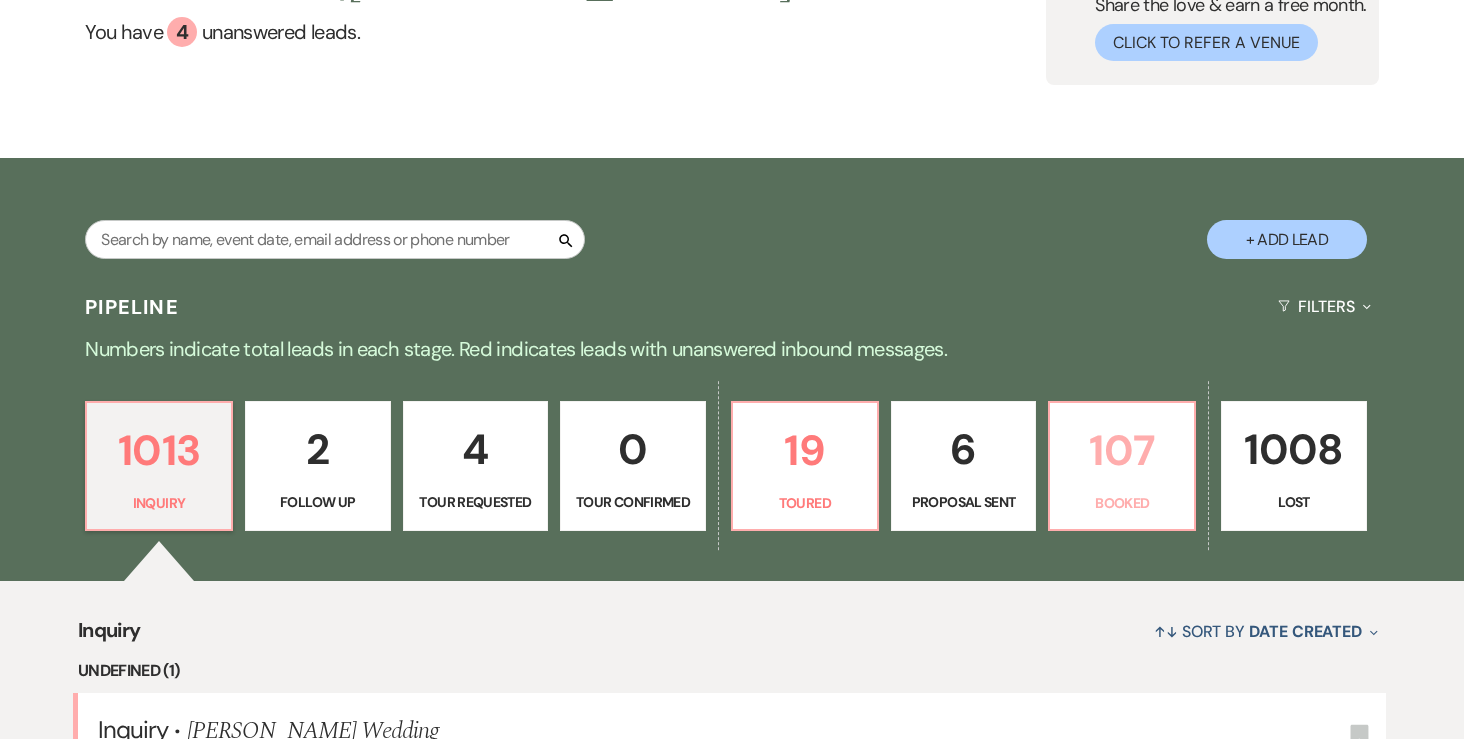 click on "107" at bounding box center [1122, 450] 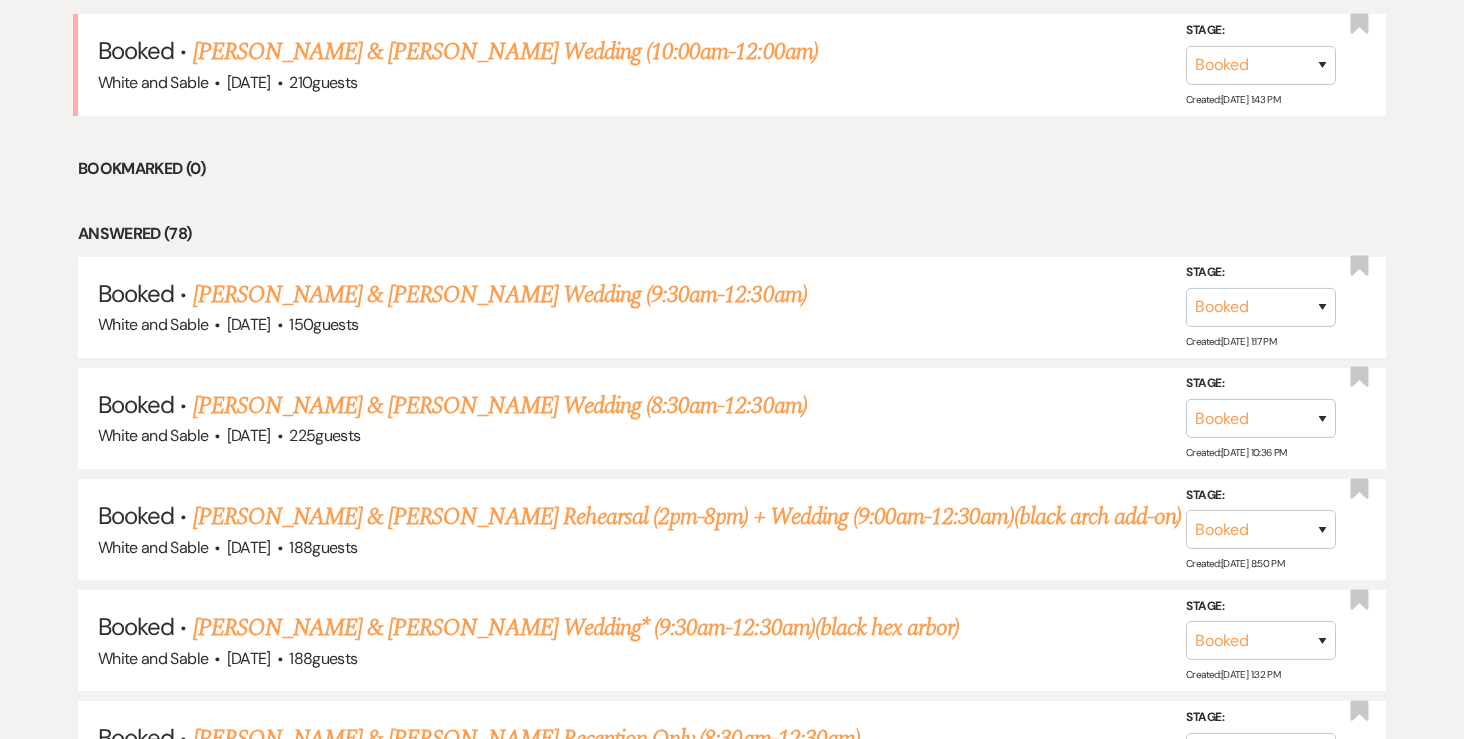 scroll, scrollTop: 1014, scrollLeft: 0, axis: vertical 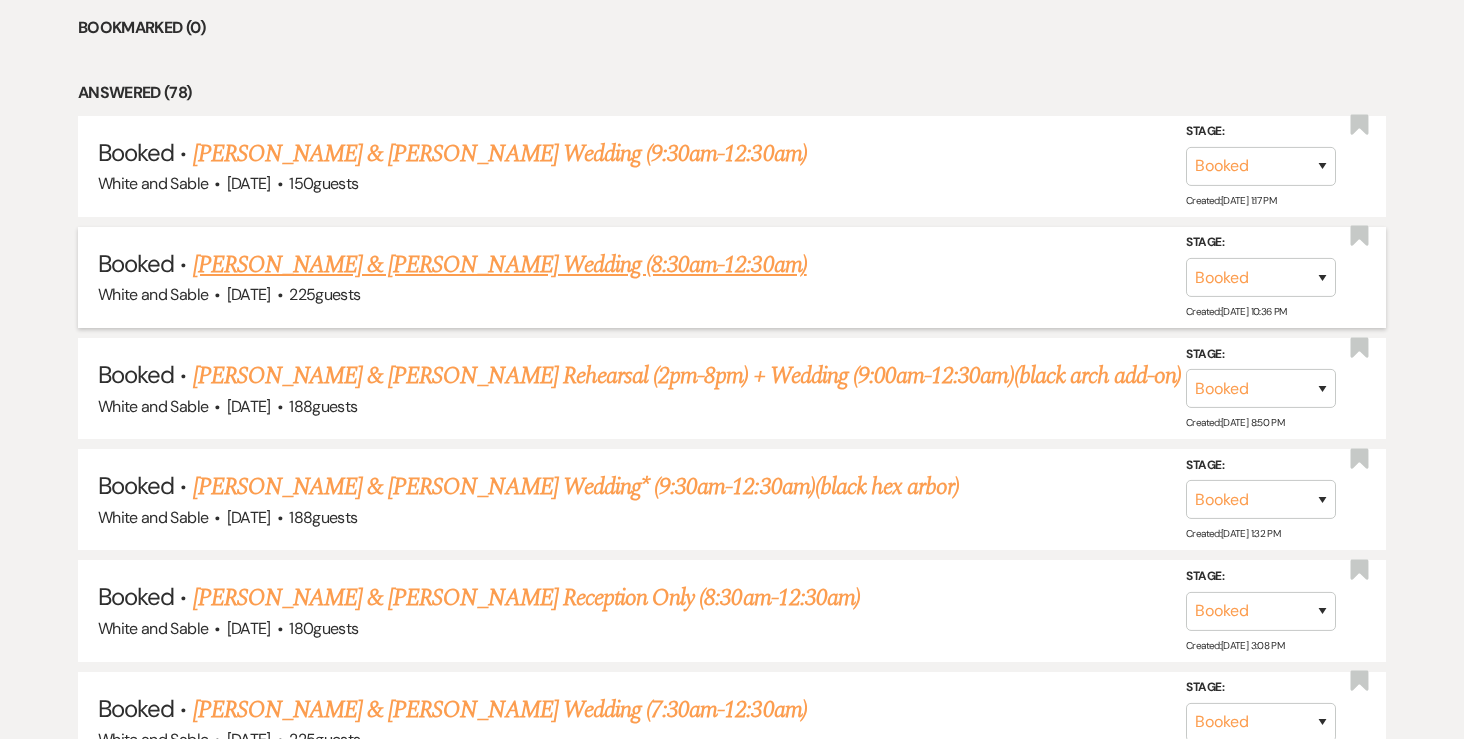 click on "[PERSON_NAME] & [PERSON_NAME] Wedding (8:30am-12:30am)" at bounding box center (500, 265) 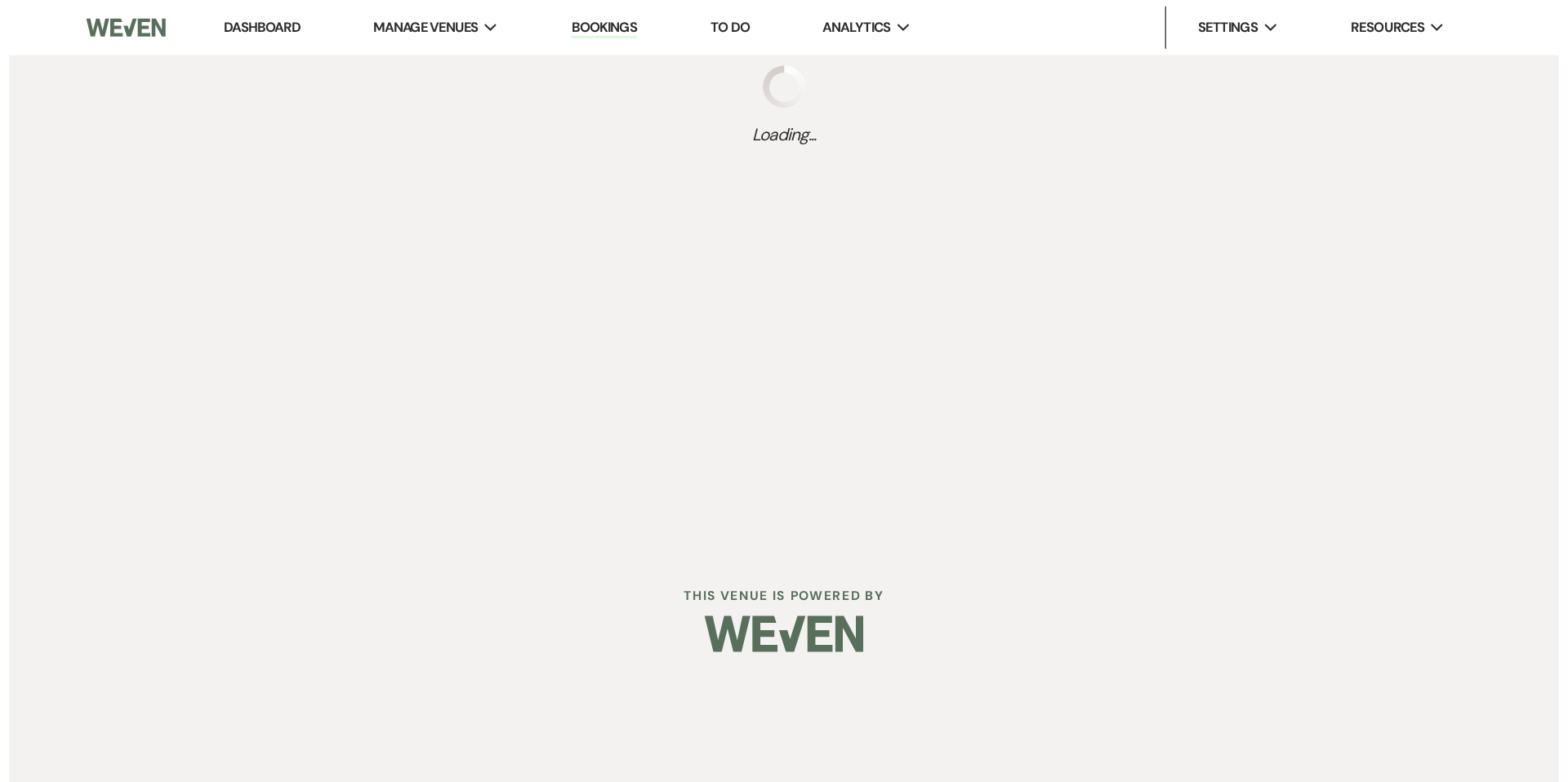 scroll, scrollTop: 0, scrollLeft: 0, axis: both 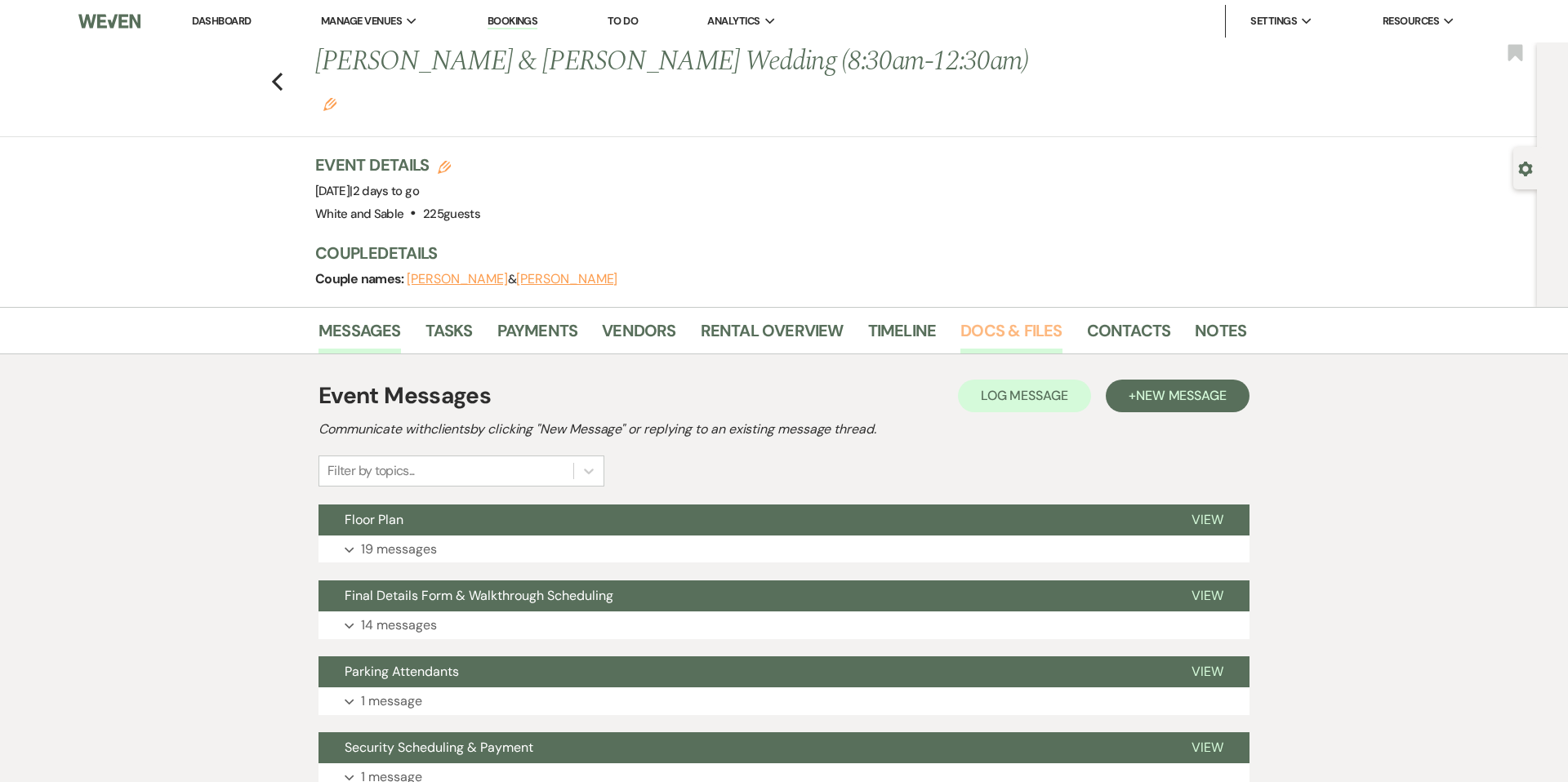 click on "Docs & Files" at bounding box center (1011, 335) 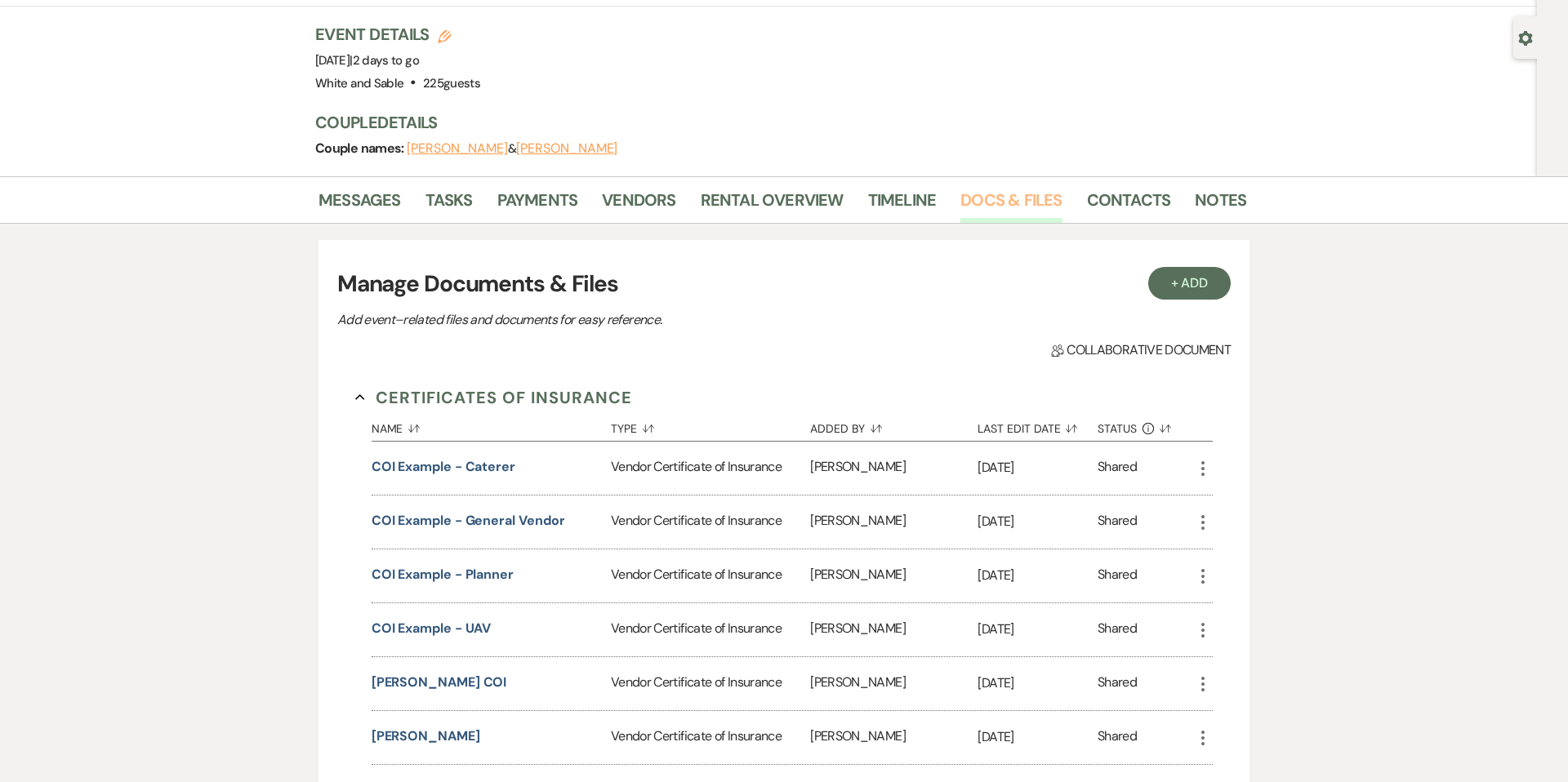 scroll, scrollTop: 136, scrollLeft: 0, axis: vertical 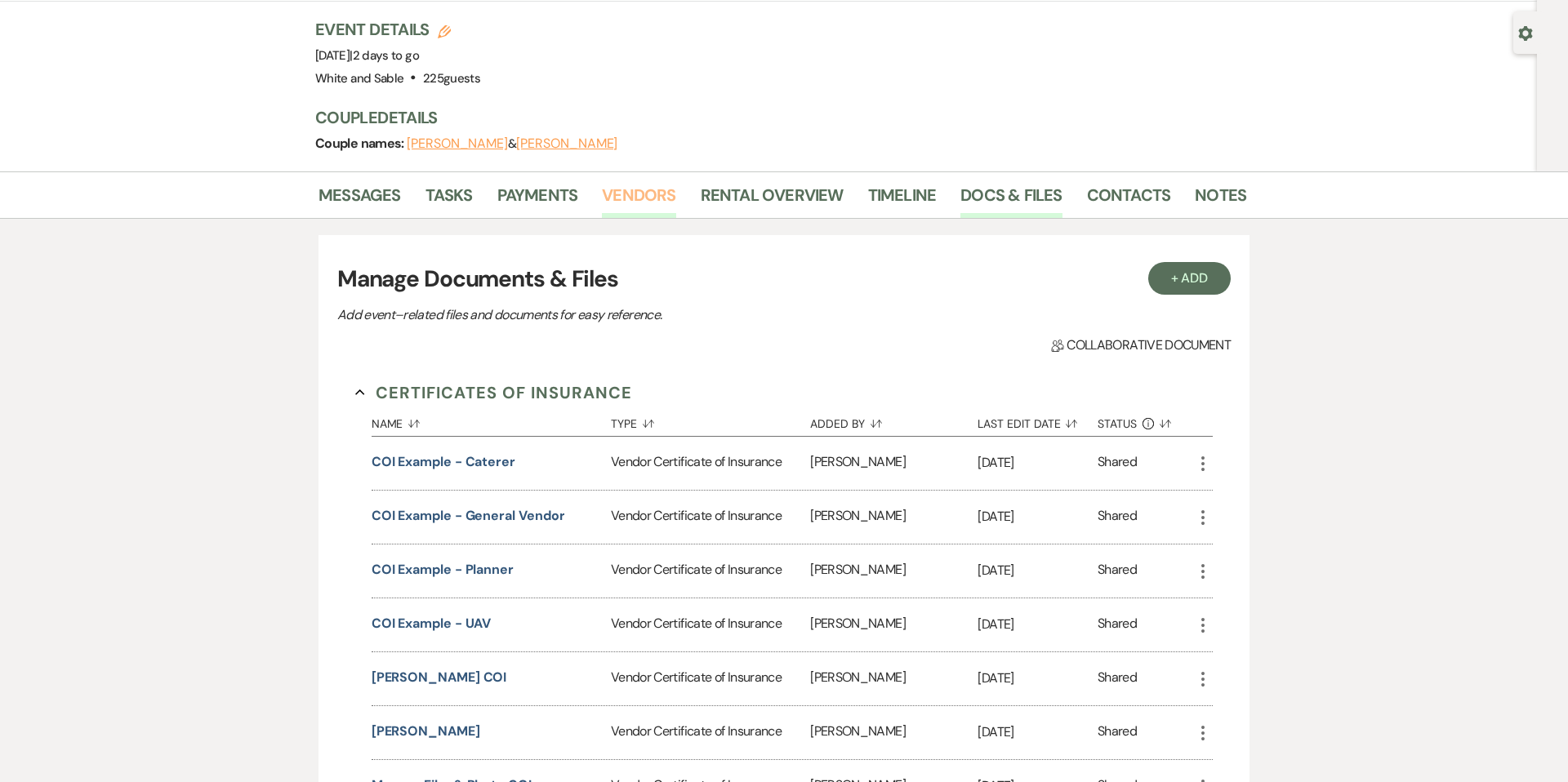 click on "Vendors" at bounding box center [639, 200] 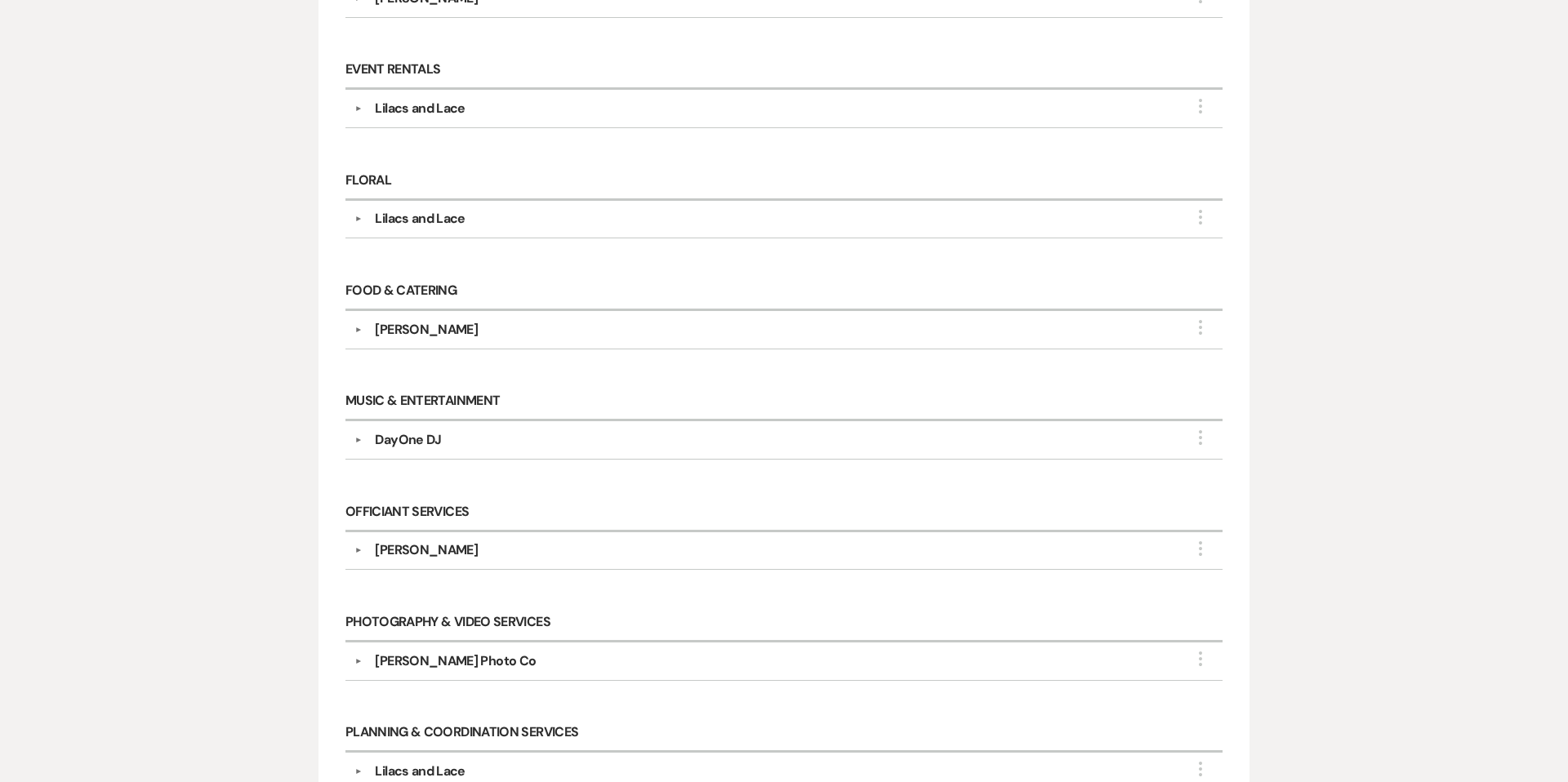 scroll, scrollTop: 771, scrollLeft: 0, axis: vertical 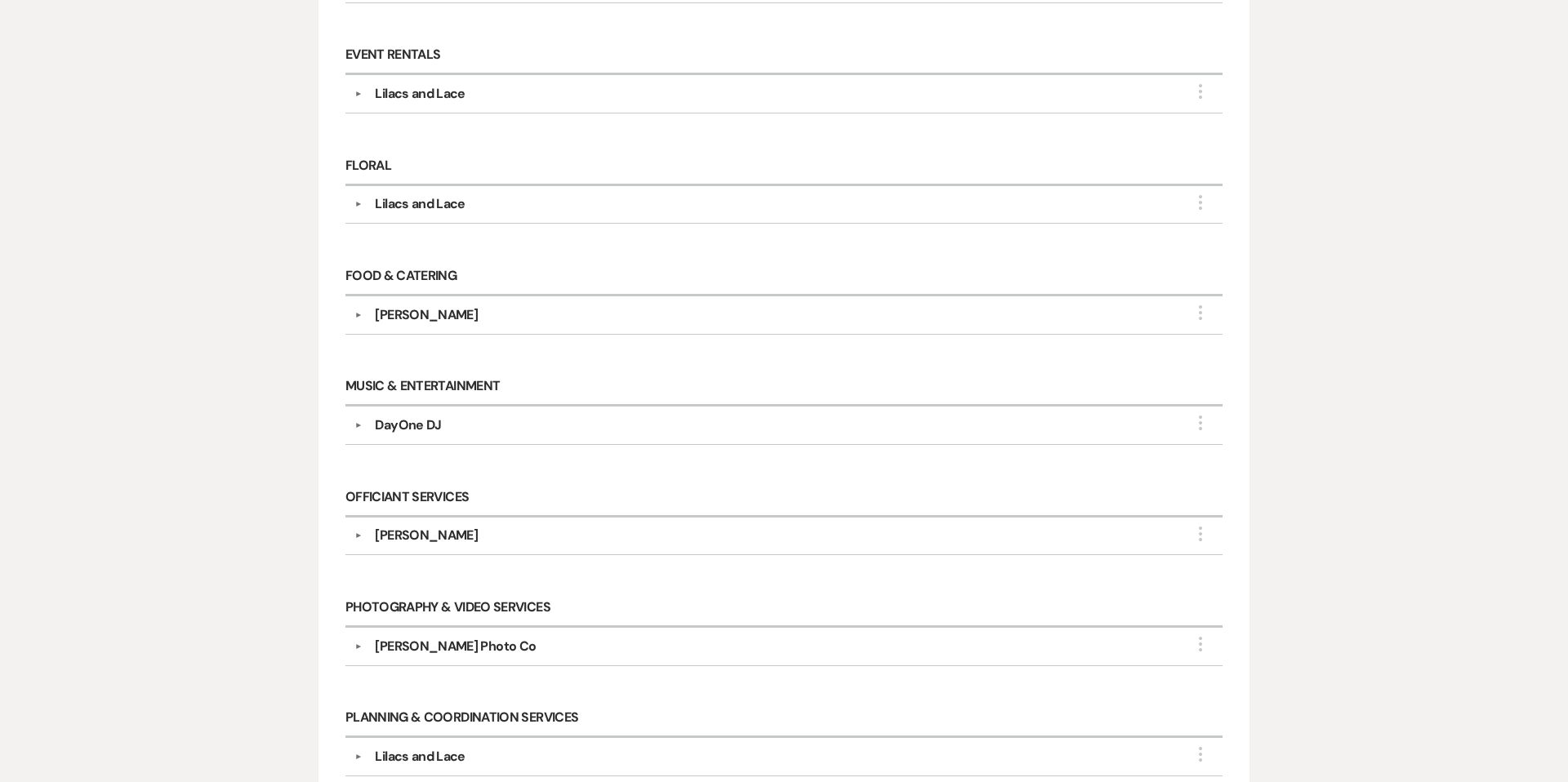 click on "Lilacs and Lace" at bounding box center (420, 204) 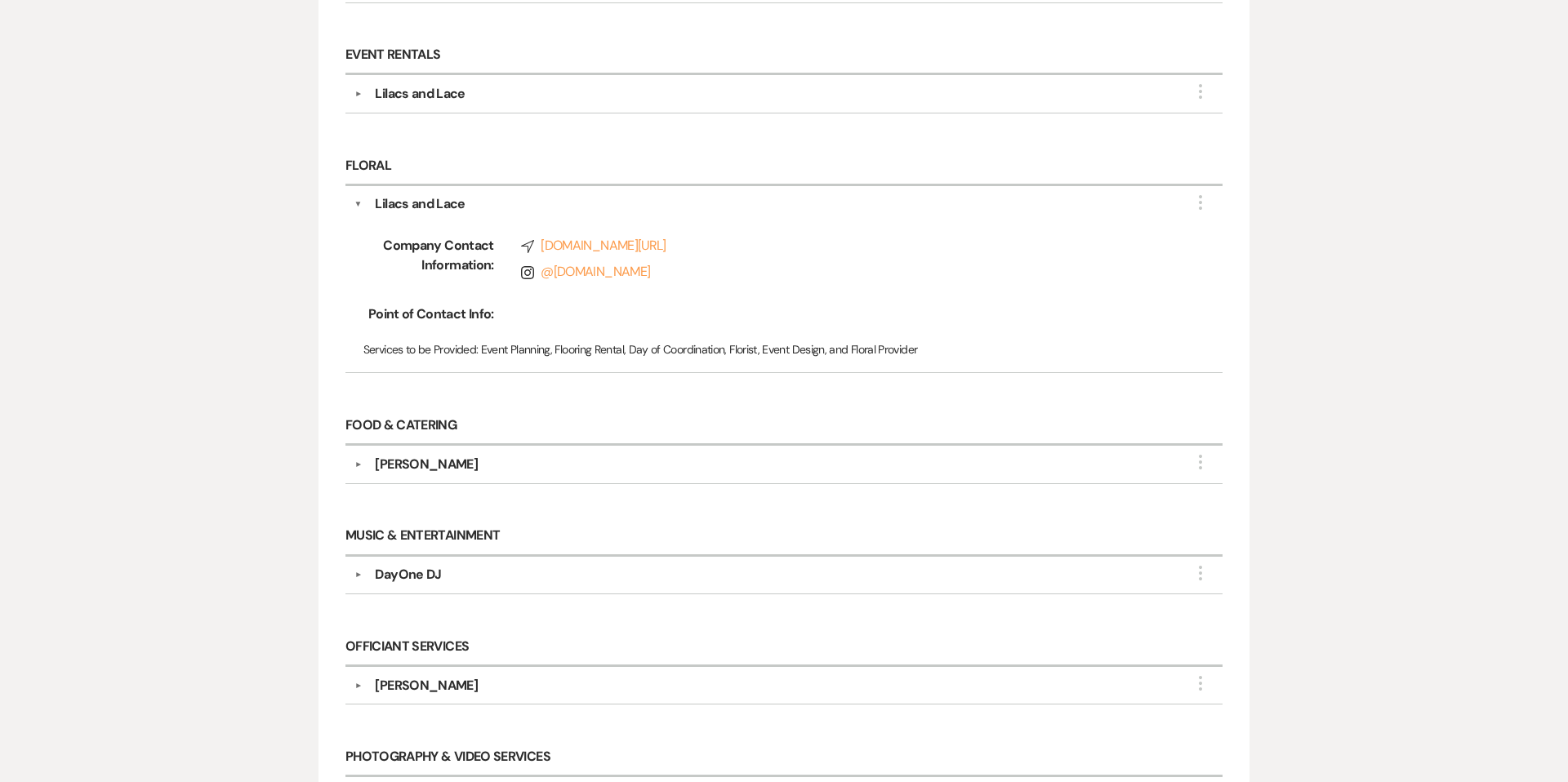 click on "Lilacs and Lace" at bounding box center [420, 94] 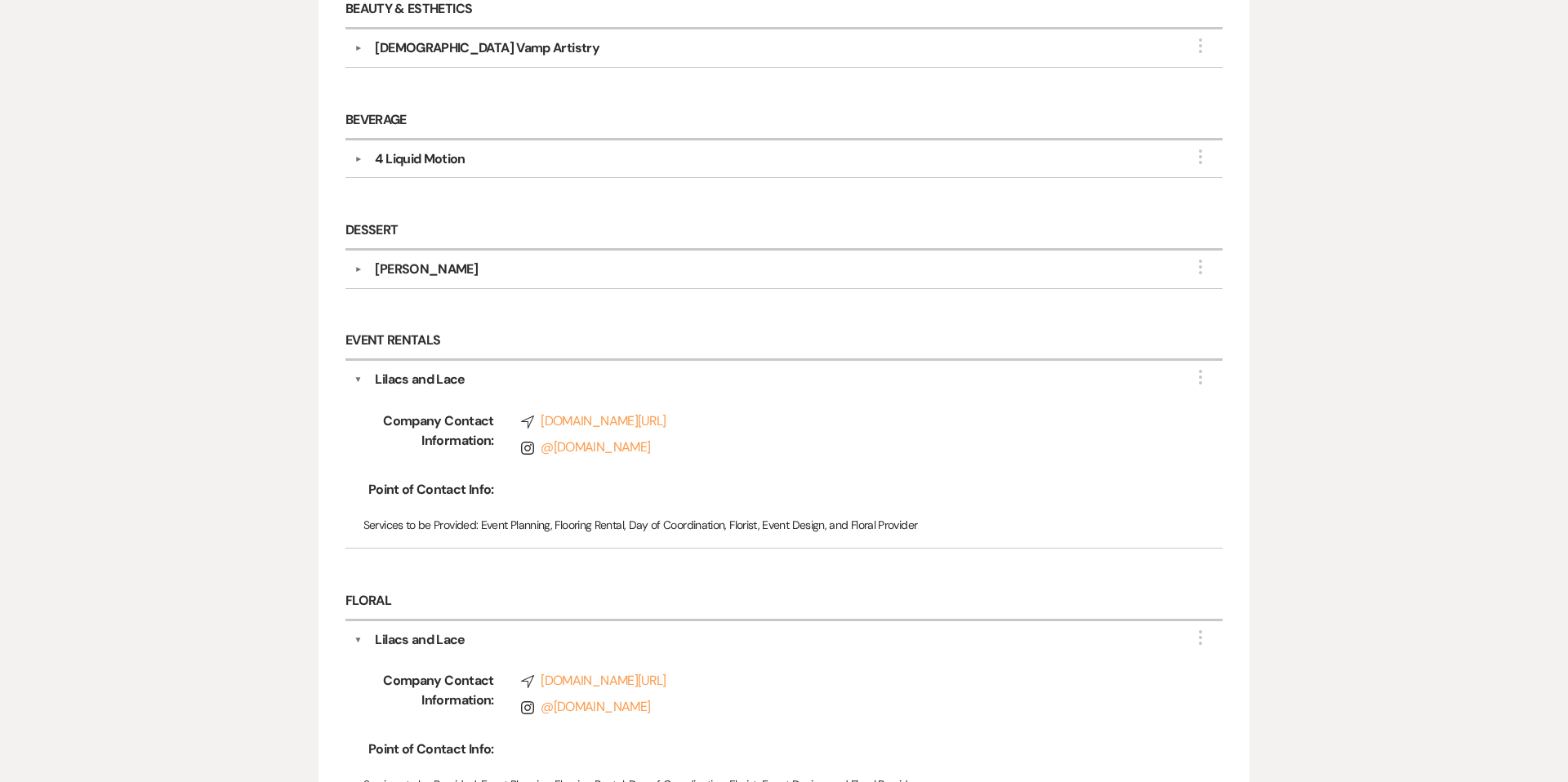 scroll, scrollTop: 0, scrollLeft: 0, axis: both 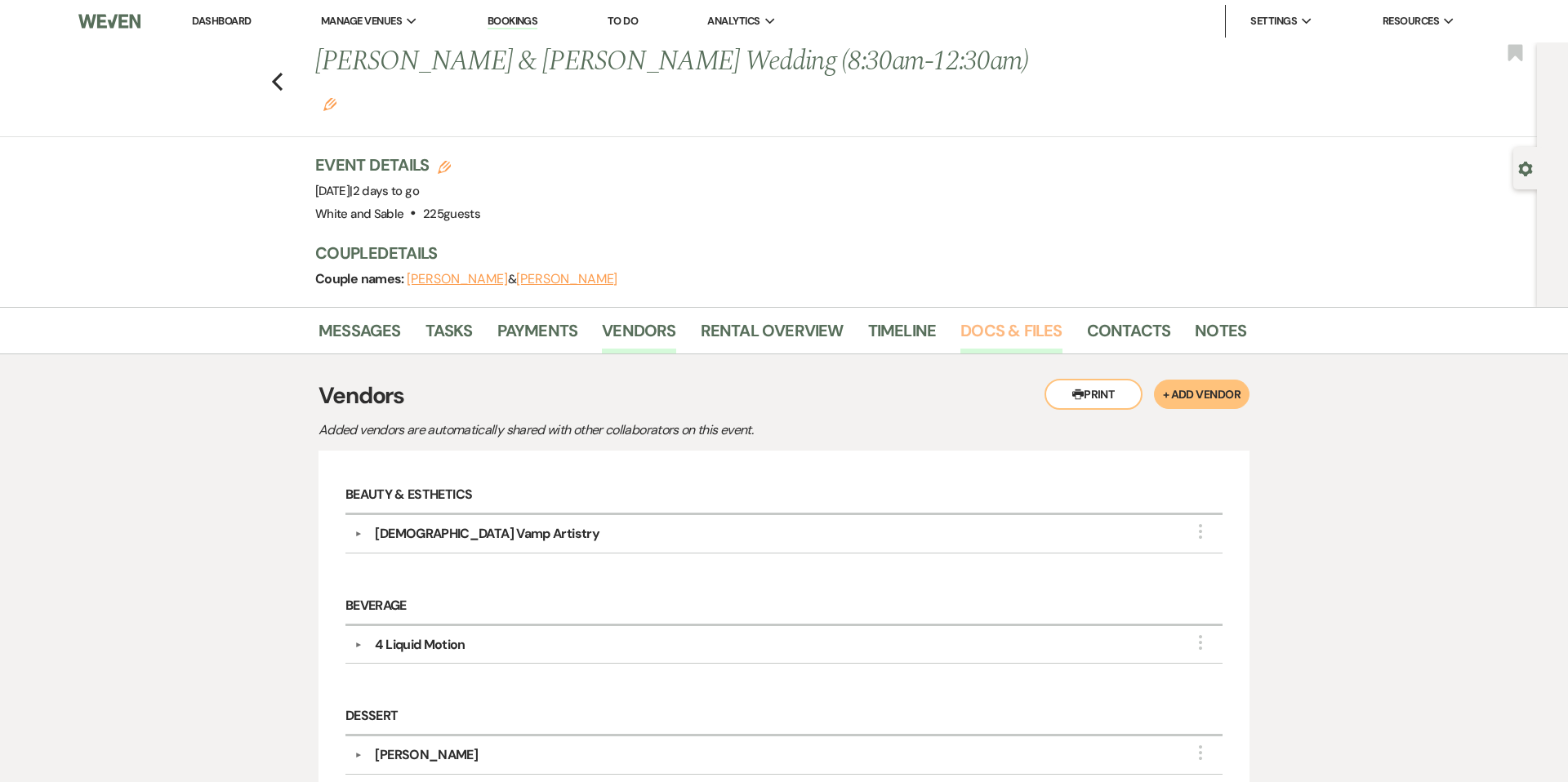 click on "Docs & Files" at bounding box center [1011, 335] 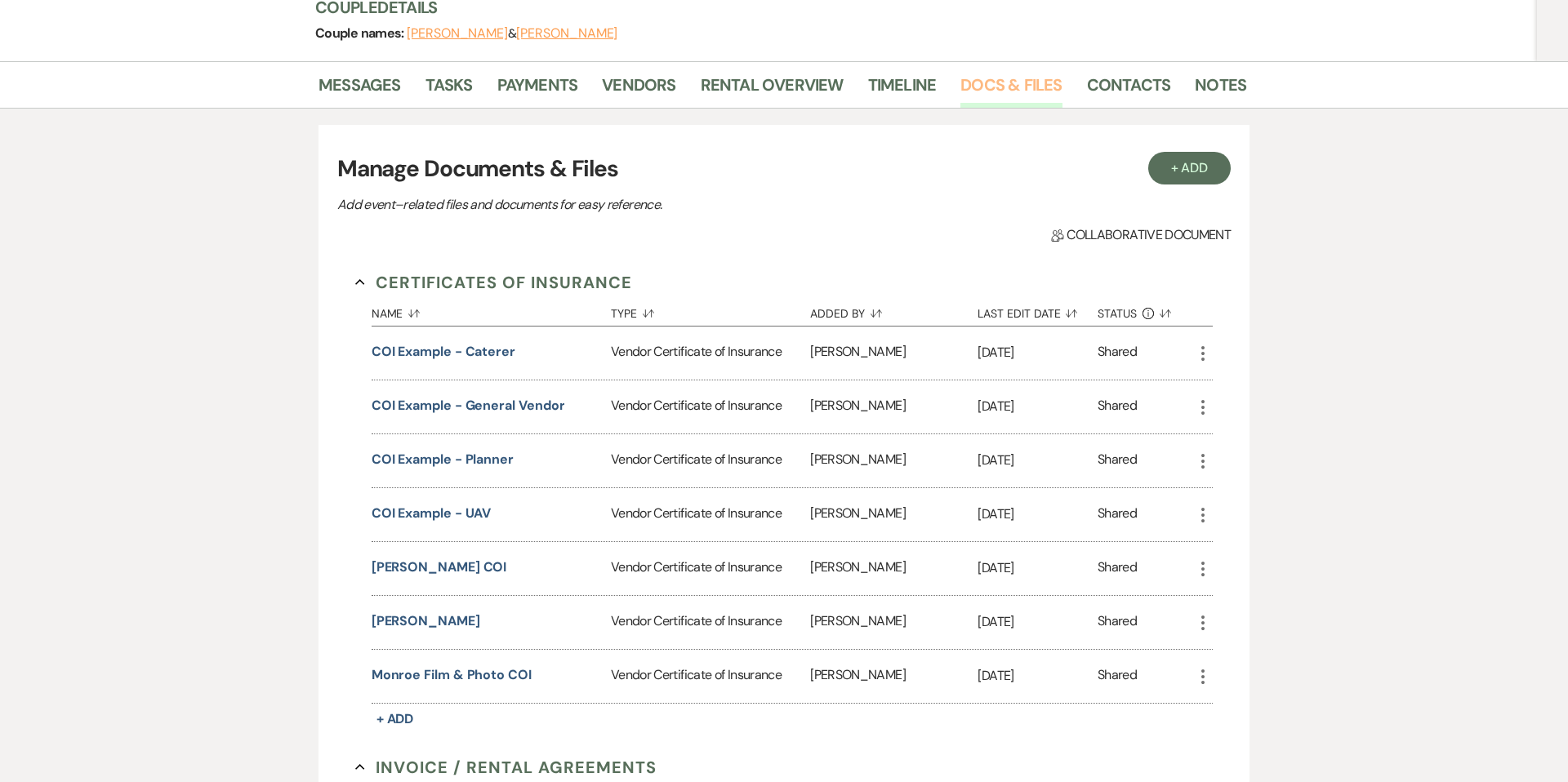 scroll, scrollTop: 260, scrollLeft: 0, axis: vertical 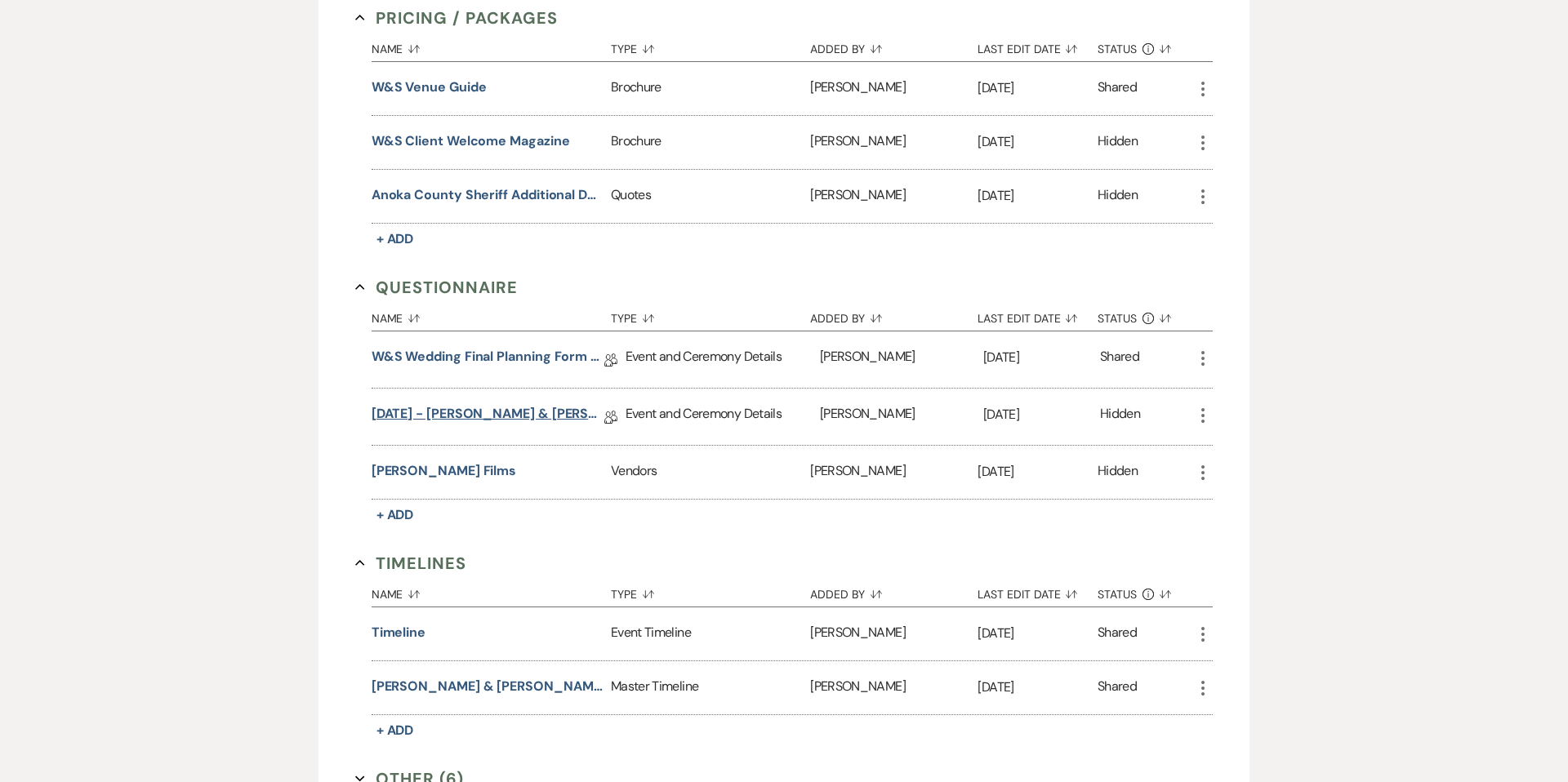 click on "7.19.25 - Caitlin & Taylor Final Details" at bounding box center (488, 416) 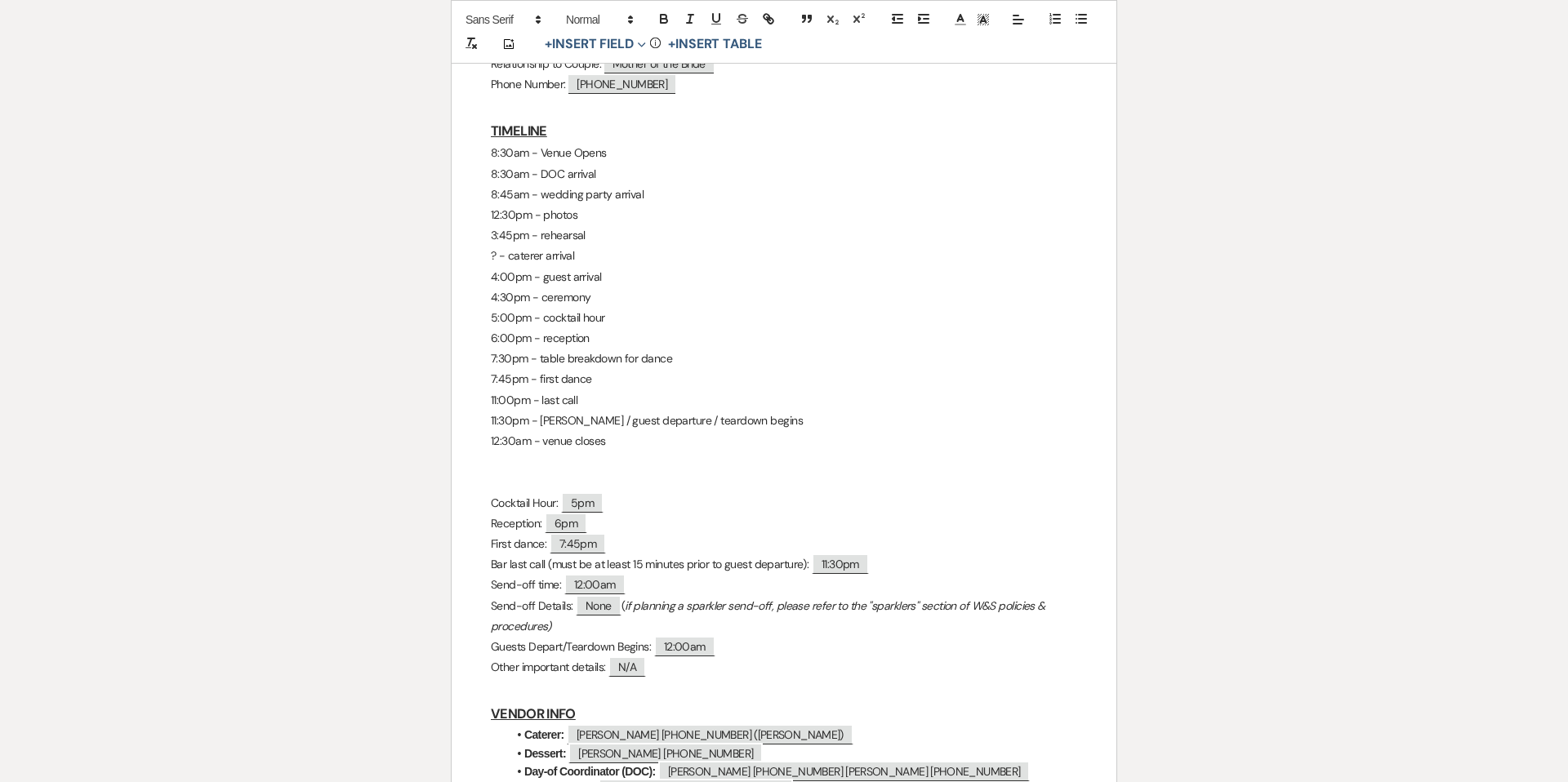 scroll, scrollTop: 826, scrollLeft: 0, axis: vertical 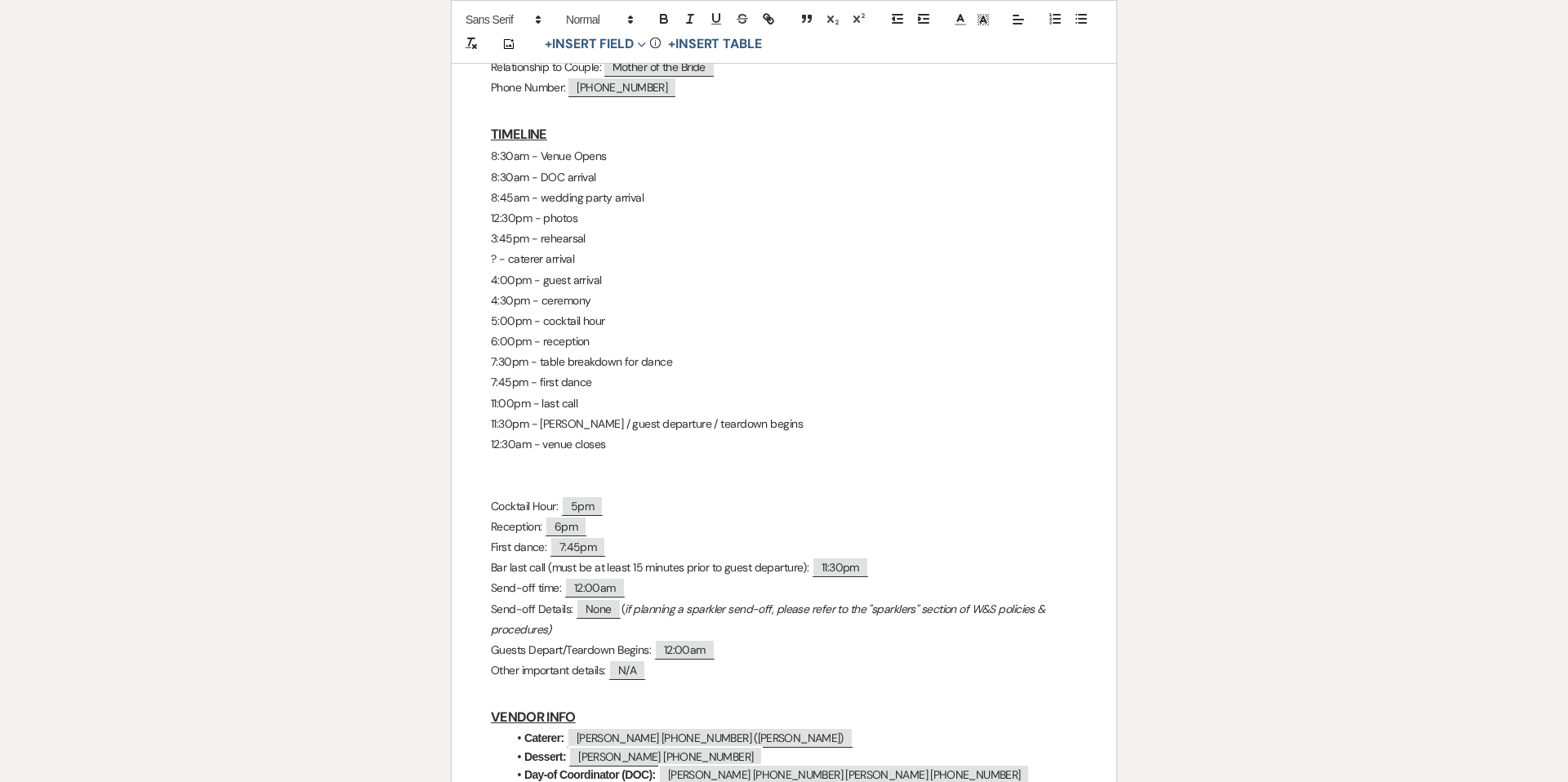drag, startPoint x: 617, startPoint y: 446, endPoint x: 475, endPoint y: 154, distance: 324.69678 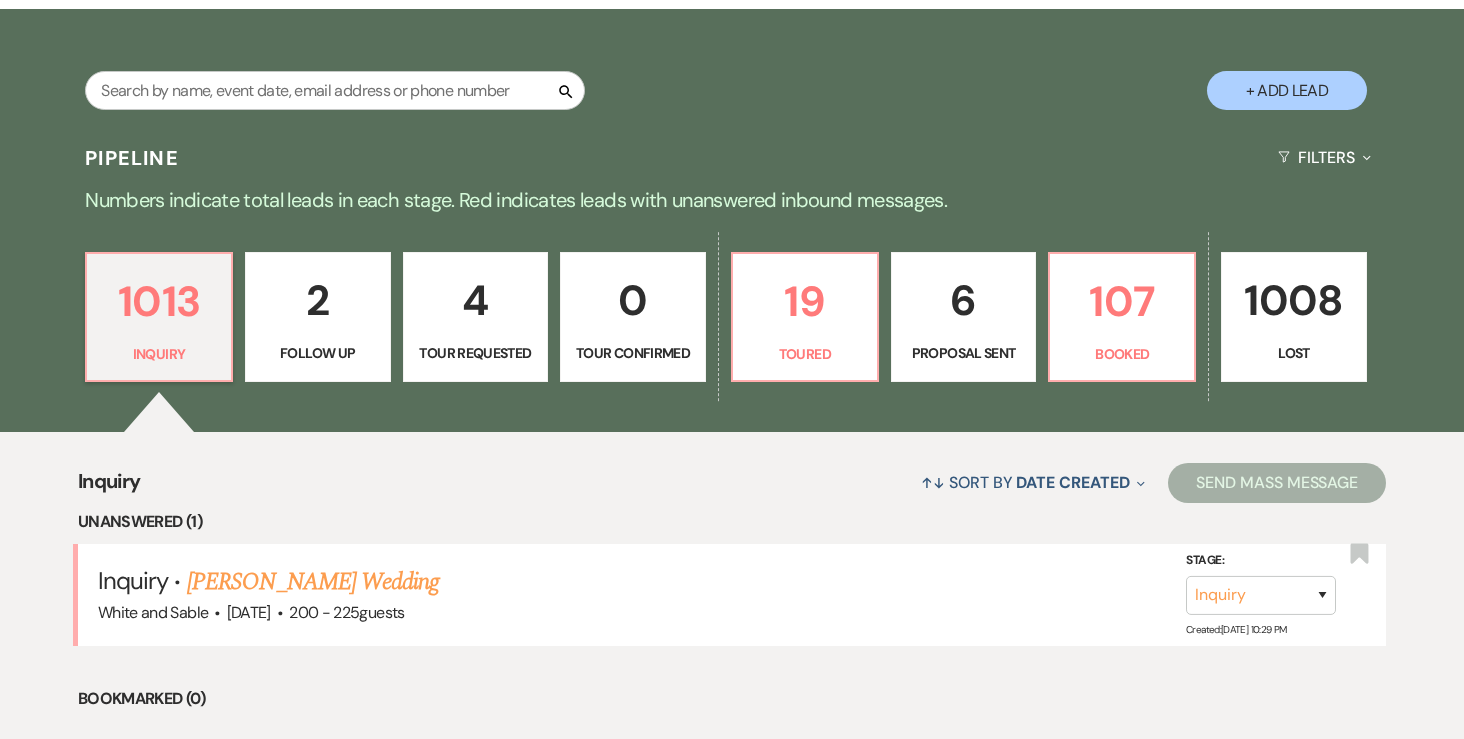 scroll, scrollTop: 0, scrollLeft: 0, axis: both 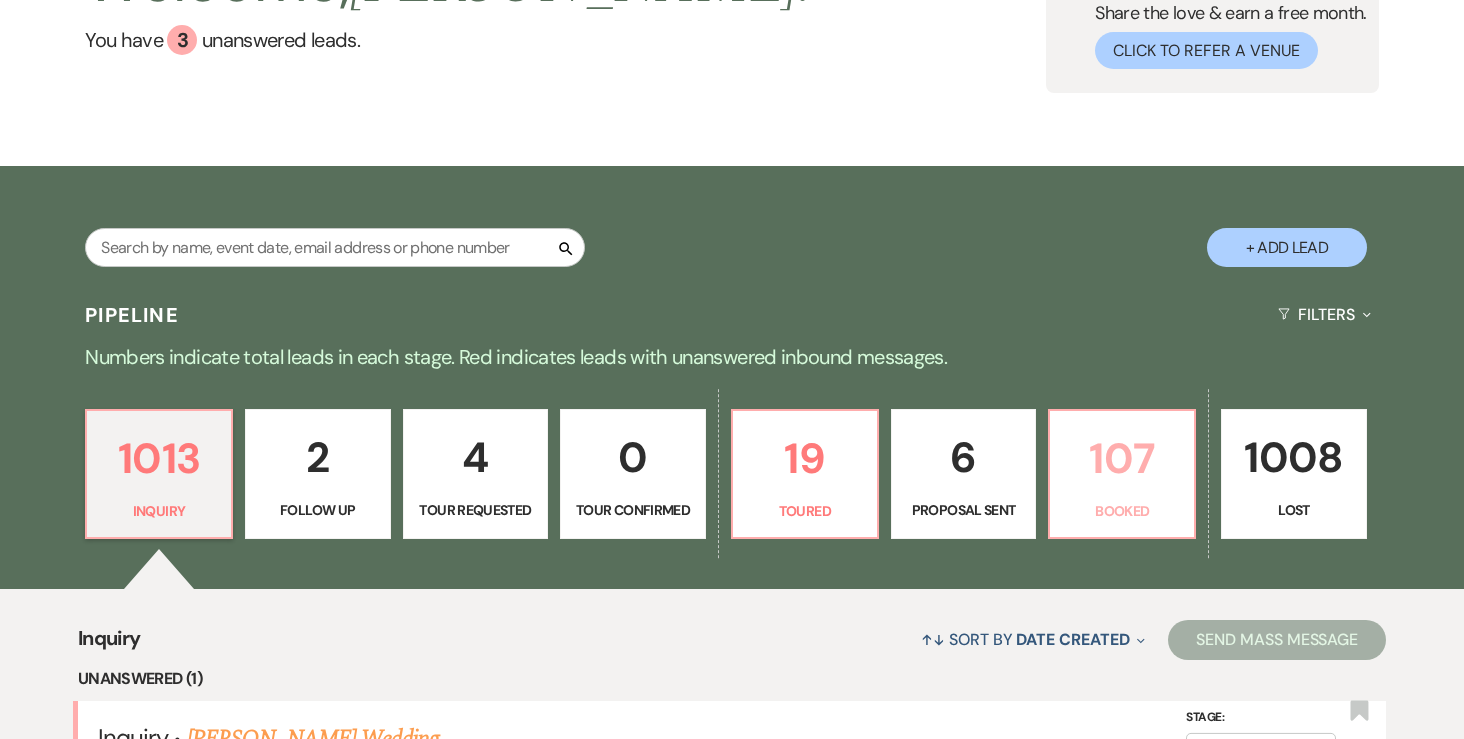 click on "107" at bounding box center (1122, 458) 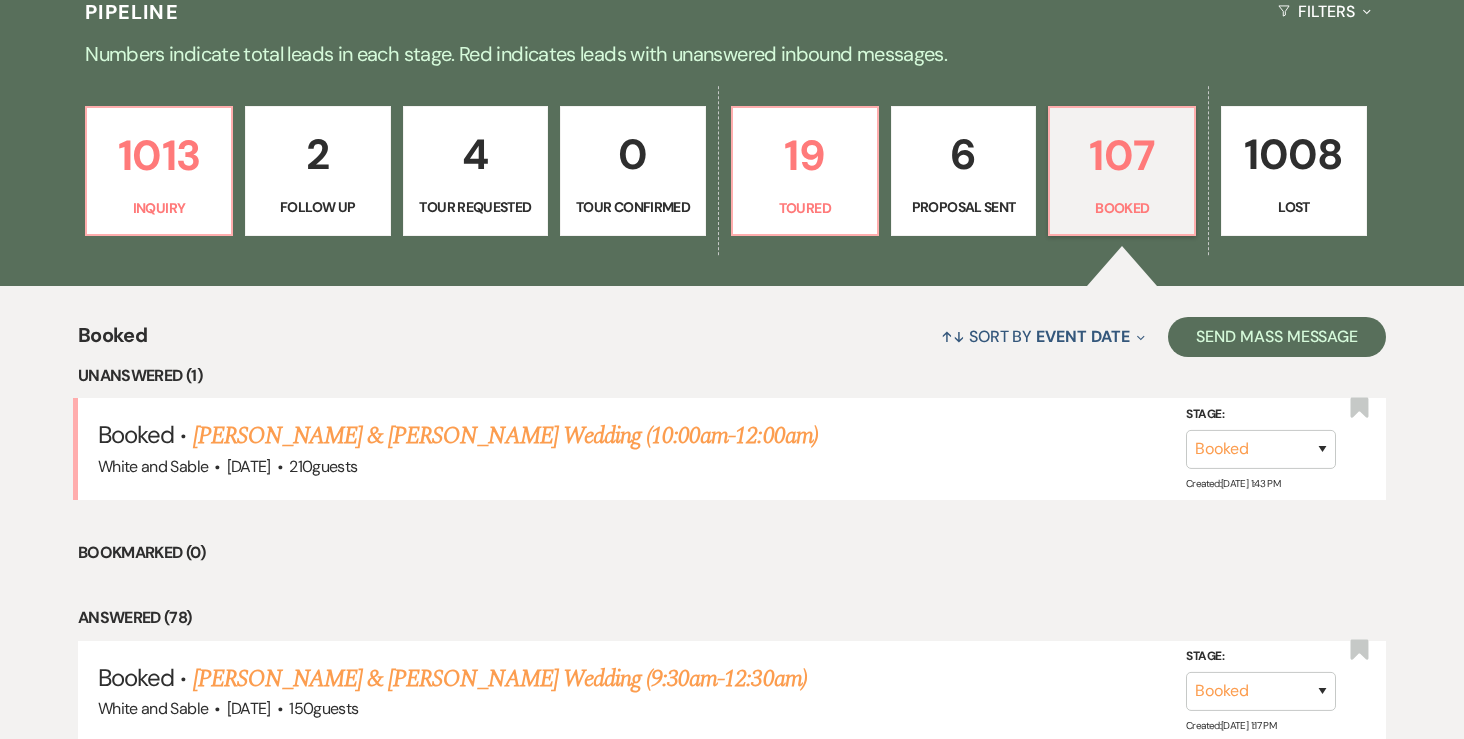 scroll, scrollTop: 497, scrollLeft: 0, axis: vertical 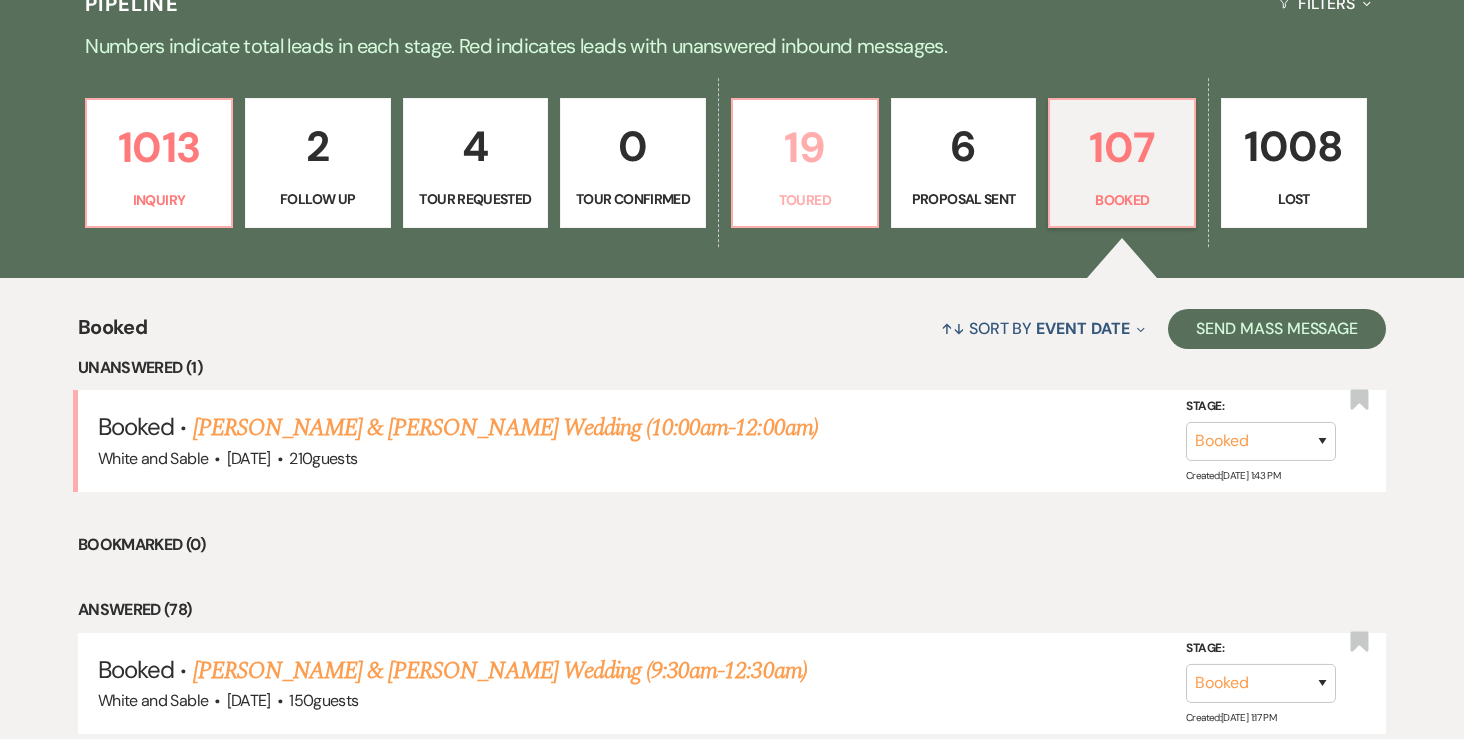 click on "19" at bounding box center [805, 147] 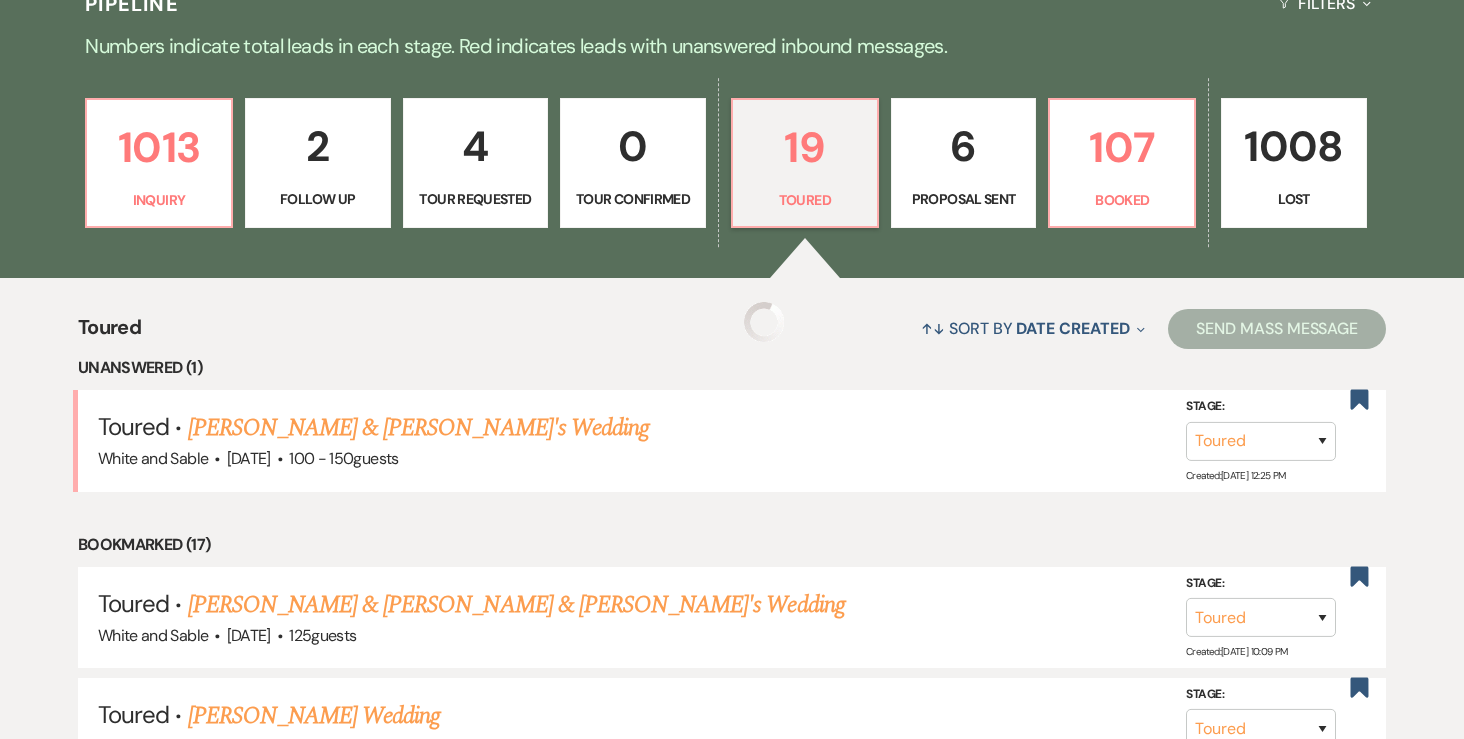 select on "5" 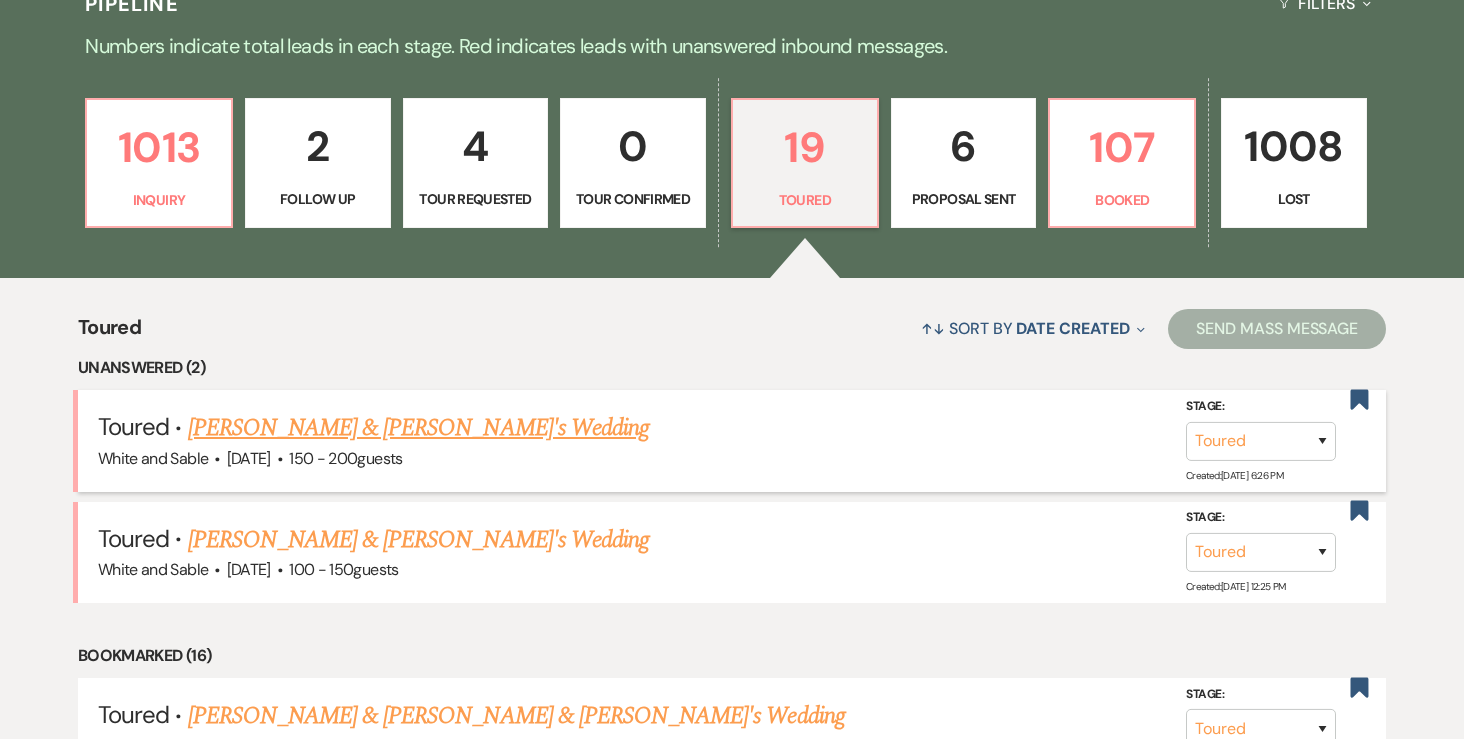 click on "Abby Meyer & Alec's Wedding" at bounding box center (419, 428) 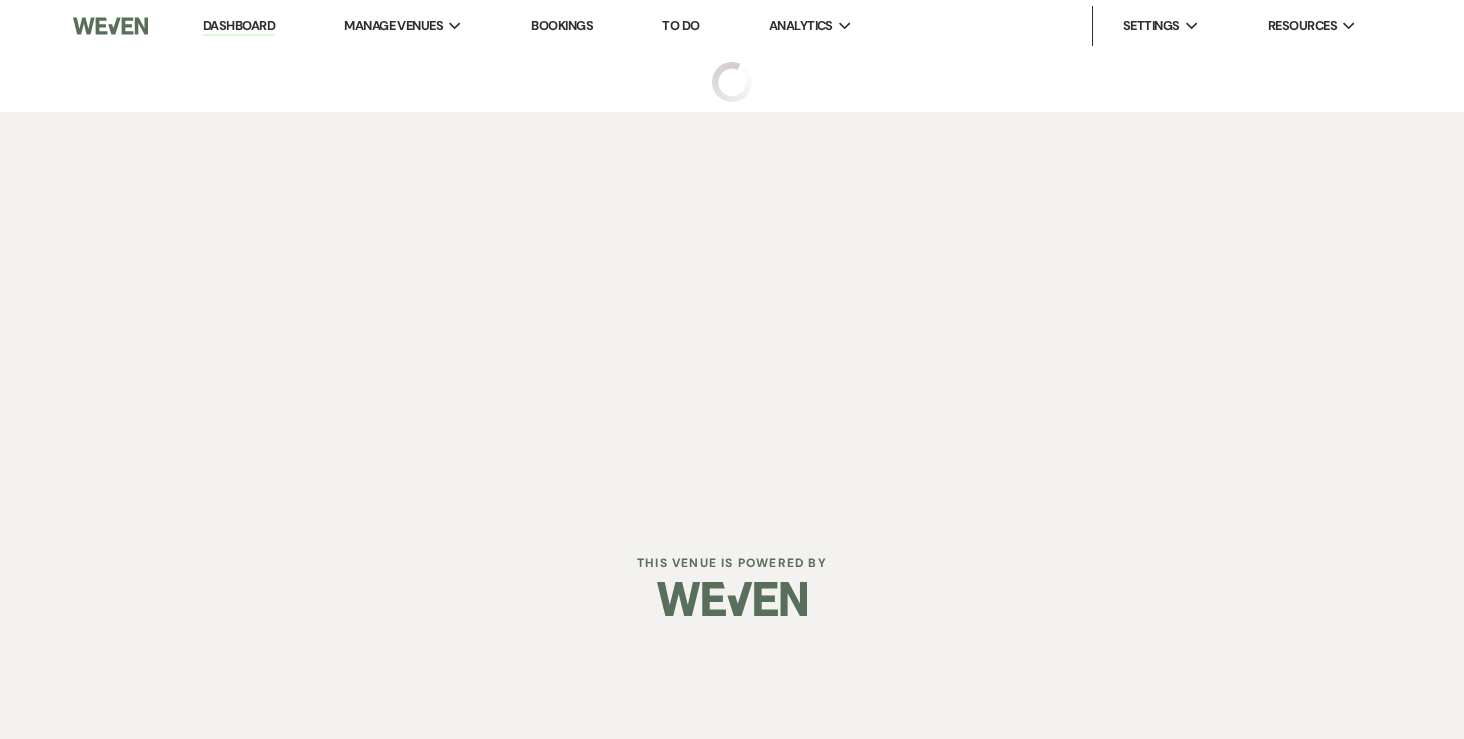 scroll, scrollTop: 0, scrollLeft: 0, axis: both 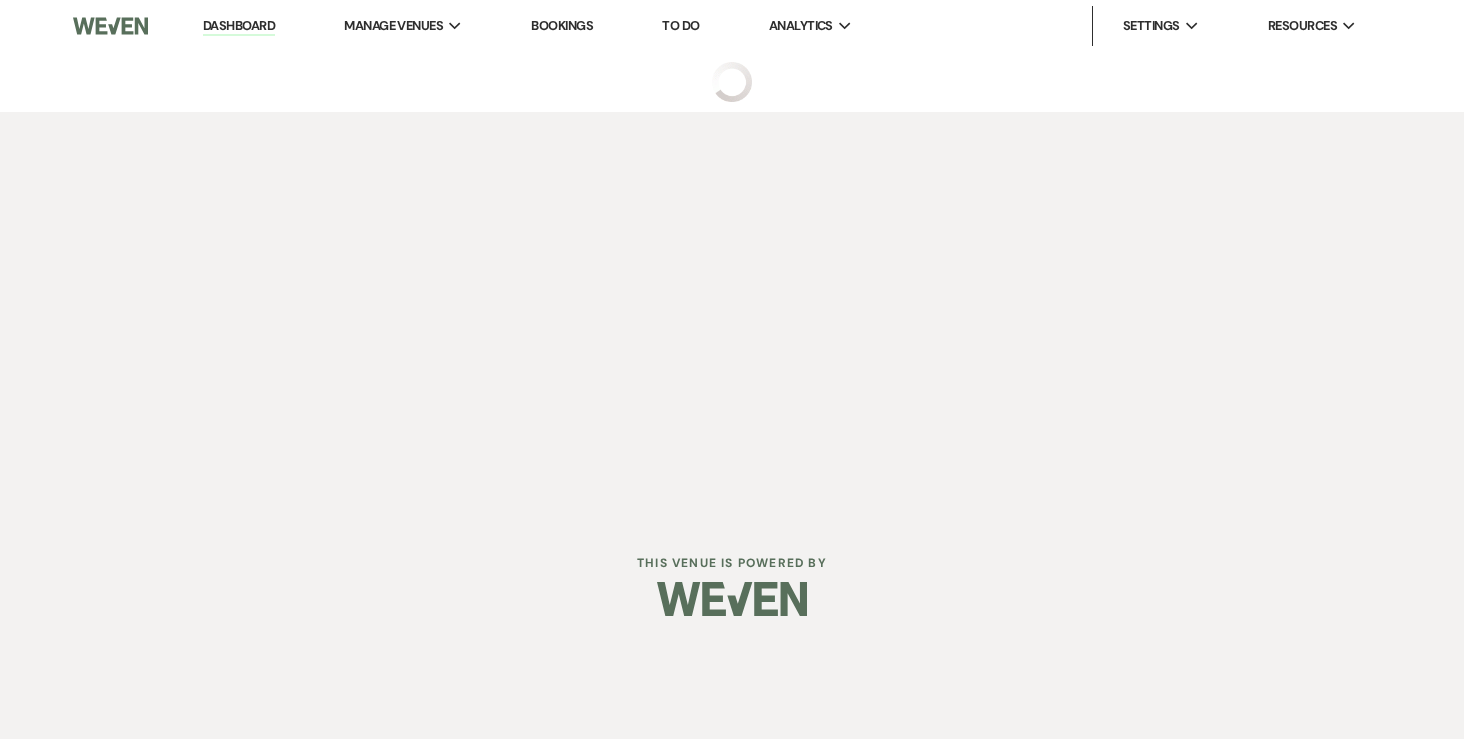 select on "5" 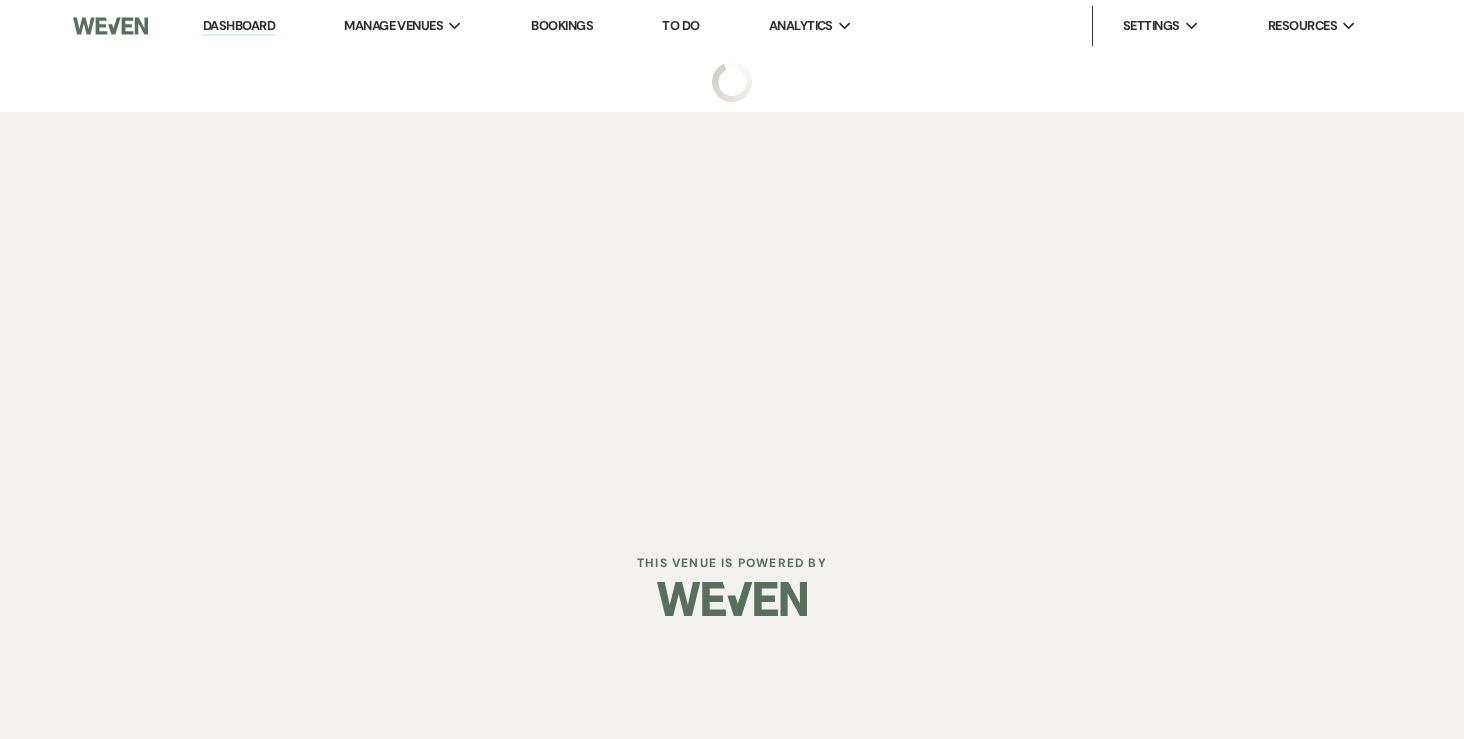 select on "25" 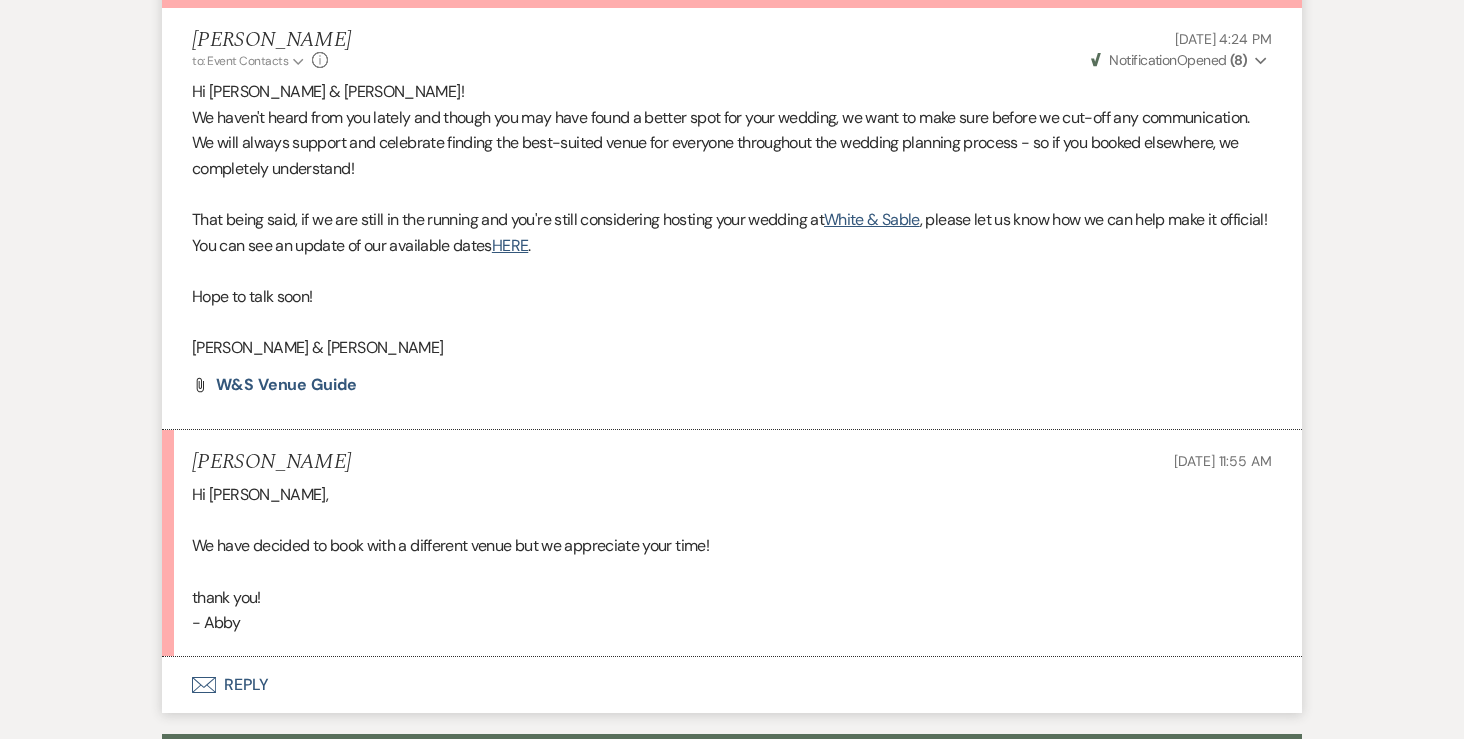 scroll, scrollTop: 0, scrollLeft: 0, axis: both 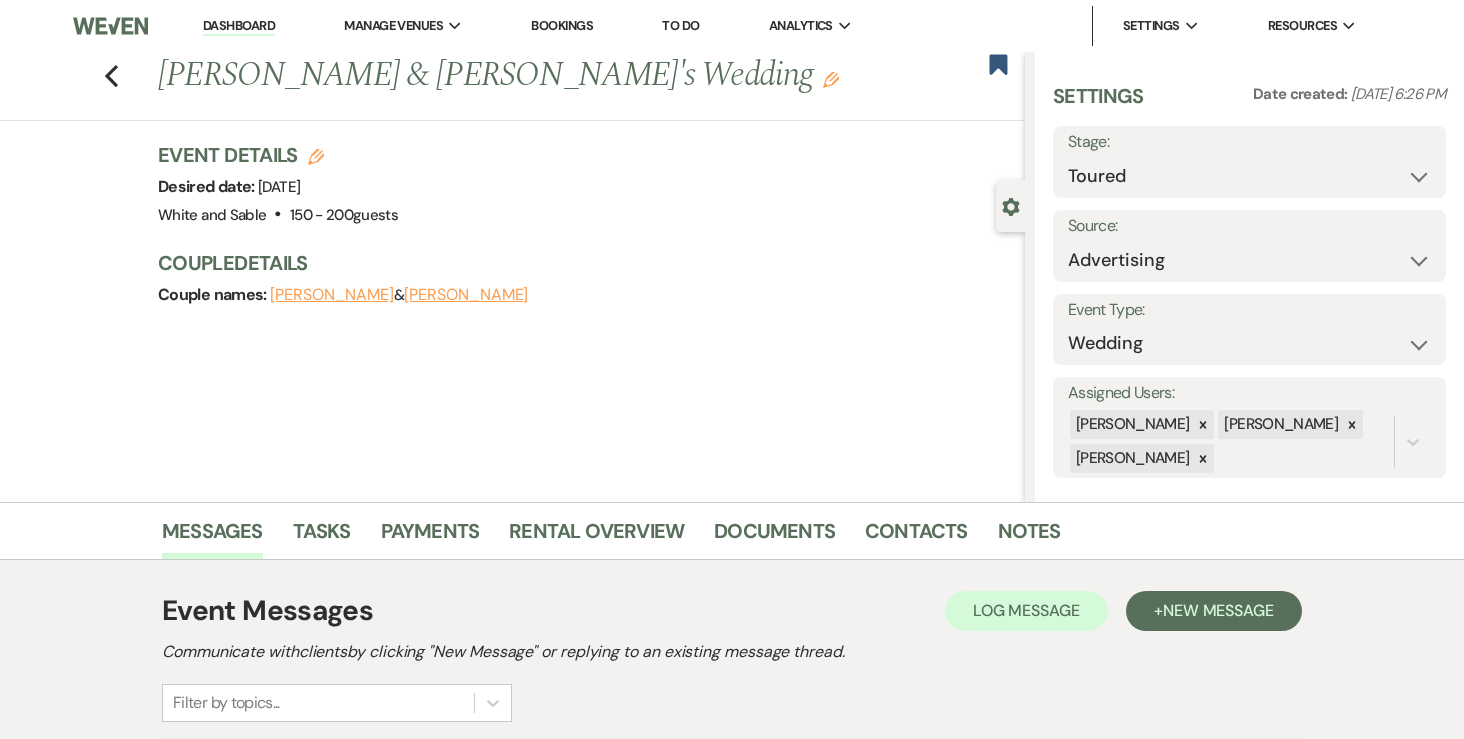 drag, startPoint x: 109, startPoint y: 73, endPoint x: 170, endPoint y: 215, distance: 154.54773 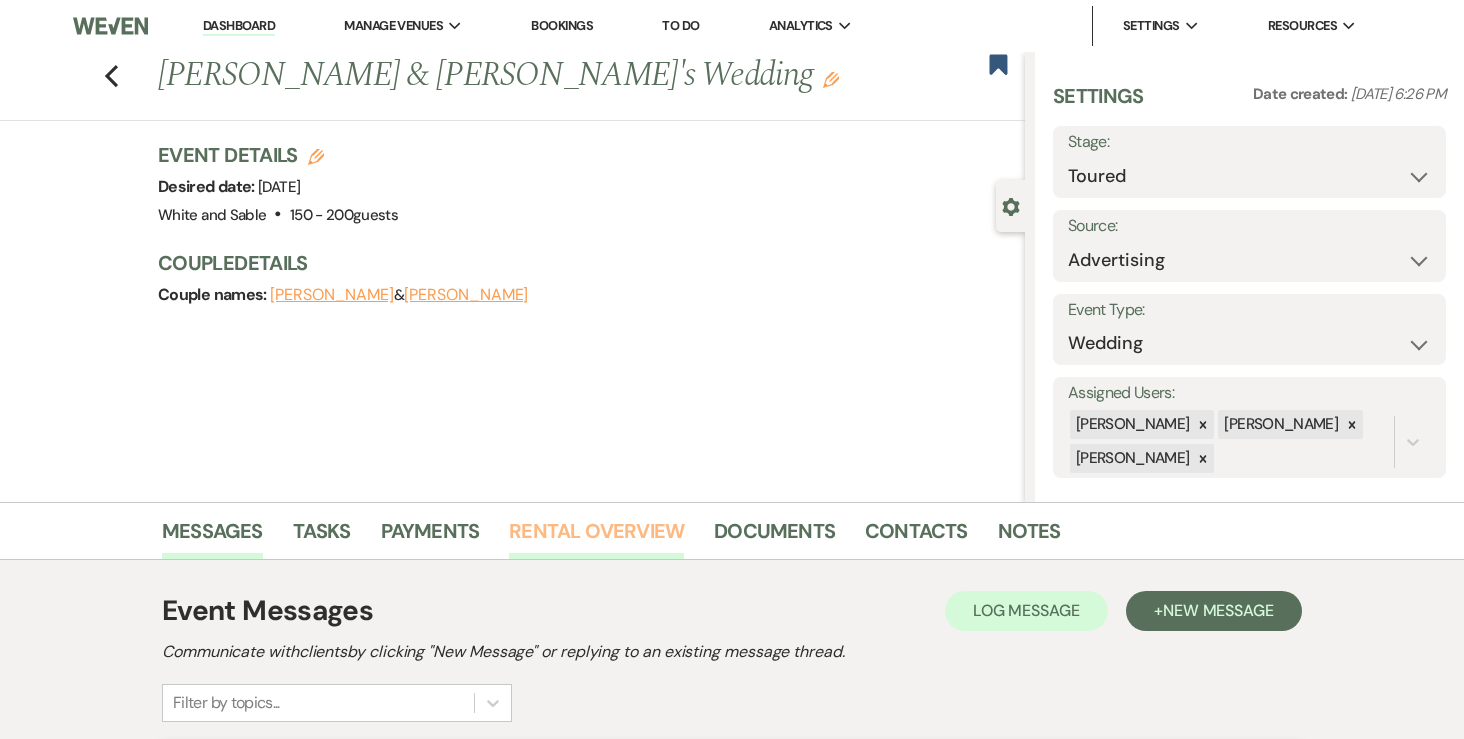 click on "Rental Overview" at bounding box center (596, 537) 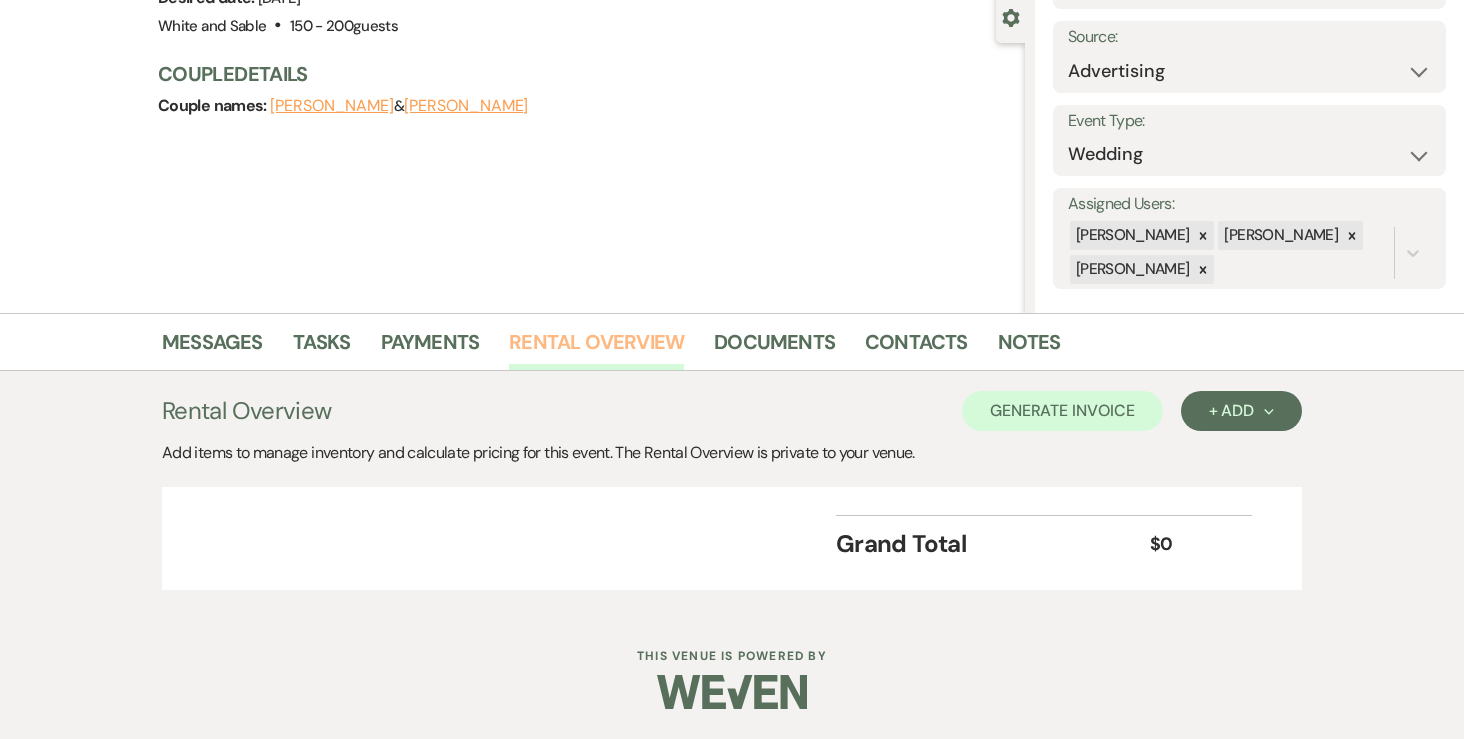 scroll, scrollTop: 0, scrollLeft: 0, axis: both 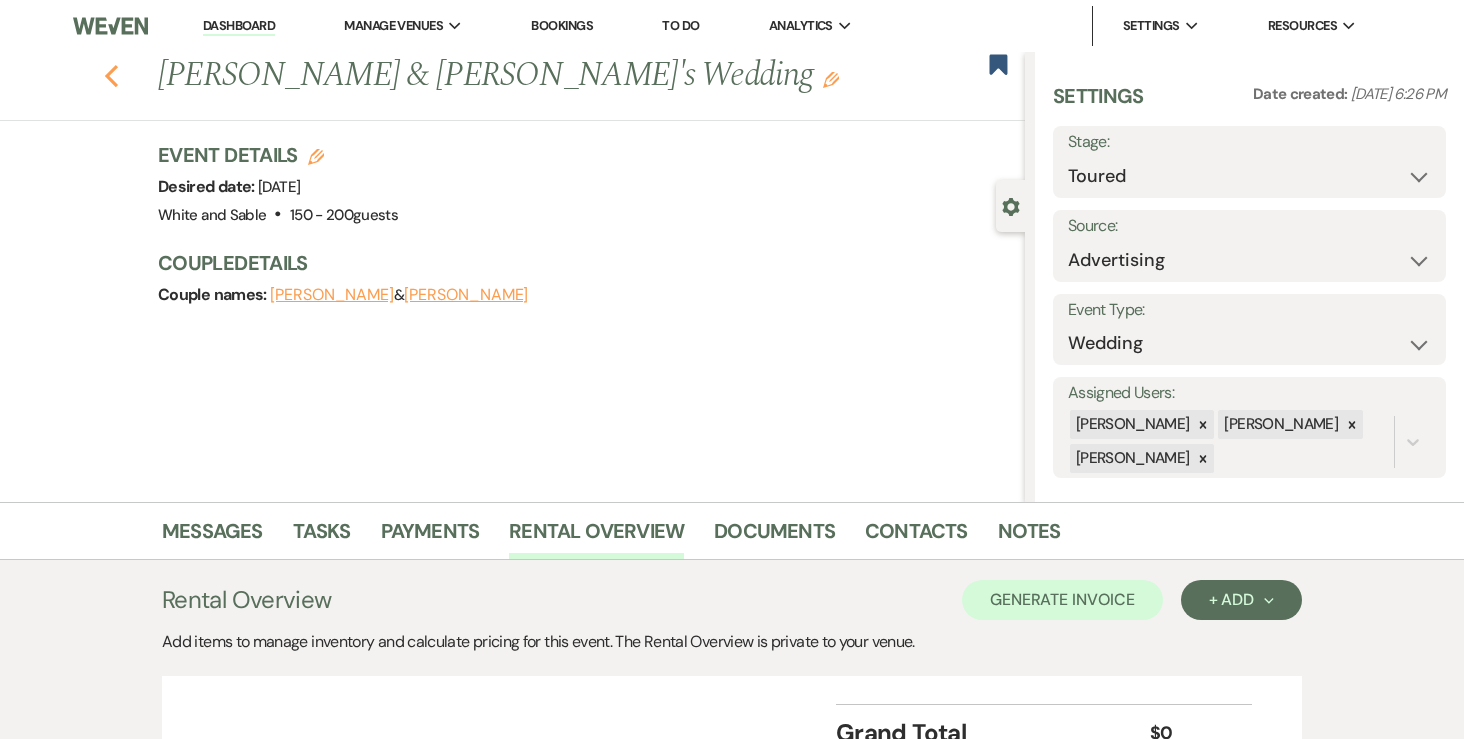 click on "Previous" 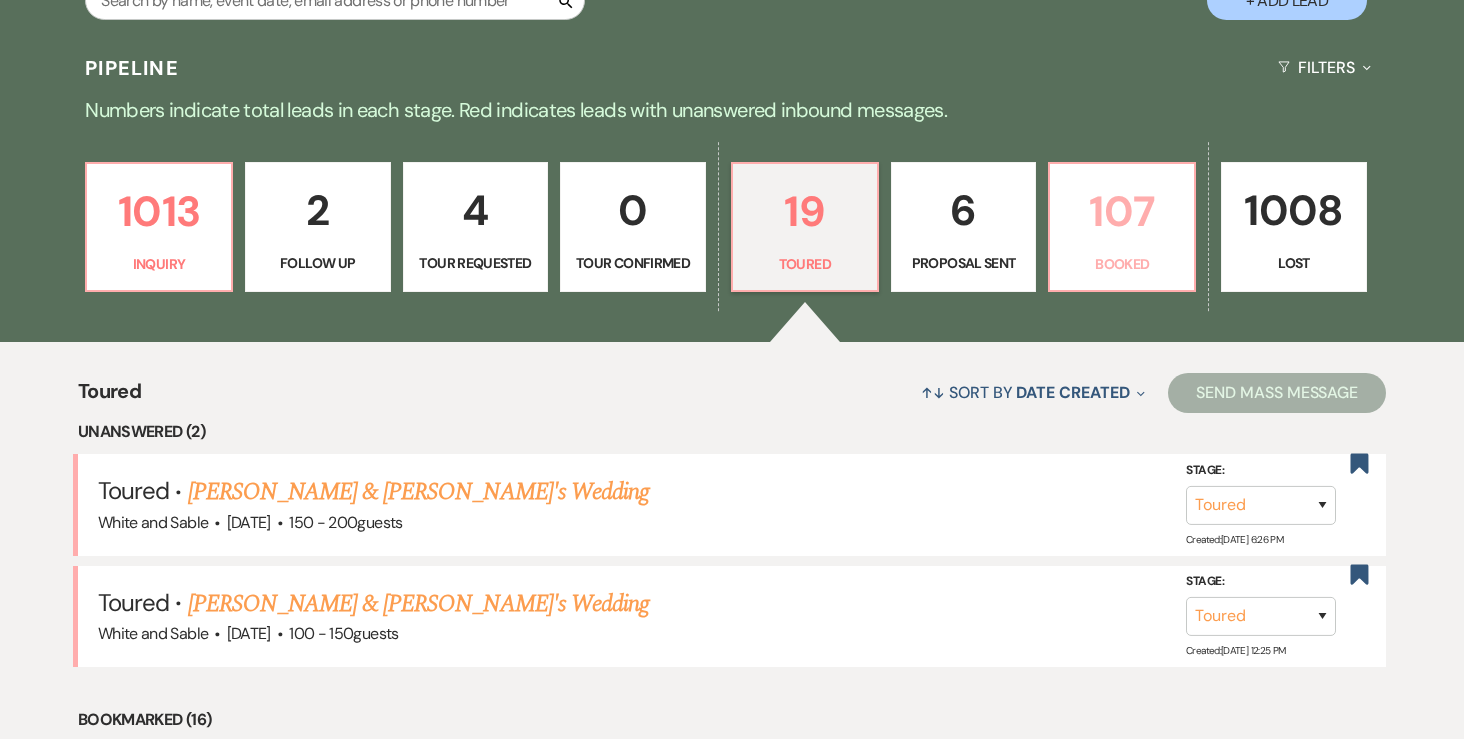 scroll, scrollTop: 424, scrollLeft: 0, axis: vertical 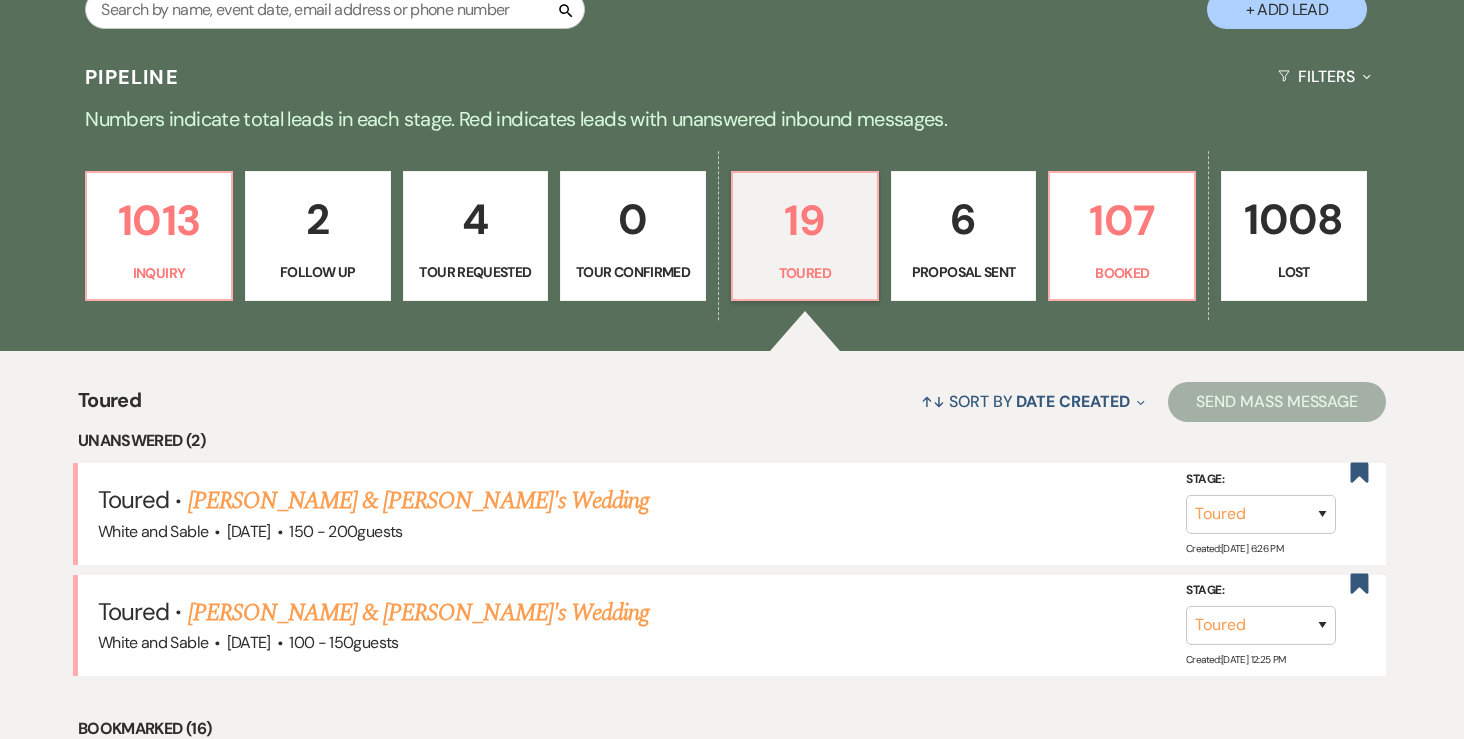 click on "6" at bounding box center (964, 219) 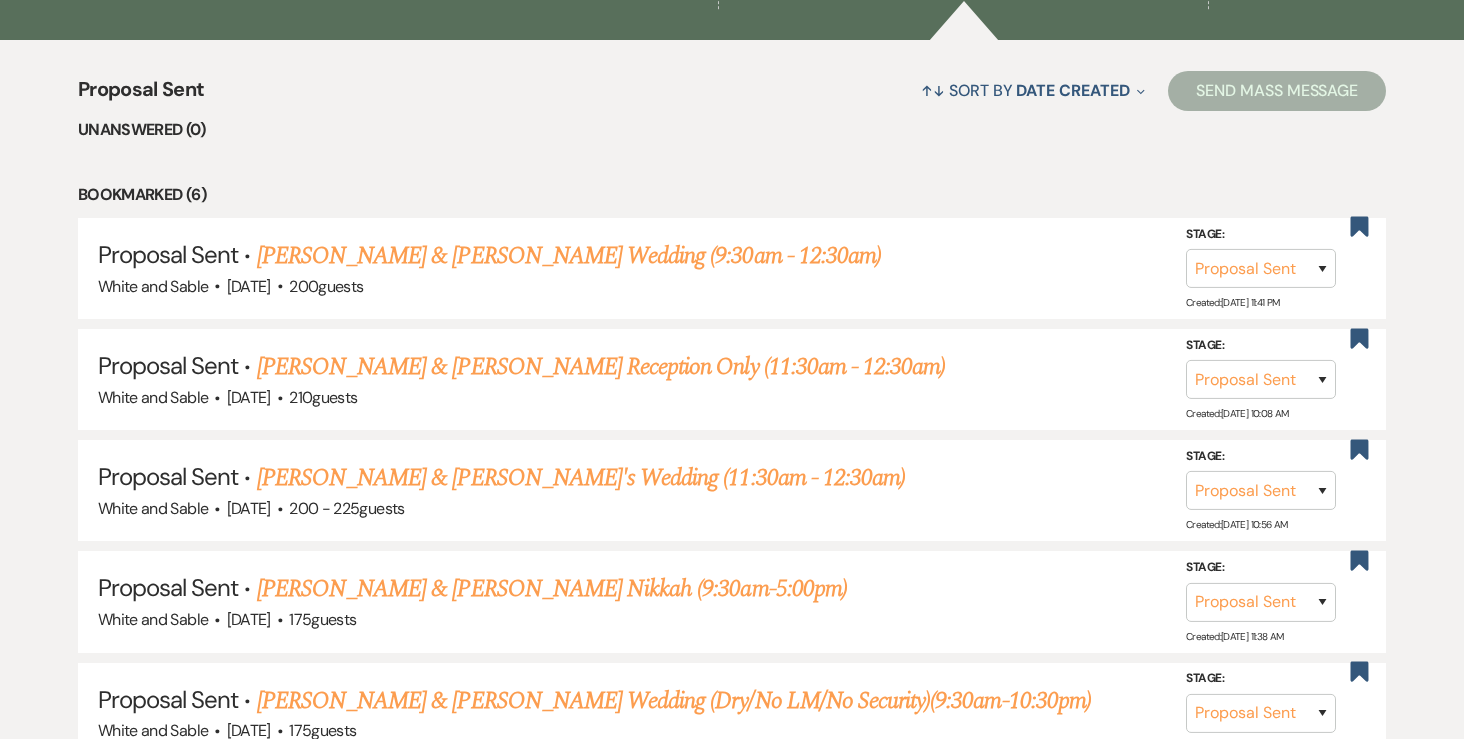 scroll, scrollTop: 758, scrollLeft: 0, axis: vertical 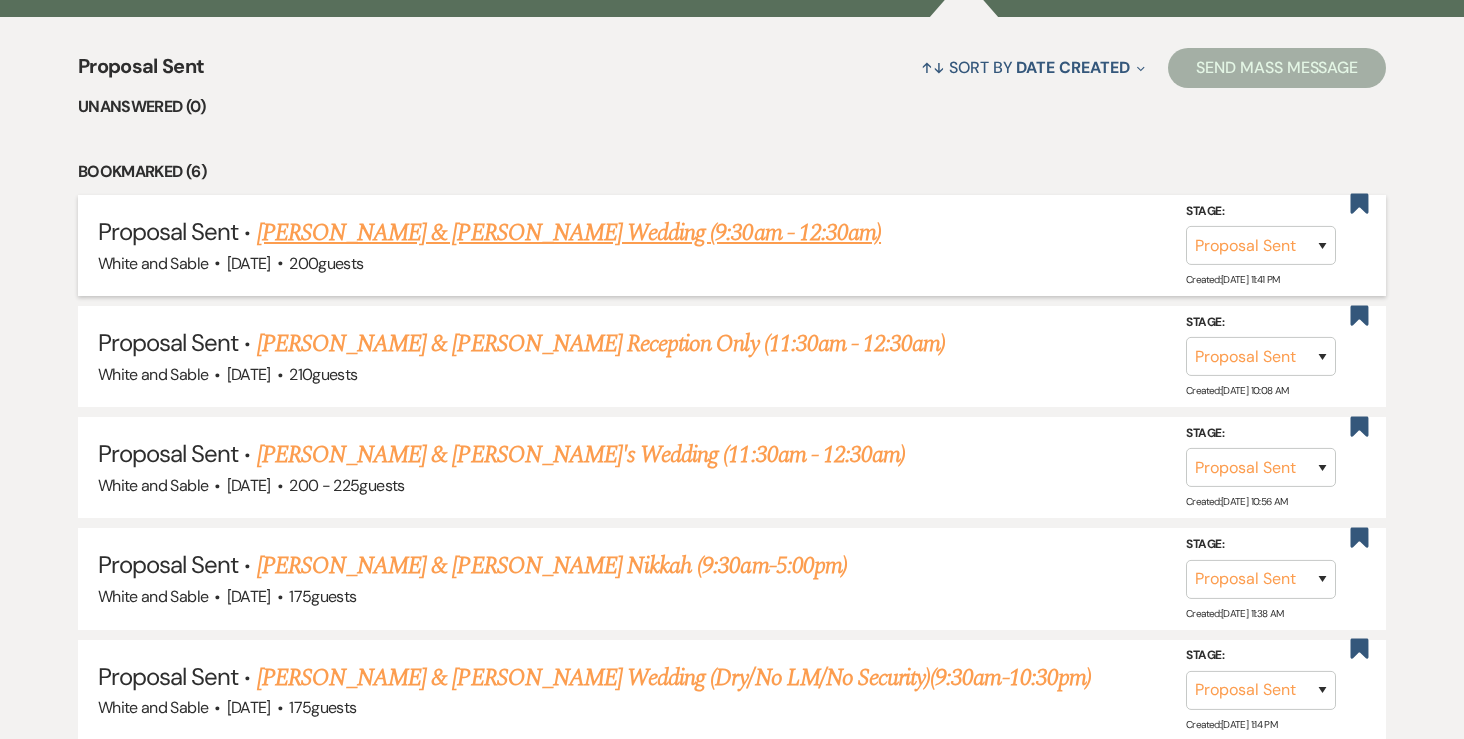 click on "Alysha Johnson & Luke Jackson's Wedding (9:30am - 12:30am)" at bounding box center [569, 233] 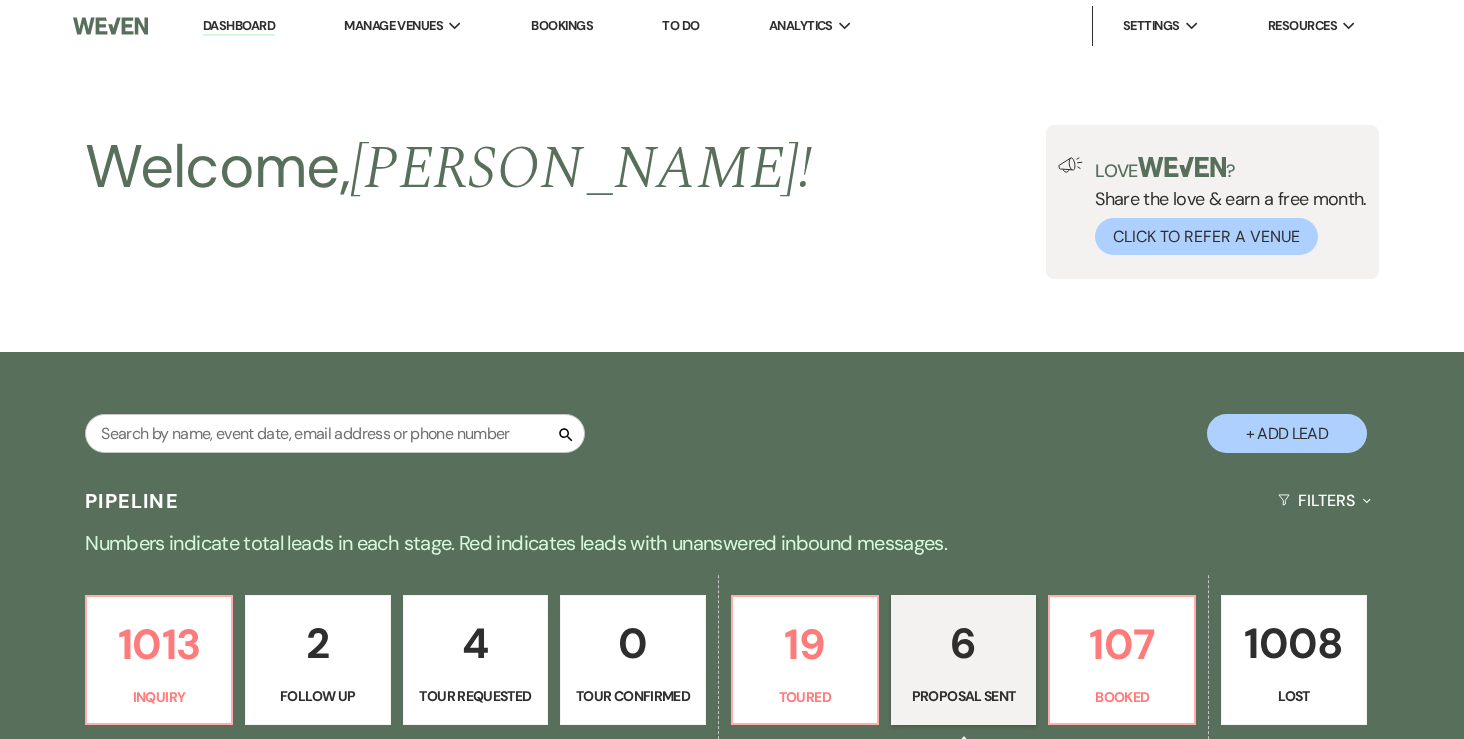 select on "6" 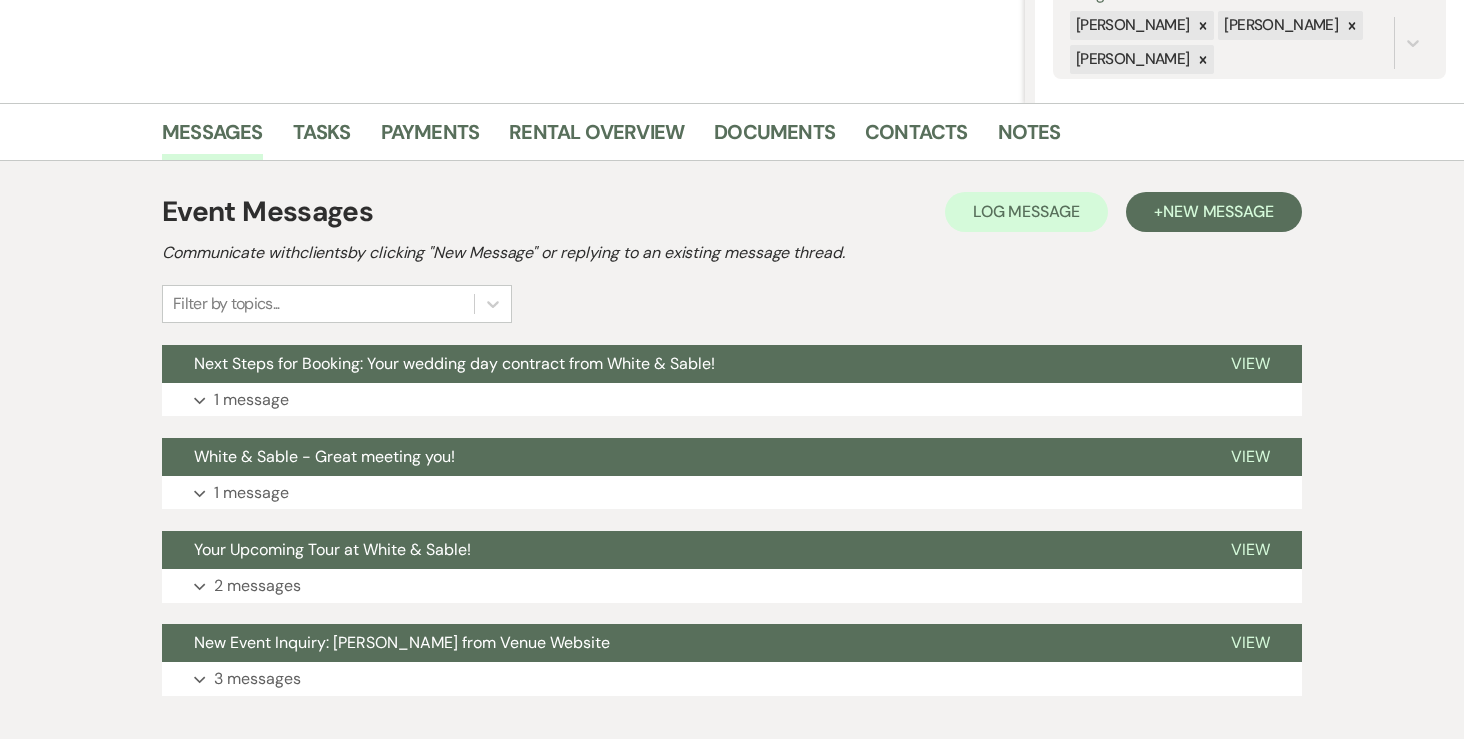 scroll, scrollTop: 402, scrollLeft: 0, axis: vertical 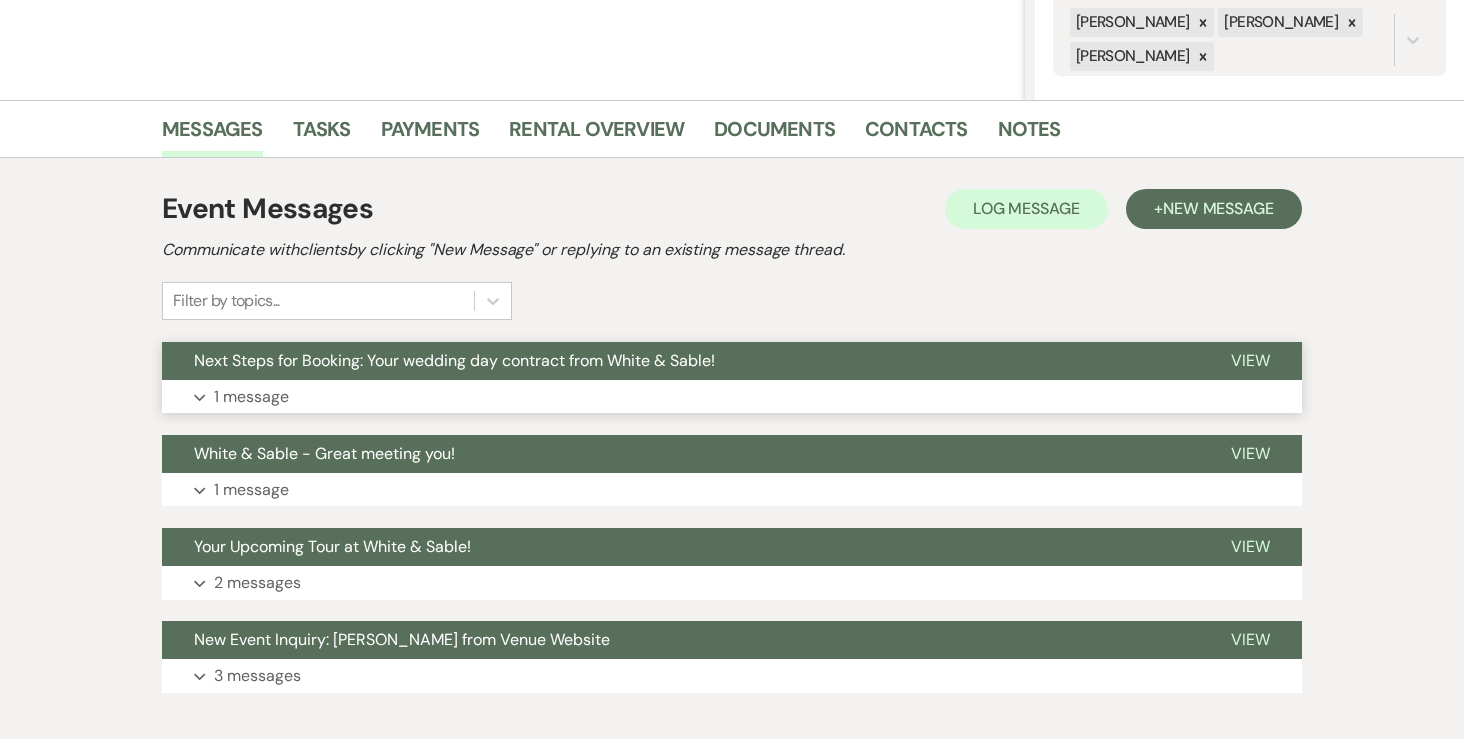 click on "1 message" at bounding box center [251, 397] 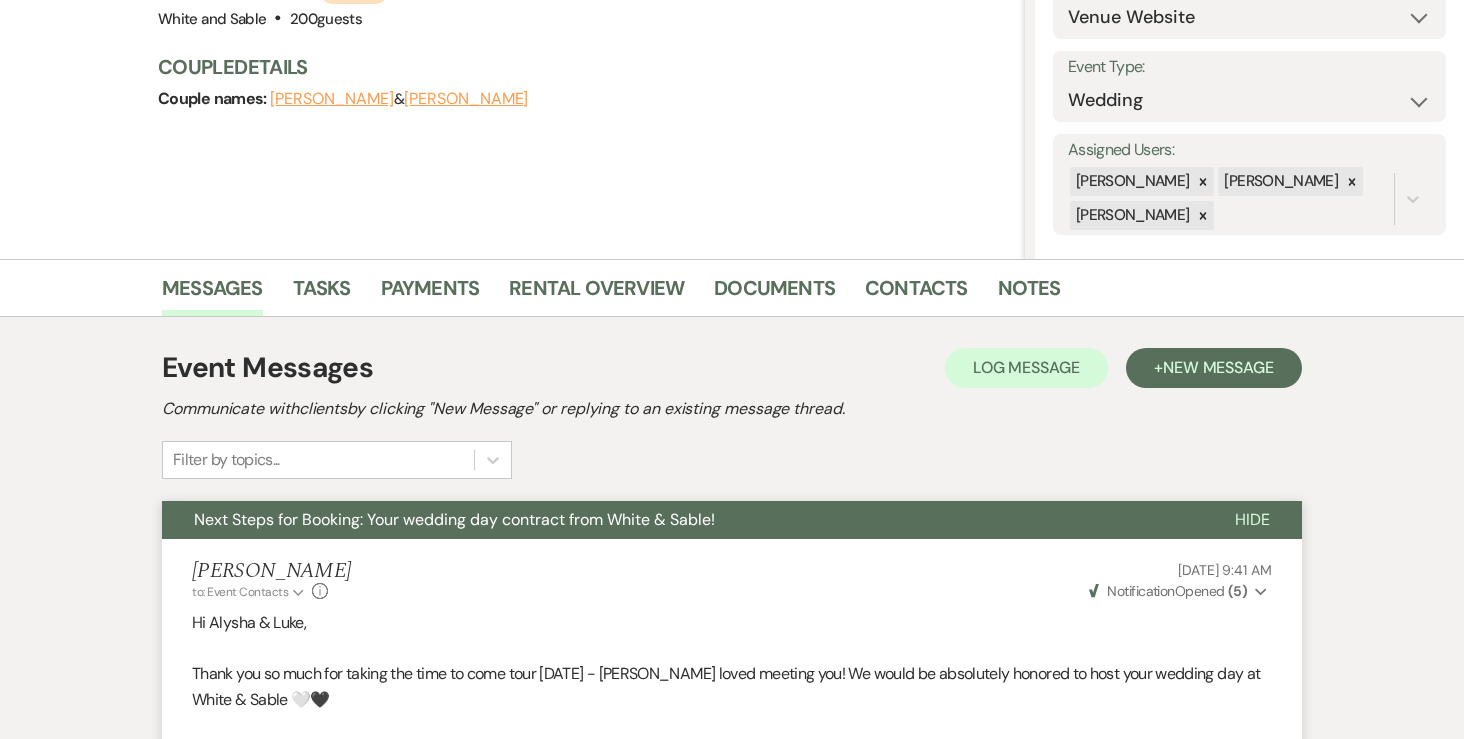 scroll, scrollTop: 0, scrollLeft: 0, axis: both 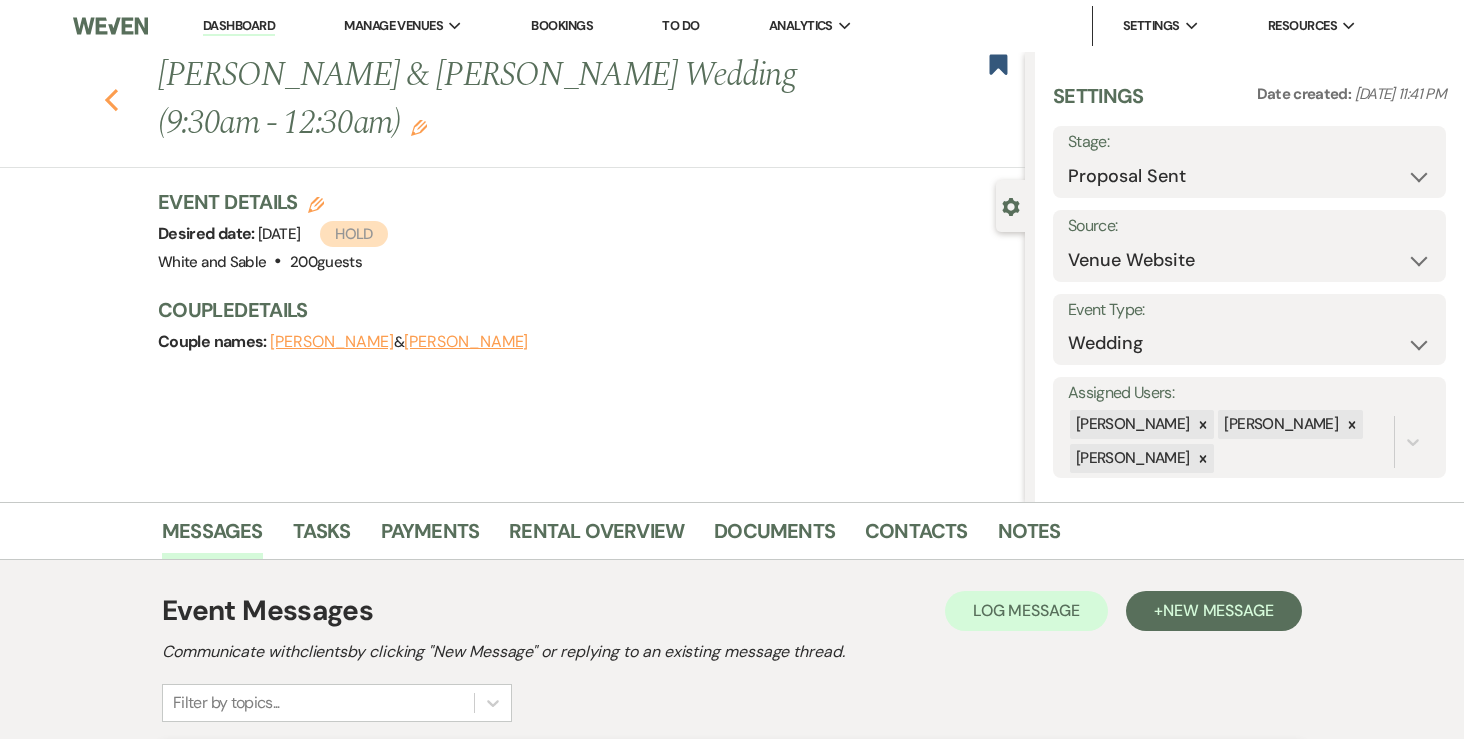 click on "Previous" 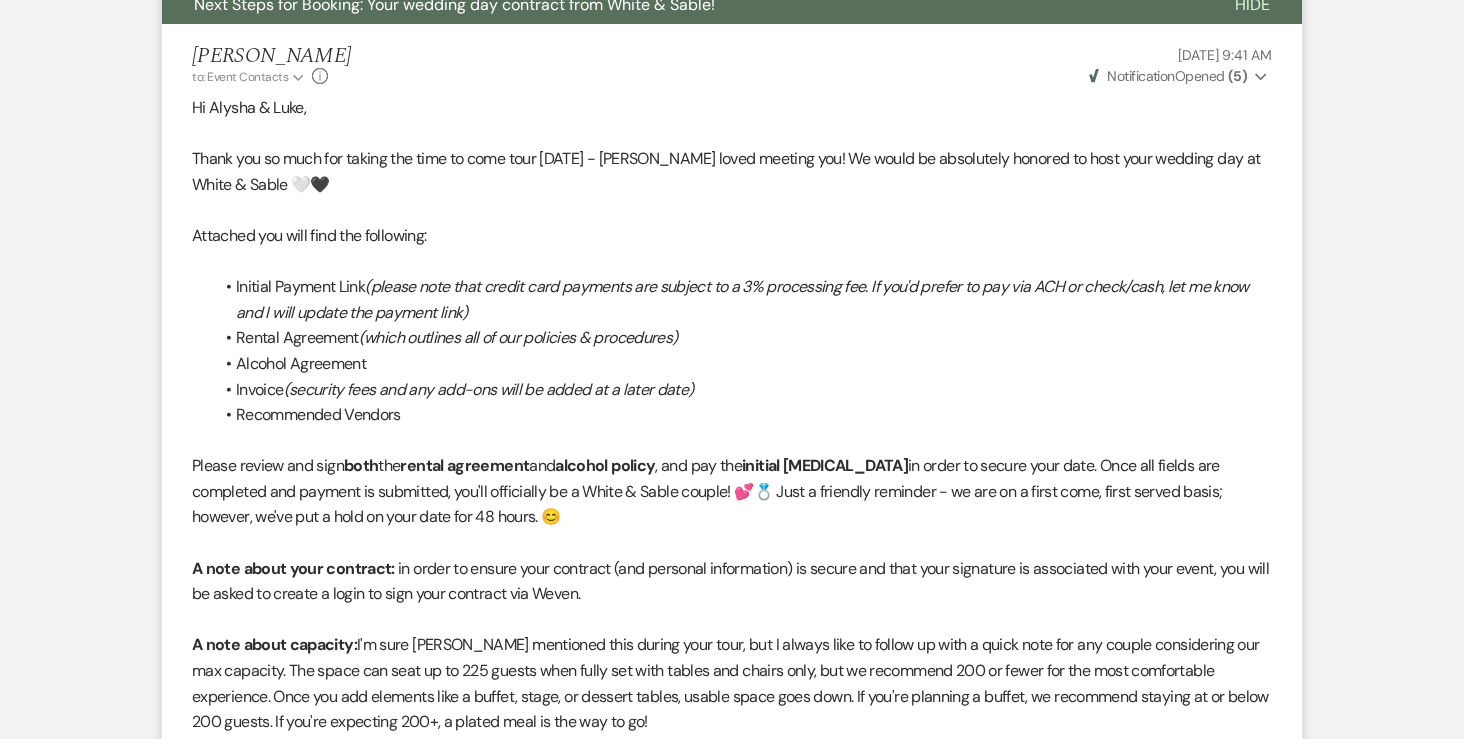 select on "6" 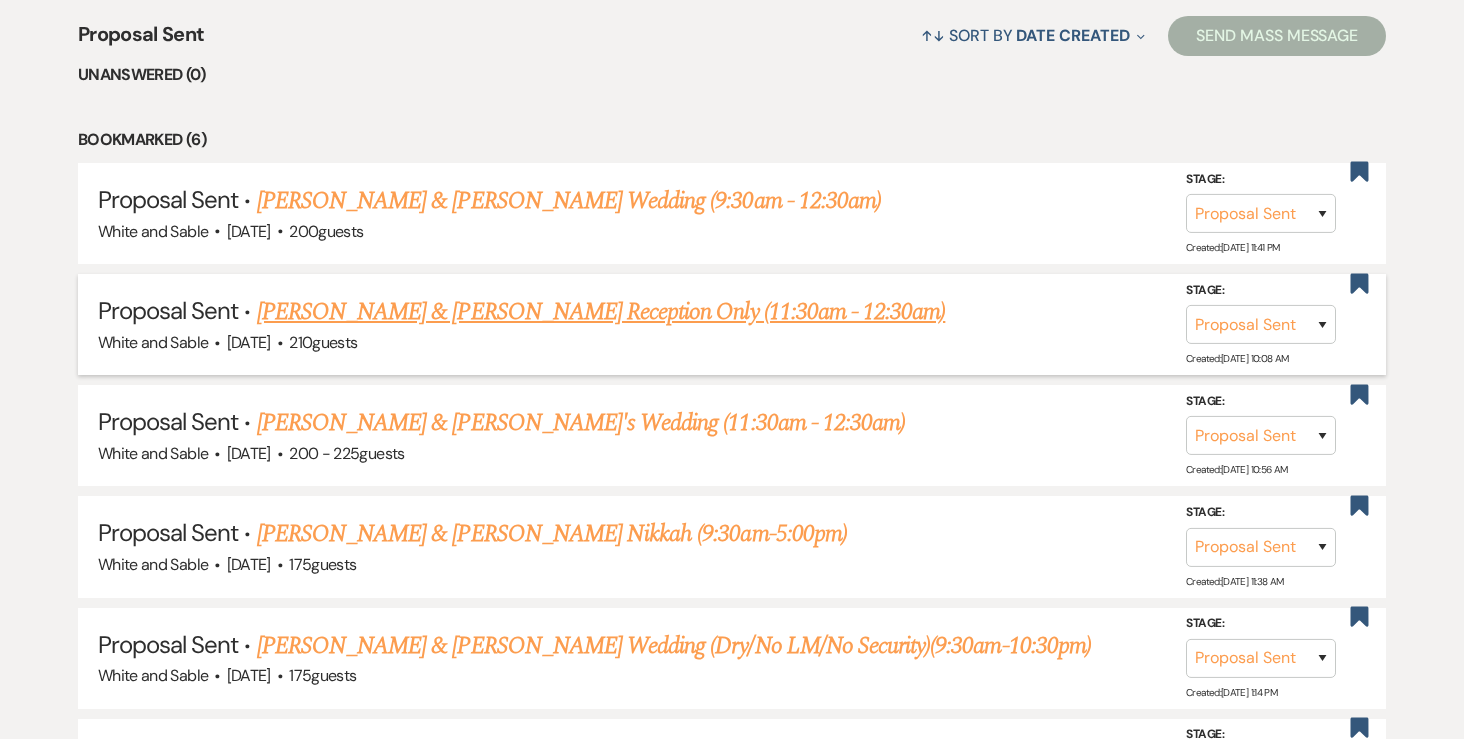 scroll, scrollTop: 801, scrollLeft: 0, axis: vertical 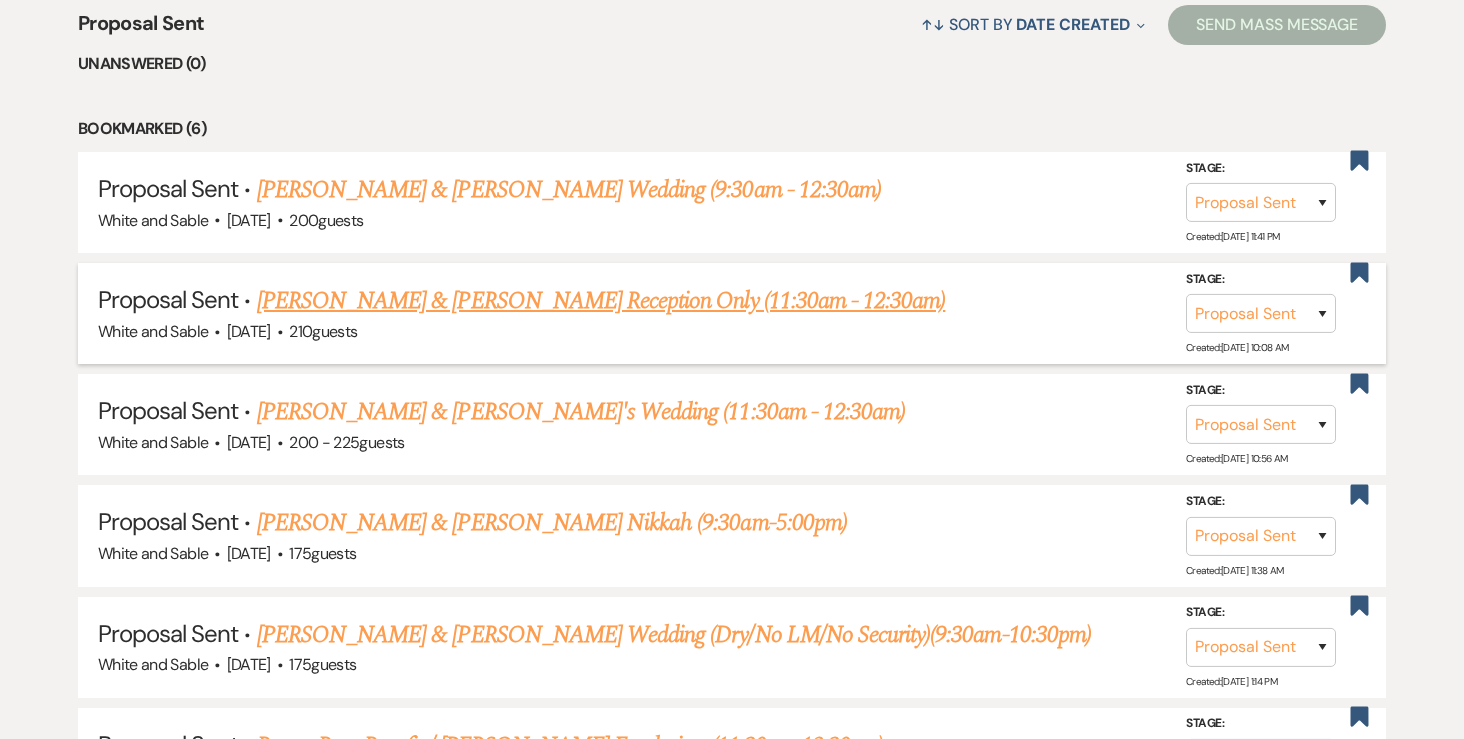 click on "Madison Dorn & Nick Lee's Reception Only (11:30am - 12:30am)" at bounding box center [601, 301] 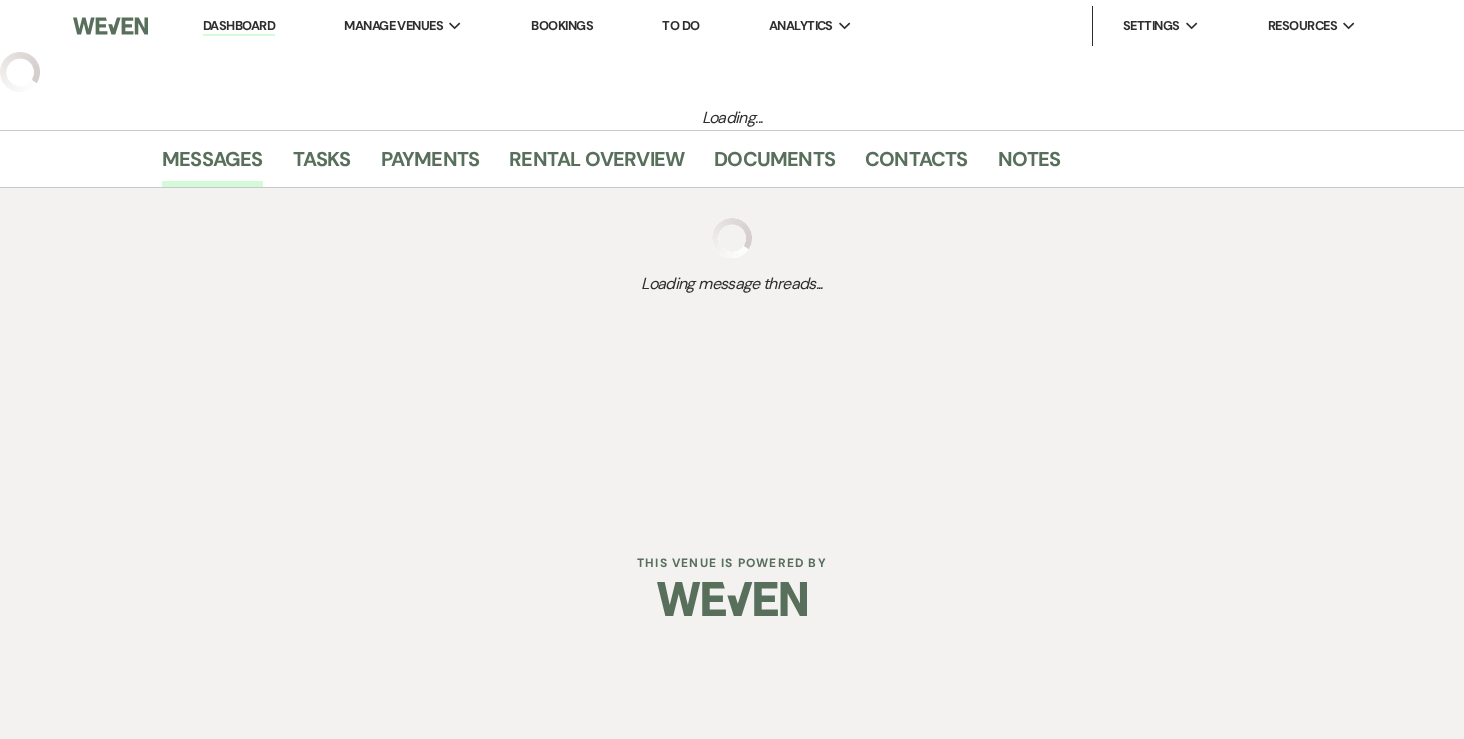 select on "6" 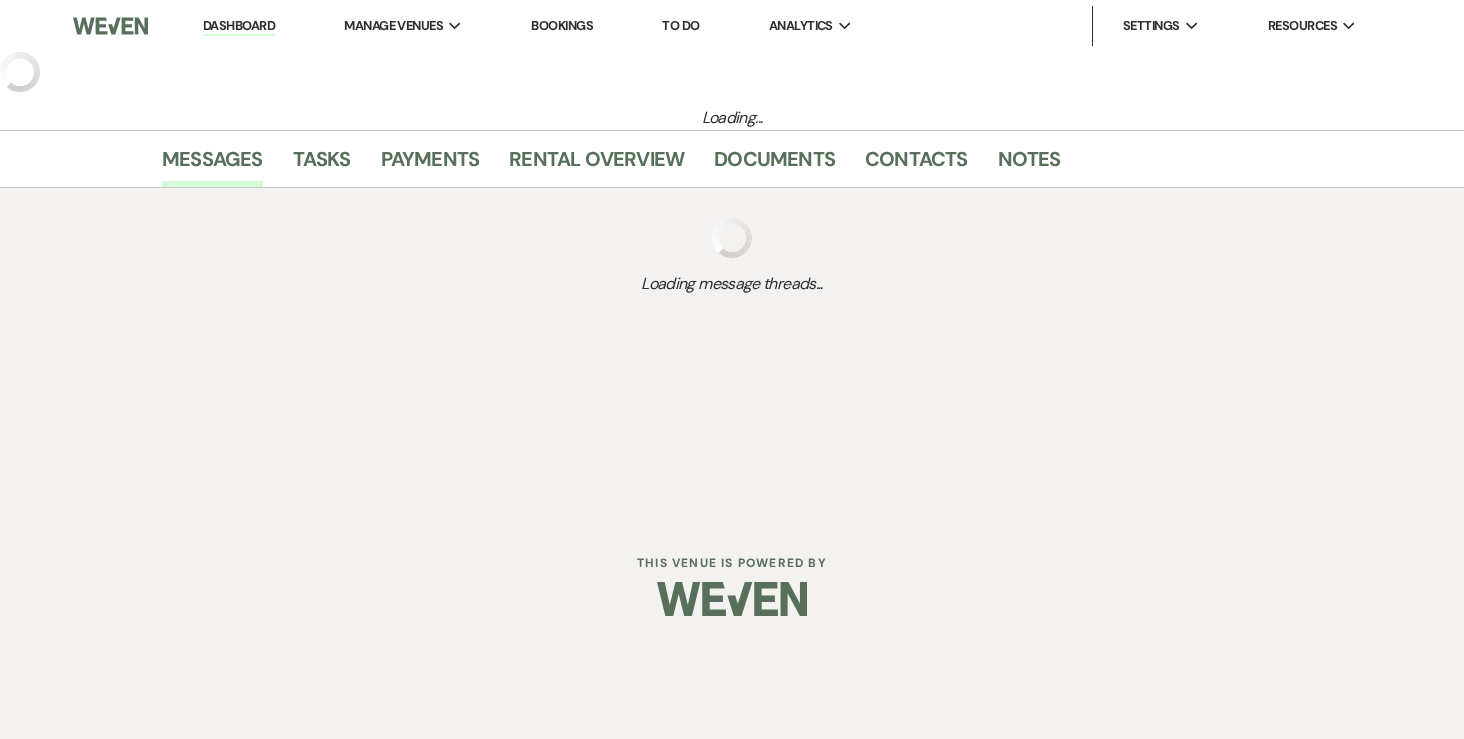 select on "5" 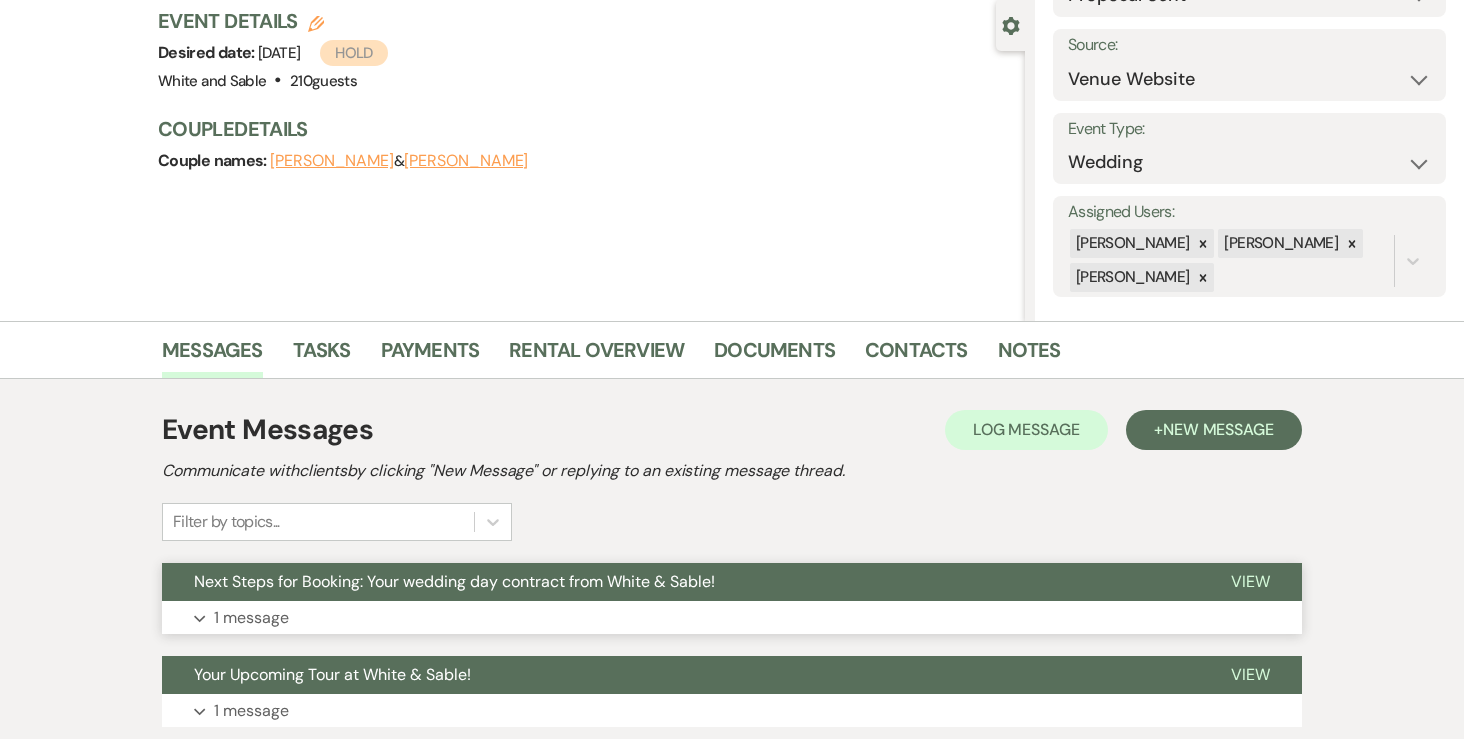 scroll, scrollTop: 188, scrollLeft: 0, axis: vertical 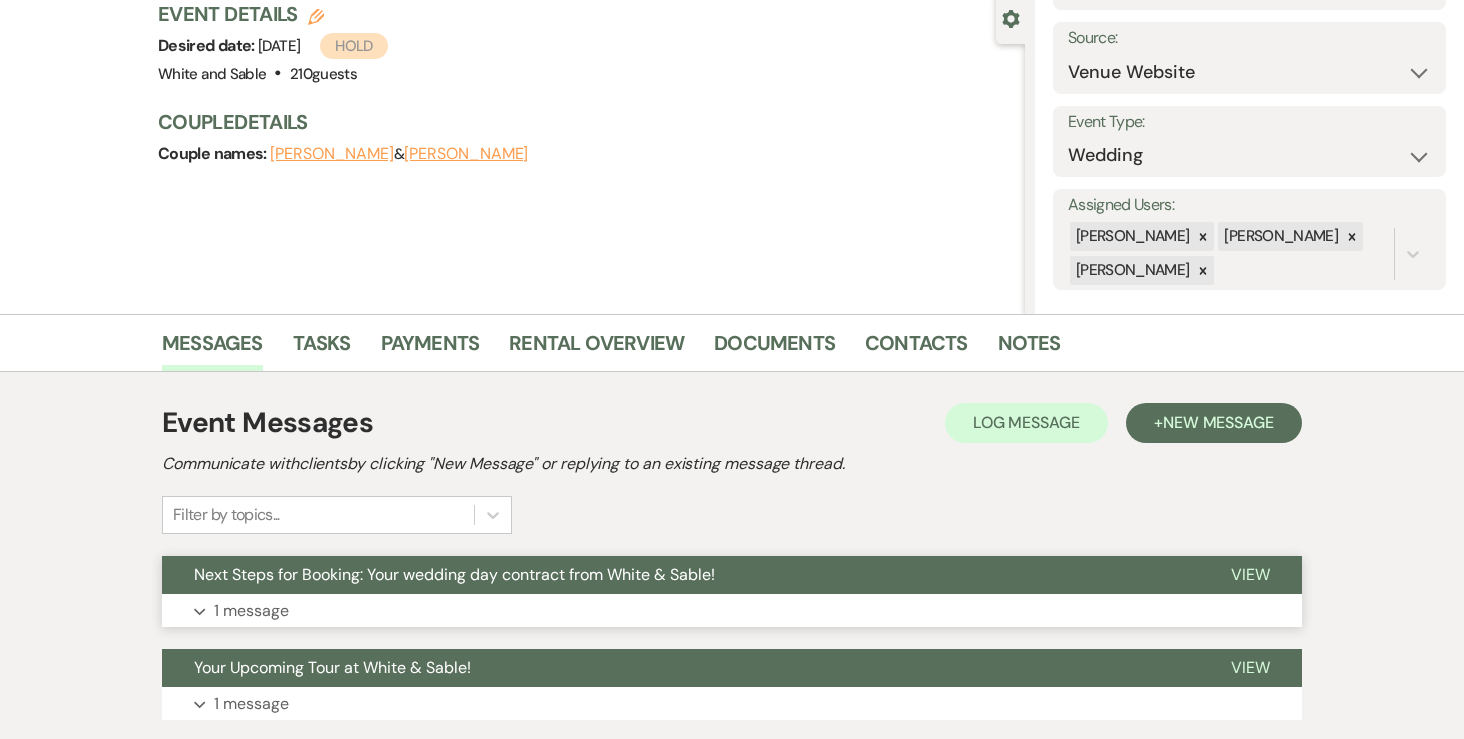 click on "Next Steps for Booking: Your wedding day contract from White & Sable!" at bounding box center (680, 575) 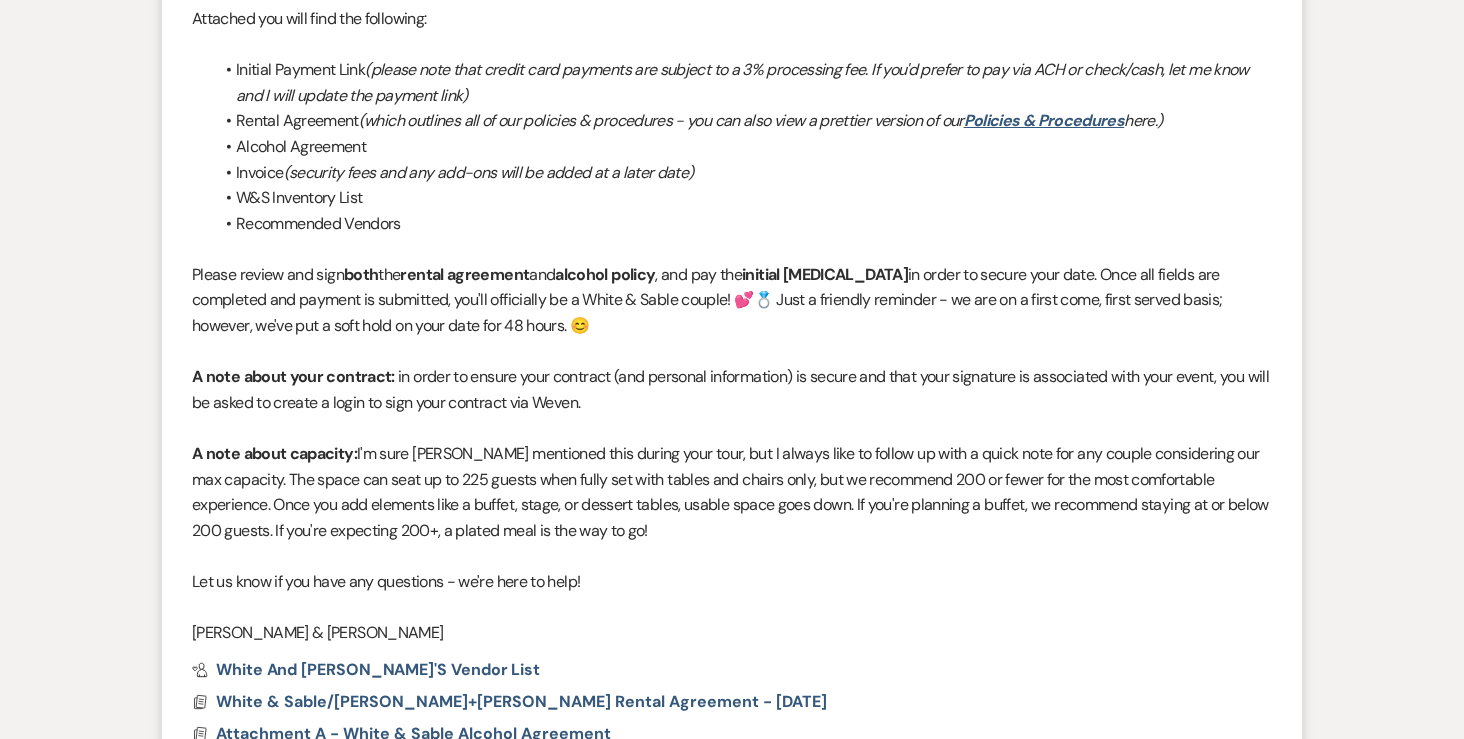 scroll, scrollTop: 0, scrollLeft: 0, axis: both 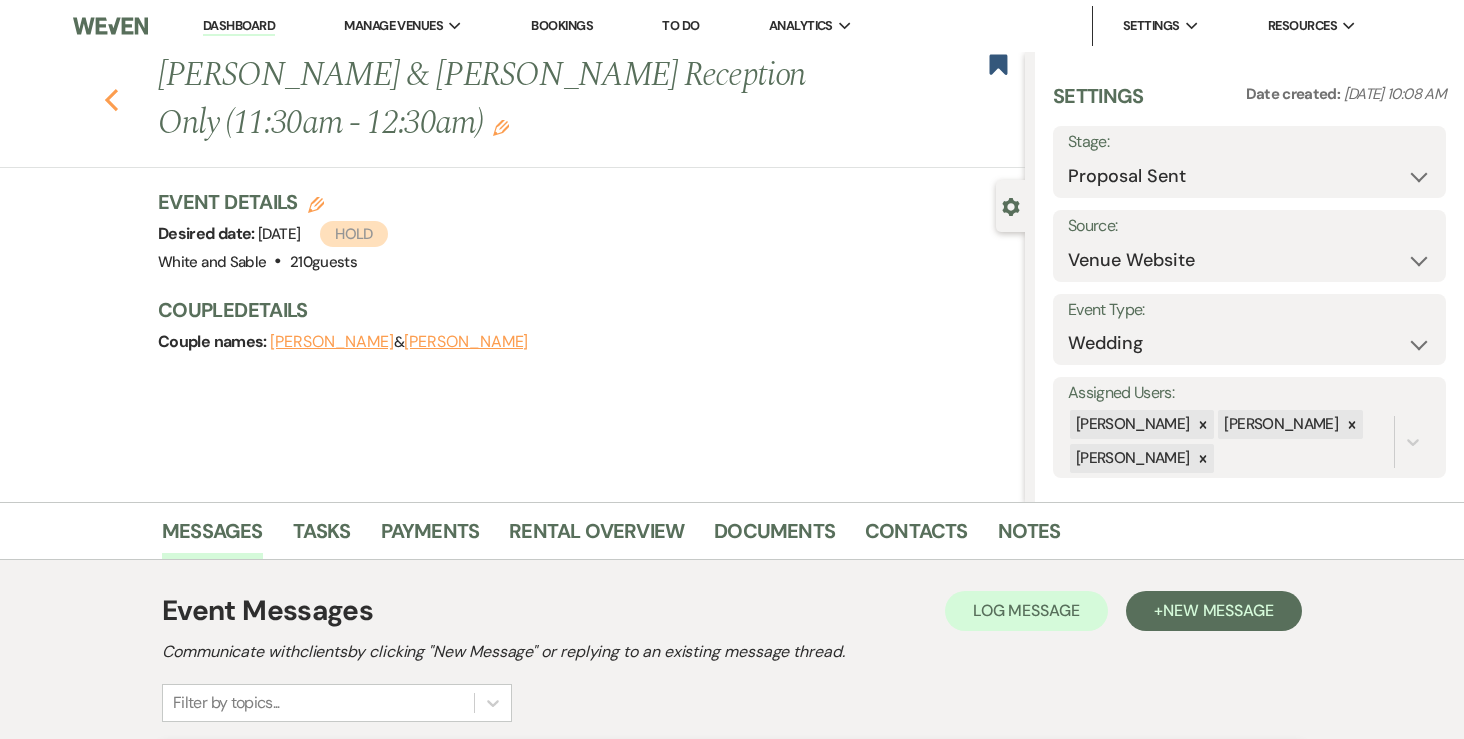 click on "Previous" 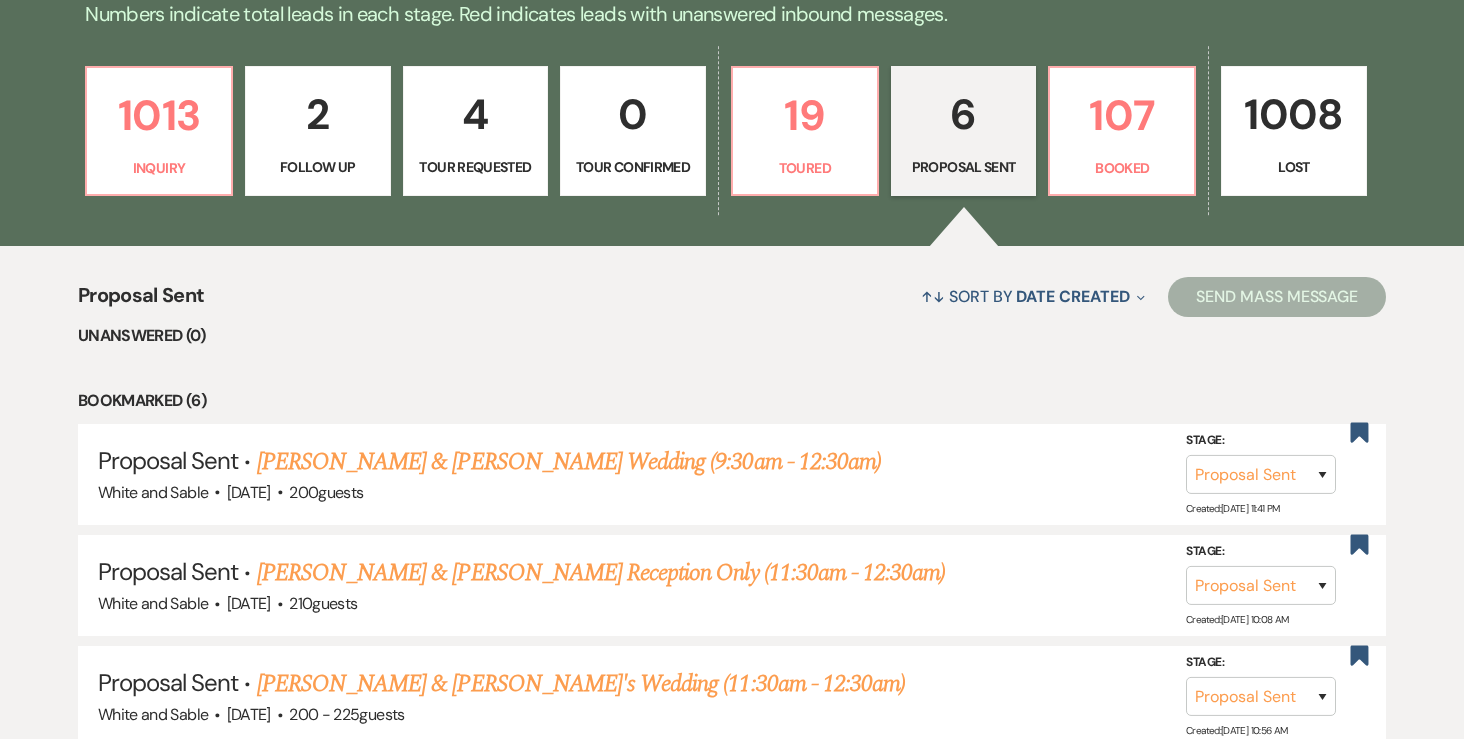 scroll, scrollTop: 524, scrollLeft: 0, axis: vertical 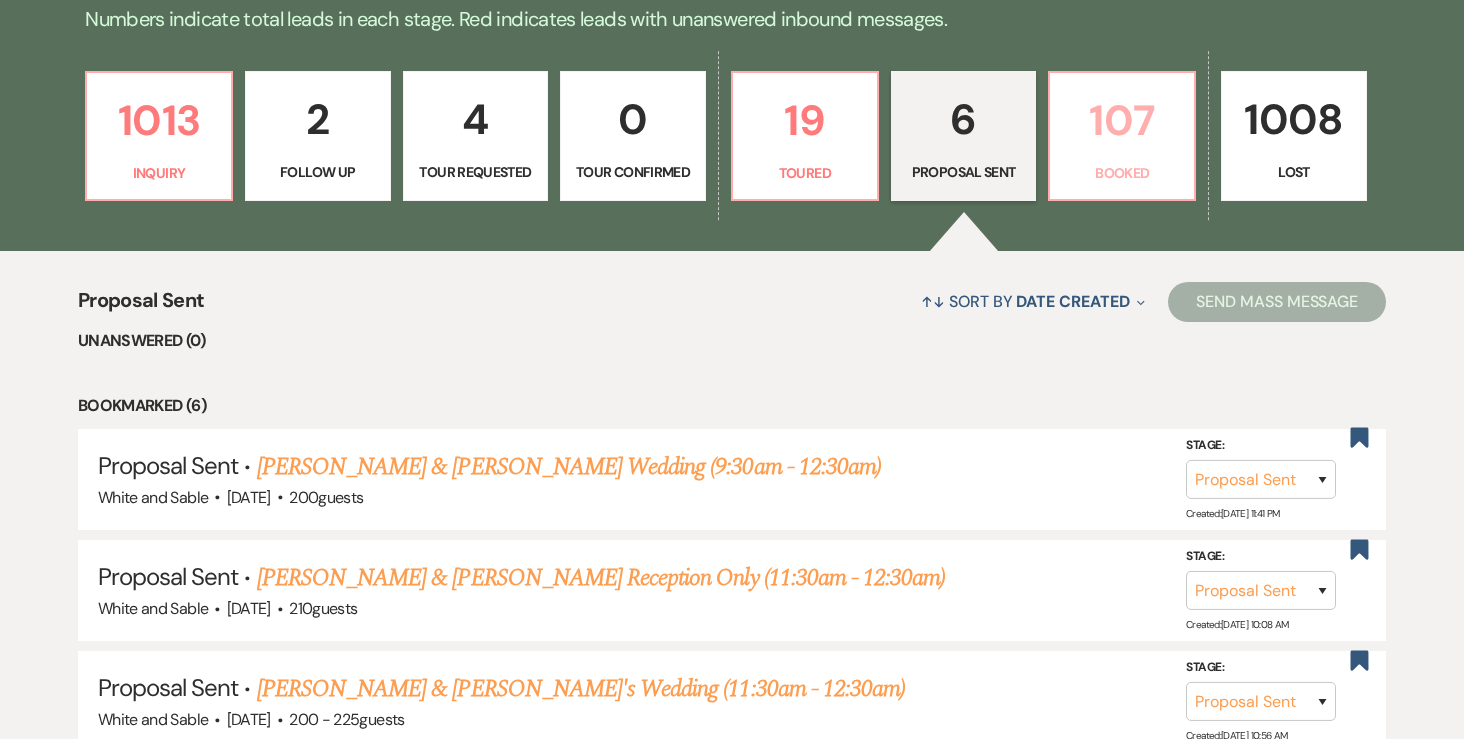 click on "107" at bounding box center (1122, 120) 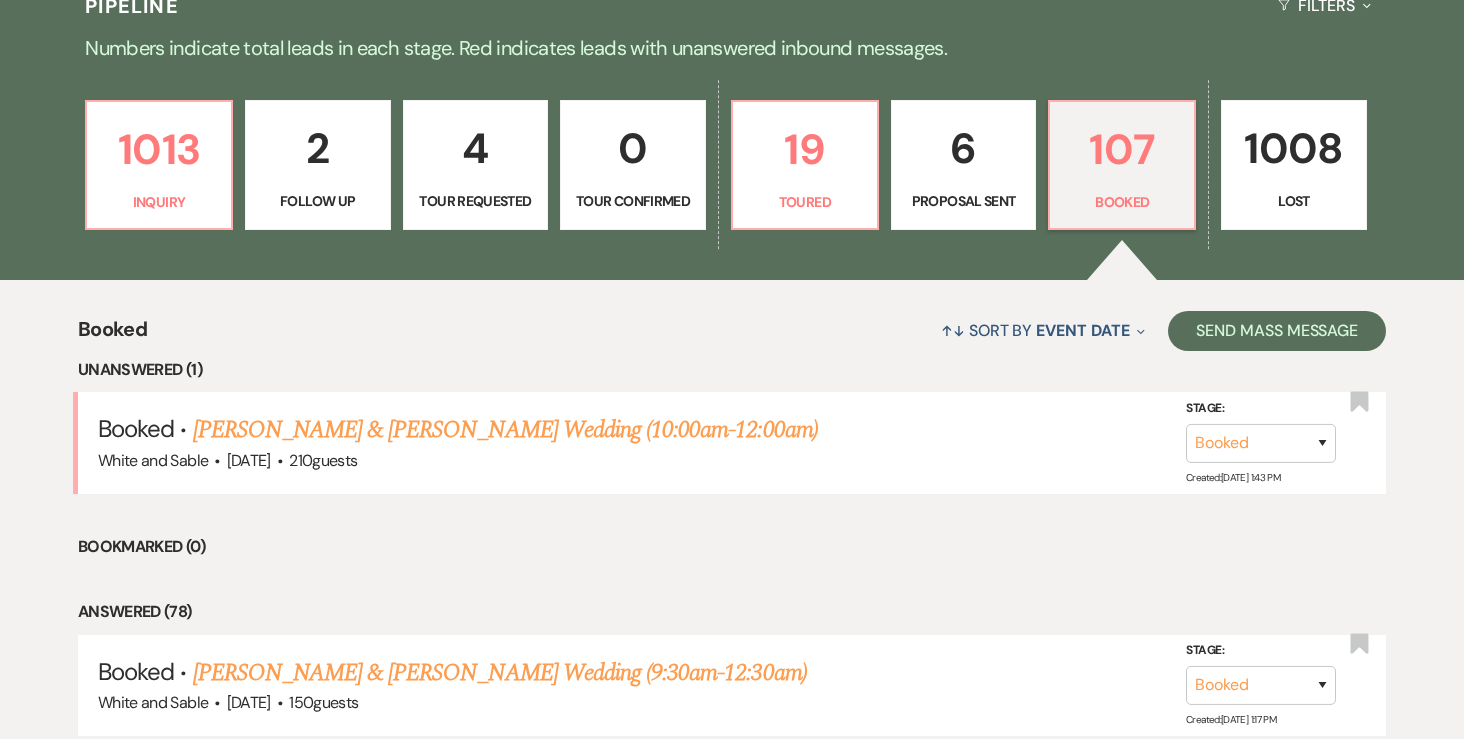 scroll, scrollTop: 494, scrollLeft: 0, axis: vertical 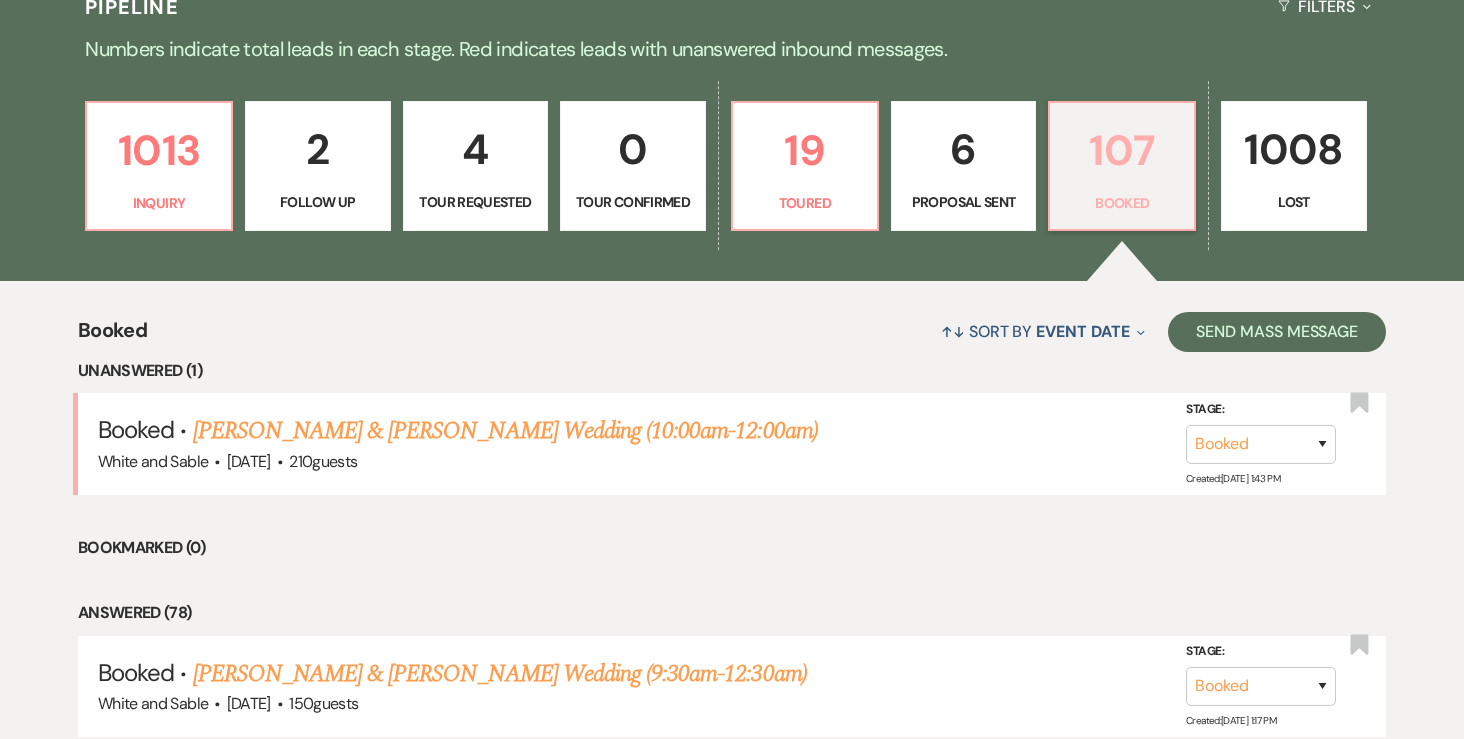 click on "107" at bounding box center (1122, 150) 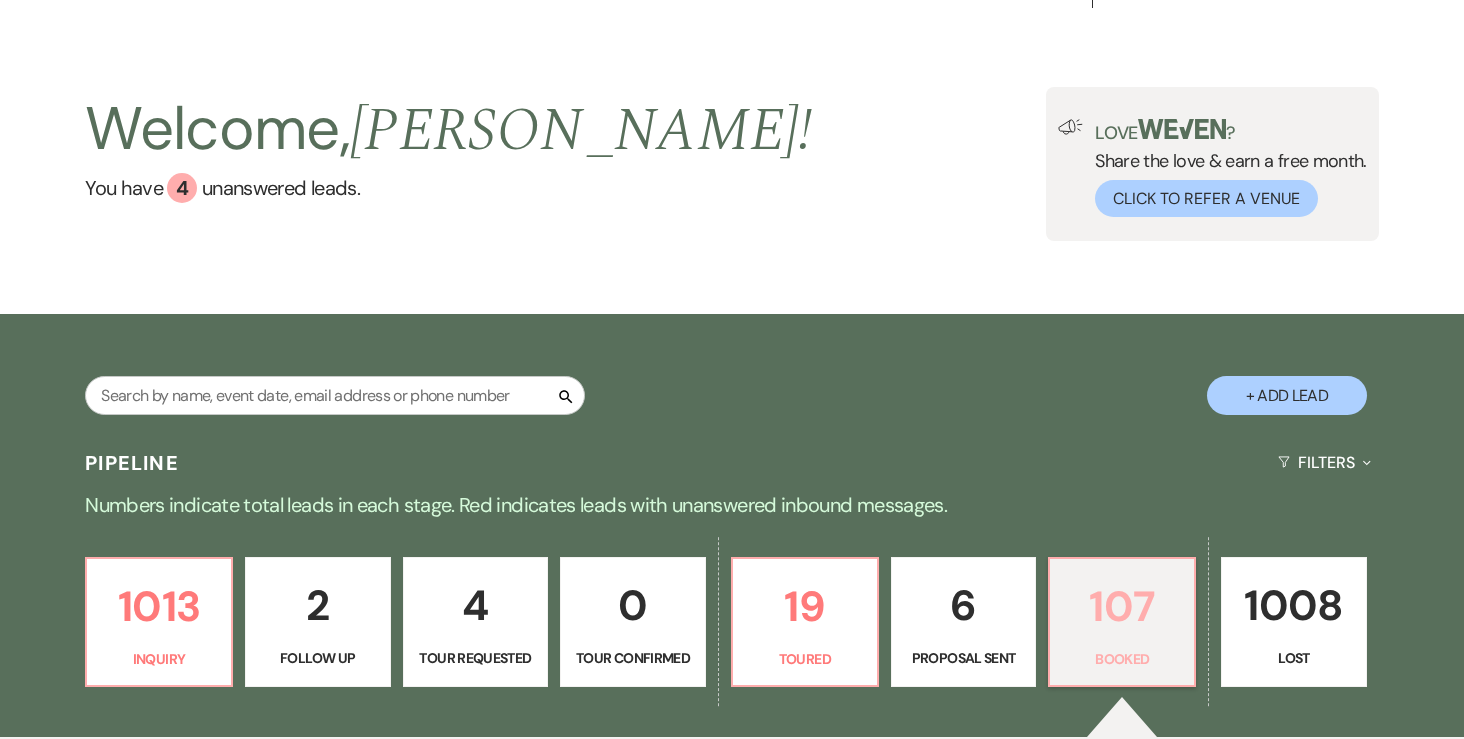 scroll, scrollTop: 0, scrollLeft: 0, axis: both 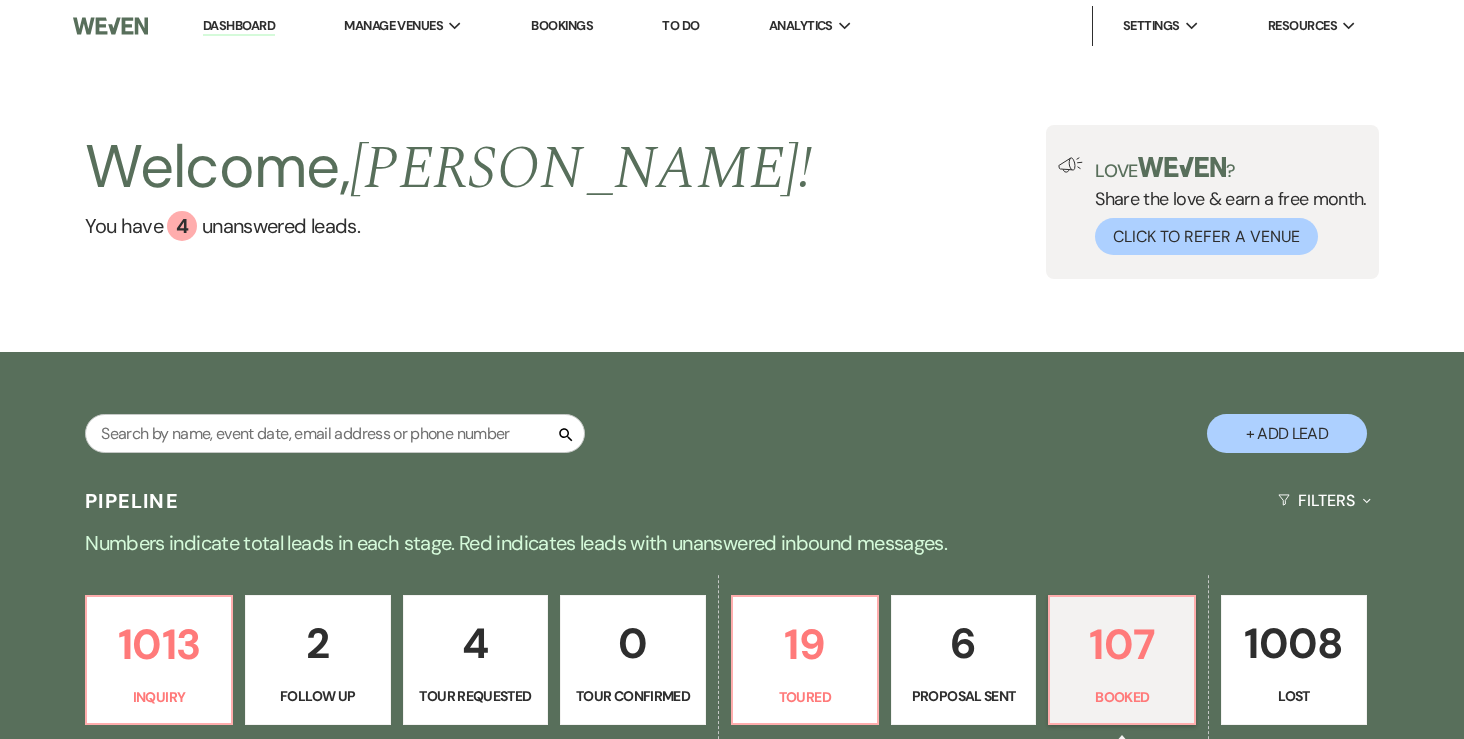 click on "To Do" at bounding box center (680, 25) 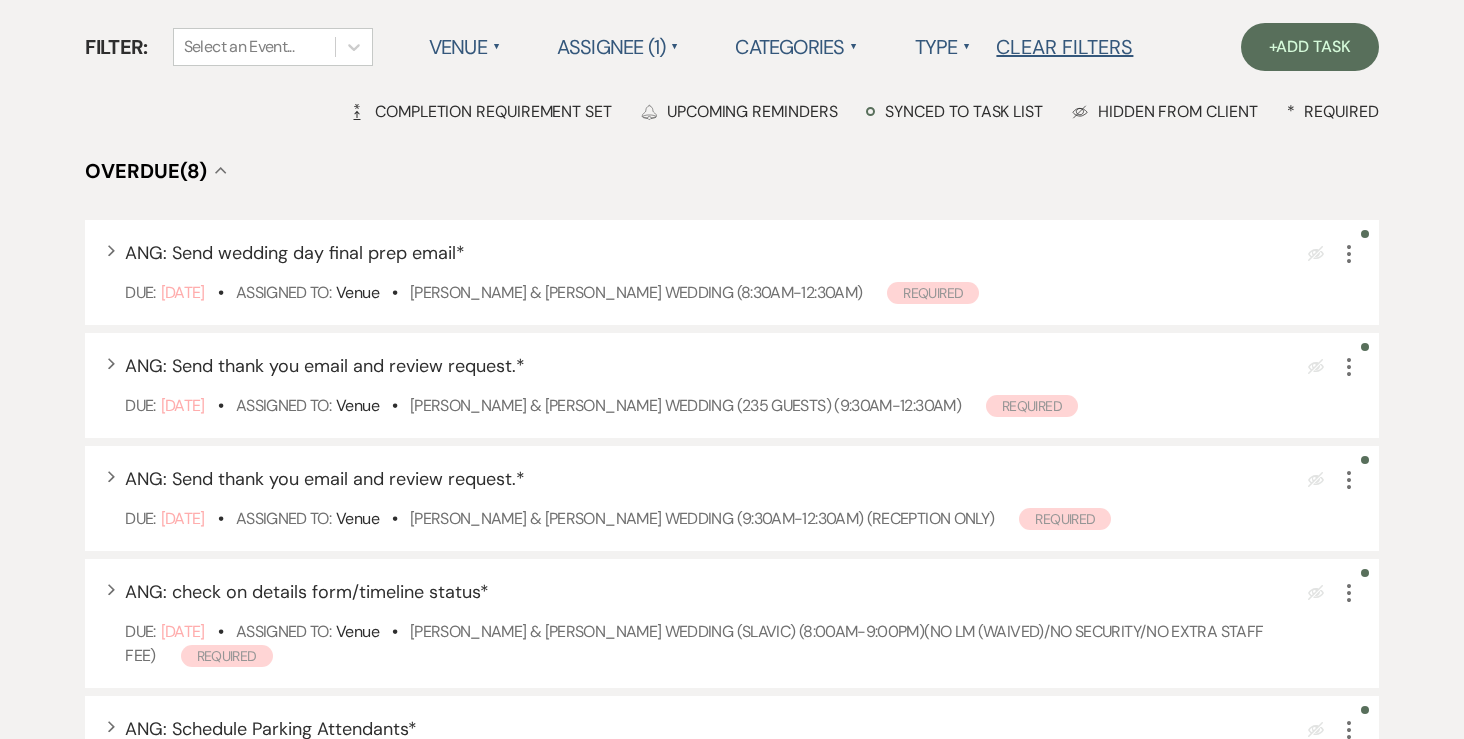 scroll, scrollTop: 146, scrollLeft: 0, axis: vertical 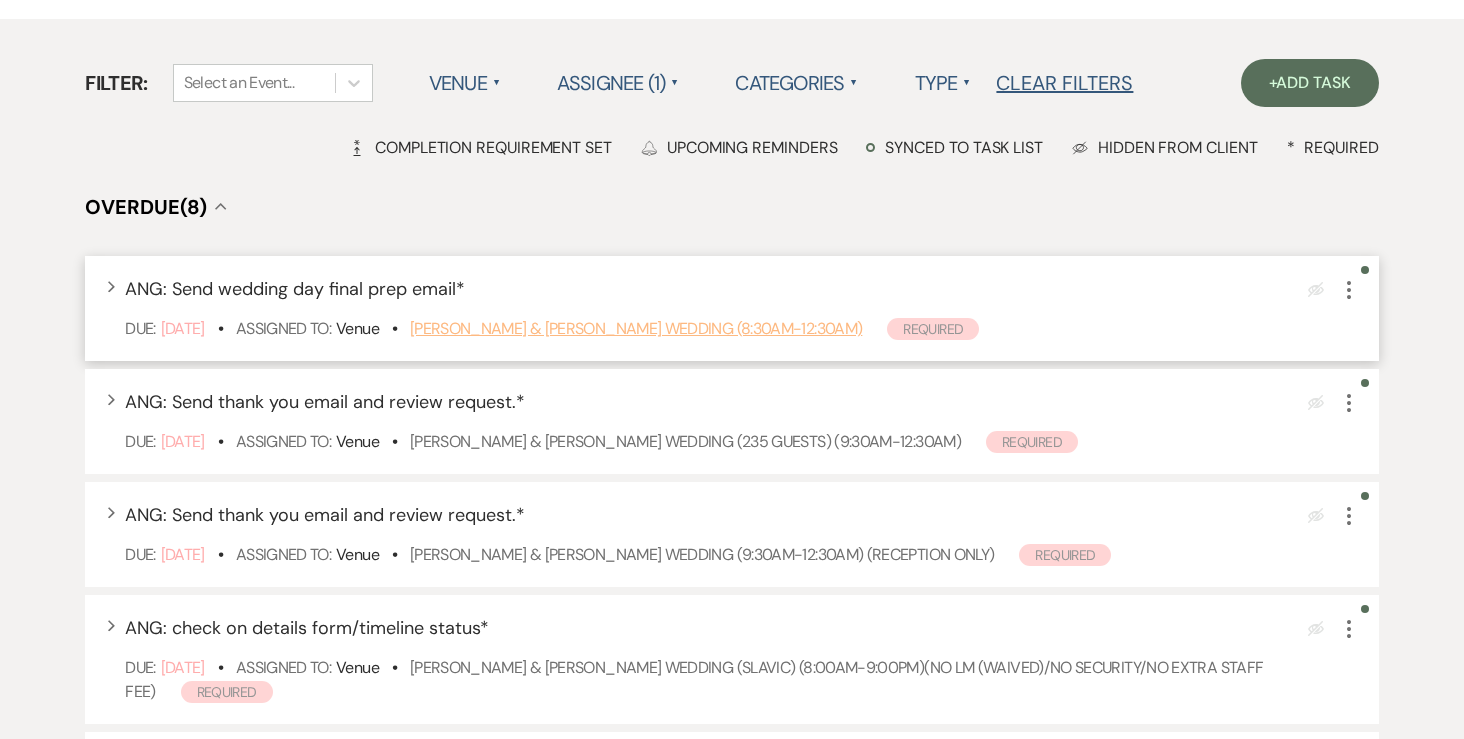 click on "[PERSON_NAME] & [PERSON_NAME] Wedding (8:30am-12:30am)" at bounding box center (636, 328) 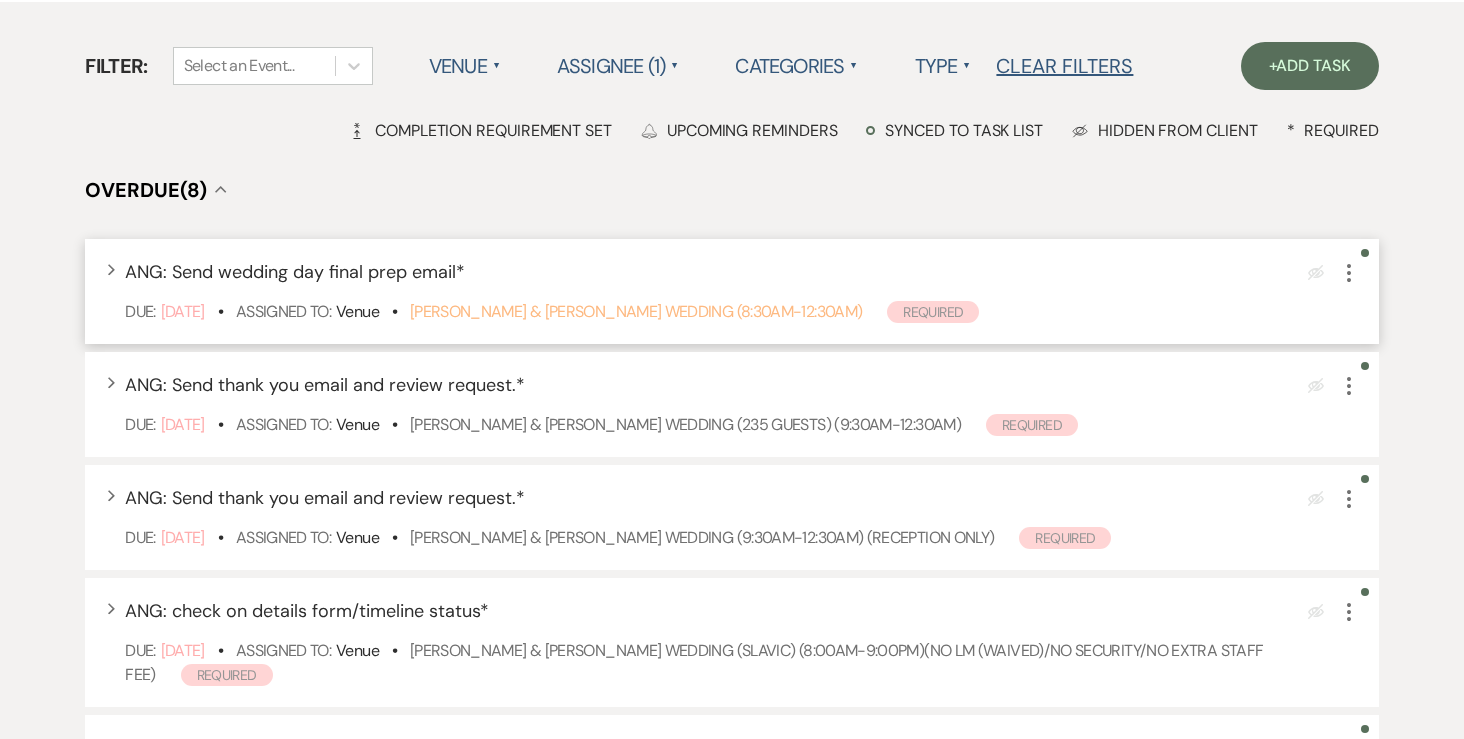 scroll, scrollTop: 191, scrollLeft: 0, axis: vertical 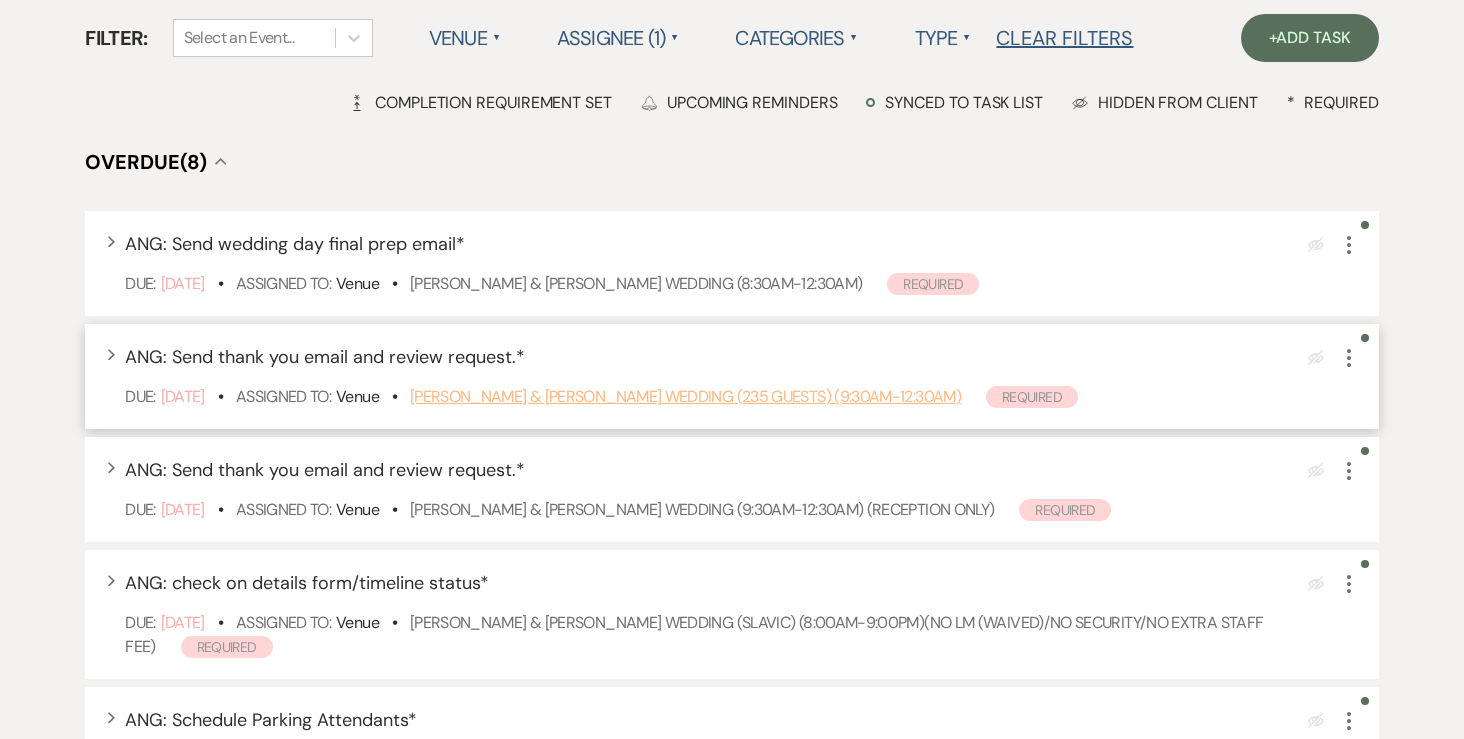 click on "[PERSON_NAME] & [PERSON_NAME] Wedding (235 Guests) (9:30am-12:30am)" at bounding box center [685, 396] 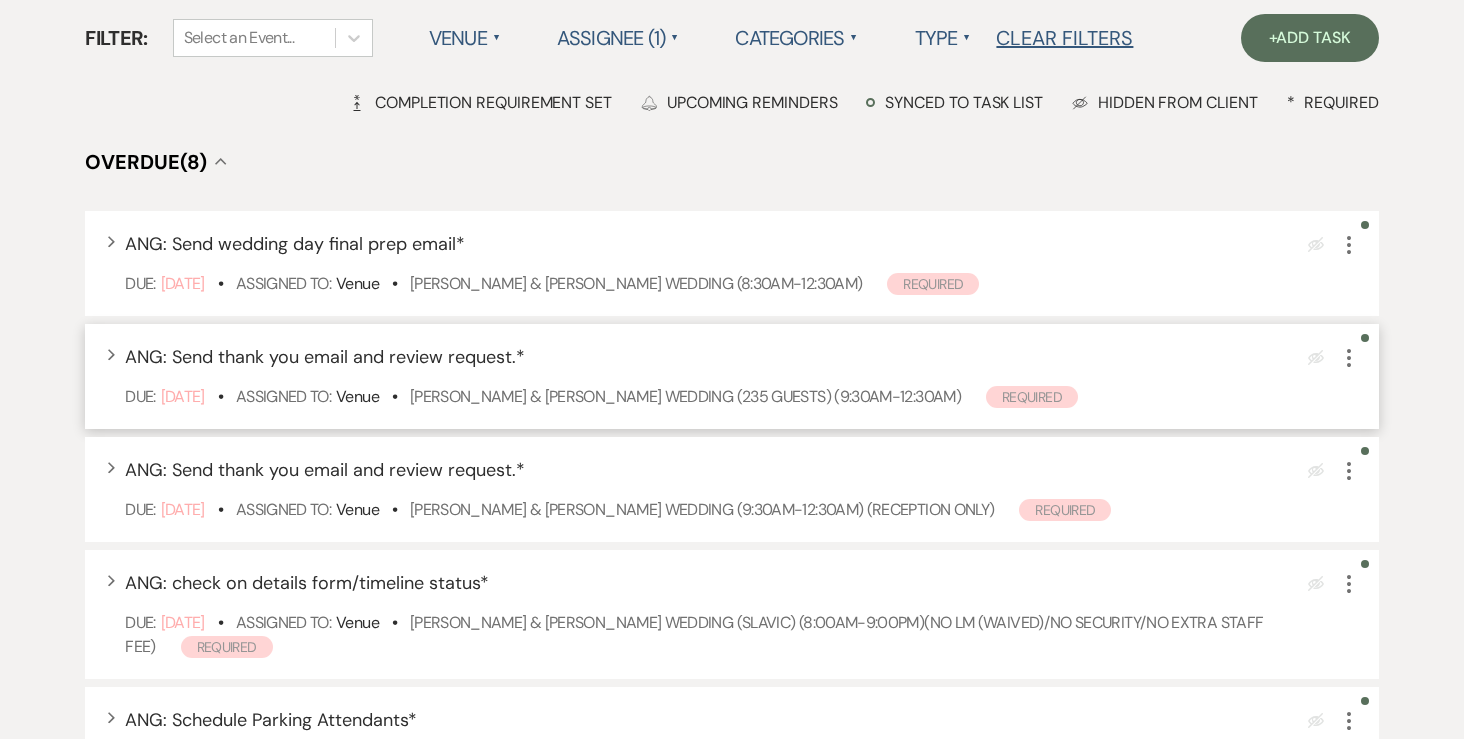 click 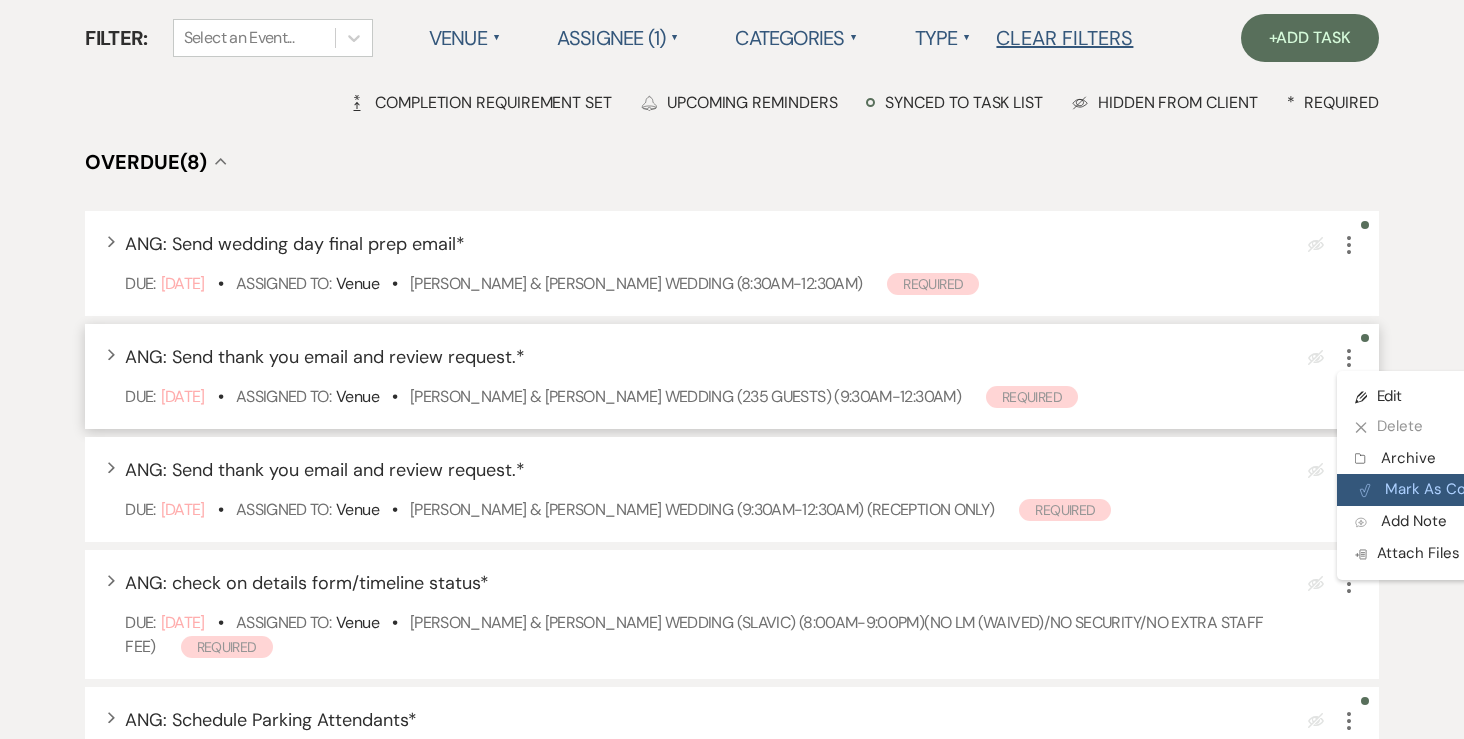 click on "Plan Portal Link   Mark As Complete" at bounding box center [1435, 490] 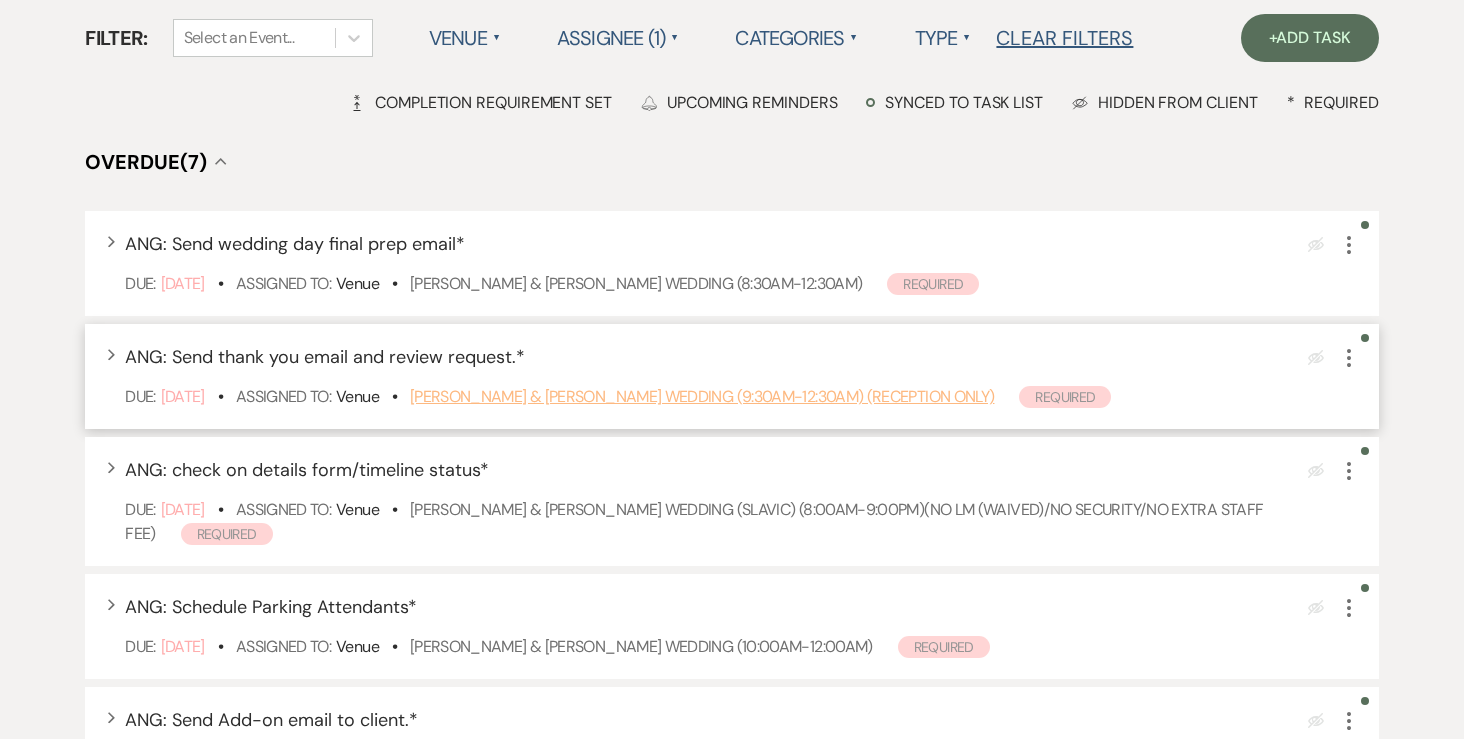 click on "[PERSON_NAME] & [PERSON_NAME] Wedding (9:30am-12:30am) (Reception Only)" at bounding box center [702, 396] 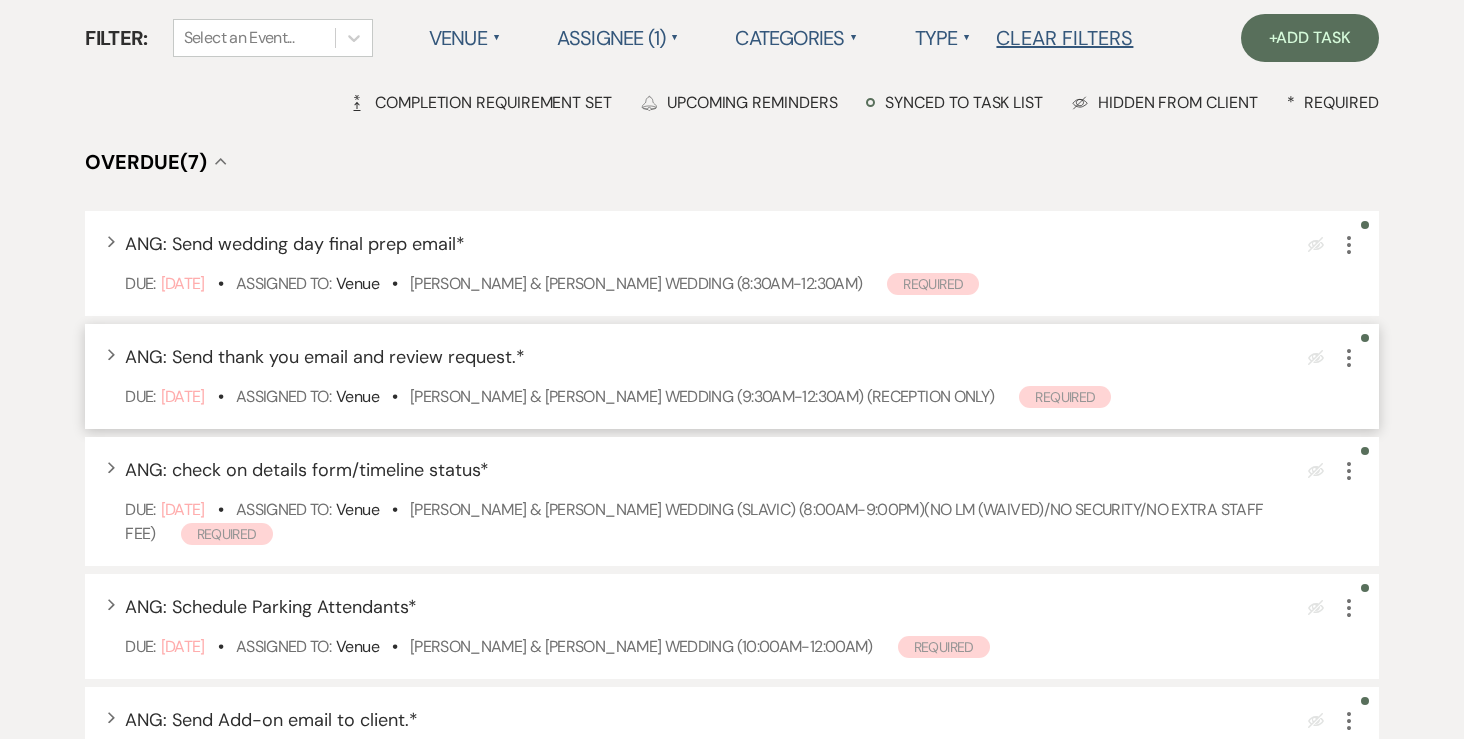 click on "More" 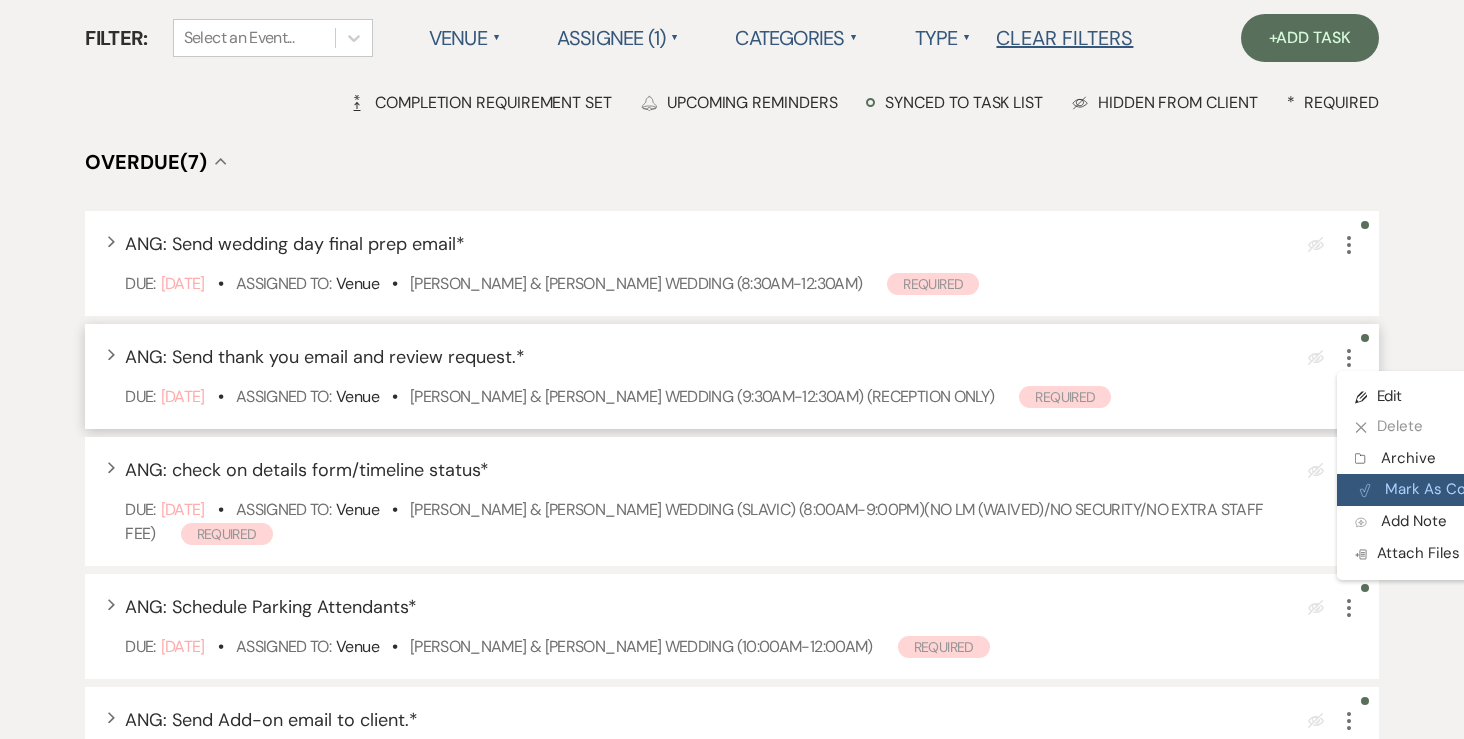 click on "Plan Portal Link   Mark As Complete" at bounding box center (1435, 490) 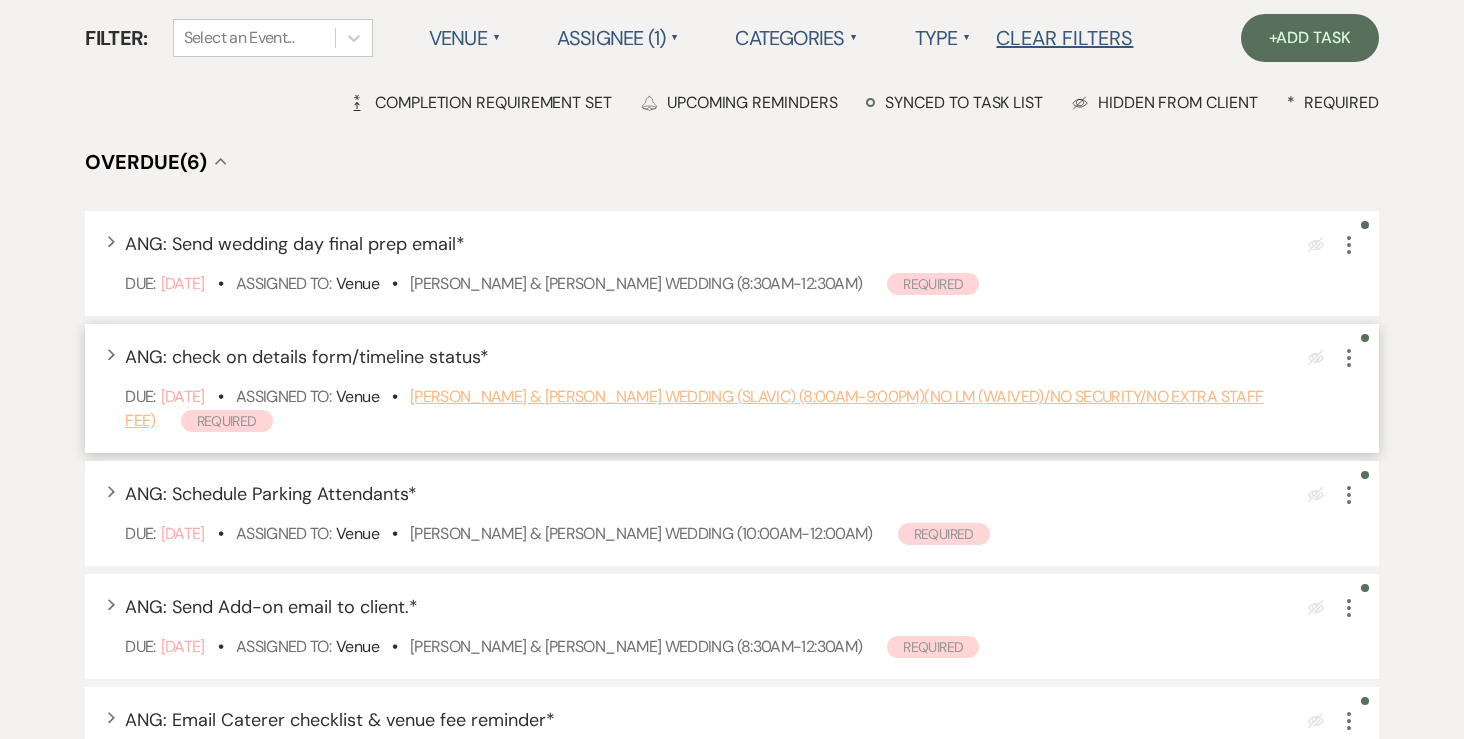 click on "Karena Chinikailo & Paul Stepanyuk's Wedding (SLAVIC) (8:00am-9:00pm)(NO LM (waived)/no security/no extra staff fee)" at bounding box center [694, 408] 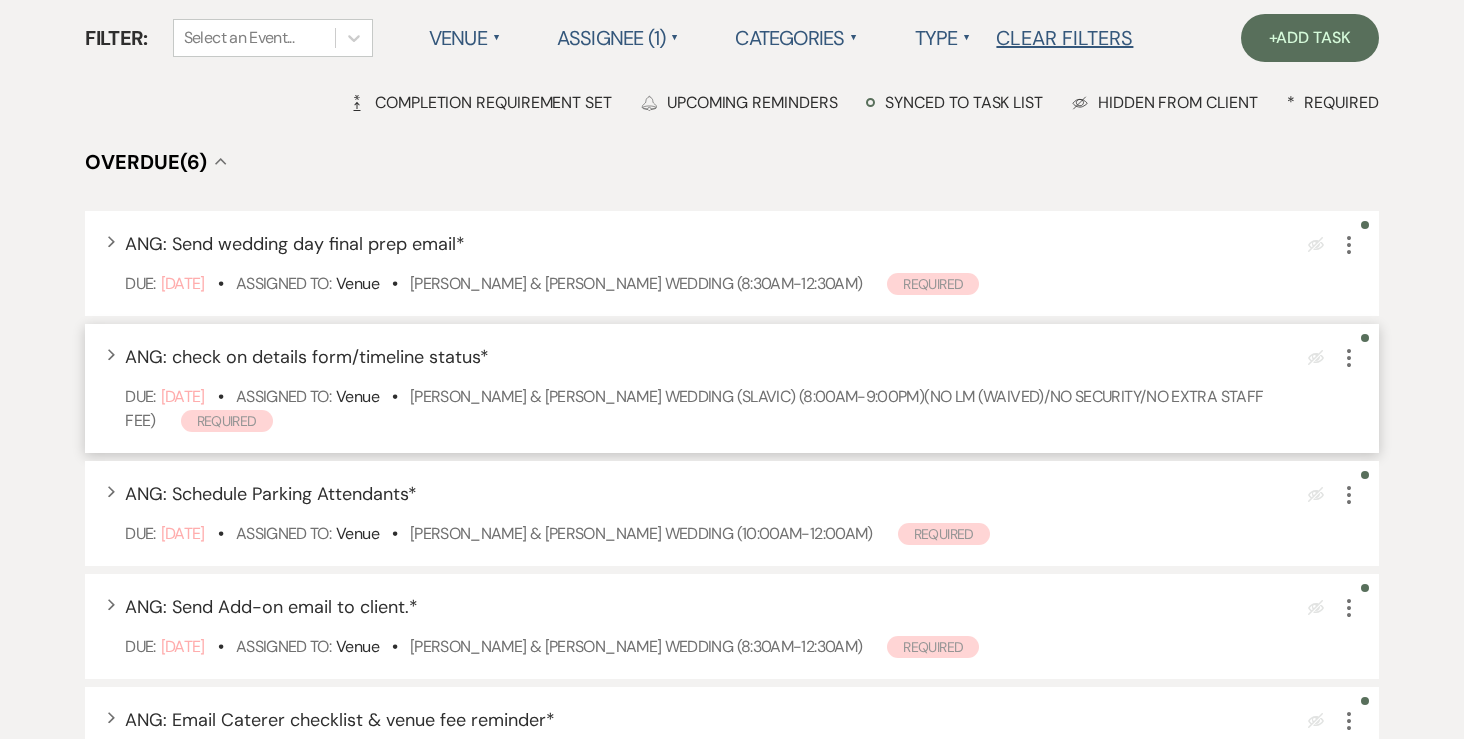 click on "More" 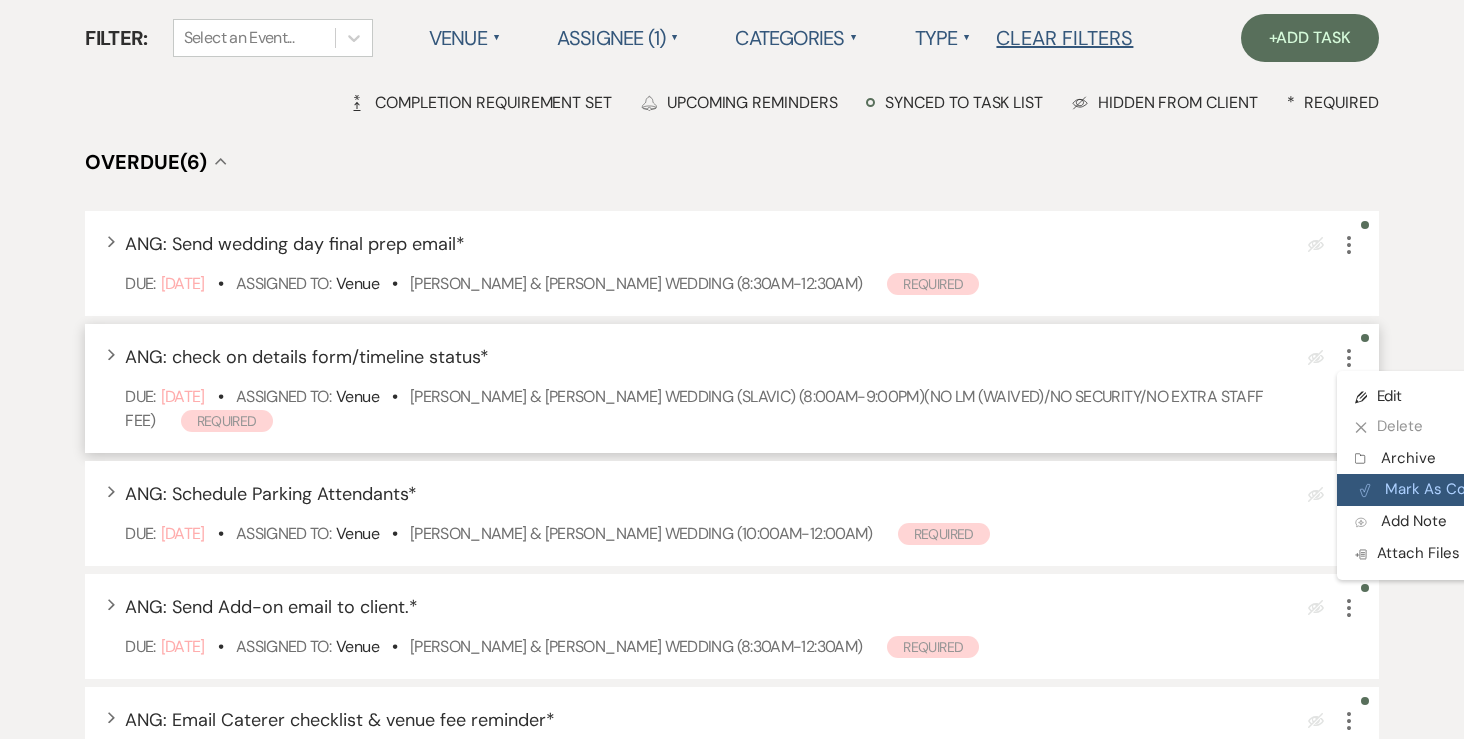 click on "Plan Portal Link   Mark As Complete" at bounding box center (1435, 490) 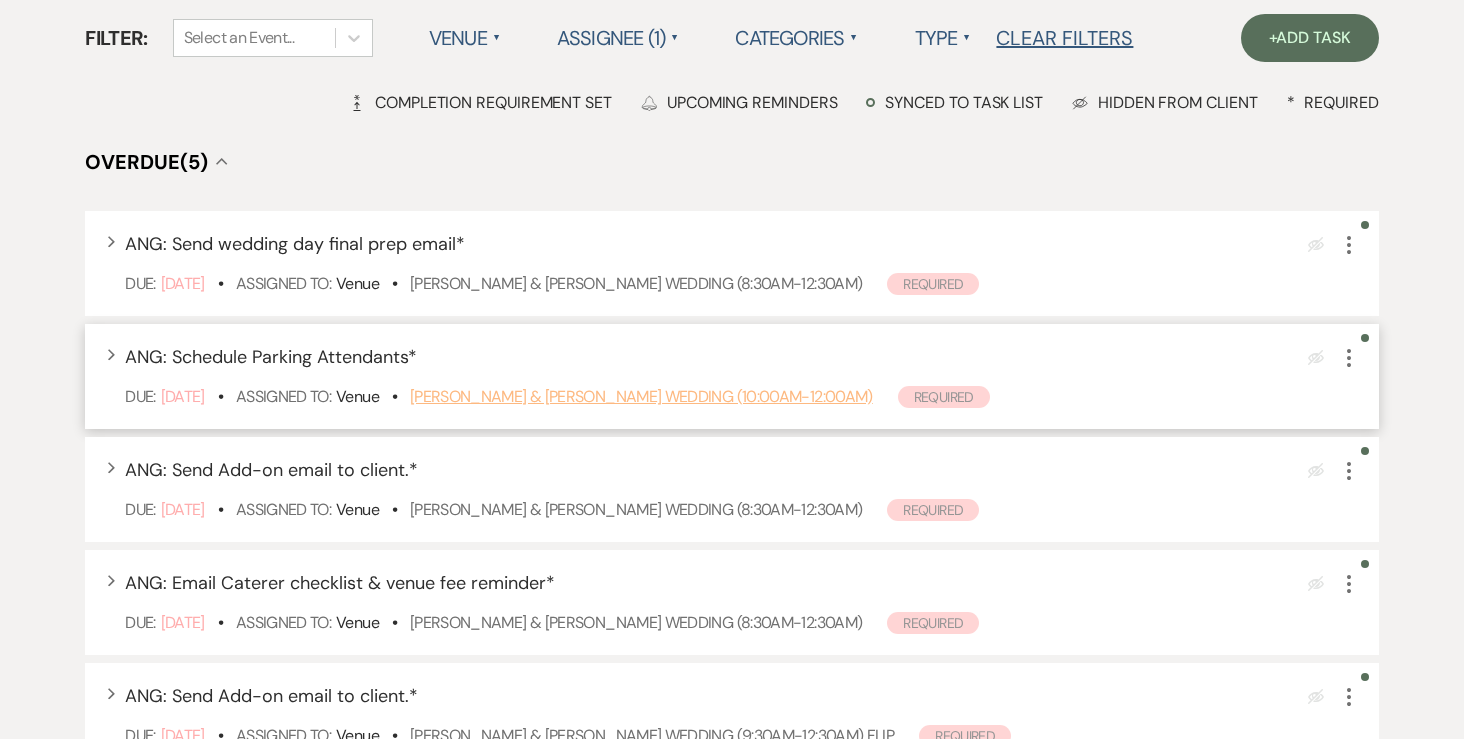 click on "Alex Christensen & Sam Weiss's Wedding (10:00am-12:00am)" at bounding box center (641, 396) 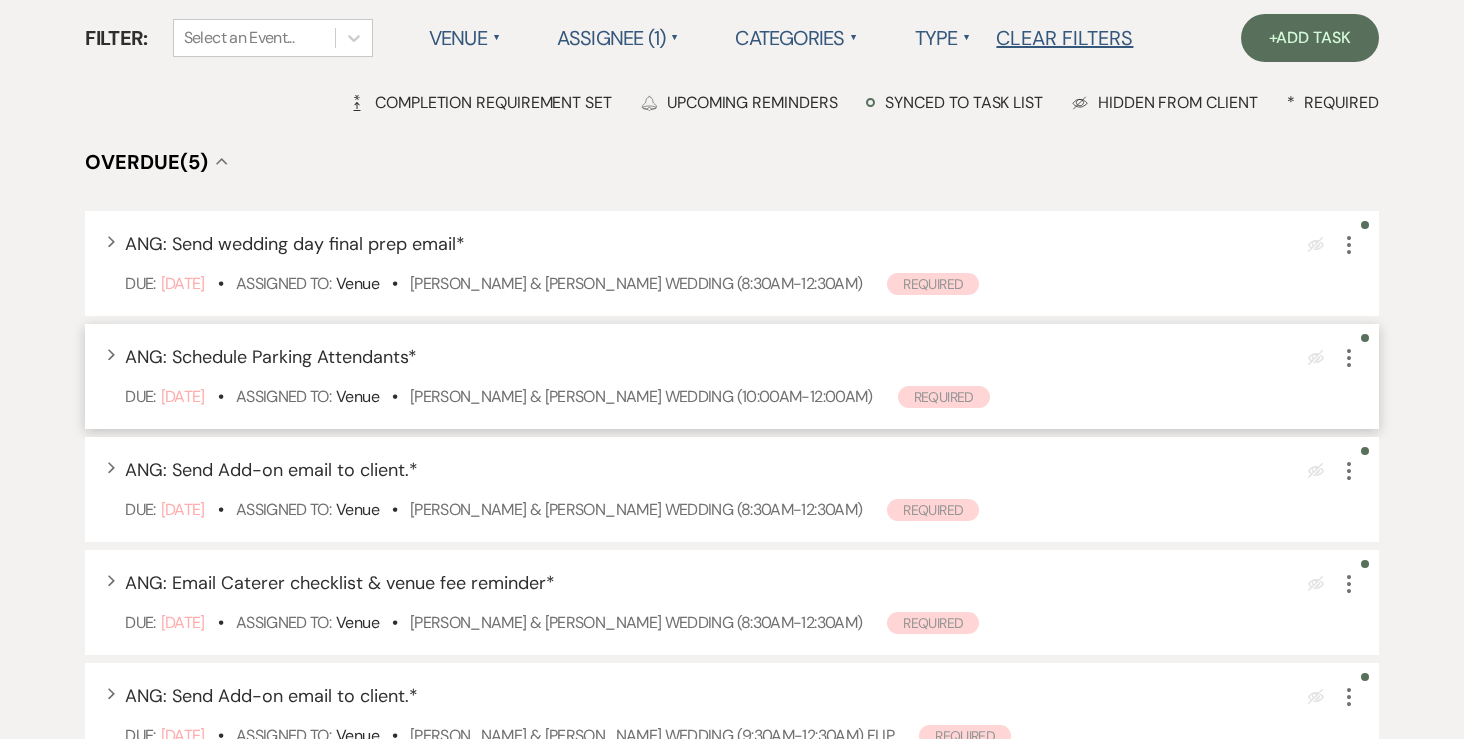 click on "More" 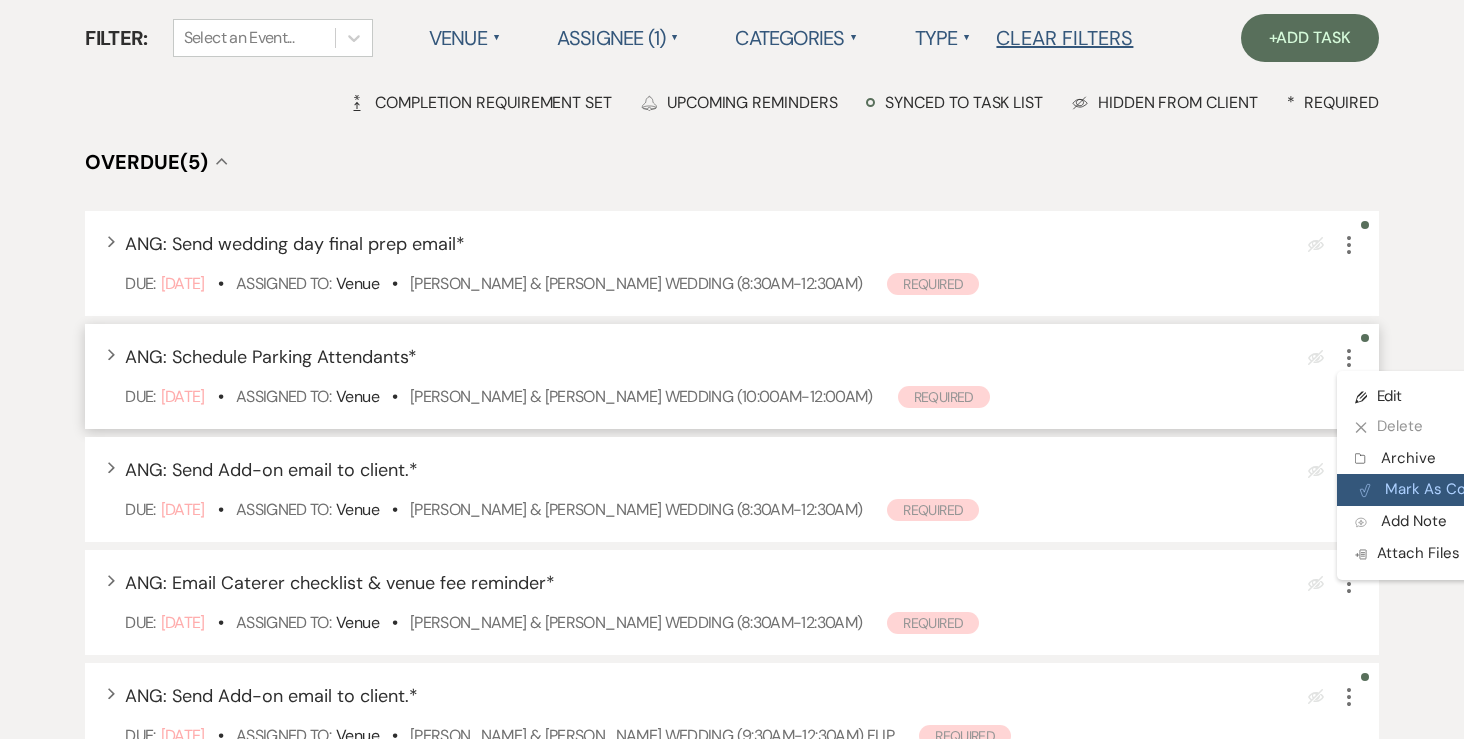click on "Plan Portal Link   Mark As Complete" at bounding box center (1435, 490) 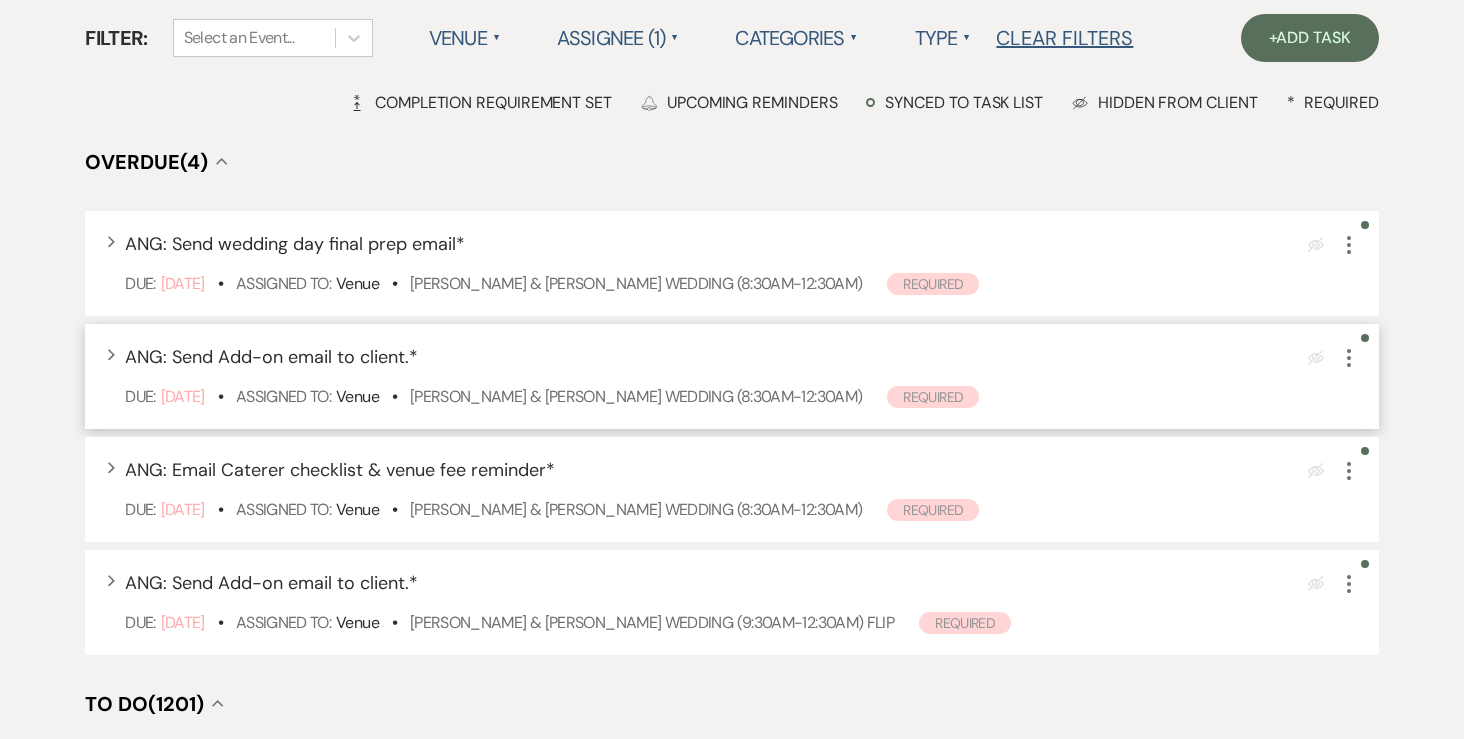 click on "More" 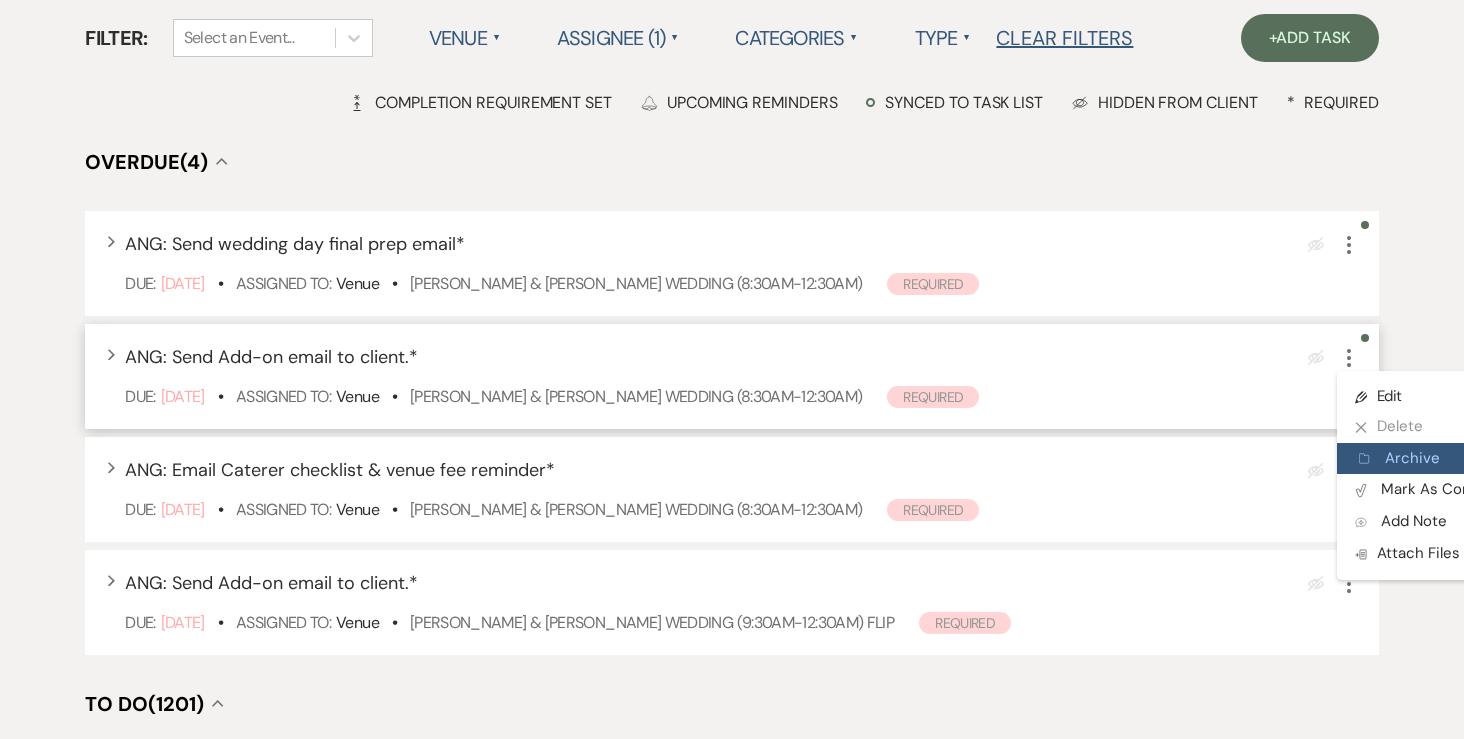 click on "Archive" 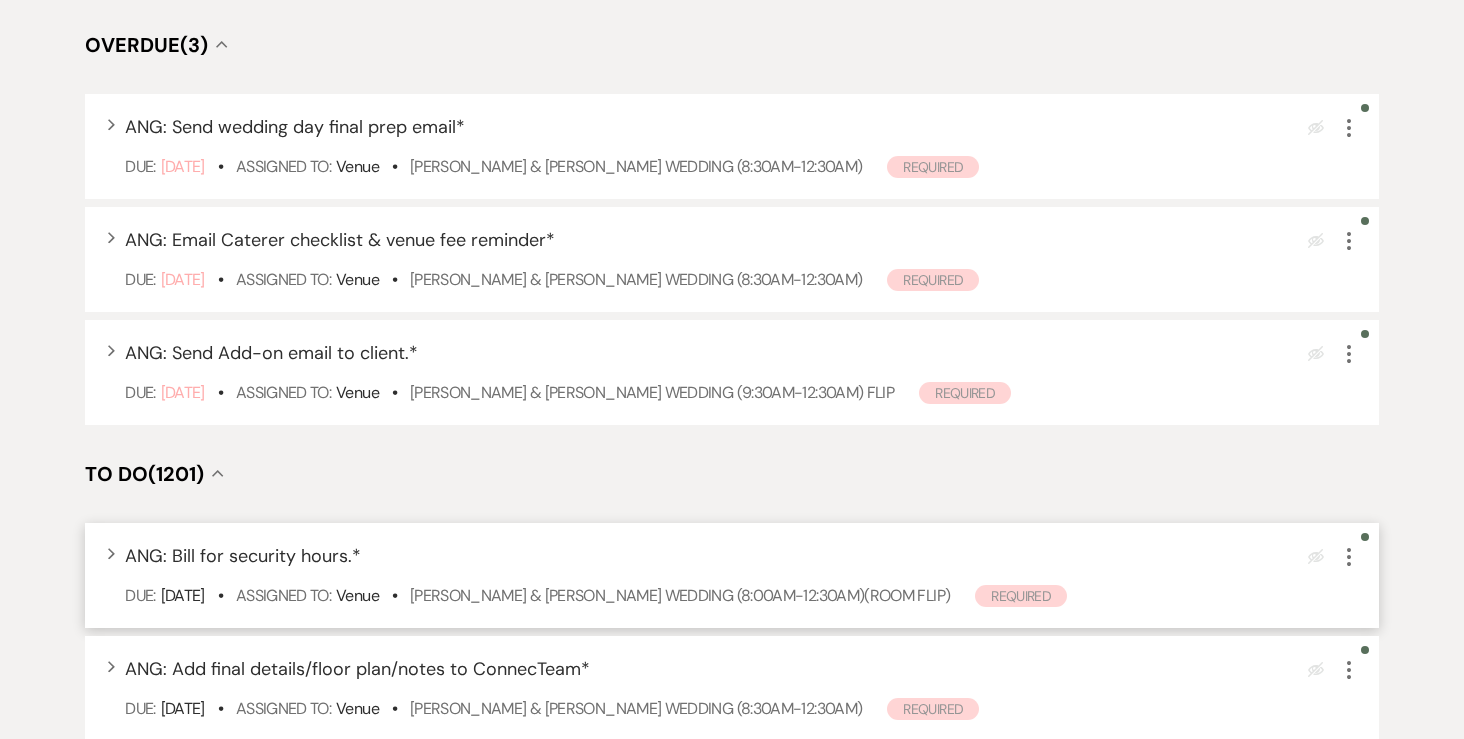 scroll, scrollTop: 306, scrollLeft: 0, axis: vertical 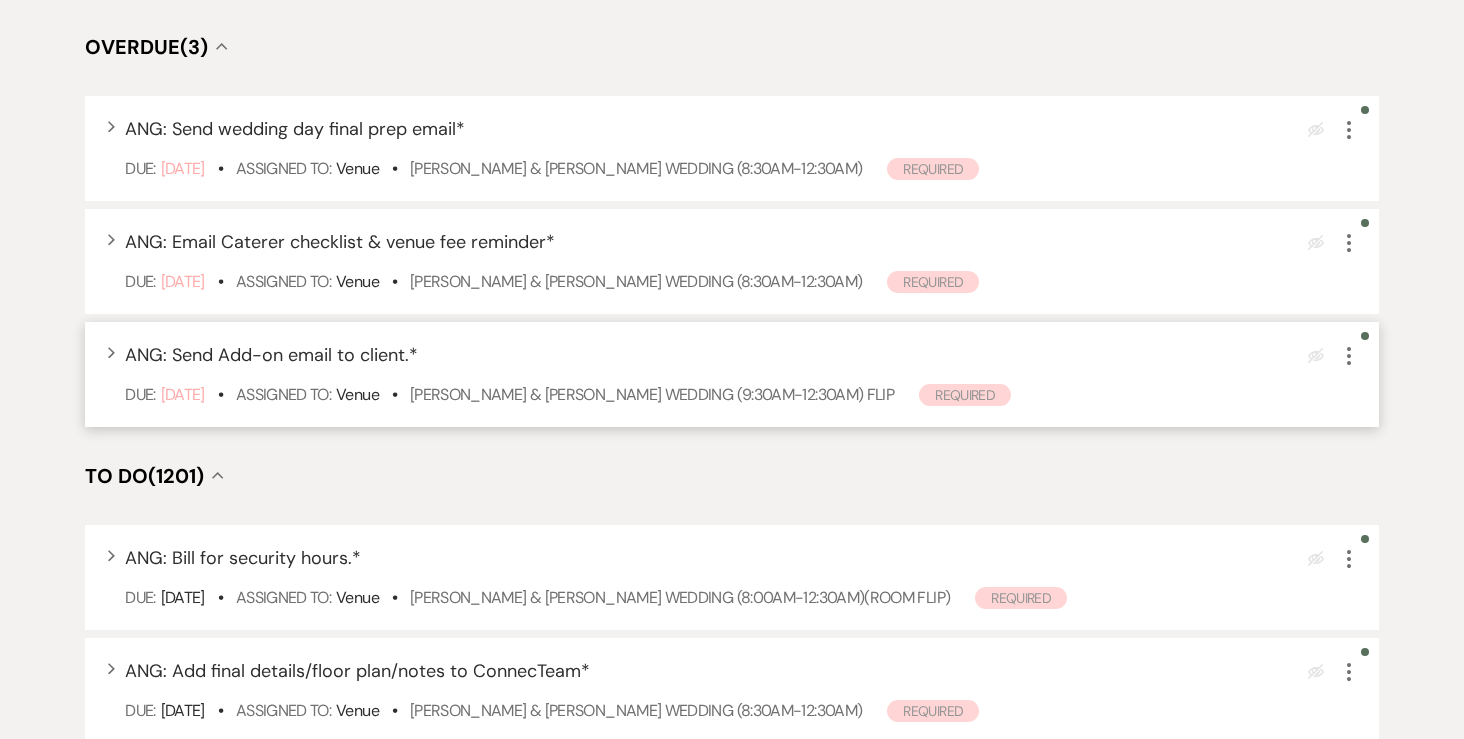 click on "More" 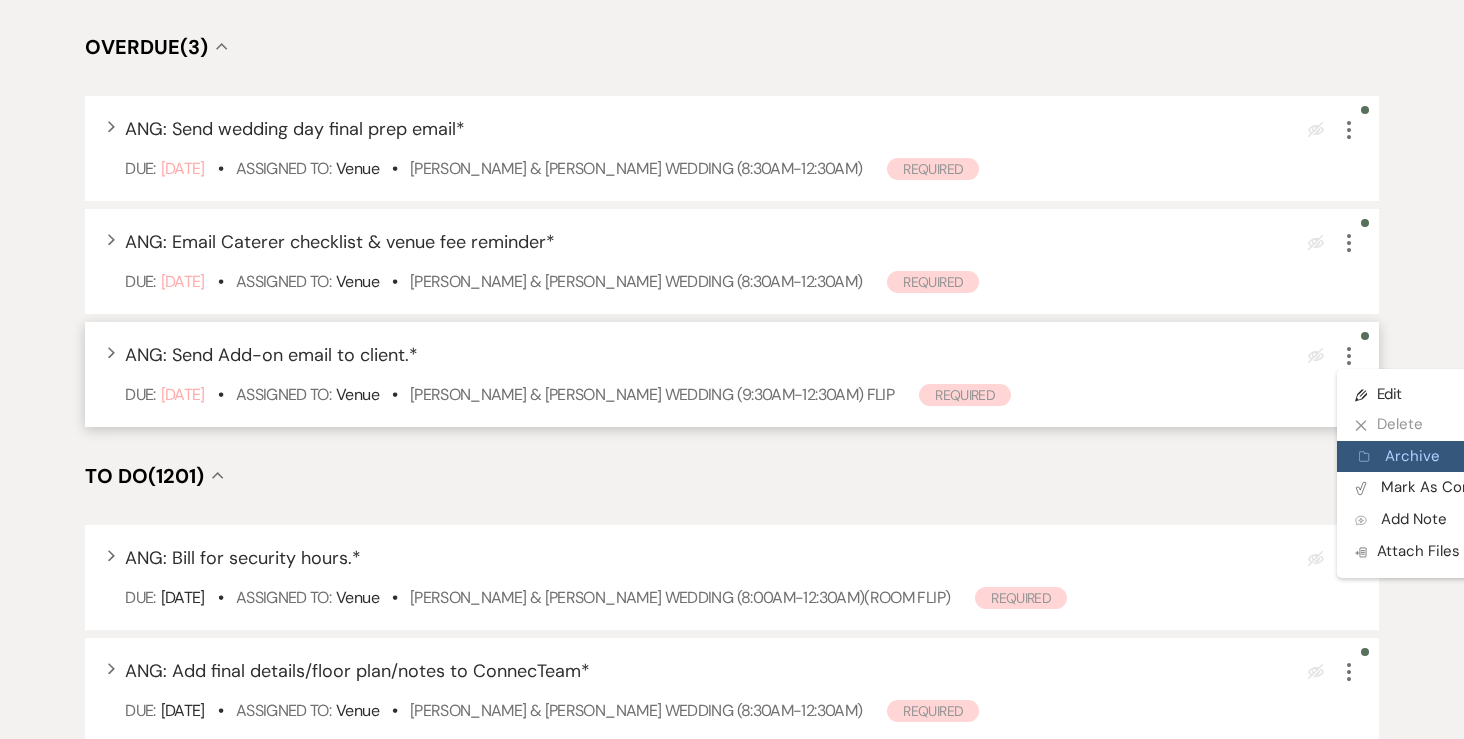 click on "Archive   Archive" at bounding box center (1433, 457) 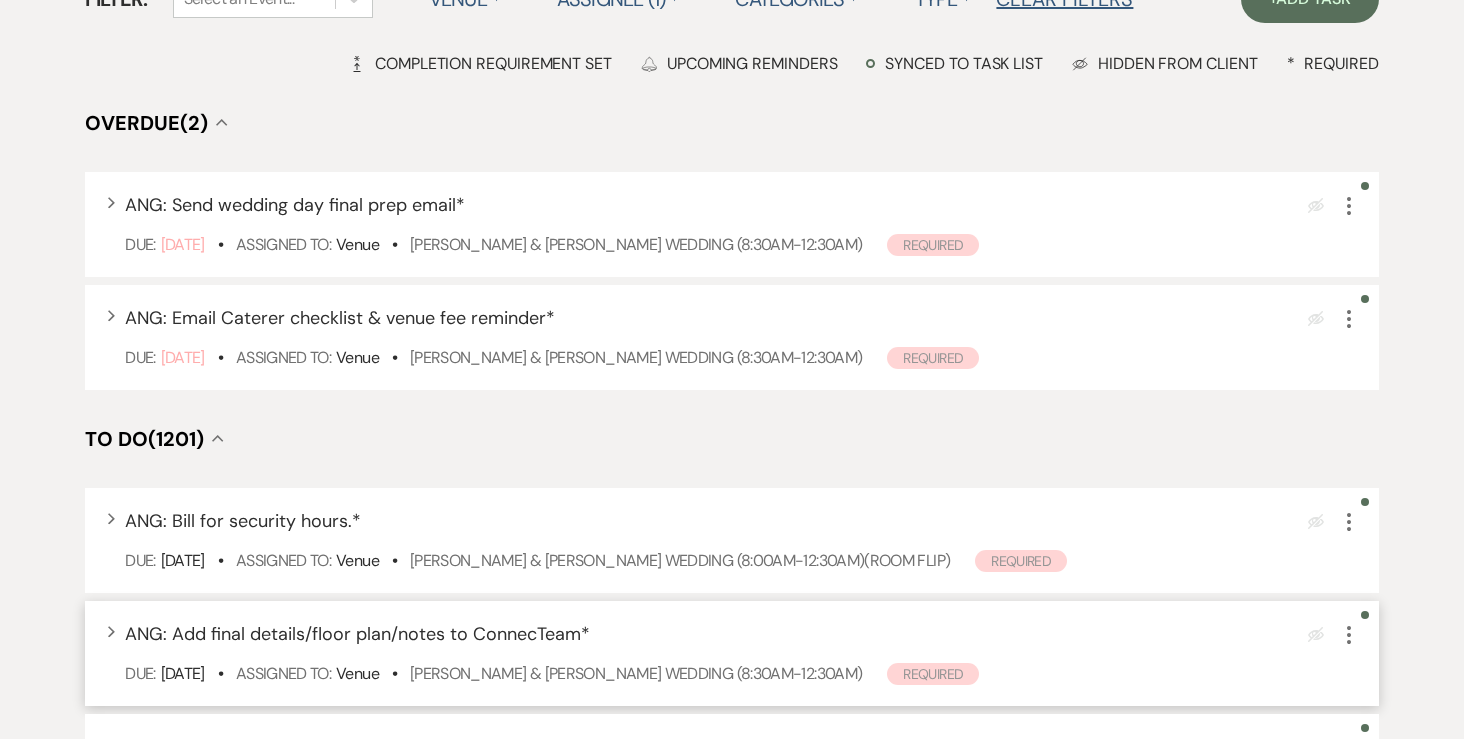 scroll, scrollTop: 154, scrollLeft: 0, axis: vertical 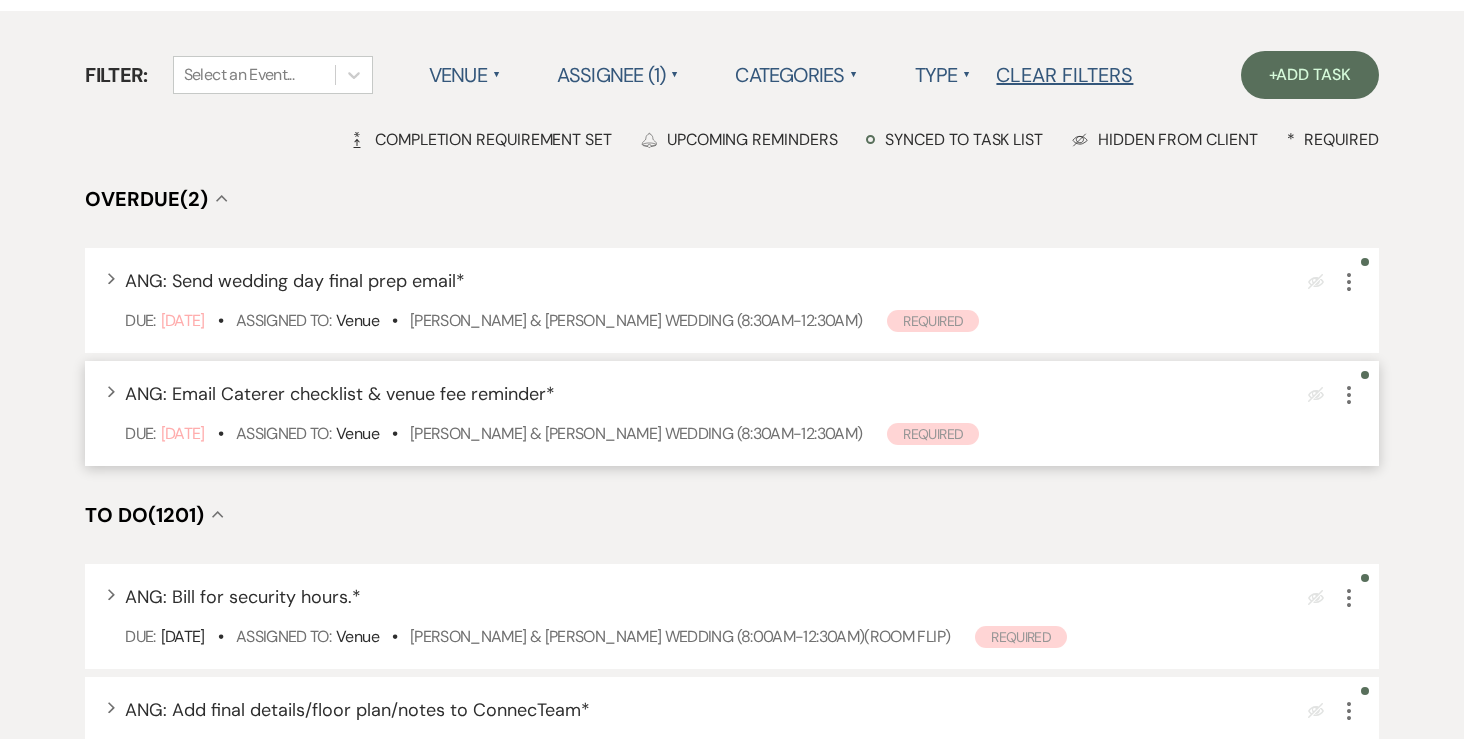 click on "More" 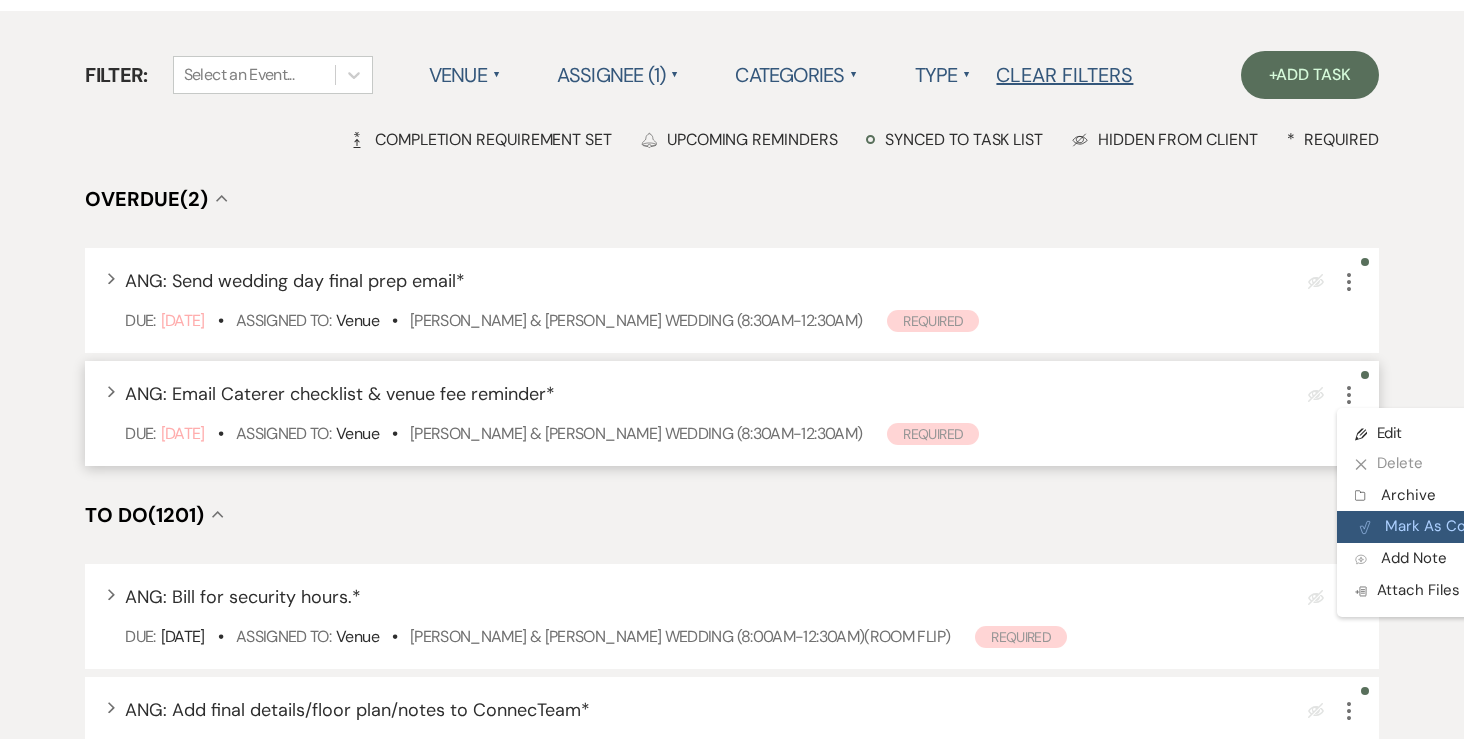 click on "Plan Portal Link   Mark As Complete" at bounding box center [1435, 527] 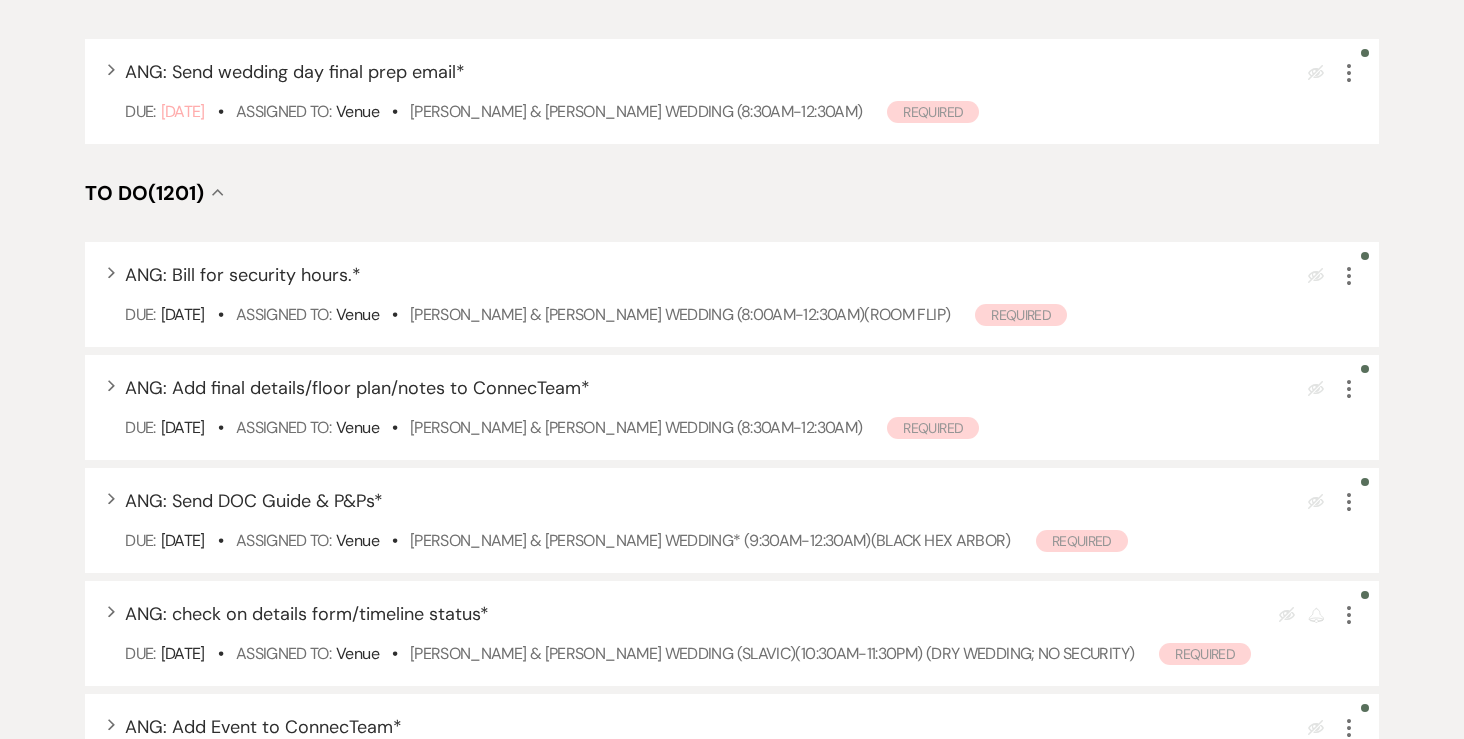 scroll, scrollTop: 365, scrollLeft: 0, axis: vertical 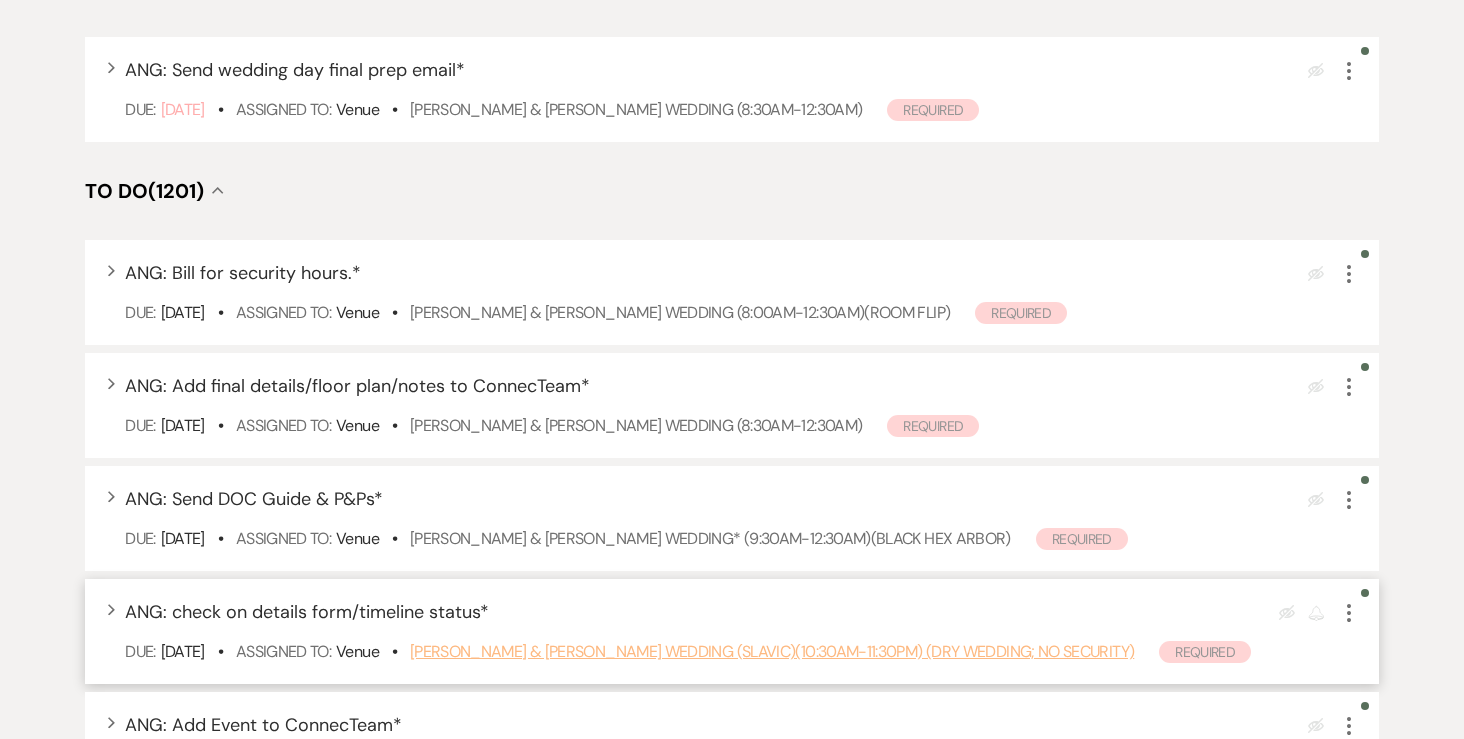 click on "Jessica Gorea & Stan Chubenko's Wedding (SLAVIC)(10:30am-11:30pm) (dry wedding; no security)" at bounding box center [772, 651] 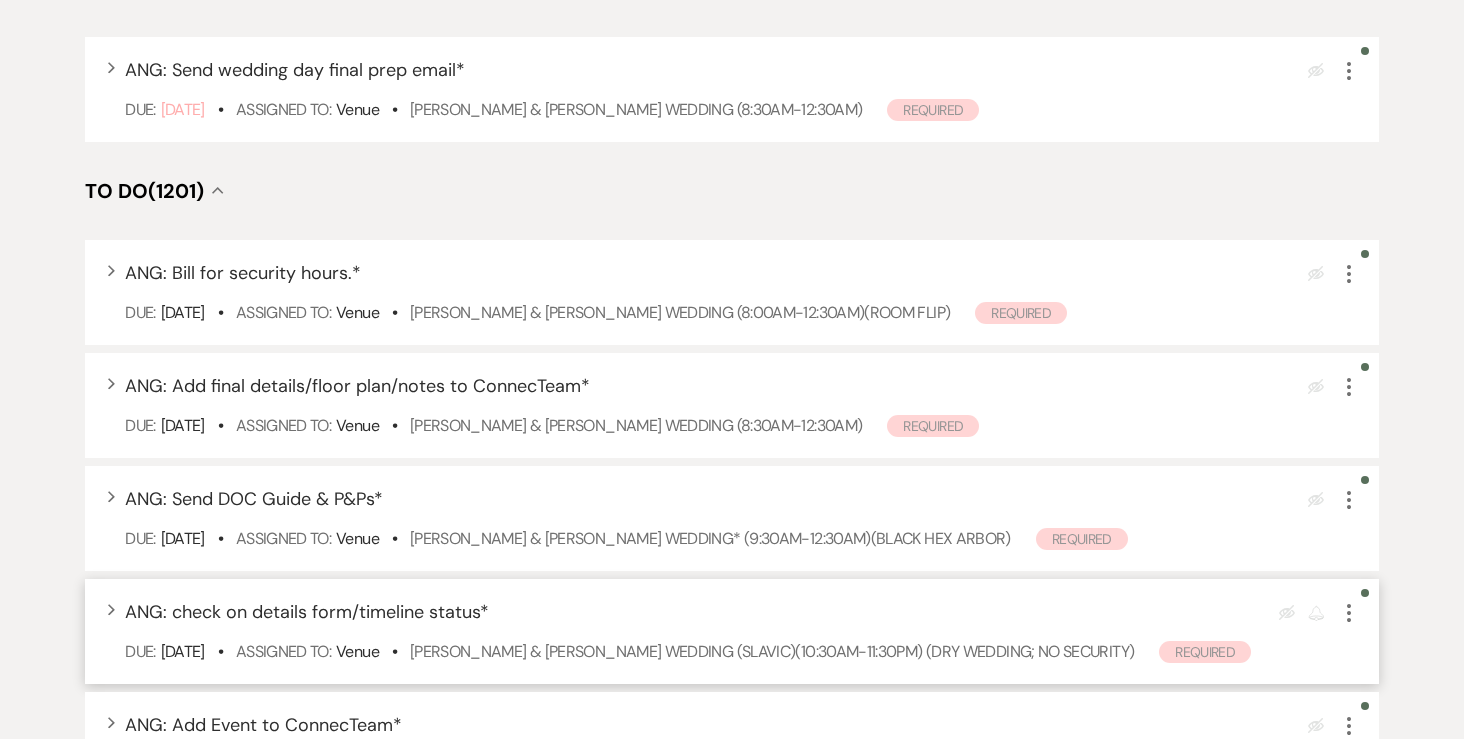 click on "More" 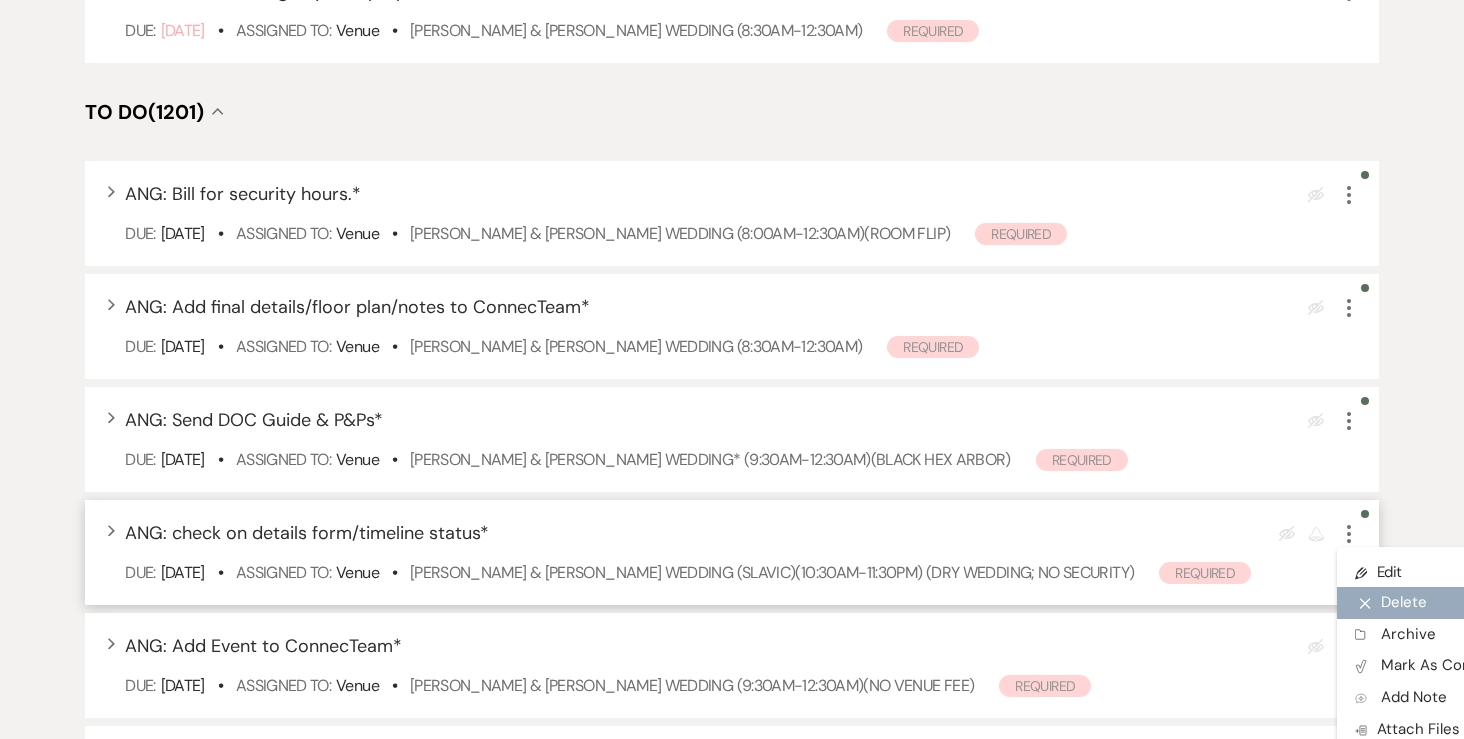 scroll, scrollTop: 452, scrollLeft: 0, axis: vertical 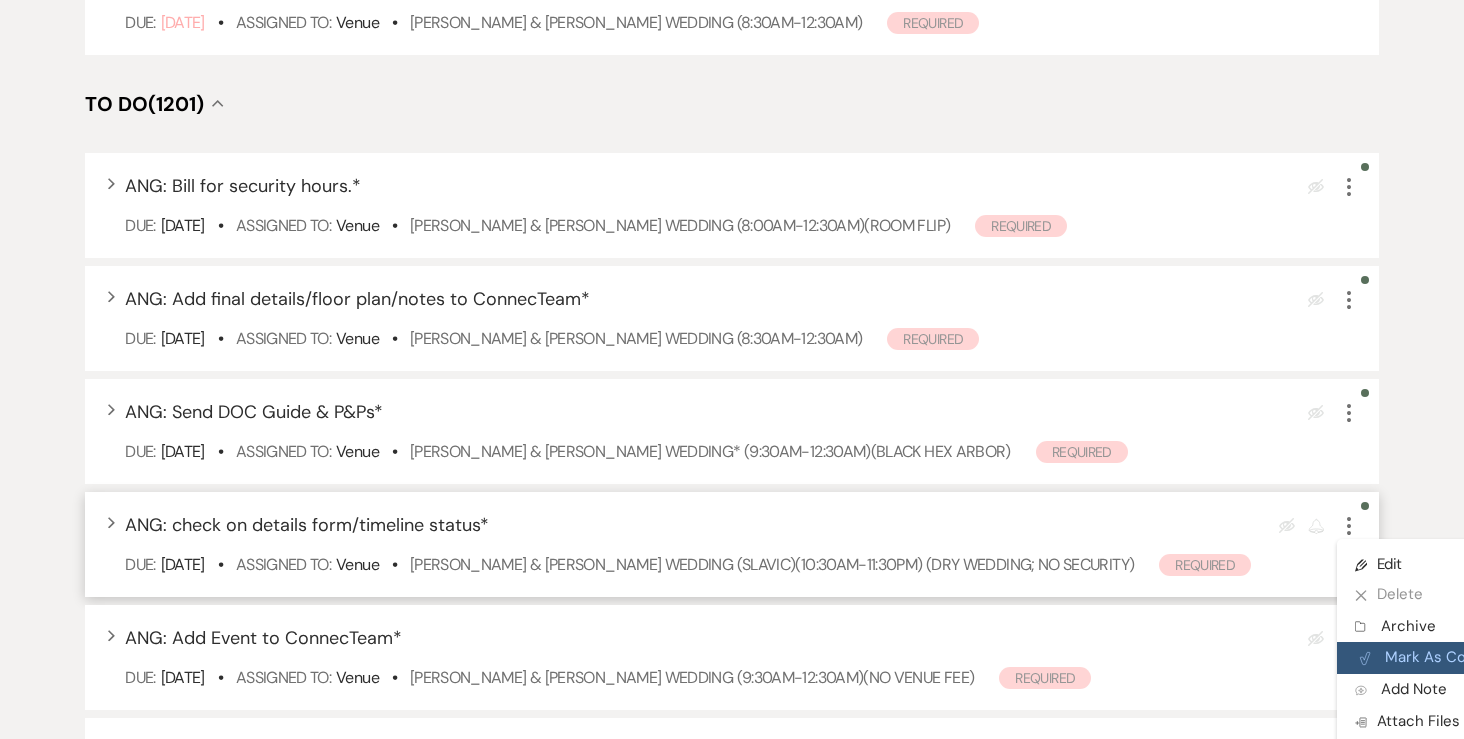 click on "Plan Portal Link   Mark As Complete" at bounding box center (1435, 658) 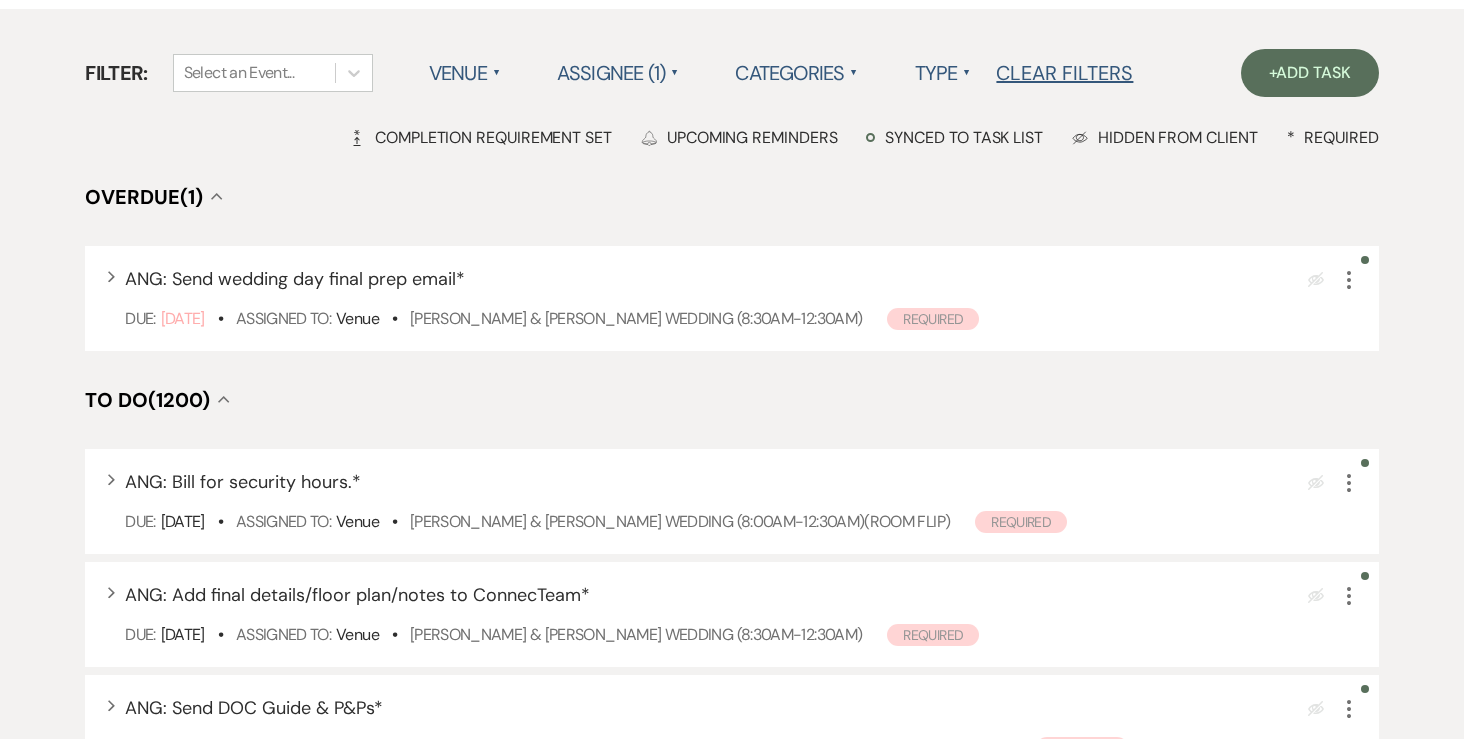 scroll, scrollTop: 0, scrollLeft: 0, axis: both 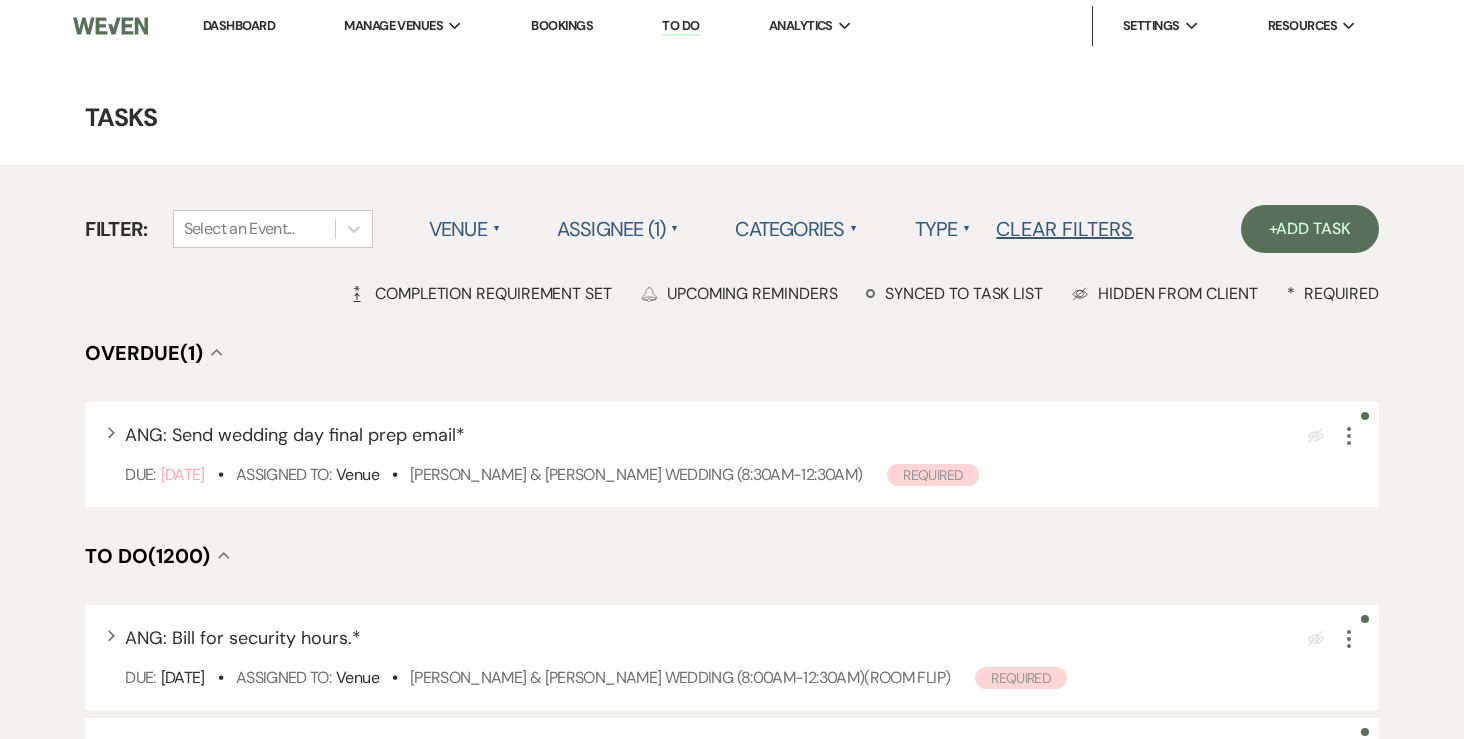 click on "Dashboard" at bounding box center [239, 25] 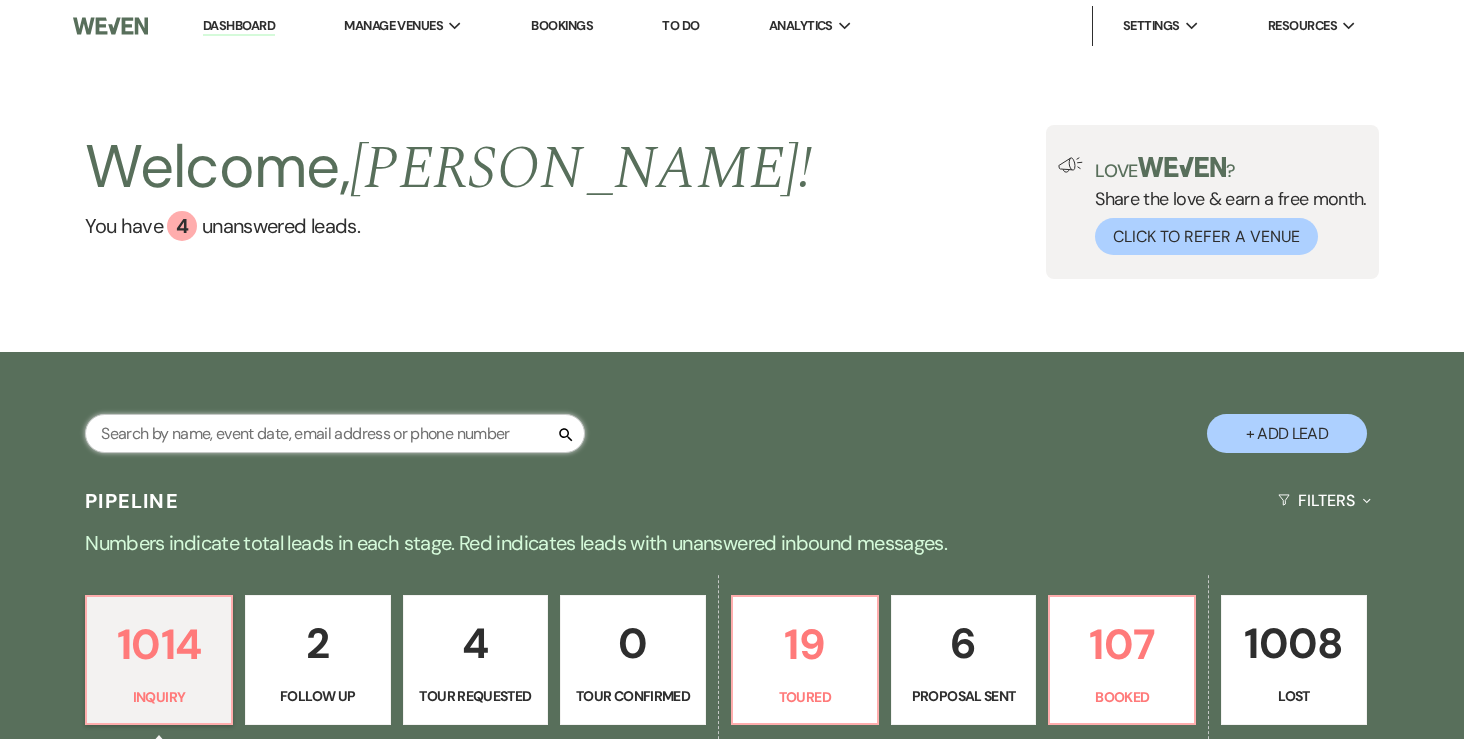 click at bounding box center [335, 433] 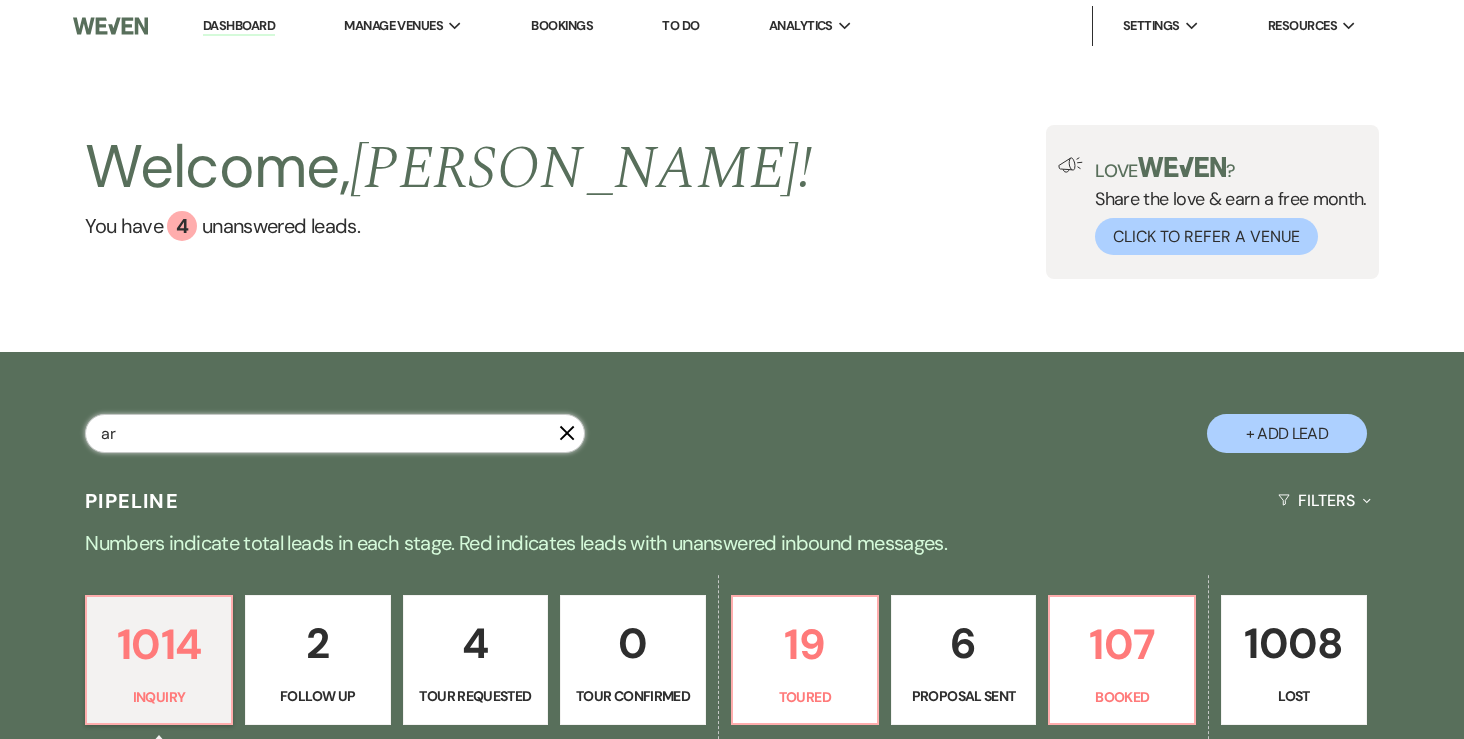type on "a" 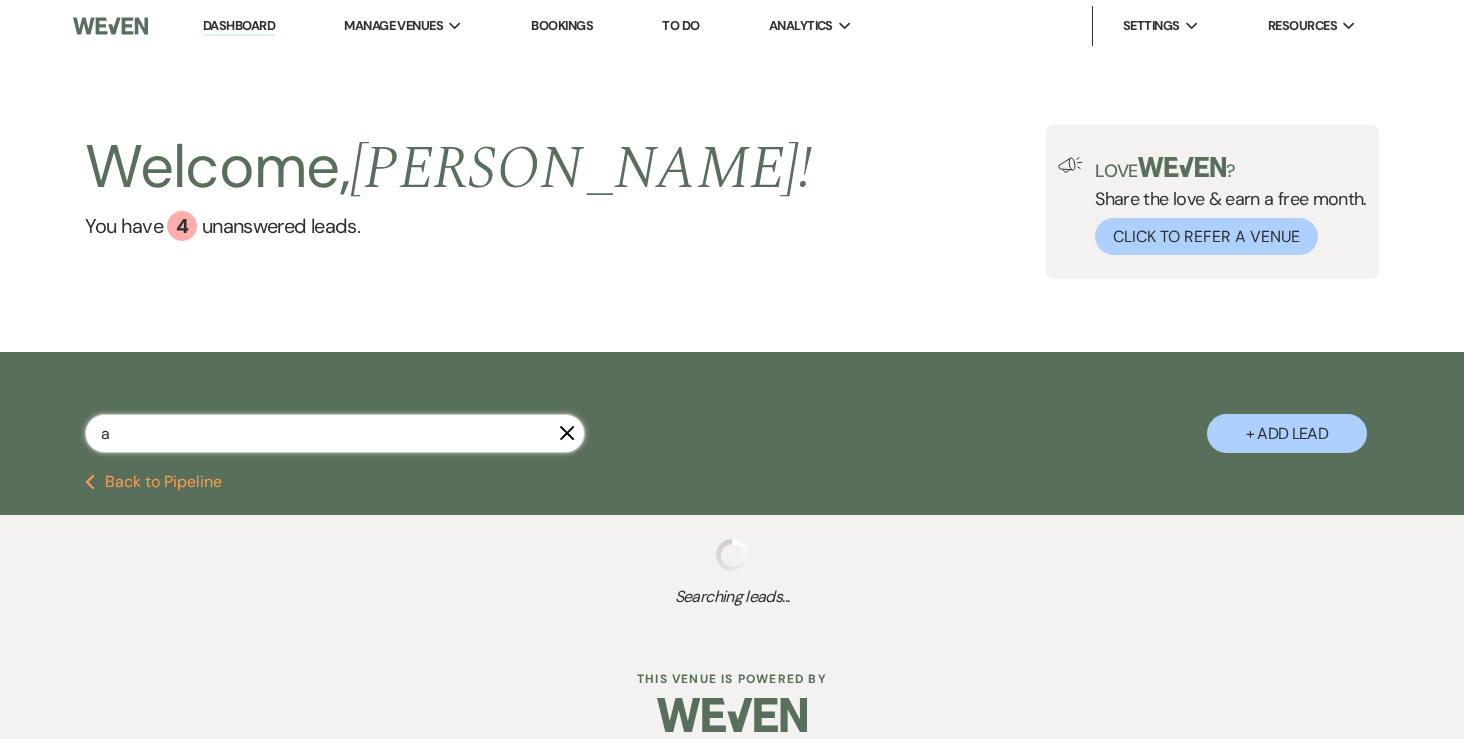 type 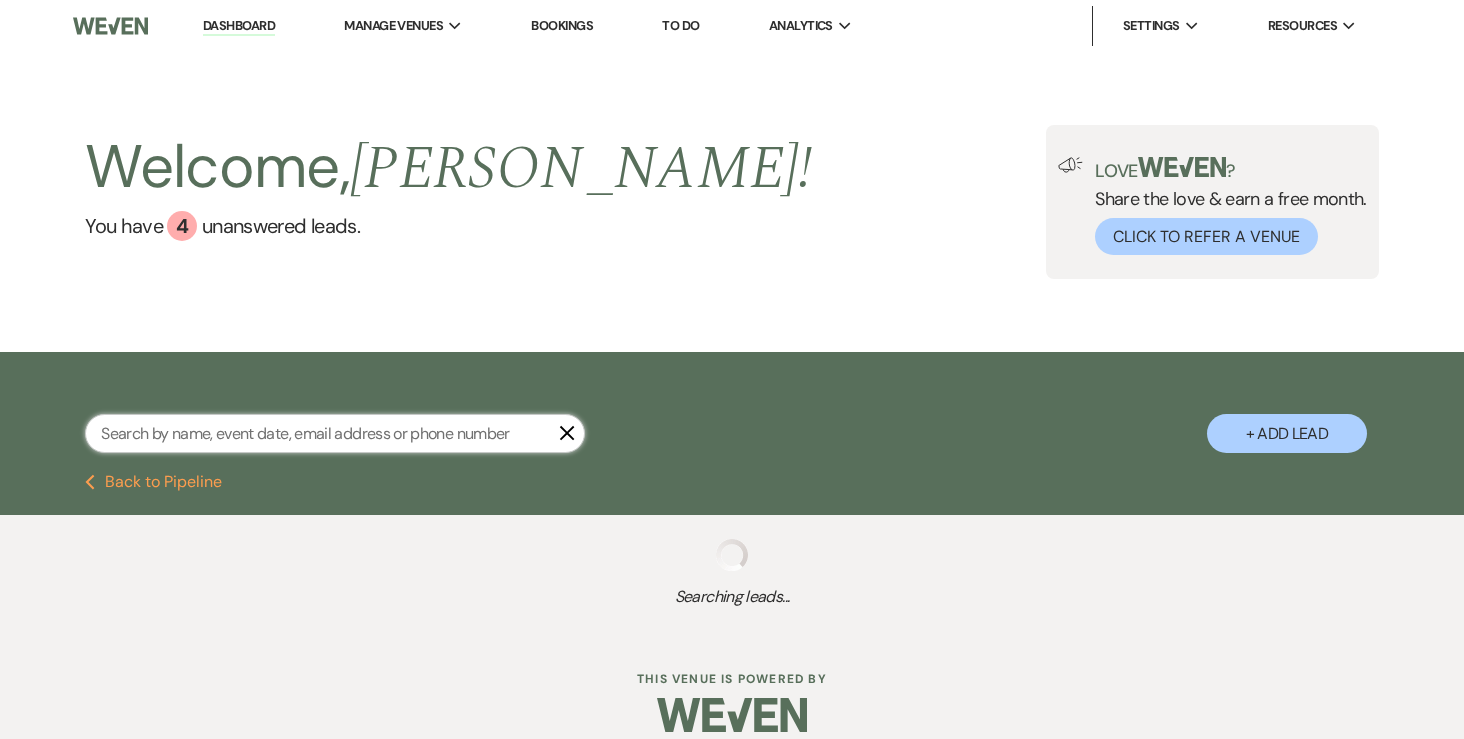 select on "8" 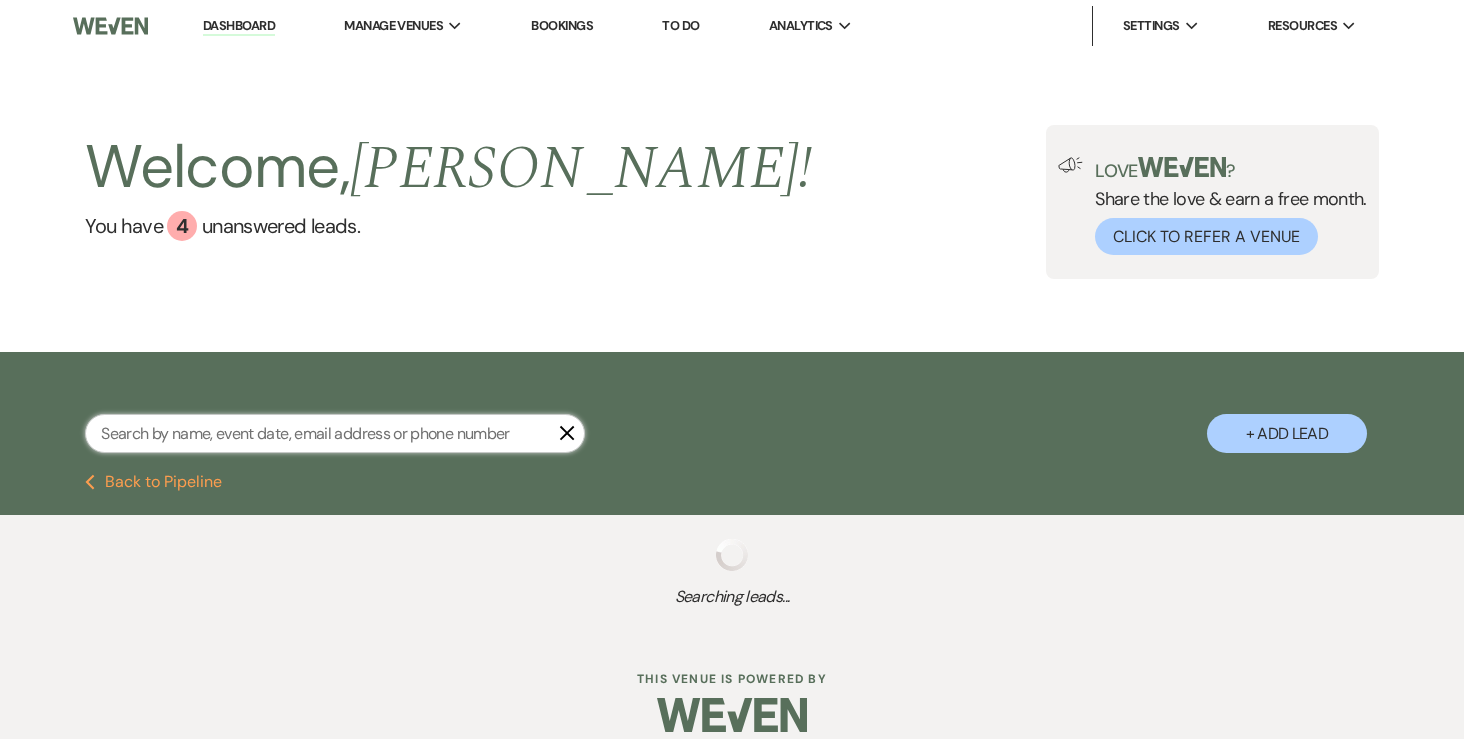 select on "5" 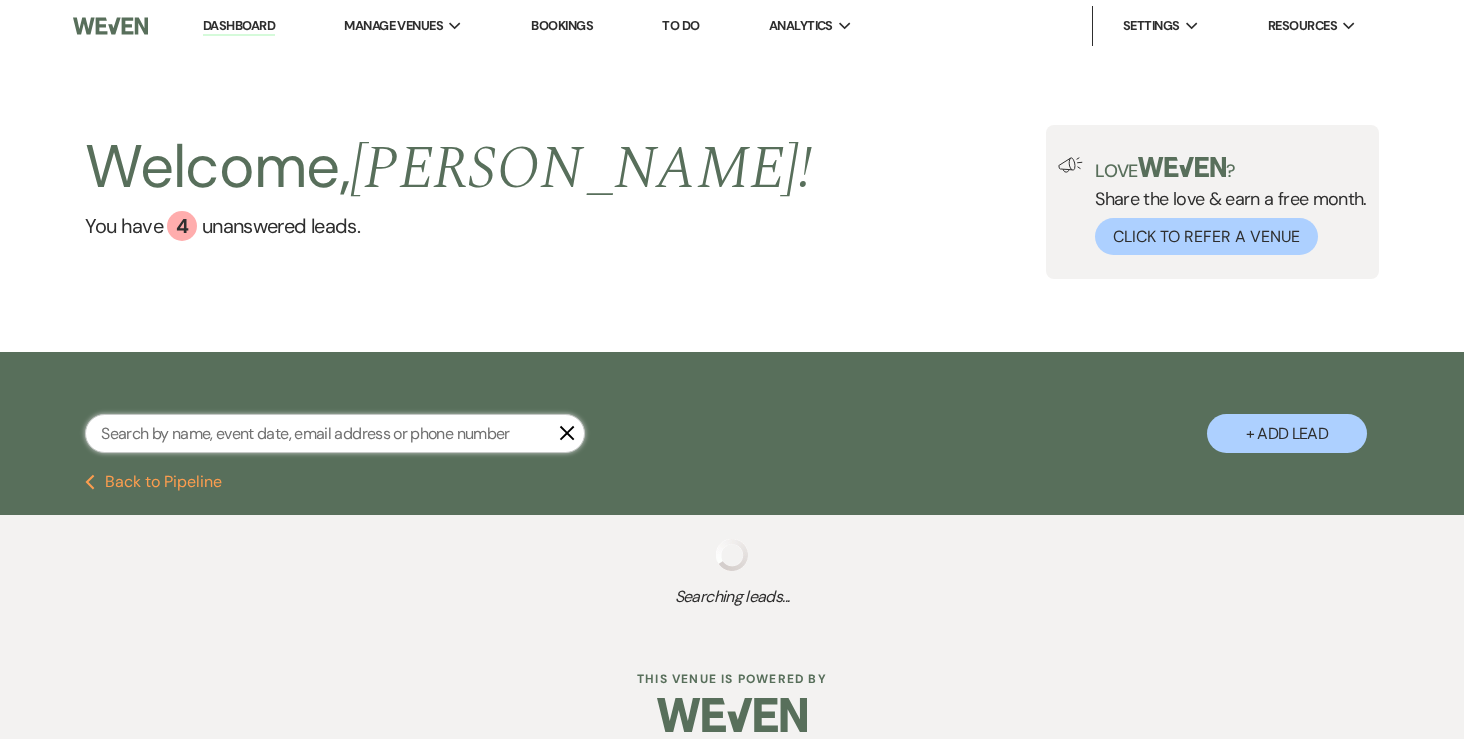 select on "8" 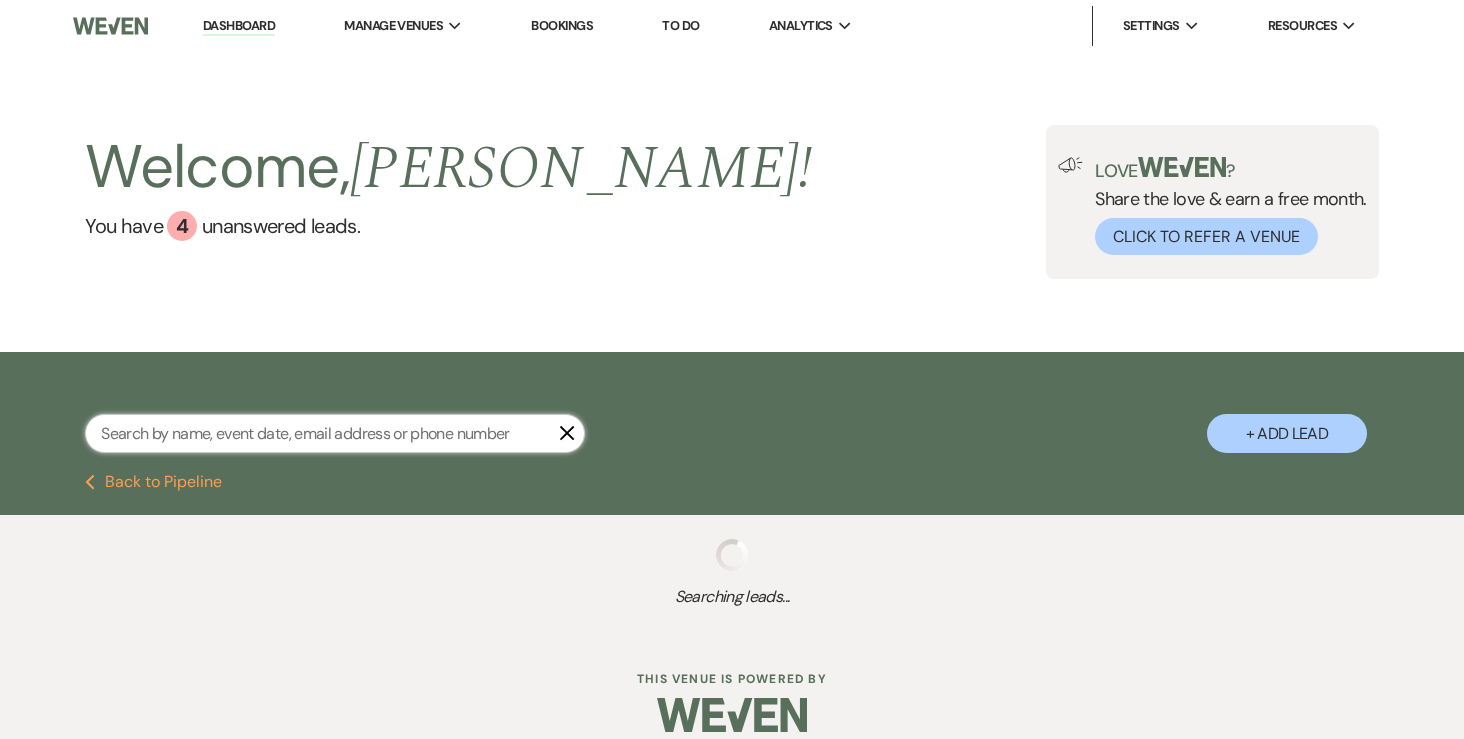 select on "8" 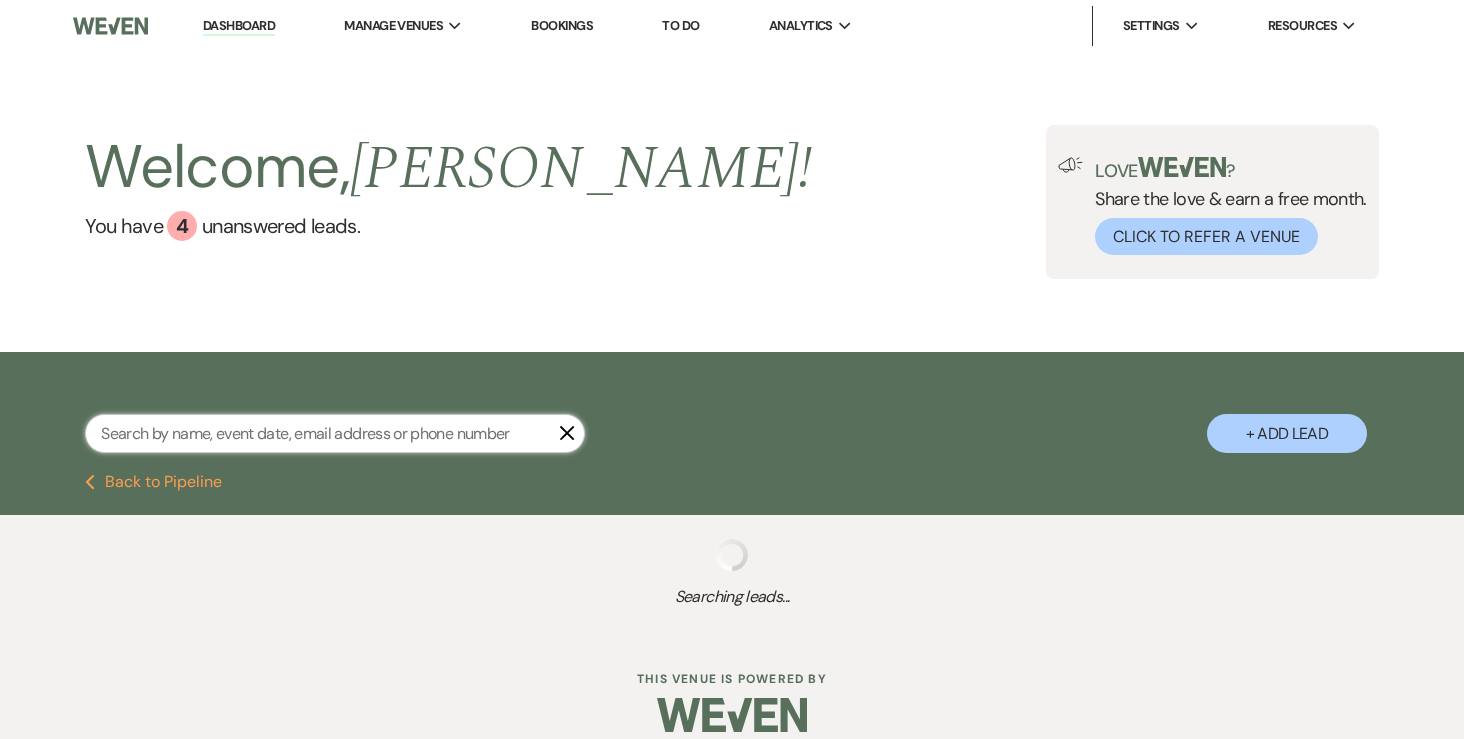 select on "8" 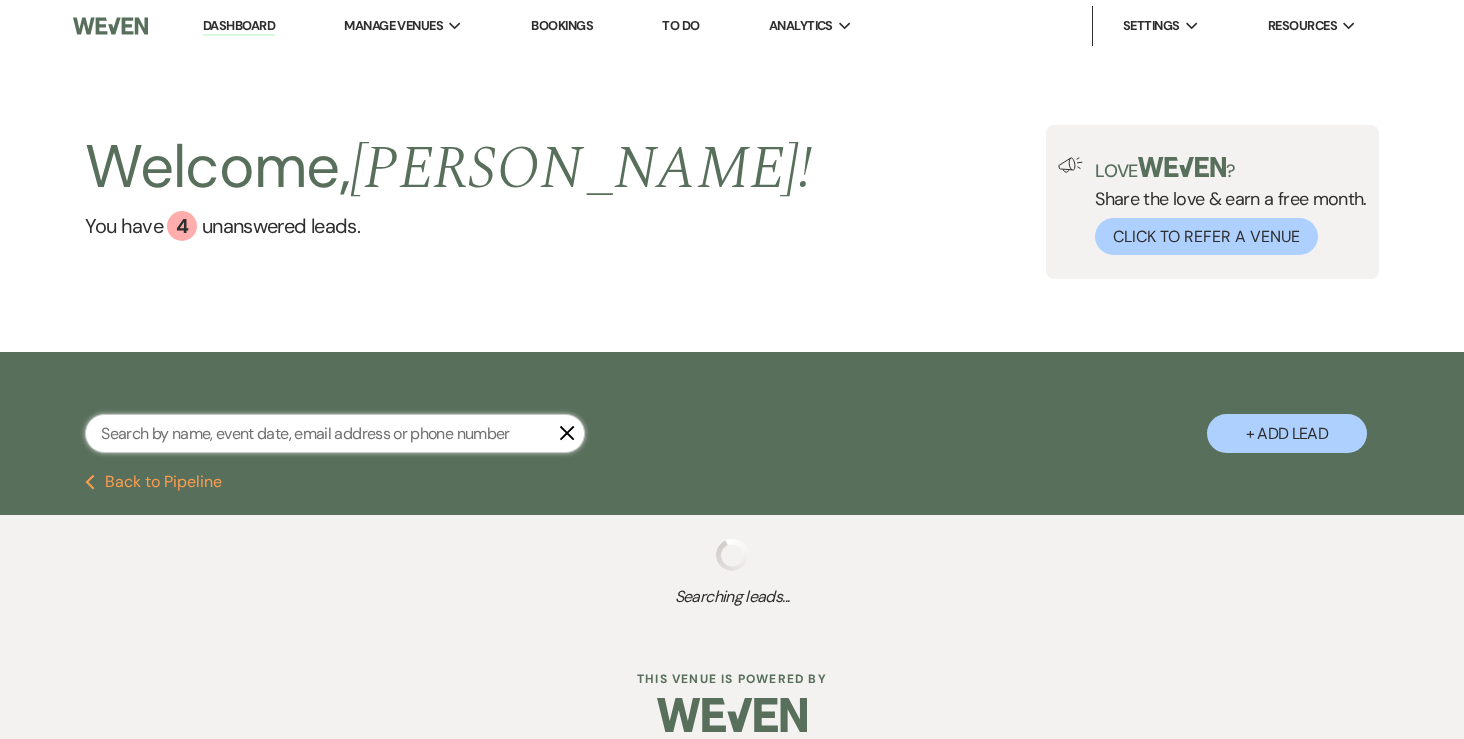 select on "10" 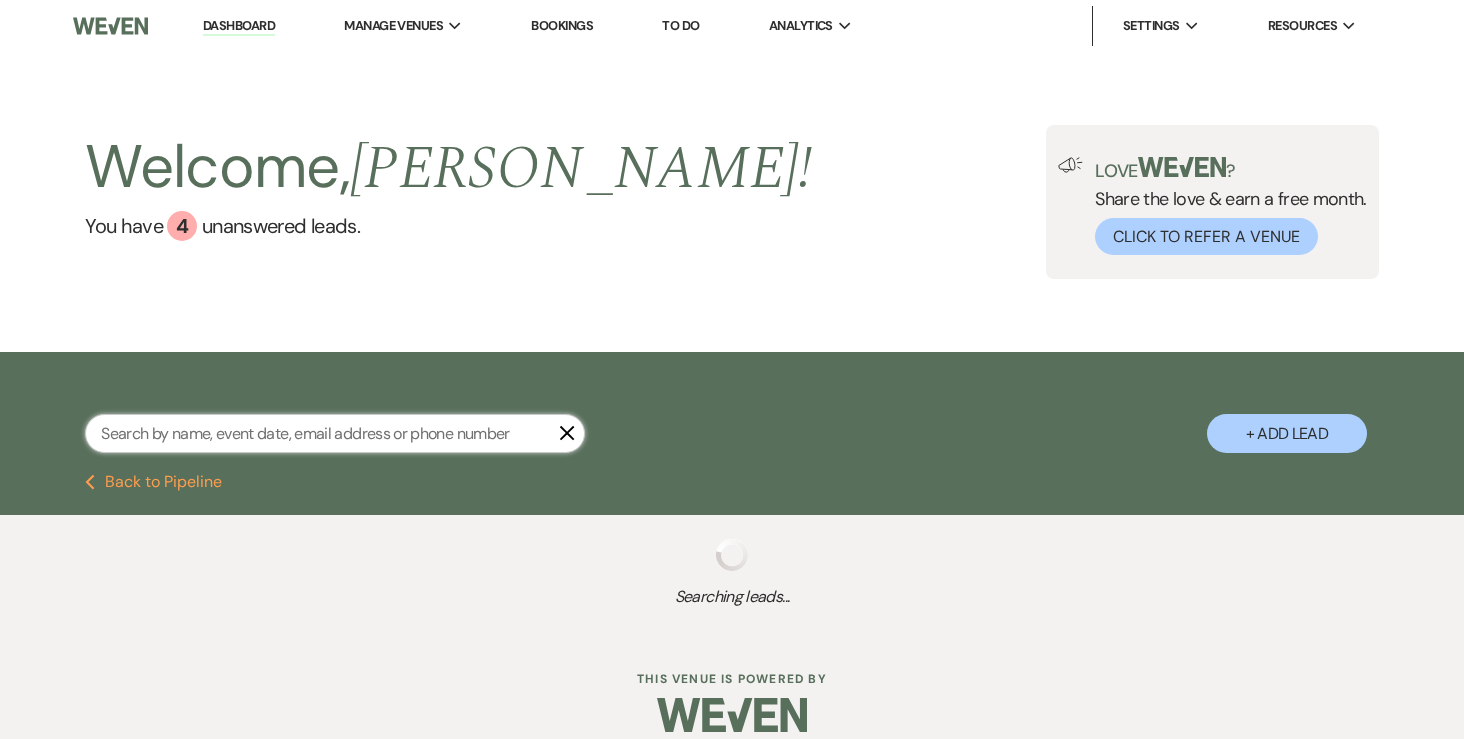 select on "8" 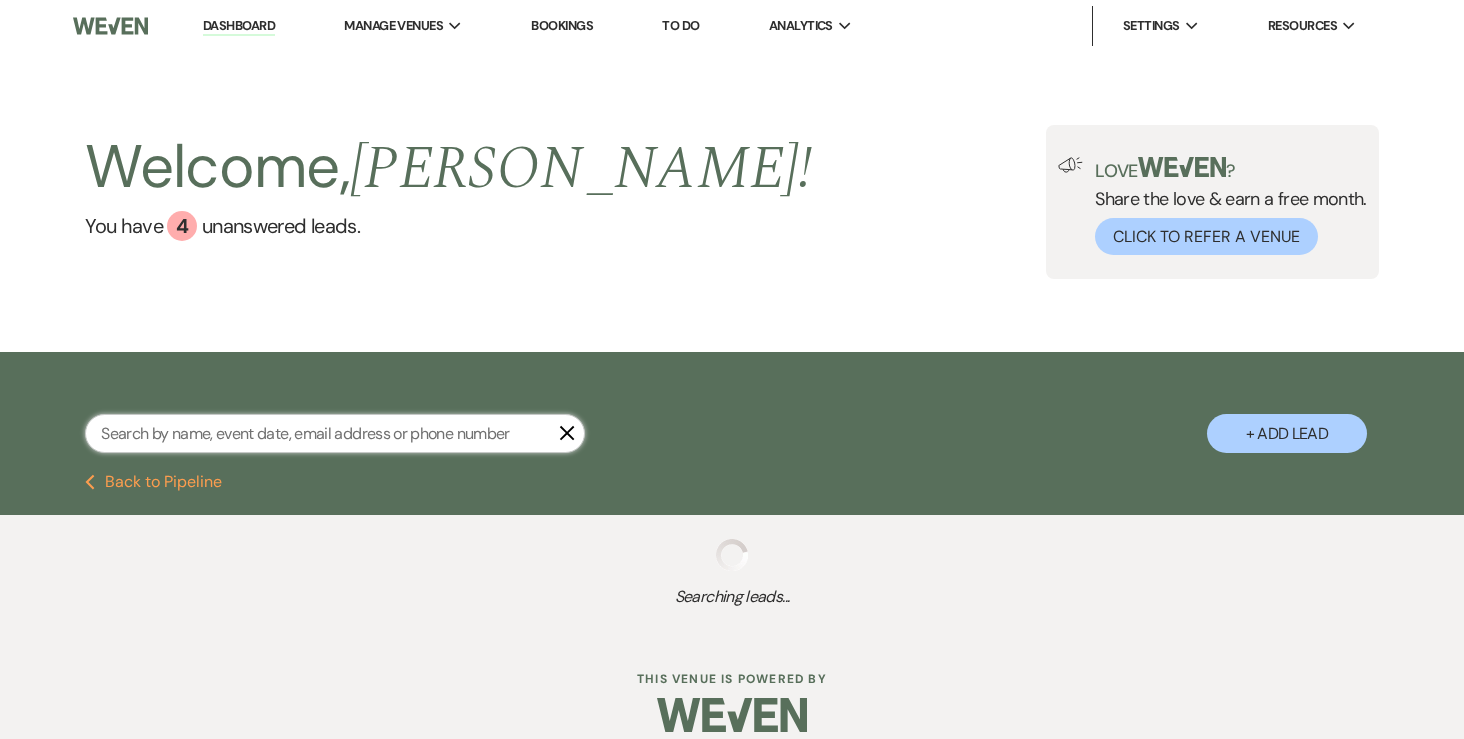 select on "5" 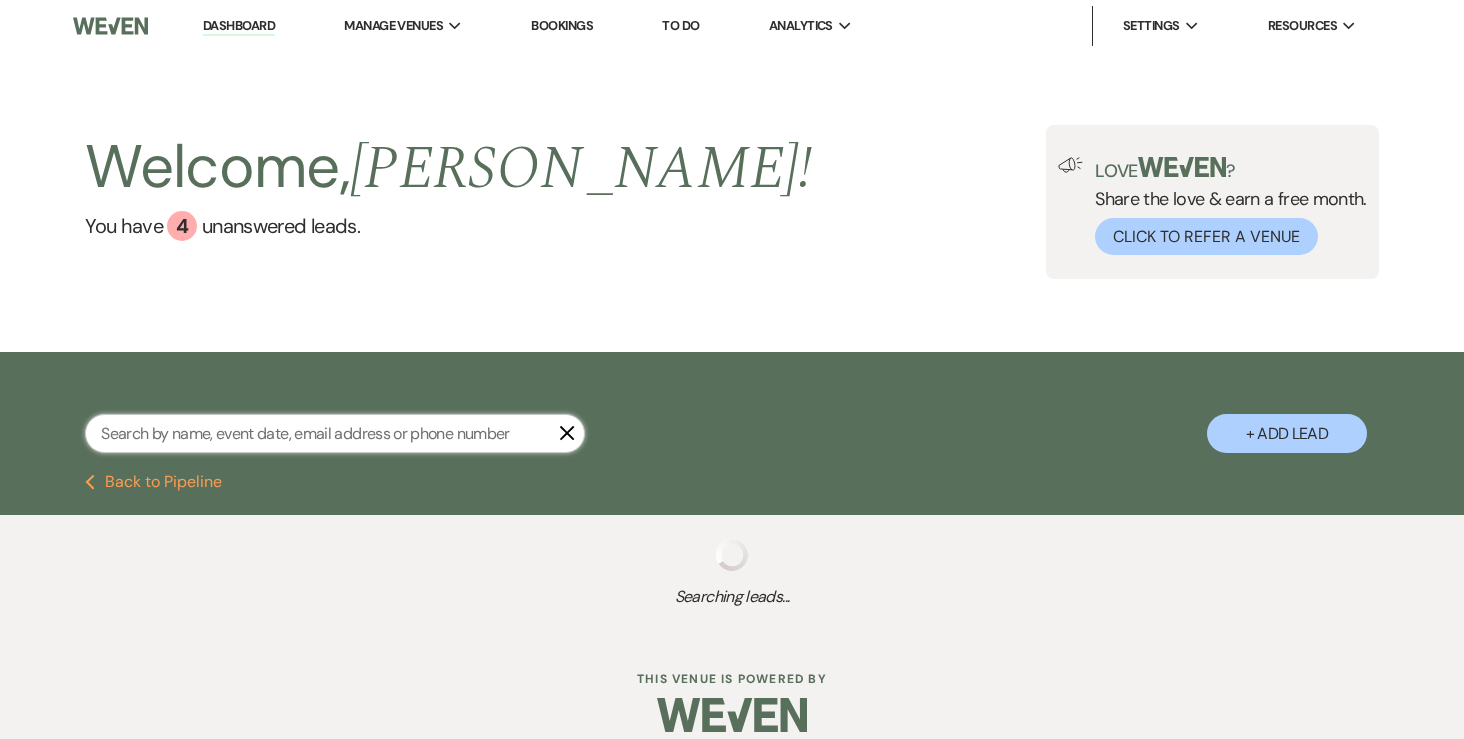 select on "8" 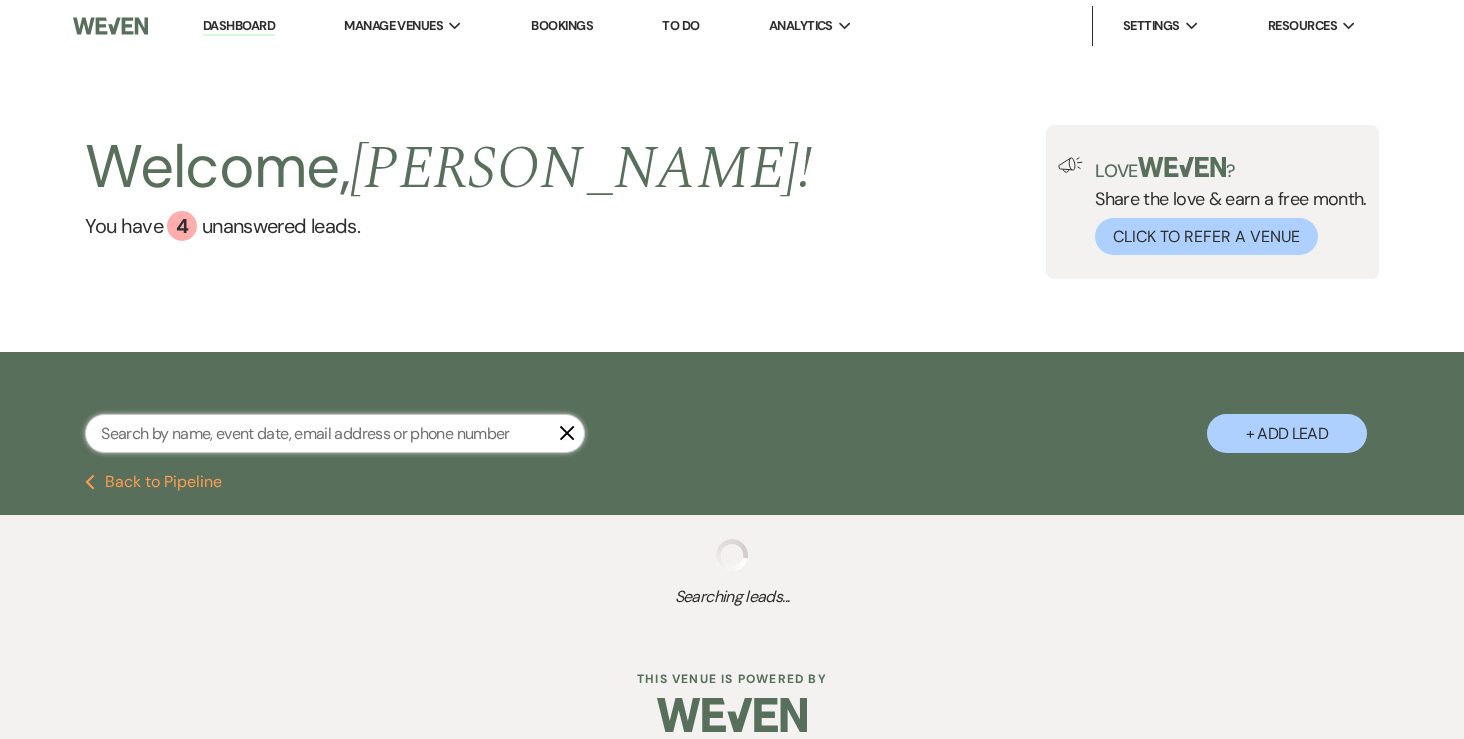 select on "8" 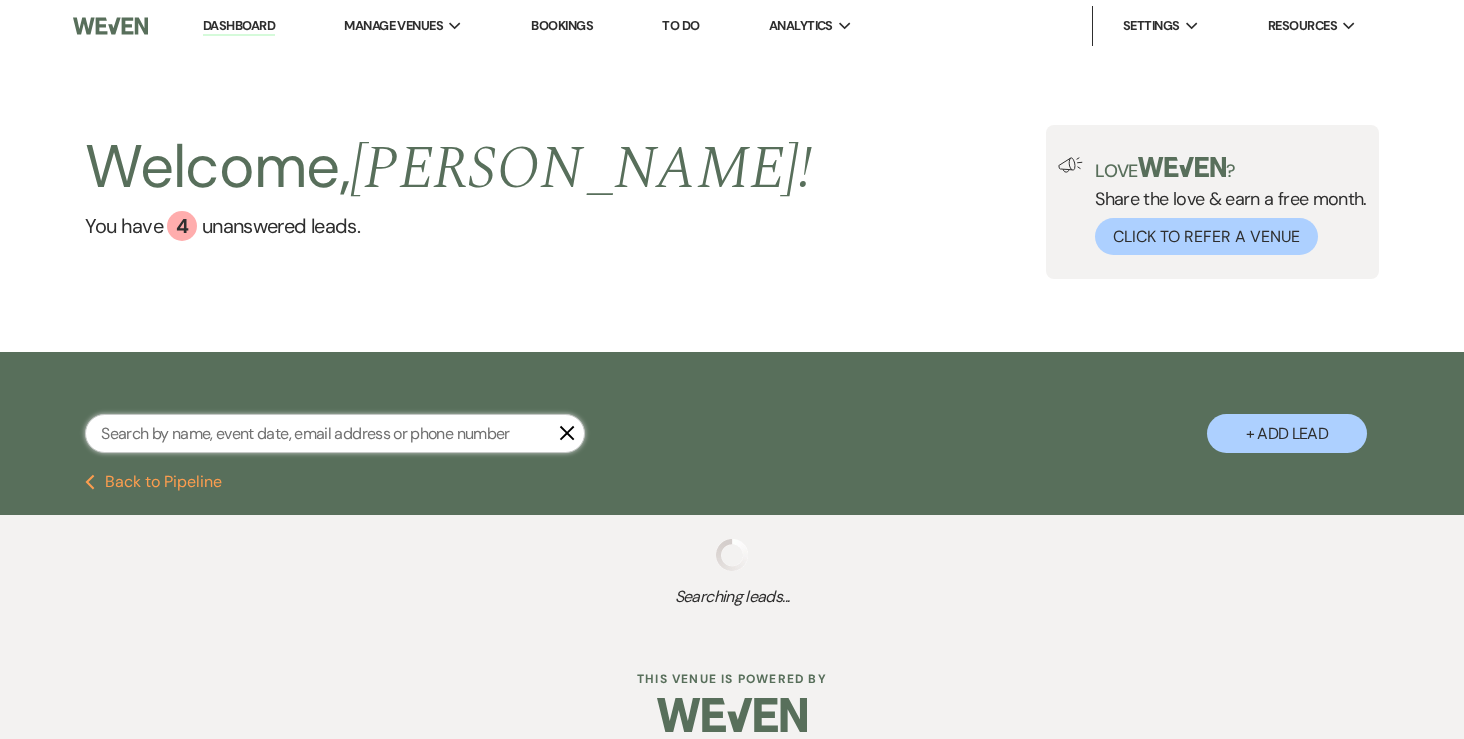select on "6" 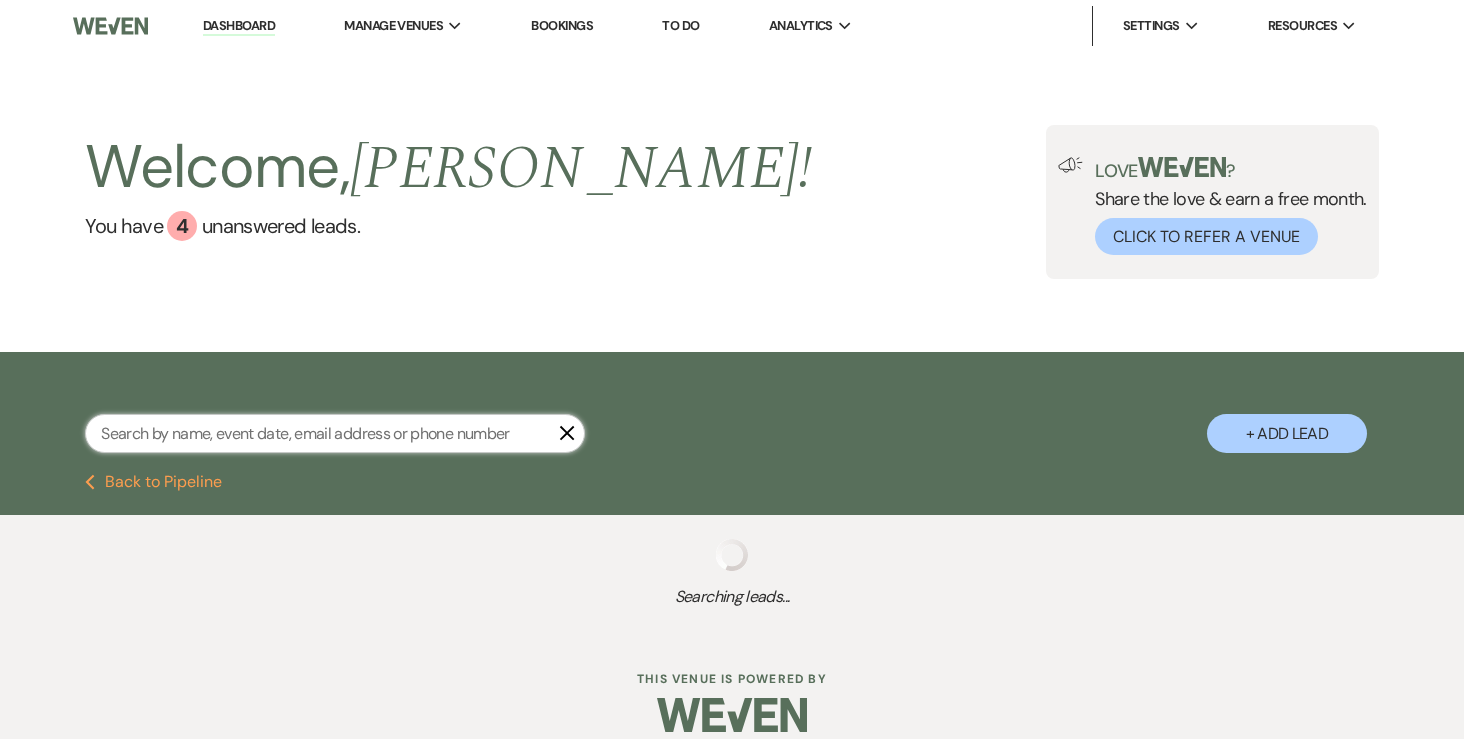 select on "8" 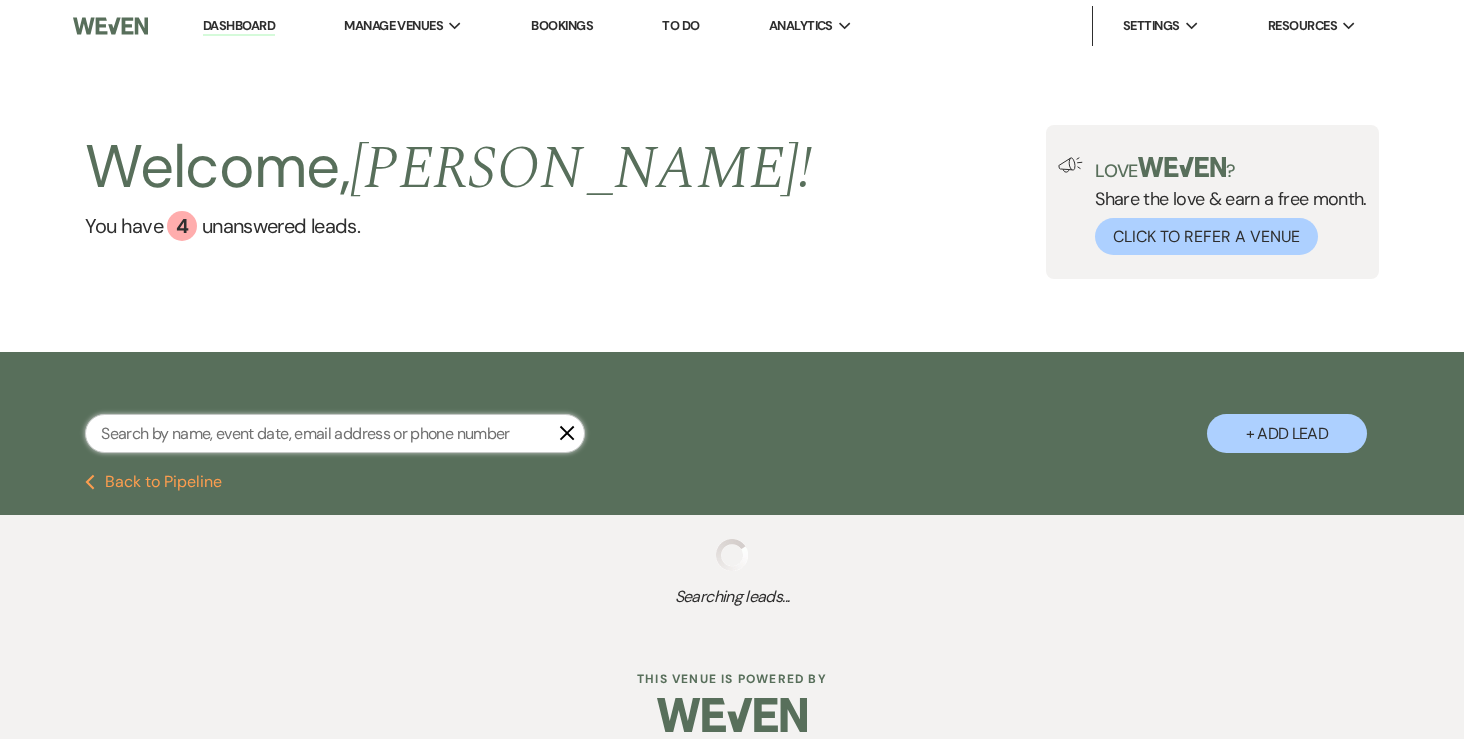 select on "8" 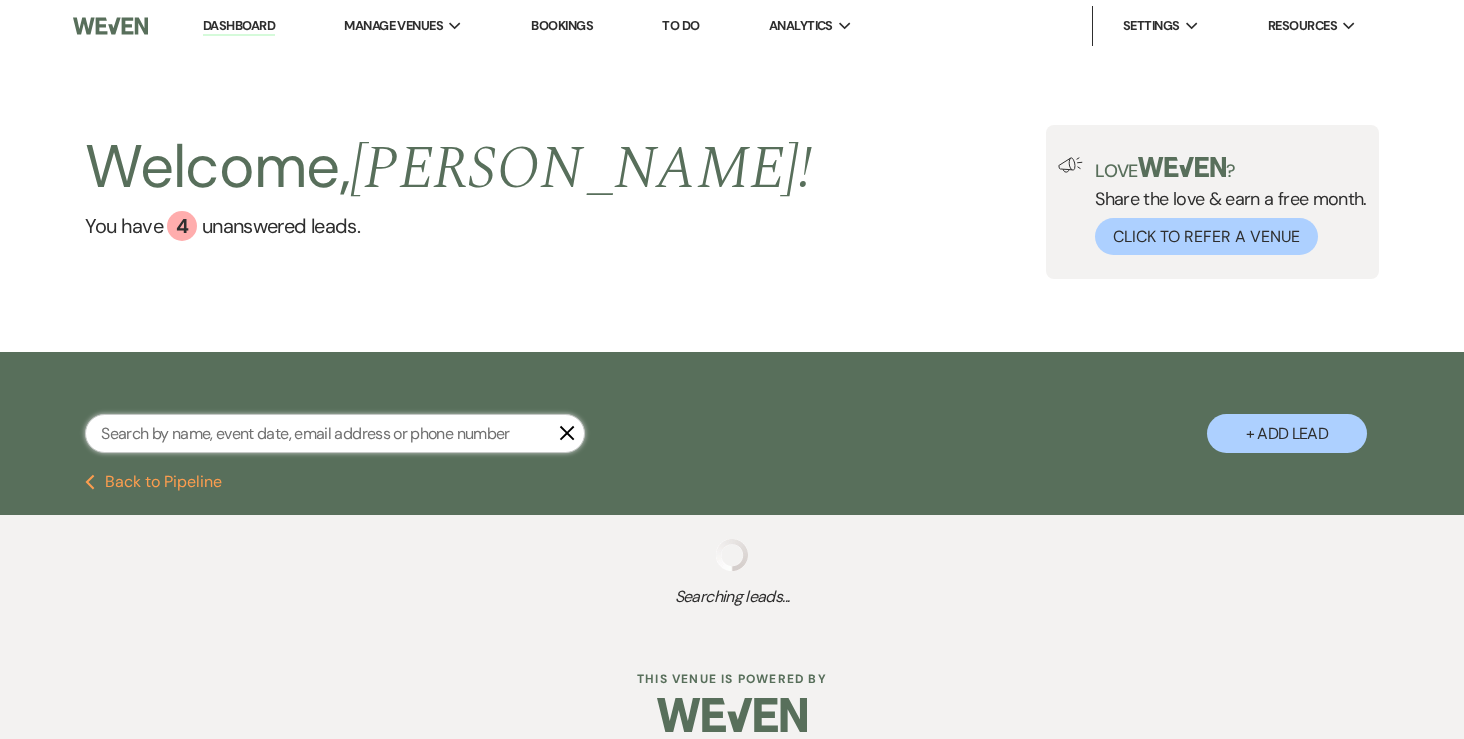 select on "8" 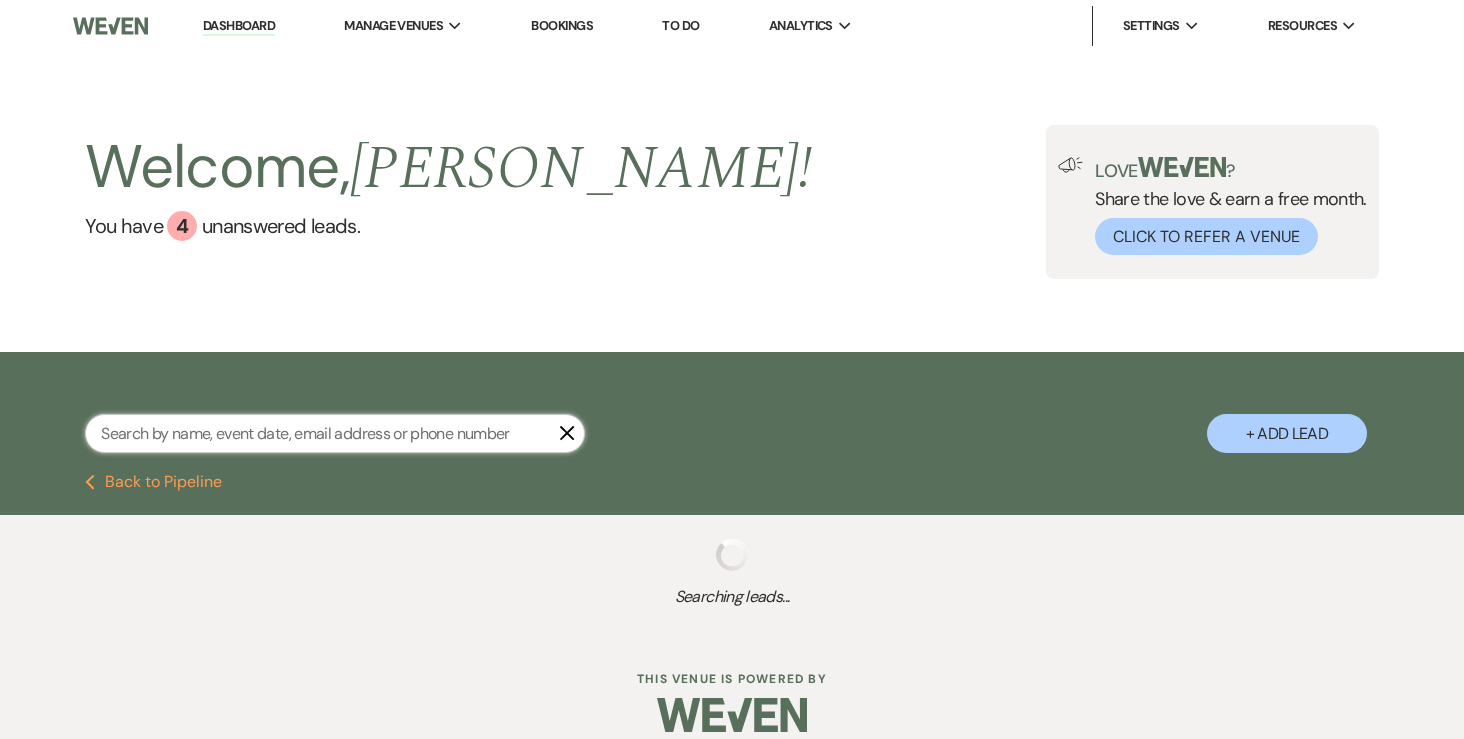 select on "8" 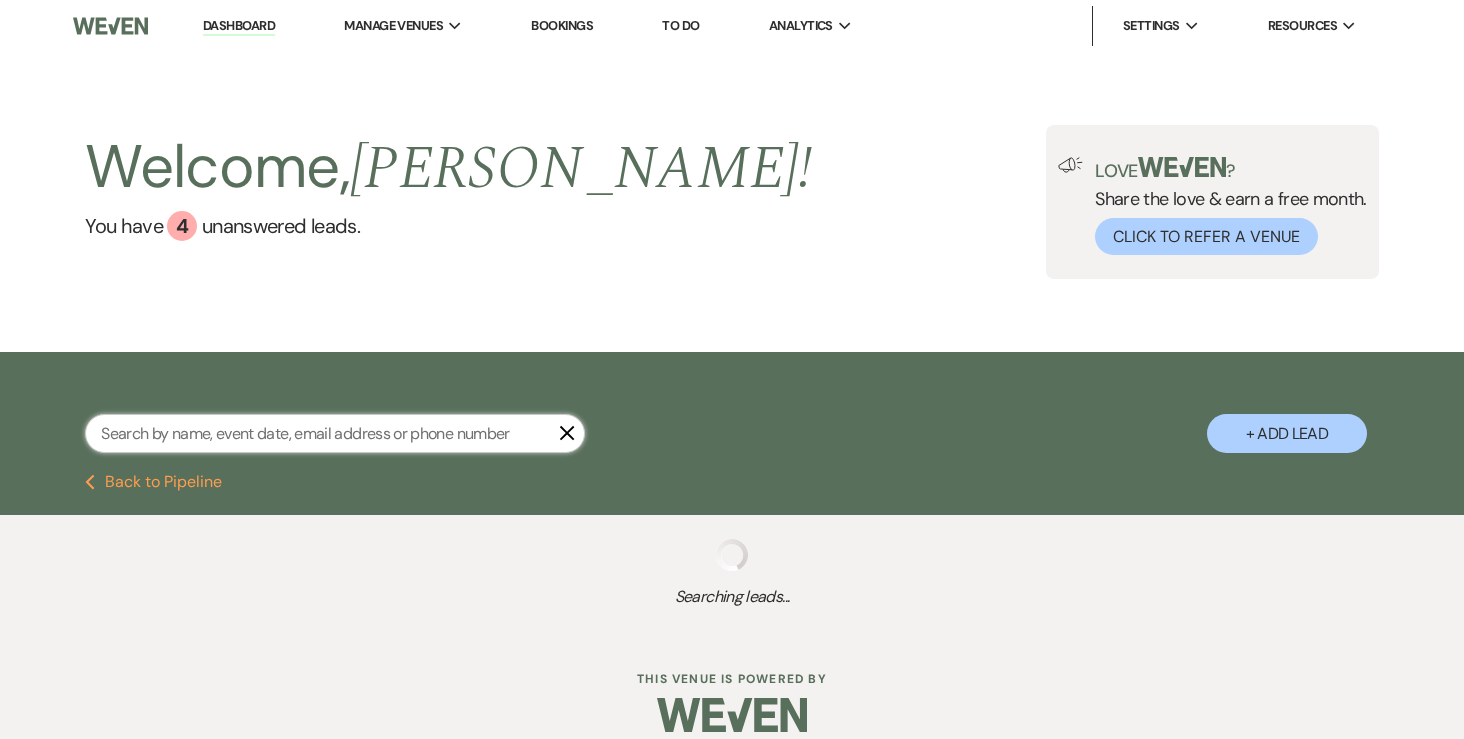 select on "5" 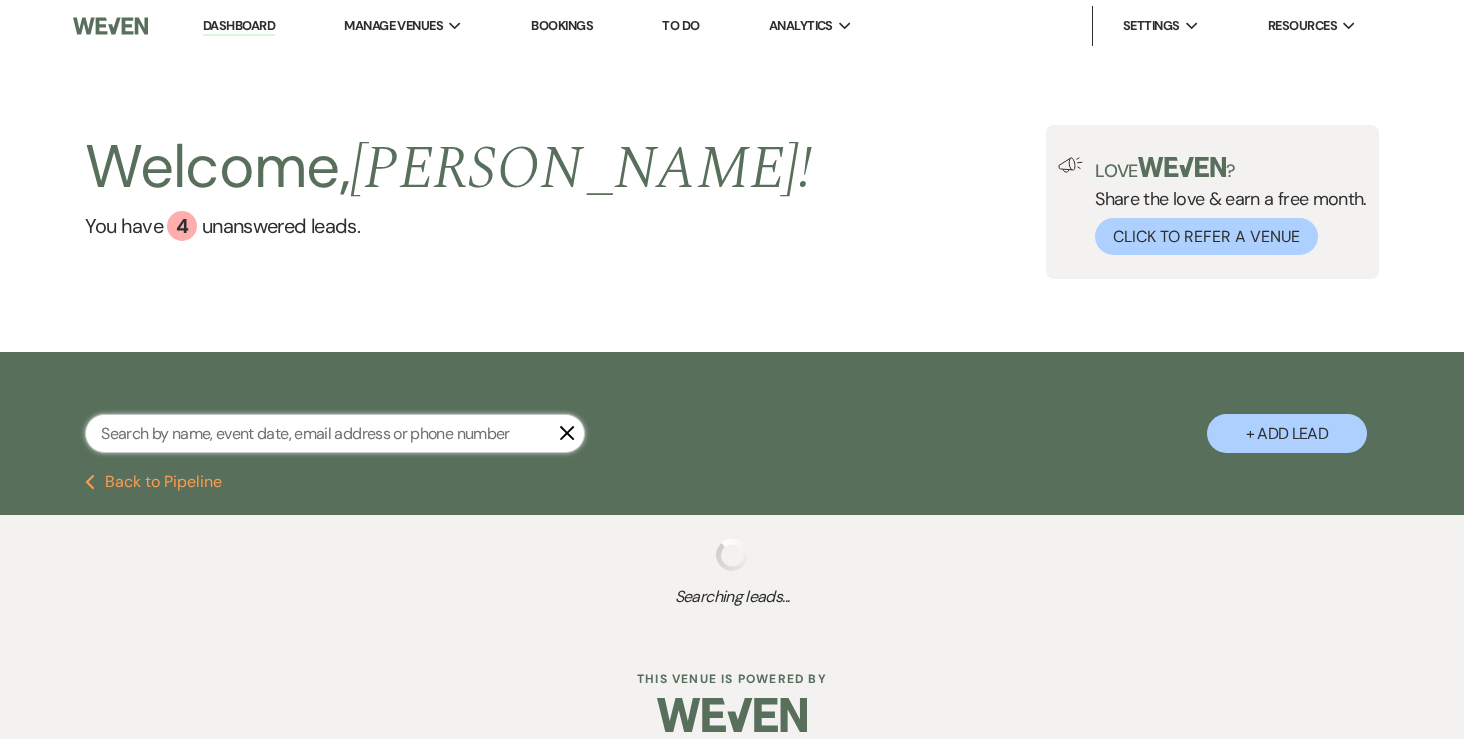 select on "8" 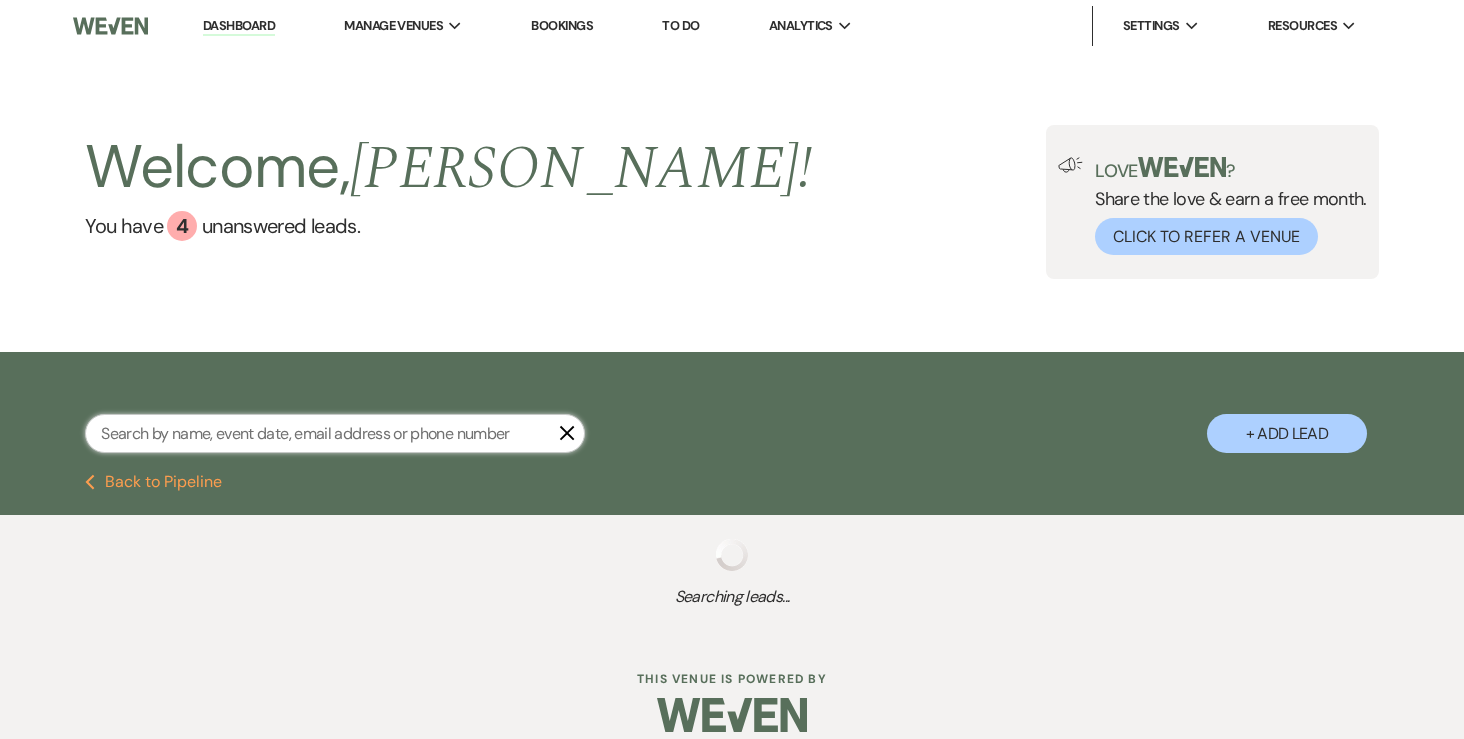 select on "2" 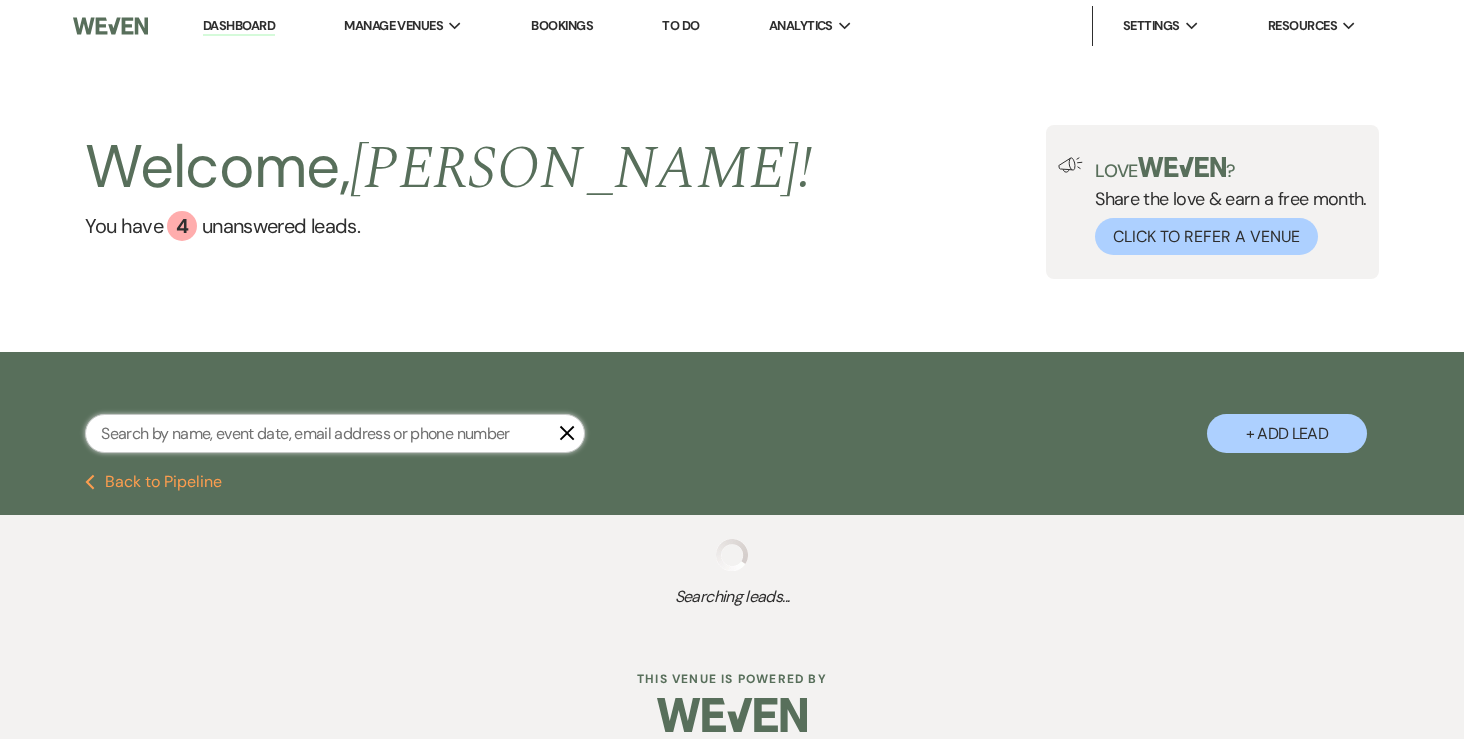 select on "8" 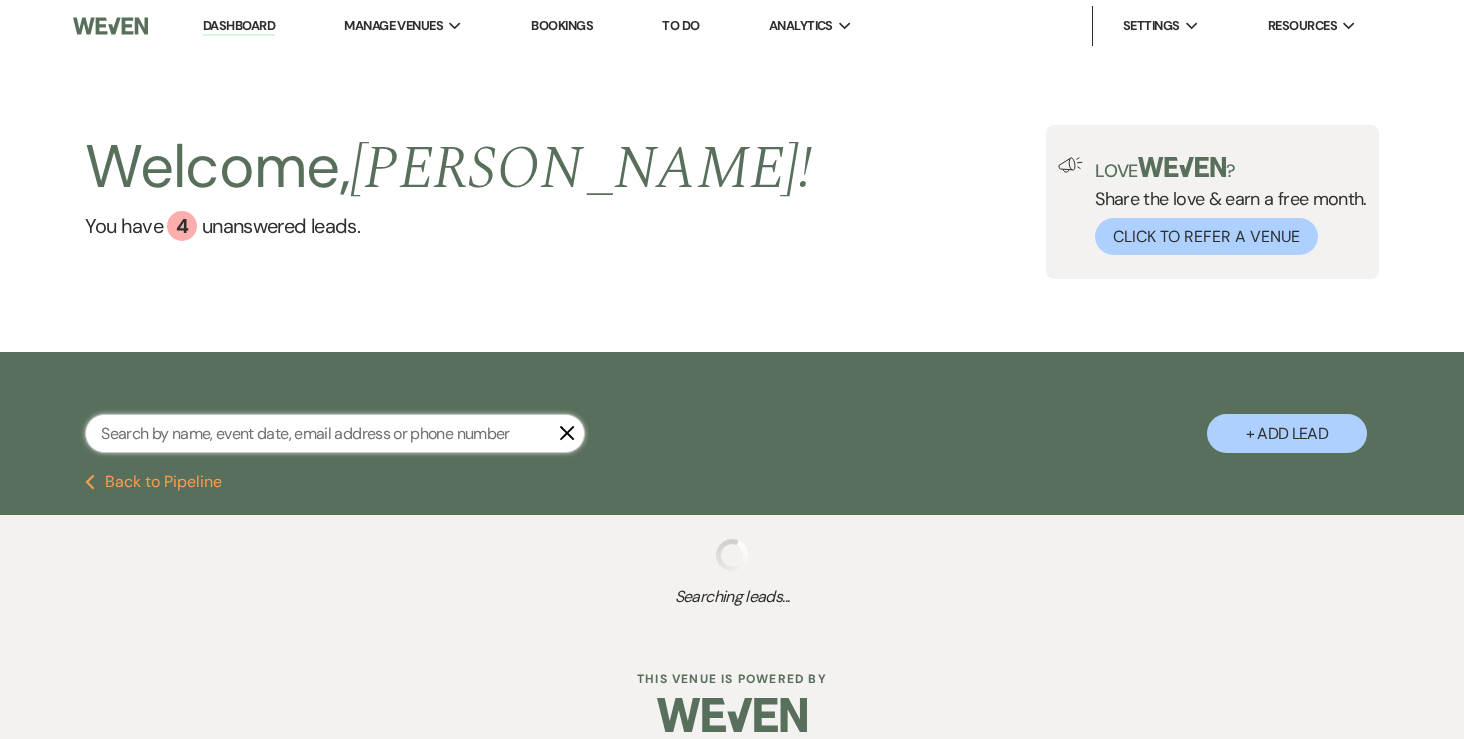 select on "2" 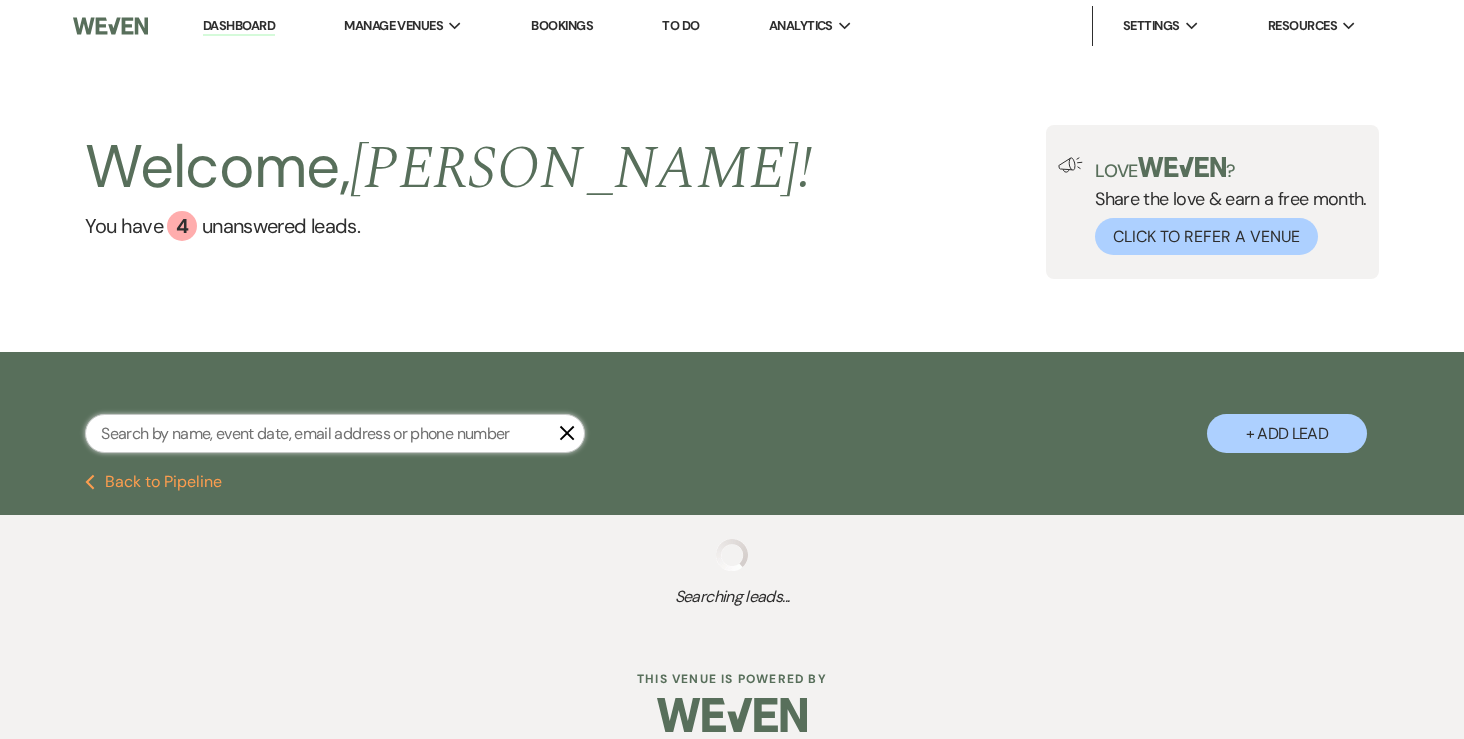 select on "8" 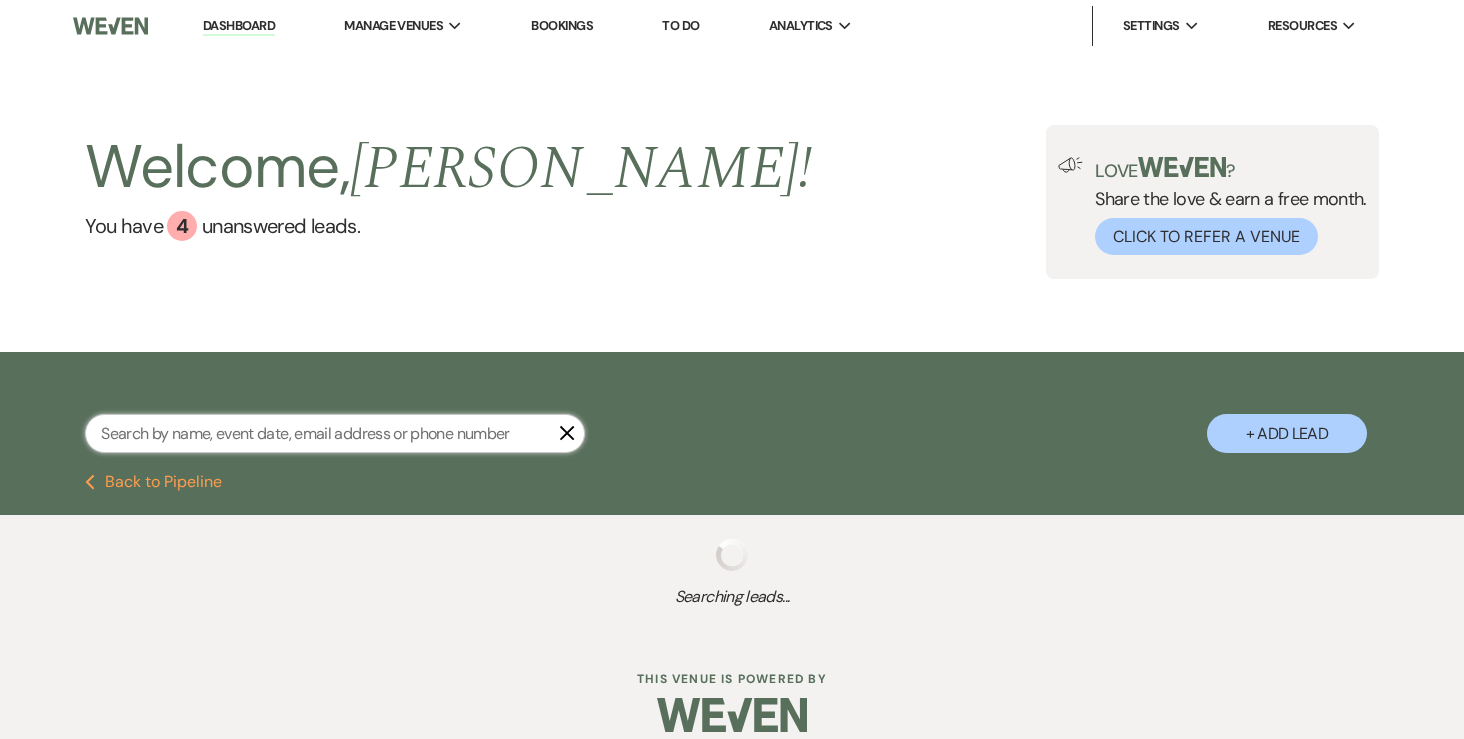 select on "2" 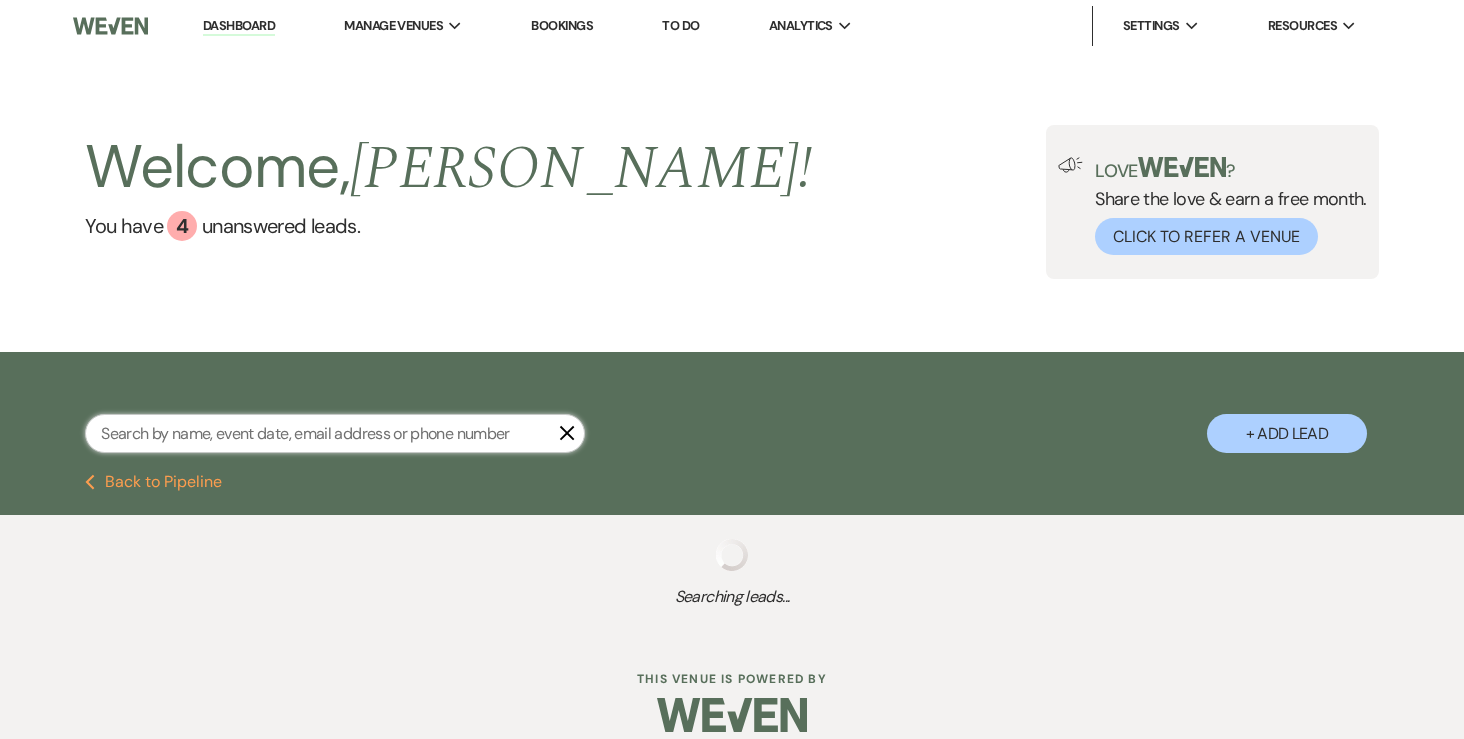 select on "8" 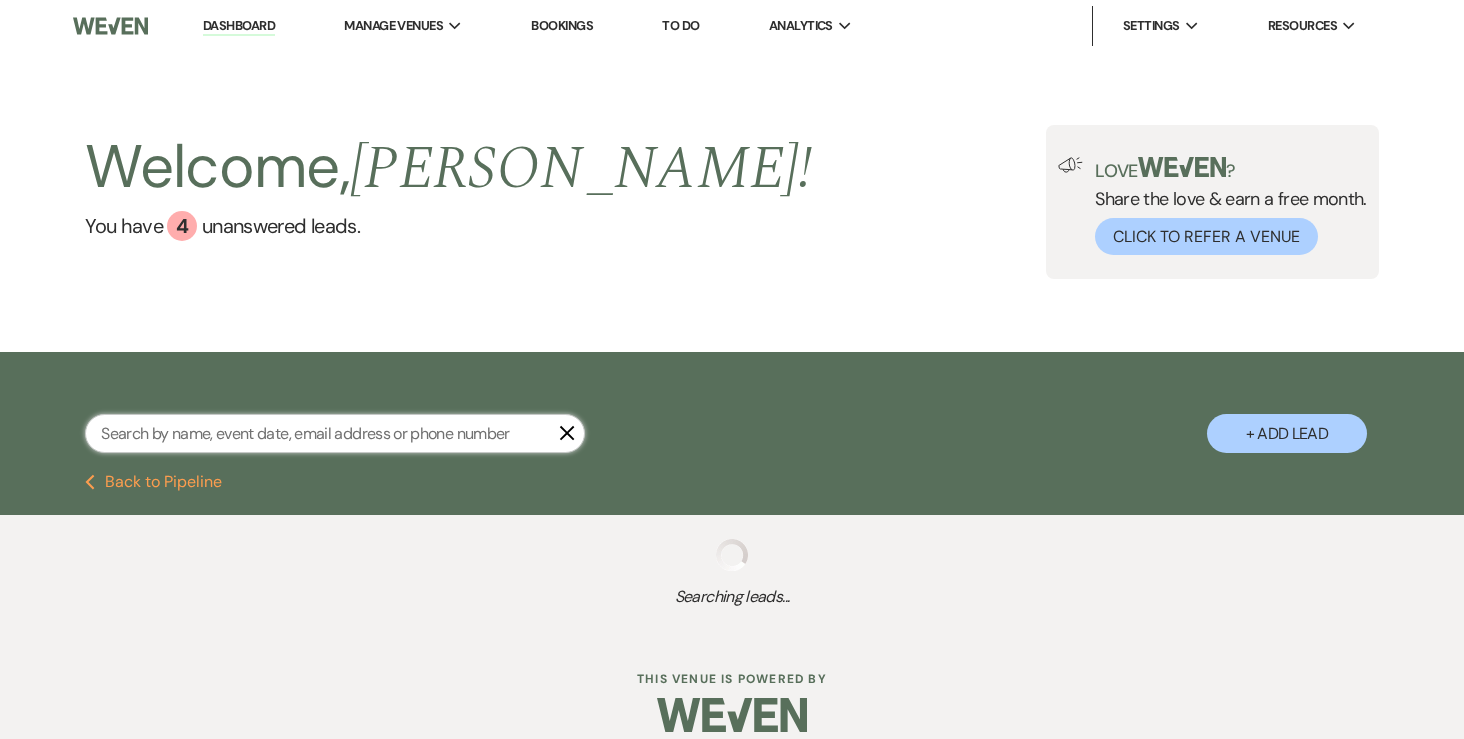 select on "2" 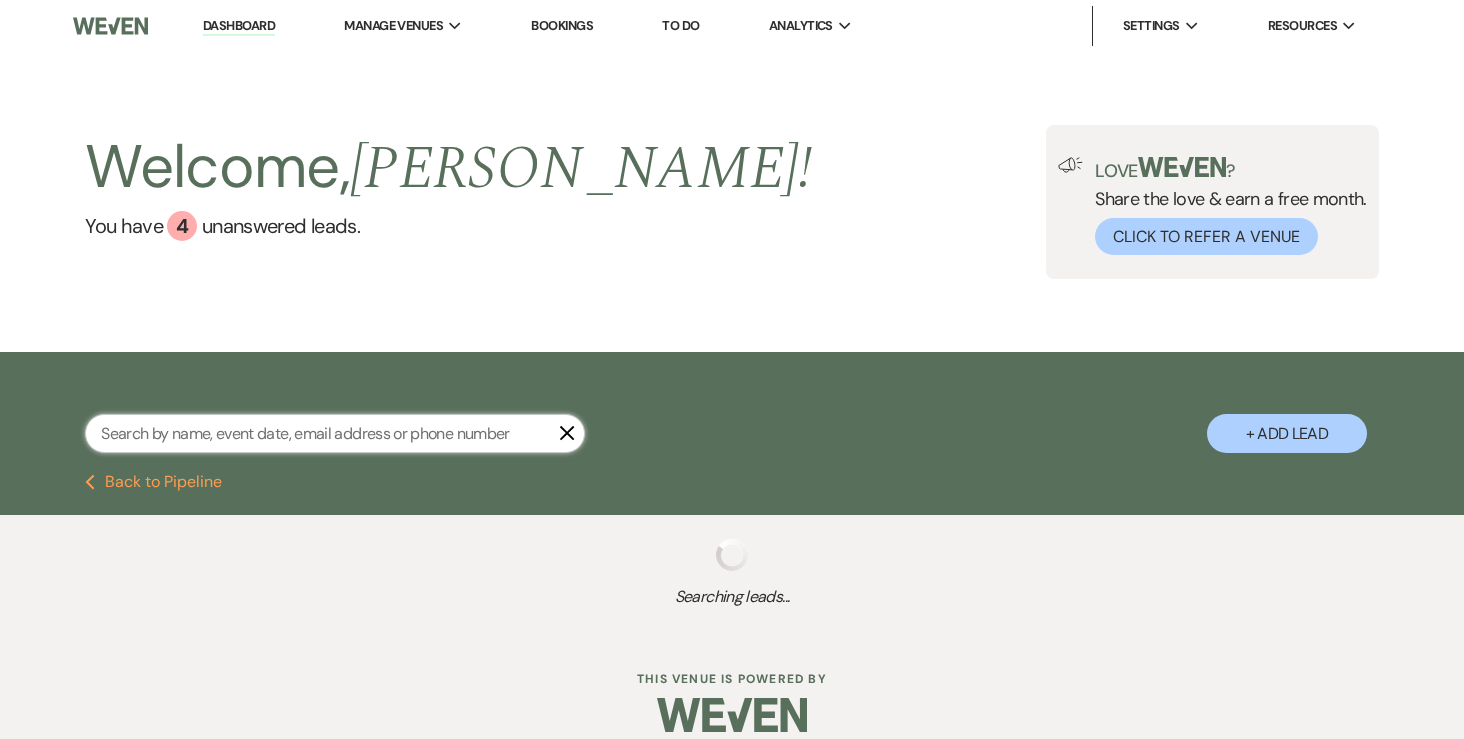 select on "8" 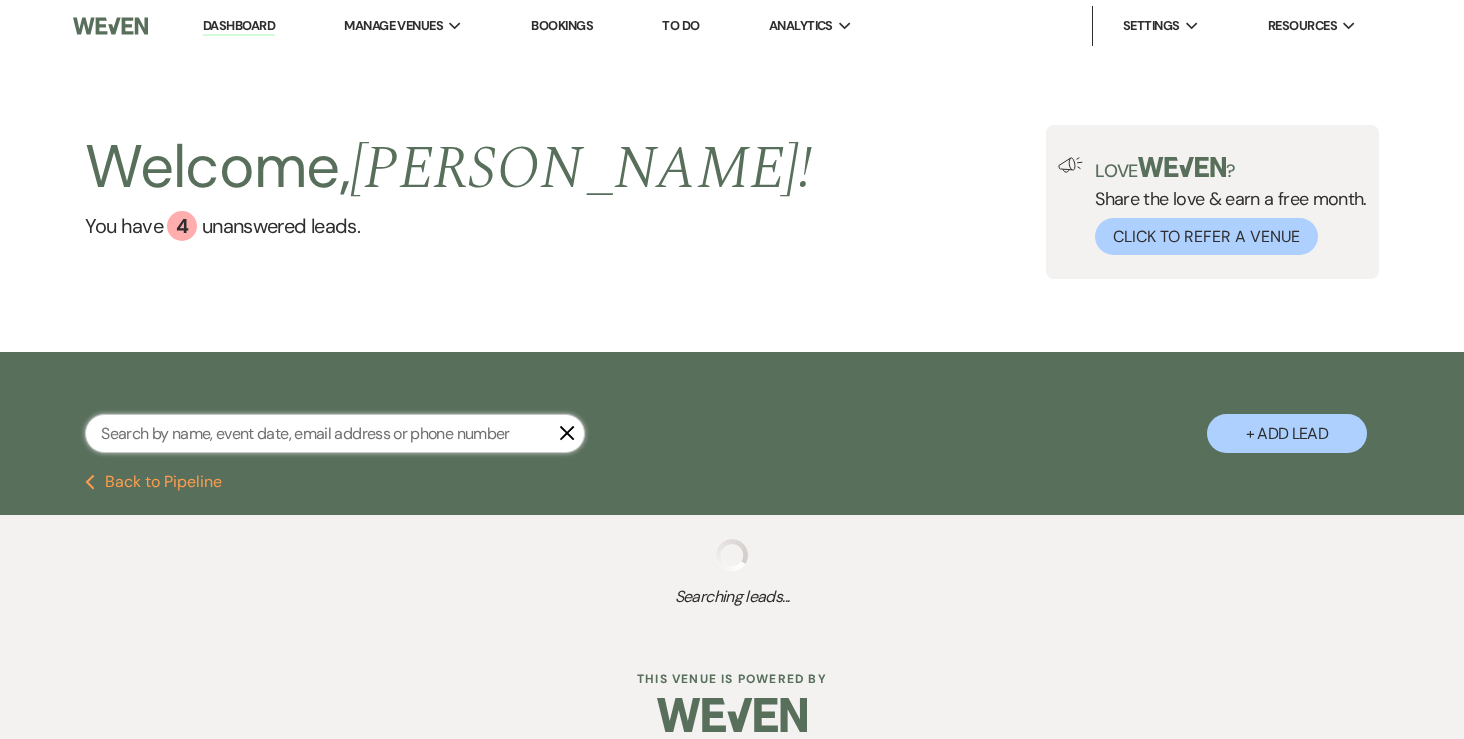 select on "2" 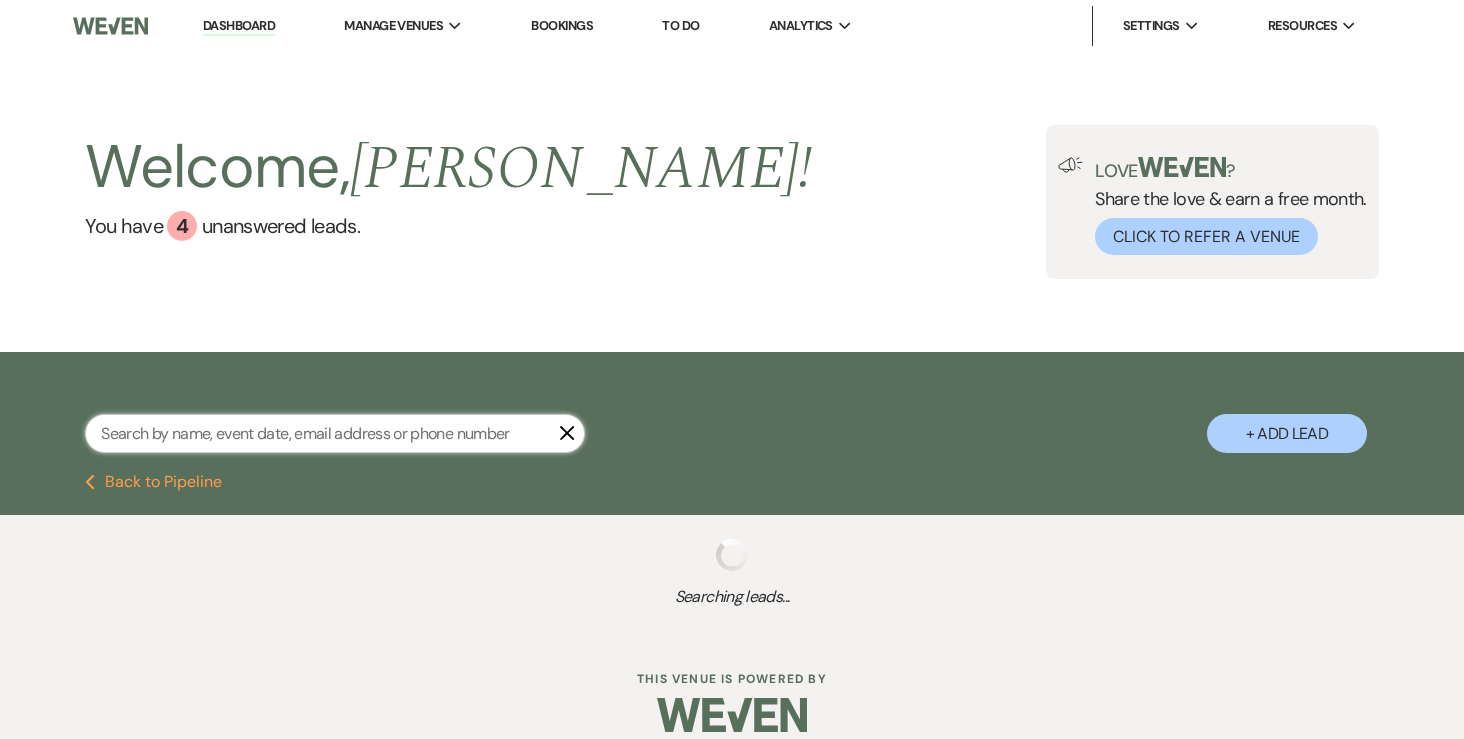 select on "8" 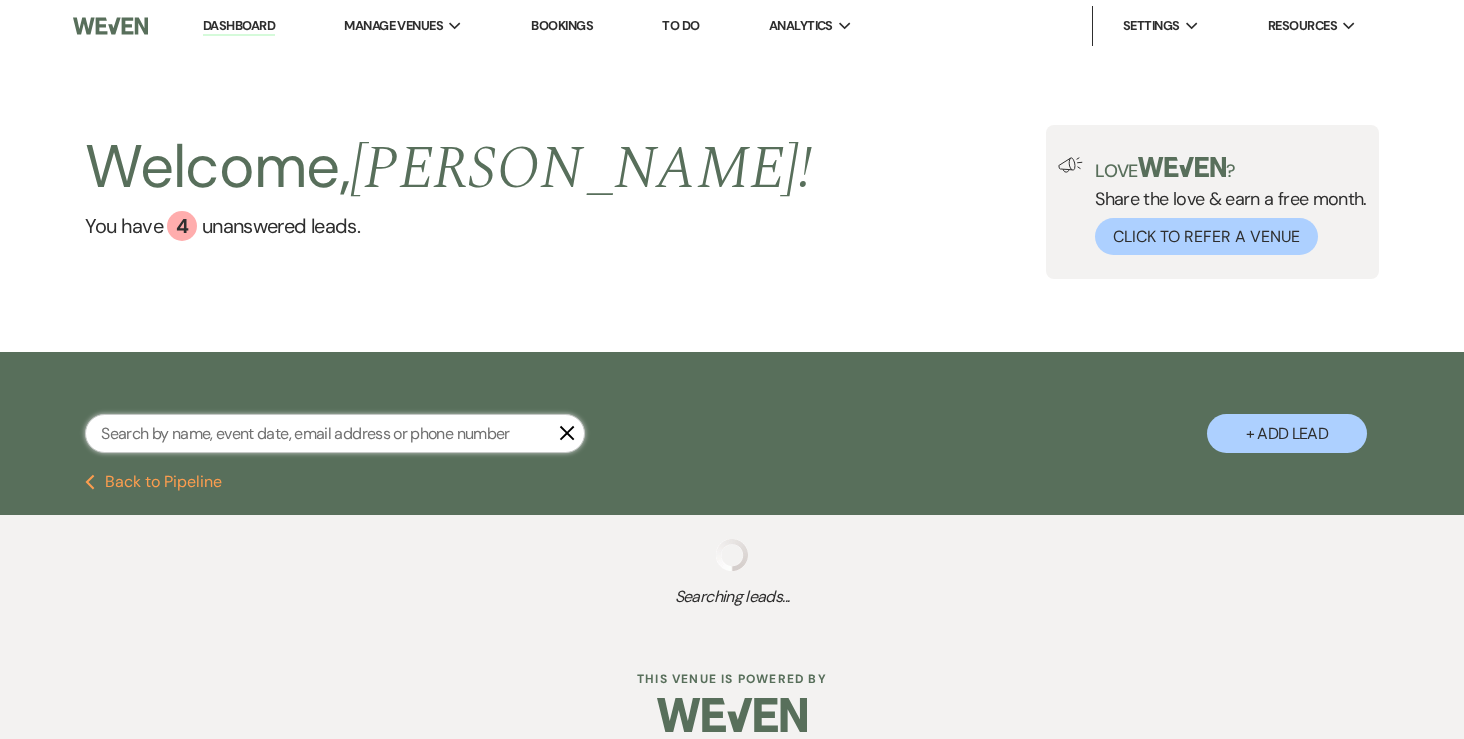 select on "2" 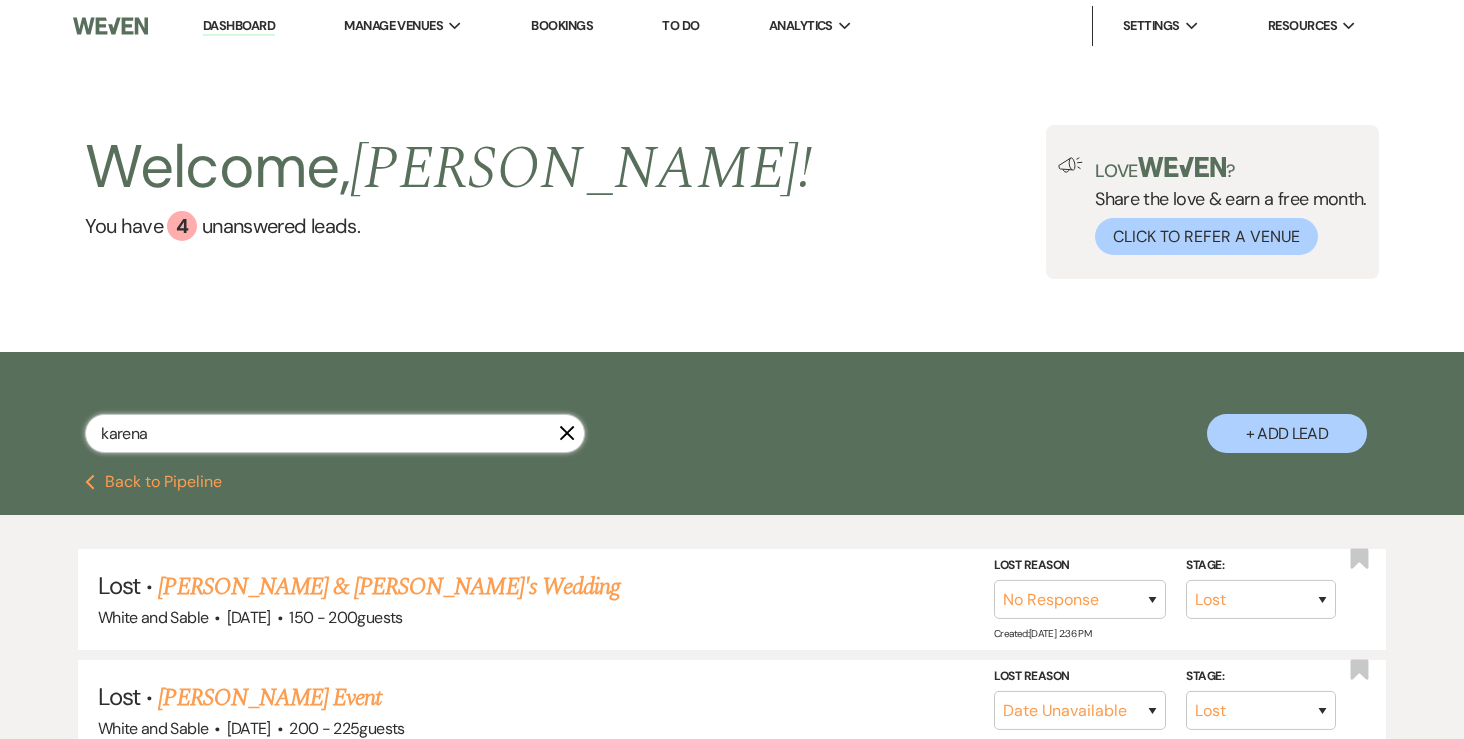 type on "karena" 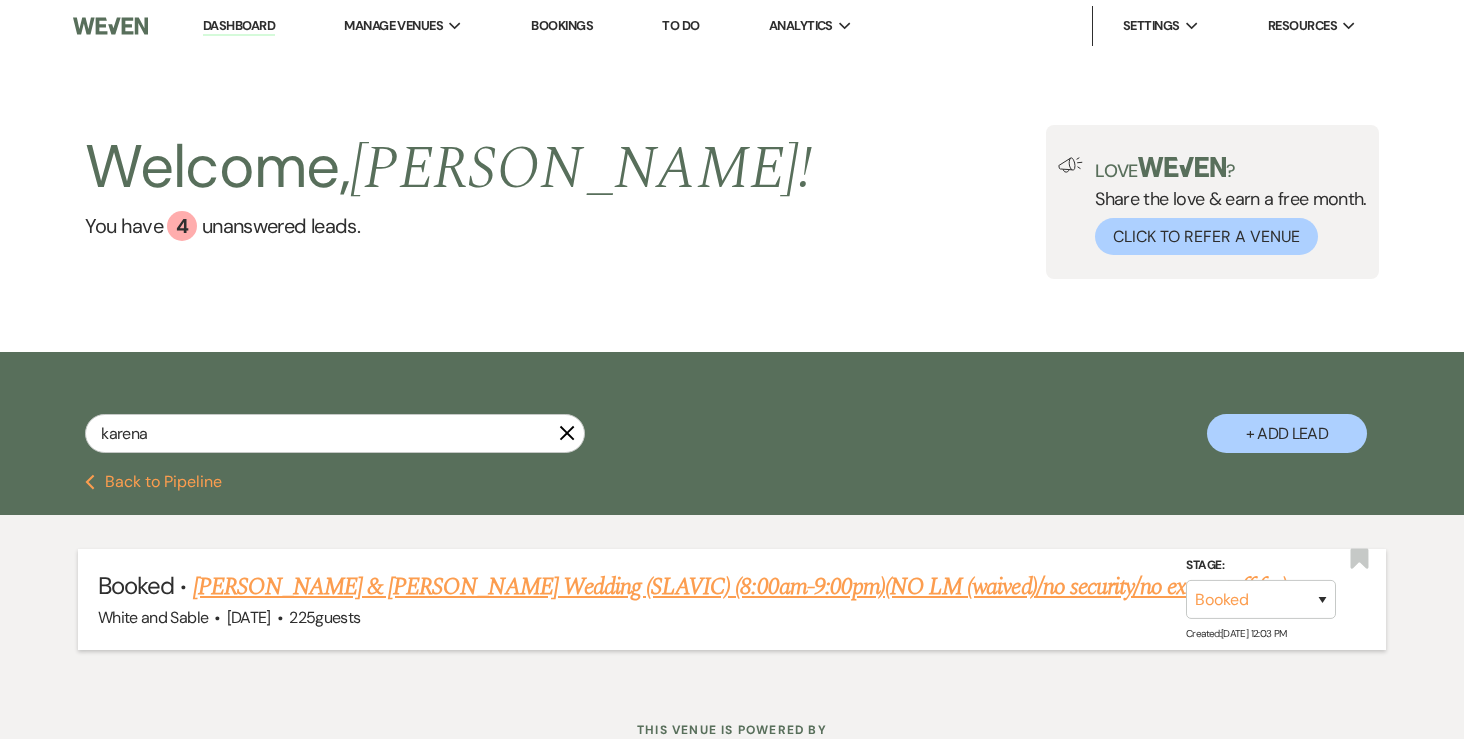 click on "Karena Chinikailo & Paul Stepanyuk's Wedding (SLAVIC) (8:00am-9:00pm)(NO LM (waived)/no security/no extra staff fee)" at bounding box center (740, 587) 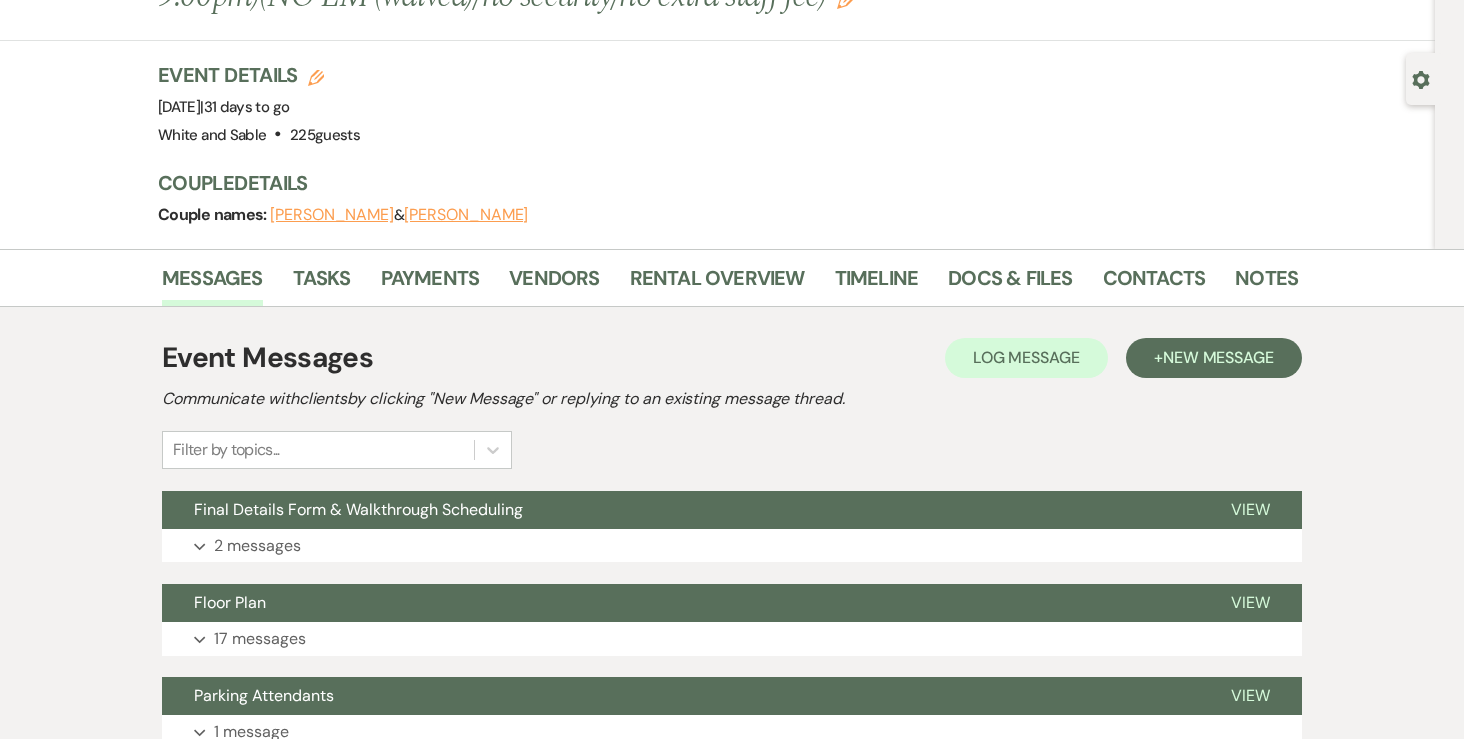 scroll, scrollTop: 212, scrollLeft: 0, axis: vertical 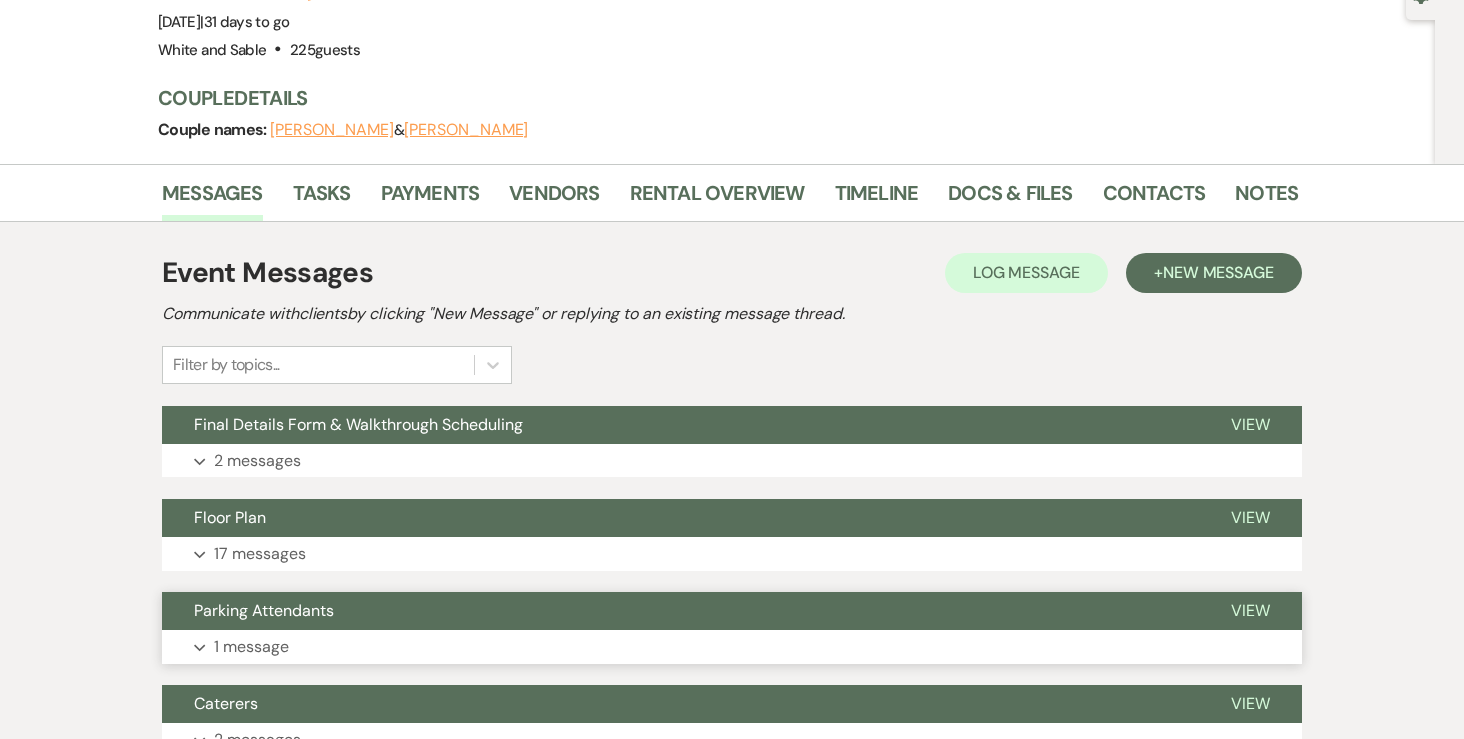 click on "Expand 1 message" at bounding box center [732, 647] 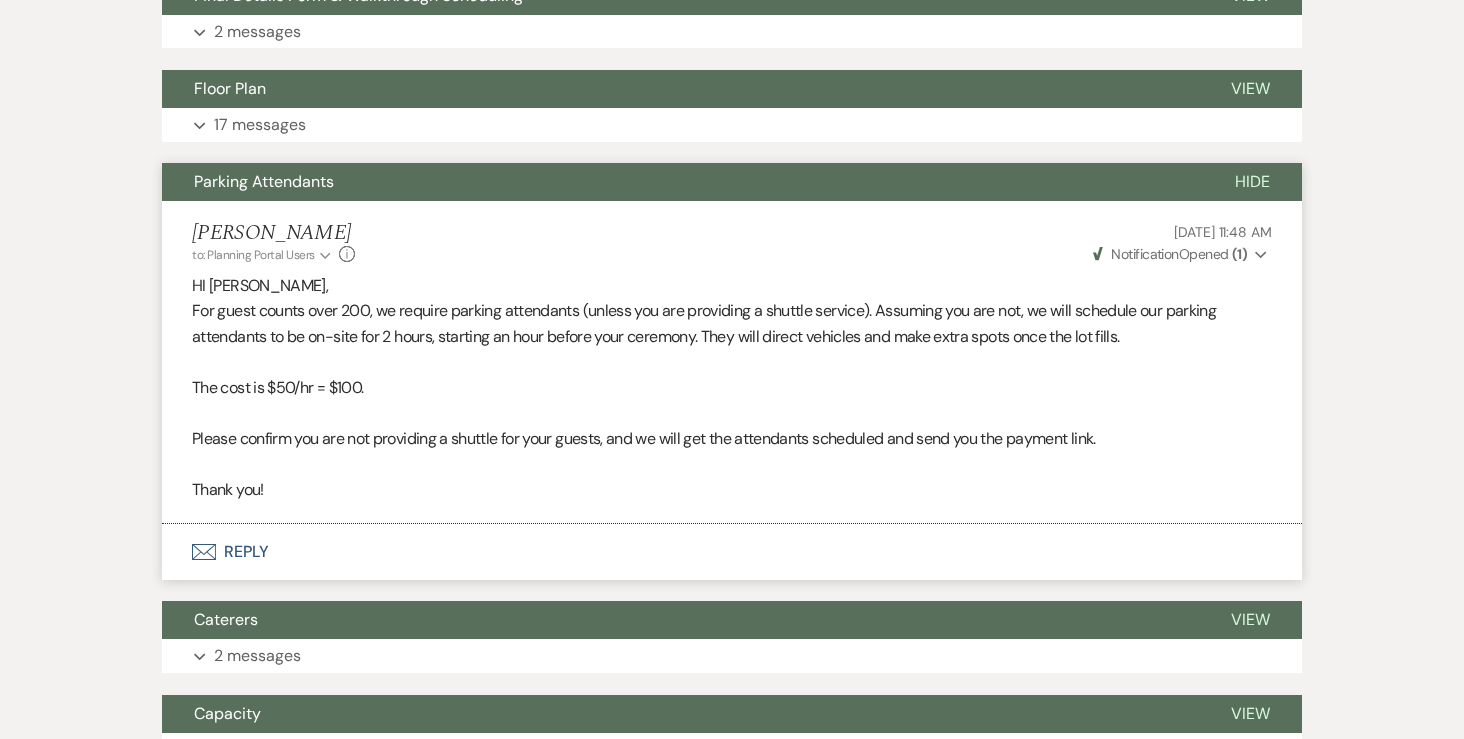 scroll, scrollTop: 0, scrollLeft: 0, axis: both 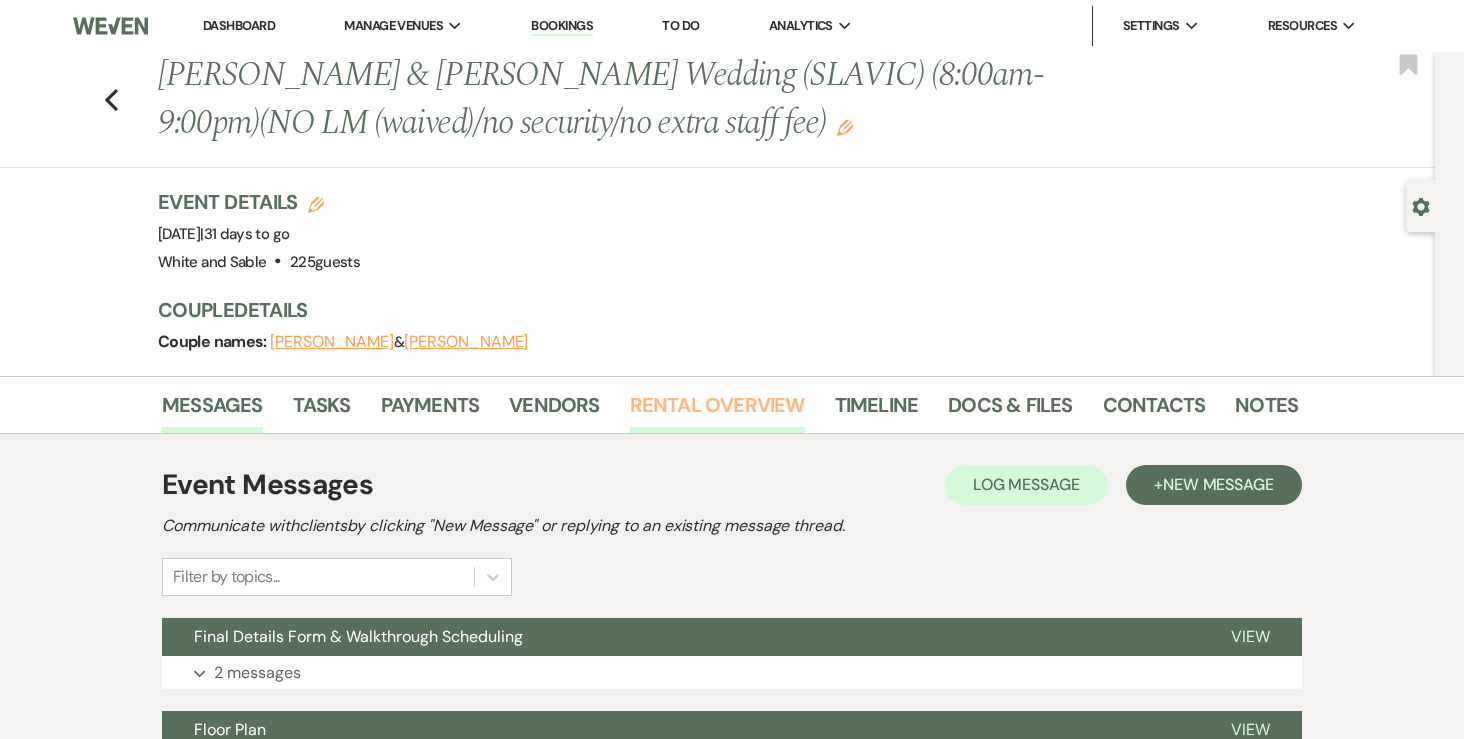 click on "Rental Overview" at bounding box center (717, 411) 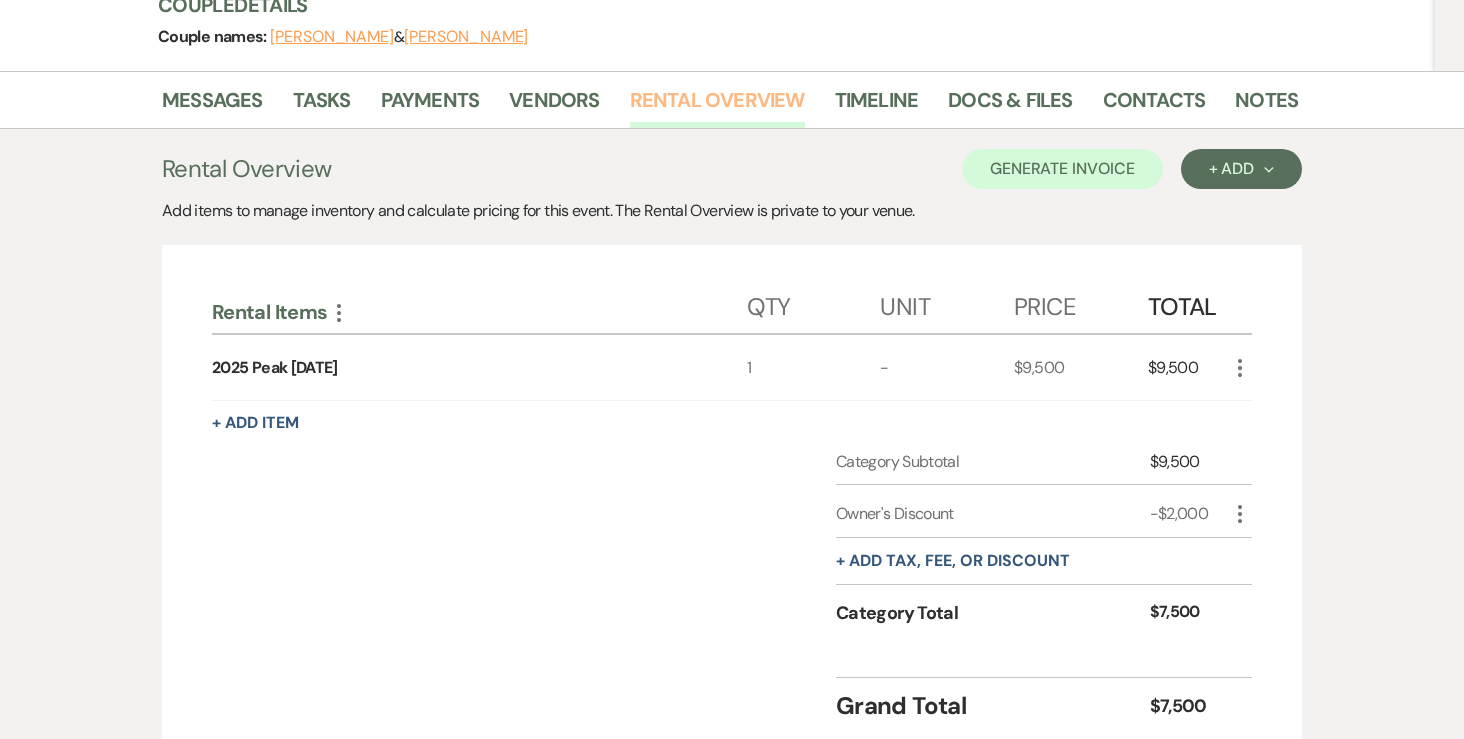 scroll, scrollTop: 316, scrollLeft: 0, axis: vertical 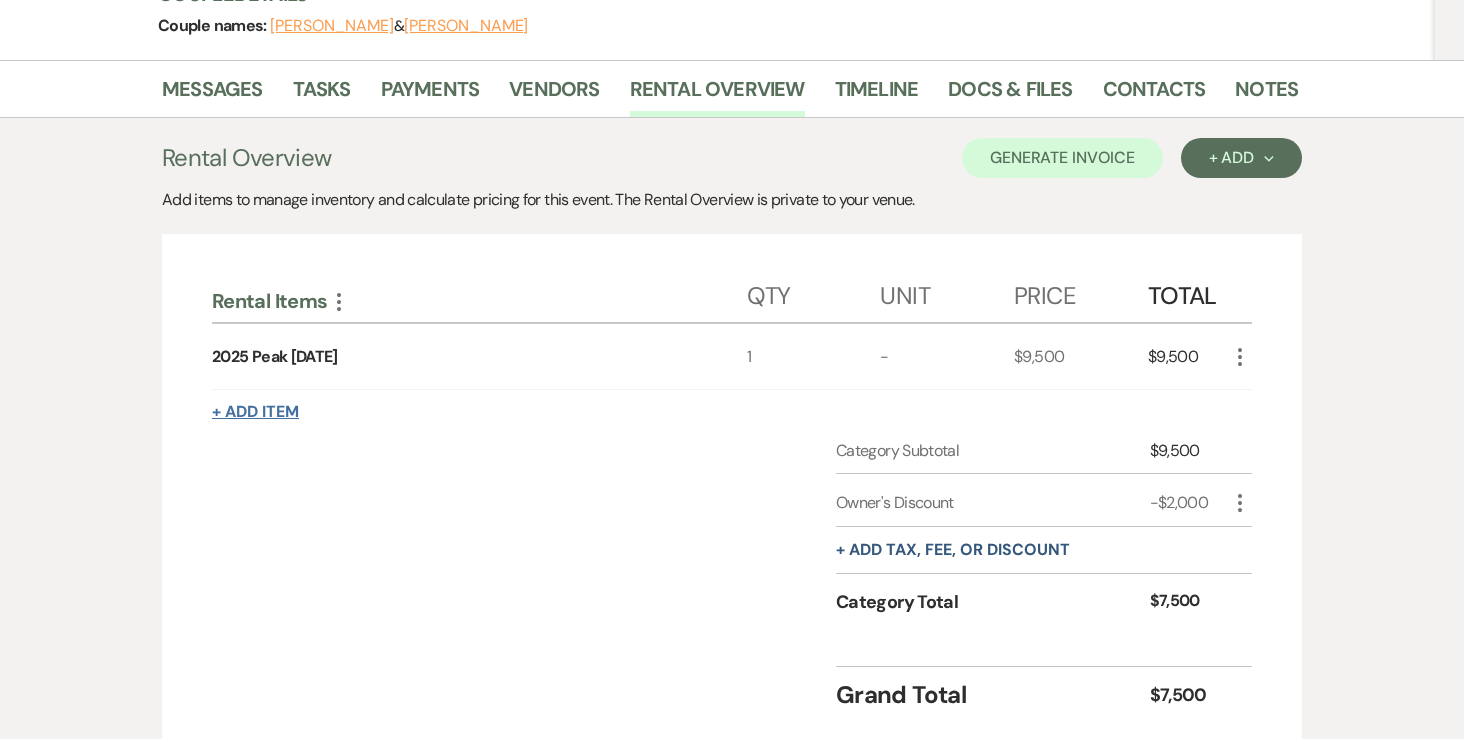 click on "+ Add Item" at bounding box center (255, 412) 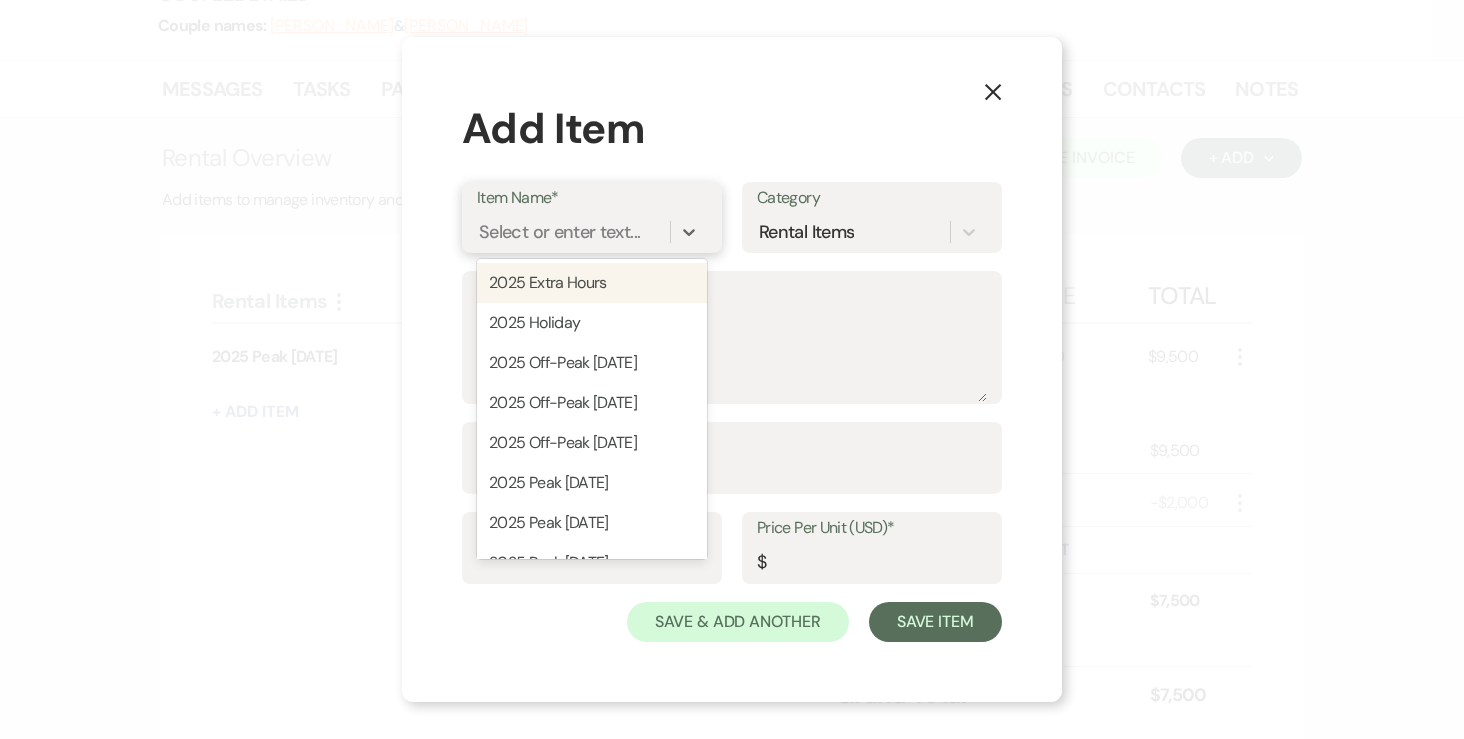 click on "Select or enter text..." at bounding box center (559, 232) 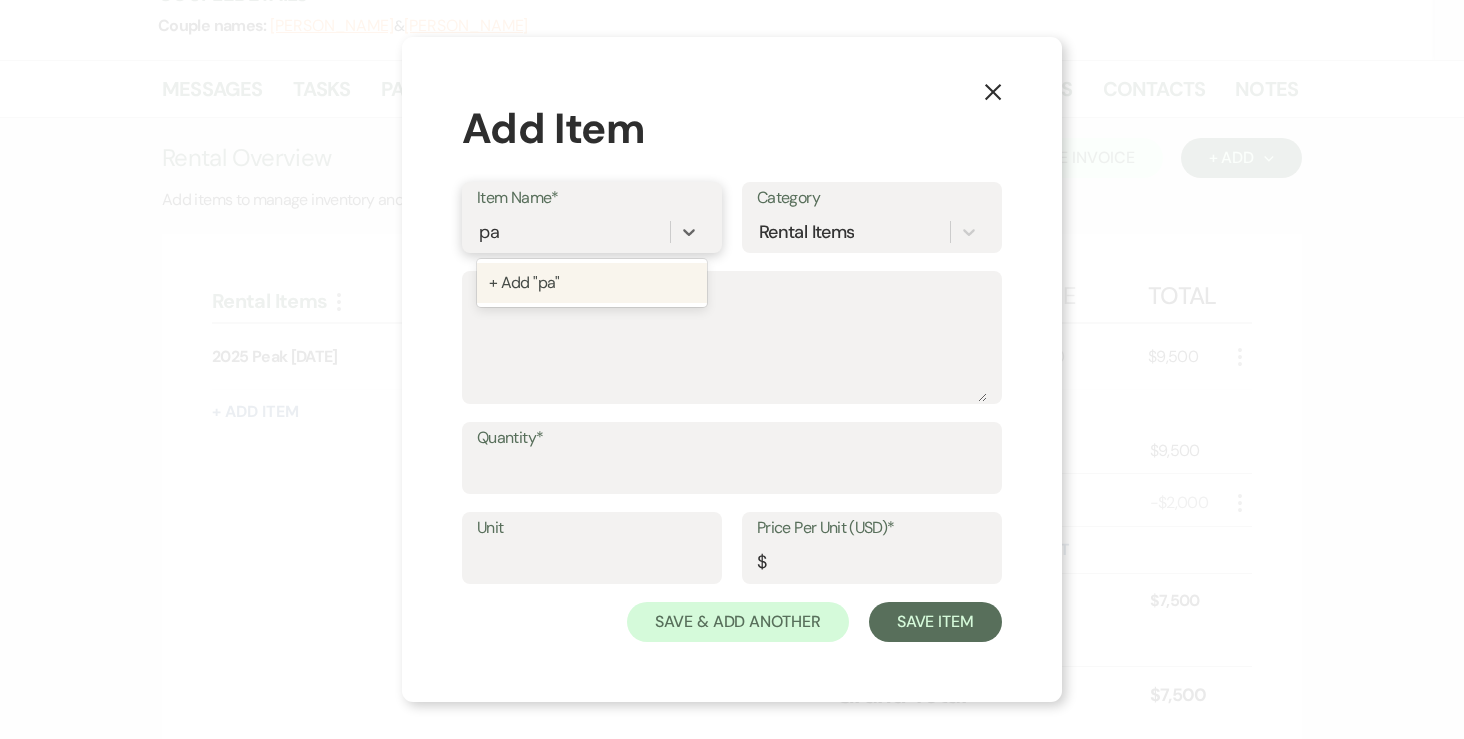 type on "p" 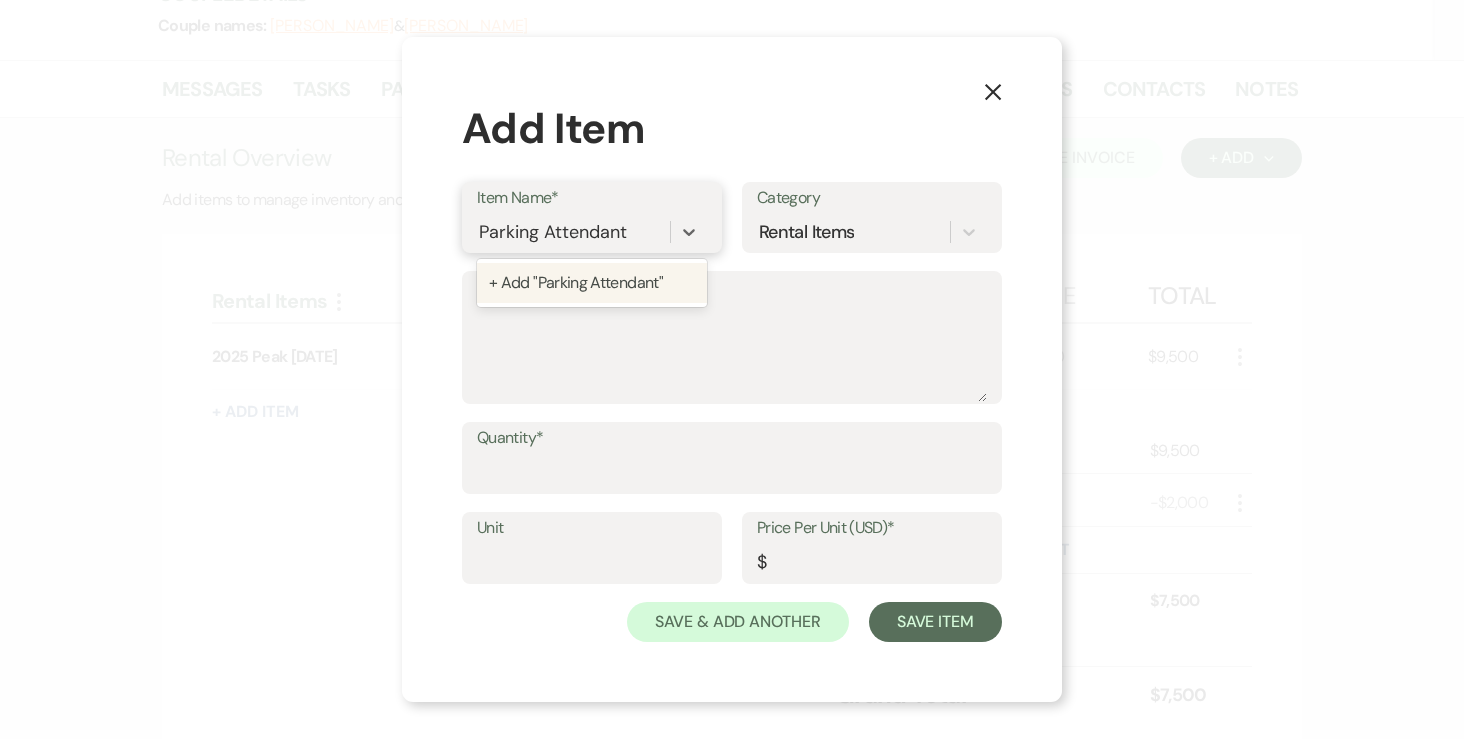 type on "Parking Attendants" 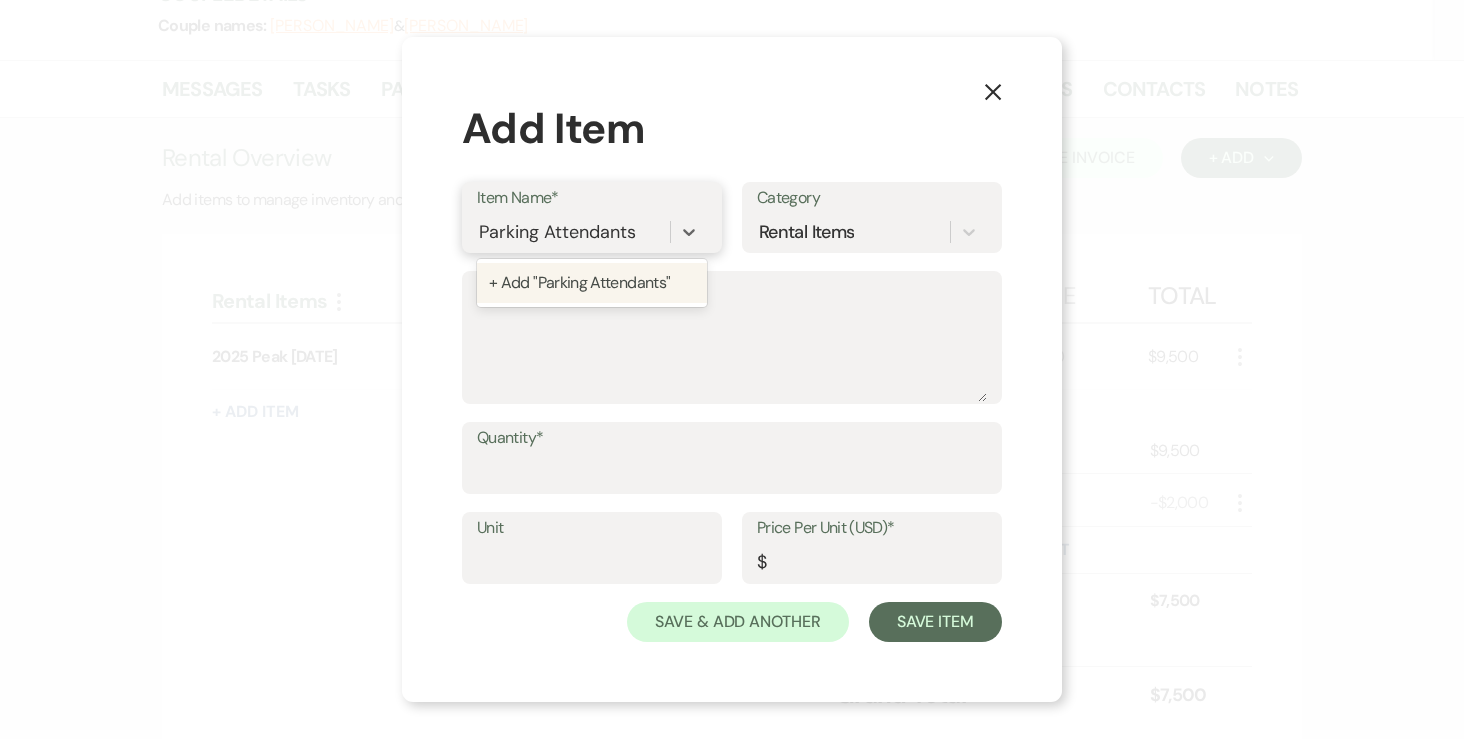 type 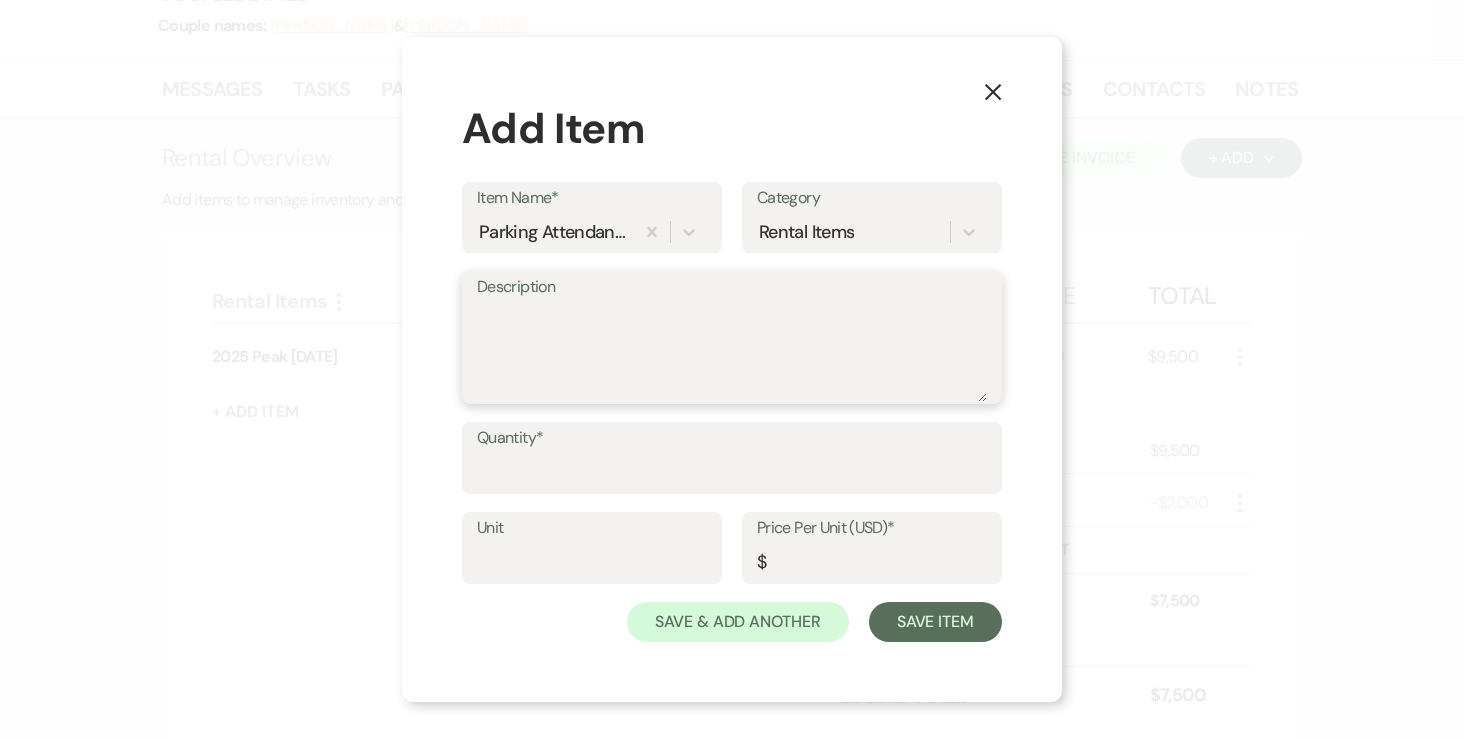 click on "Description" at bounding box center [732, 352] 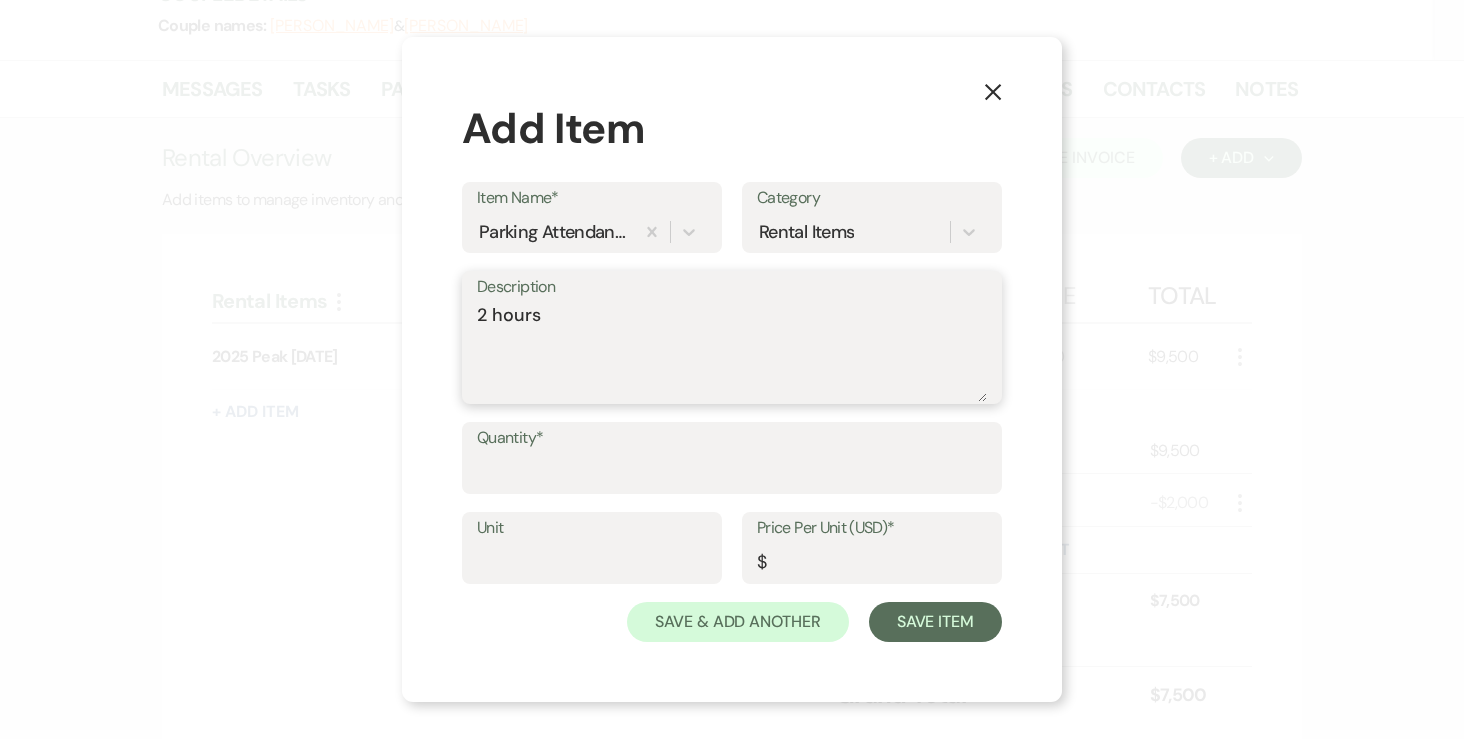 type on "2 hours" 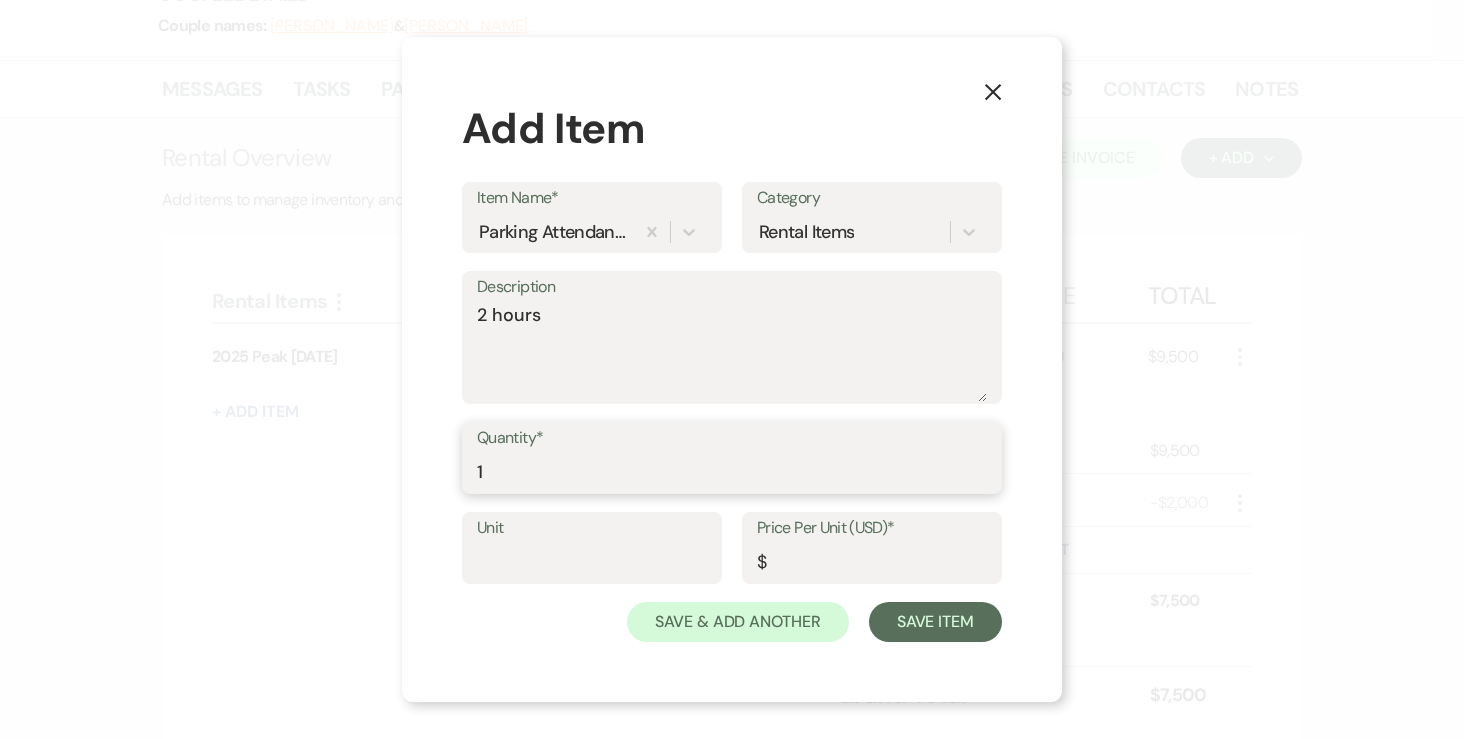 type on "1" 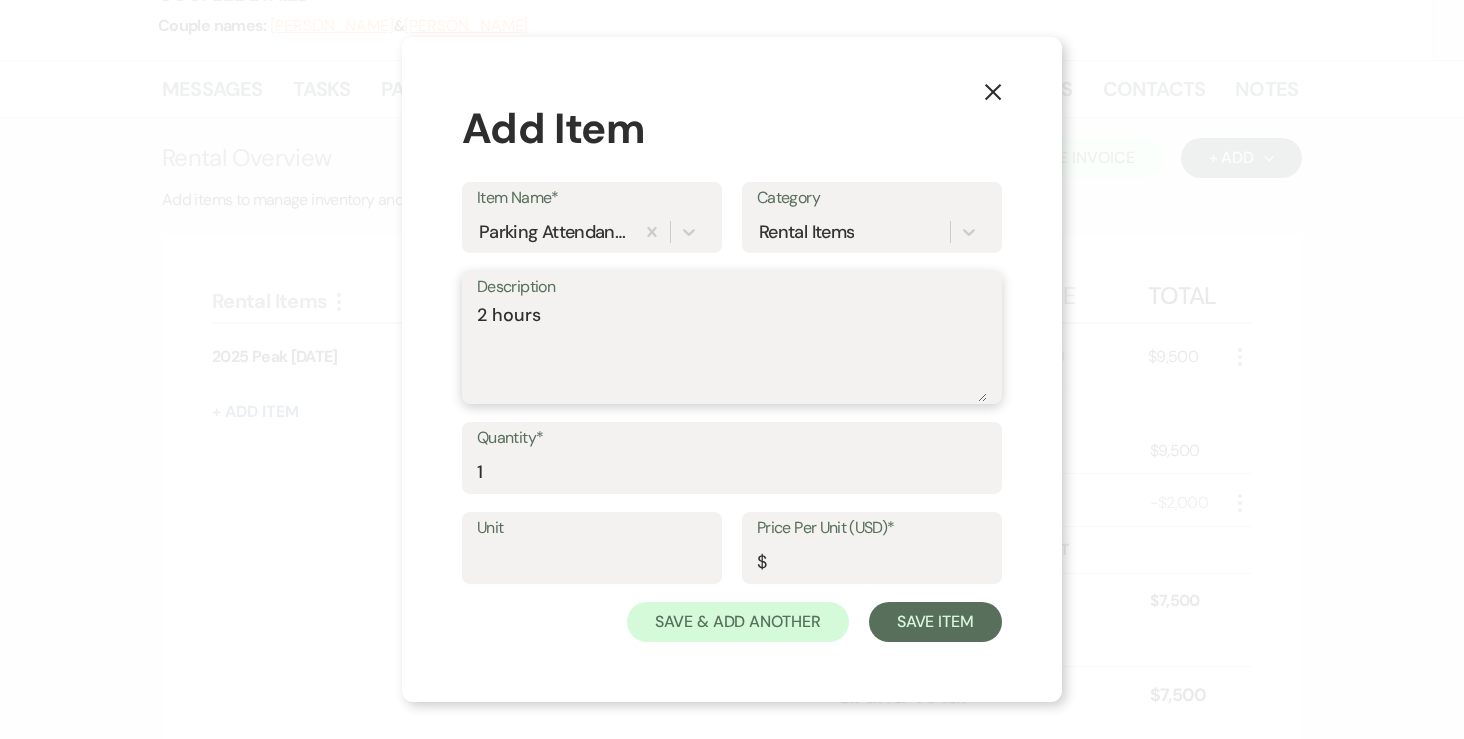 click on "2 hours" at bounding box center (732, 352) 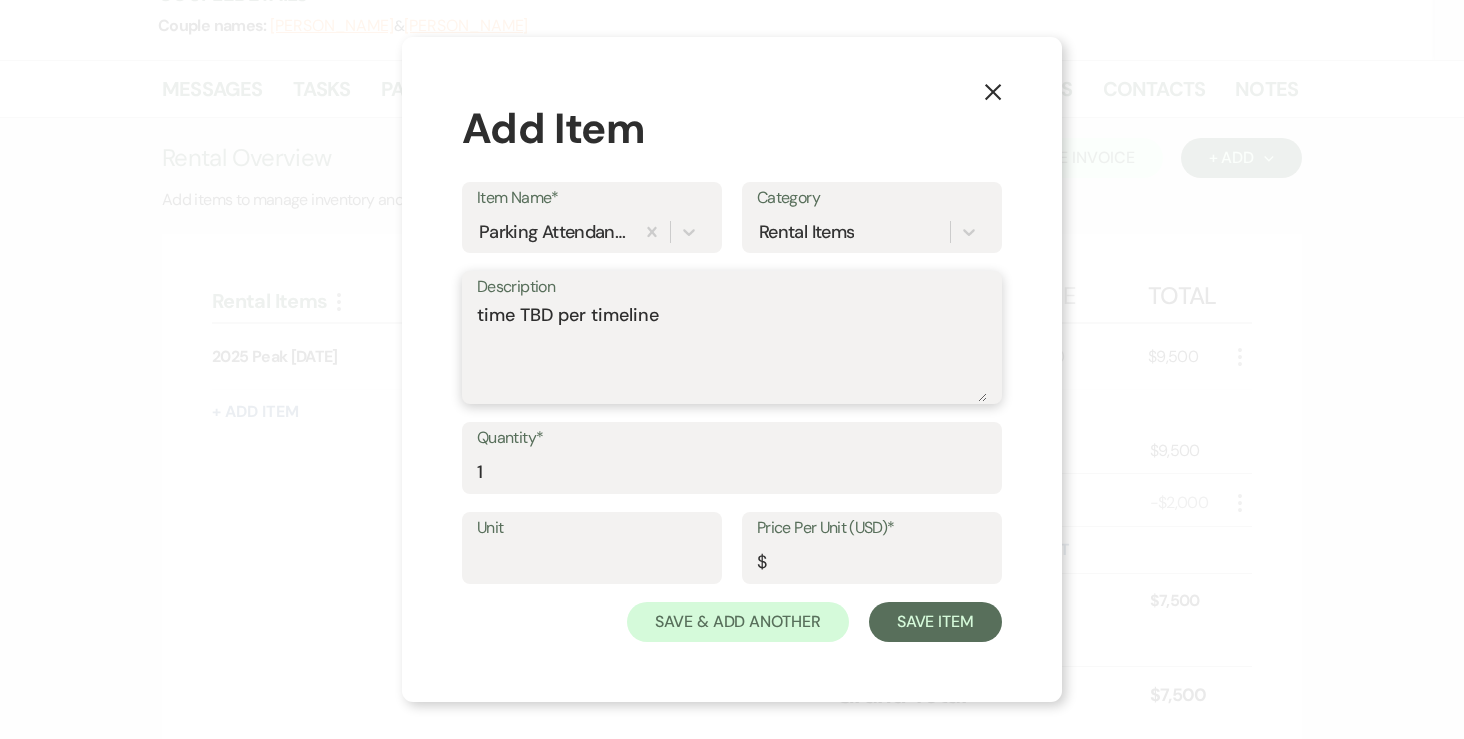 click on "time TBD per timeline" at bounding box center (732, 352) 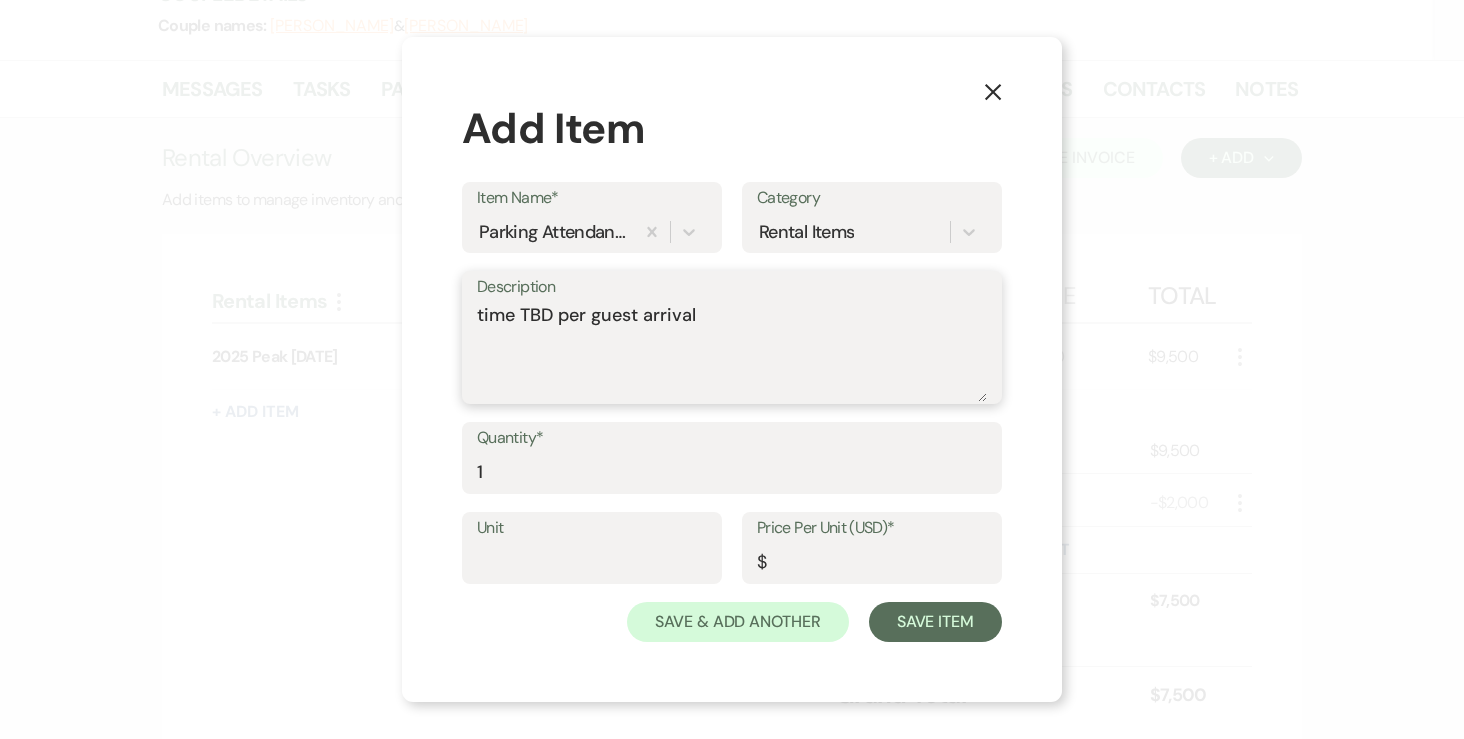 type on "time TBD per guest arrival" 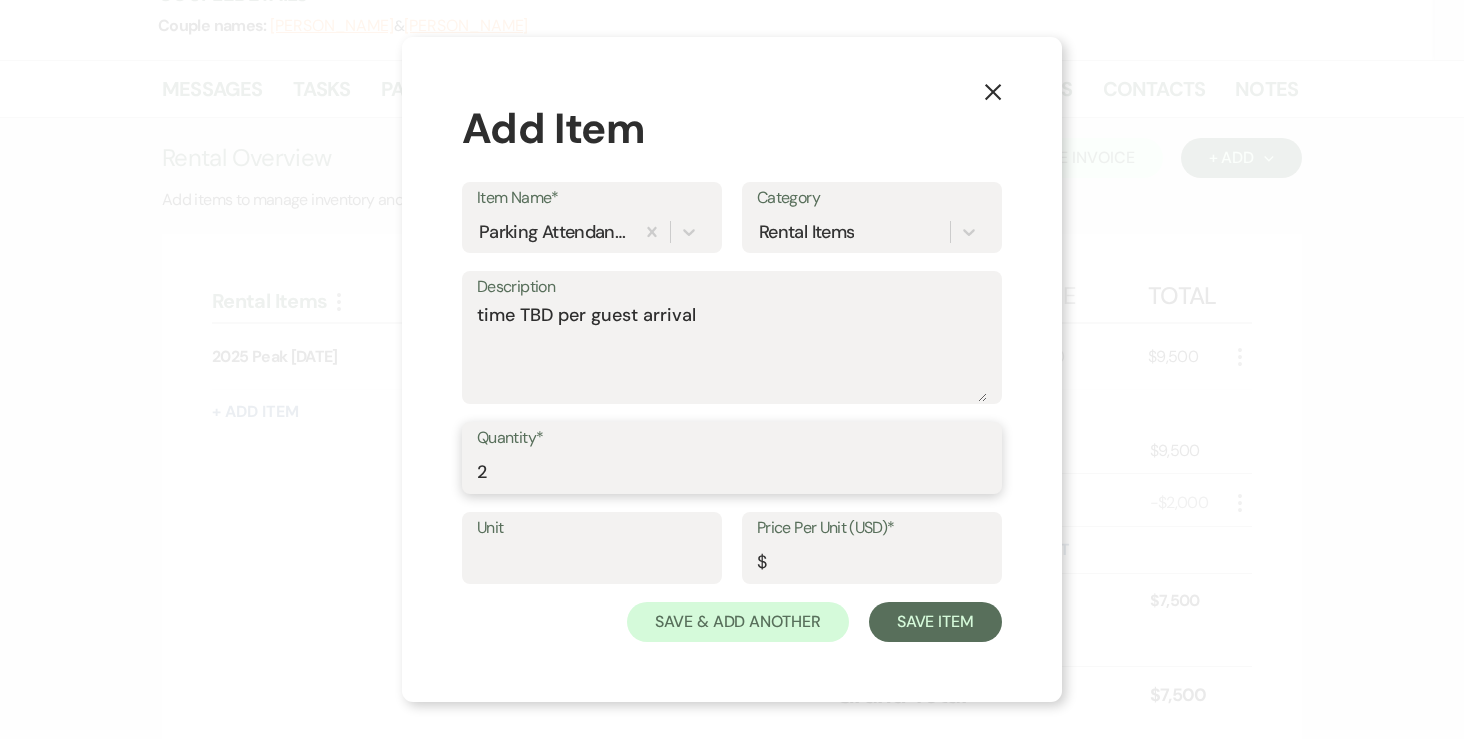 type on "2" 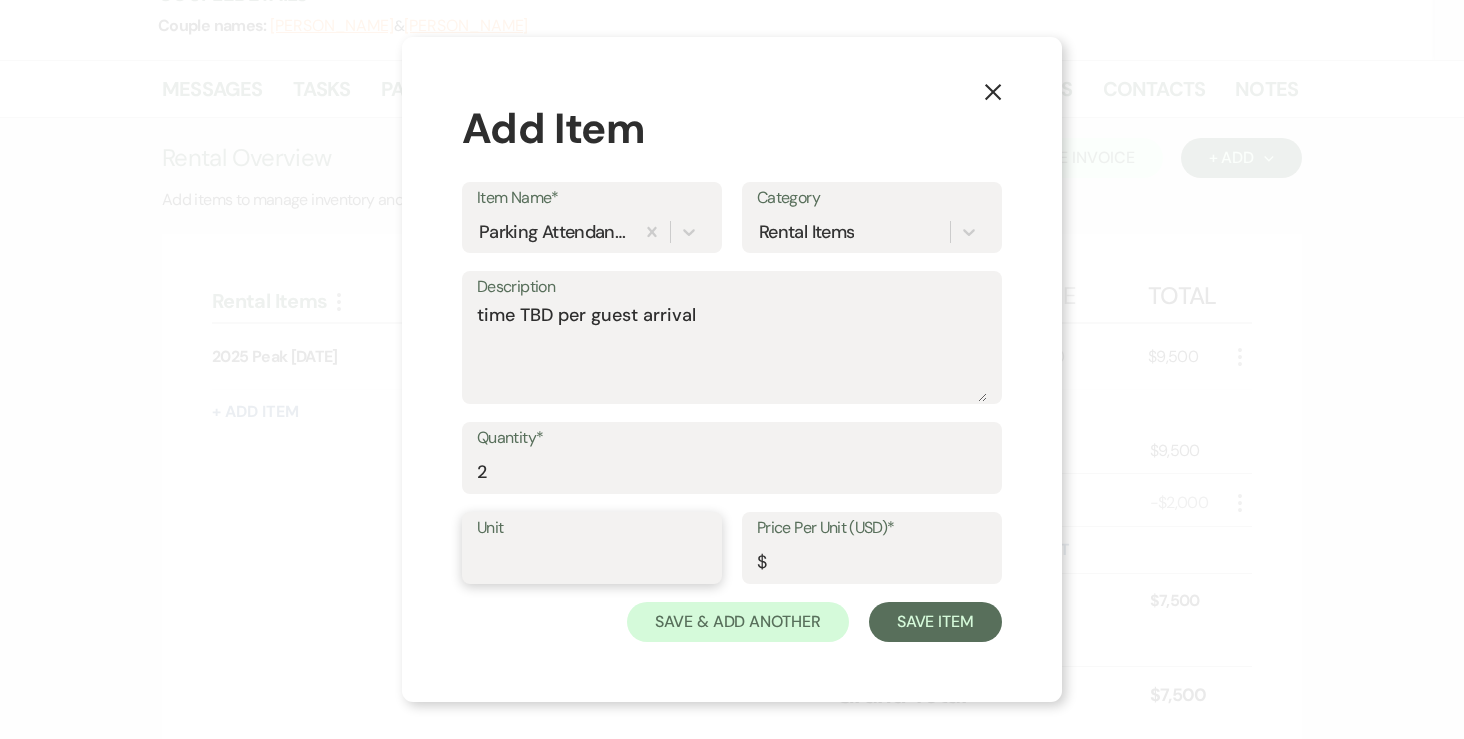 click on "Unit" at bounding box center (592, 562) 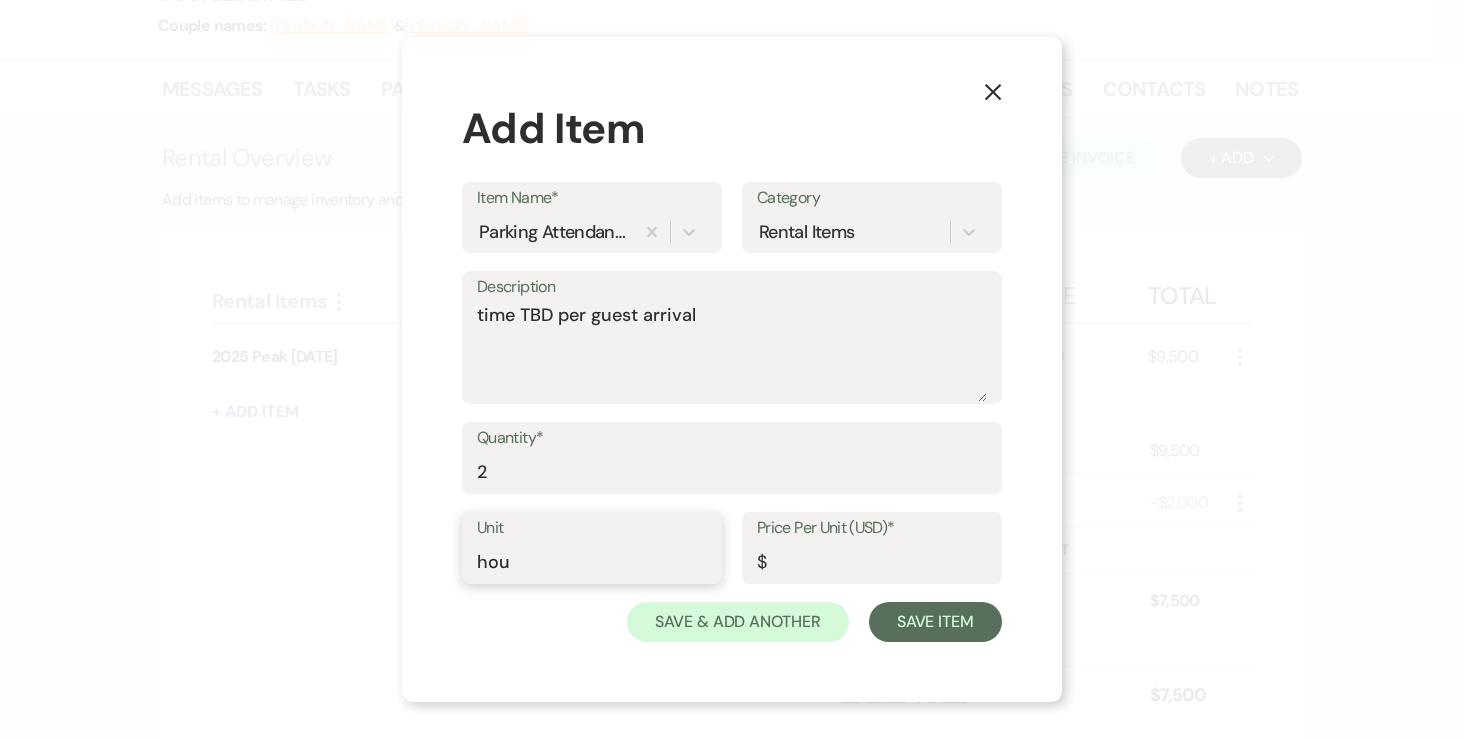 type on "Hours" 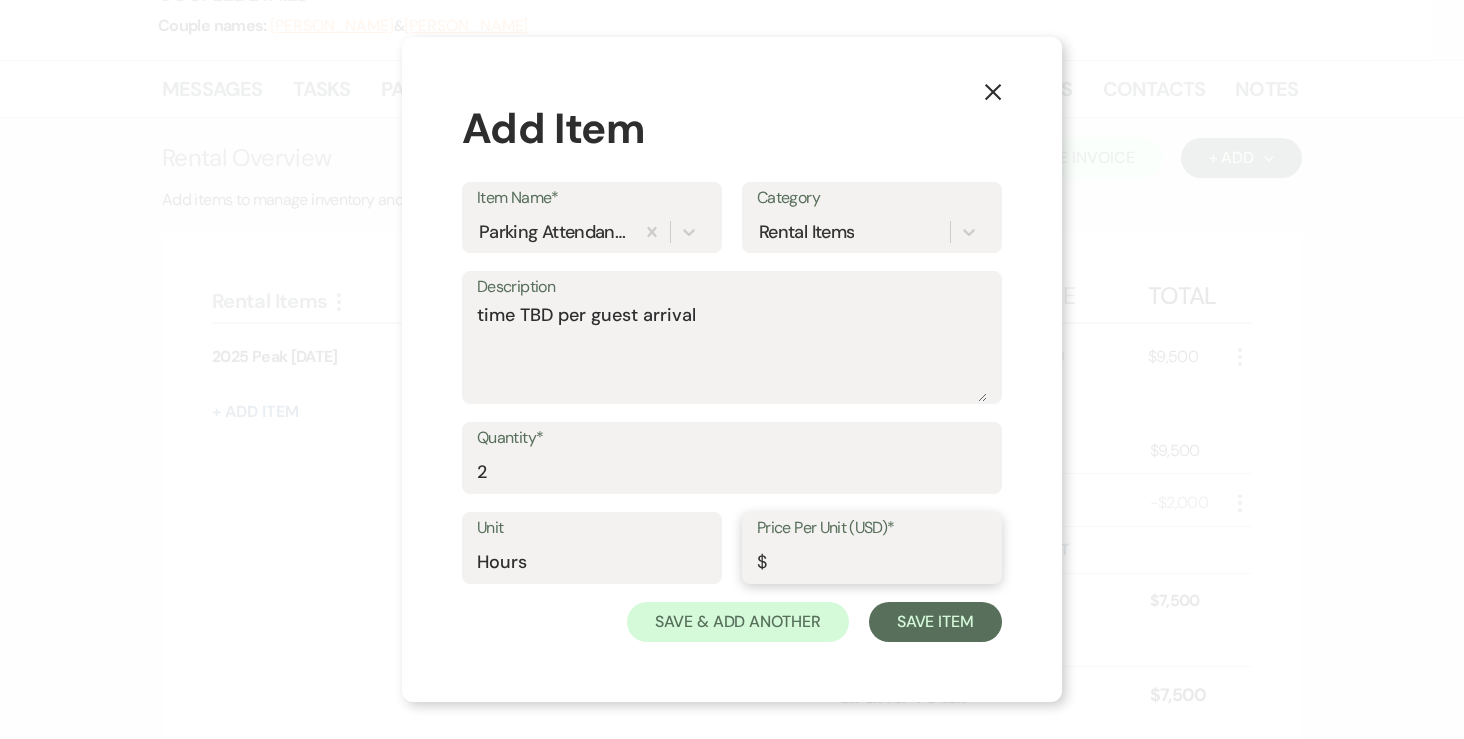 click on "Price Per Unit (USD)*" at bounding box center (872, 562) 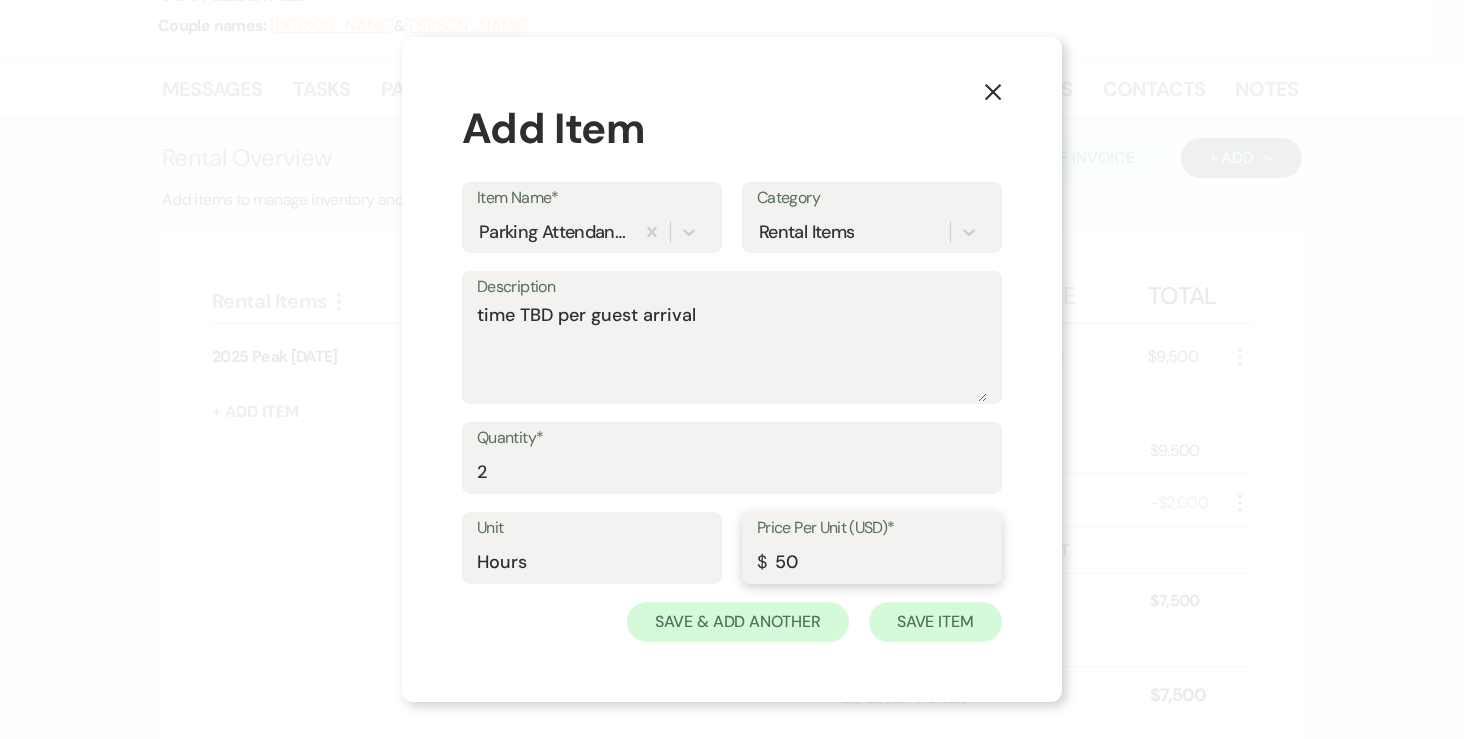 type on "50" 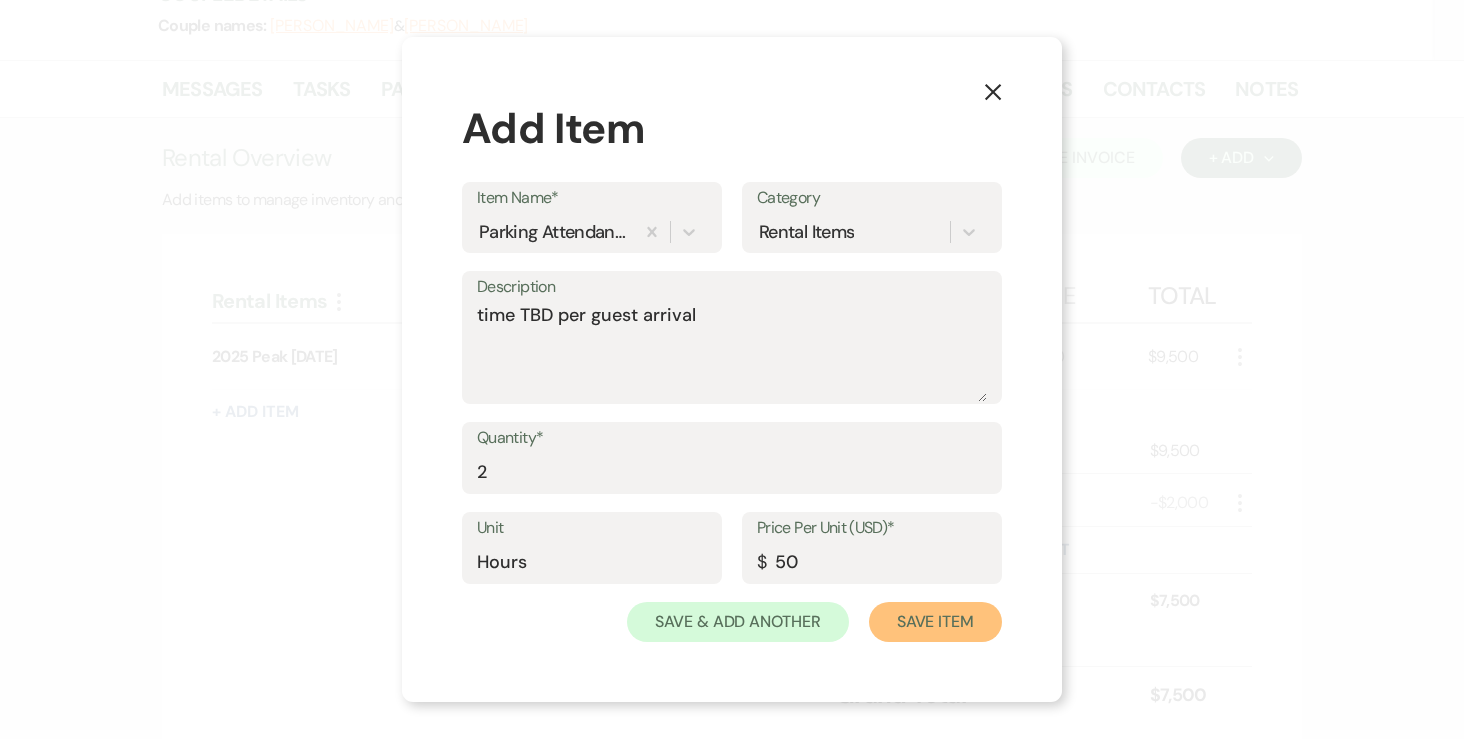 click on "Save Item" at bounding box center [935, 622] 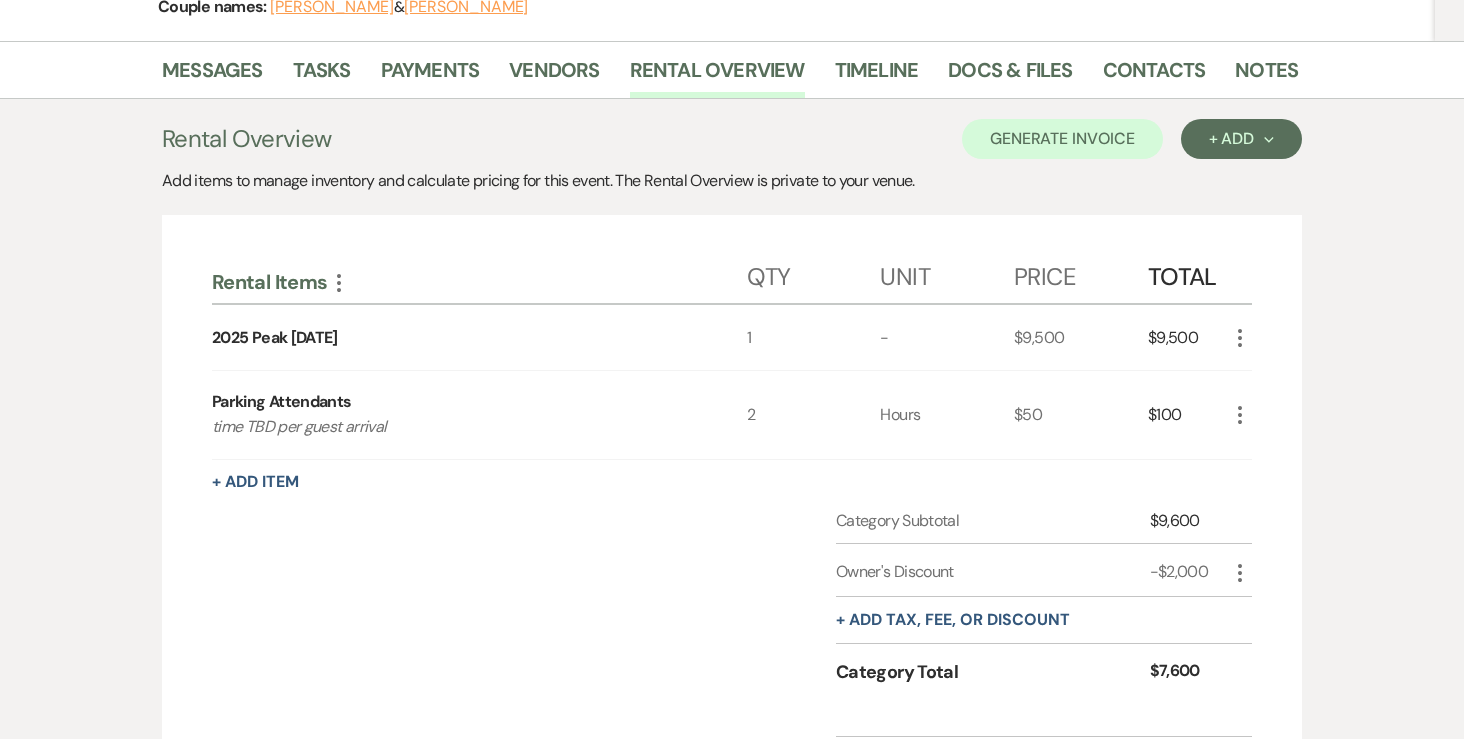 scroll, scrollTop: 328, scrollLeft: 0, axis: vertical 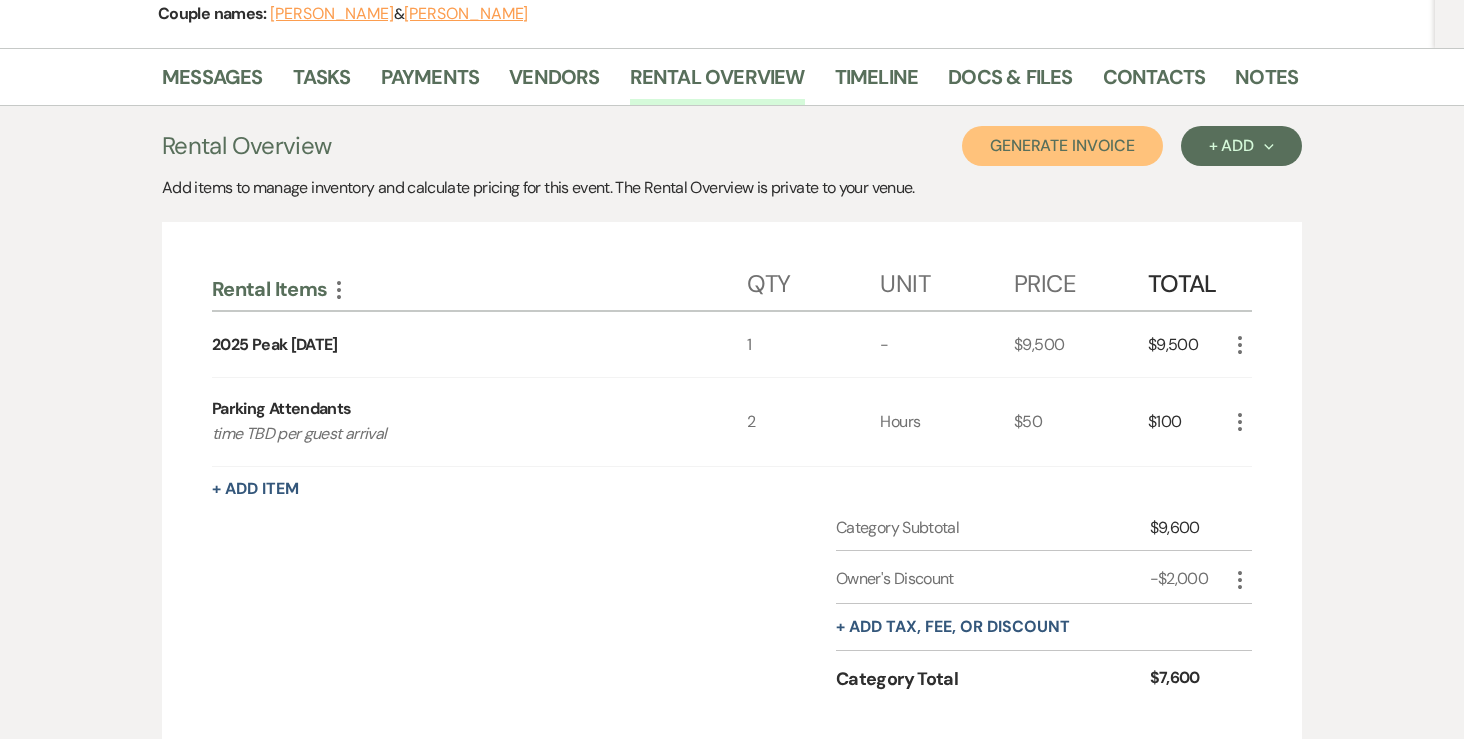 click on "Generate Invoice" at bounding box center (1062, 146) 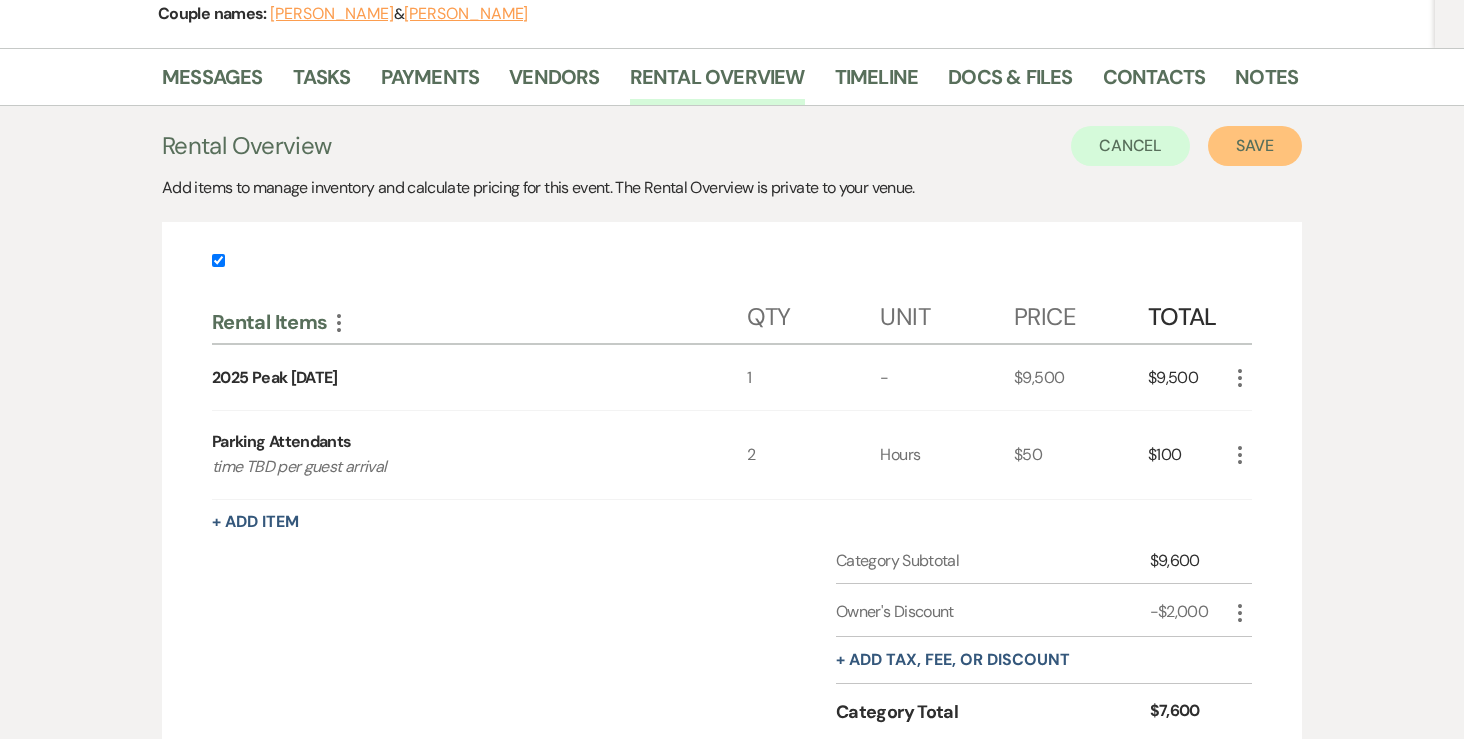click on "Save" at bounding box center [1255, 146] 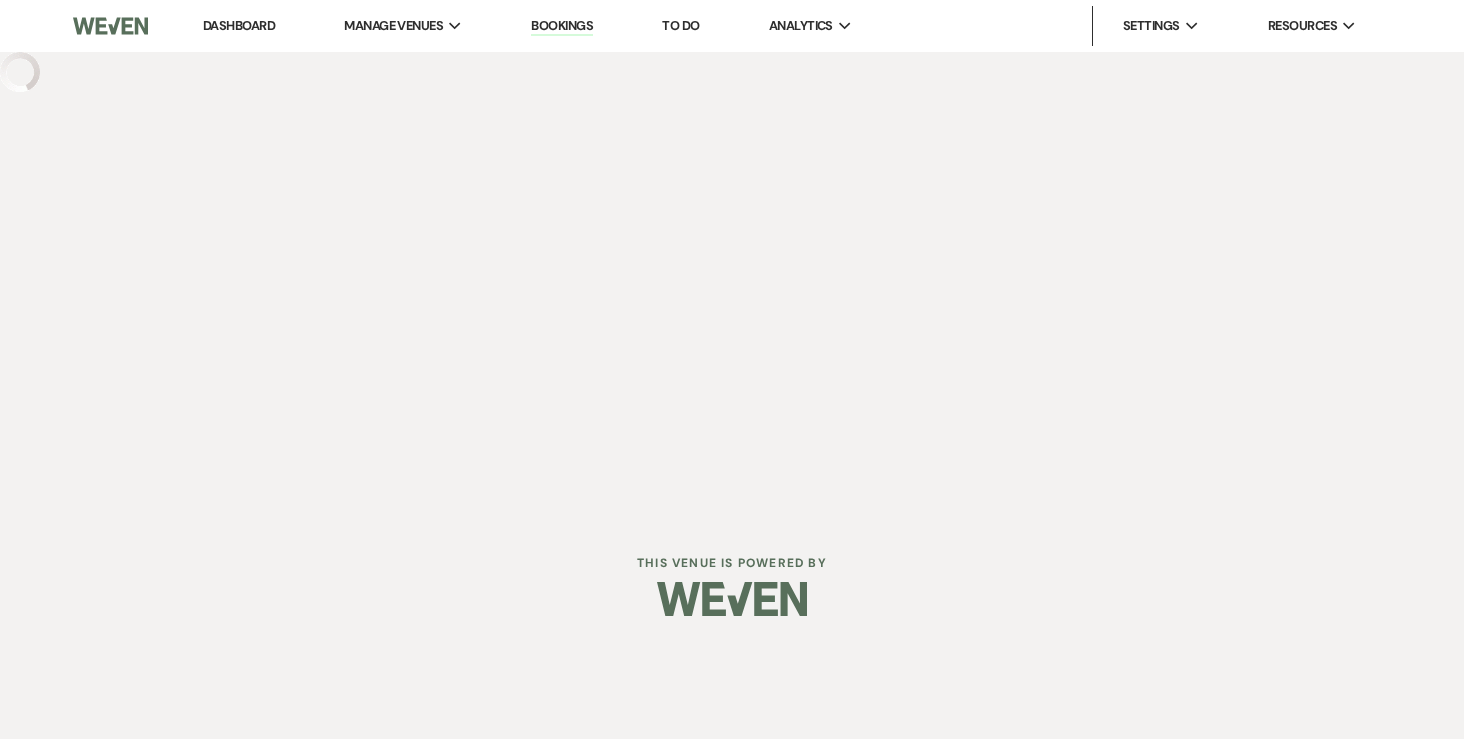 scroll, scrollTop: 0, scrollLeft: 0, axis: both 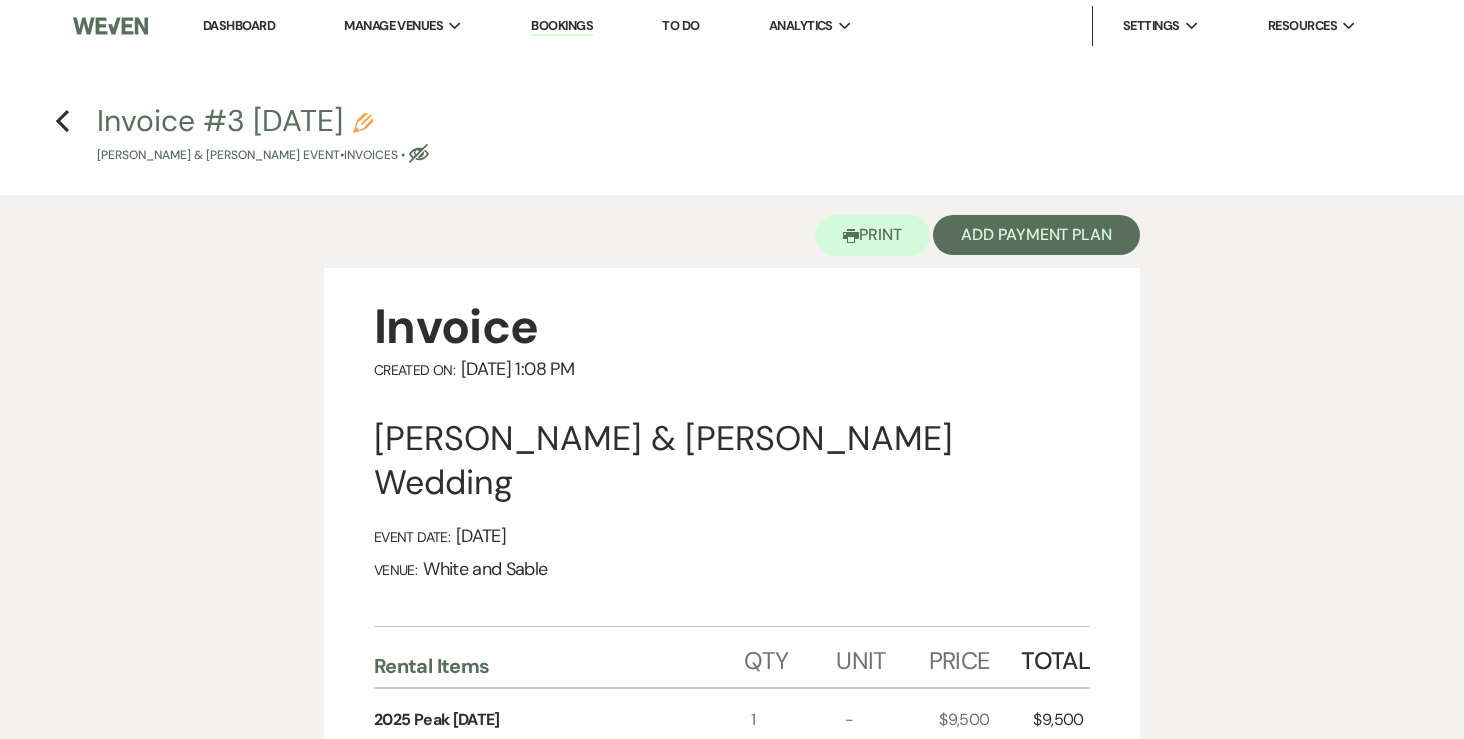 click on "Invoice #3 7-16-2025 Pencil Karena Chinikailo & Paul Stepanyuk's Event  •  Invoices   •  Eye Blocked" at bounding box center (263, 135) 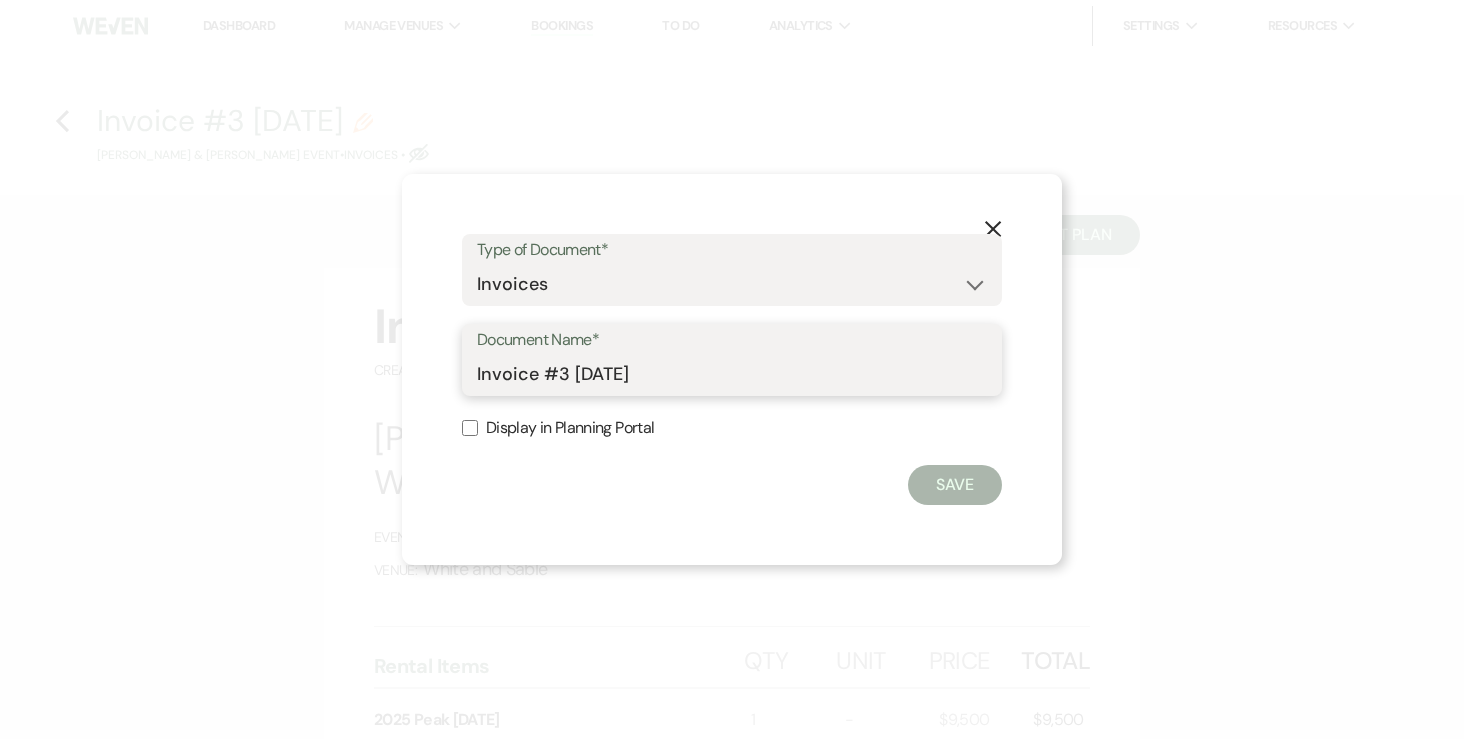click on "Invoice #3 7-16-2025" at bounding box center [732, 374] 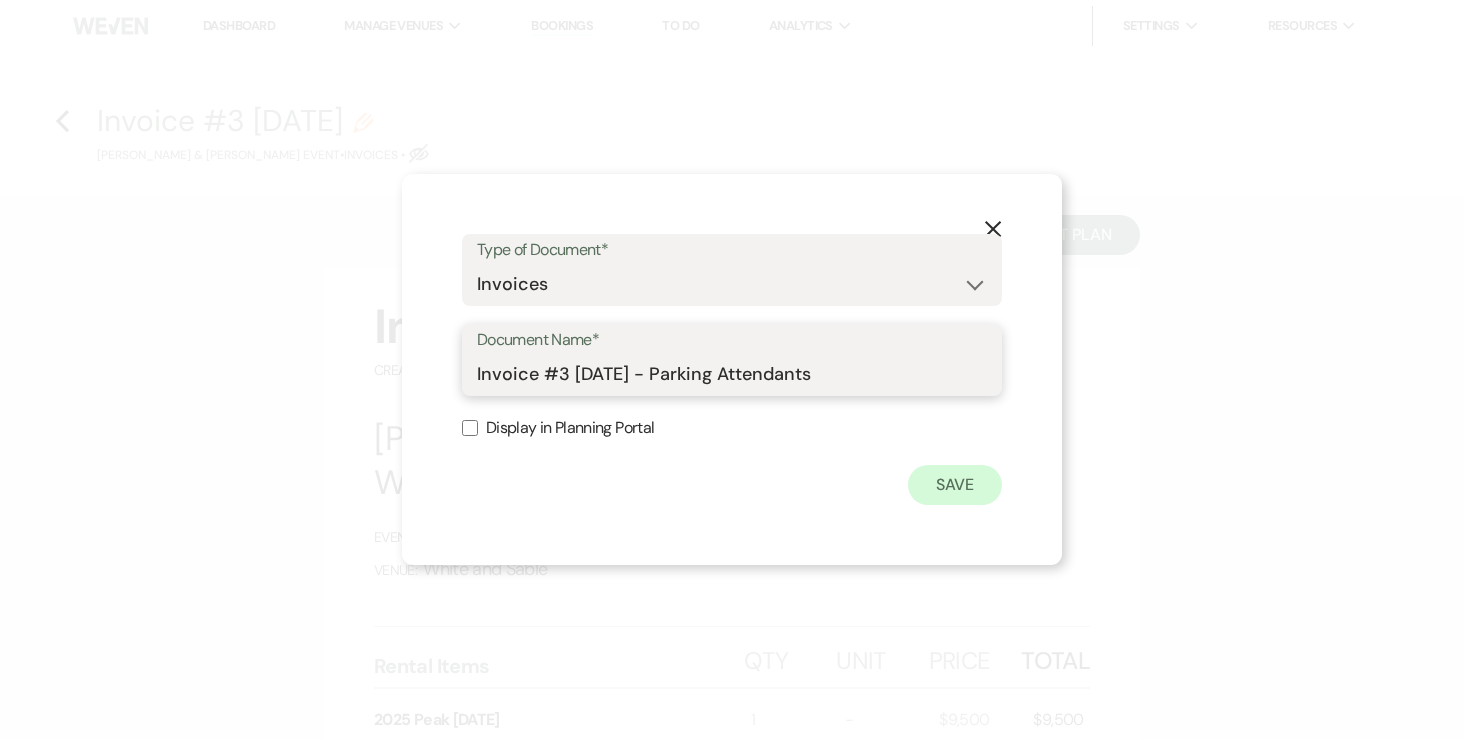 type on "Invoice #3 7-16-2025 - Parking Attendants" 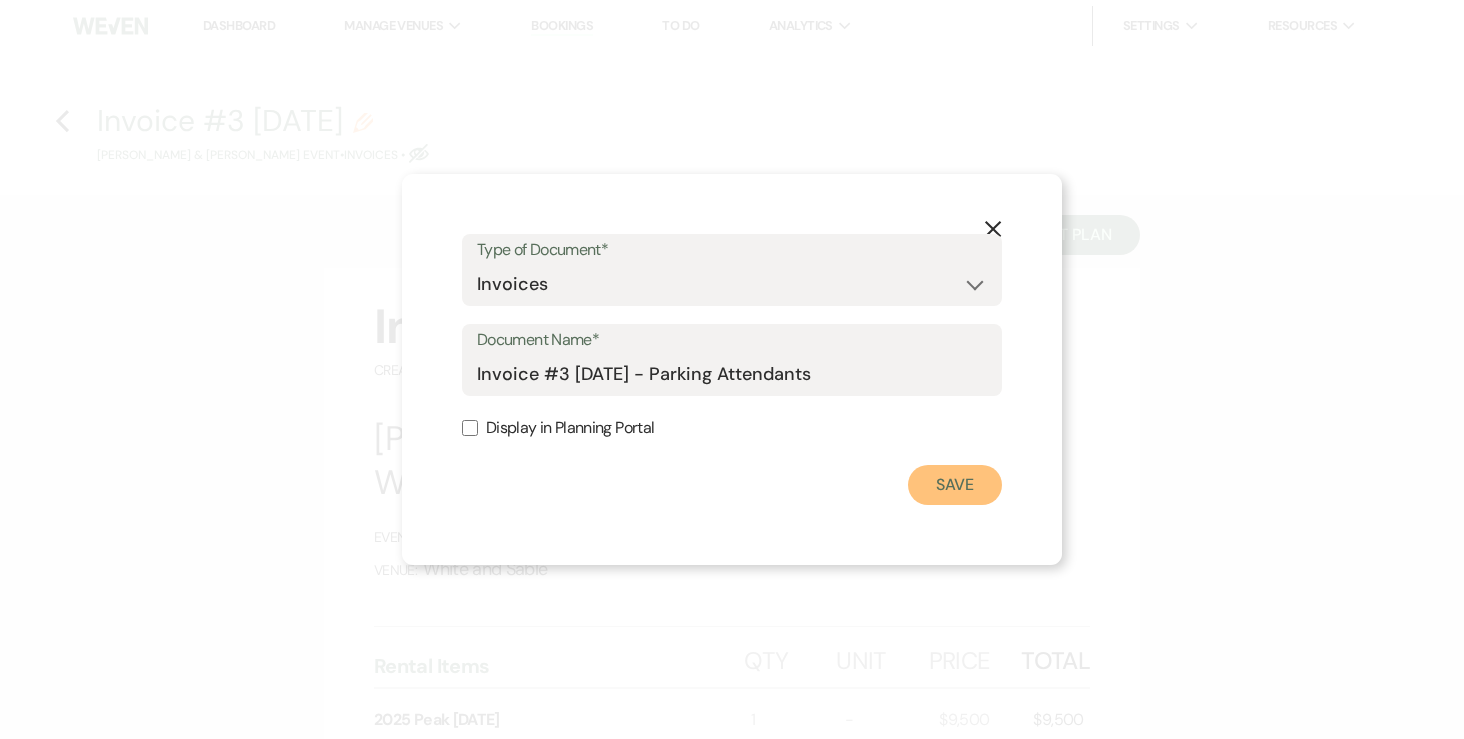 click on "Save" at bounding box center [955, 485] 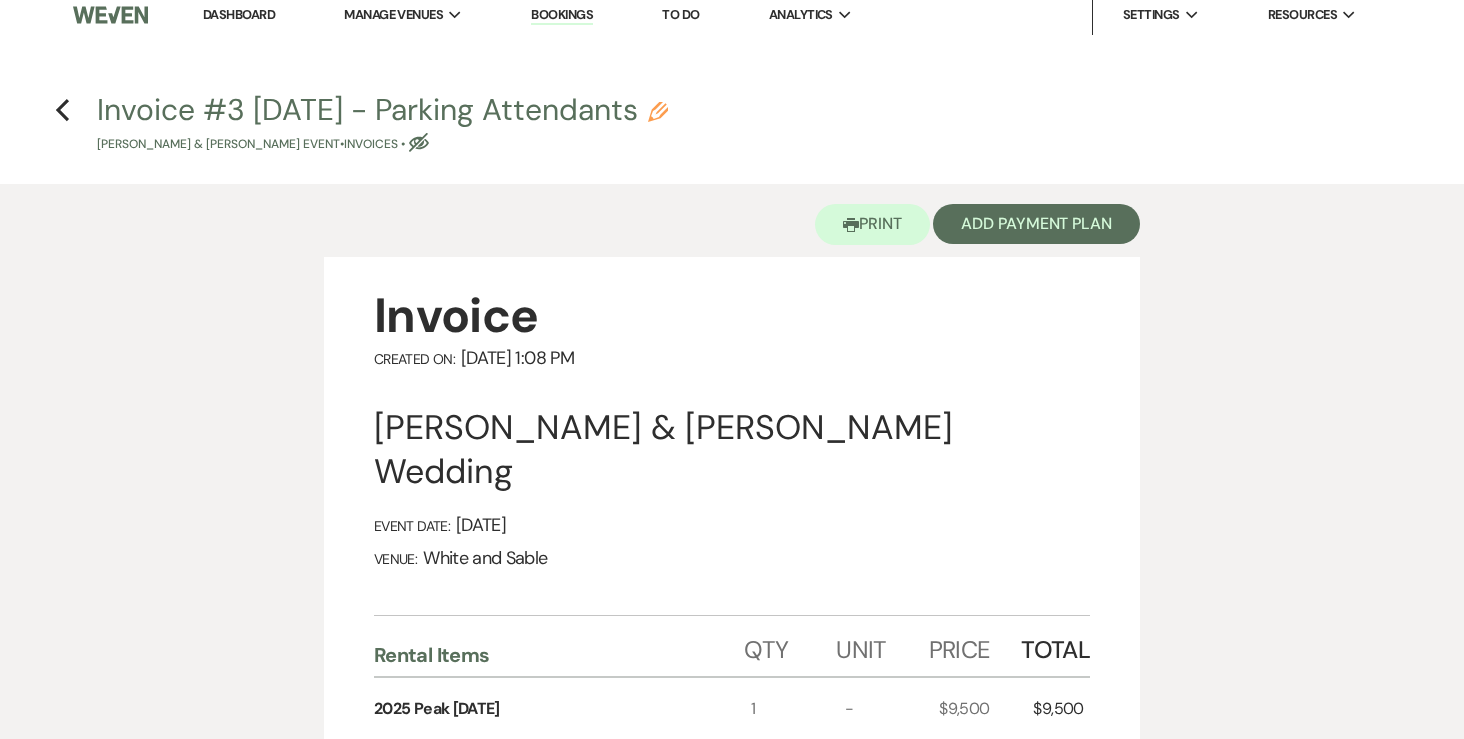 scroll, scrollTop: 12, scrollLeft: 0, axis: vertical 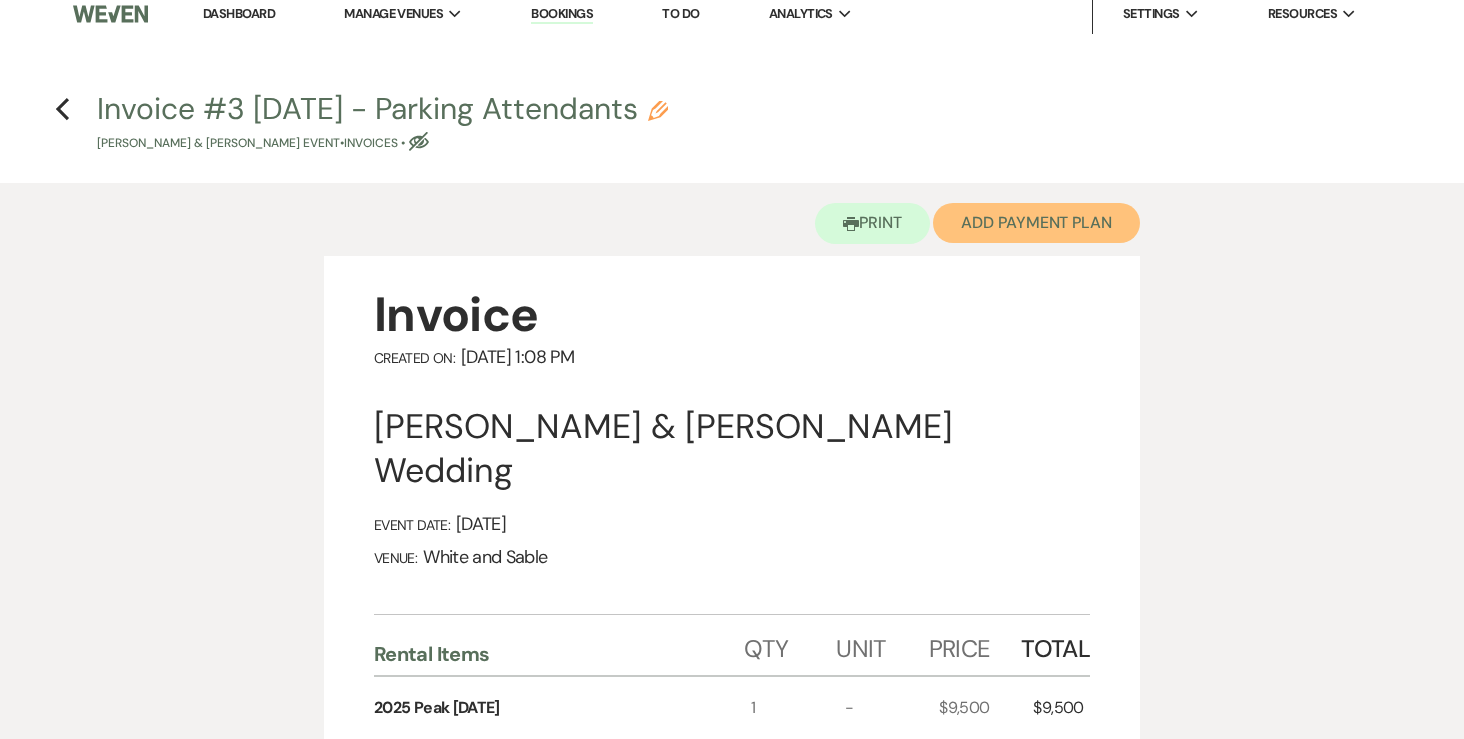 click on "Add Payment Plan" at bounding box center [1036, 223] 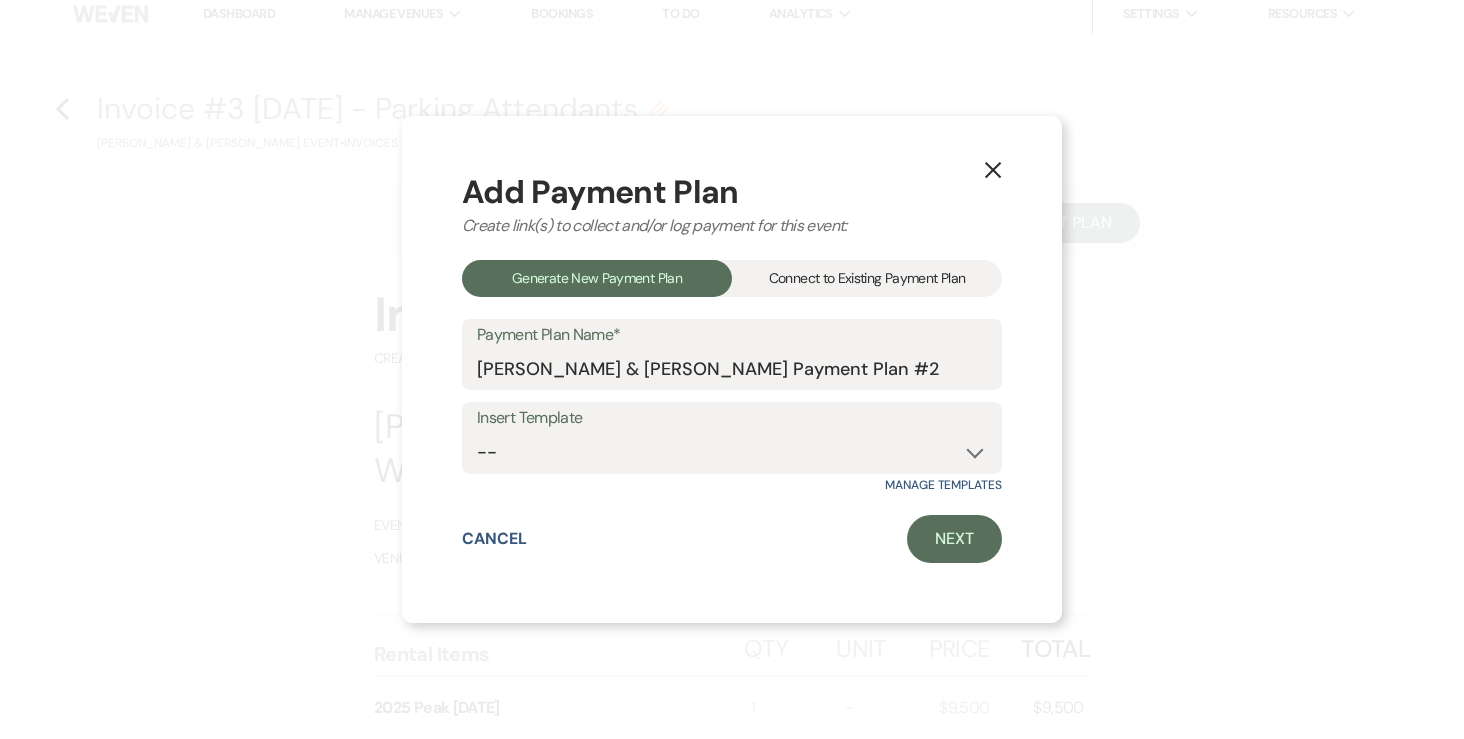 click on "Connect to Existing Payment Plan" at bounding box center [867, 278] 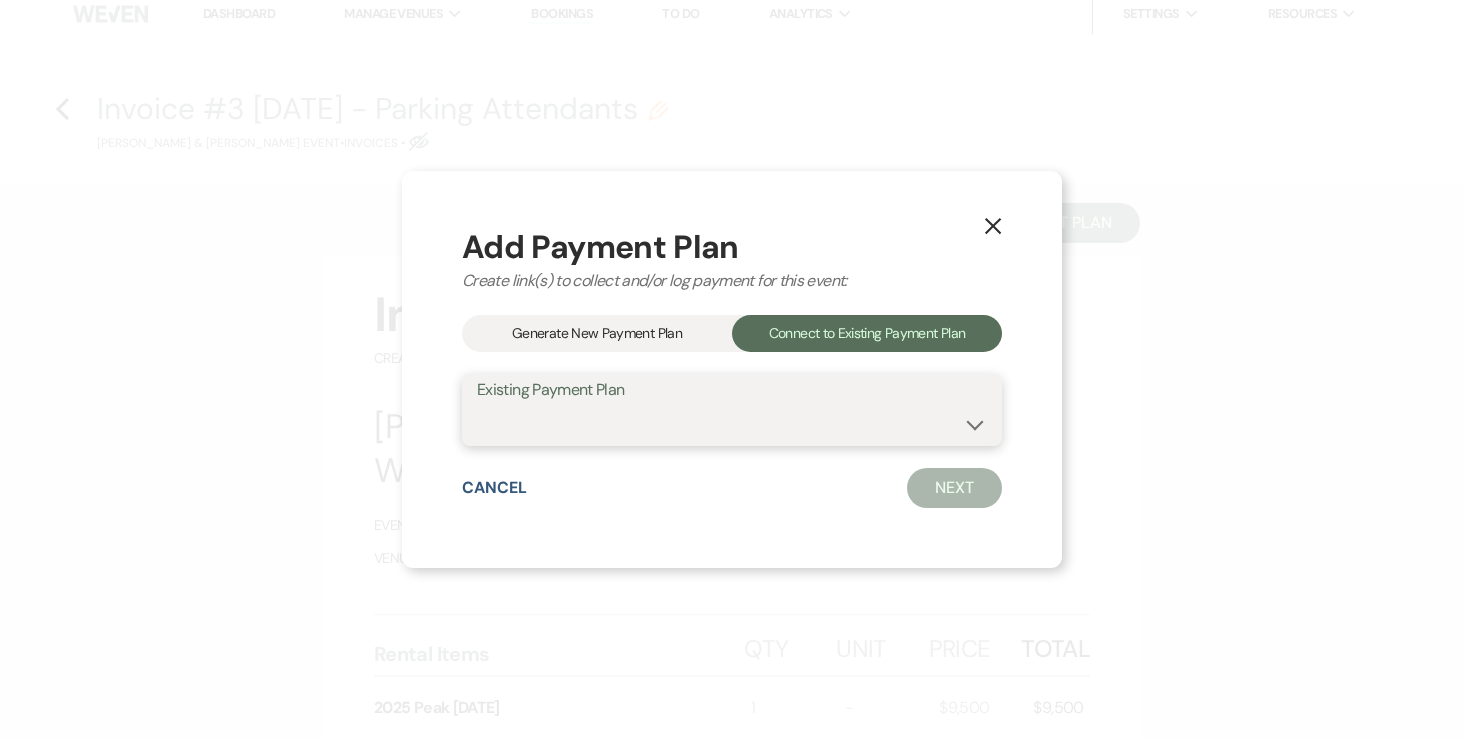 click on "Karena Chinikailo & Paul Stepanyuk's Payment Plan #1" at bounding box center (732, 424) 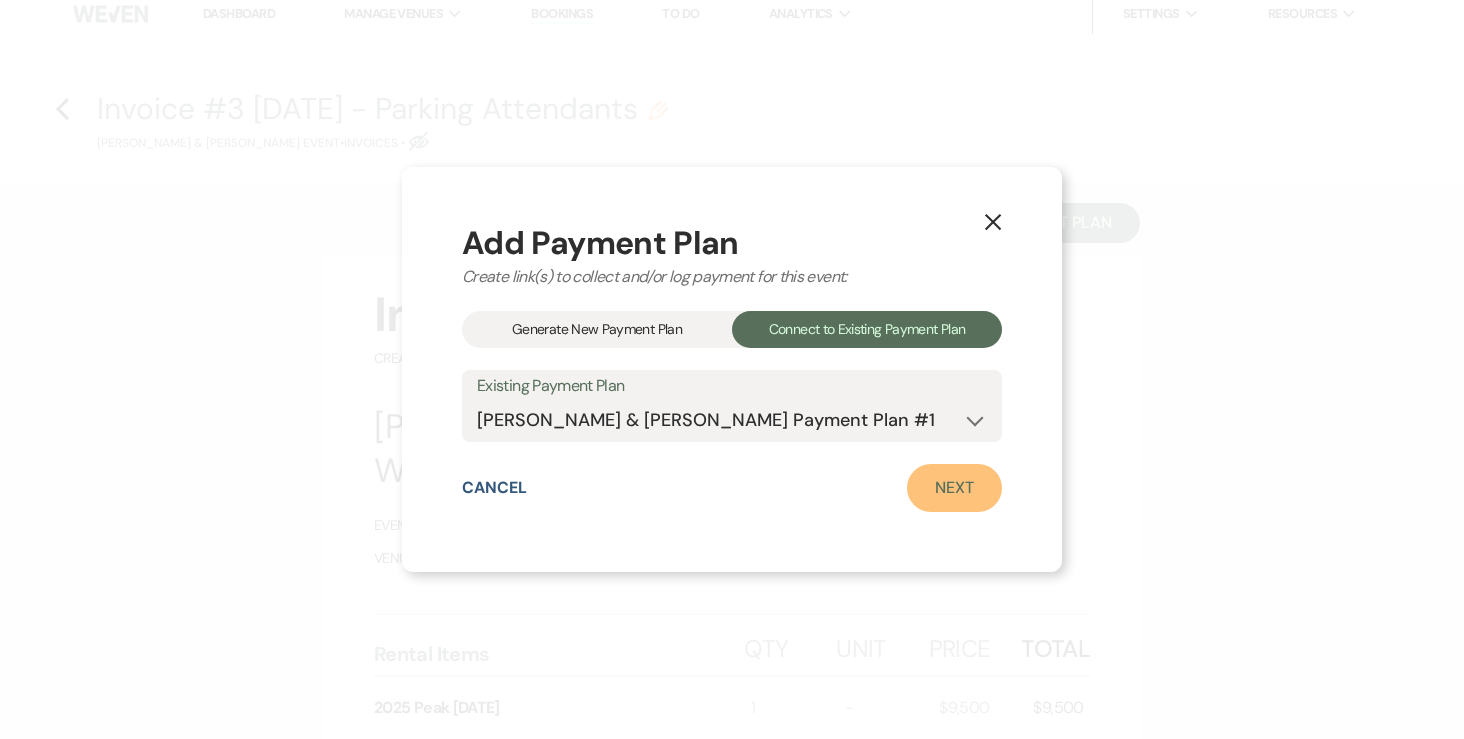 click on "Next" at bounding box center [954, 488] 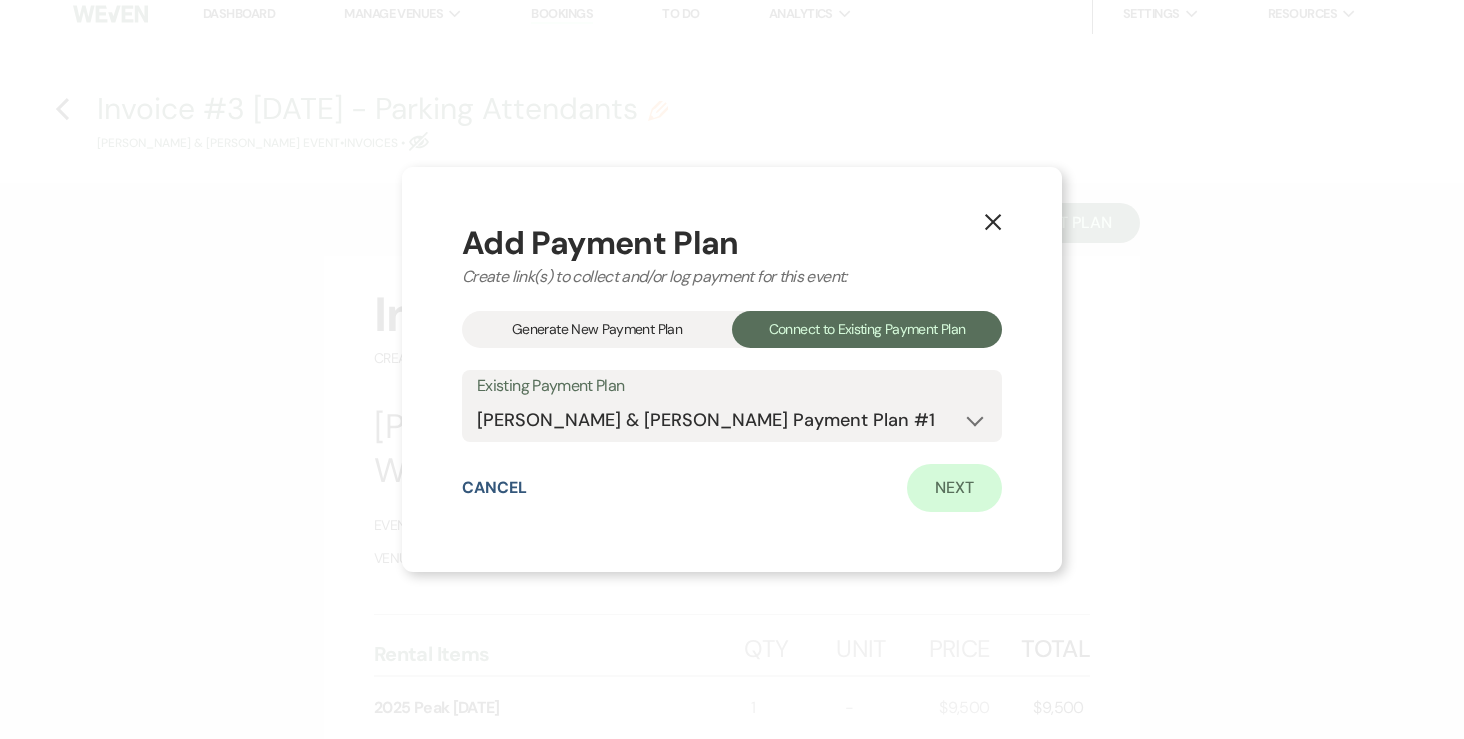 scroll, scrollTop: 0, scrollLeft: 0, axis: both 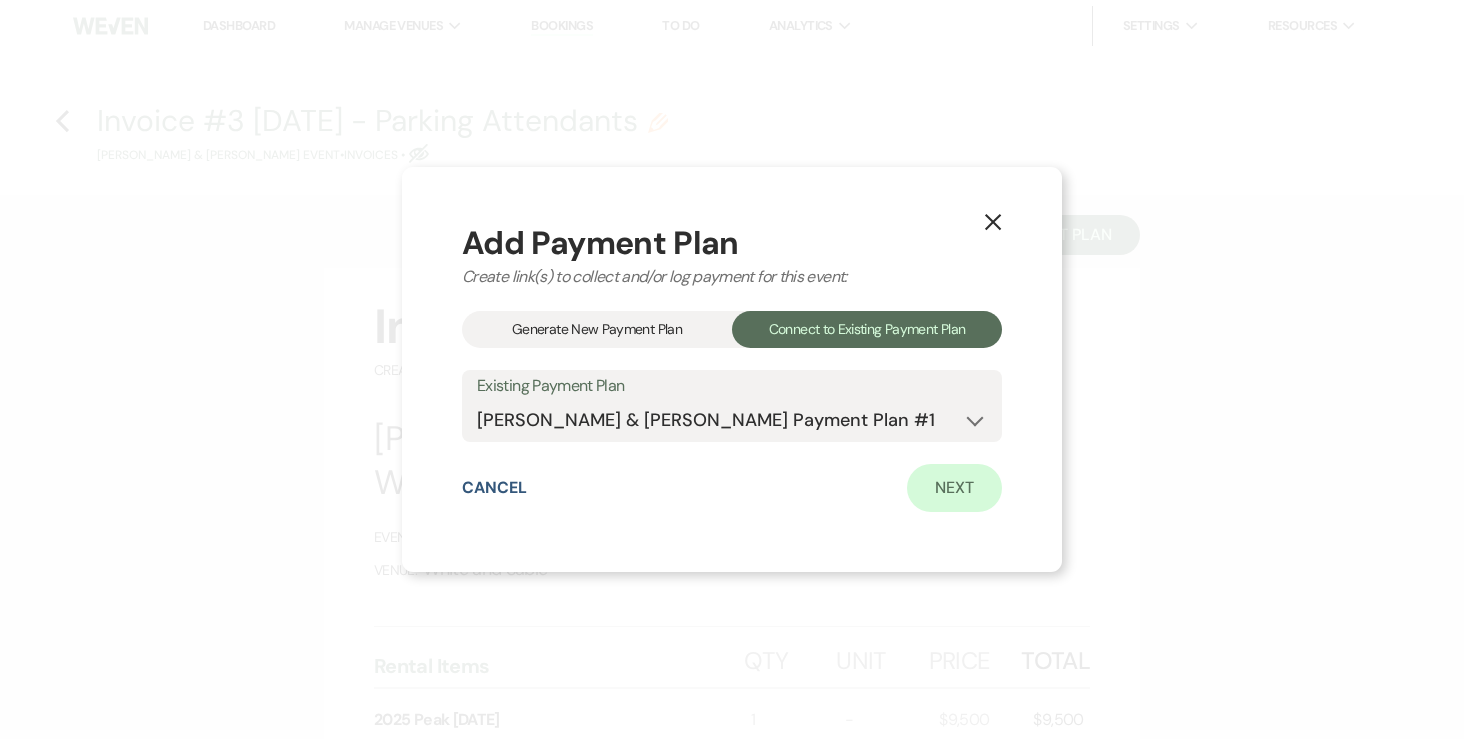 select on "25967" 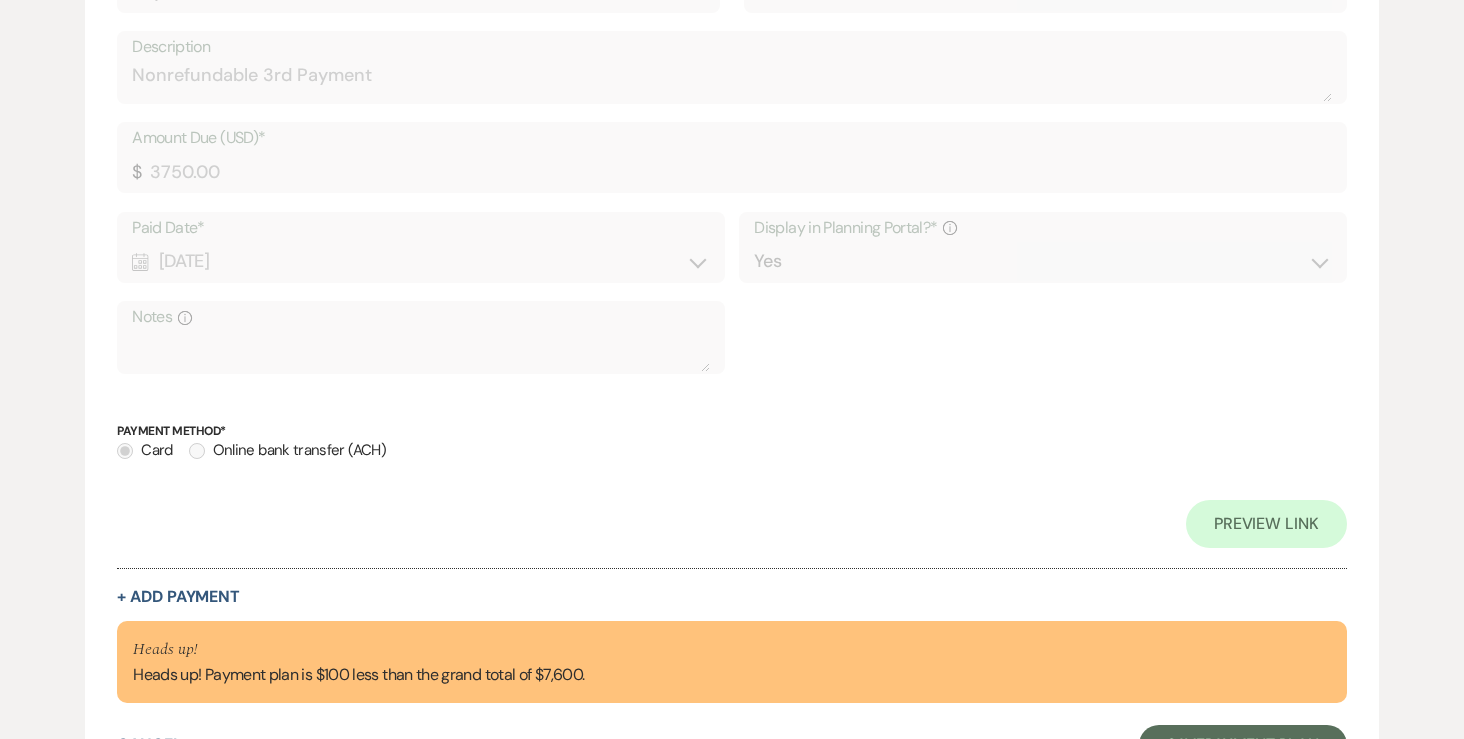 scroll, scrollTop: 2221, scrollLeft: 0, axis: vertical 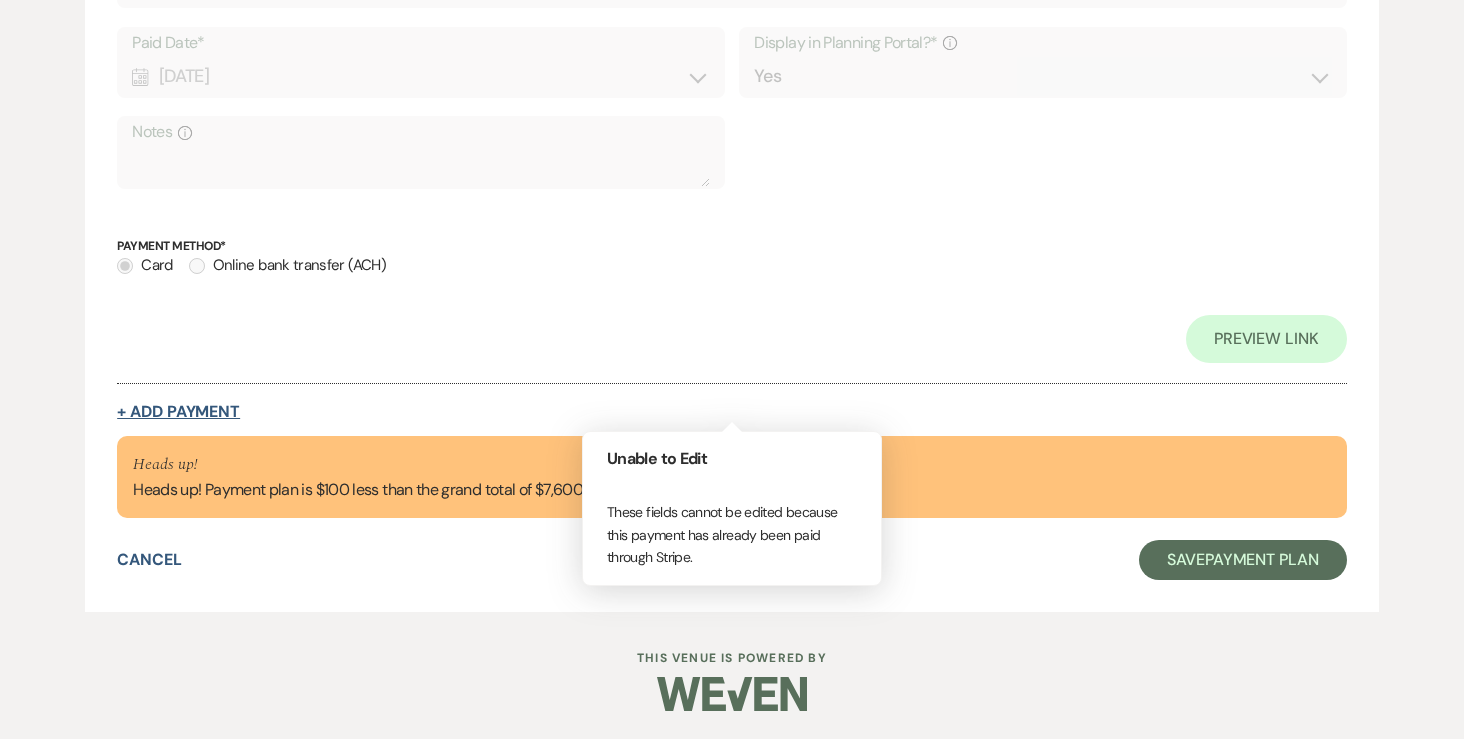 click on "+ Add Payment" at bounding box center (178, 412) 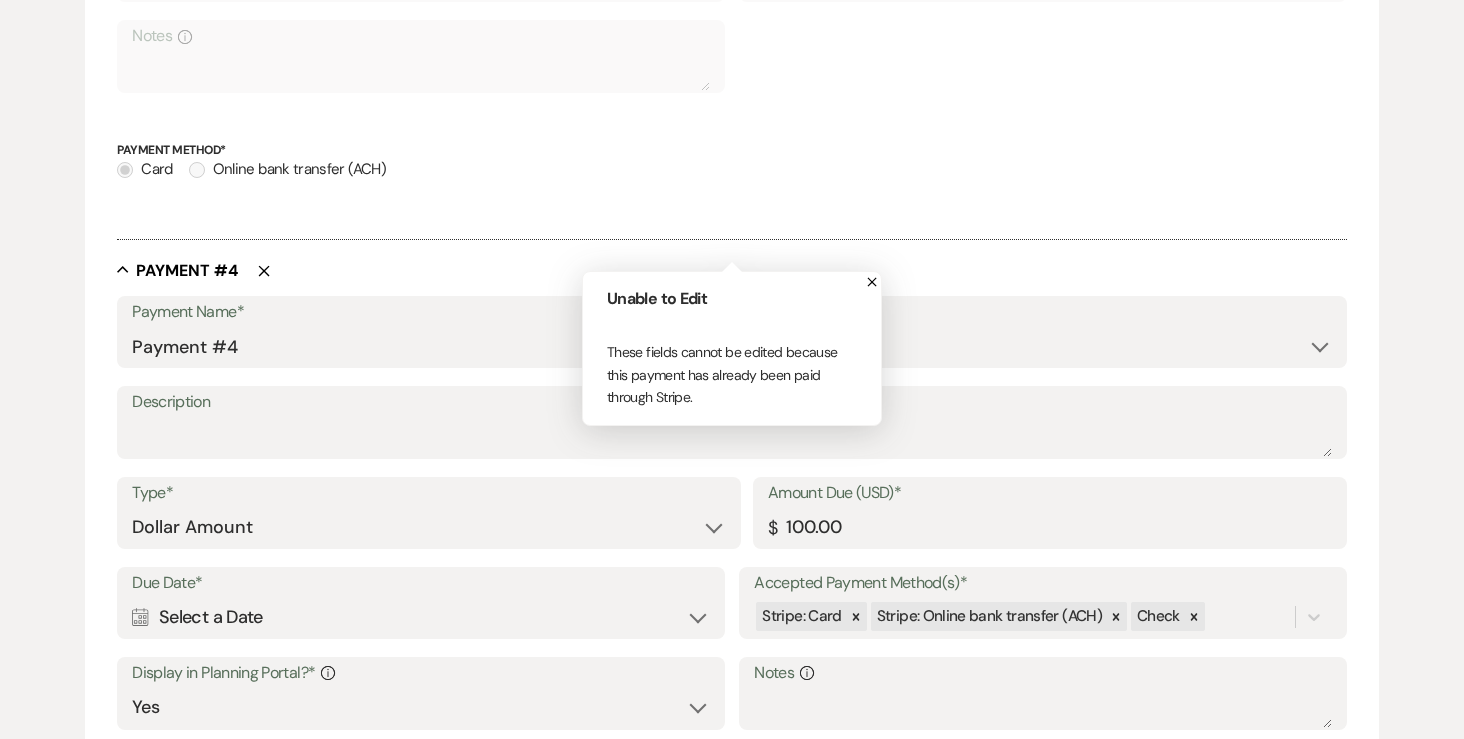 scroll, scrollTop: 2125, scrollLeft: 0, axis: vertical 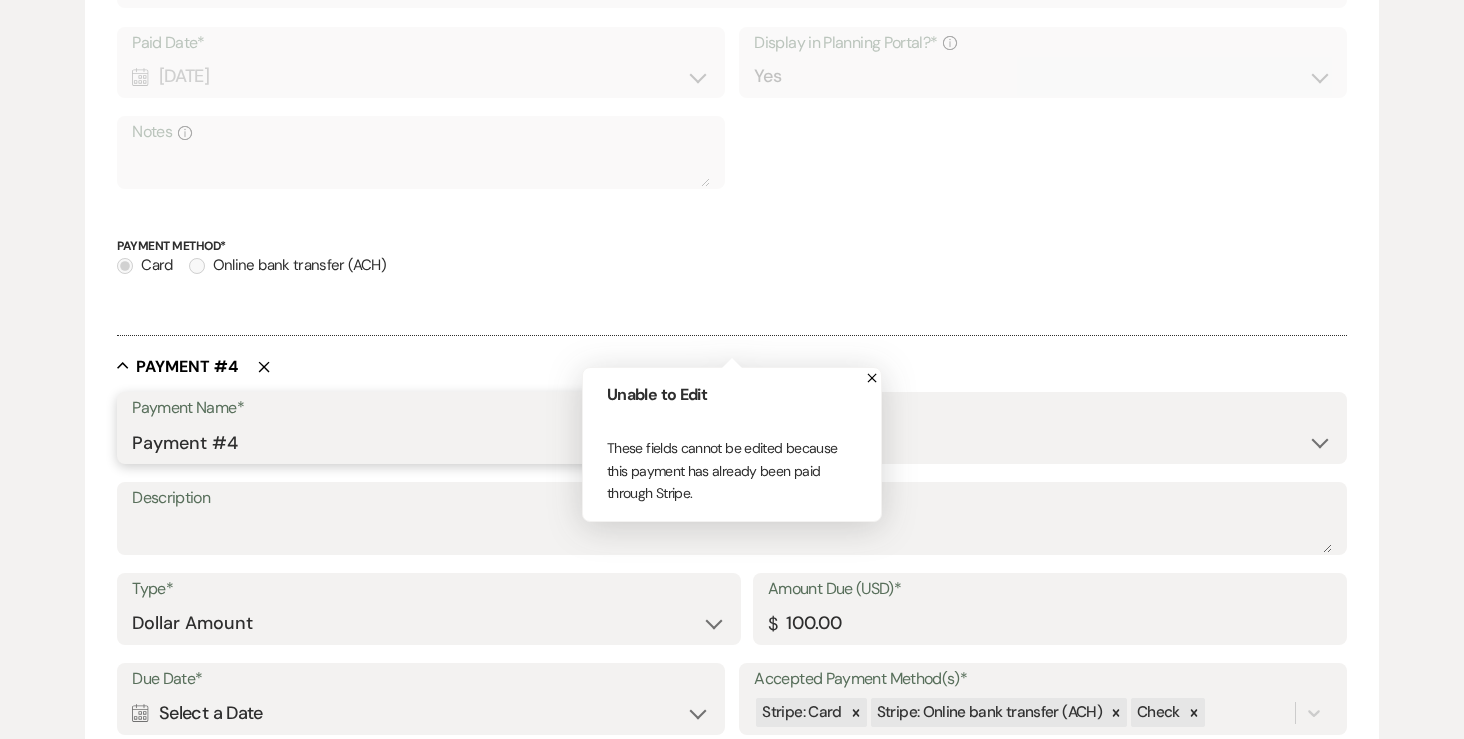 click on "Payment #4" at bounding box center (418, 442) 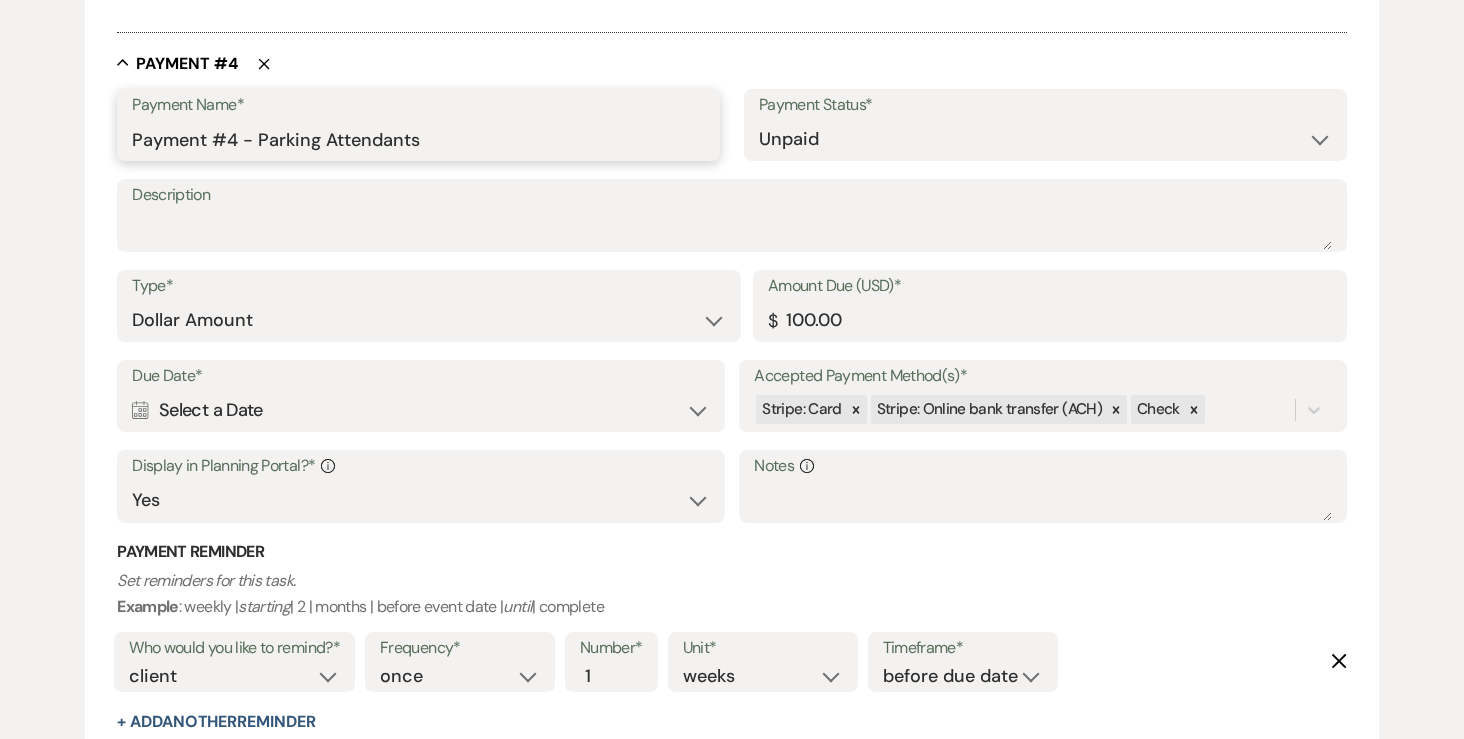 scroll, scrollTop: 2430, scrollLeft: 0, axis: vertical 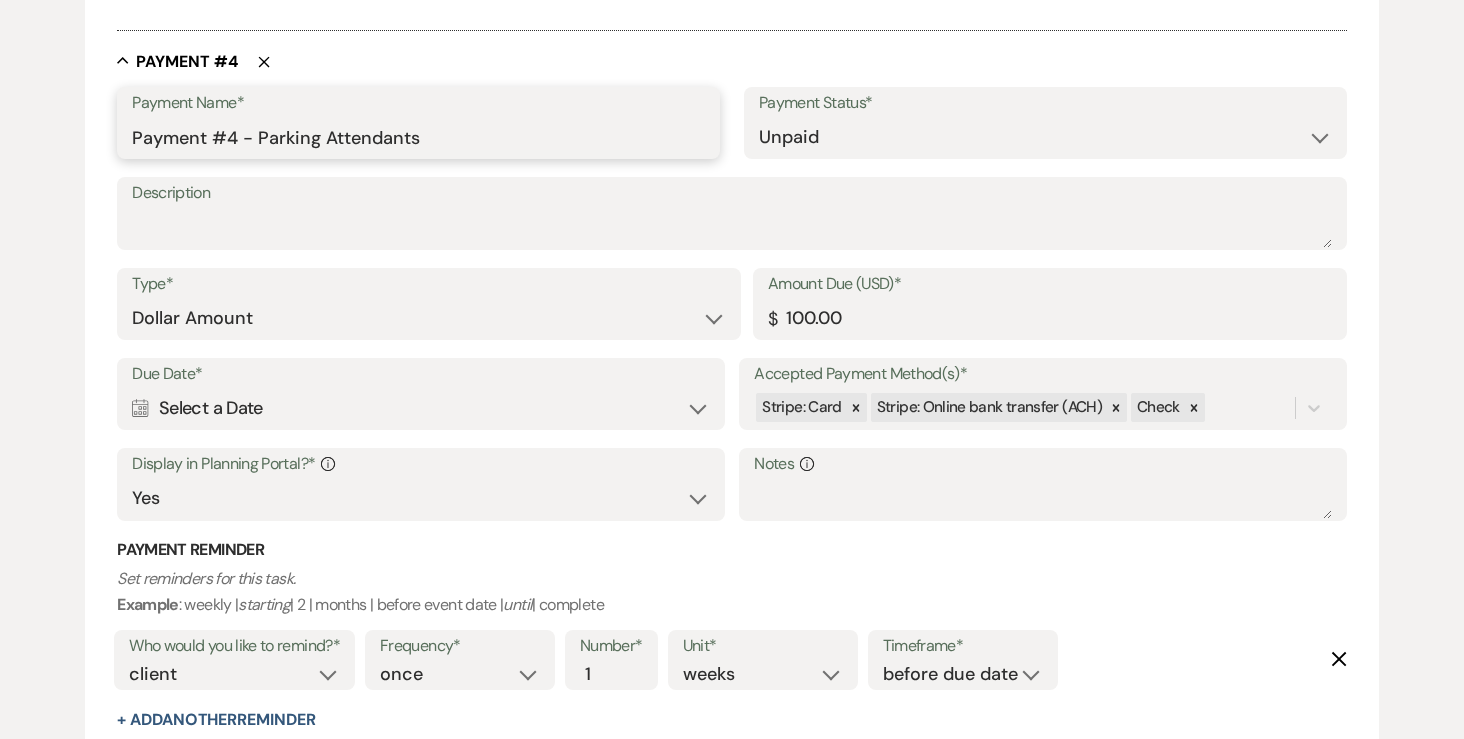 type on "Payment #4 - Parking Attendants" 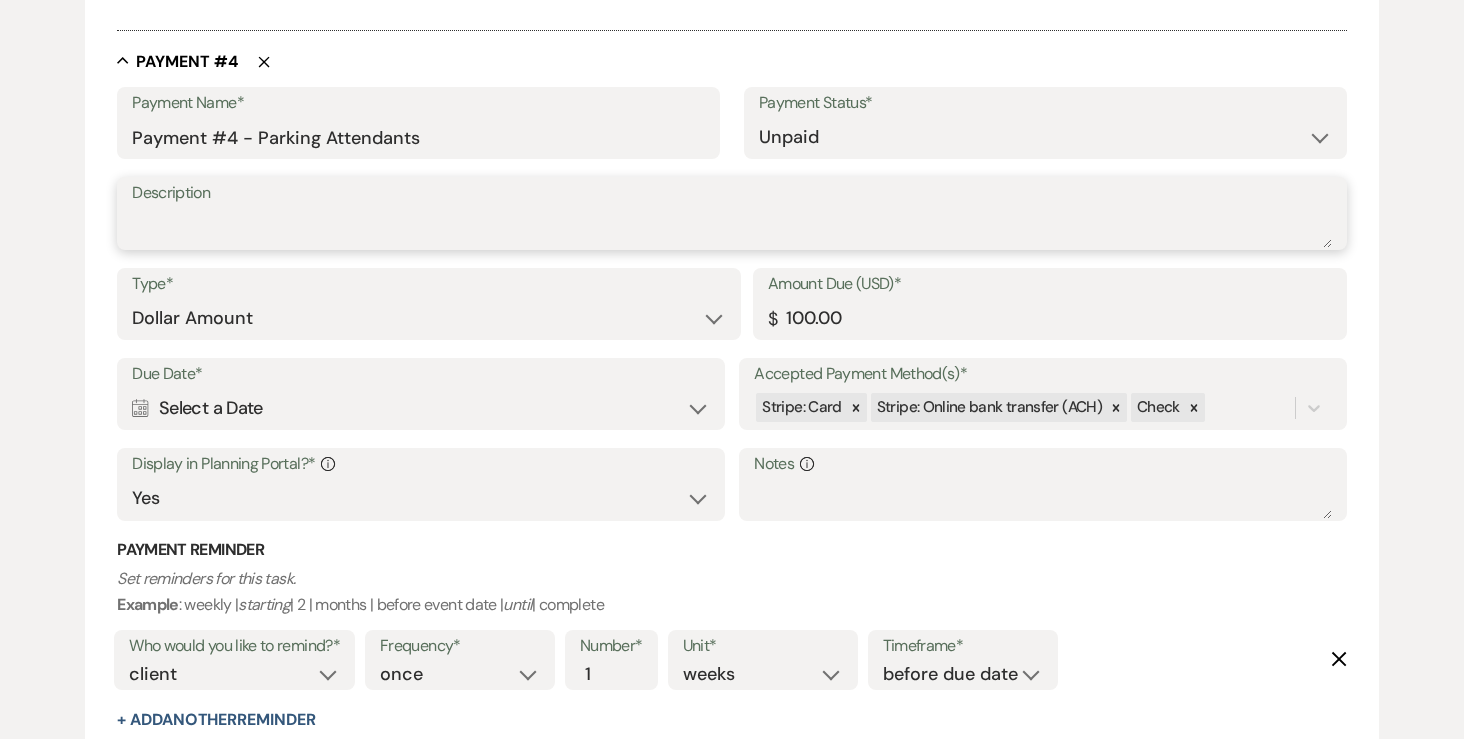 click on "Description" at bounding box center (732, 228) 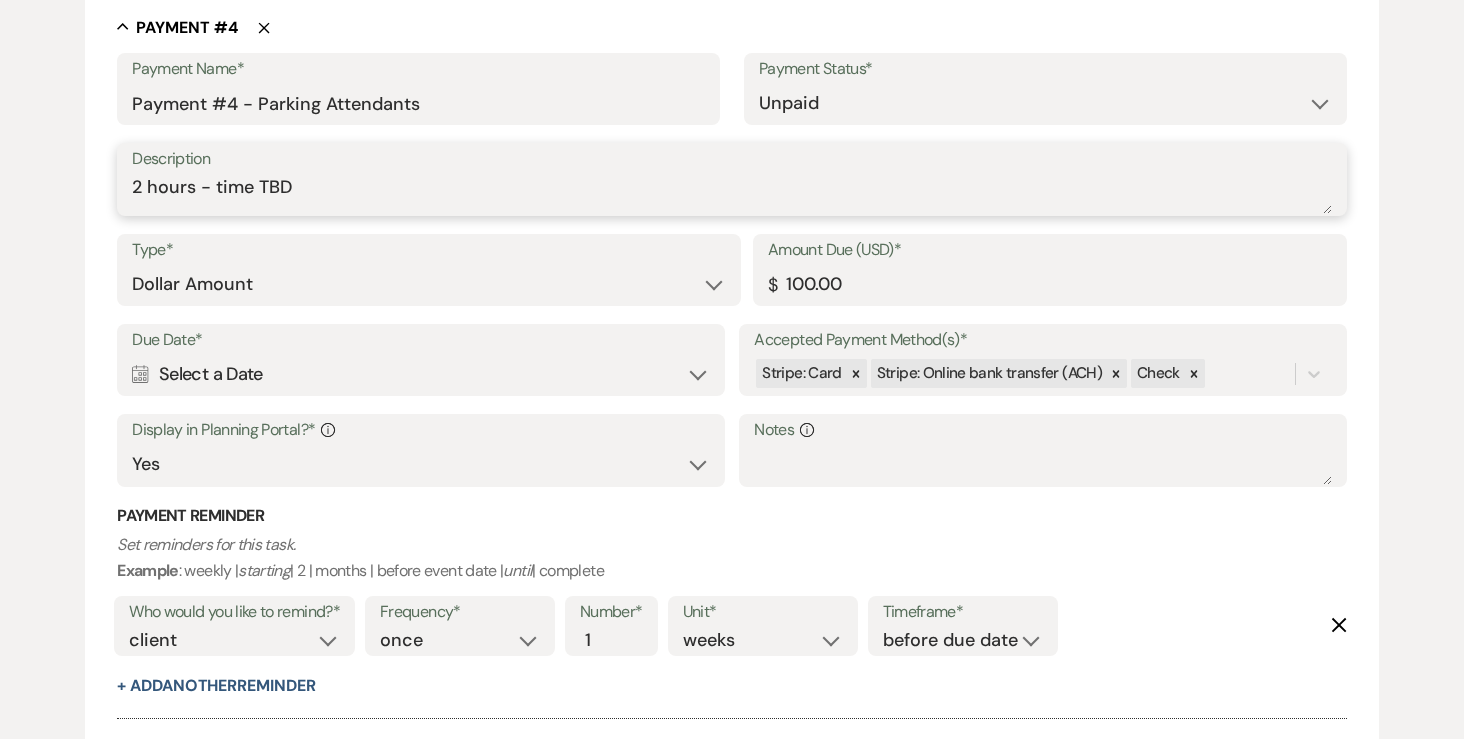 scroll, scrollTop: 2465, scrollLeft: 0, axis: vertical 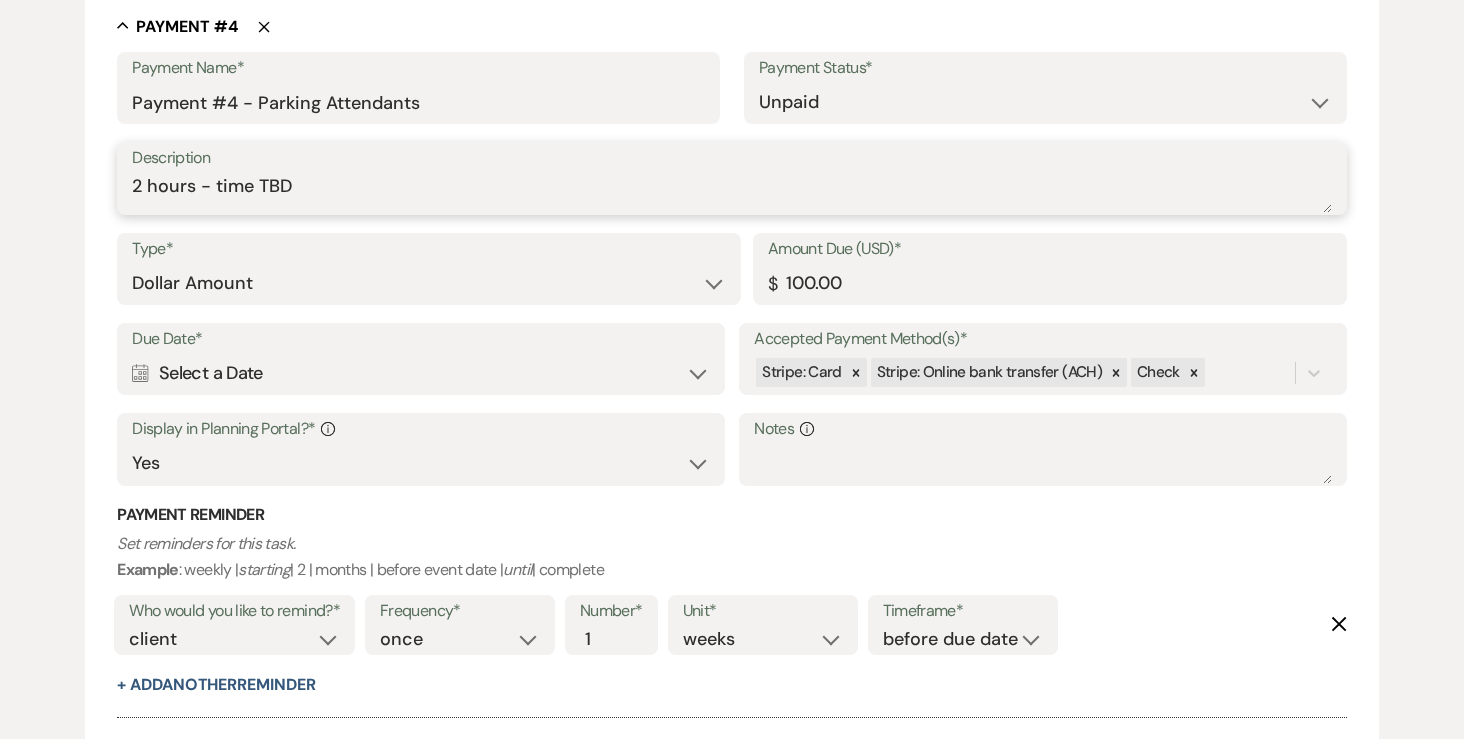 type on "2 hours - time TBD" 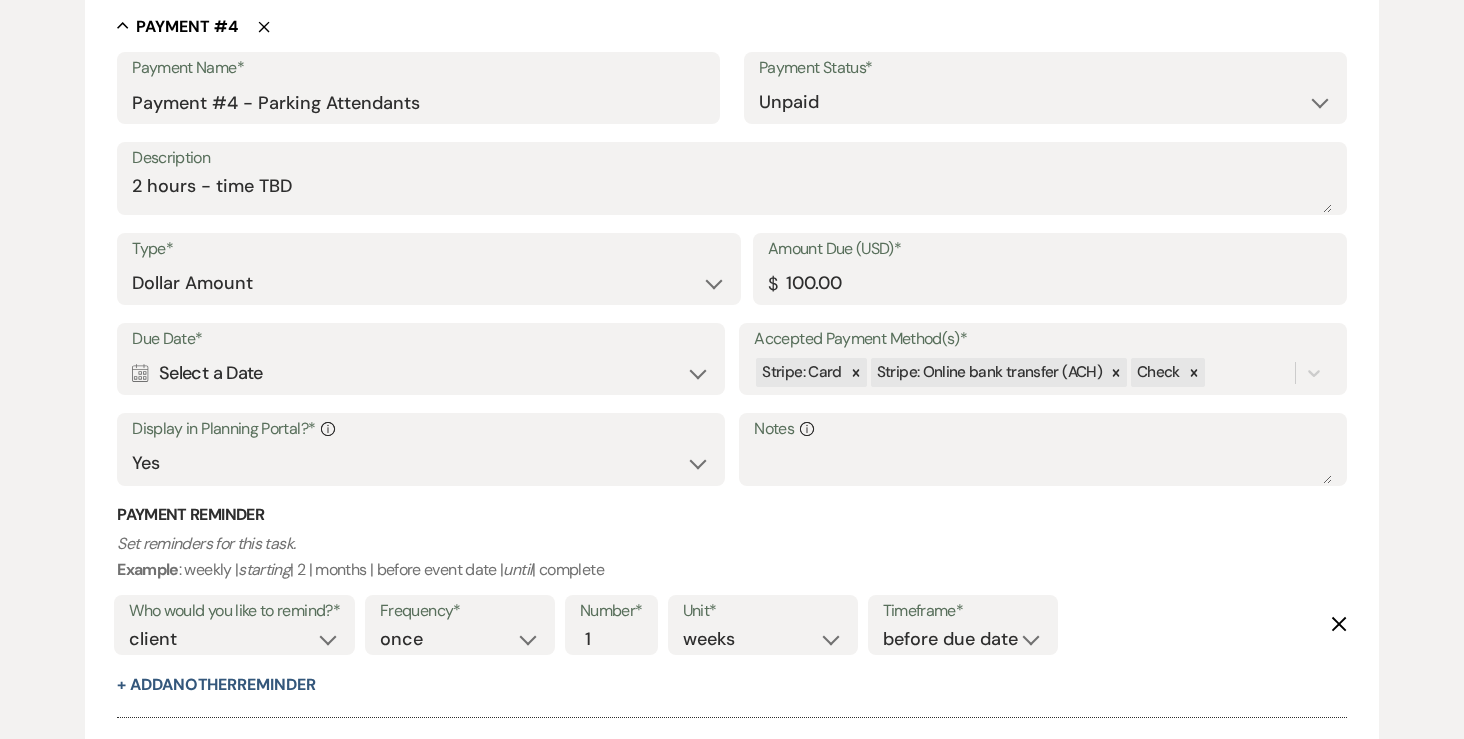 click on "Calendar Select a Date Expand" at bounding box center (420, 373) 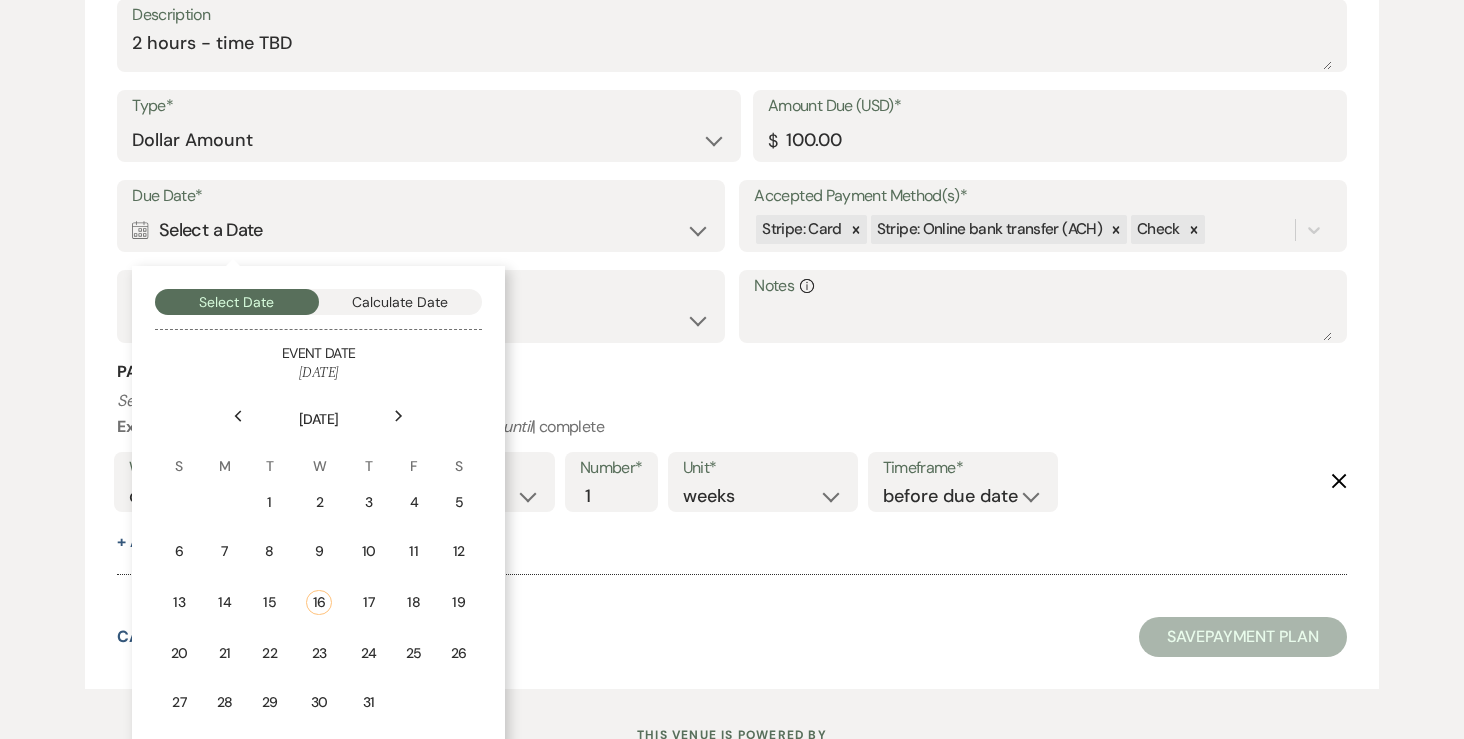 scroll, scrollTop: 2657, scrollLeft: 0, axis: vertical 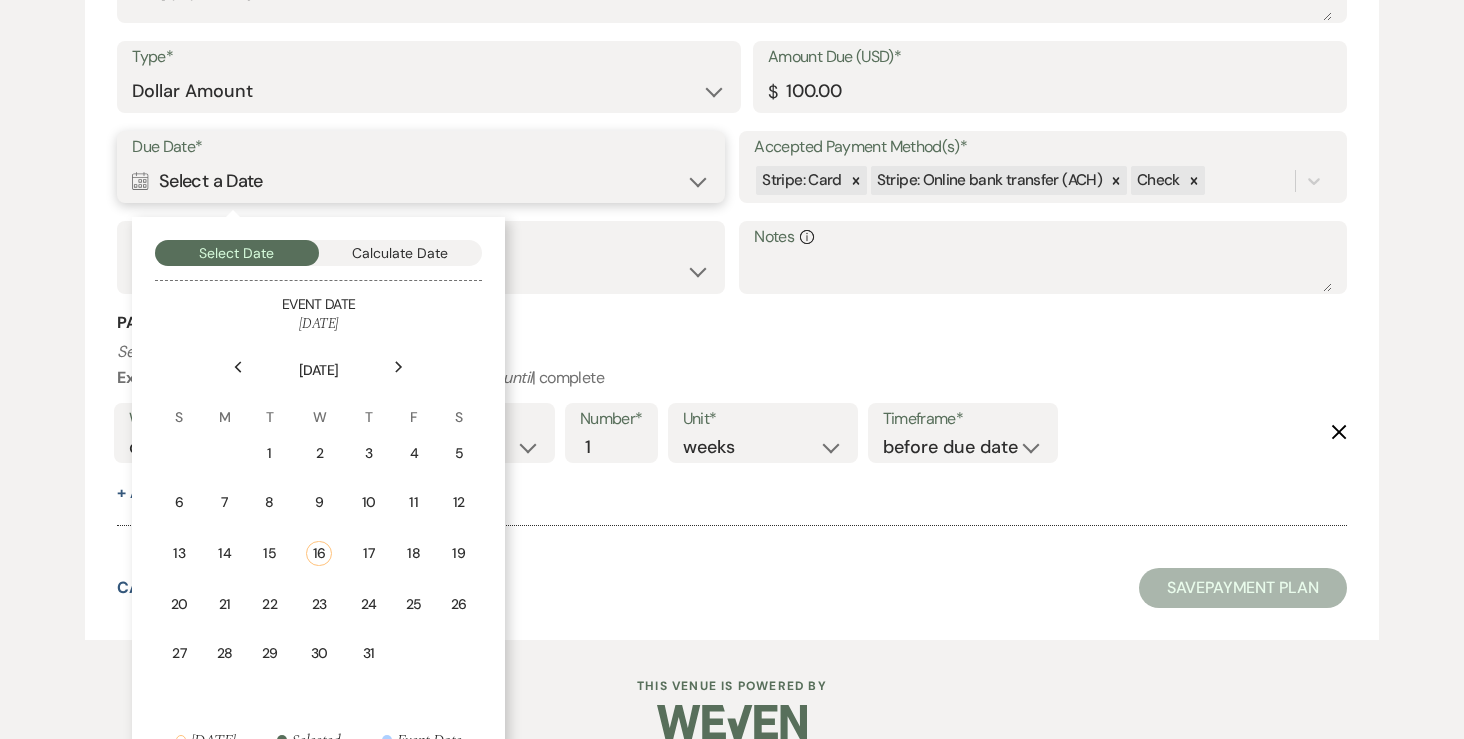 click on "Calculate Date" at bounding box center [401, 253] 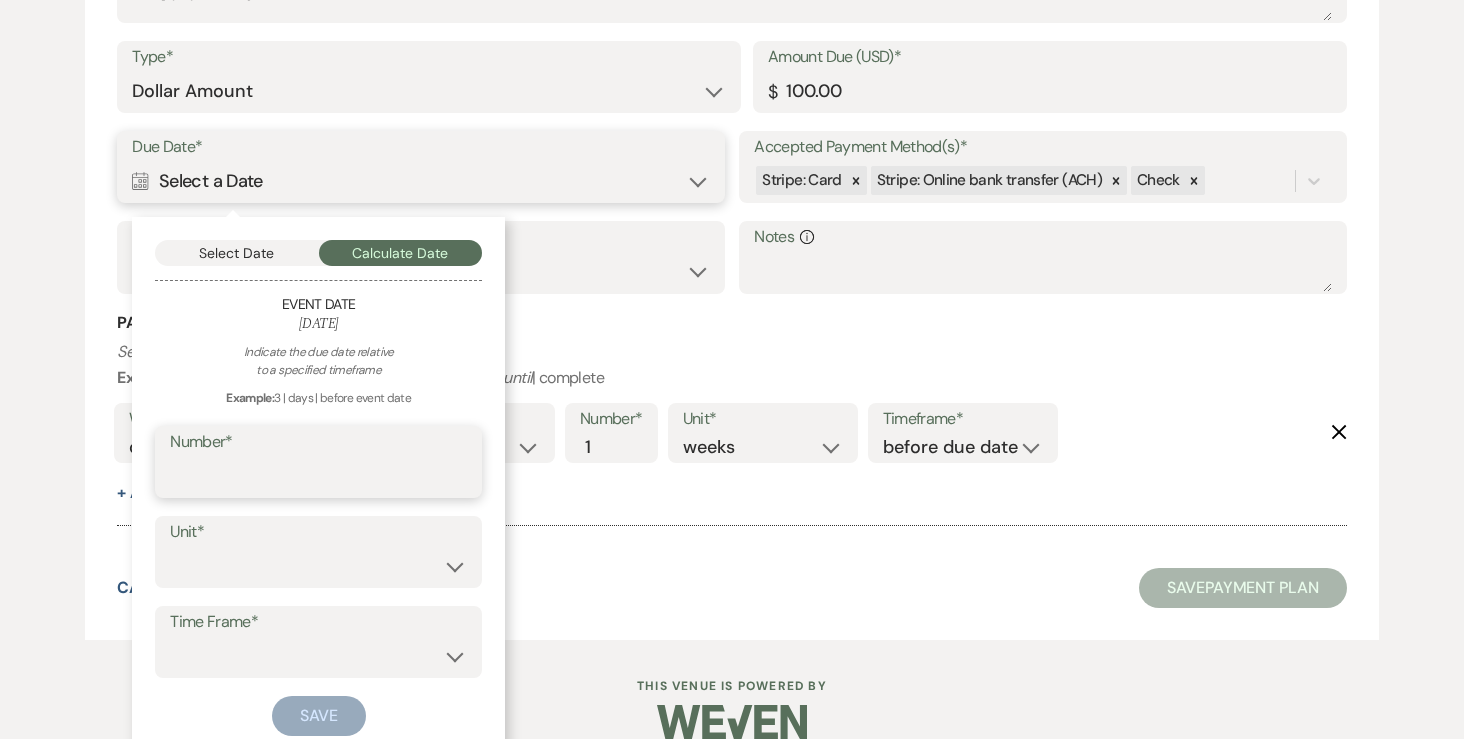 click on "Number*" at bounding box center (318, 476) 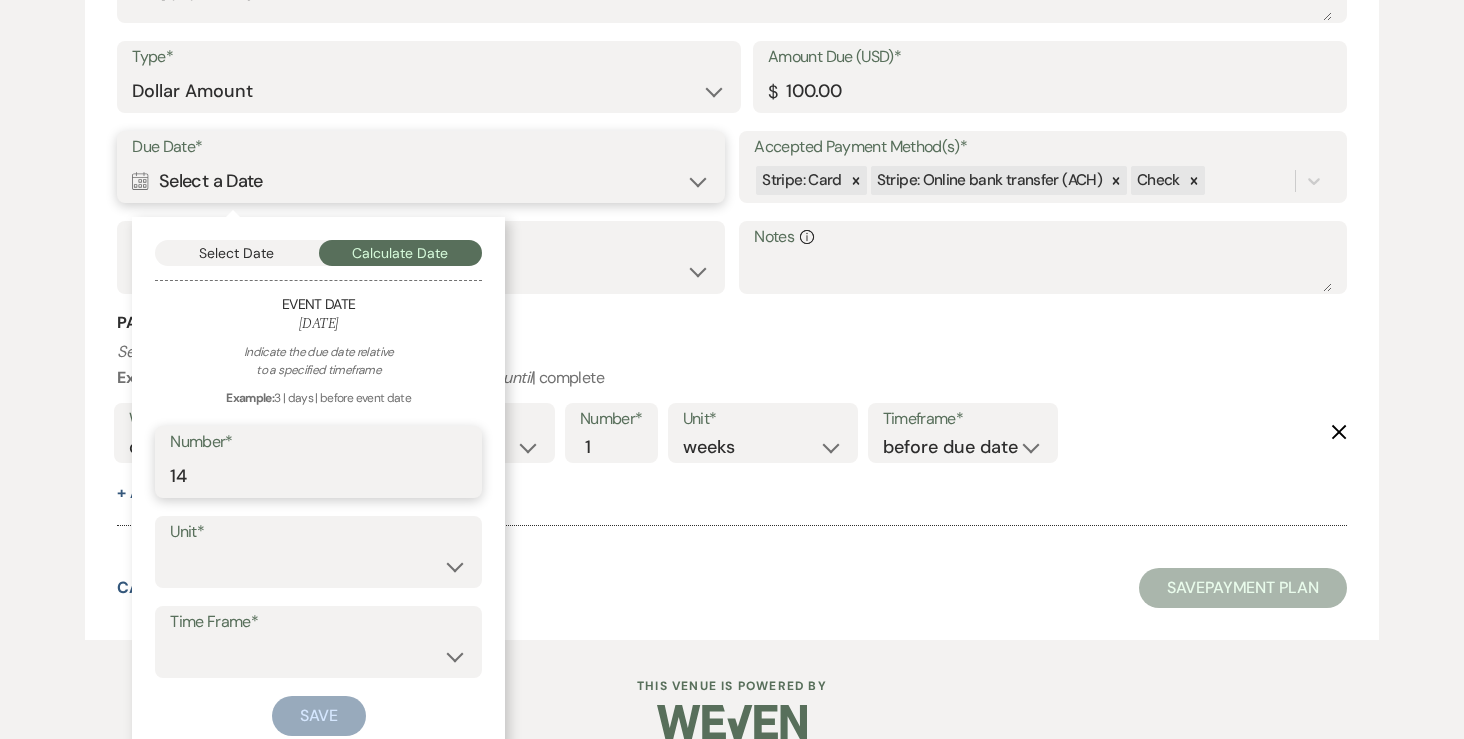 type on "14" 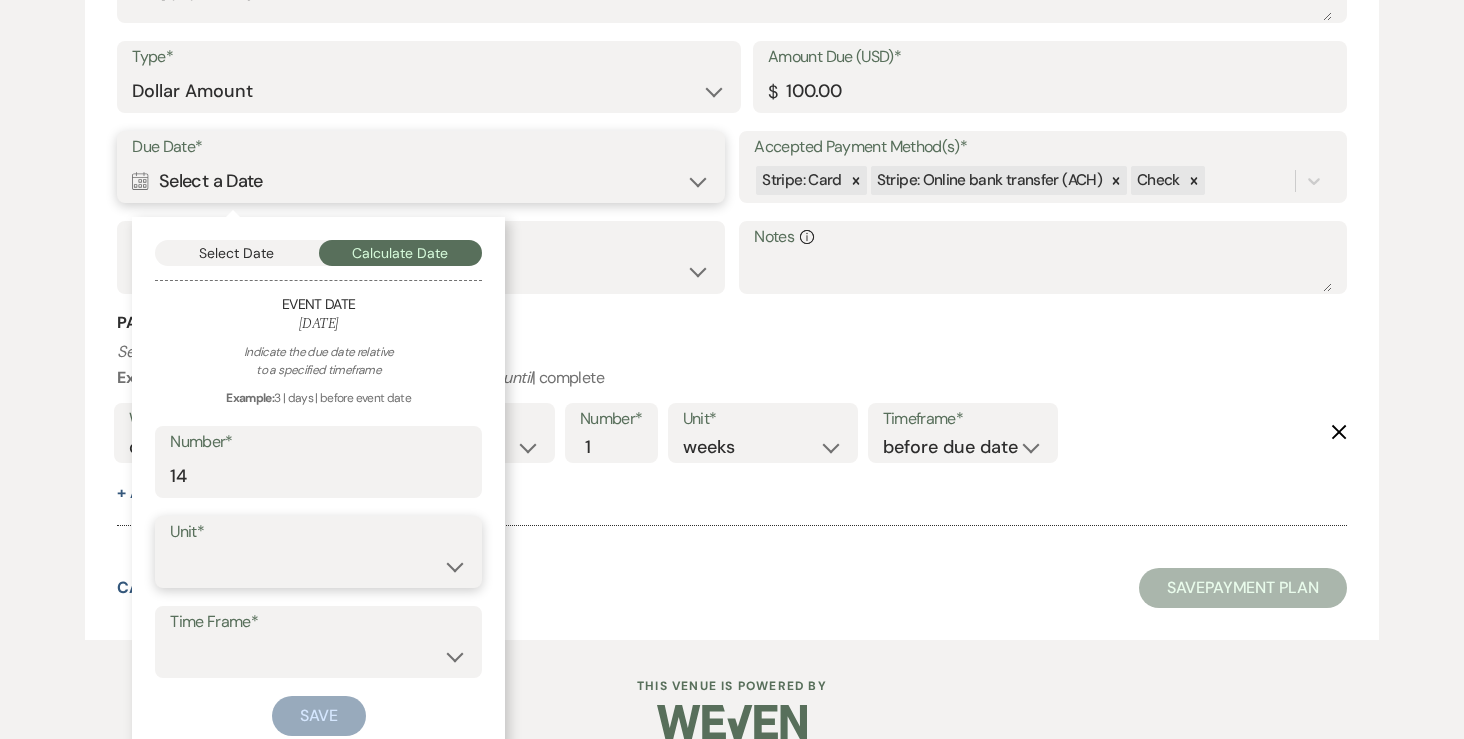 click on "days weeks months" at bounding box center [318, 566] 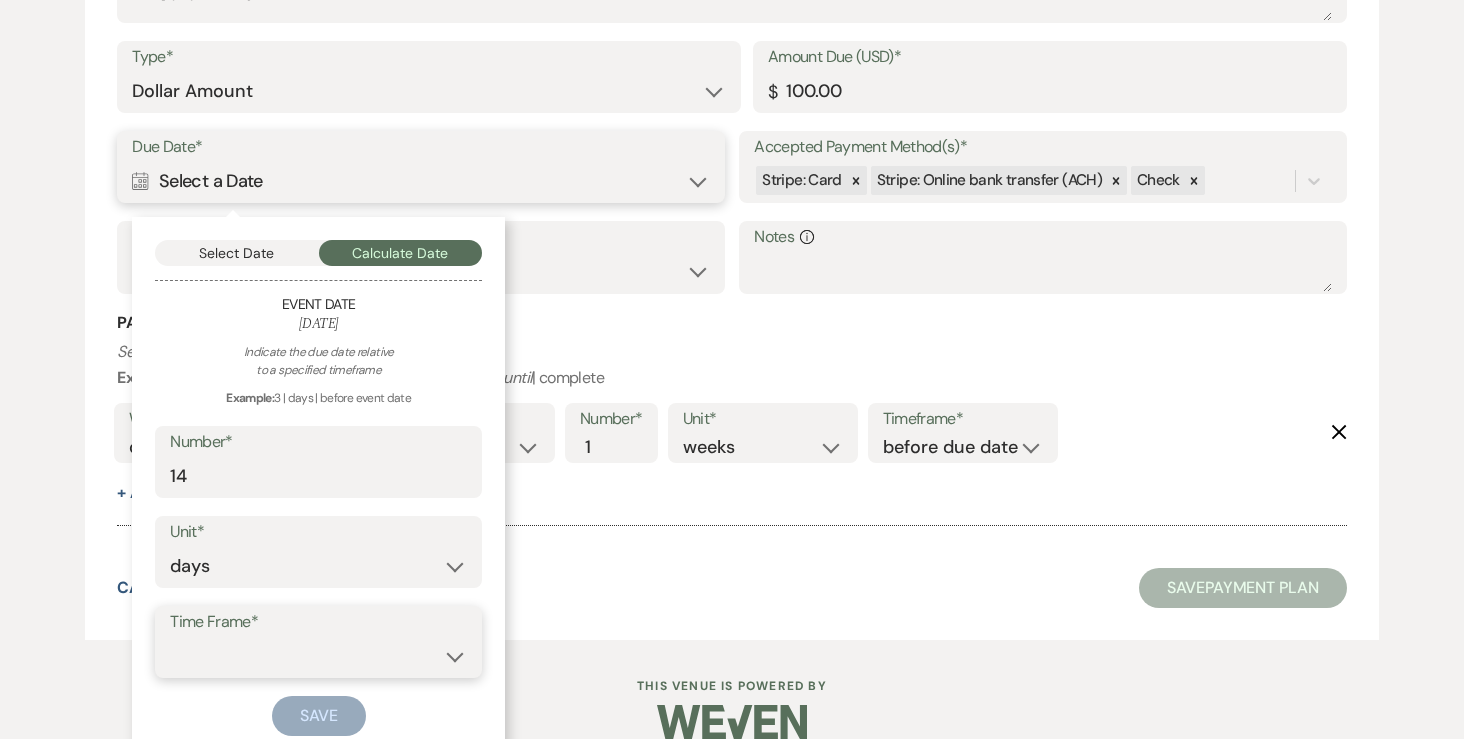 click on "before event date after event date after event is booked after today's date" at bounding box center [318, 656] 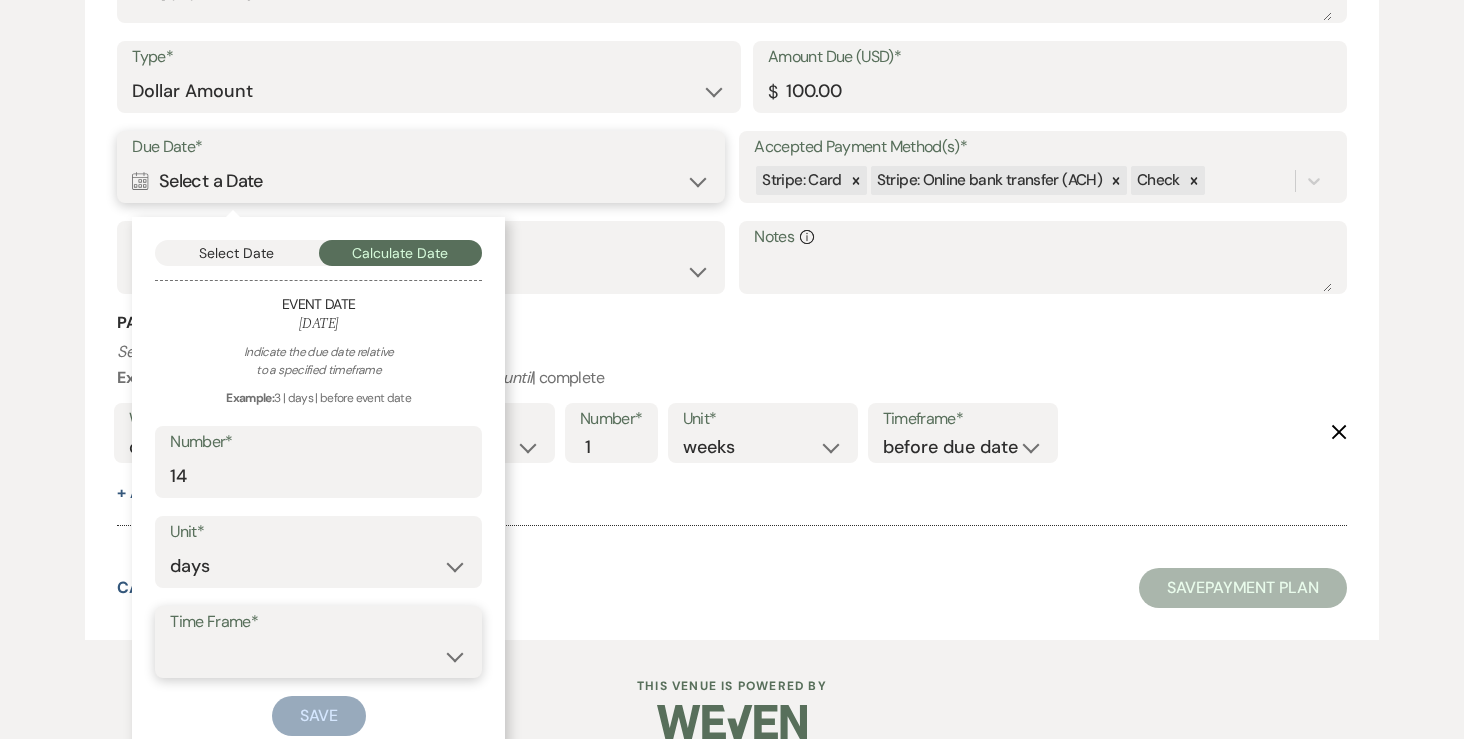 select on "beforeEventDate" 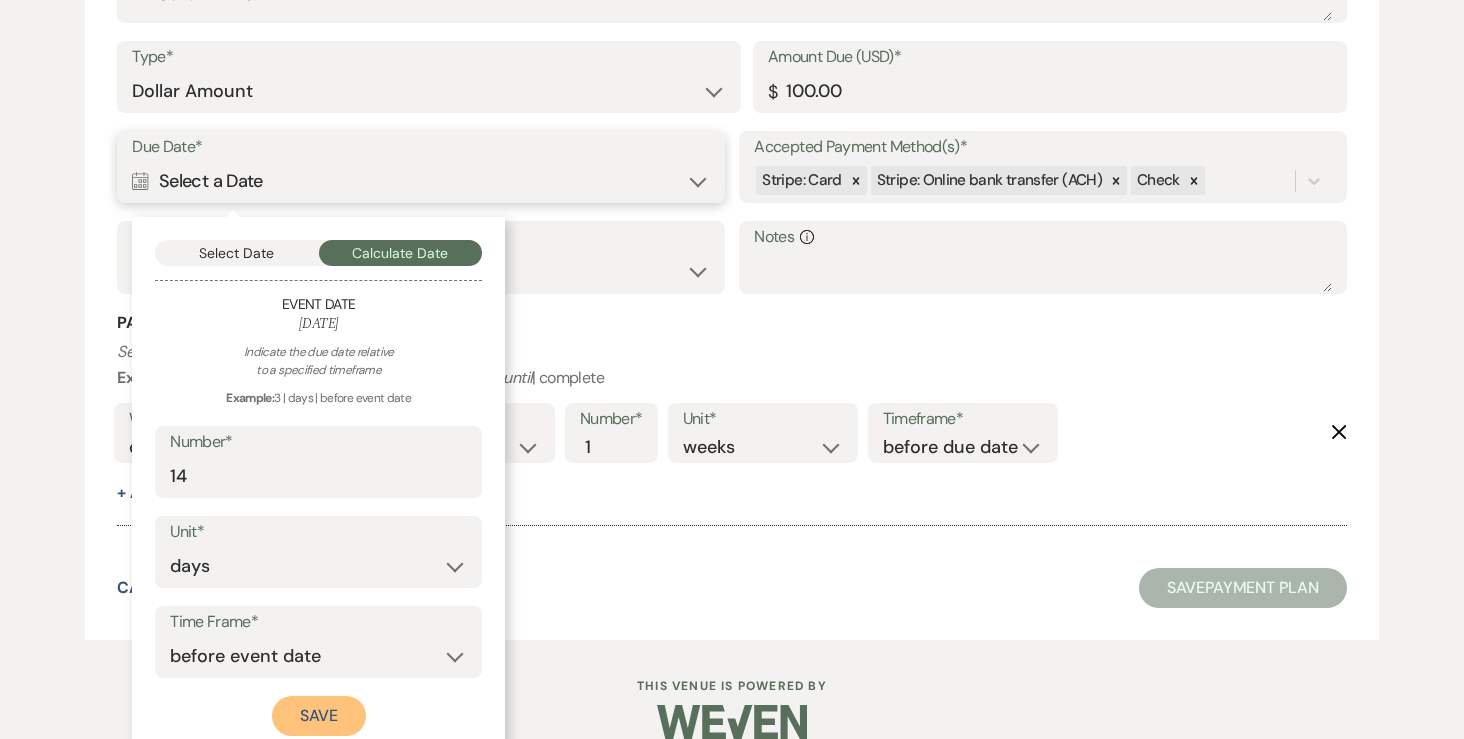 click on "Save" at bounding box center (319, 716) 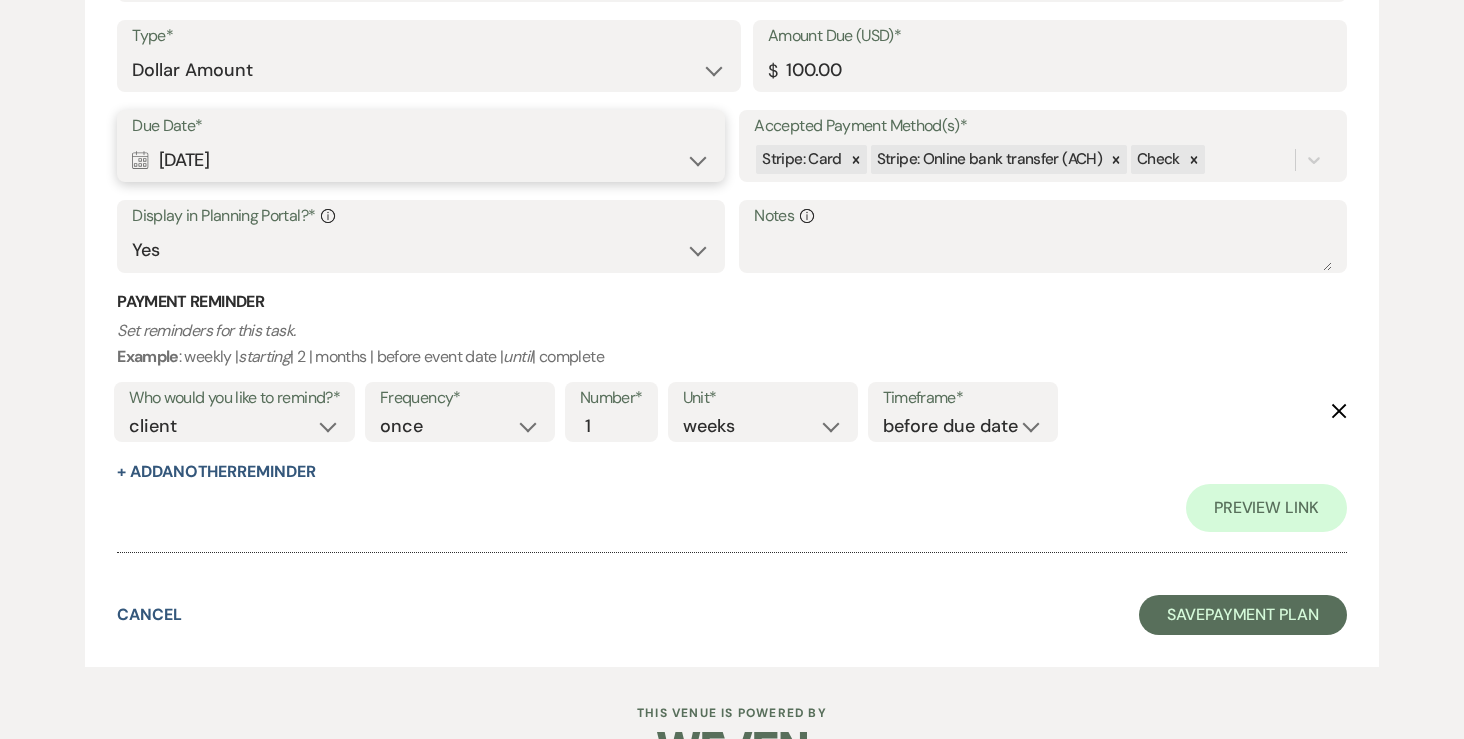 scroll, scrollTop: 2825, scrollLeft: 0, axis: vertical 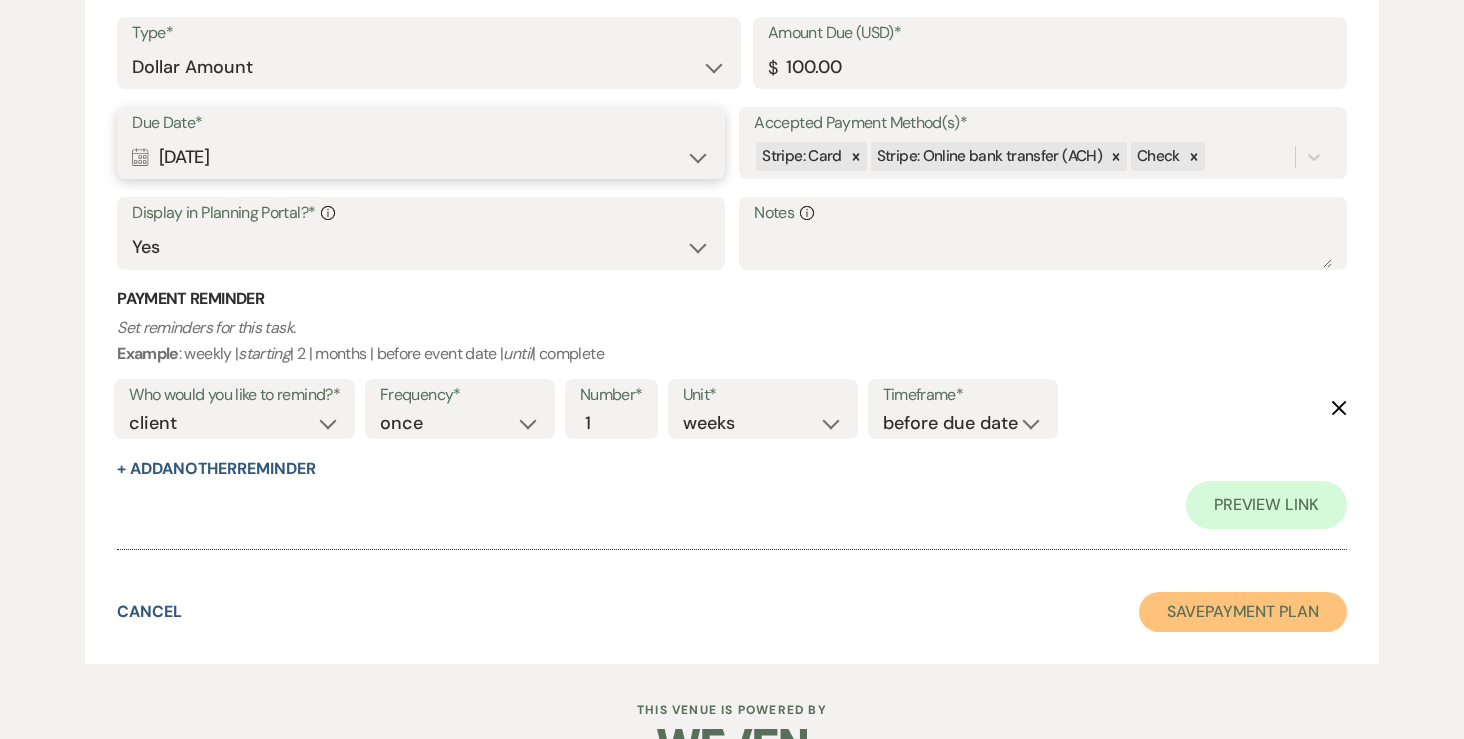 click on "Save  Payment Plan" at bounding box center [1243, 612] 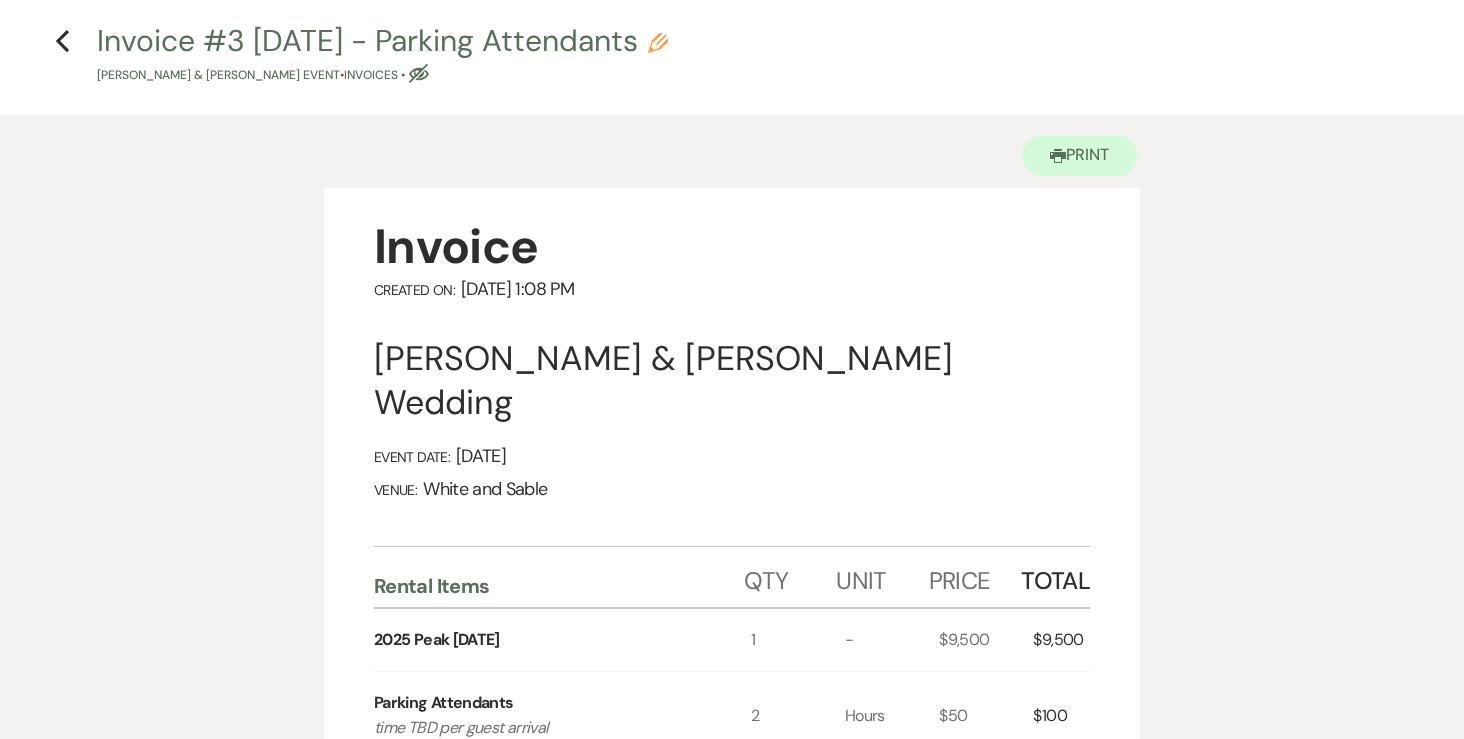 scroll, scrollTop: 0, scrollLeft: 0, axis: both 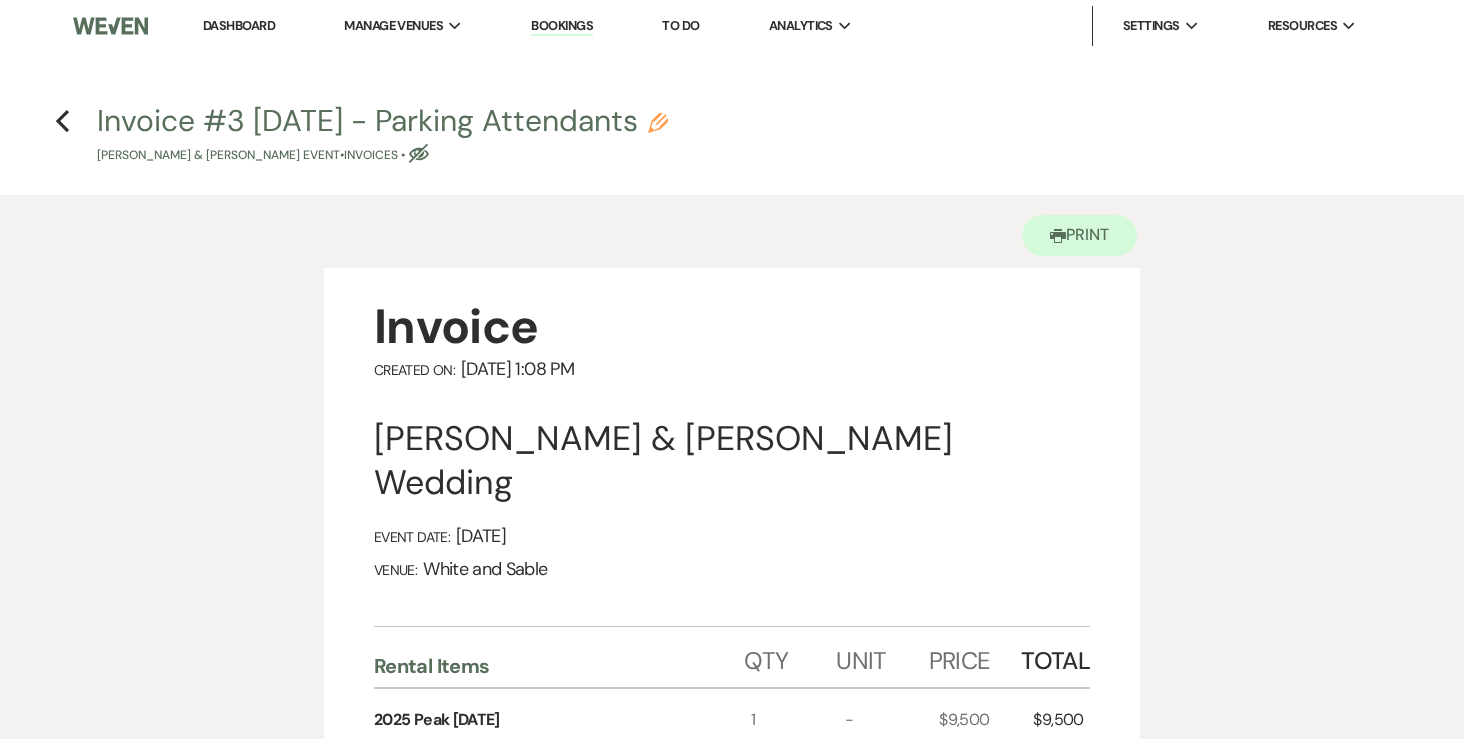 click on "Printer  Print   Invoice Created On:  July 16, 2025 1:08 PM Karena Chinikailo & Paul Stepanyuk's Wedding Event Date:  August 17, 2025 Venue:    White and Sable Rental Items Qty Unit Price Total 2025 Peak Sunday 1 - $9,500 $9,500 Parking Attendants time TBD per guest arrival 2 Hours $50 $100 Category Subtotal $9,600 Owner's Discount -$2,000 Category Total $7,600 Grand Total $7,600 Generated on  July 16, 2025 1:08 PM Invoice:   Invoice #3 7-16-2025 - Parking Attendants Edit Grand Total:  $7,600 Paid  ( $7,500 ) Upcoming  ( $100 ) Payment Name Amount Due | Due date Status Payment #1 - Initial Retainer Amount Due:   $1,875.00 | Due Date   Apr 16, 2025 Payment status:   Paid  on  Apr 15, 2025 More Payment #2 Amount Due:   $1,875.00 | Due Date   May 16, 2025 Payment status:   Paid  on  May 16, 2025 More Payment #3 Amount Due:   $3,750.00 | Due Date   Jun 18, 2025 Payment status:   Paid  on  Jun 18, 2025 More Payment #4 - Parking Attendants Amount Due:   $100.00 | Due Date   Aug 3, 2025 Payment status:   Shared" at bounding box center [732, 1159] 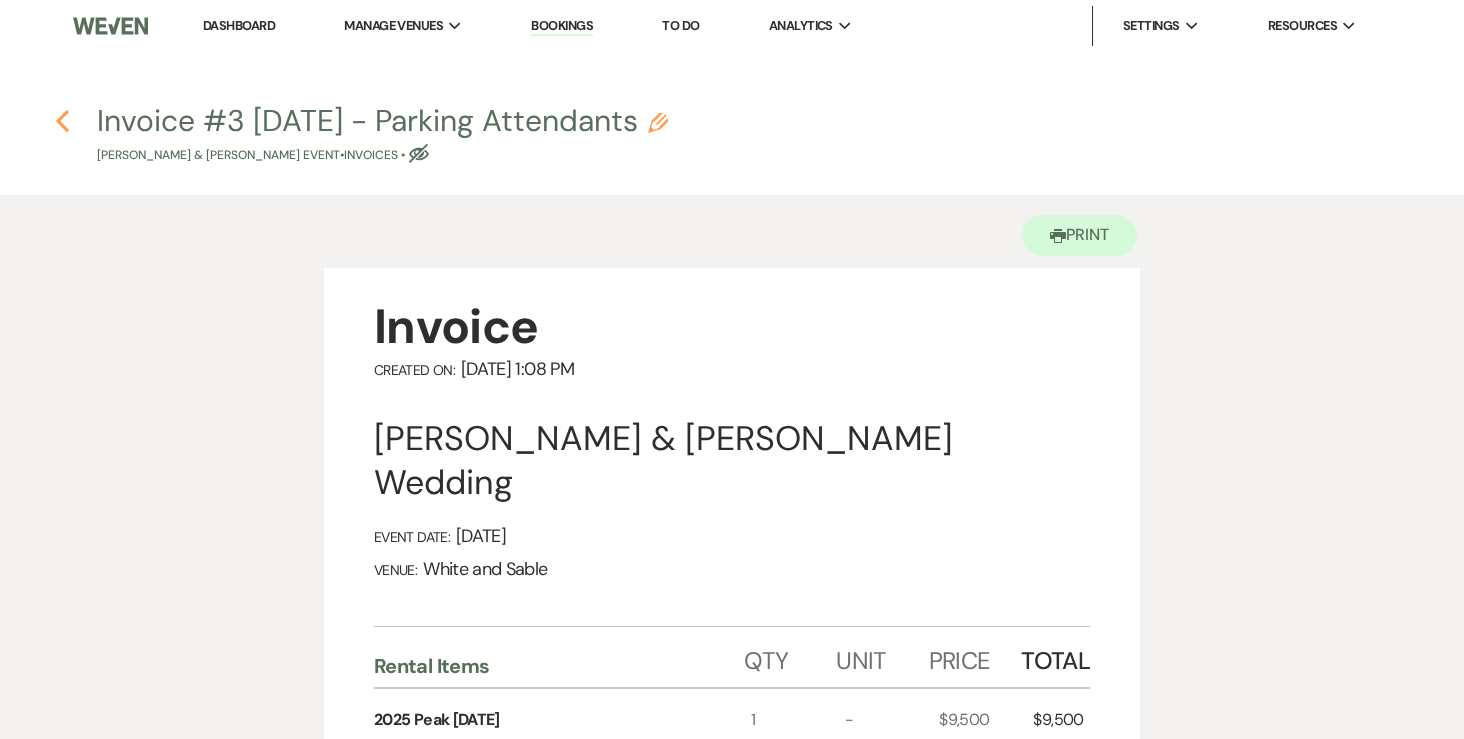 click on "Previous" 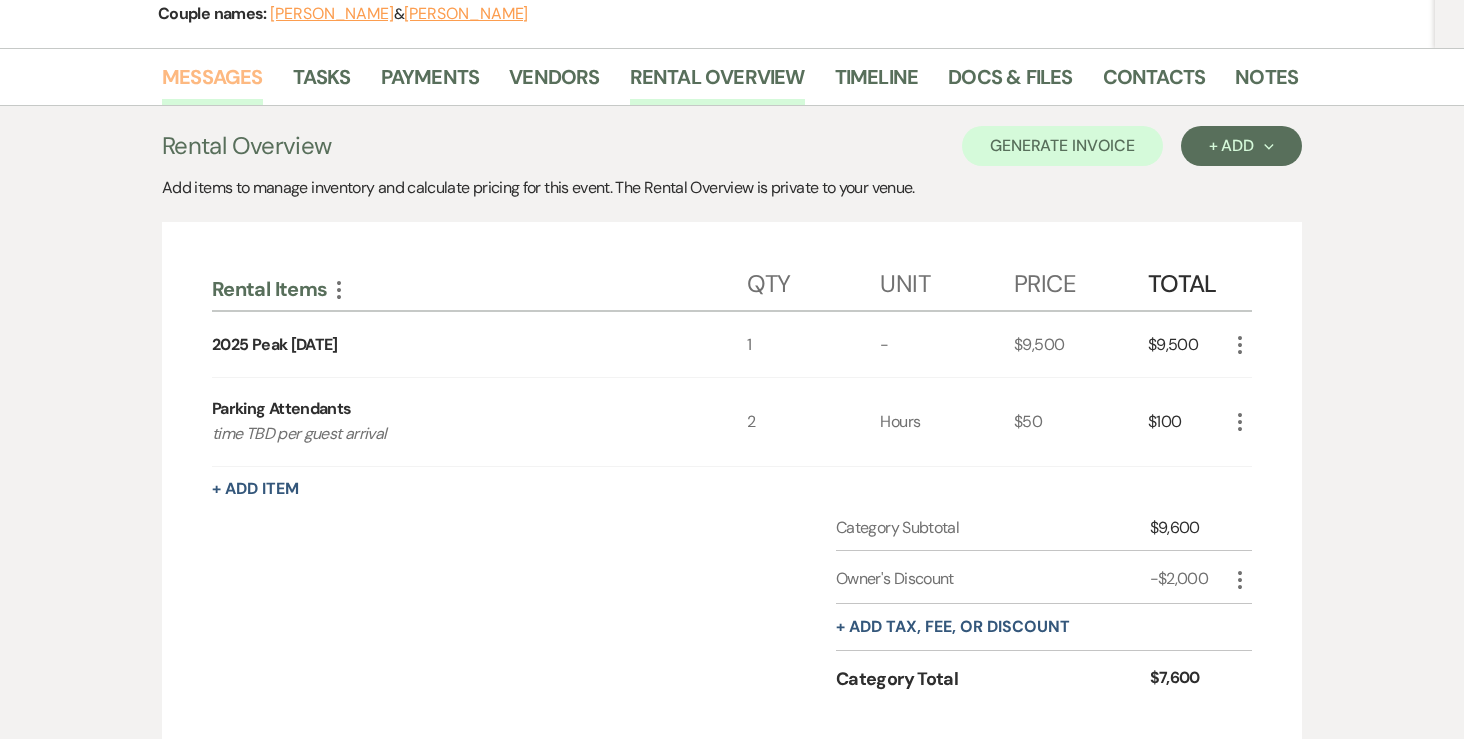 click on "Messages" at bounding box center (212, 83) 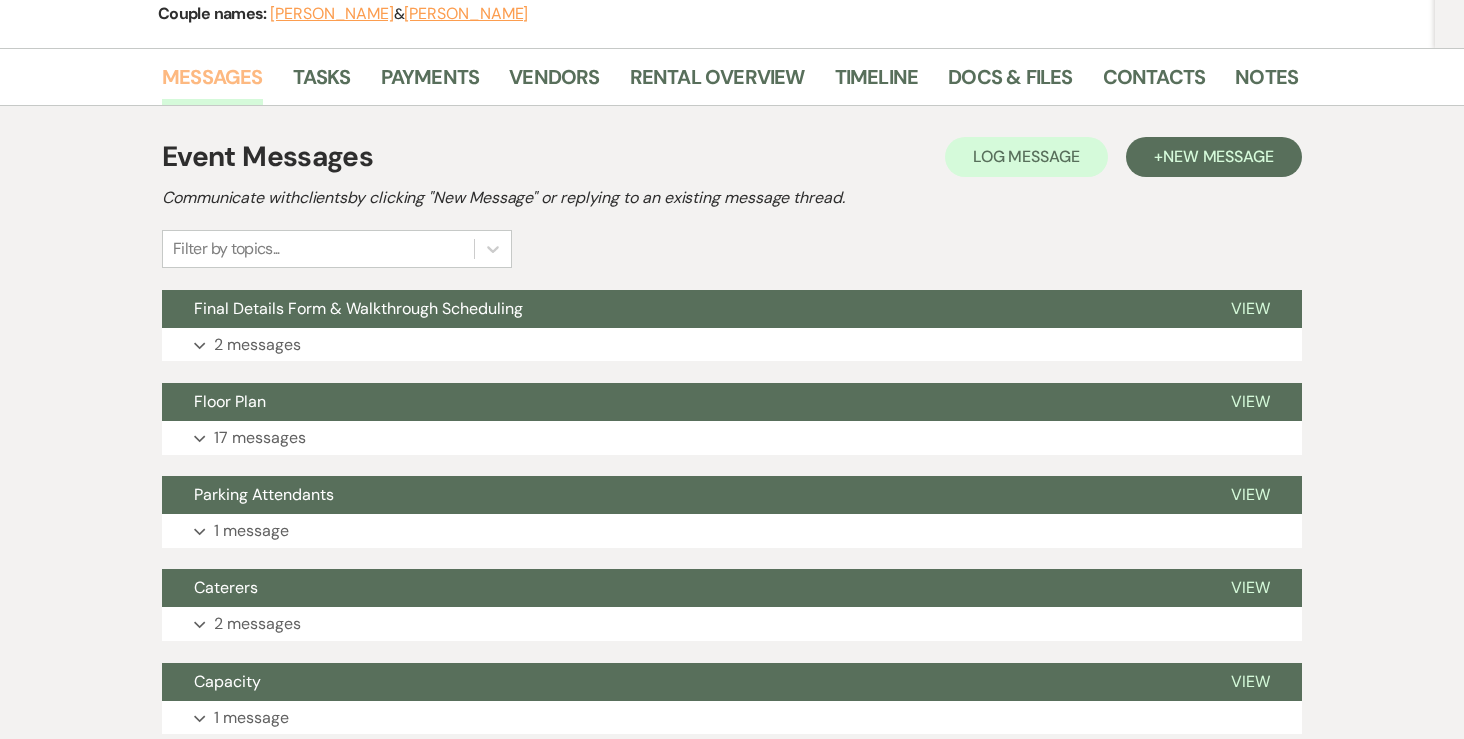 scroll, scrollTop: 422, scrollLeft: 0, axis: vertical 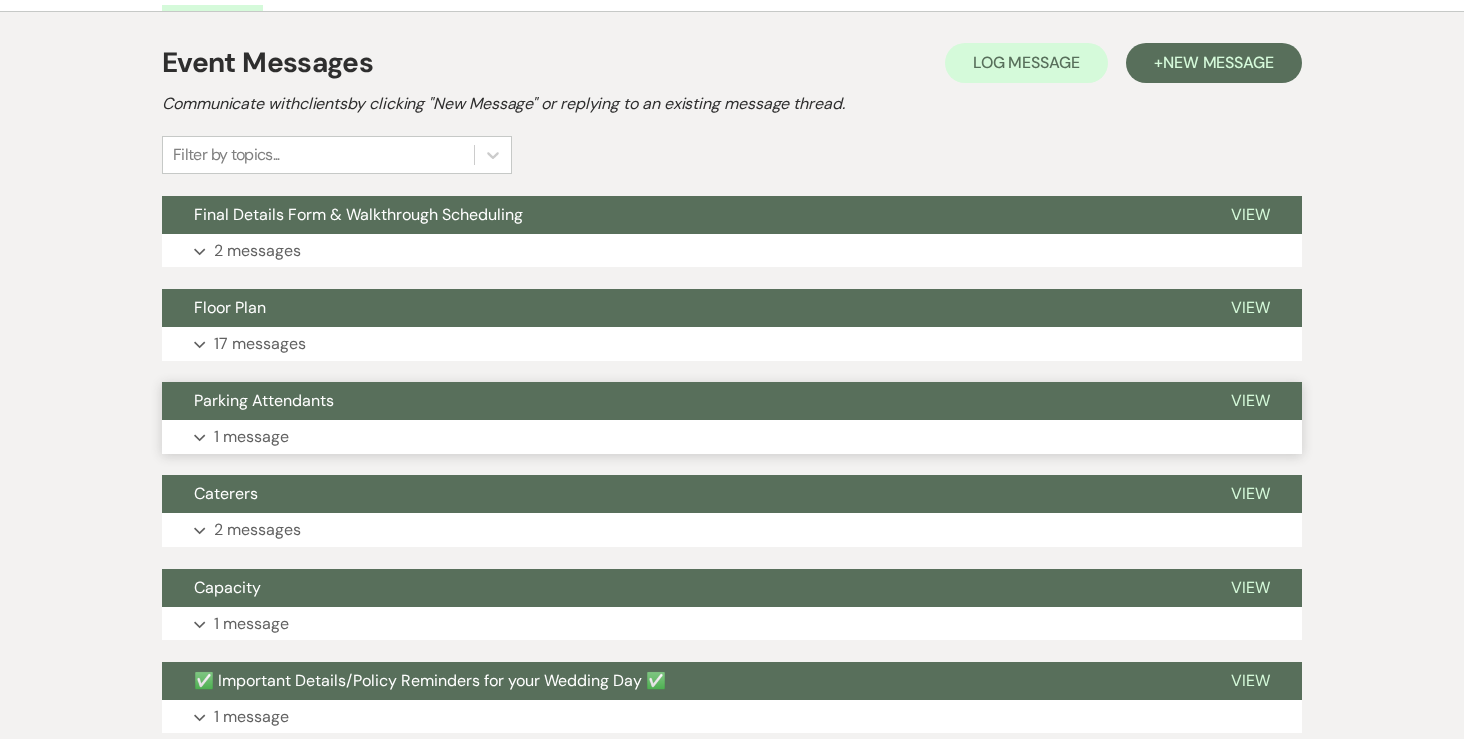 click on "1 message" at bounding box center (251, 437) 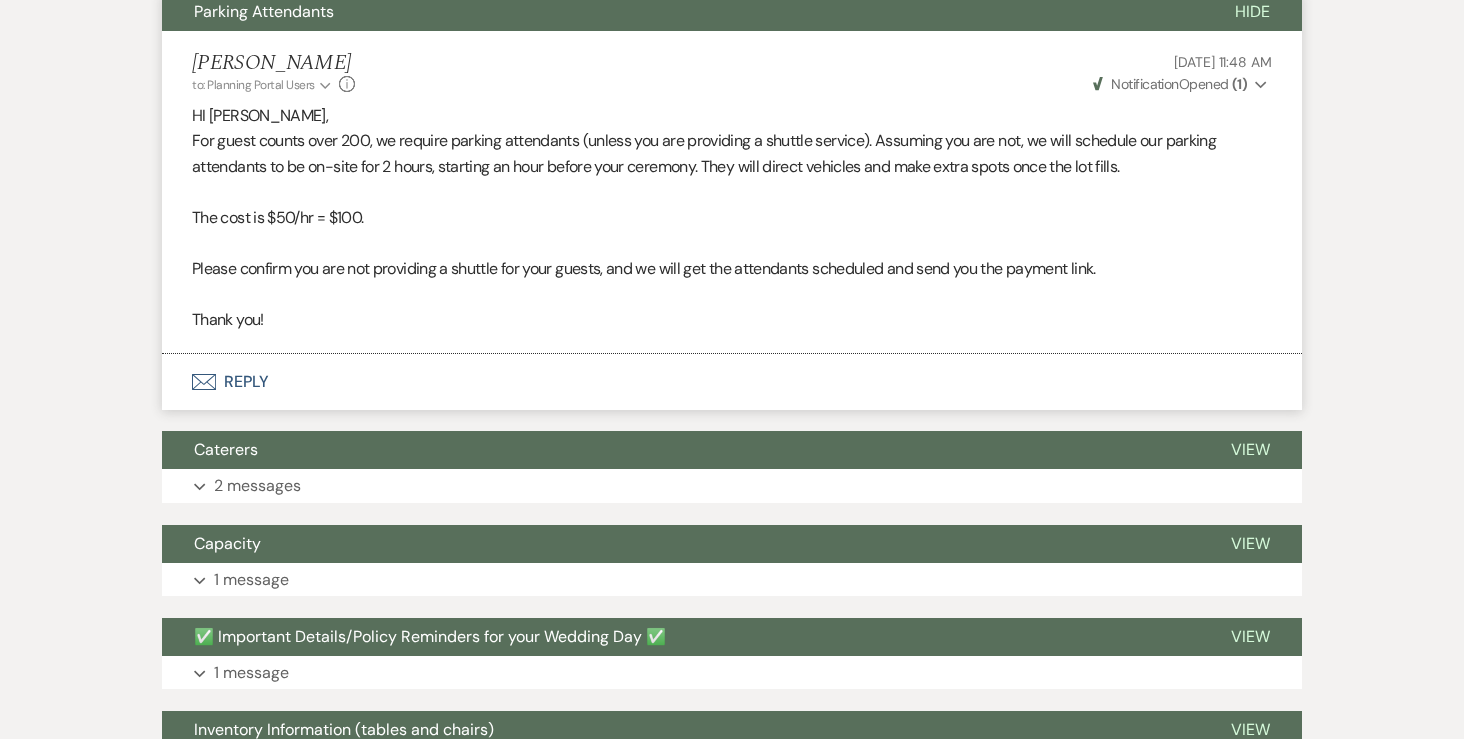 scroll, scrollTop: 812, scrollLeft: 0, axis: vertical 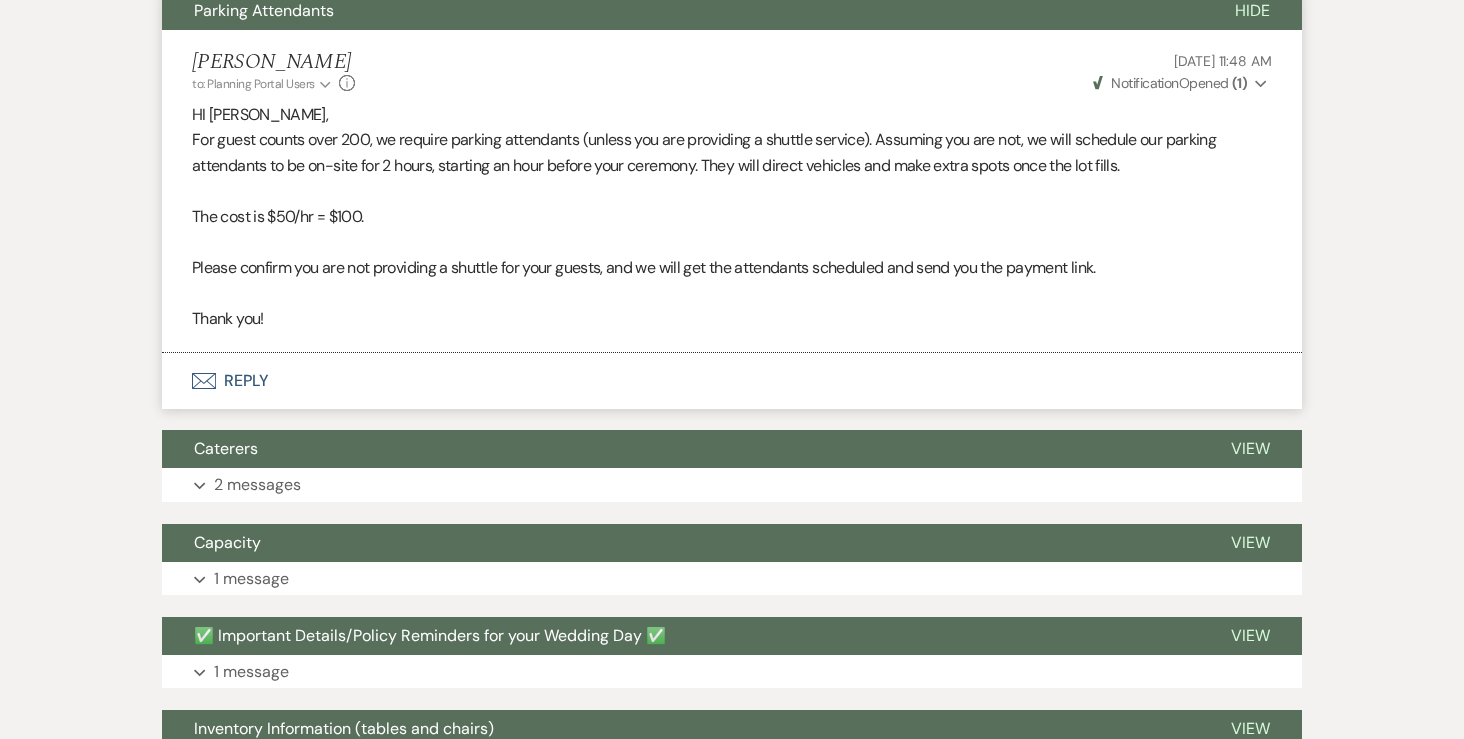 click on "Envelope Reply" at bounding box center [732, 381] 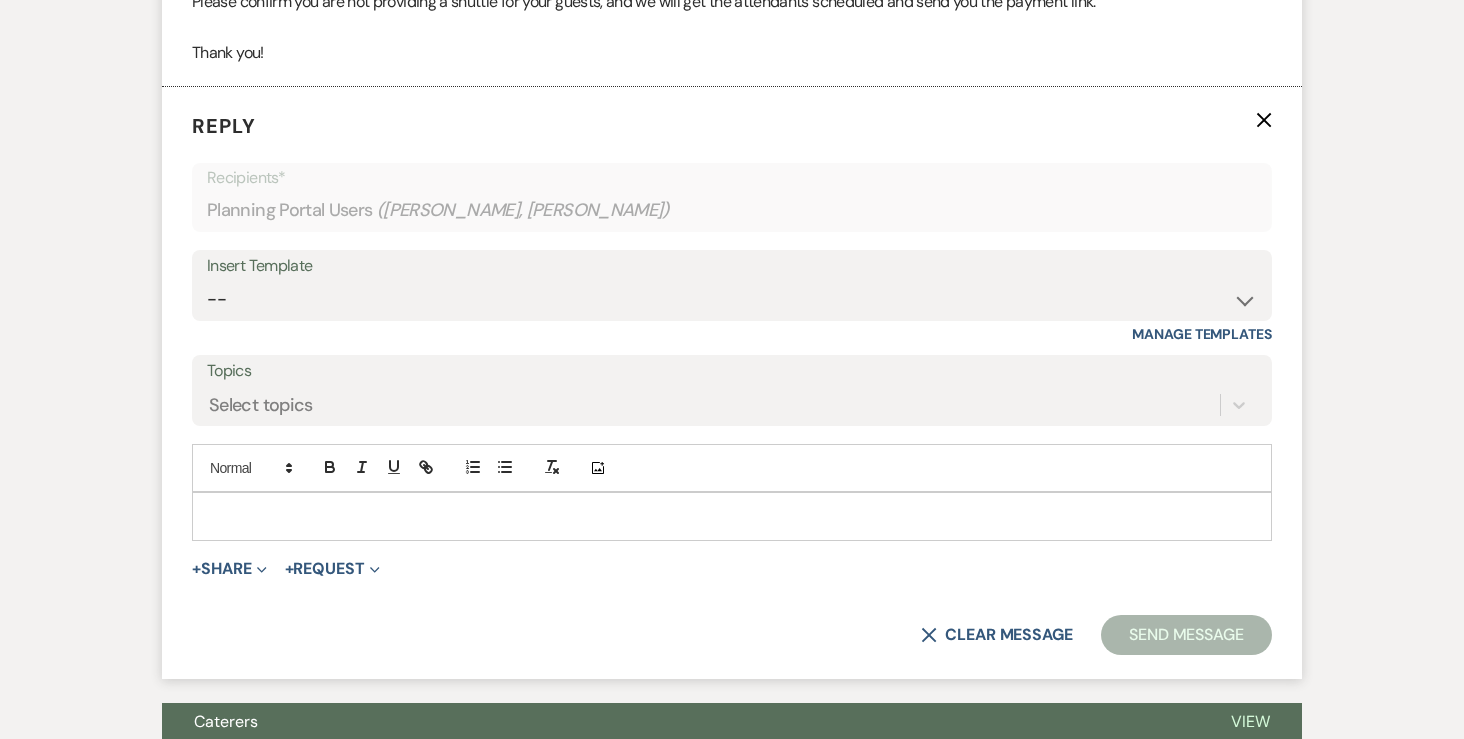 scroll, scrollTop: 1091, scrollLeft: 0, axis: vertical 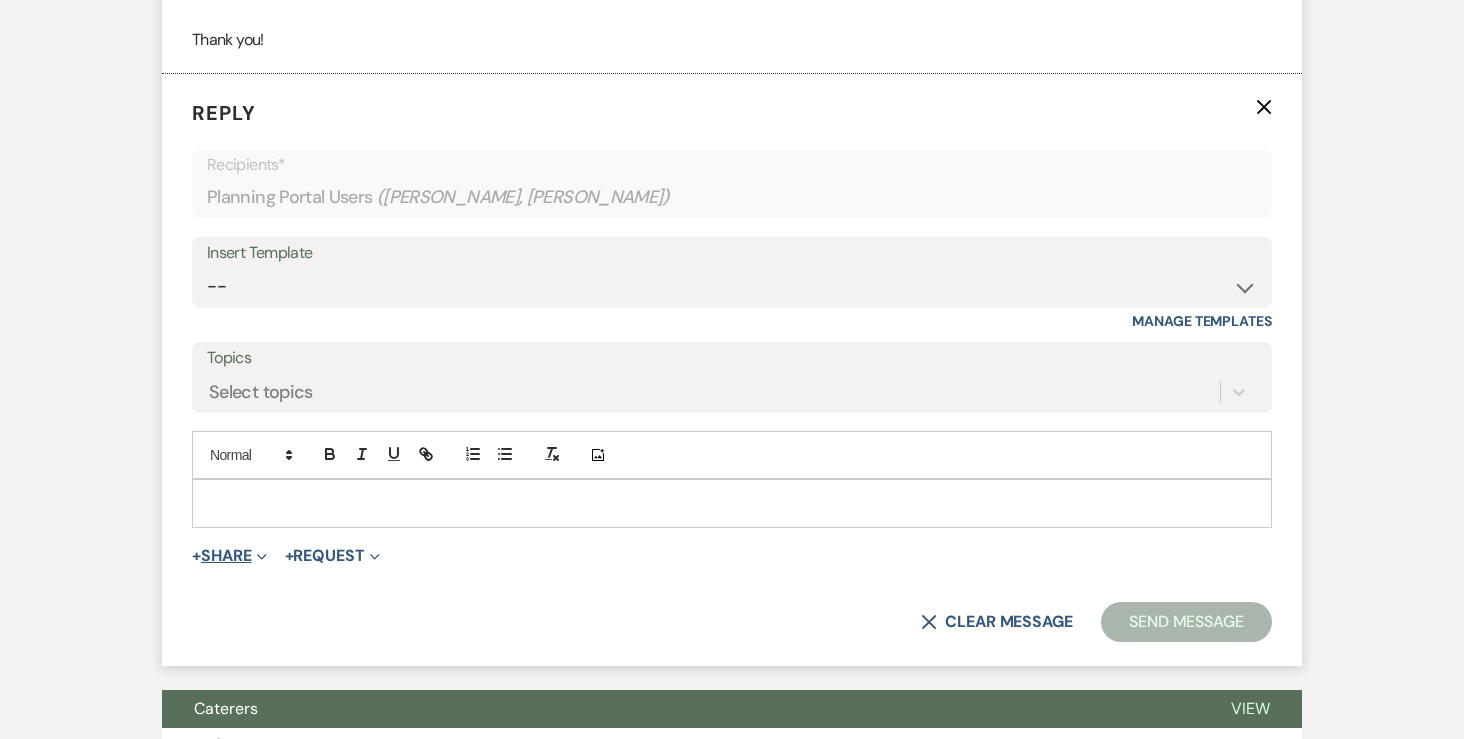 click on "+  Share Expand" at bounding box center (229, 556) 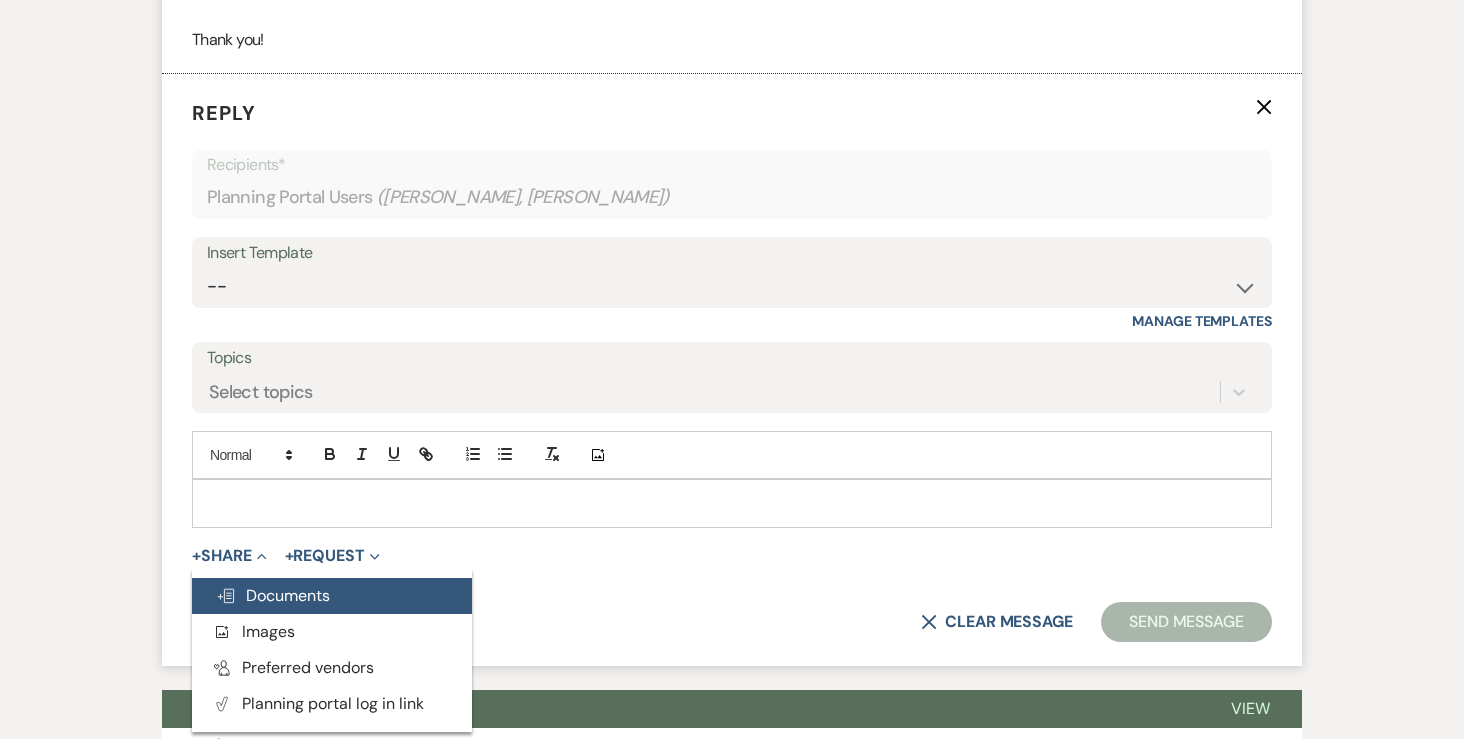 click on "Doc Upload Documents" at bounding box center (273, 595) 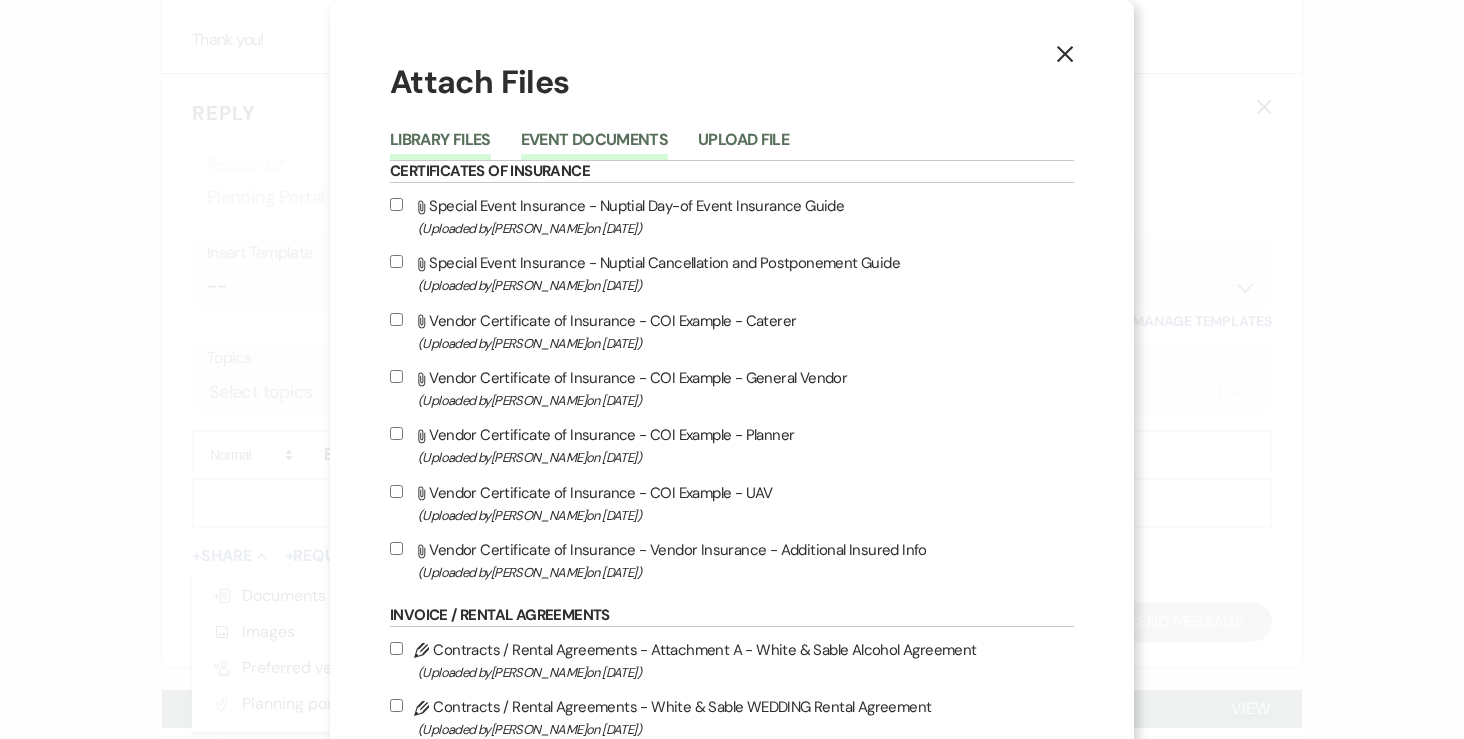 click on "Event Documents" at bounding box center (594, 146) 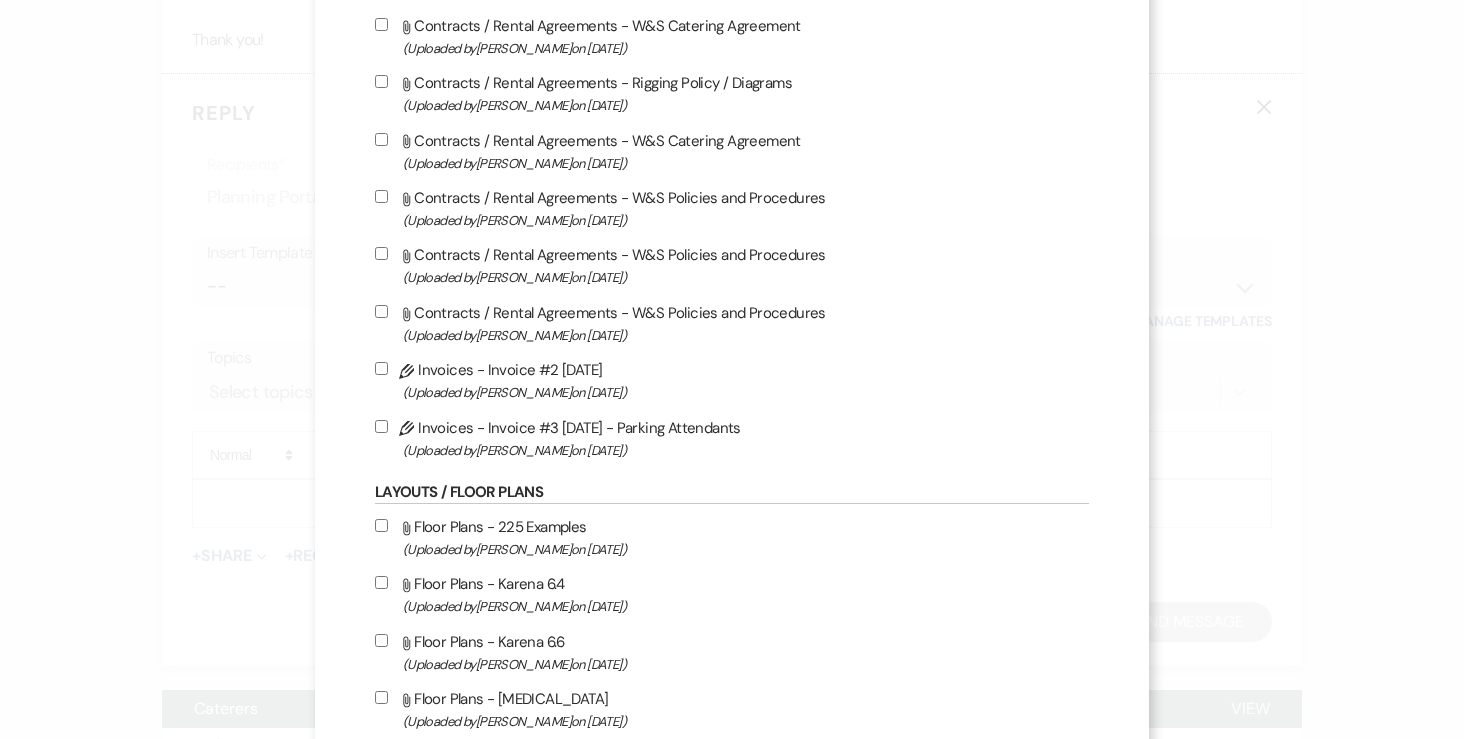 scroll, scrollTop: 742, scrollLeft: 0, axis: vertical 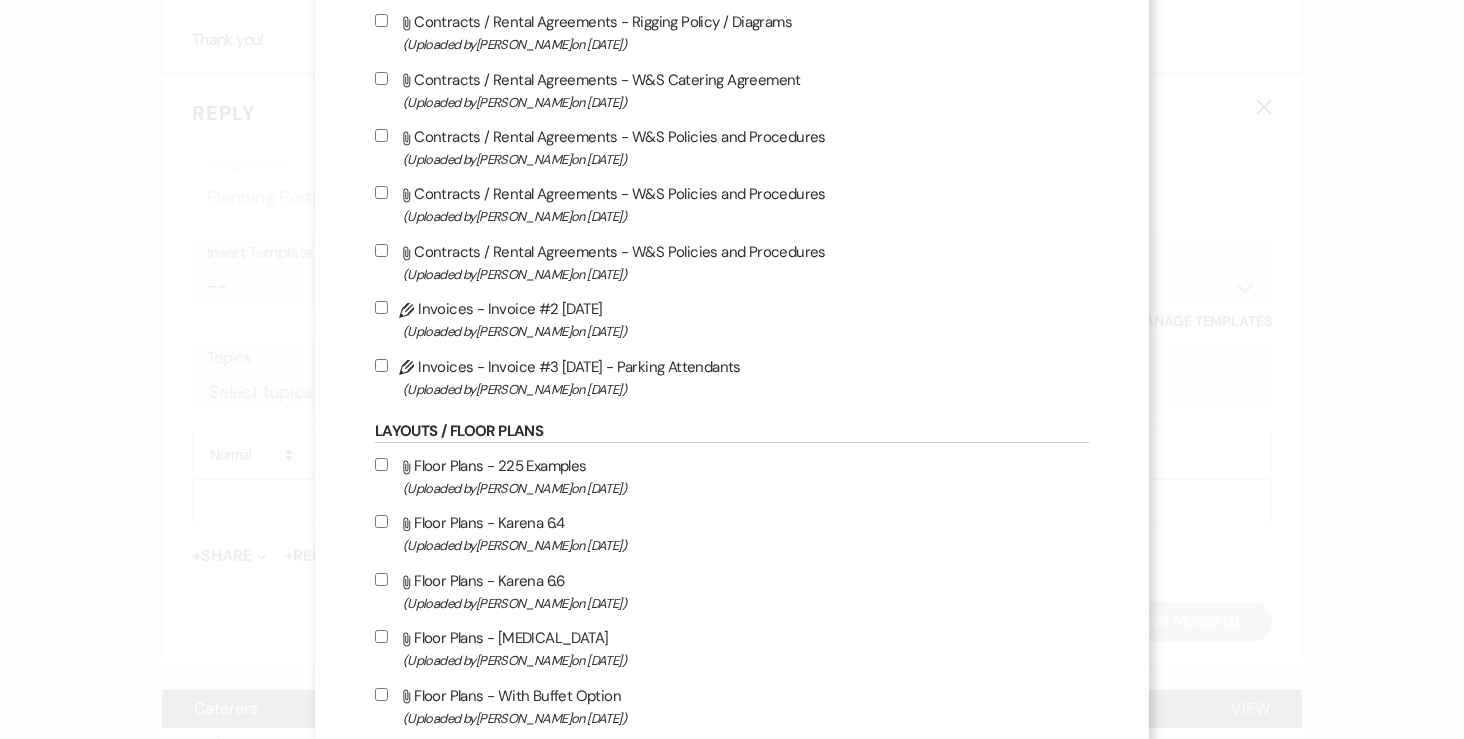 click on "Pencil Invoices - Invoice #3 7-16-2025 - Parking Attendants (Uploaded by  Angela Oldenburger  on   Jul 16th, 2025 )" at bounding box center (381, 365) 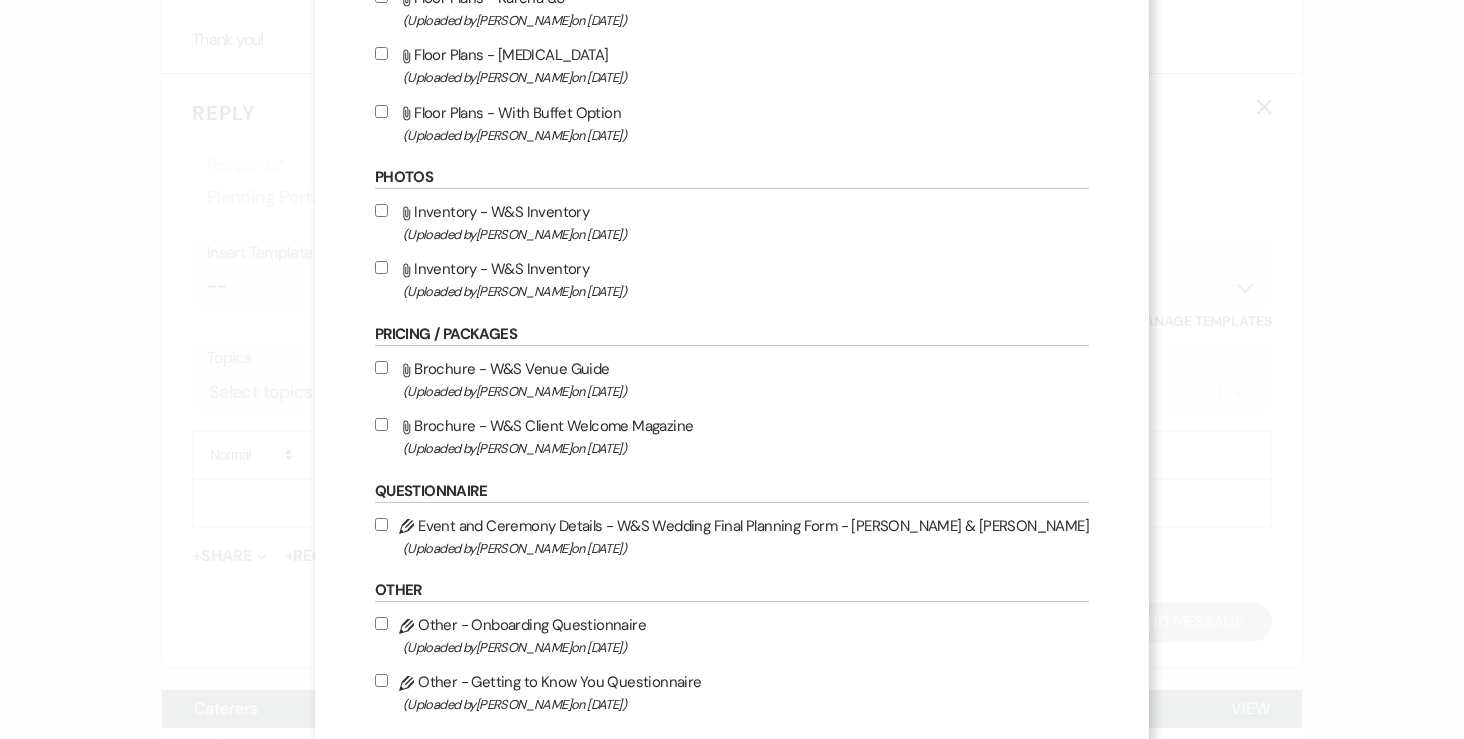 scroll, scrollTop: 1652, scrollLeft: 0, axis: vertical 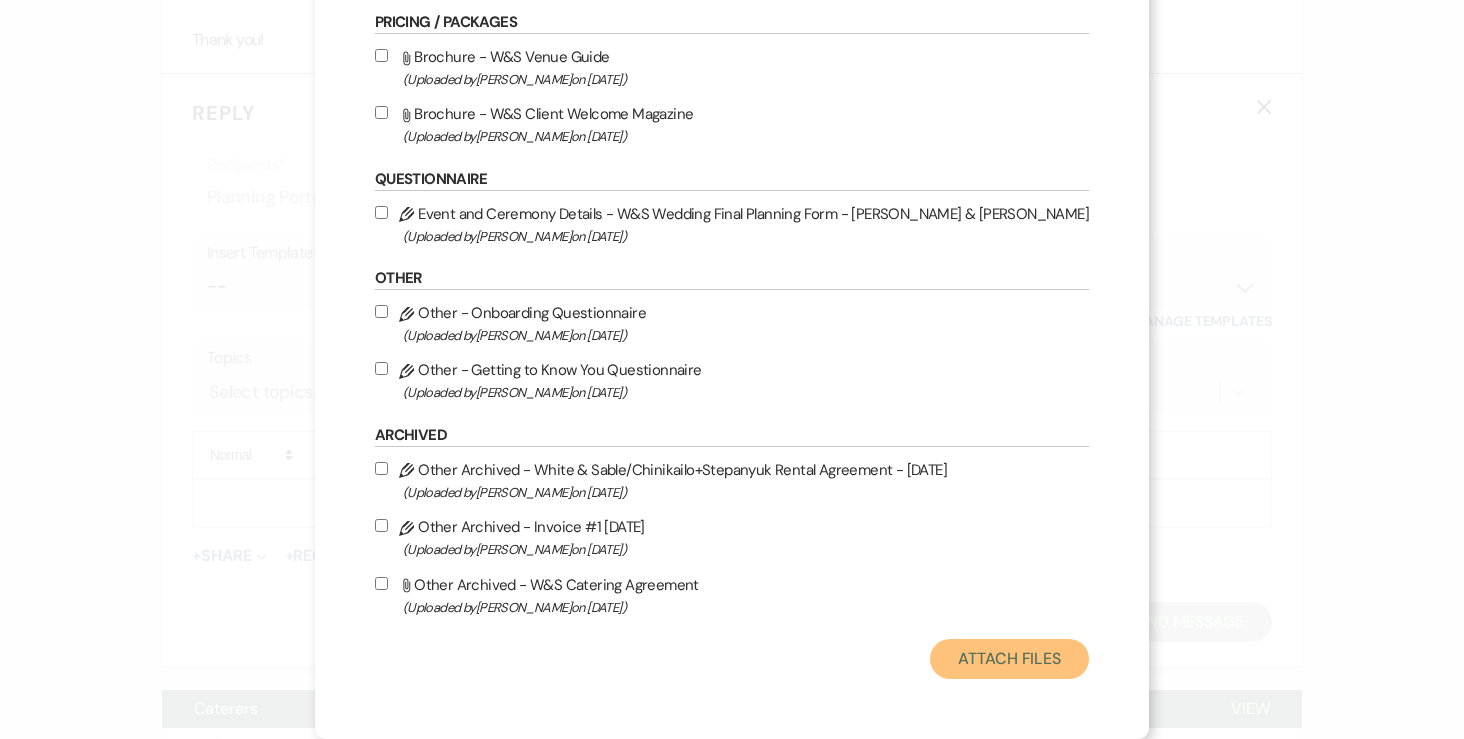 click on "Attach Files" at bounding box center [1009, 659] 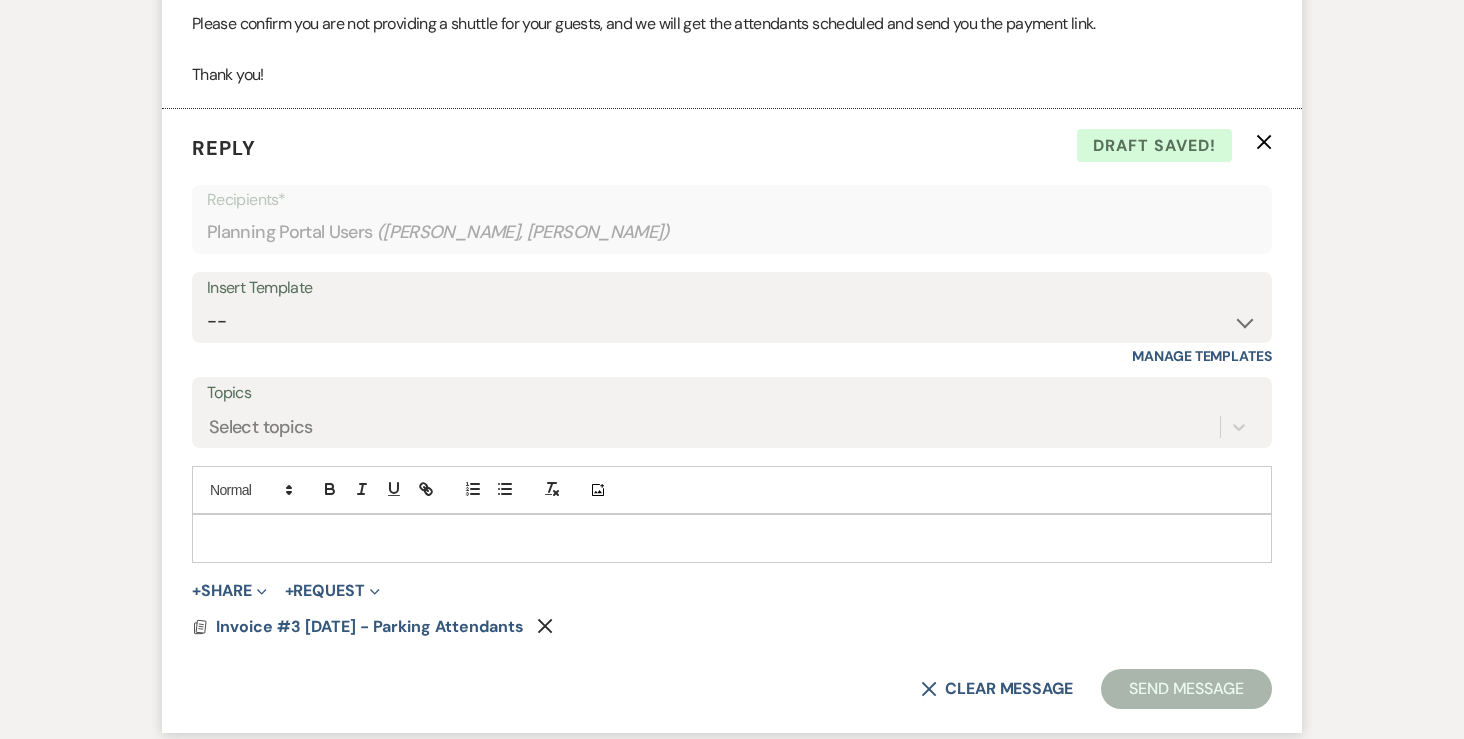 scroll, scrollTop: 1091, scrollLeft: 0, axis: vertical 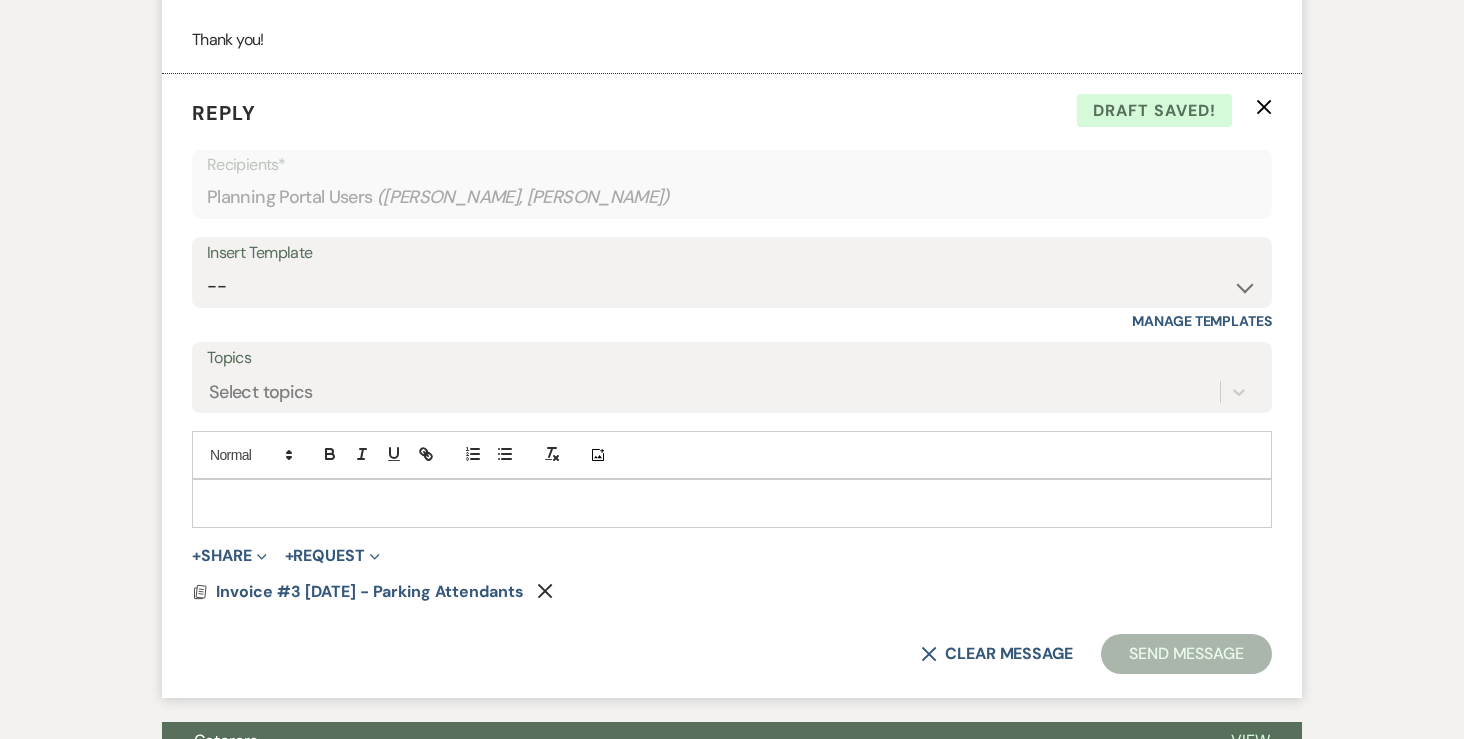 click on "Reply   X Draft saved! Recipients* Planning Portal Users   ( Karena Chinikailo, Galina Chinikailo )   Insert Template   -- Inquiry Response (Venue Guide) Schedule - Venue Tour Appt Confirmation Schedule - Venue Tour Appt Reminder Tour - Reschedule Tour - Follow-Up (Venue Guide) Proposal - Wedding Wedding Onboarding - Welcome Guide and Weven Planning Portal Introduction Inquiry Follow-Up: 5 Tips for Stress-Free Planning Inquiry - Available Dates Inquiry Follow-Up: Tour Invitation Inquiry Follow-Up: Unique Features Inquiry Follow-Up: Planning at W&S Insurance Exception Response Friday Weddings Sunday Weddings Baseball Poop or get off toliet (Venue Guide) Concession Speech Onboarding - Welcome Magazine and Weven Planning Portal Introduction (NON-Wedding Events) Day-of Coordinators Schedule - Venue IN-PERSON Tour Appt Confirmation Outside Food Info Cooper Films Thursday Weddings Hire a Host / Host a Toast Follow-follow up Recommended Vendors Weekend Tours Catering Guidelines & Vendor COI Requirements Topics" at bounding box center [732, 386] 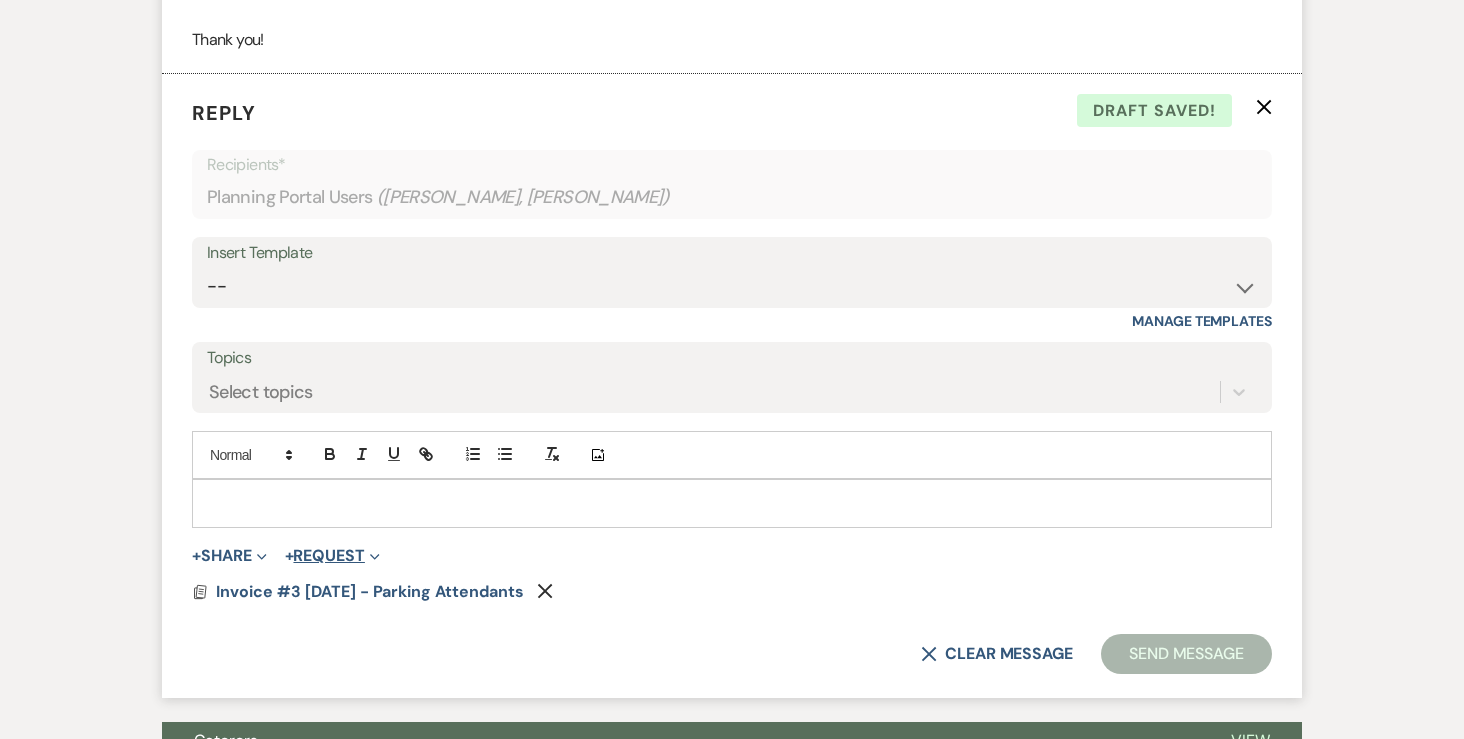 click on "+  Request Expand" at bounding box center [332, 556] 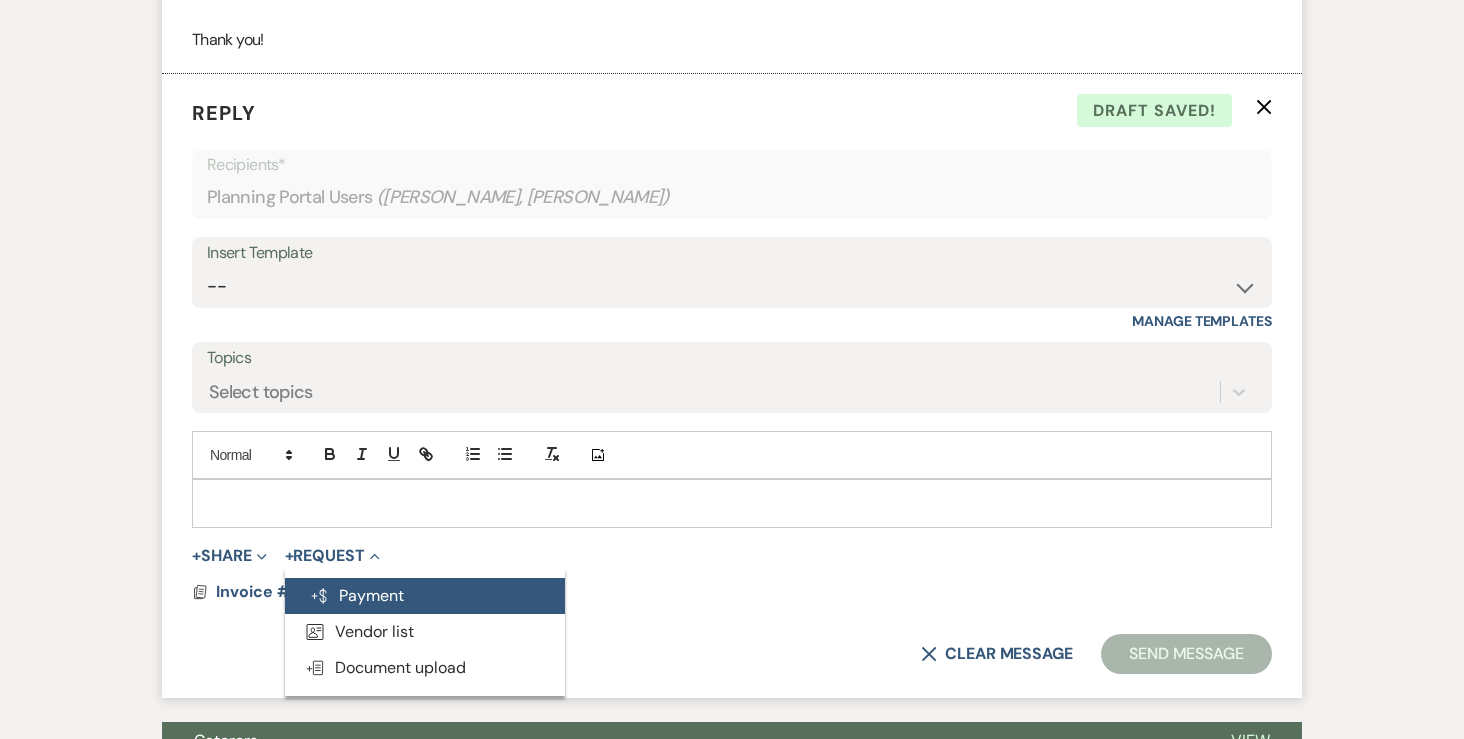 click on "Generate Payment Payment" at bounding box center [425, 596] 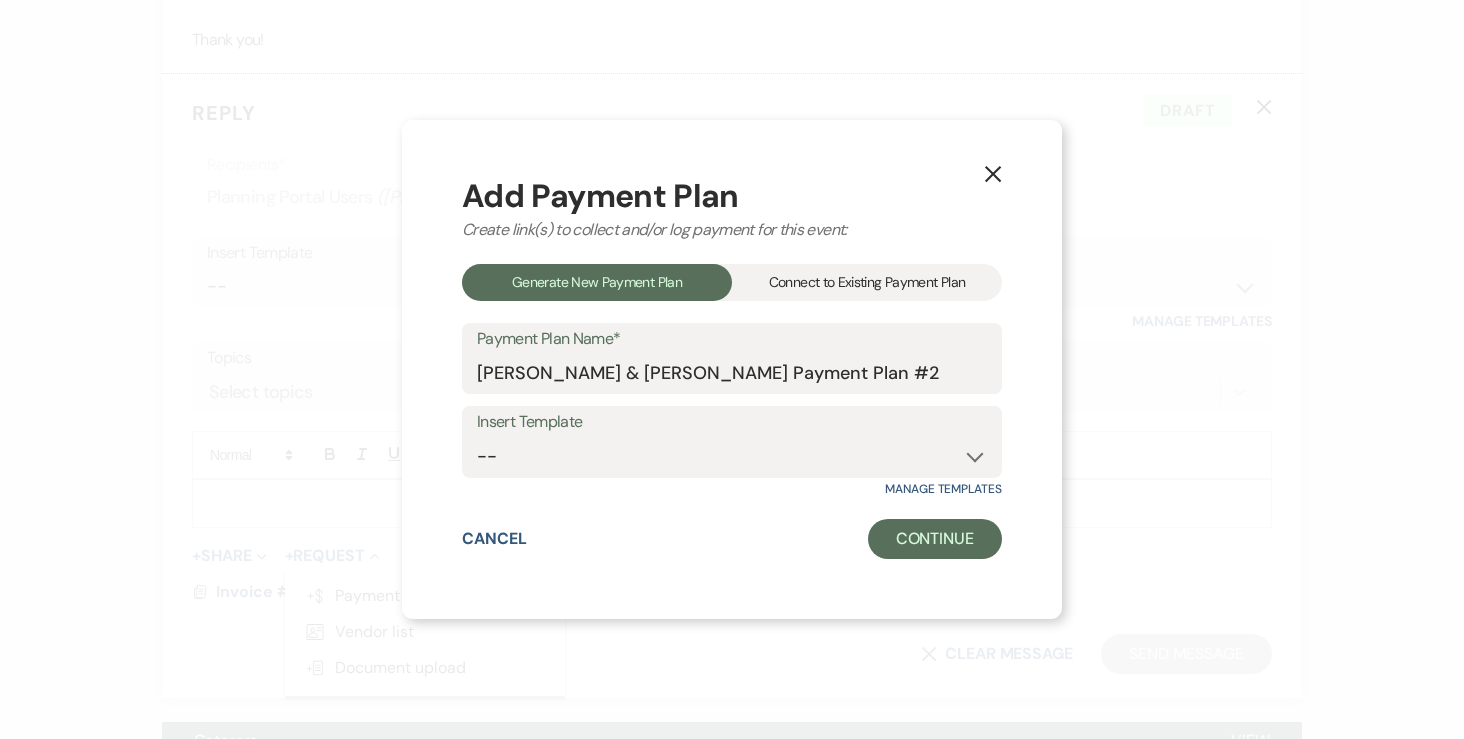 click on "Connect to Existing Payment Plan" at bounding box center (867, 282) 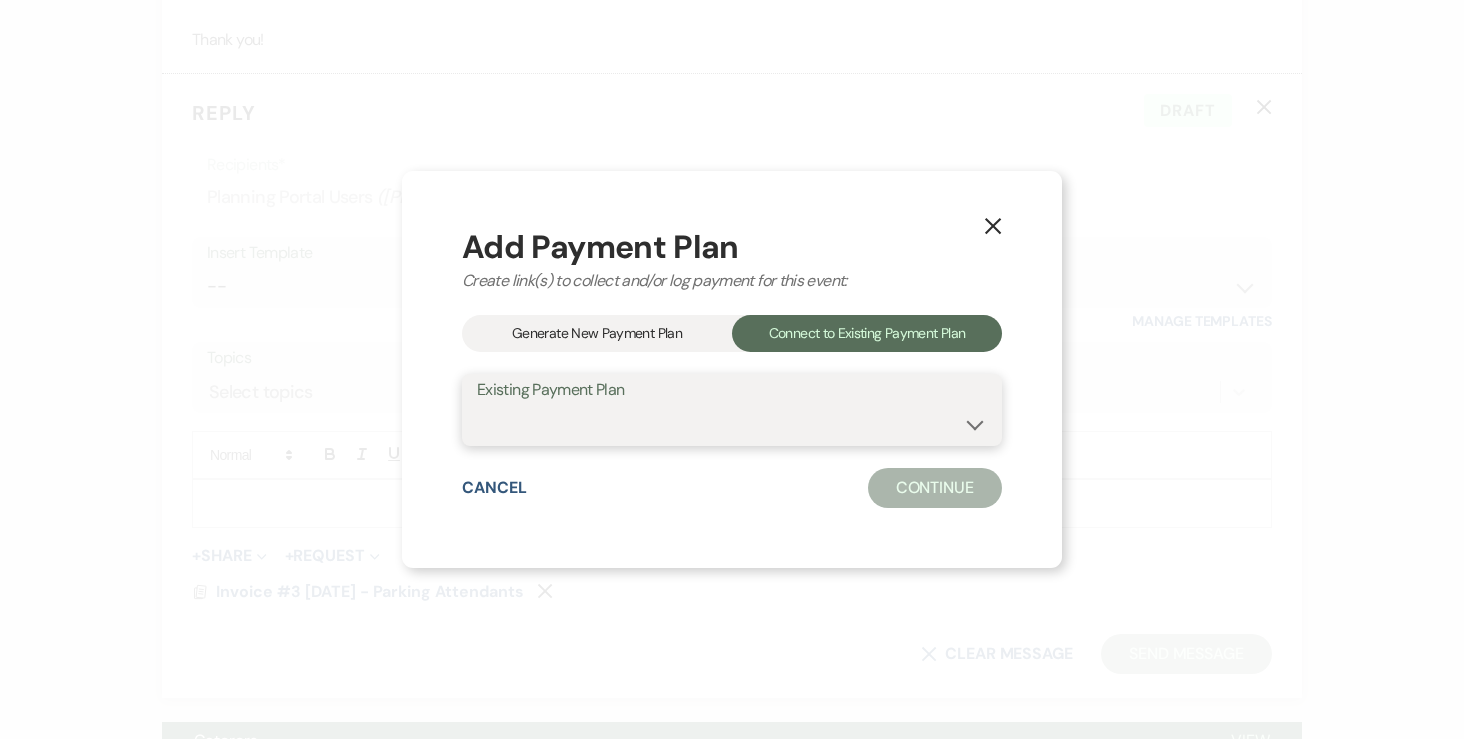 click on "Karena Chinikailo & Paul Stepanyuk's Payment Plan #1" at bounding box center [732, 424] 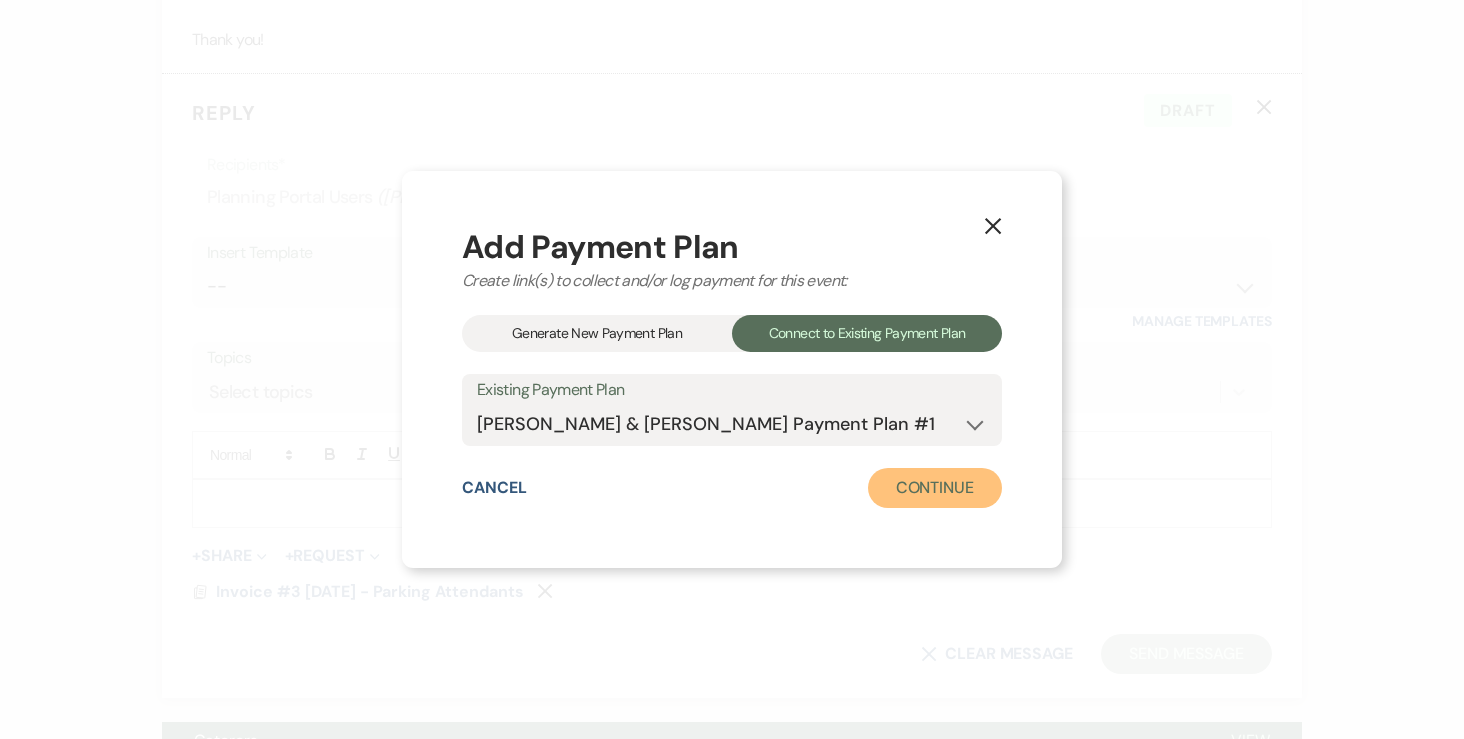 click on "Continue" at bounding box center [935, 488] 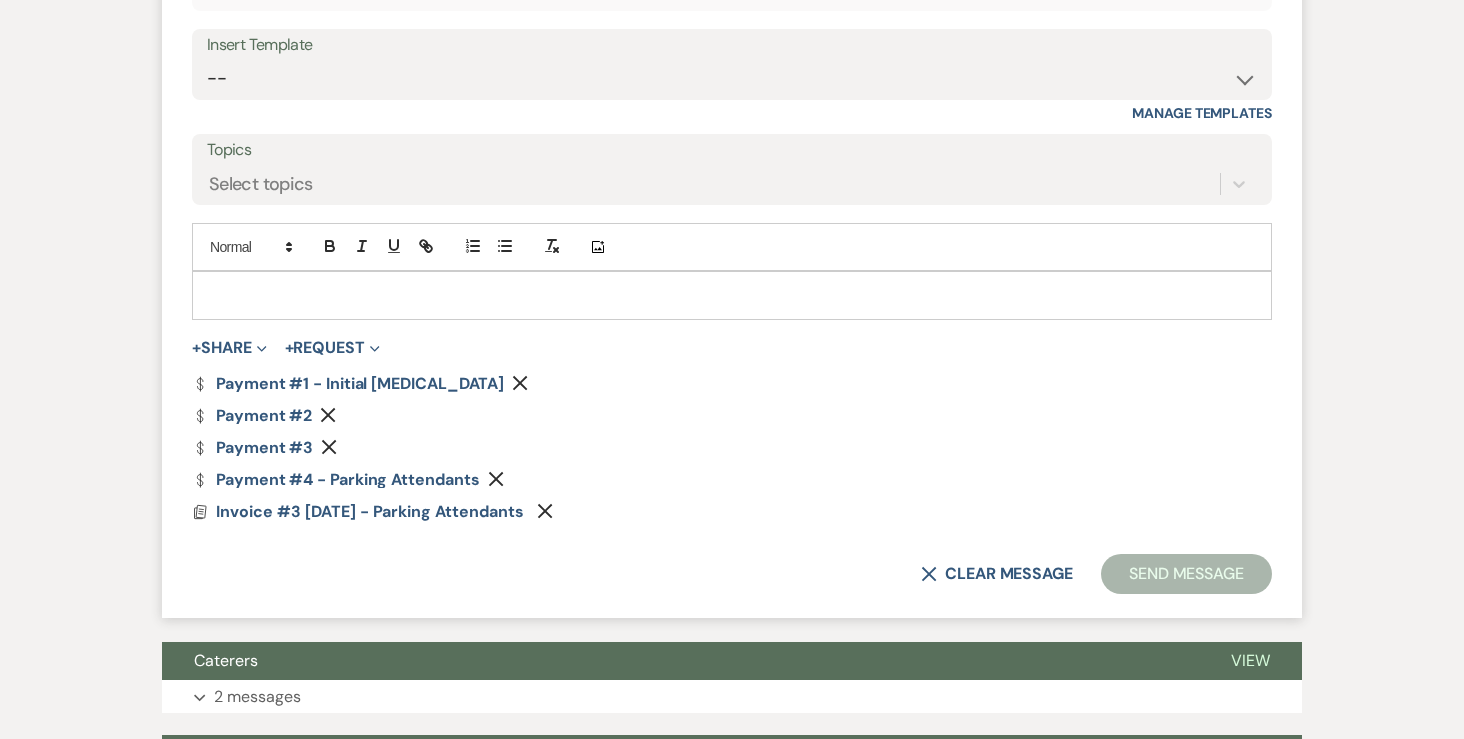 scroll, scrollTop: 1305, scrollLeft: 0, axis: vertical 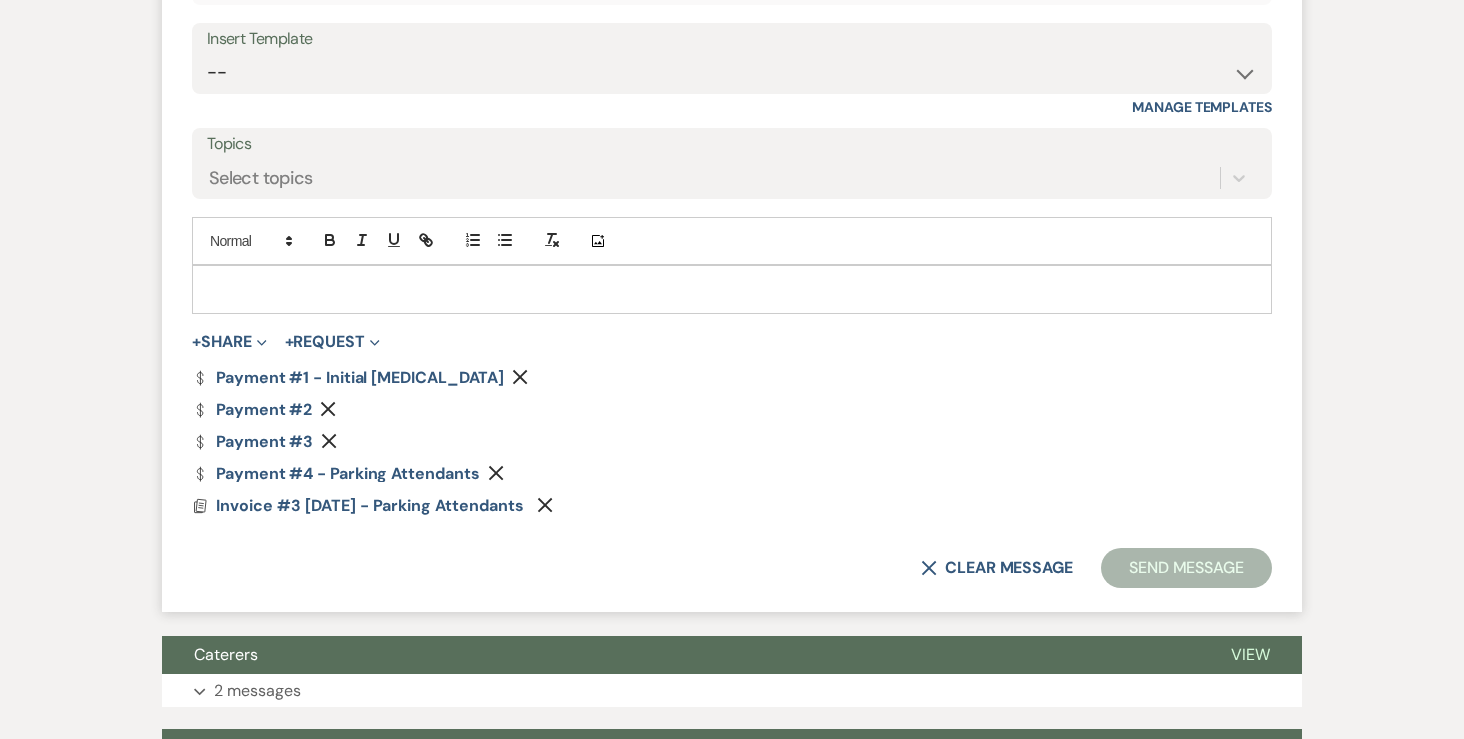 click on "Remove" at bounding box center (524, 376) 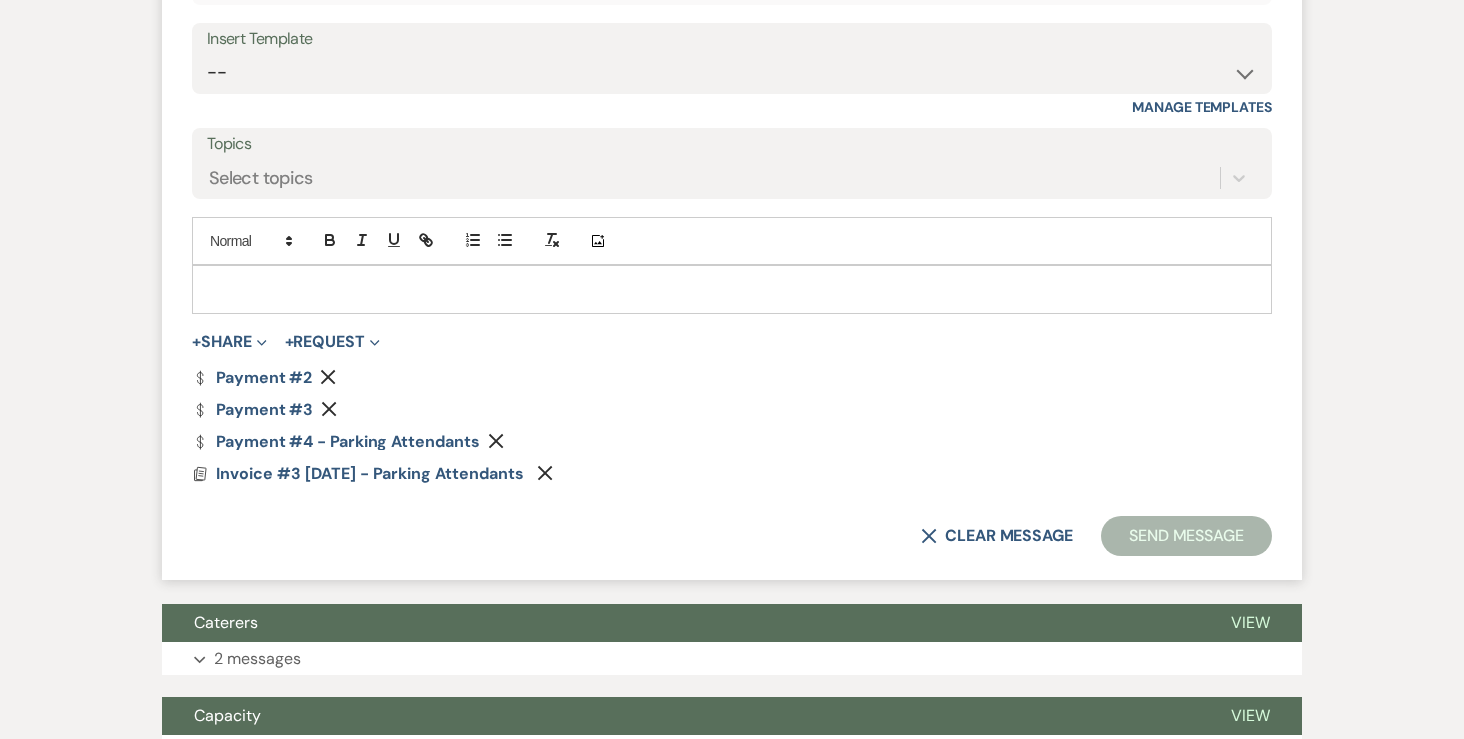 click on "Remove" 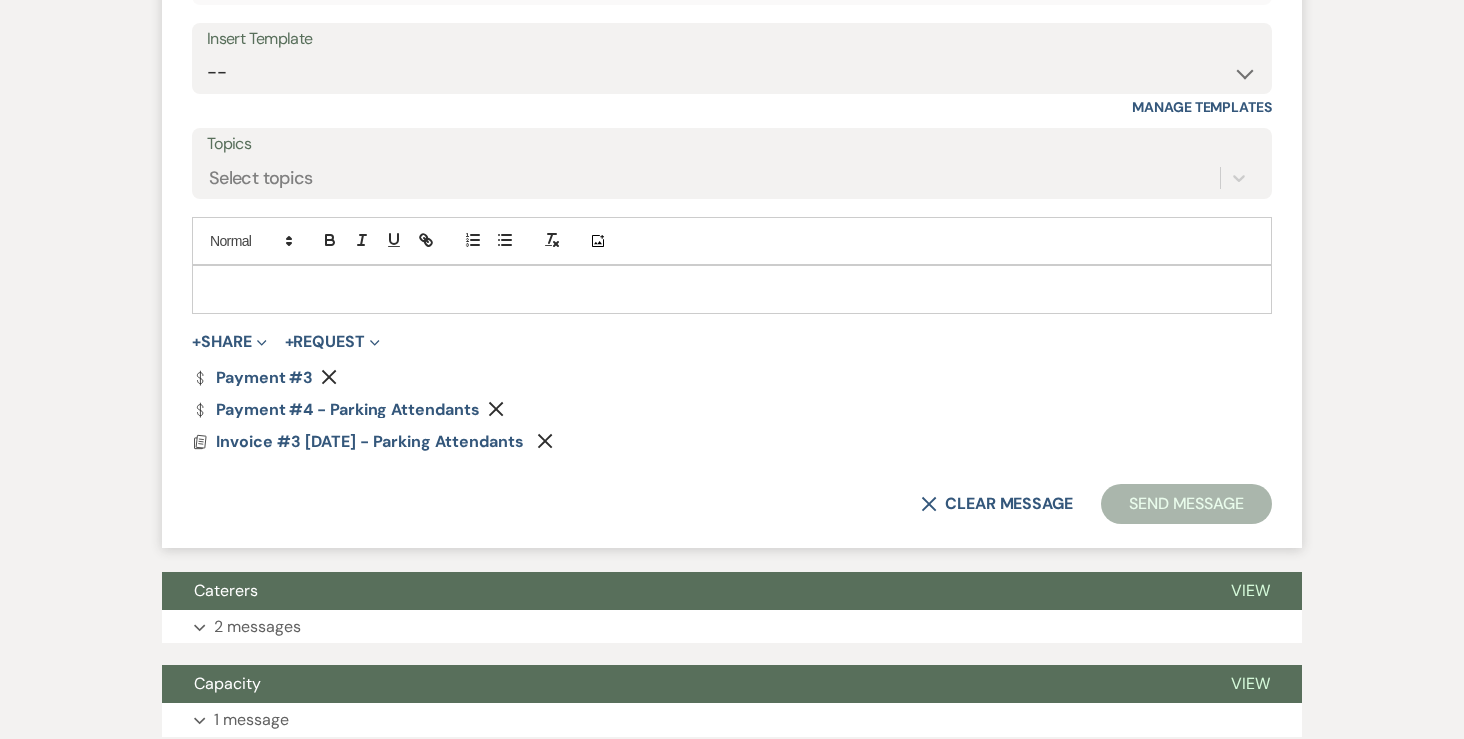 click on "Remove" 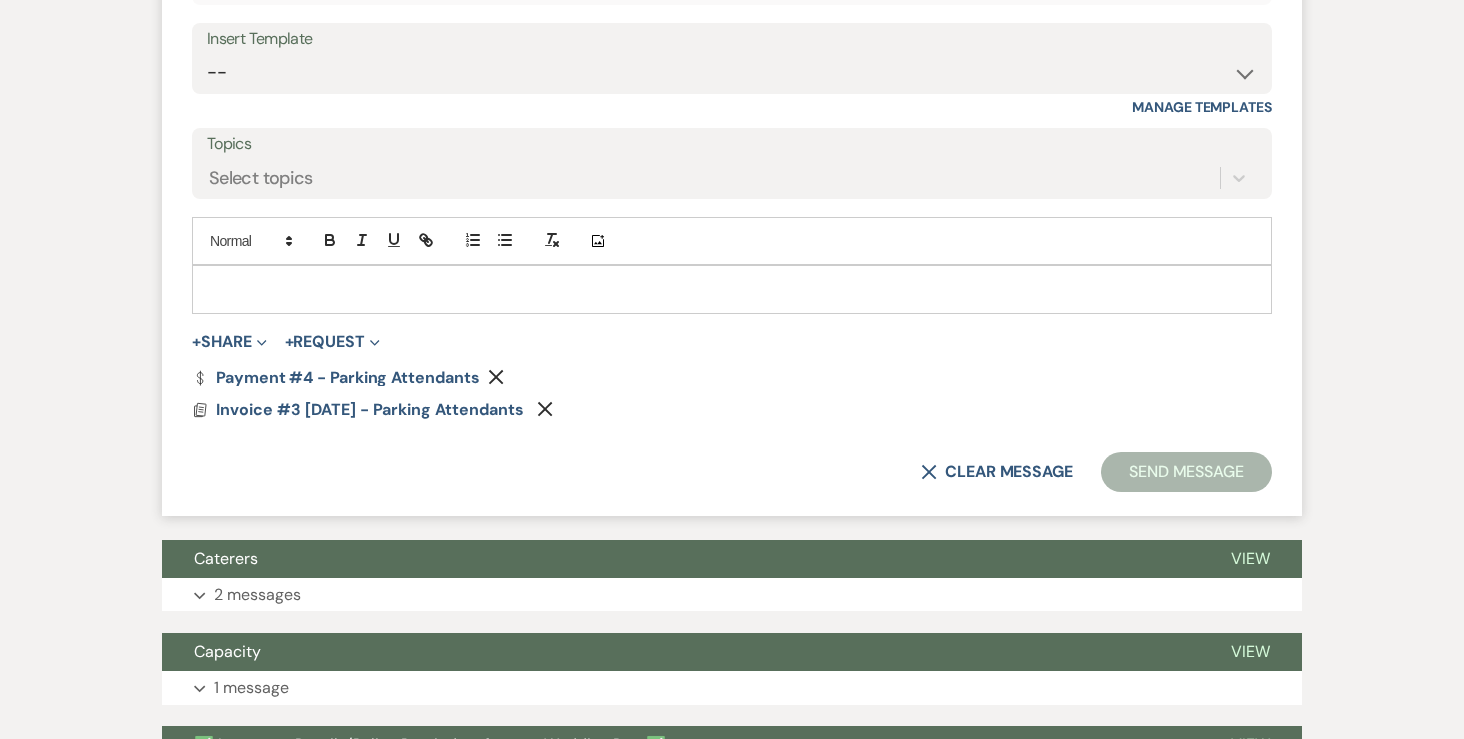 click at bounding box center [732, 289] 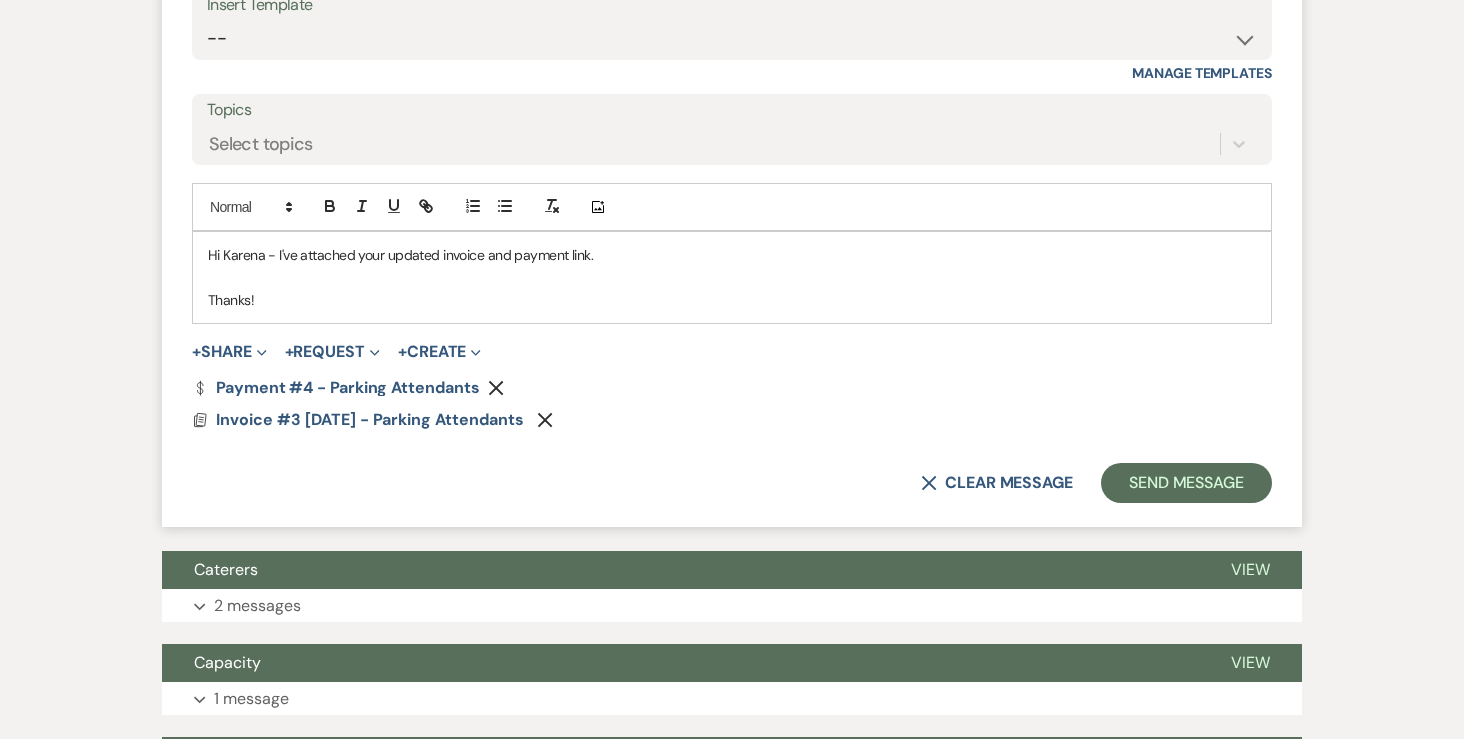scroll, scrollTop: 1369, scrollLeft: 0, axis: vertical 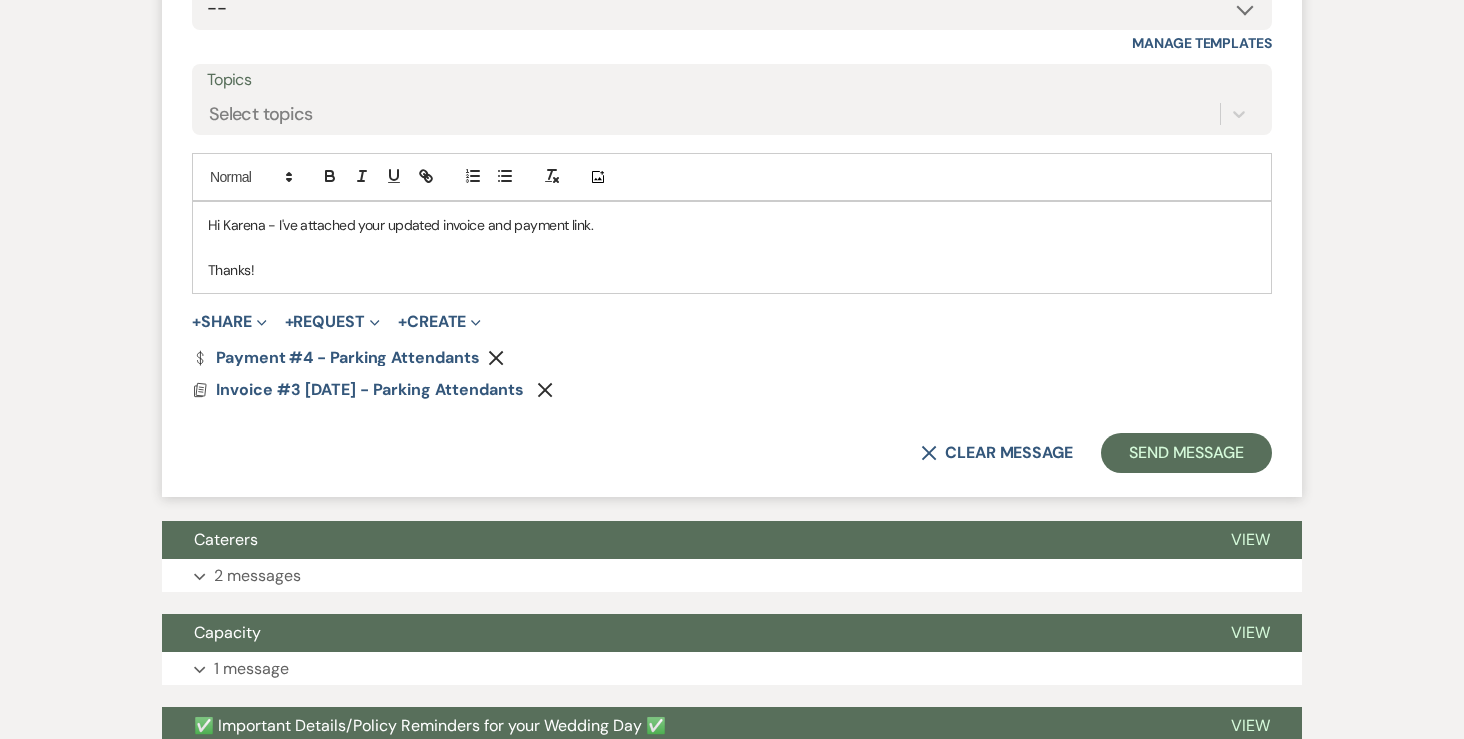 click on "Hi Karena - I've attached your updated invoice and payment link." at bounding box center [732, 225] 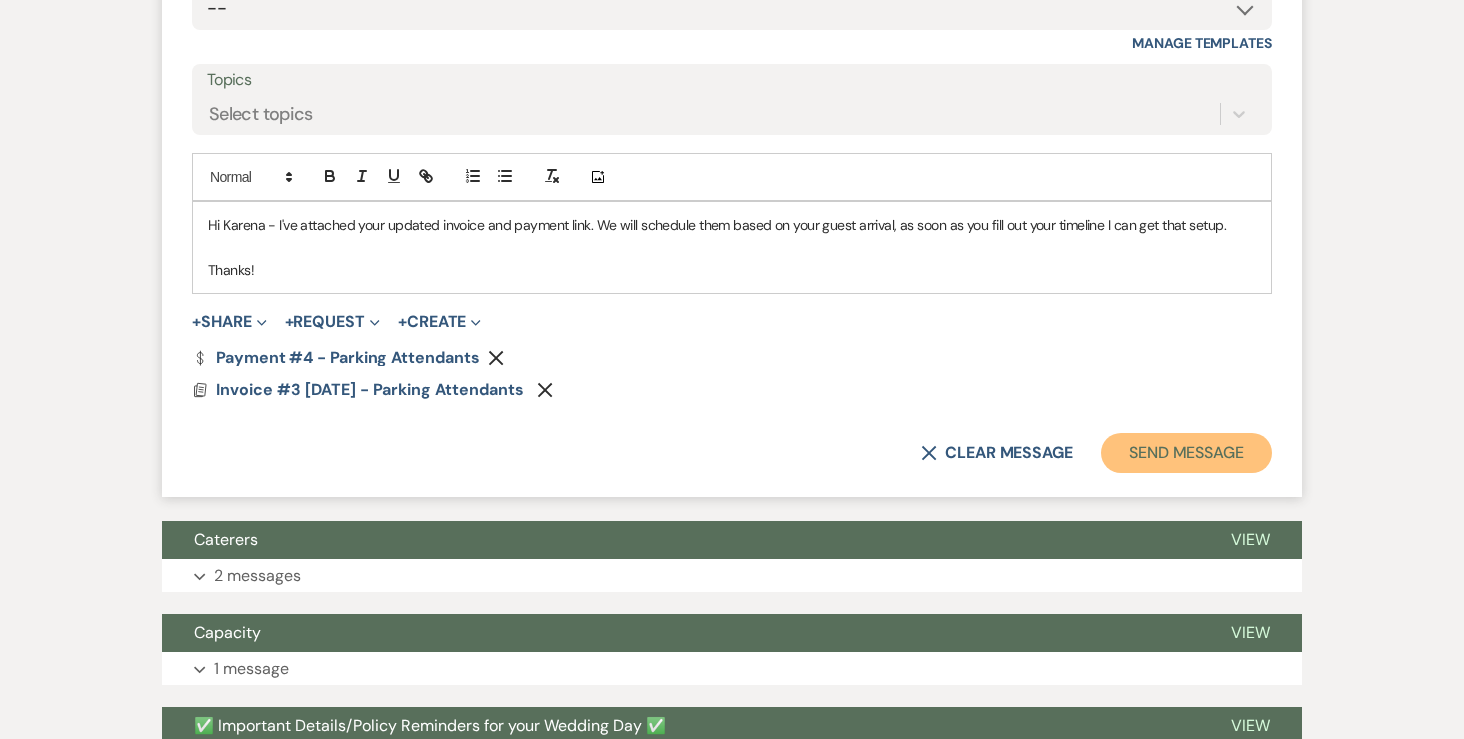 click on "Send Message" at bounding box center [1186, 453] 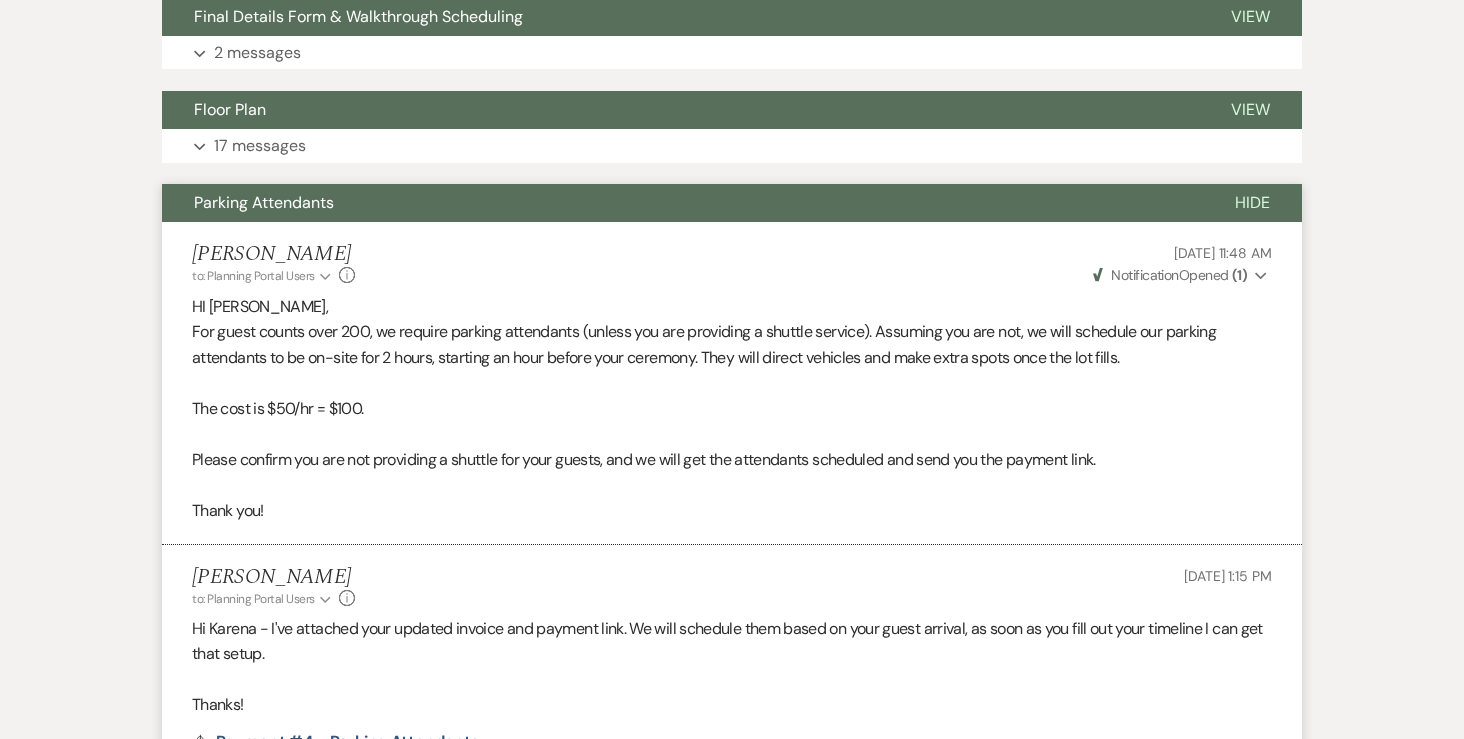 scroll, scrollTop: 0, scrollLeft: 0, axis: both 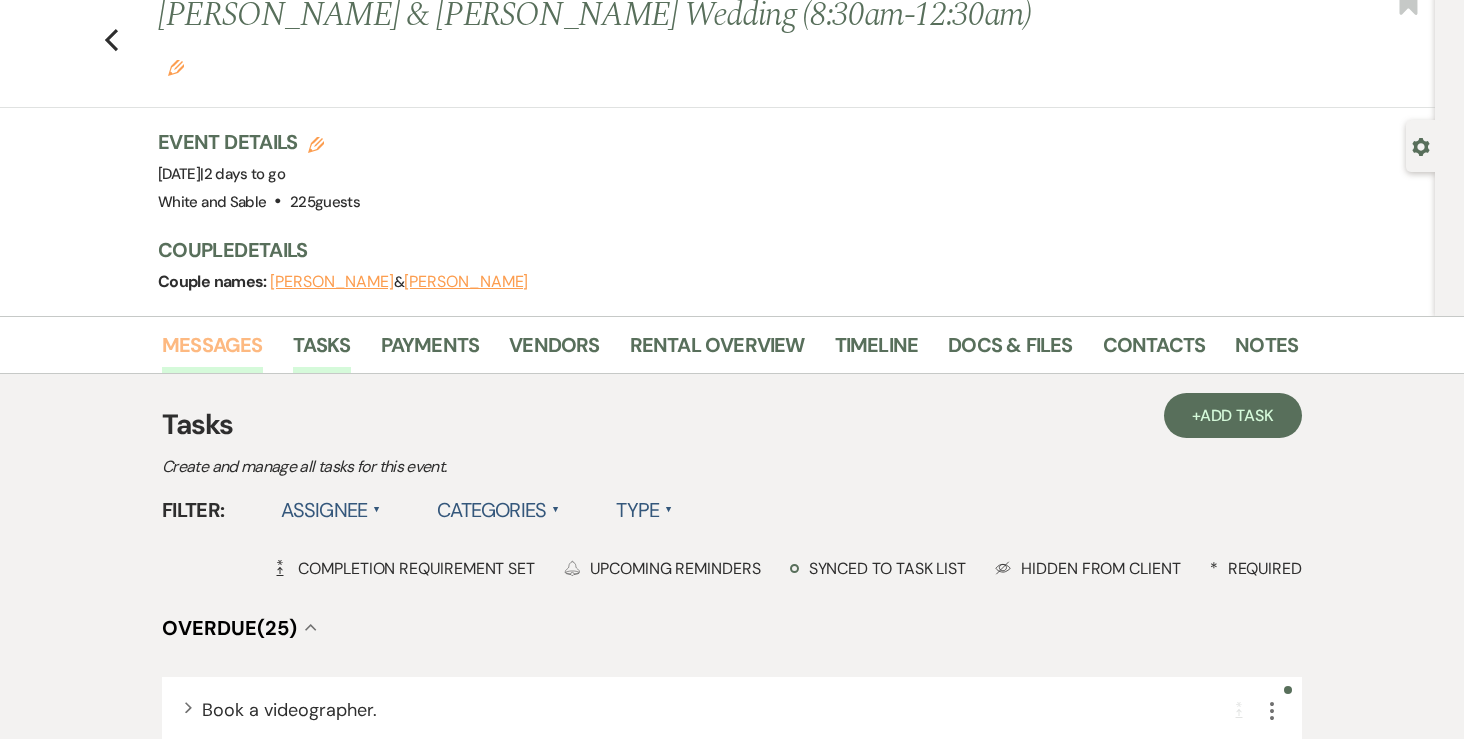 click on "Messages" at bounding box center [212, 351] 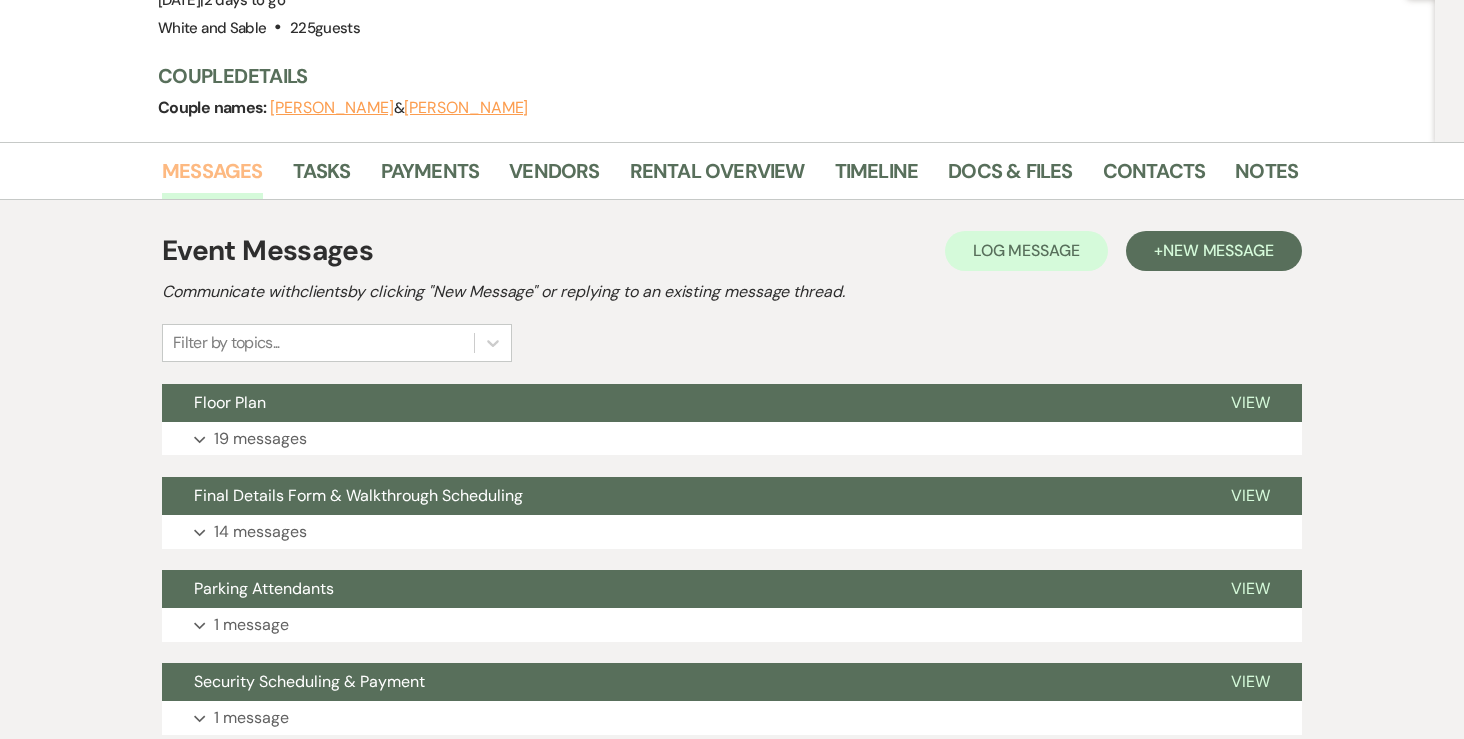 scroll, scrollTop: 250, scrollLeft: 0, axis: vertical 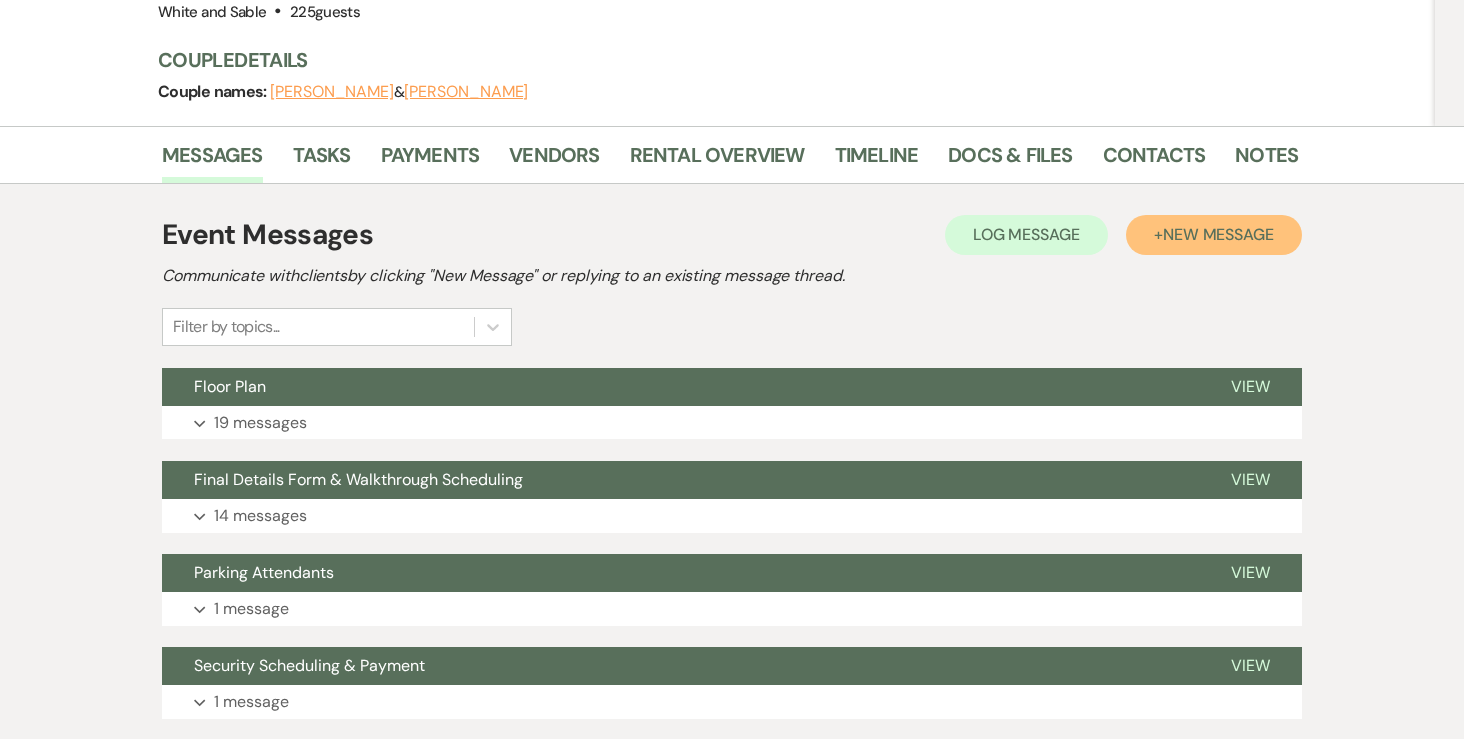 click on "+  New Message" at bounding box center [1214, 235] 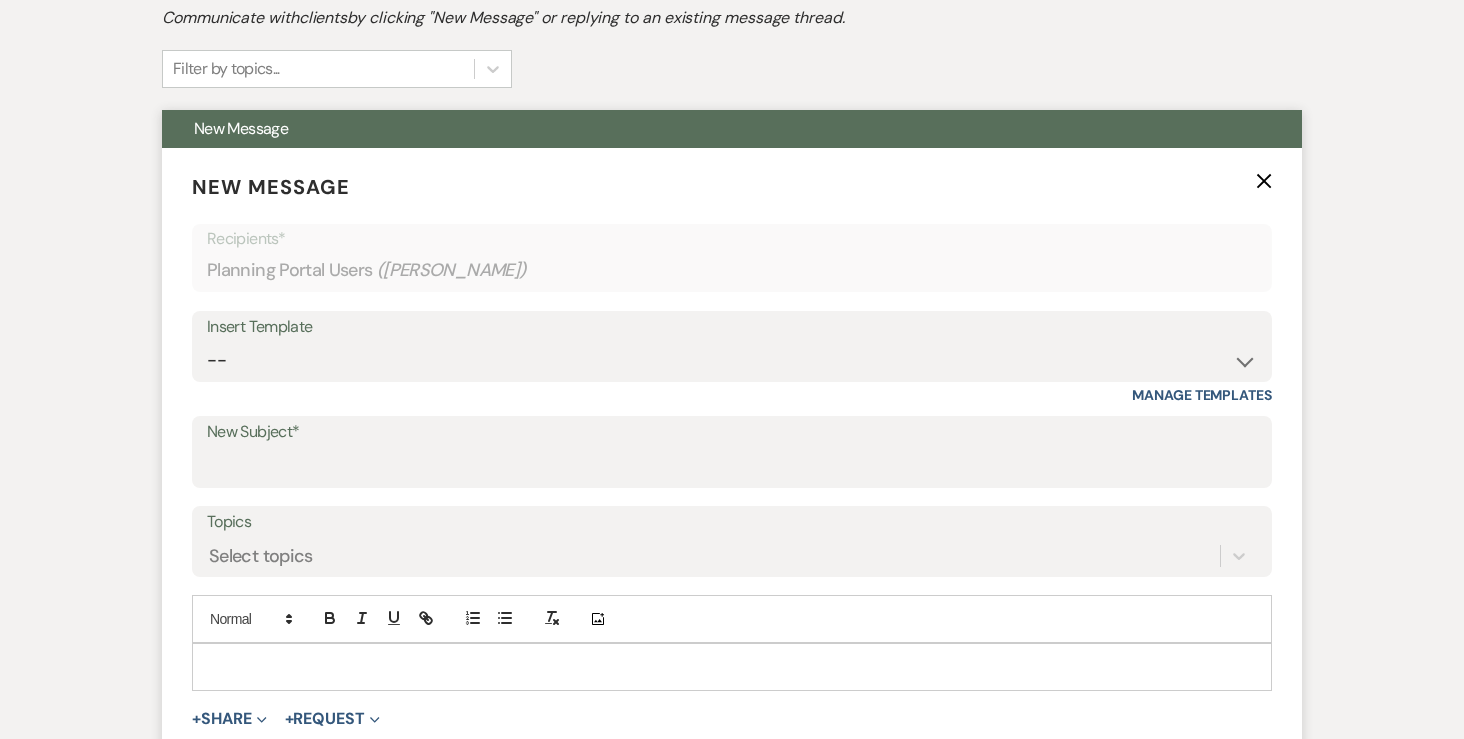 scroll, scrollTop: 530, scrollLeft: 0, axis: vertical 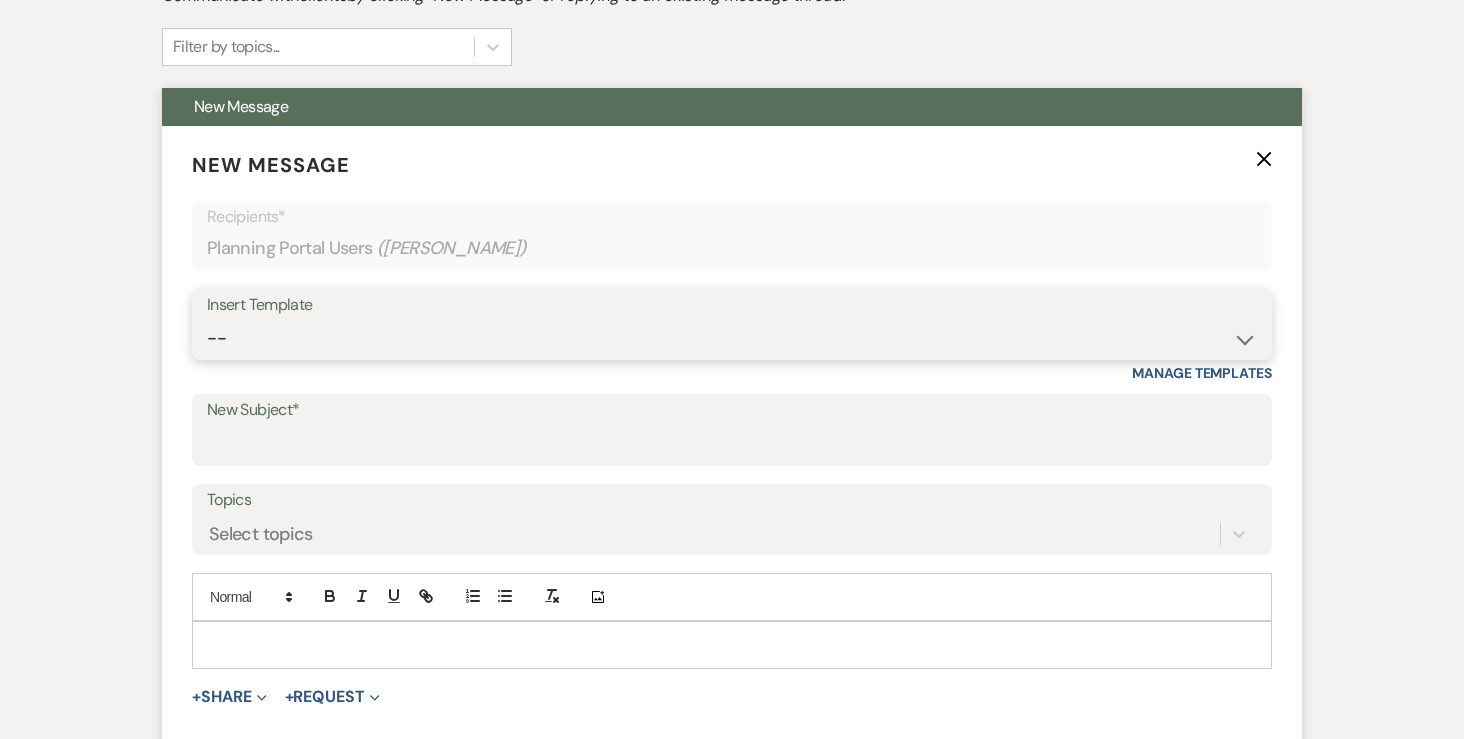 click on "-- Inquiry Response (Venue Guide) Schedule - Venue Tour Appt Confirmation Schedule - Venue Tour Appt Reminder Tour - Reschedule Tour - Follow-Up (Venue Guide) Proposal - Wedding Wedding Onboarding - Welcome Guide and Weven Planning Portal Introduction Inquiry Follow-Up: 5 Tips for Stress-Free Planning Inquiry - Available Dates Inquiry Follow-Up: Tour Invitation Inquiry Follow-Up: Unique Features Inquiry Follow-Up: Planning at W&S Insurance Exception Response Friday Weddings Sunday Weddings Baseball Poop or get off toliet (Venue Guide) Concession Speech Onboarding - Welcome Magazine and Weven Planning Portal Introduction (NON-Wedding Events) Day-of Coordinators Schedule - Venue IN-PERSON Tour Appt Confirmation Outside Food Info Cooper Films Thursday Weddings Hire a Host / Host a Toast Follow-follow up Recommended Vendors Weekend Tours Catering Guidelines & Vendor COI Requirements Inventory List to Booked Couples Cancellation Form Teresa Template Client Communication (parents requesting calls) - NEED TO EDIT" at bounding box center [732, 338] 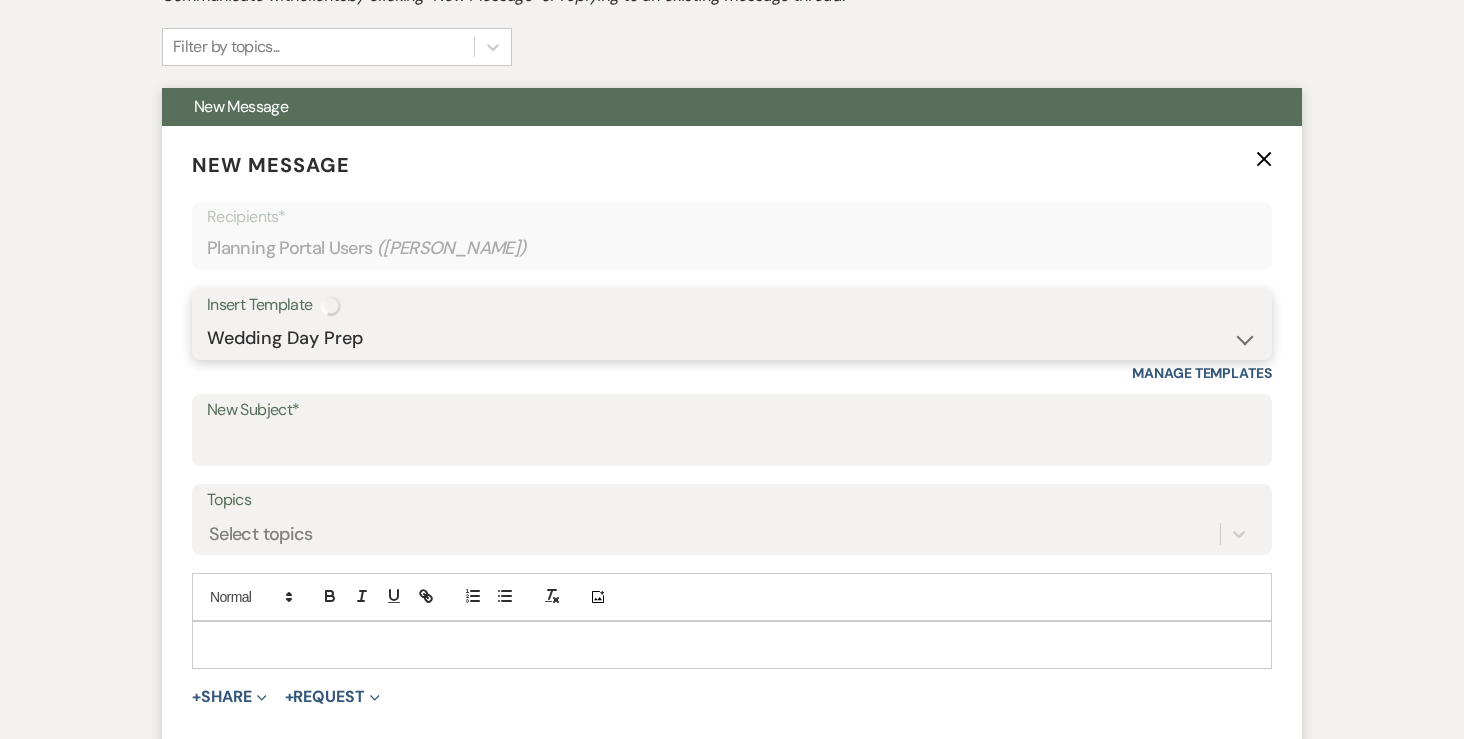 type on "Happy Wedding Week! 💕 [final details inside]" 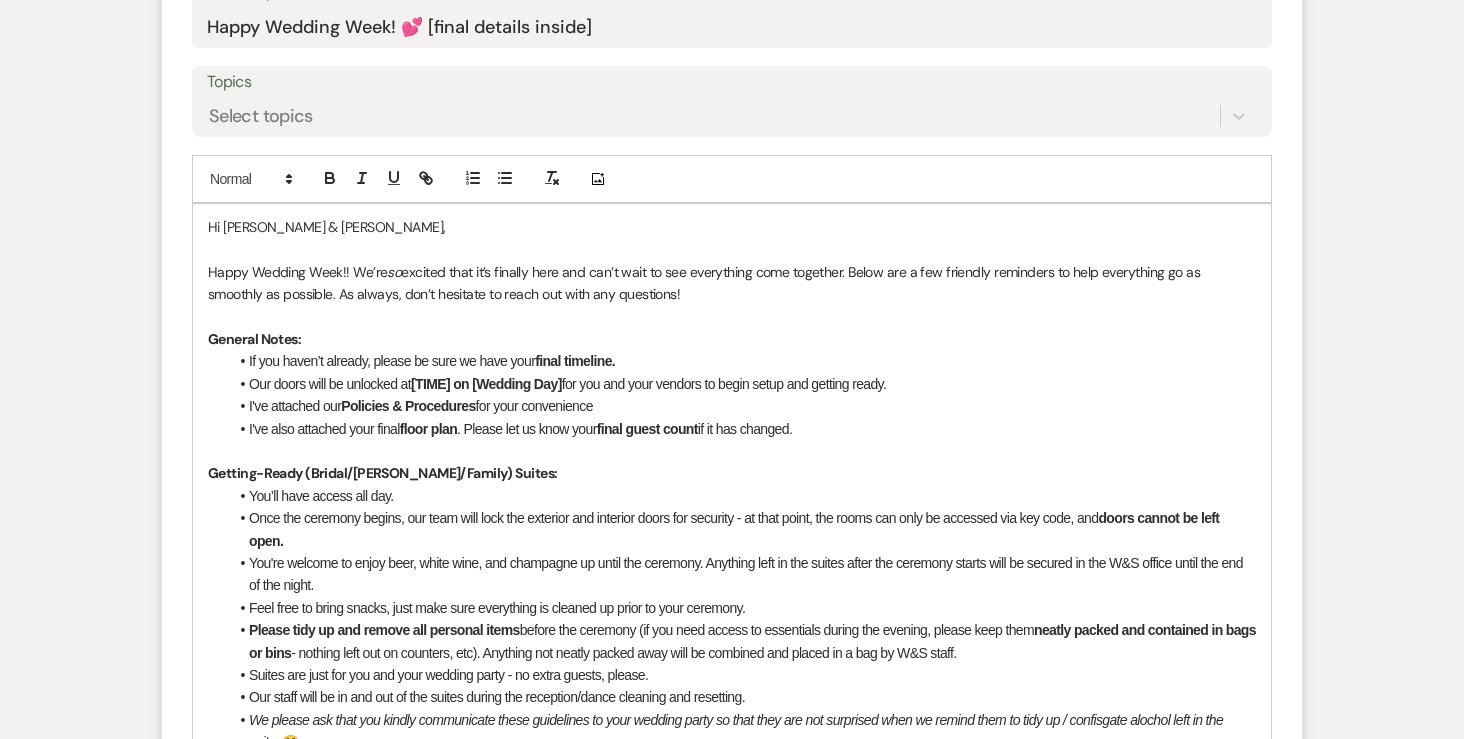 scroll, scrollTop: 951, scrollLeft: 0, axis: vertical 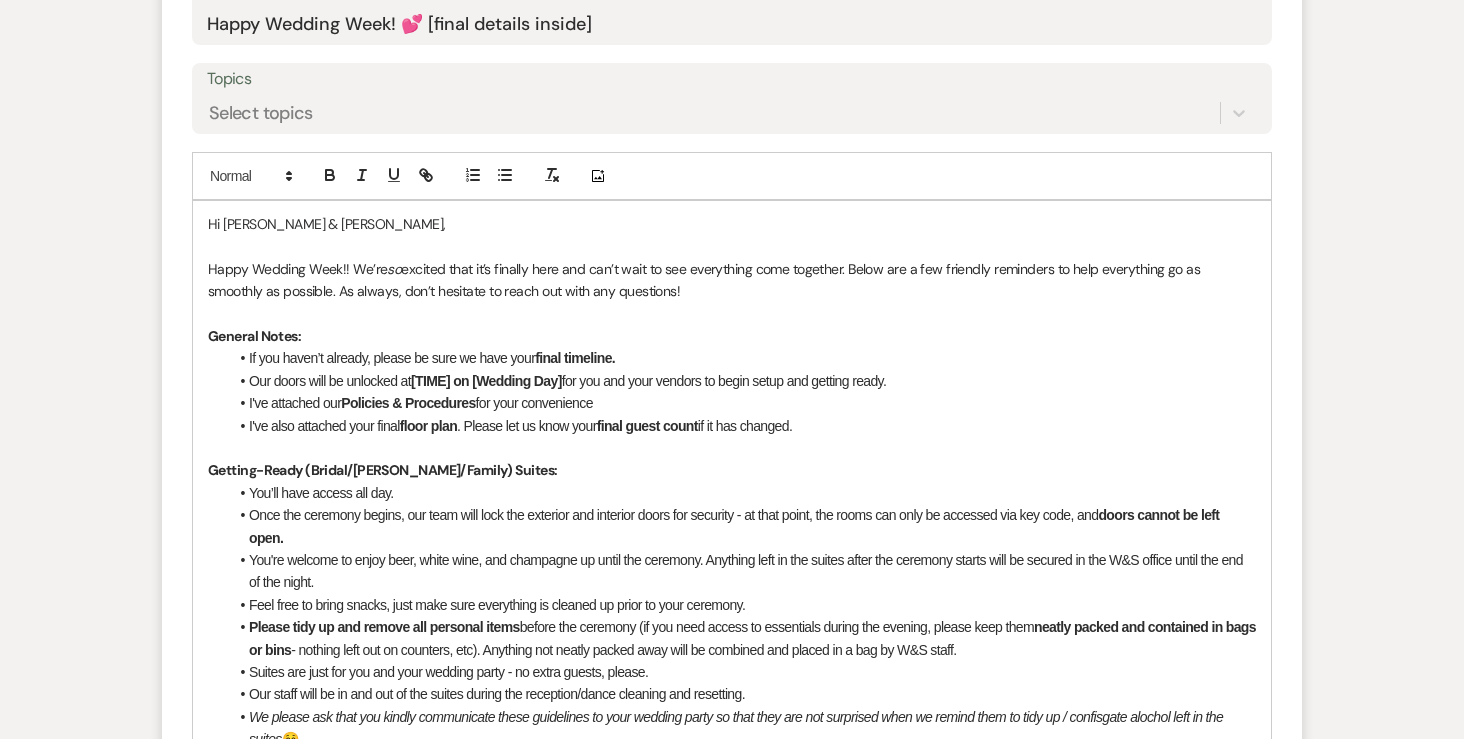 click on "If you haven’t already, please be sure we have your  final timeline." at bounding box center [742, 358] 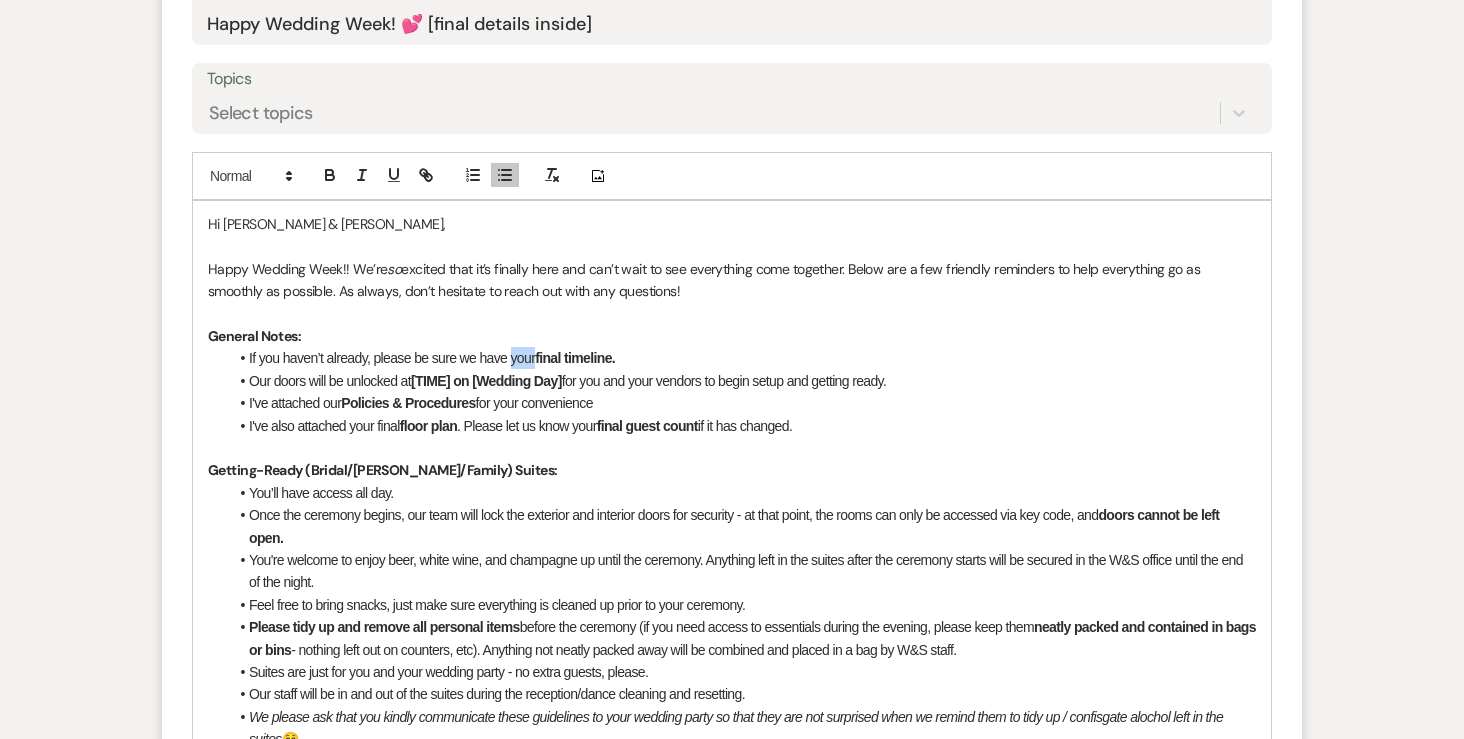click on "If you haven’t already, please be sure we have your  final timeline." at bounding box center [742, 358] 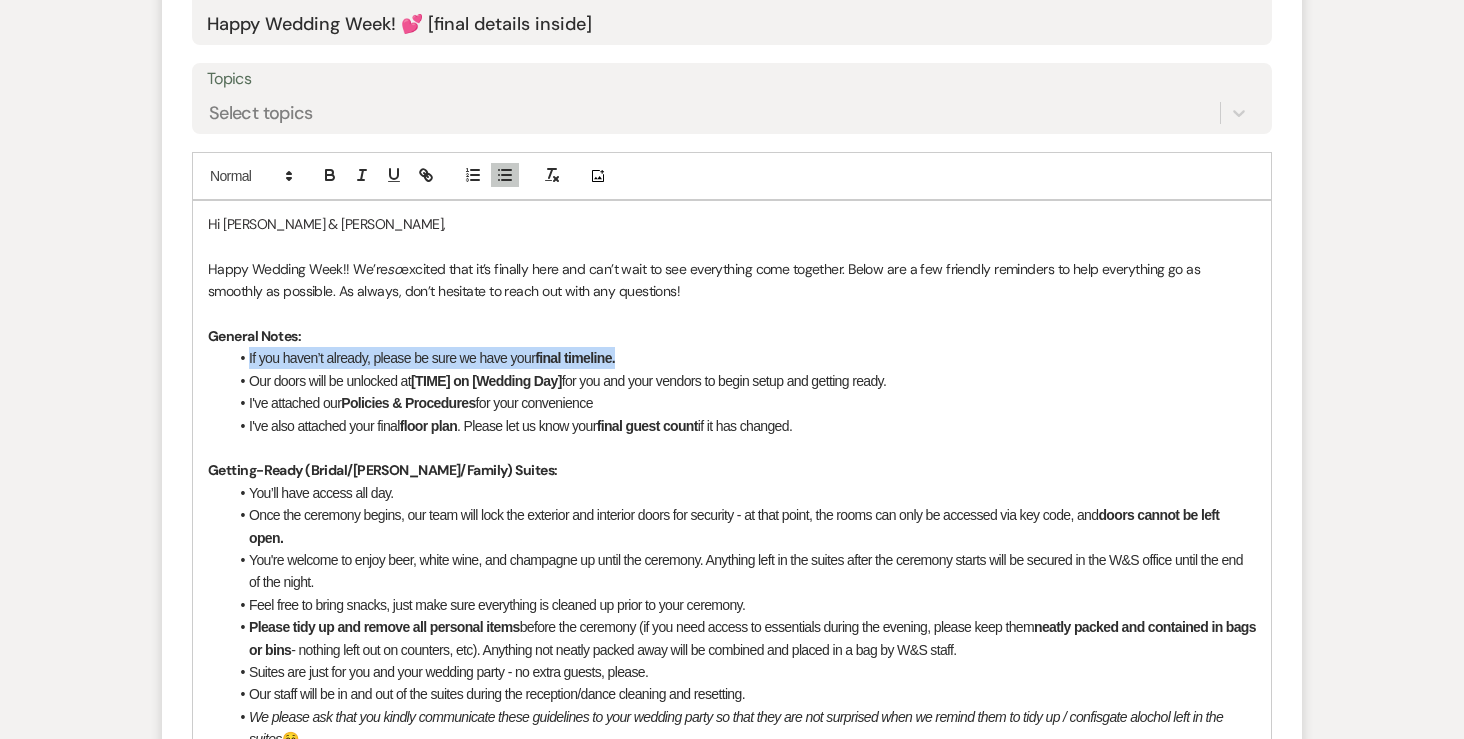 click on "If you haven’t already, please be sure we have your  final timeline." at bounding box center (742, 358) 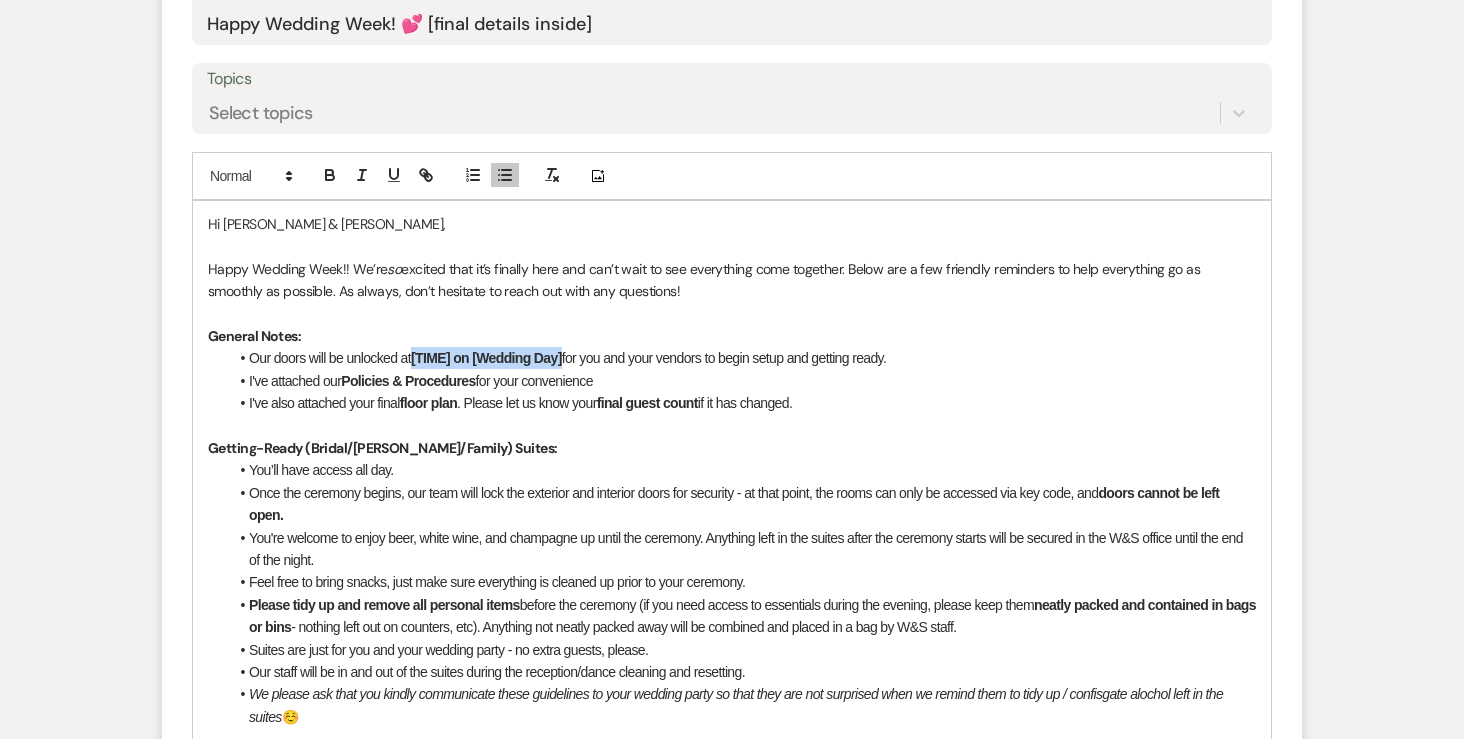 drag, startPoint x: 568, startPoint y: 313, endPoint x: 419, endPoint y: 308, distance: 149.08386 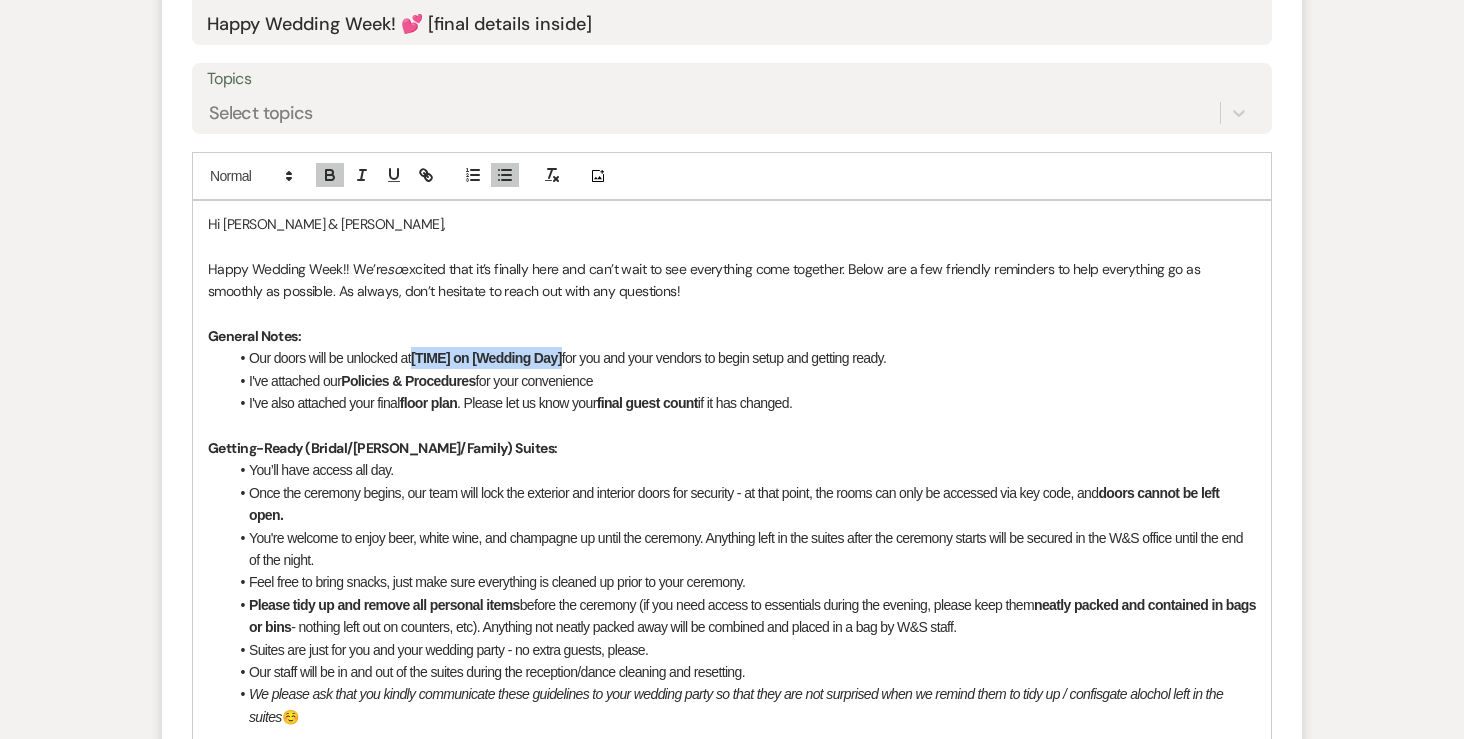 type 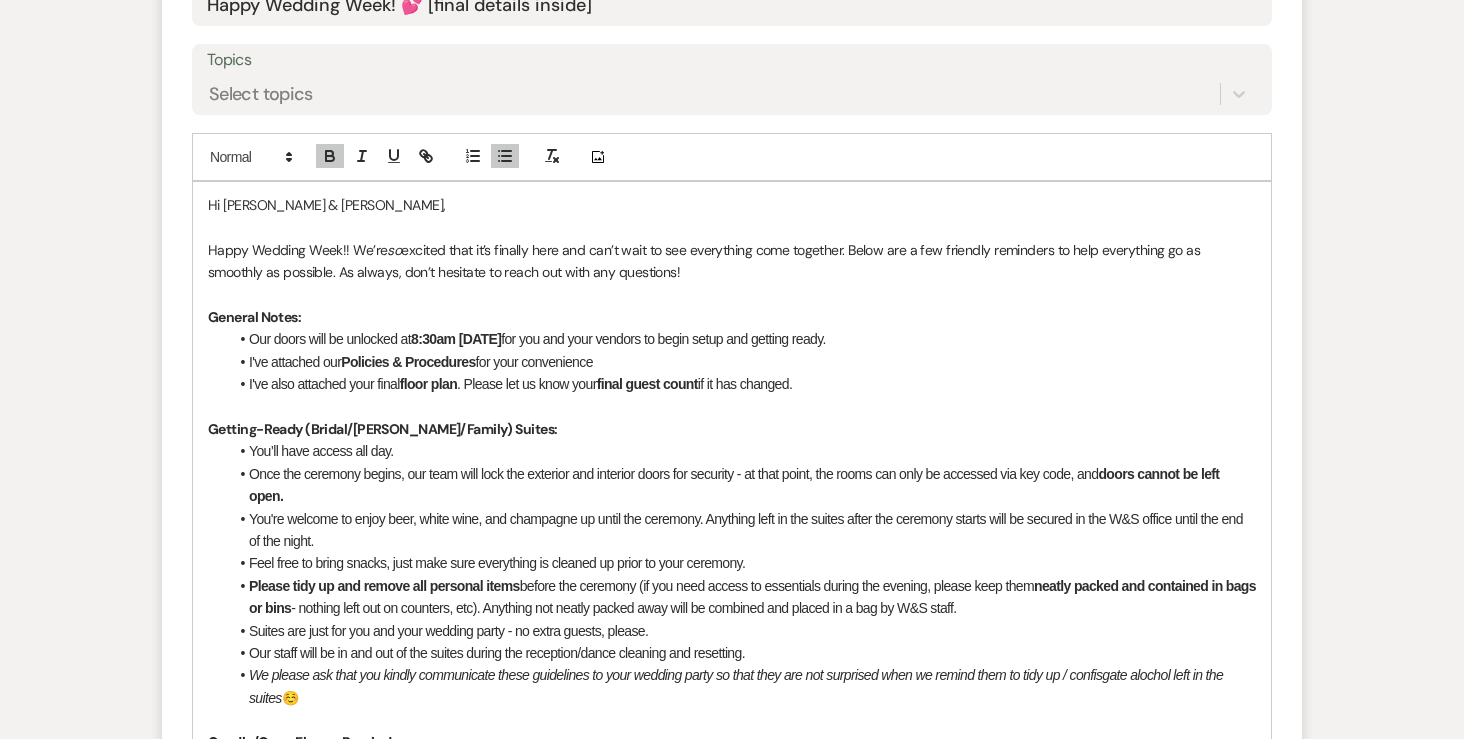 scroll, scrollTop: 973, scrollLeft: 0, axis: vertical 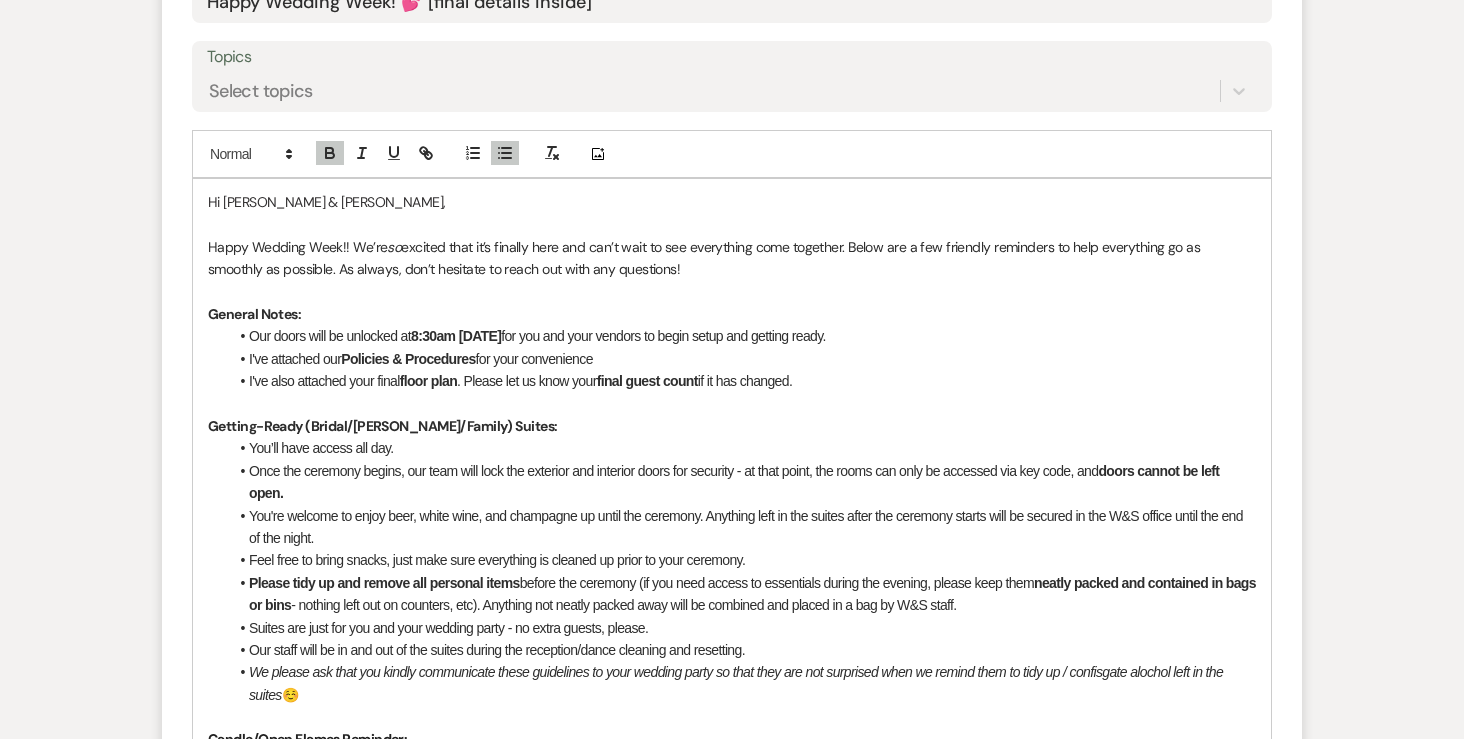 drag, startPoint x: 466, startPoint y: 333, endPoint x: 911, endPoint y: 332, distance: 445.00113 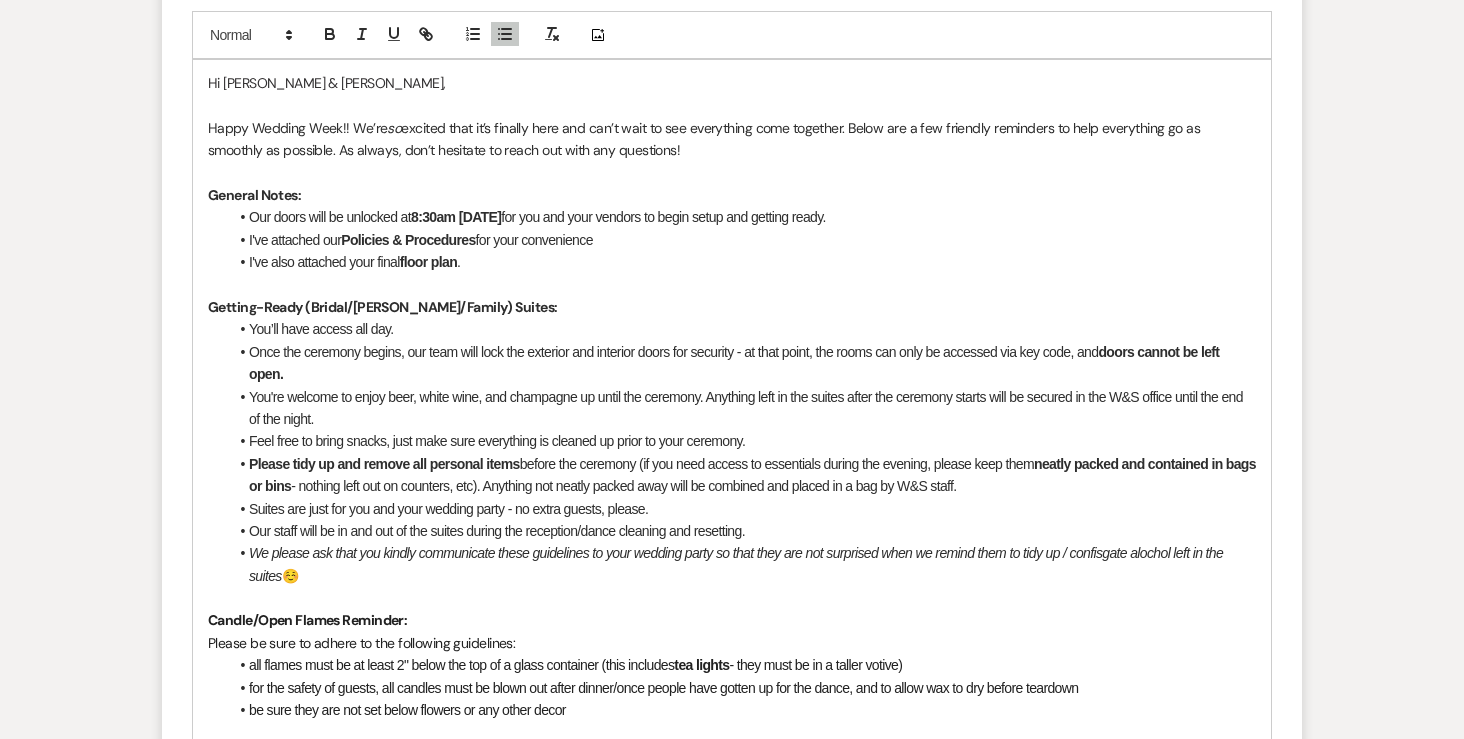 scroll, scrollTop: 1136, scrollLeft: 0, axis: vertical 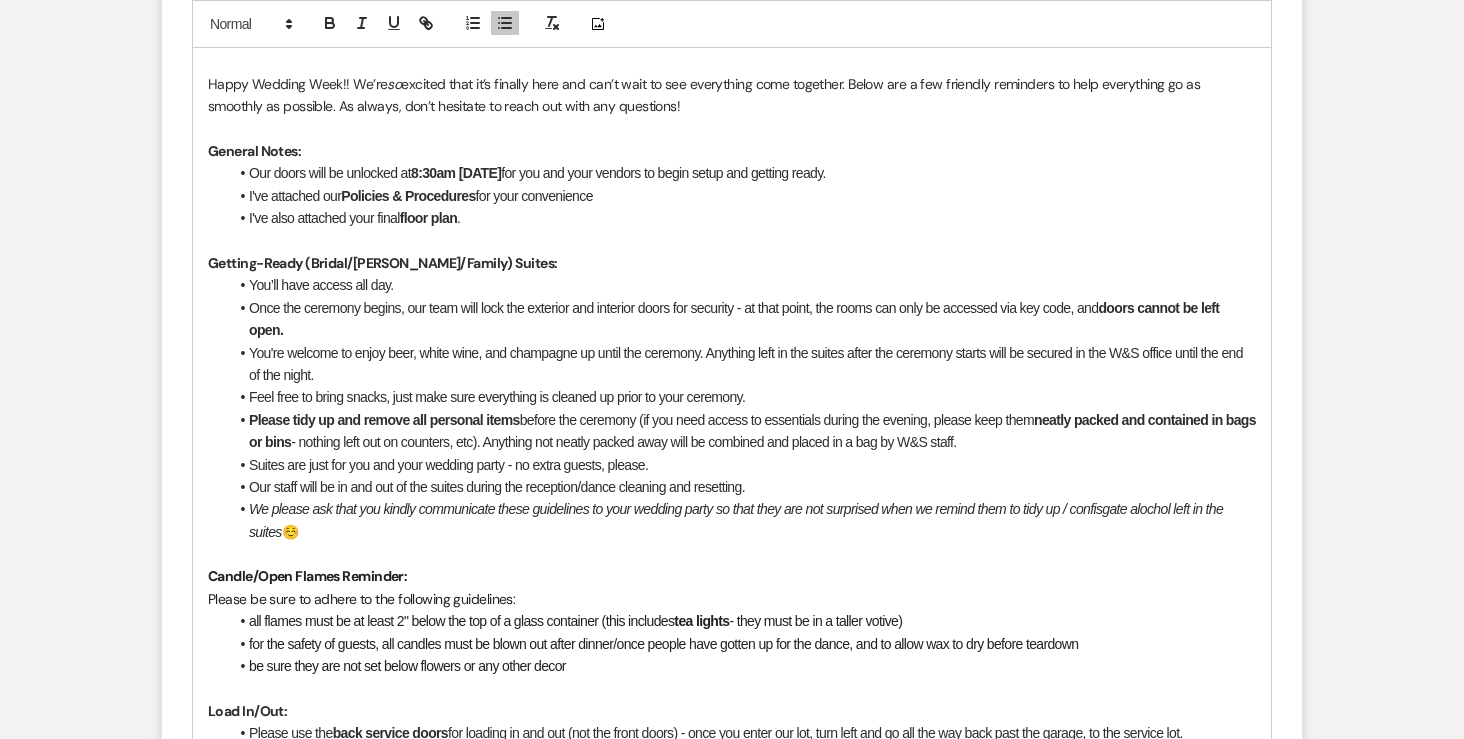 click at bounding box center (732, 241) 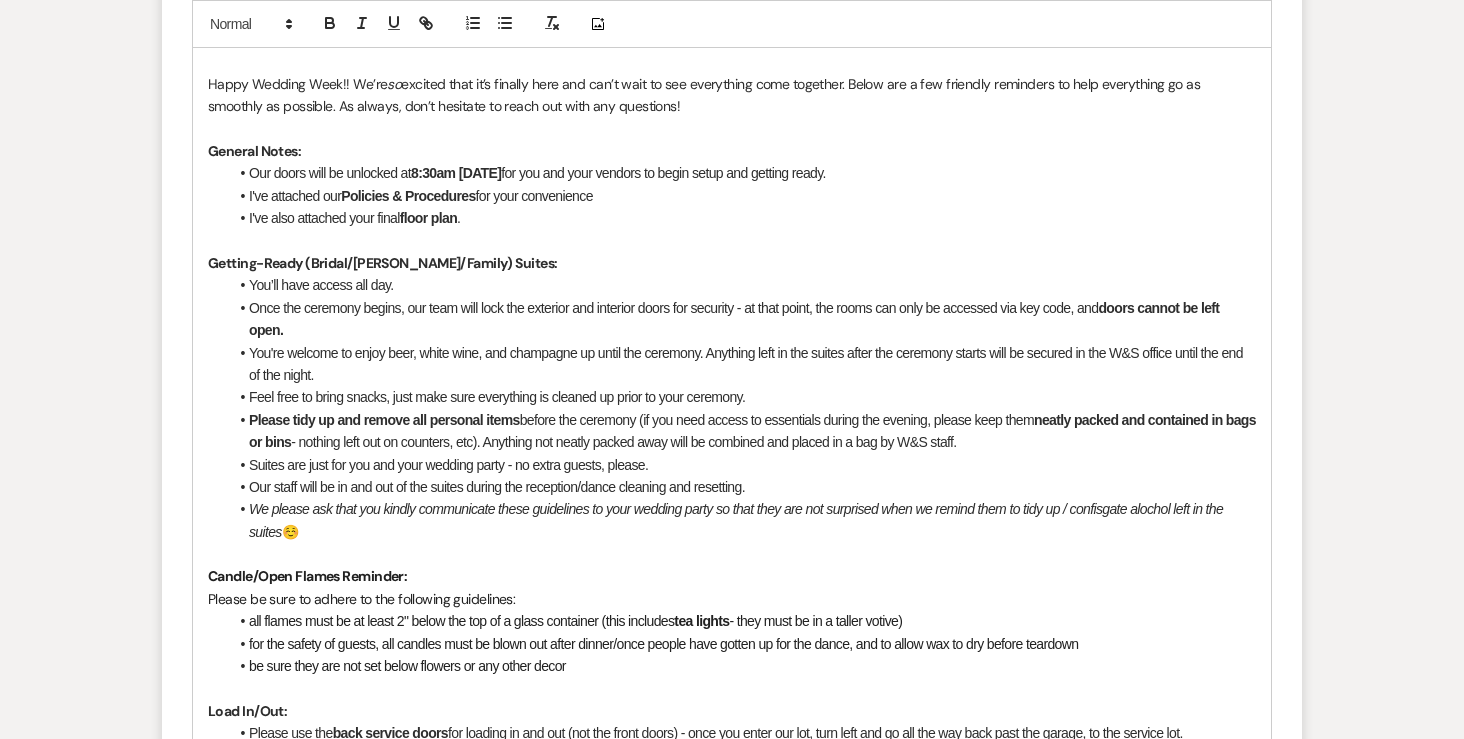 click on "I've also attached your final  floor plan ." at bounding box center (742, 218) 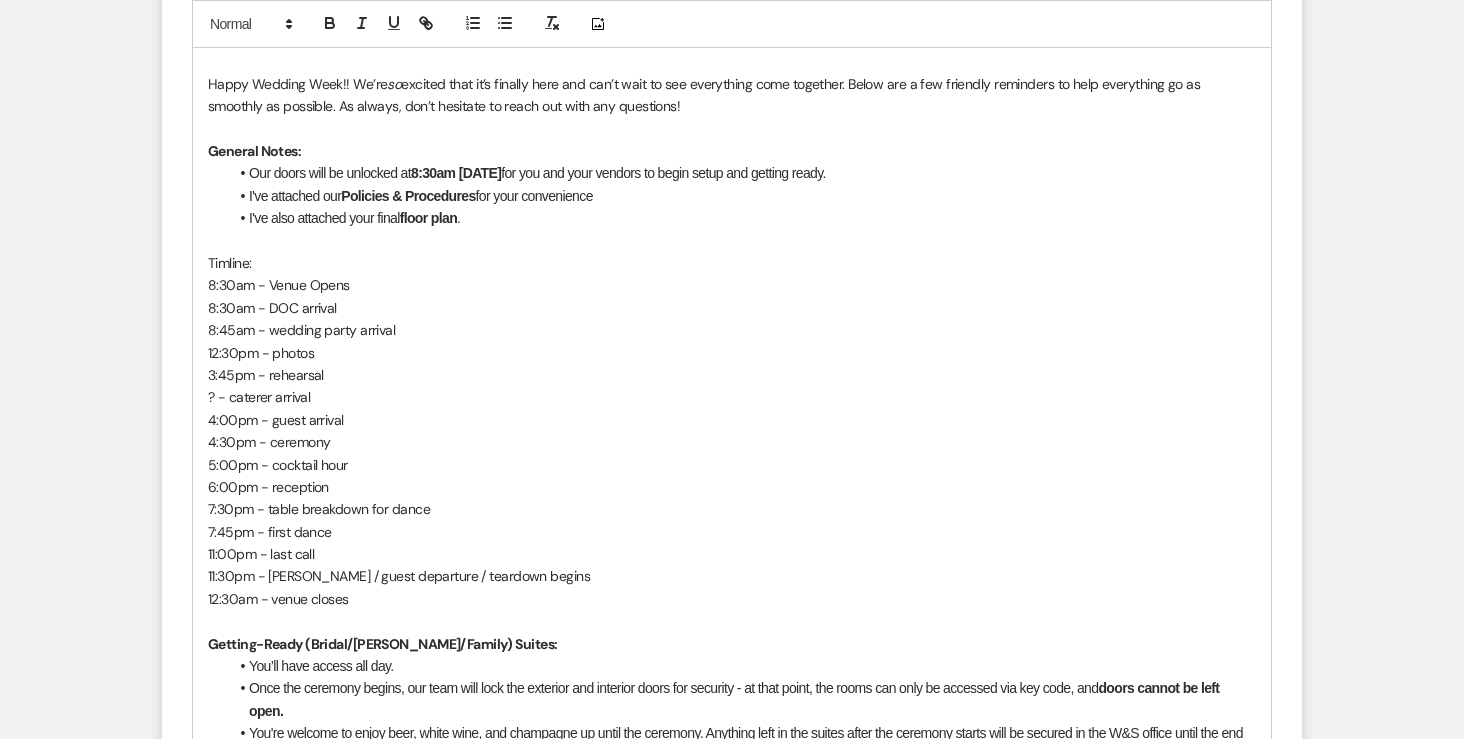 click on "Timline:" at bounding box center (732, 263) 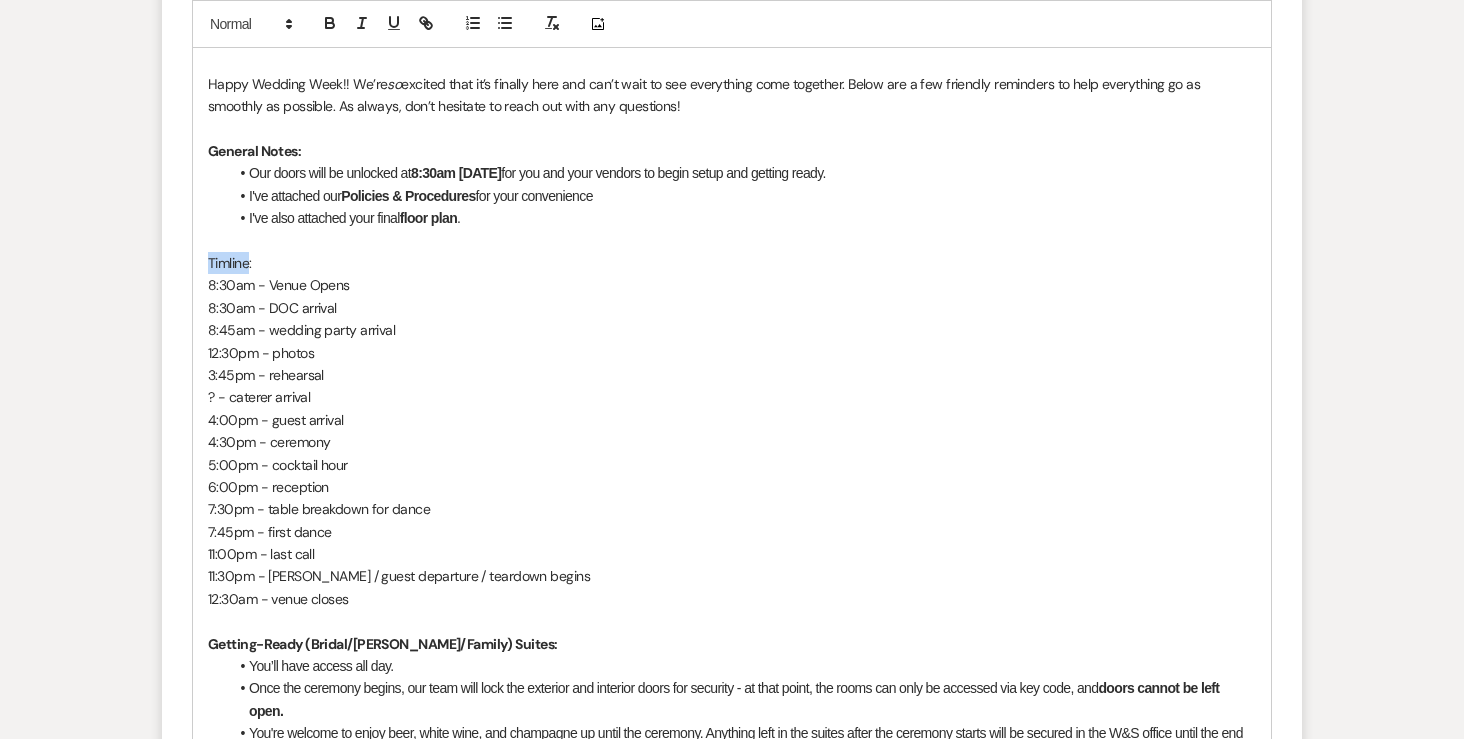 click on "Timline:" at bounding box center (732, 263) 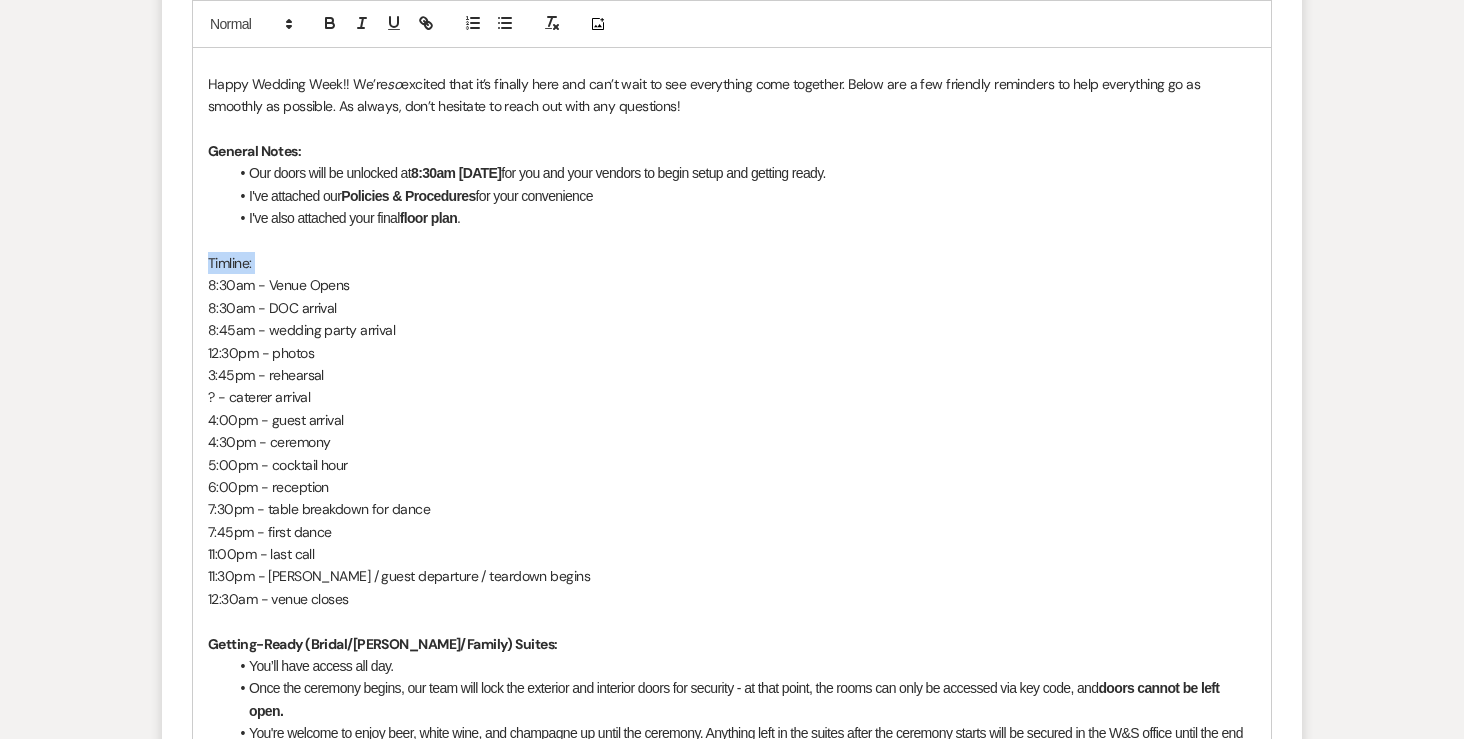 click on "Timline:" at bounding box center [732, 263] 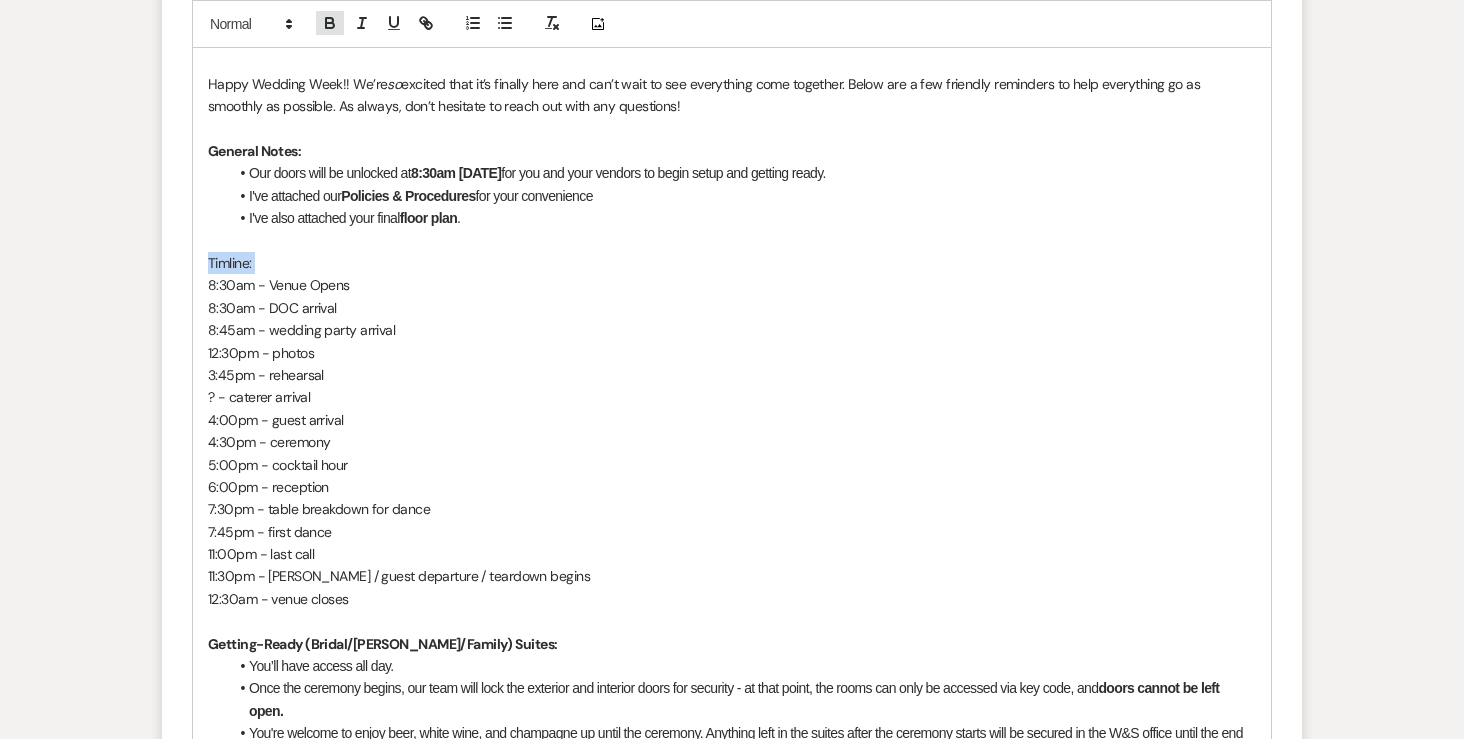 click at bounding box center [330, 23] 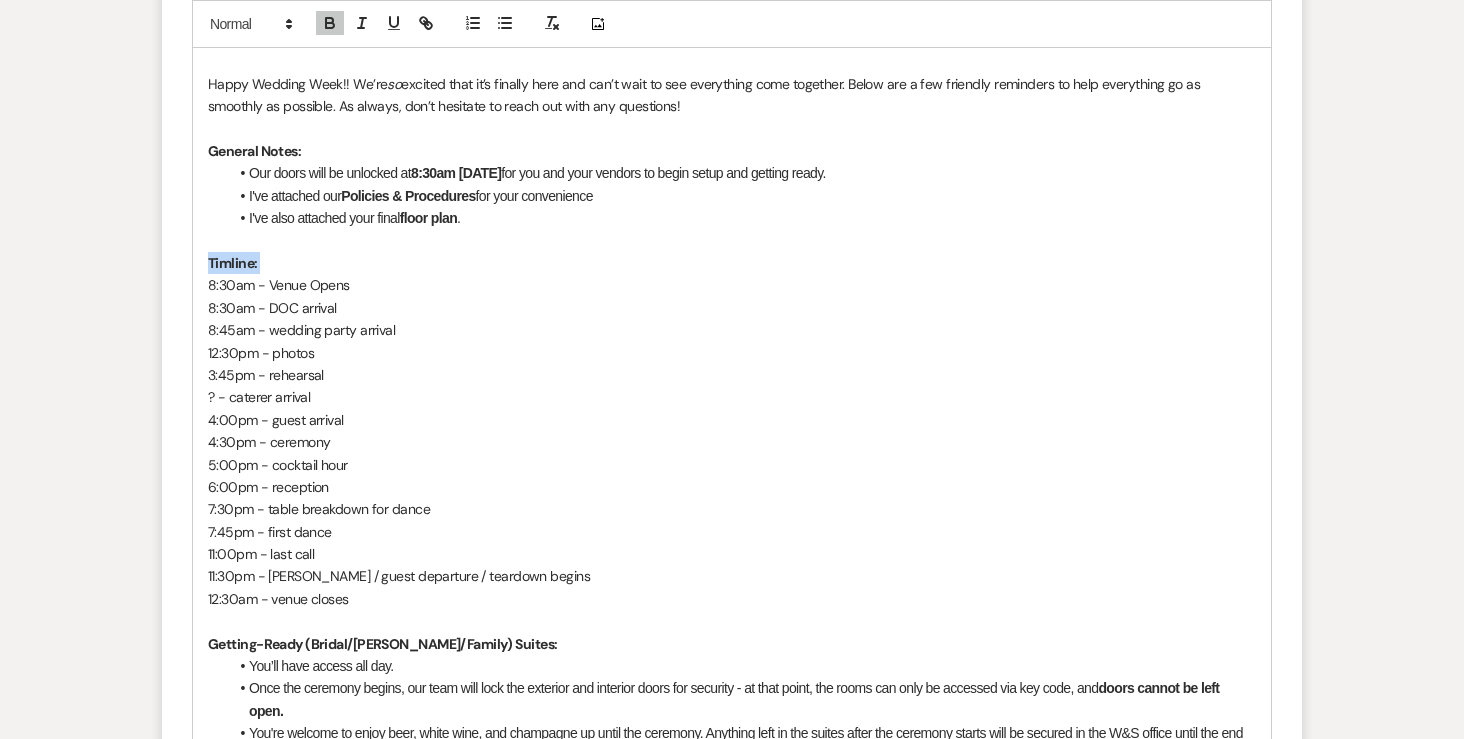 scroll, scrollTop: 1146, scrollLeft: 0, axis: vertical 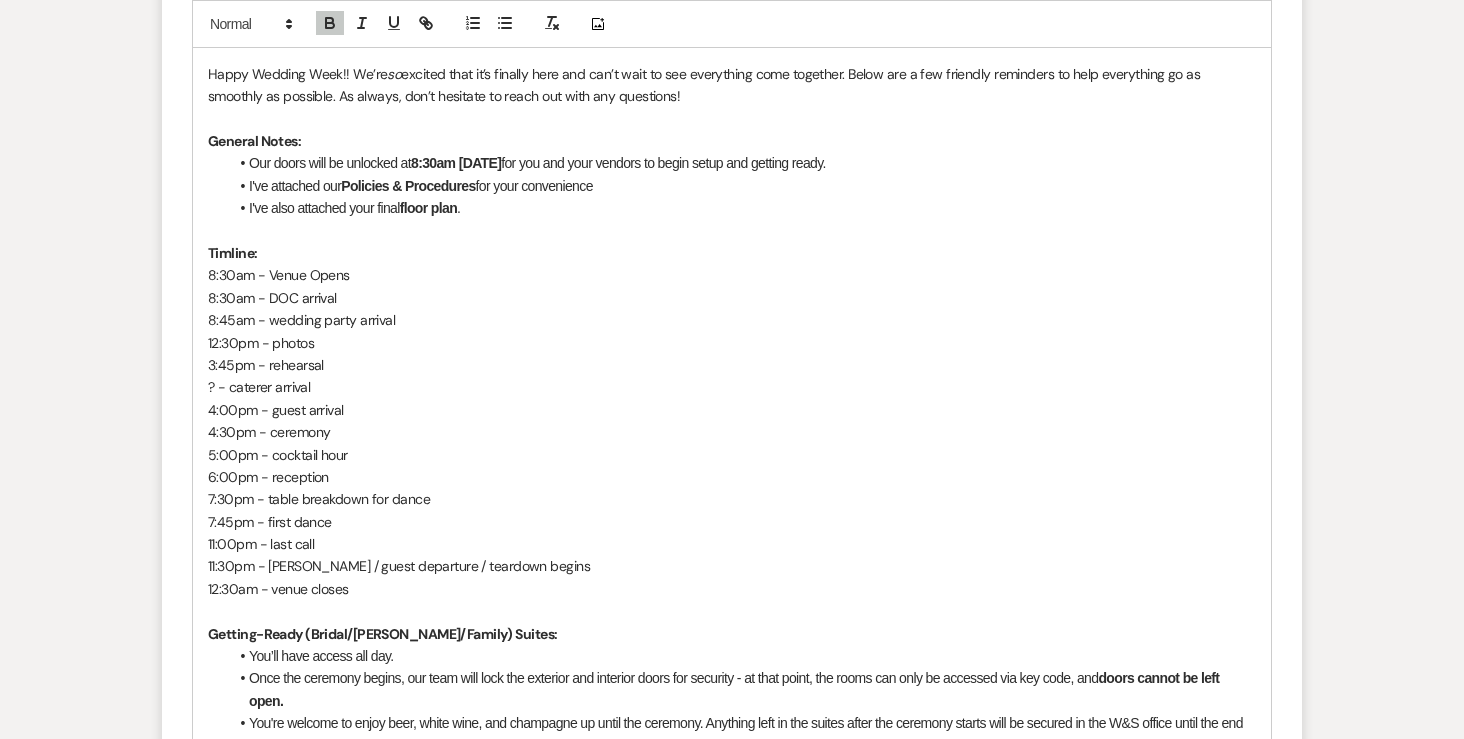 click on "3:45pm - rehearsal" at bounding box center [732, 365] 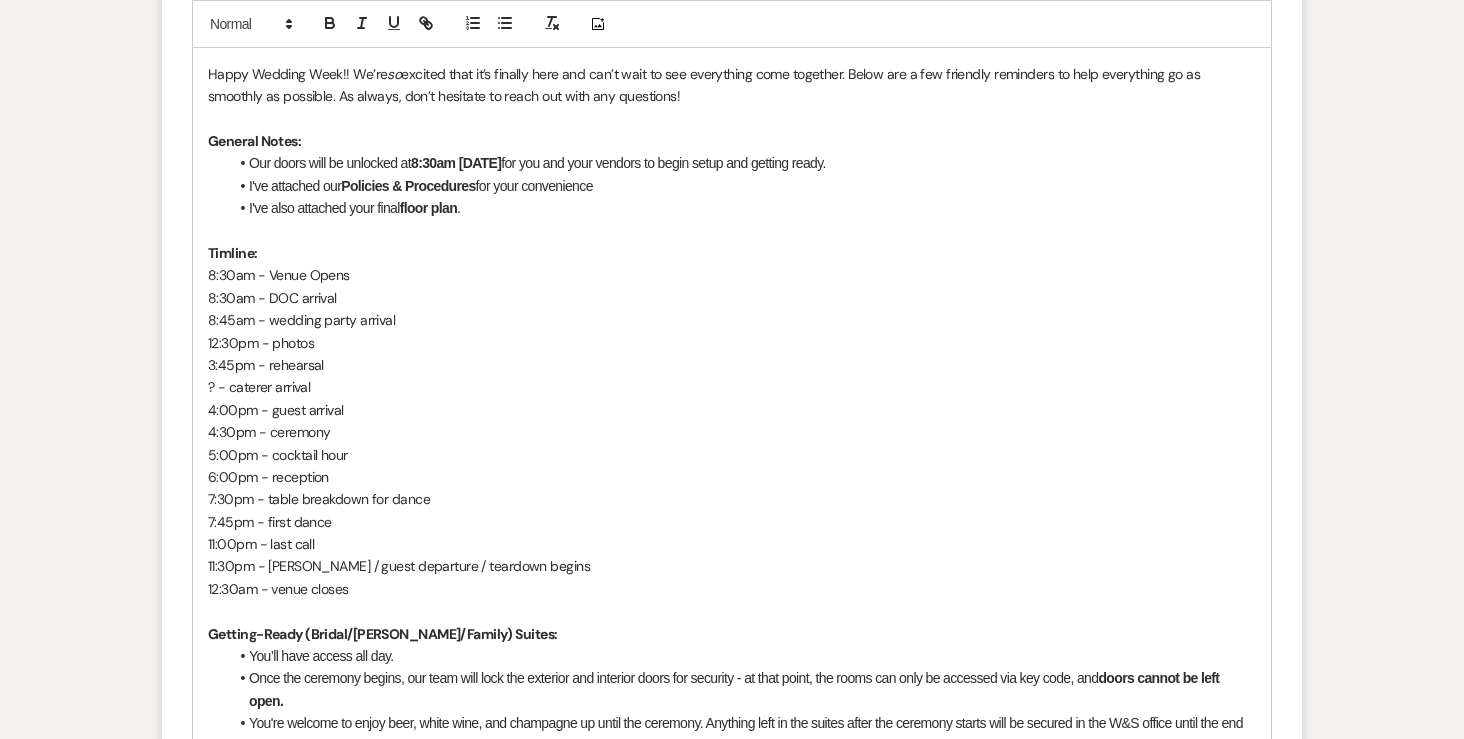 click on "? - caterer arrival" at bounding box center (732, 387) 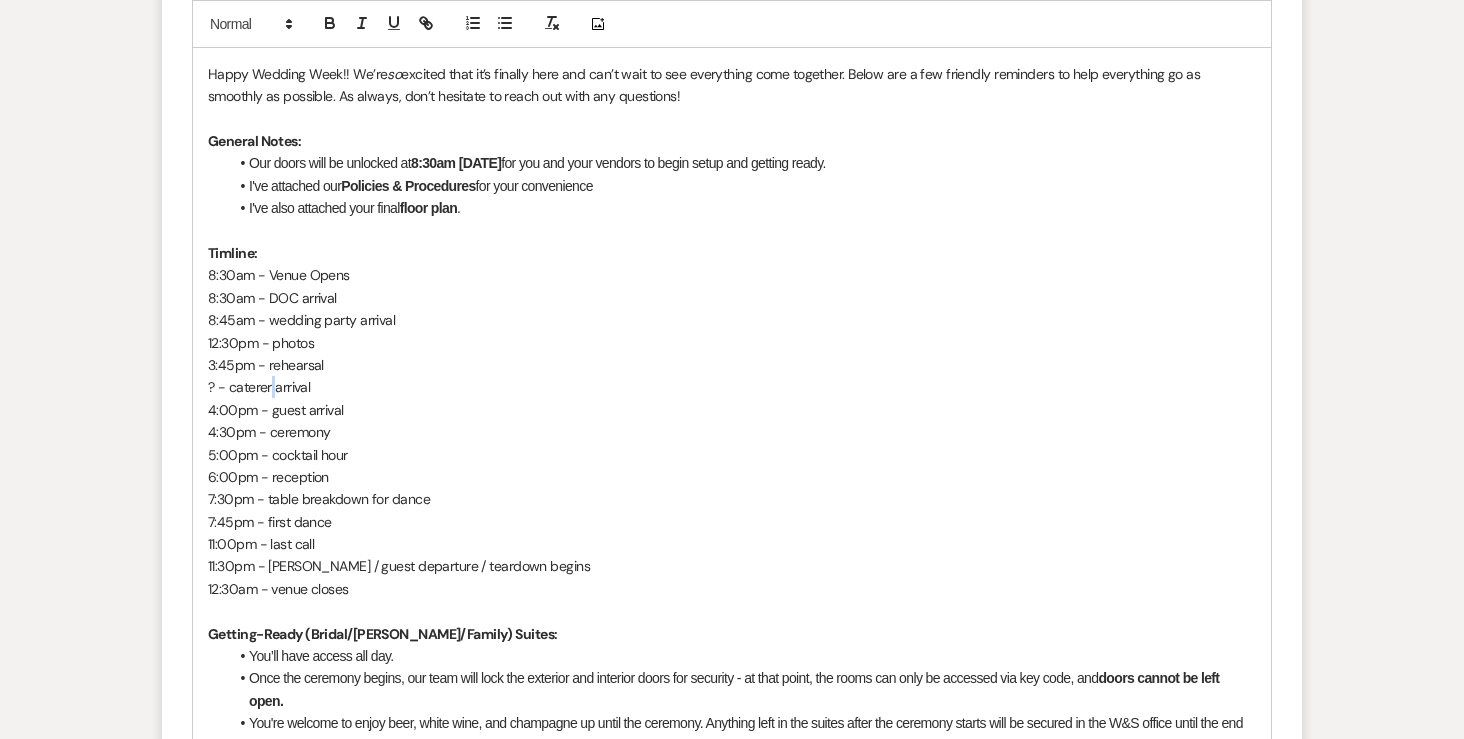 click on "? - caterer arrival" at bounding box center [732, 387] 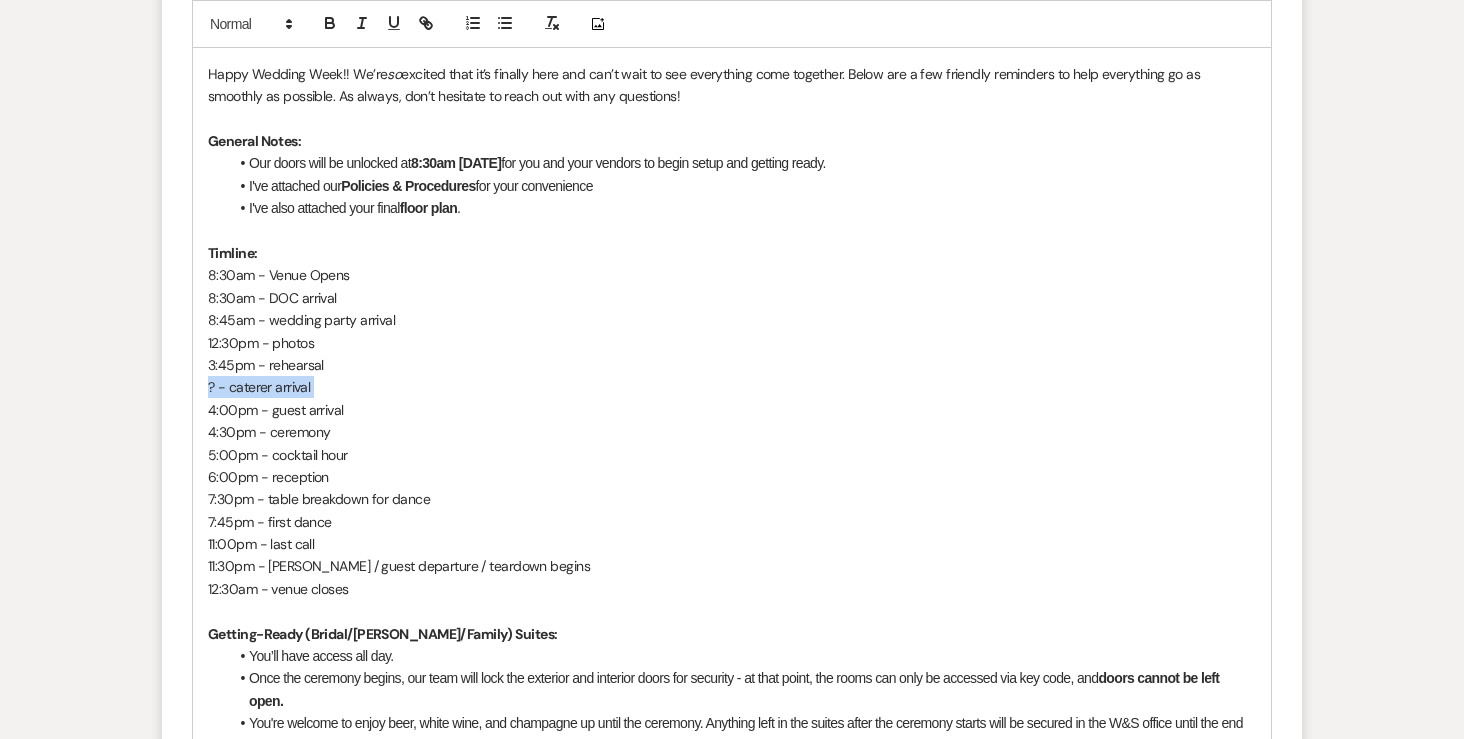 click on "? - caterer arrival" at bounding box center (732, 387) 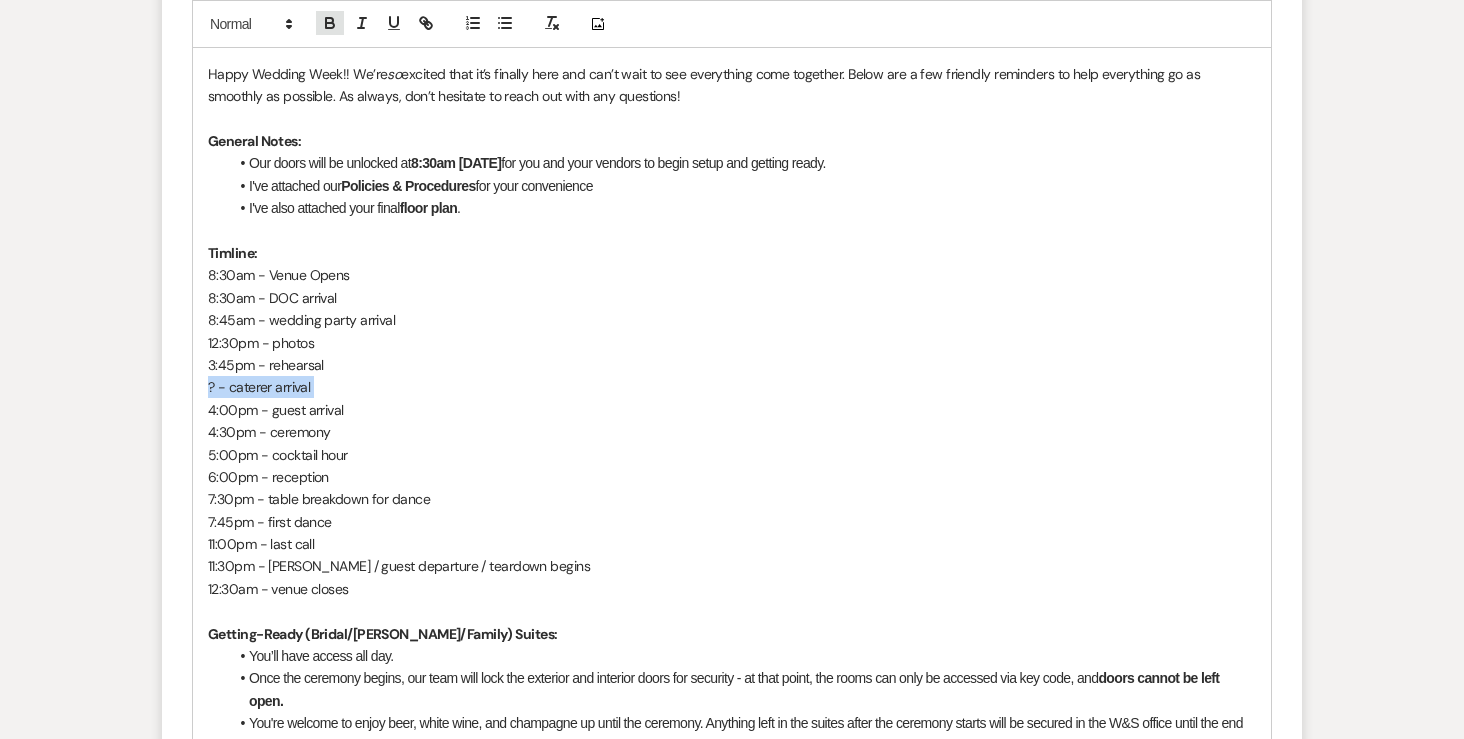click 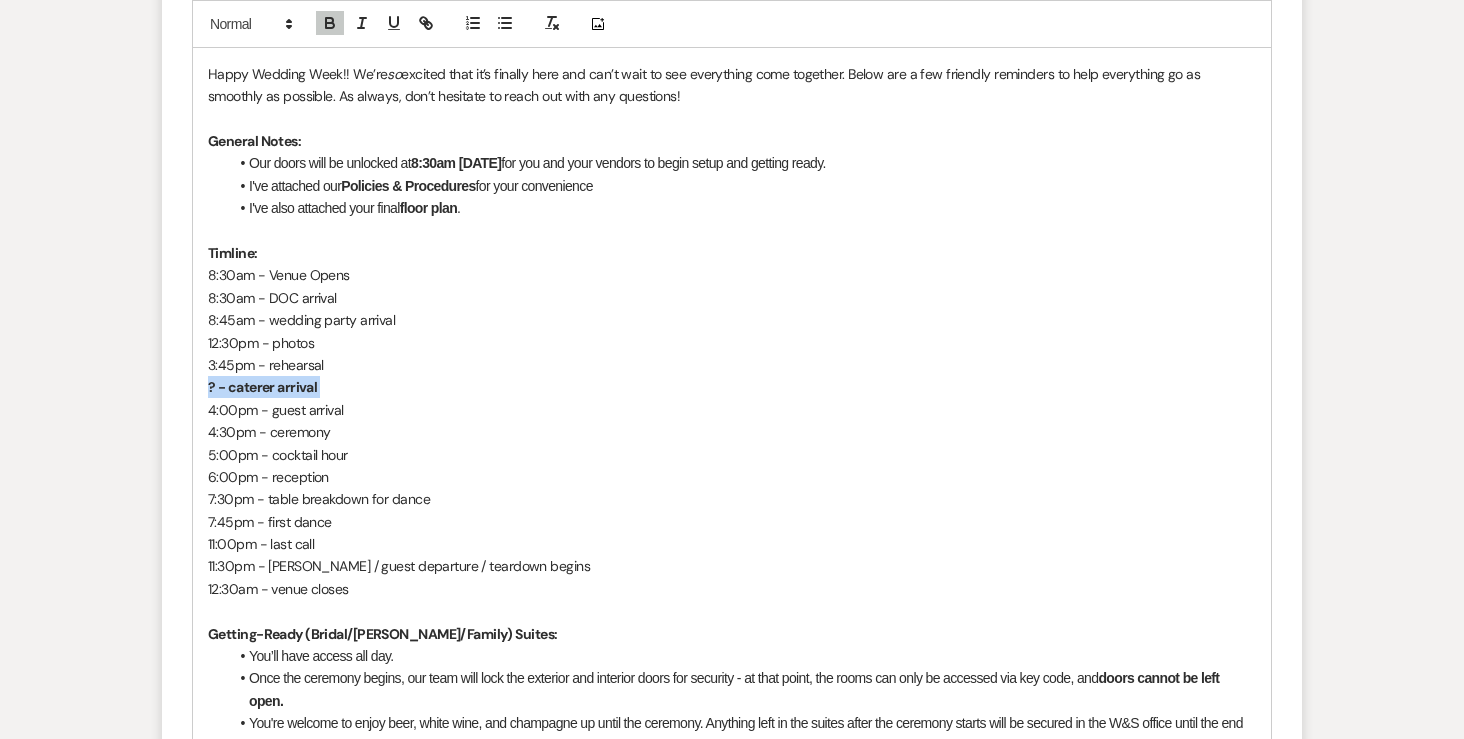 click on "? - caterer arrival" at bounding box center (732, 387) 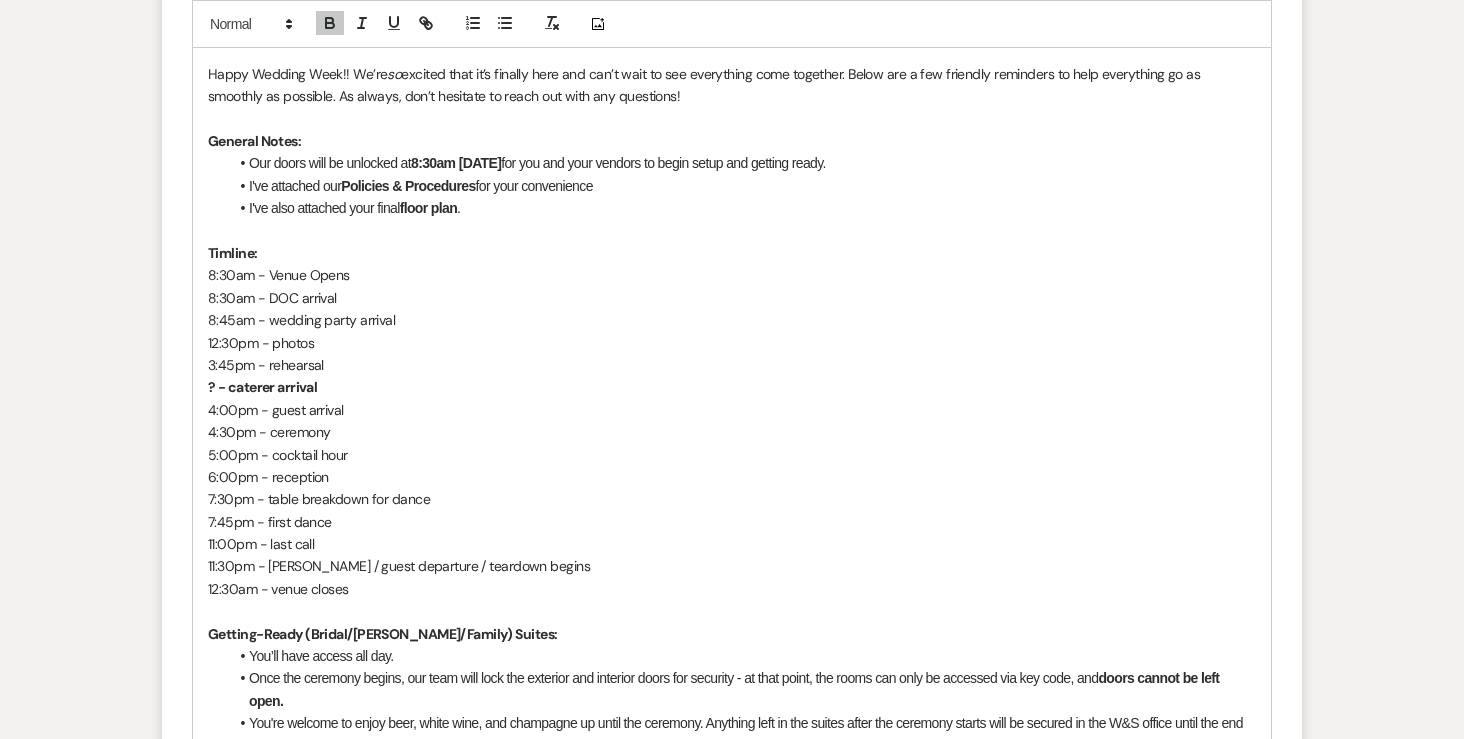 click on "4:00pm - guest arrival" at bounding box center [732, 410] 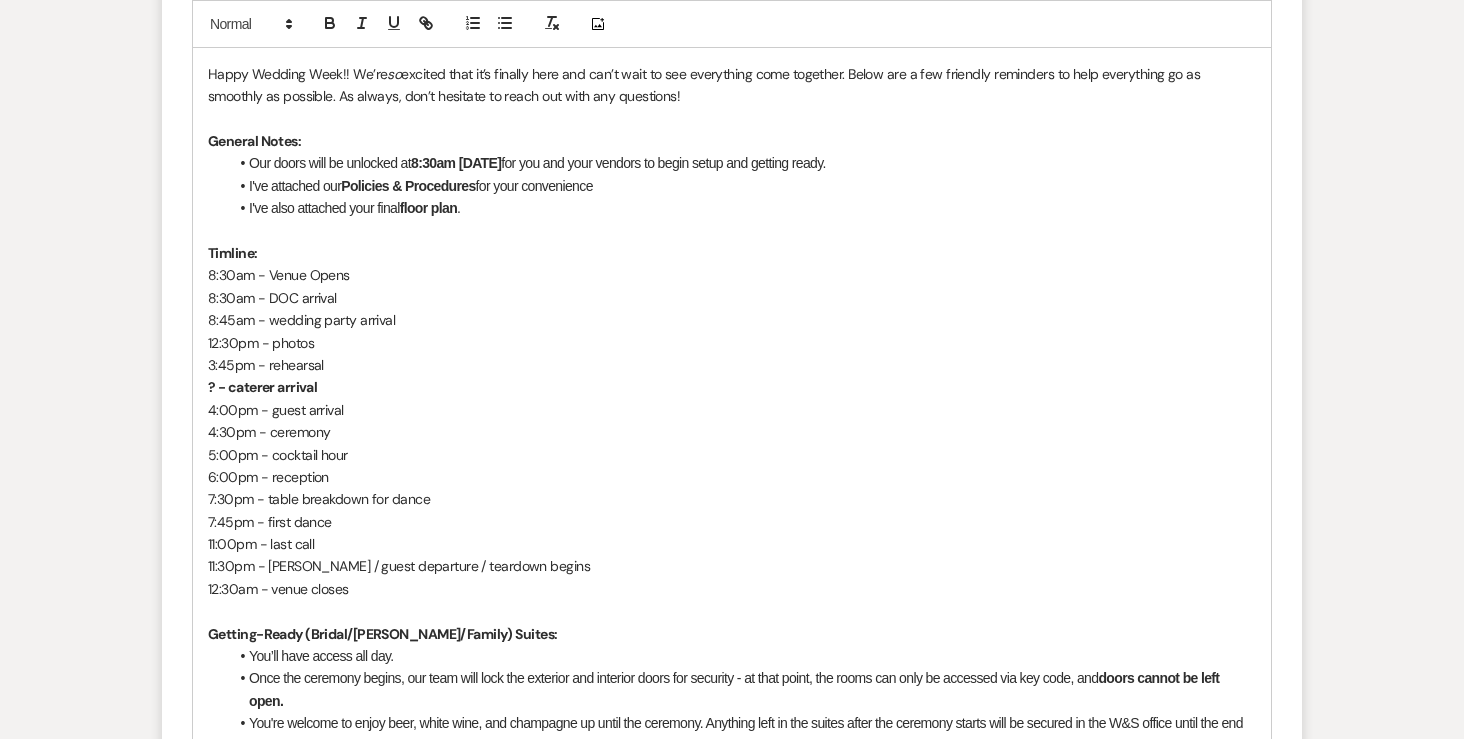 click on "4:30pm - ceremony" at bounding box center [732, 432] 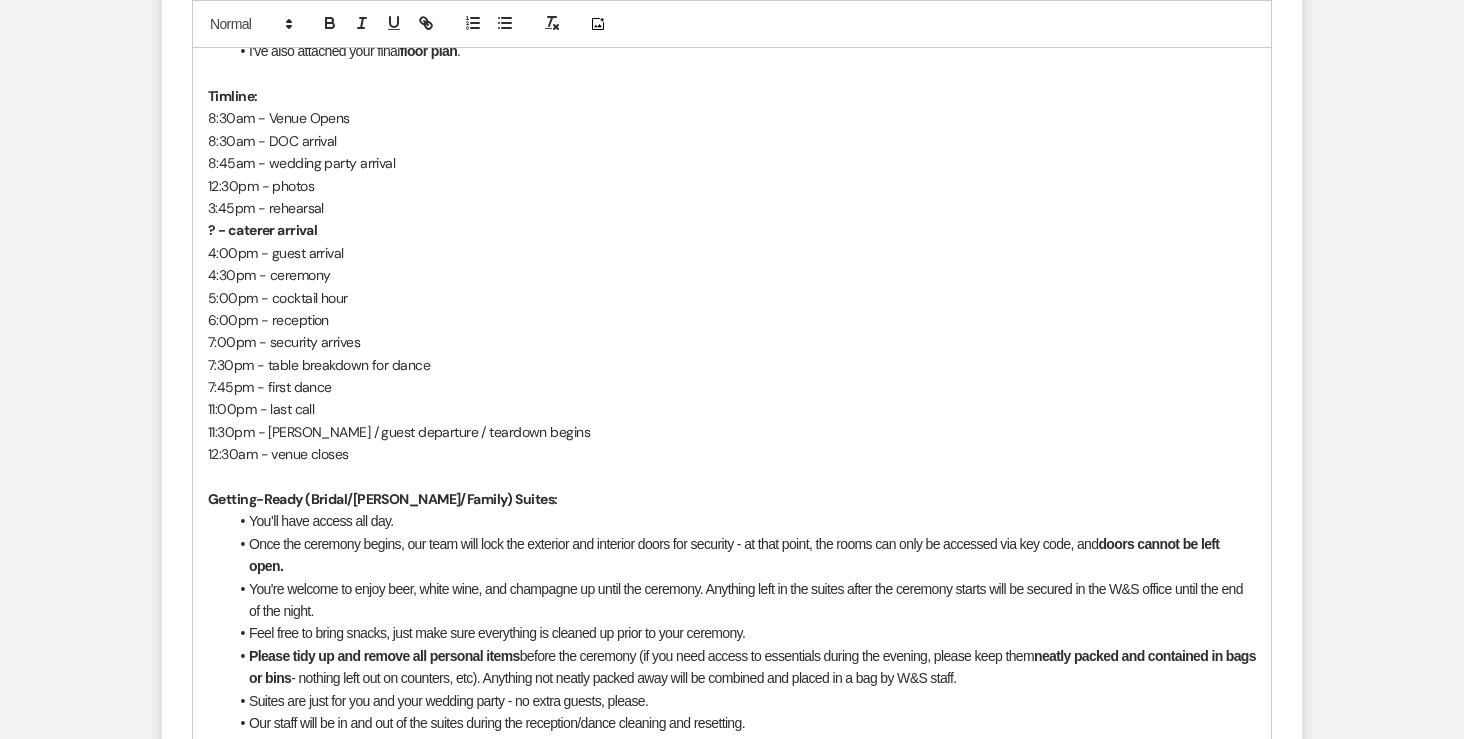 scroll, scrollTop: 1415, scrollLeft: 0, axis: vertical 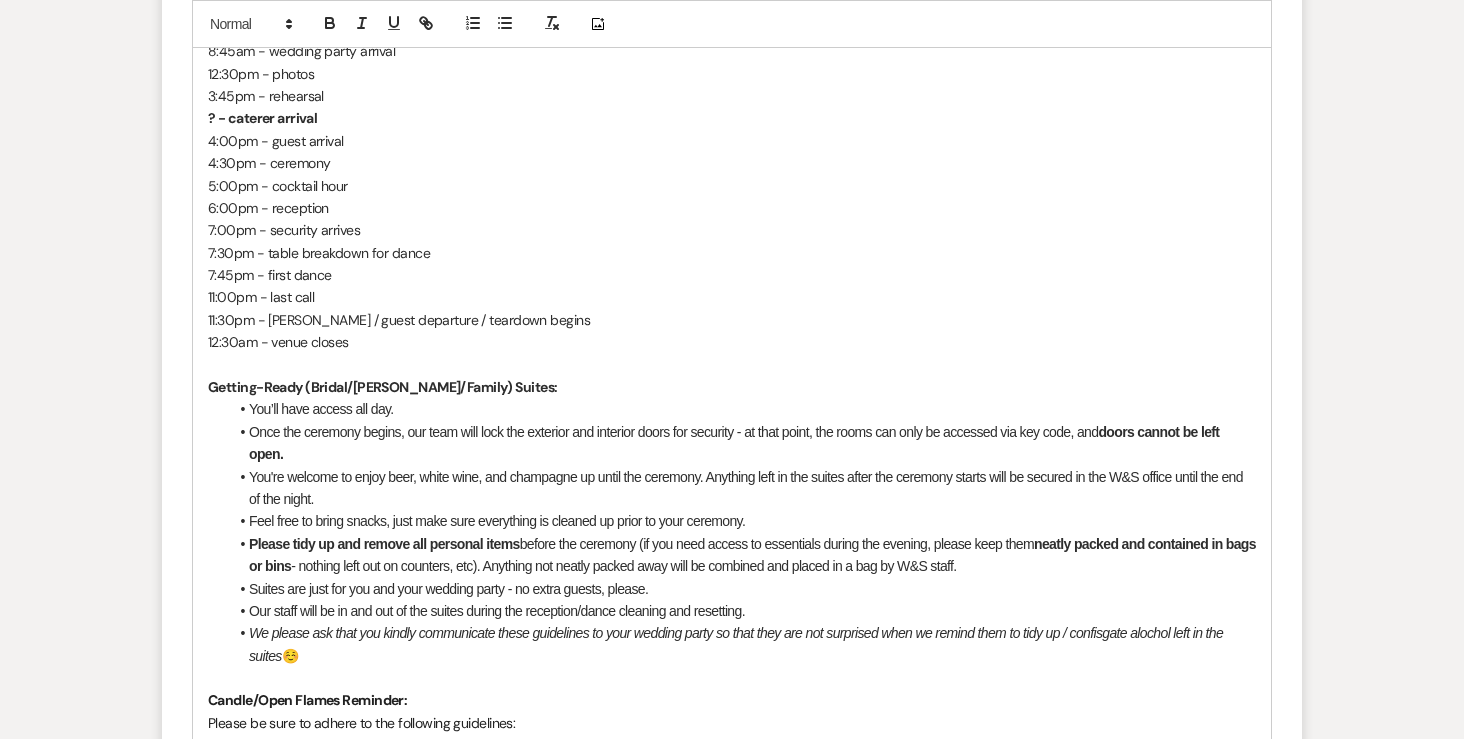 click on "Once the ceremony begins, our team will lock the exterior and interior doors for security - at that point, the rooms can only be accessed via key code, and  doors cannot be left open." at bounding box center (742, 443) 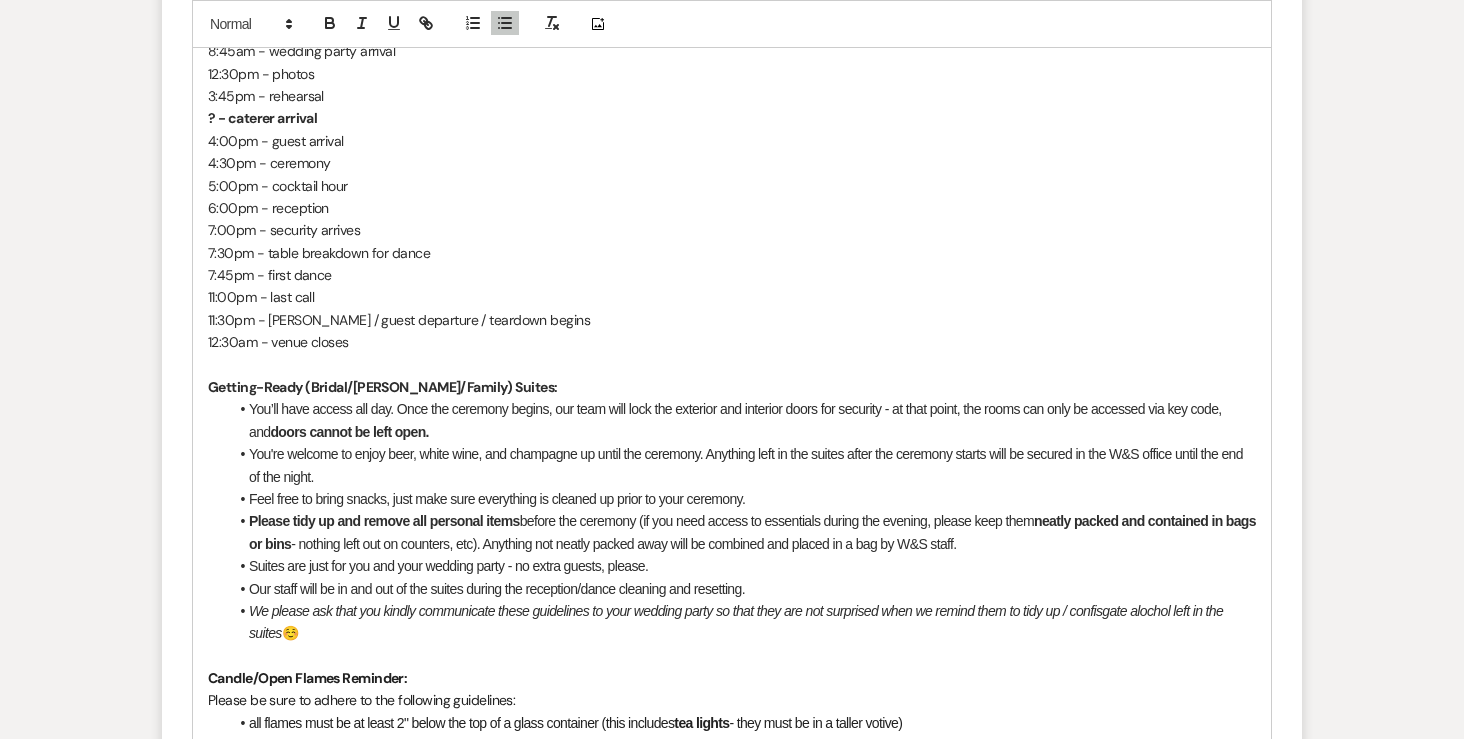 click on "You're welcome to enjoy beer, white wine, and champagne up until the ceremony. Anything left in the suites after the ceremony starts will be secured in the W&S office until the end of the night." at bounding box center [742, 465] 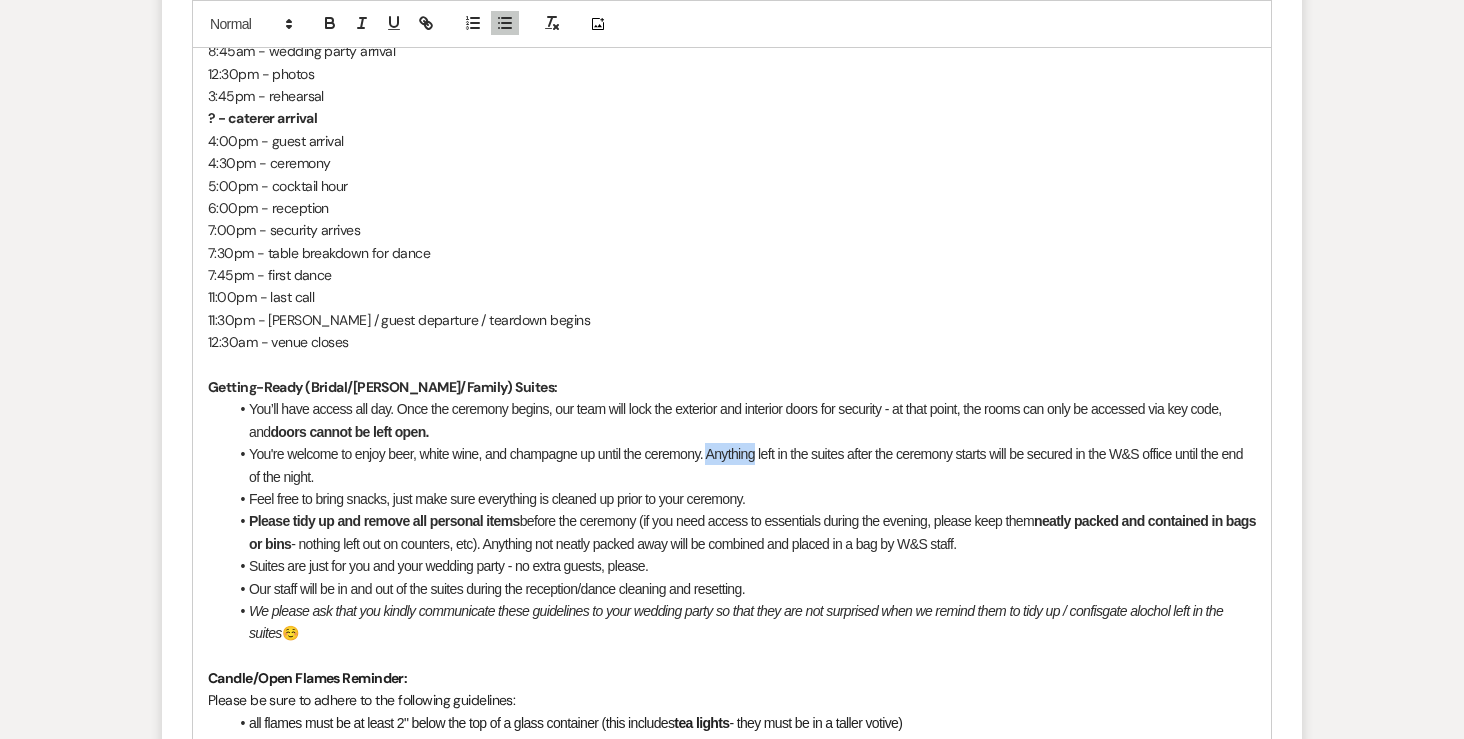 click on "You're welcome to enjoy beer, white wine, and champagne up until the ceremony. Anything left in the suites after the ceremony starts will be secured in the W&S office until the end of the night." at bounding box center [742, 465] 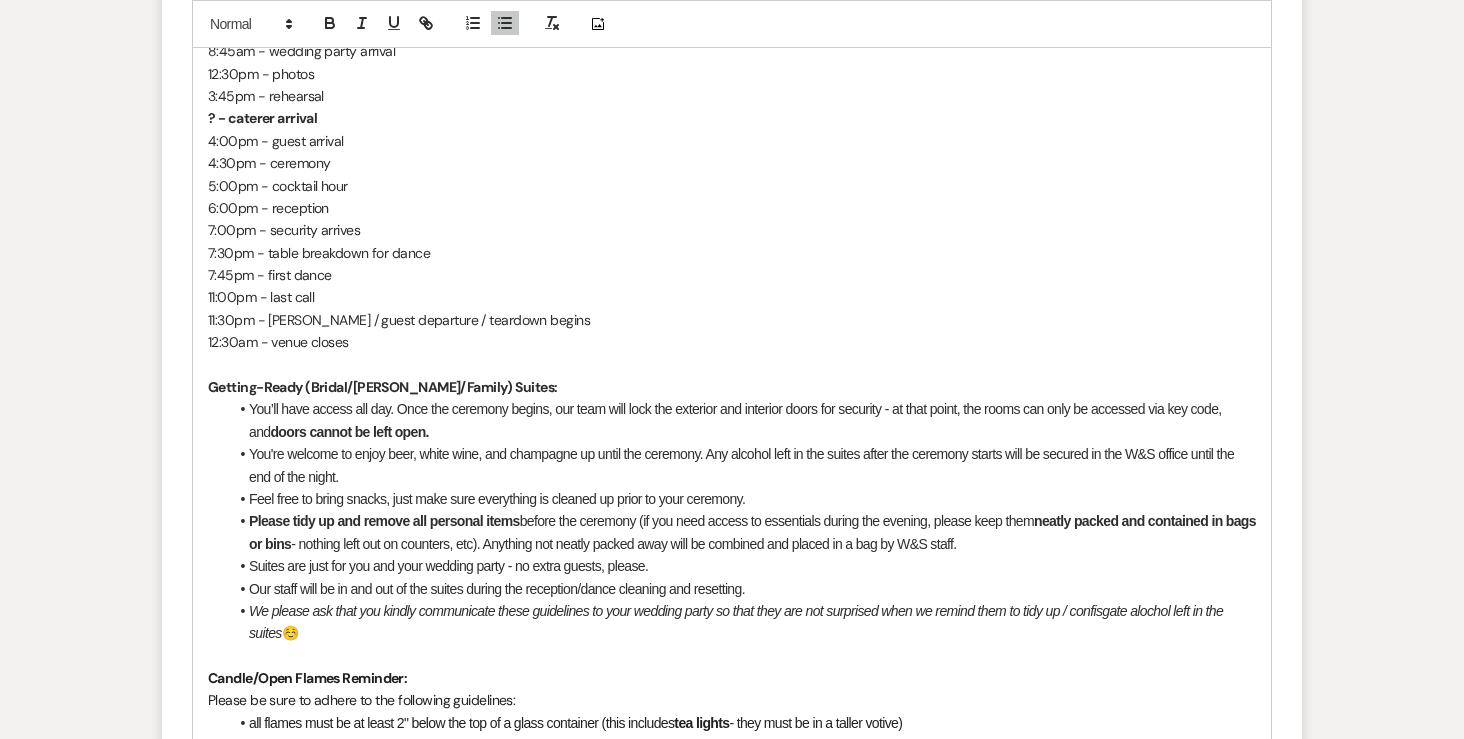 click on "Feel free to bring snacks, just make sure everything is cleaned up prior to your ceremony." at bounding box center [742, 499] 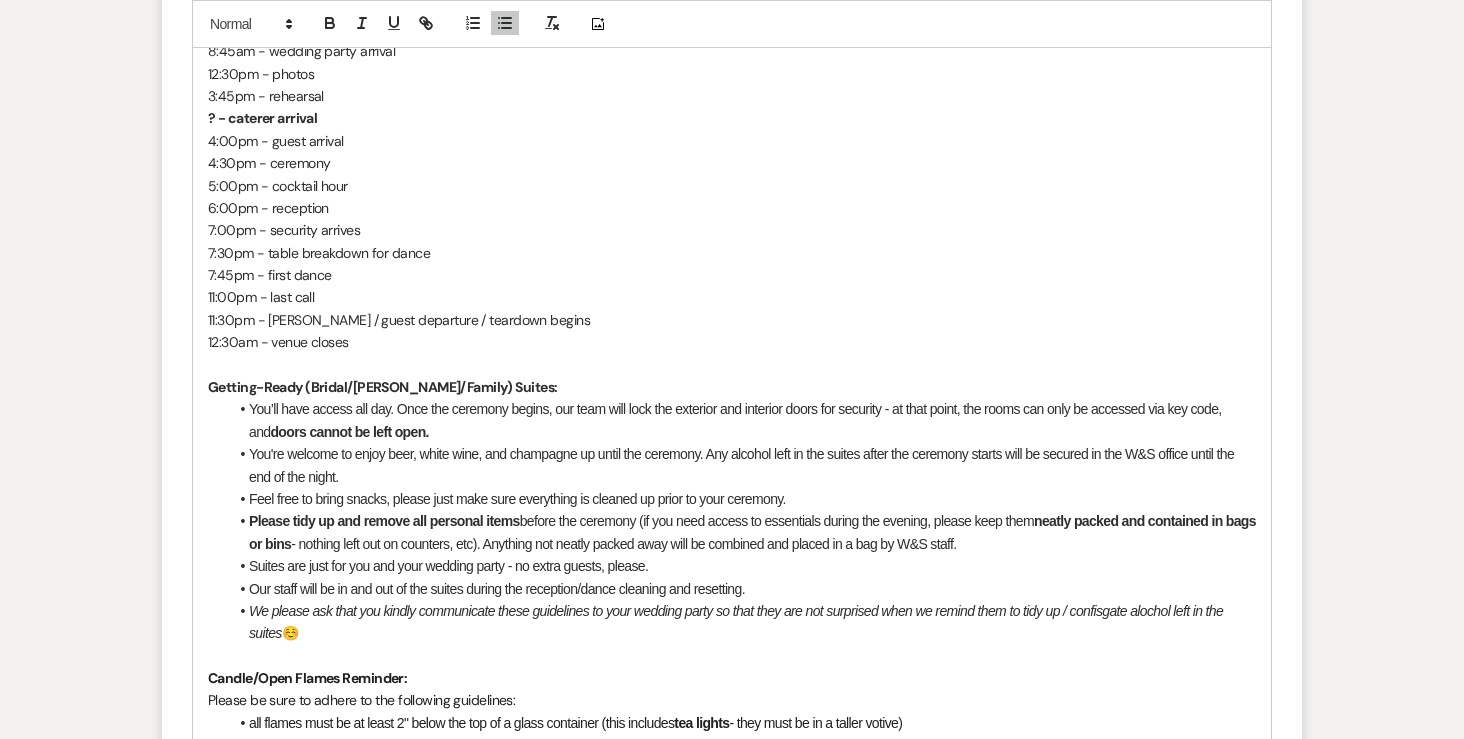 click on "Feel free to bring snacks, please just make sure everything is cleaned up prior to your ceremony." at bounding box center [742, 499] 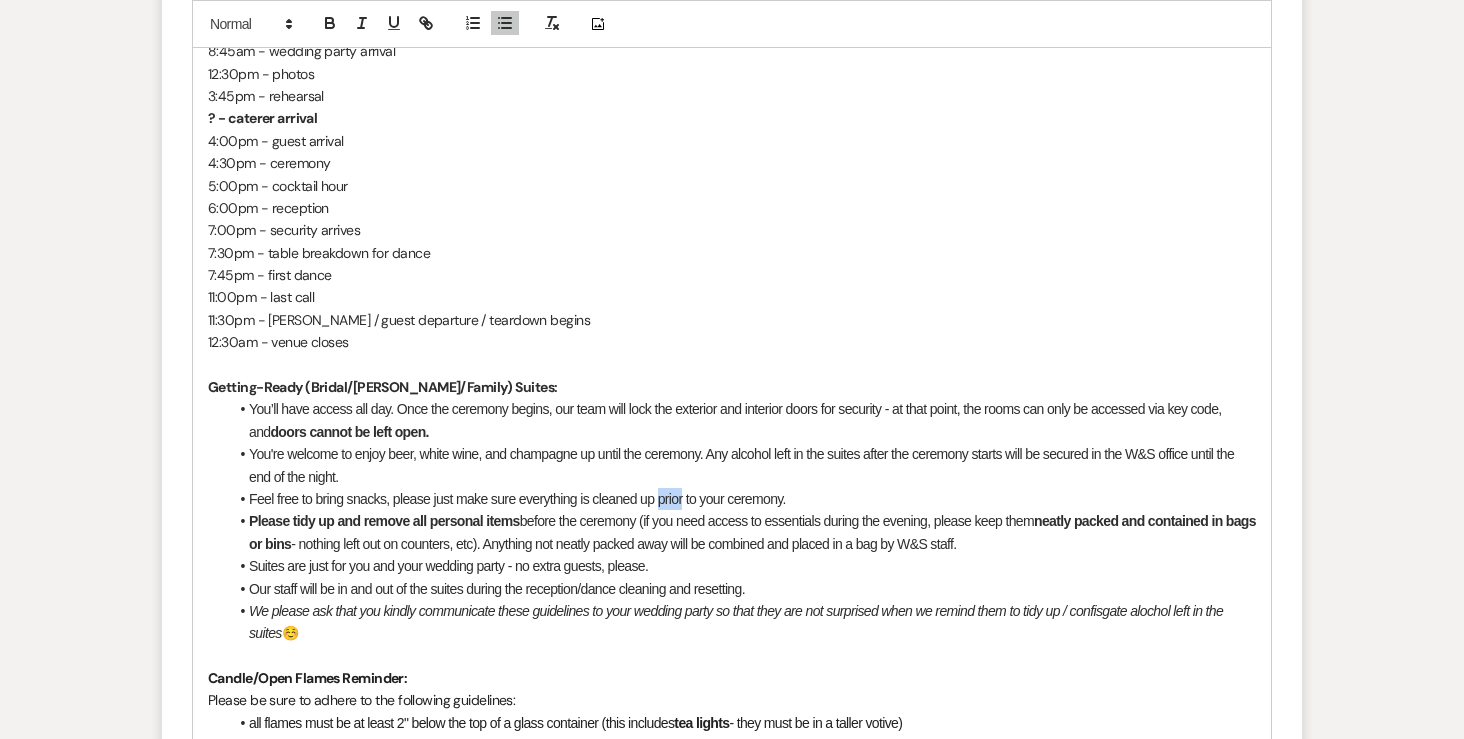 click on "Feel free to bring snacks, please just make sure everything is cleaned up prior to your ceremony." at bounding box center (742, 499) 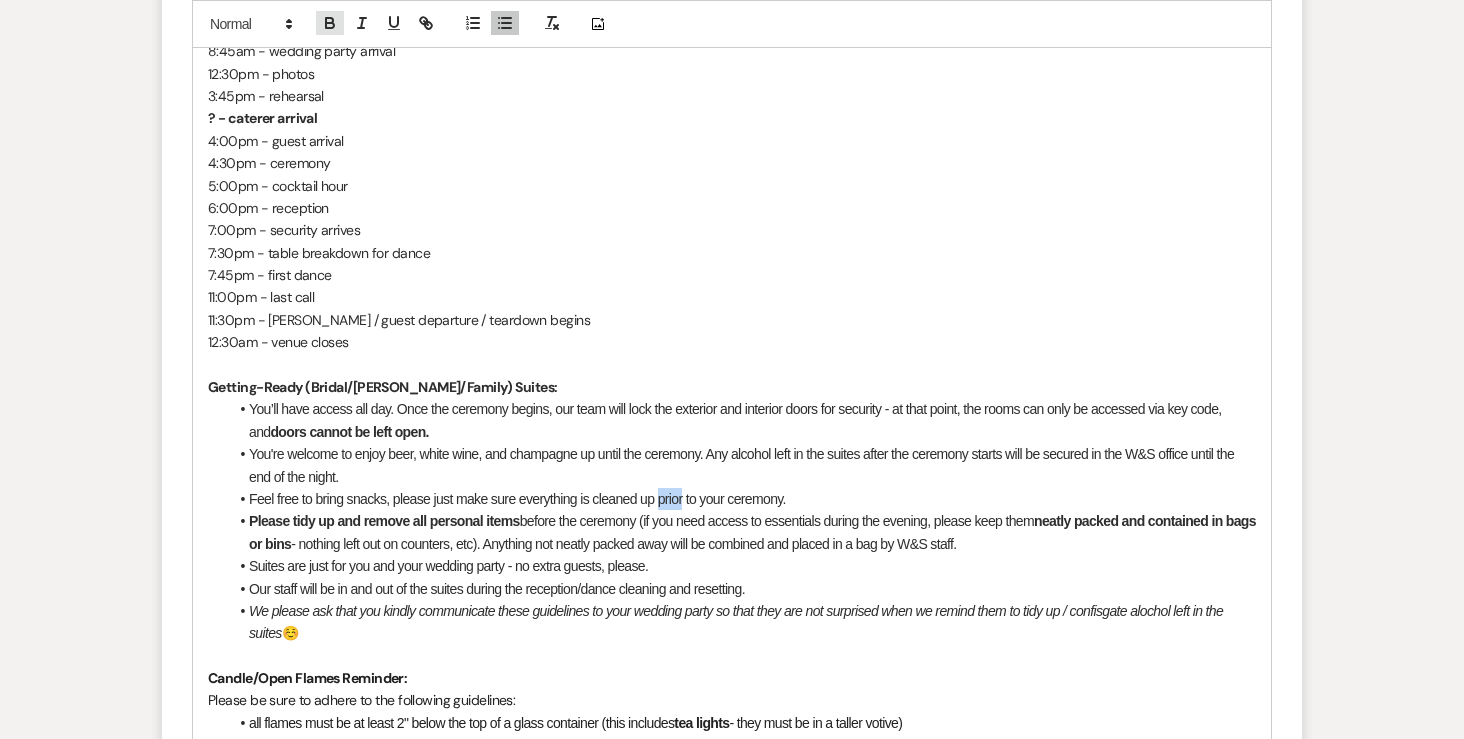 click 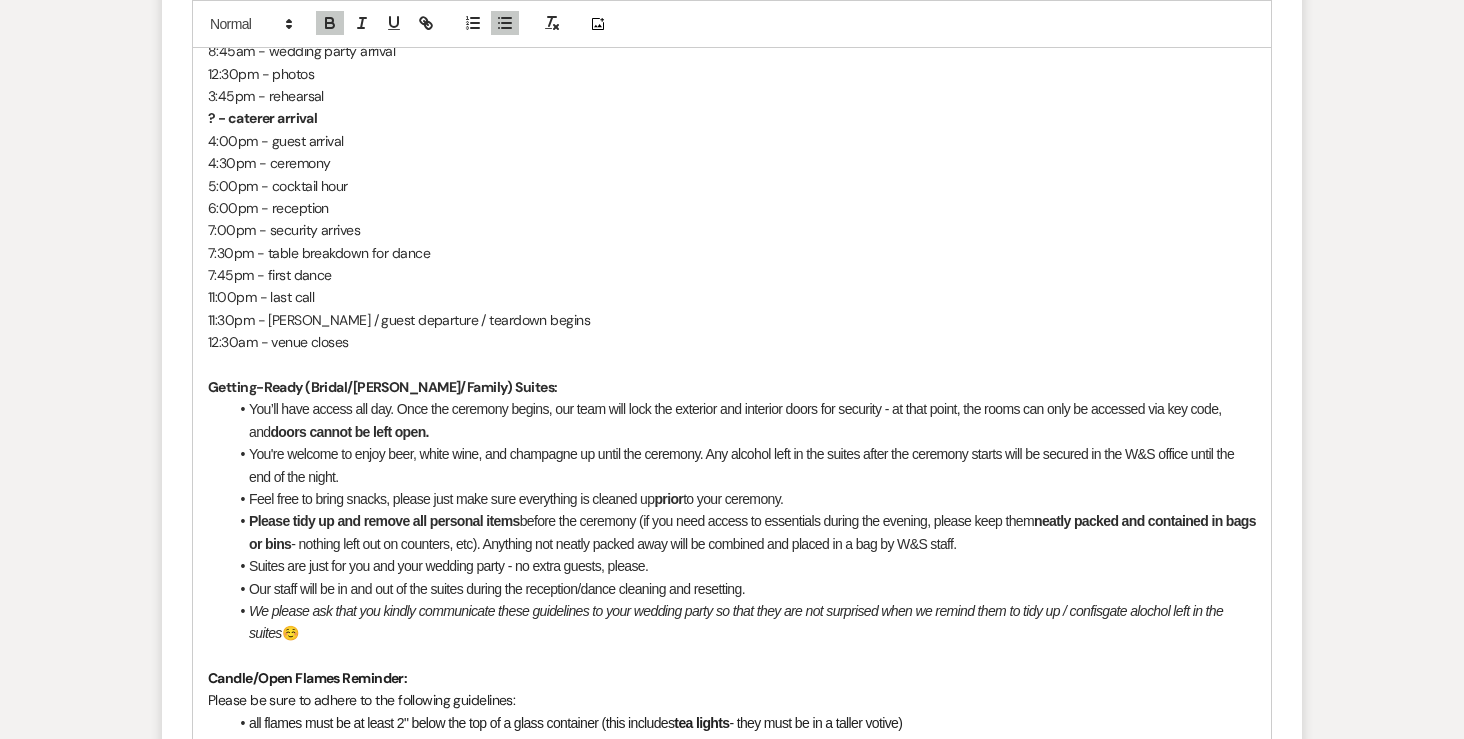 click on "Please tidy up and remove all personal items  before the ceremony (if you need access to essentials during the evening, please keep them  neatly packed and contained in bags or bins  - nothing left out on counters, etc). Anything not neatly packed away will be combined and placed in a bag by W&S staff." at bounding box center (742, 532) 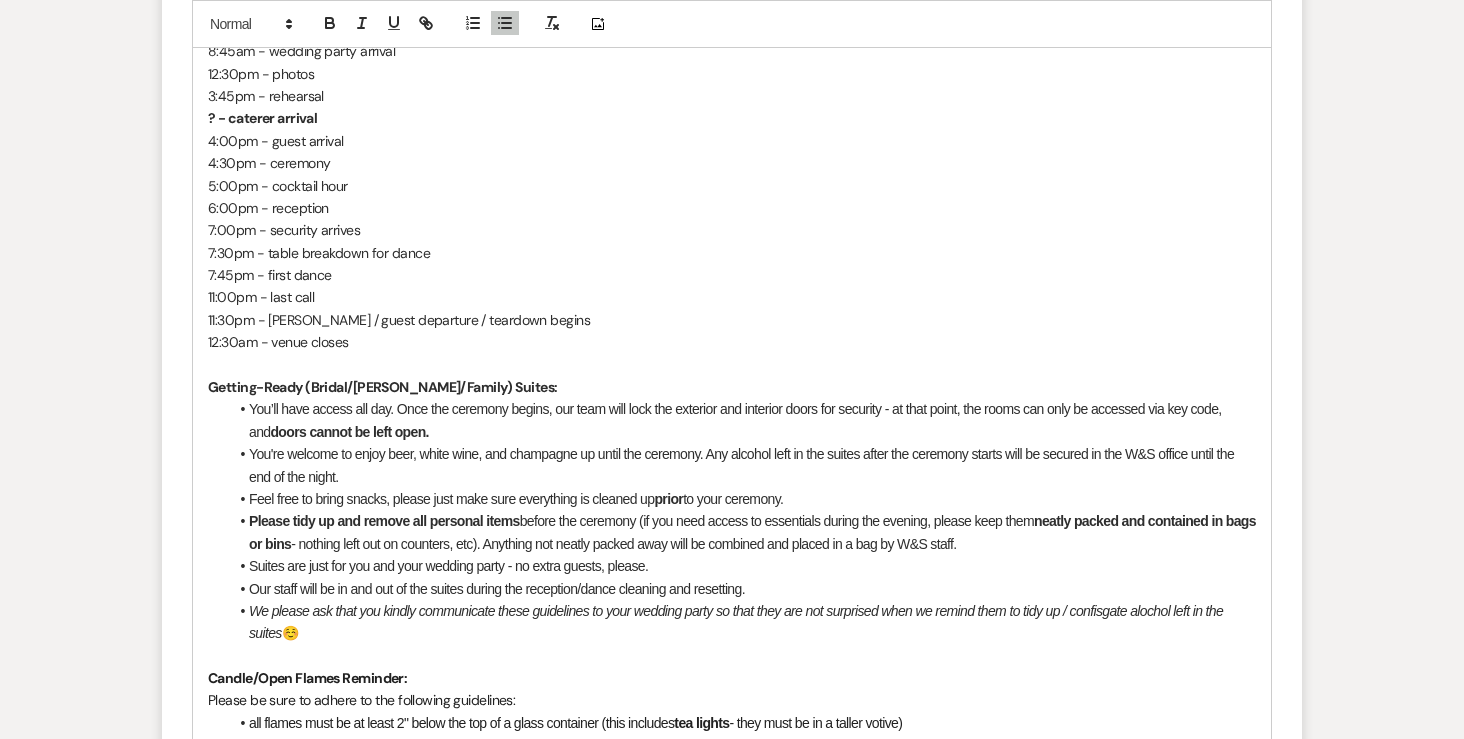 click on "Please tidy up and remove all personal items  before the ceremony (if you need access to essentials during the evening, please keep them  neatly packed and contained in bags or bins  - nothing left out on counters, etc). Anything not neatly packed away will be combined and placed in a bag by W&S staff." at bounding box center [742, 532] 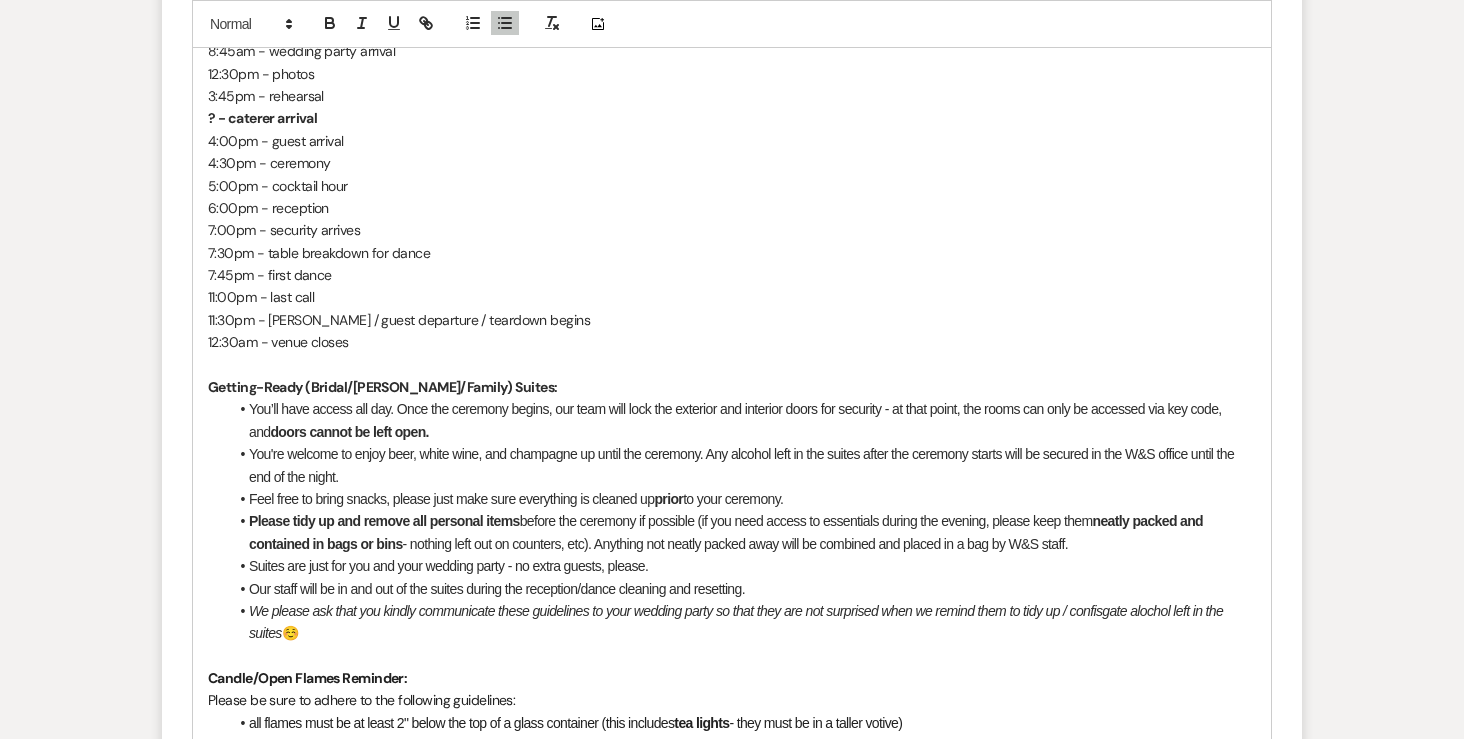 click on "Please tidy up and remove all personal items  before the ceremony if possible (if you need access to essentials during the evening, please keep them  neatly packed and contained in bags or bins  - nothing left out on counters, etc). Anything not neatly packed away will be combined and placed in a bag by W&S staff." at bounding box center [742, 532] 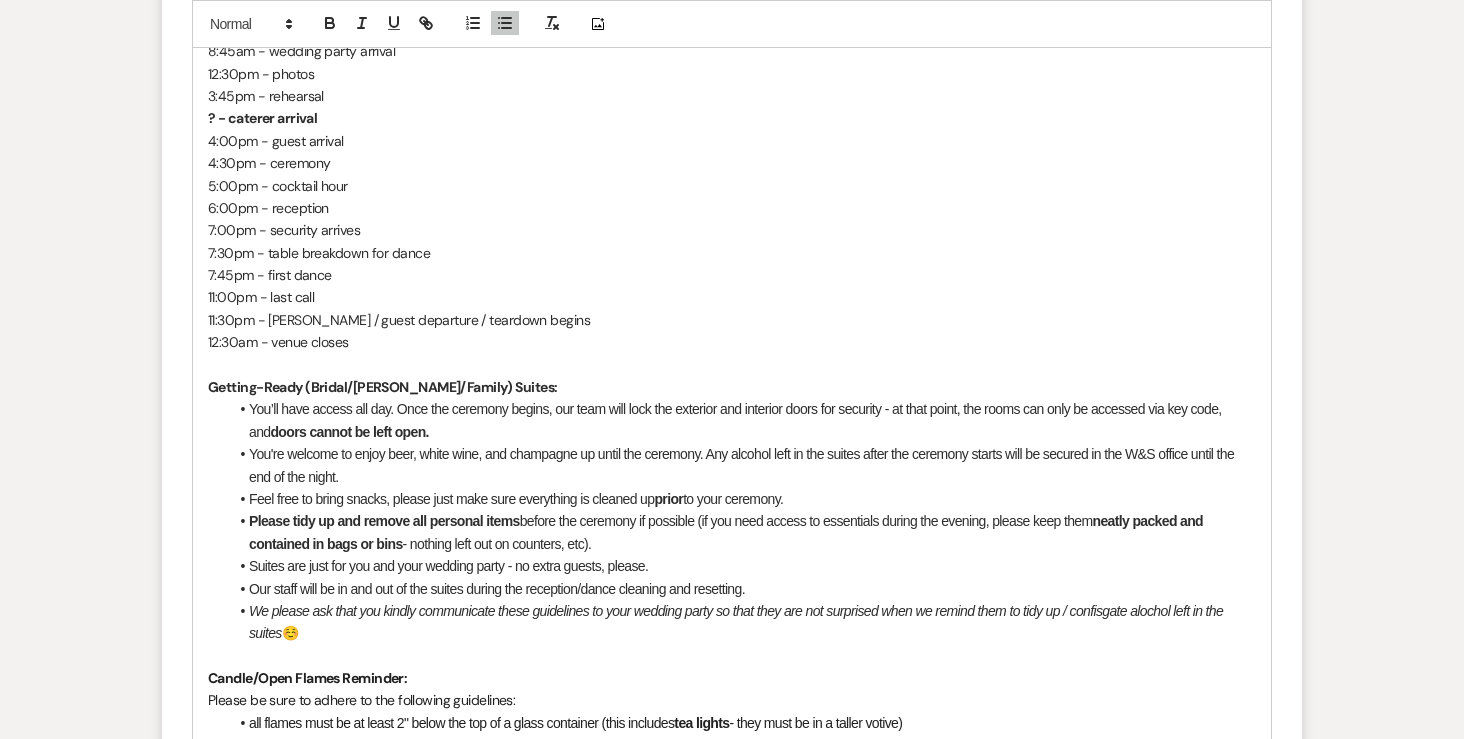 click on "Our staff will be in and out of the suites during the reception/dance cleaning and resetting." at bounding box center [742, 589] 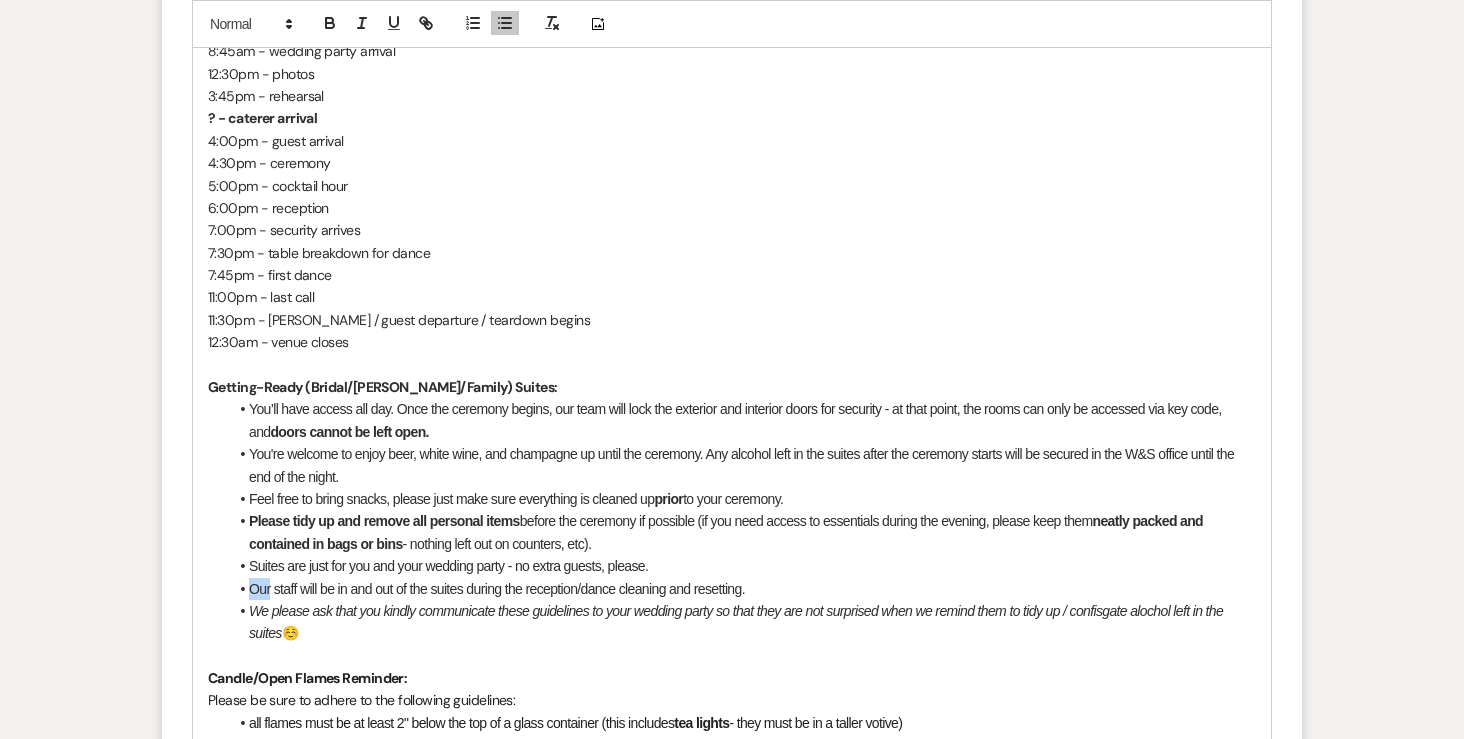 click on "Our staff will be in and out of the suites during the reception/dance cleaning and resetting." at bounding box center (742, 589) 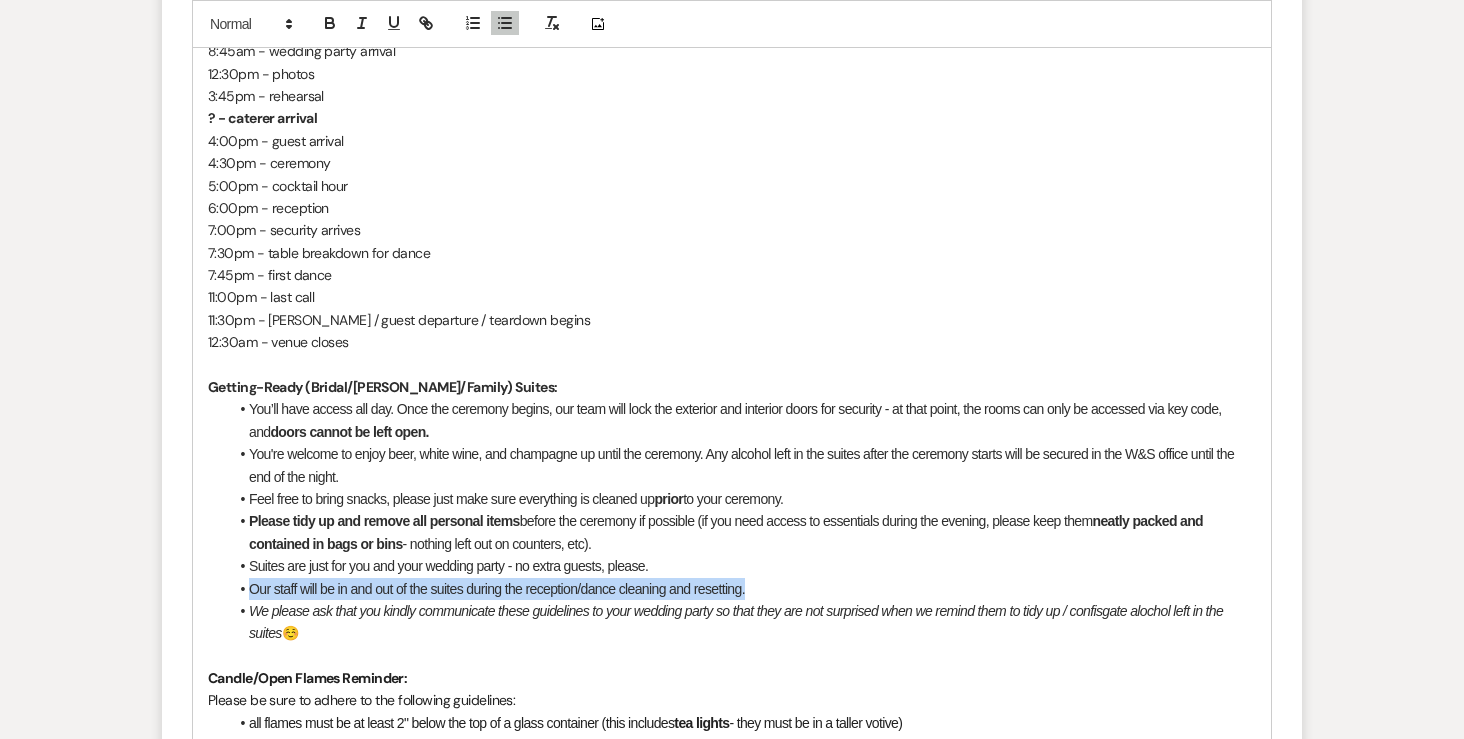 click on "Our staff will be in and out of the suites during the reception/dance cleaning and resetting." at bounding box center [742, 589] 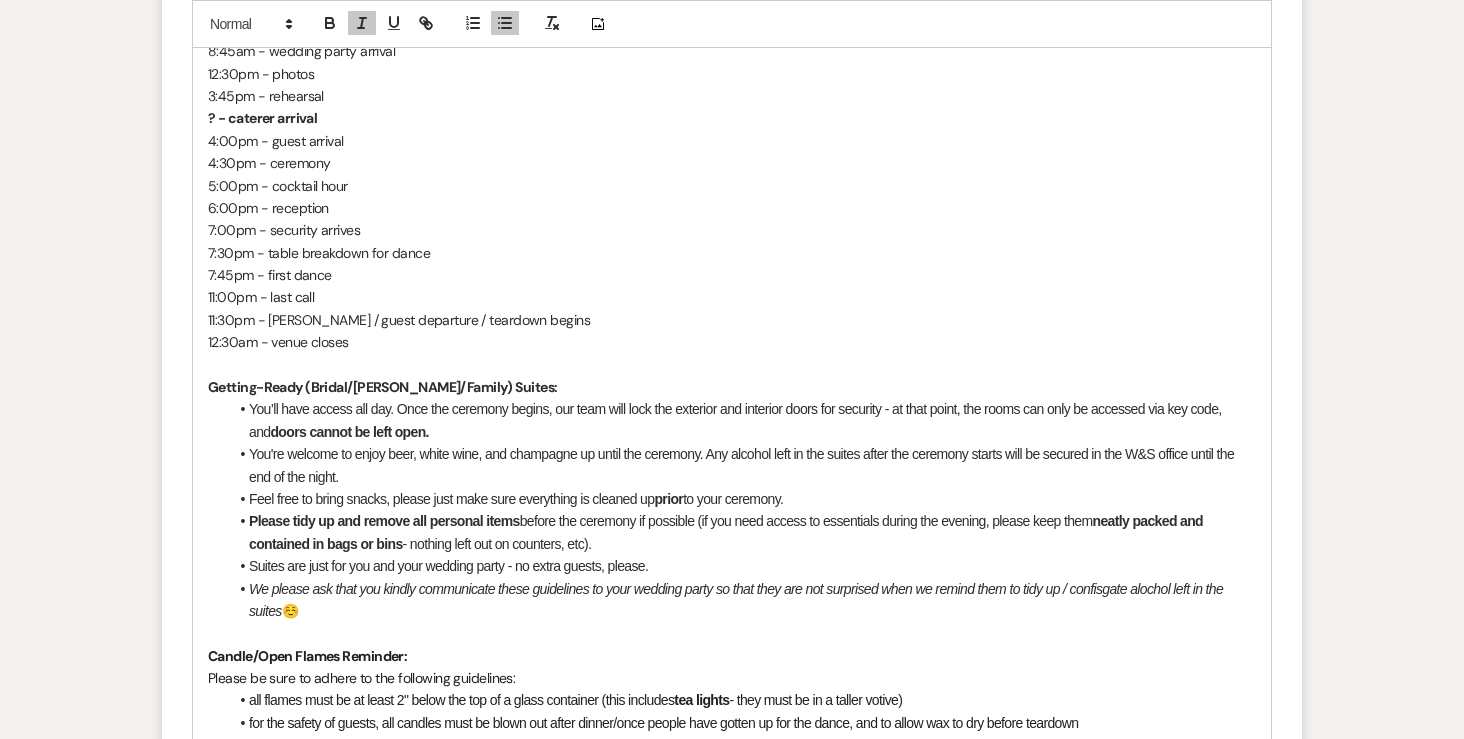 click on "Please tidy up and remove all personal items  before the ceremony if possible (if you need access to essentials during the evening, please keep them  neatly packed and contained in bags or bins  - nothing left out on counters, etc)." at bounding box center [742, 532] 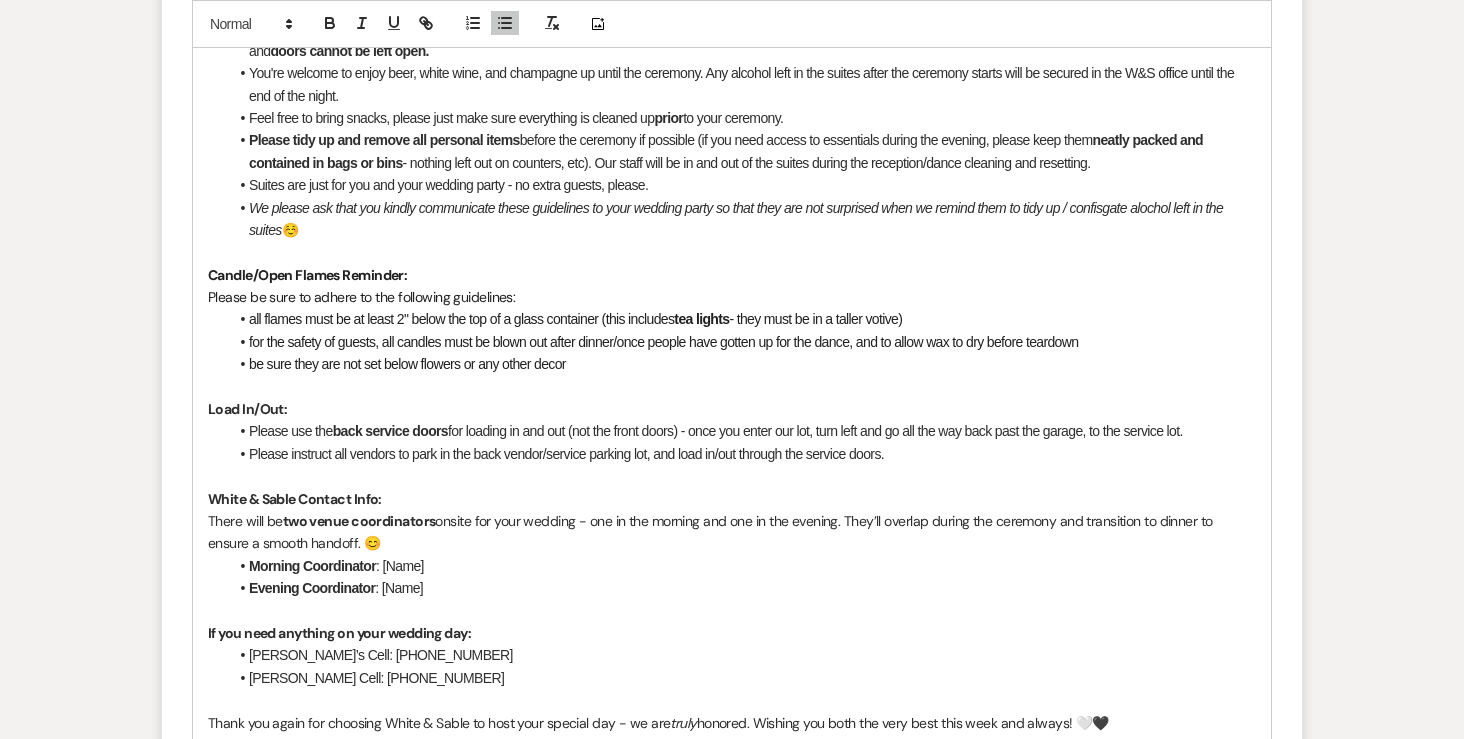 scroll, scrollTop: 1797, scrollLeft: 0, axis: vertical 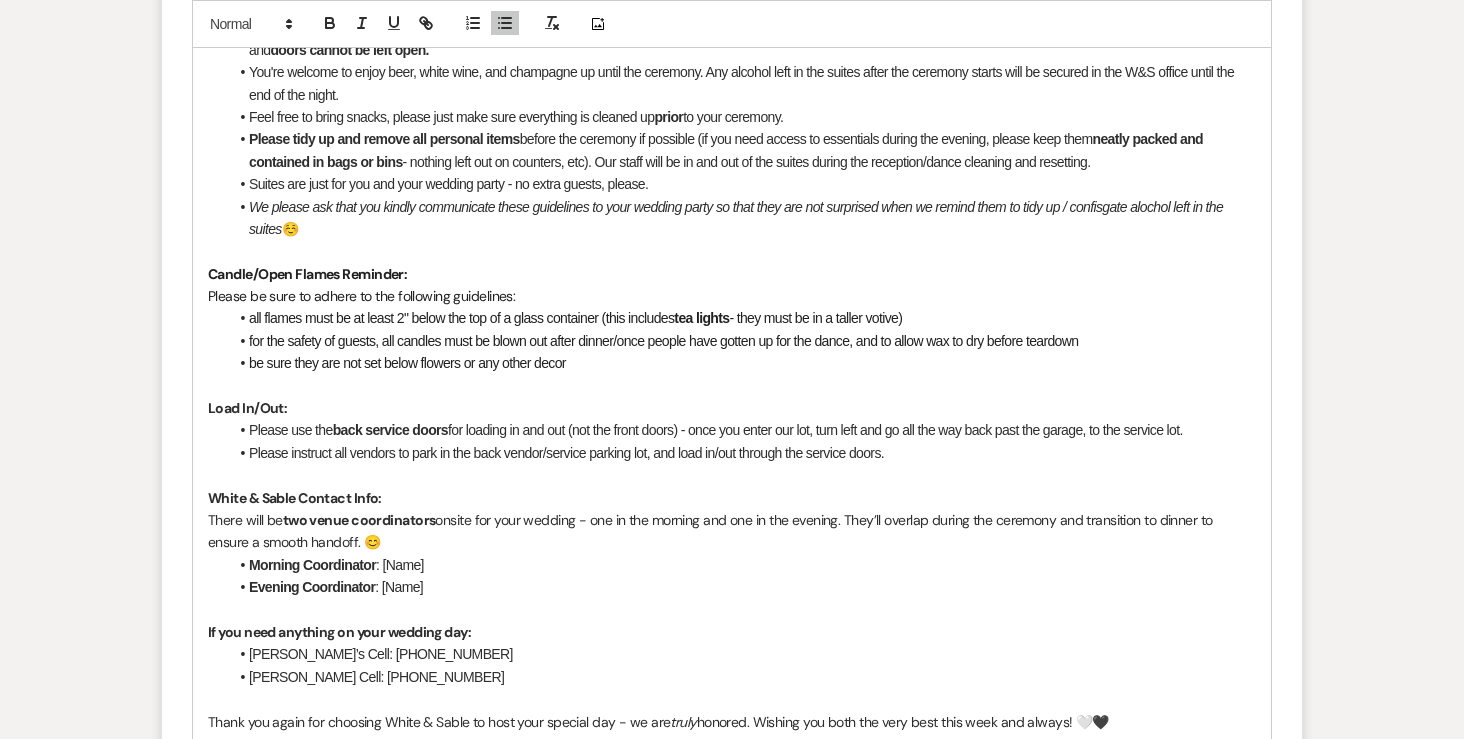 click on "Morning Coordinator : [Name]" at bounding box center [742, 565] 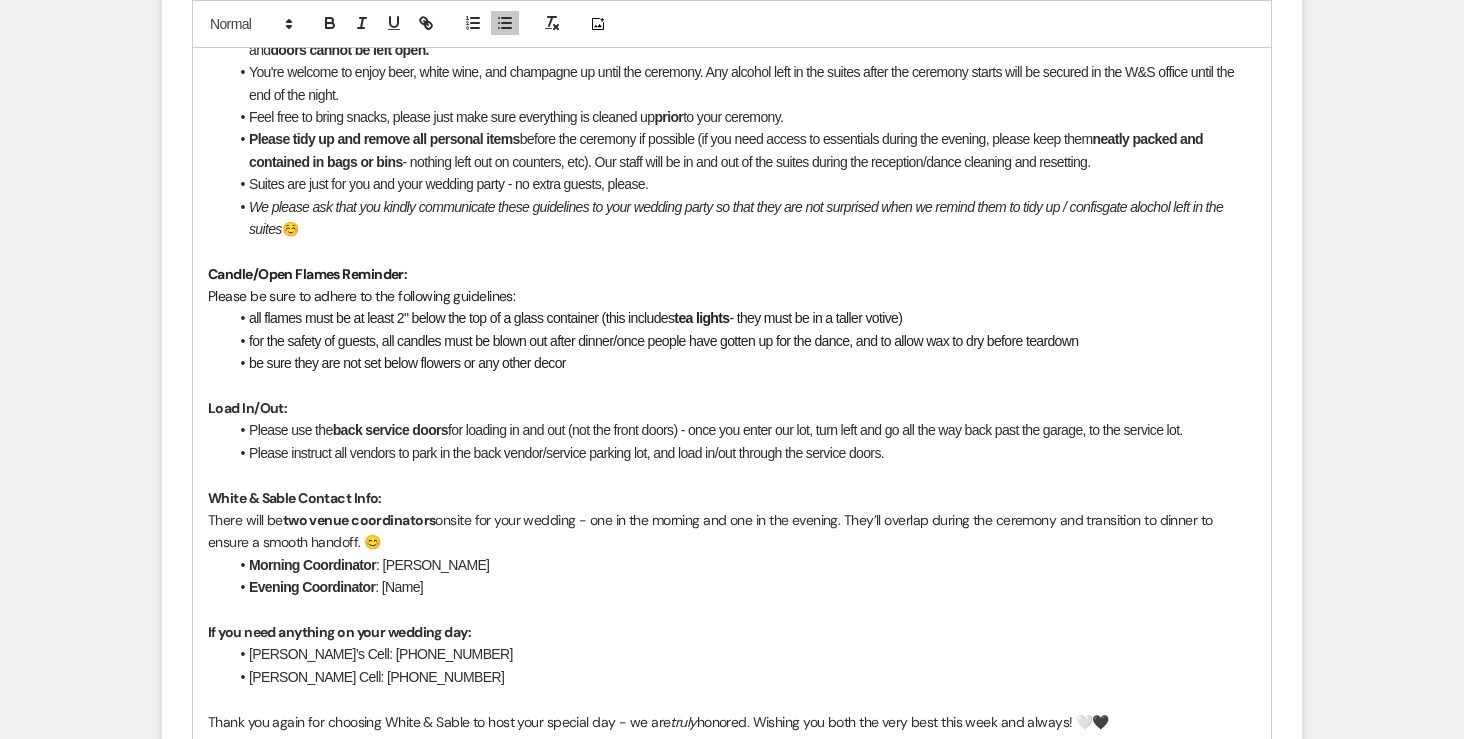 click on "Evening Coordinator : [Name]" at bounding box center (742, 587) 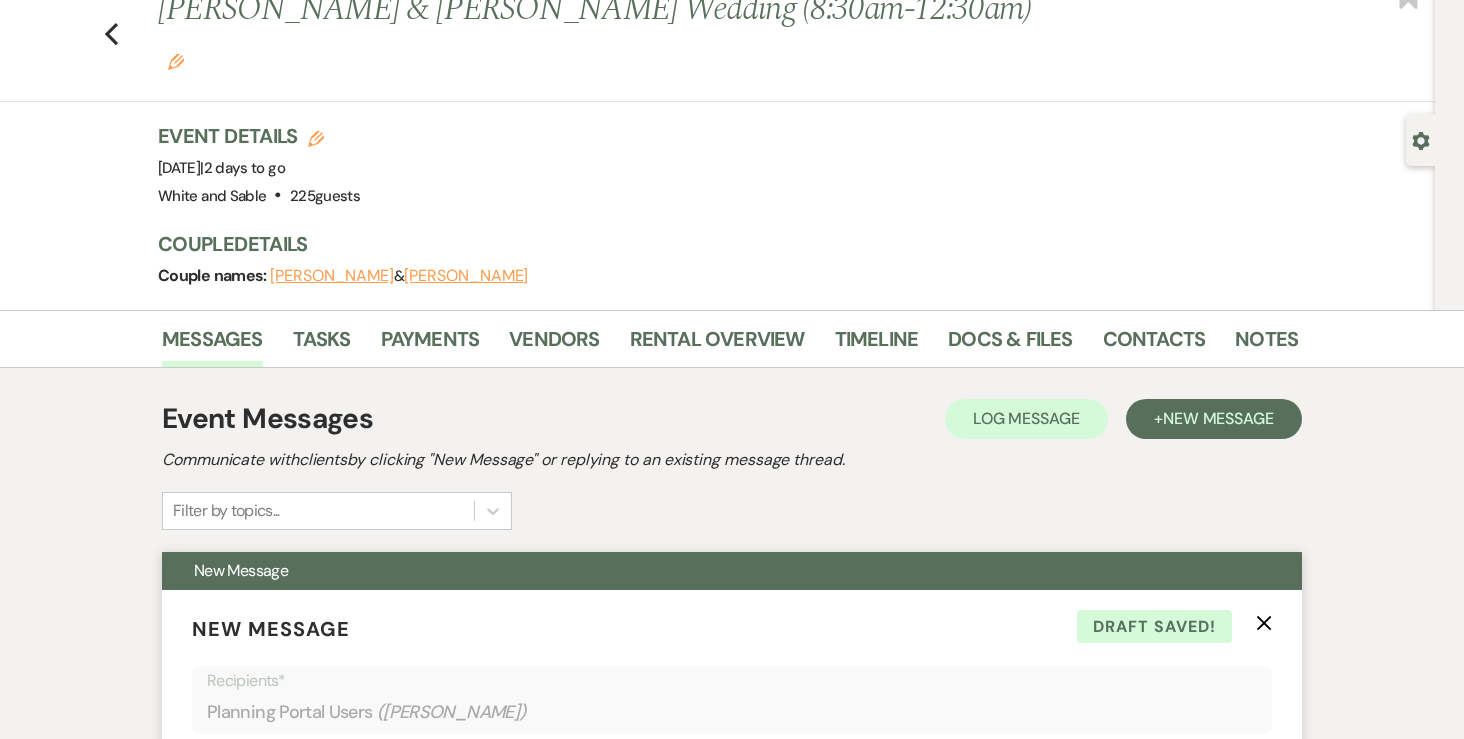 scroll, scrollTop: 0, scrollLeft: 0, axis: both 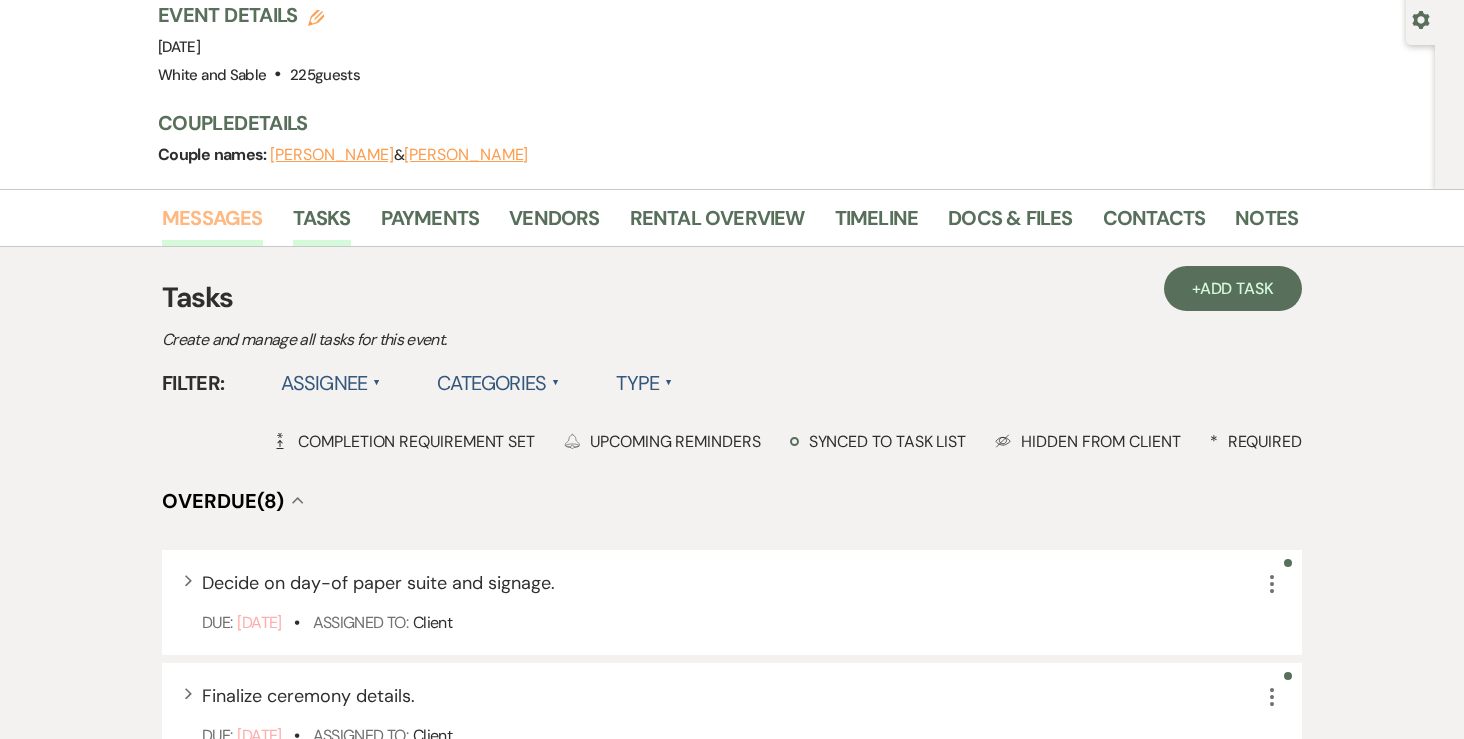 click on "Messages" at bounding box center [212, 224] 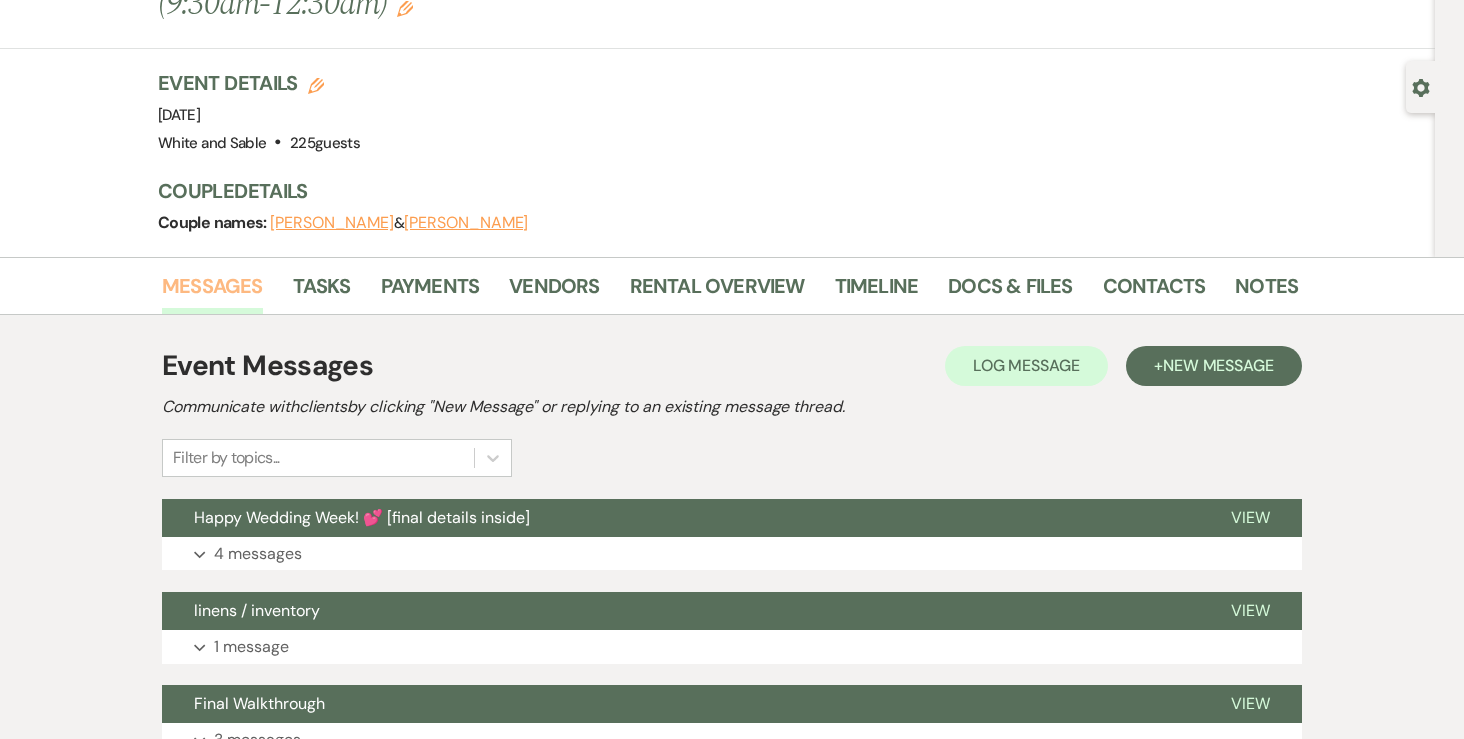 scroll, scrollTop: 173, scrollLeft: 0, axis: vertical 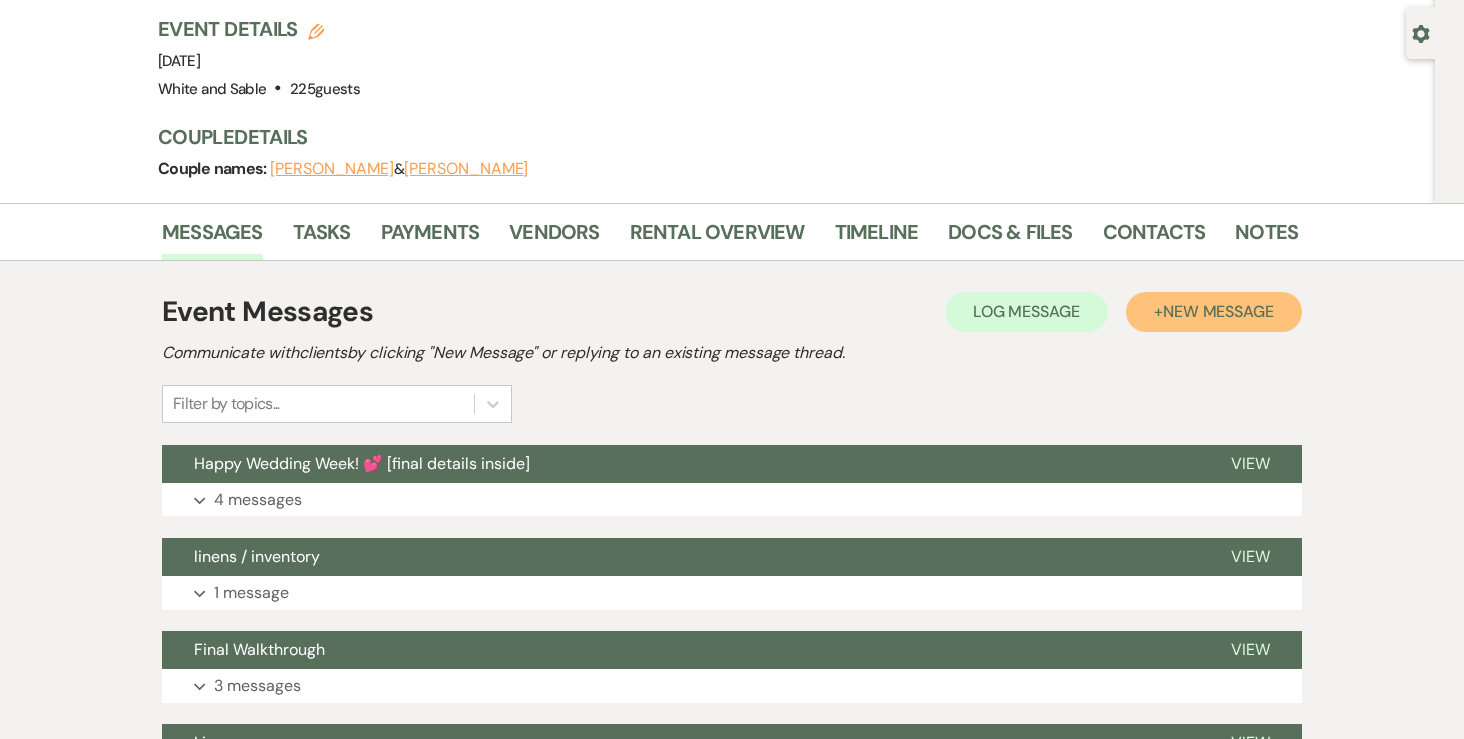 click on "New Message" at bounding box center [1218, 311] 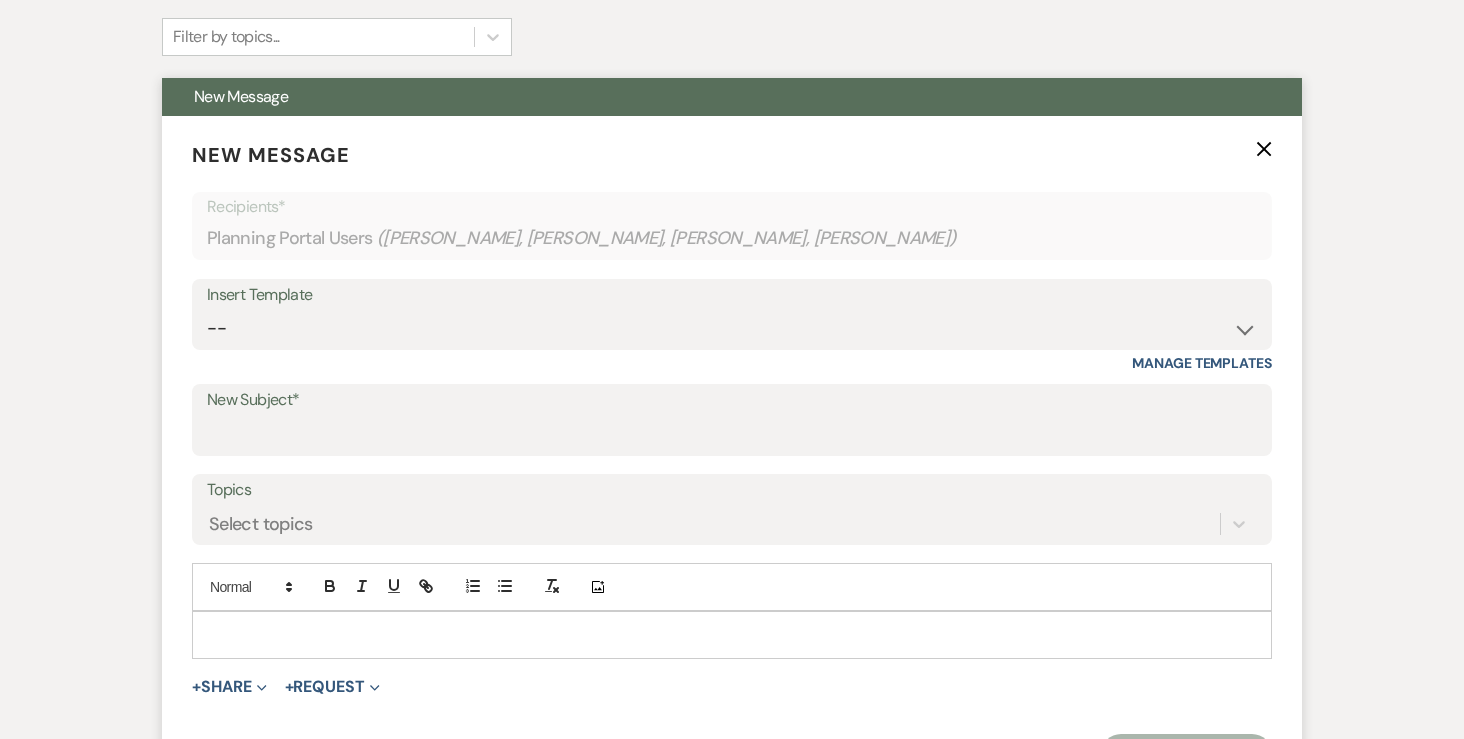 scroll, scrollTop: 547, scrollLeft: 0, axis: vertical 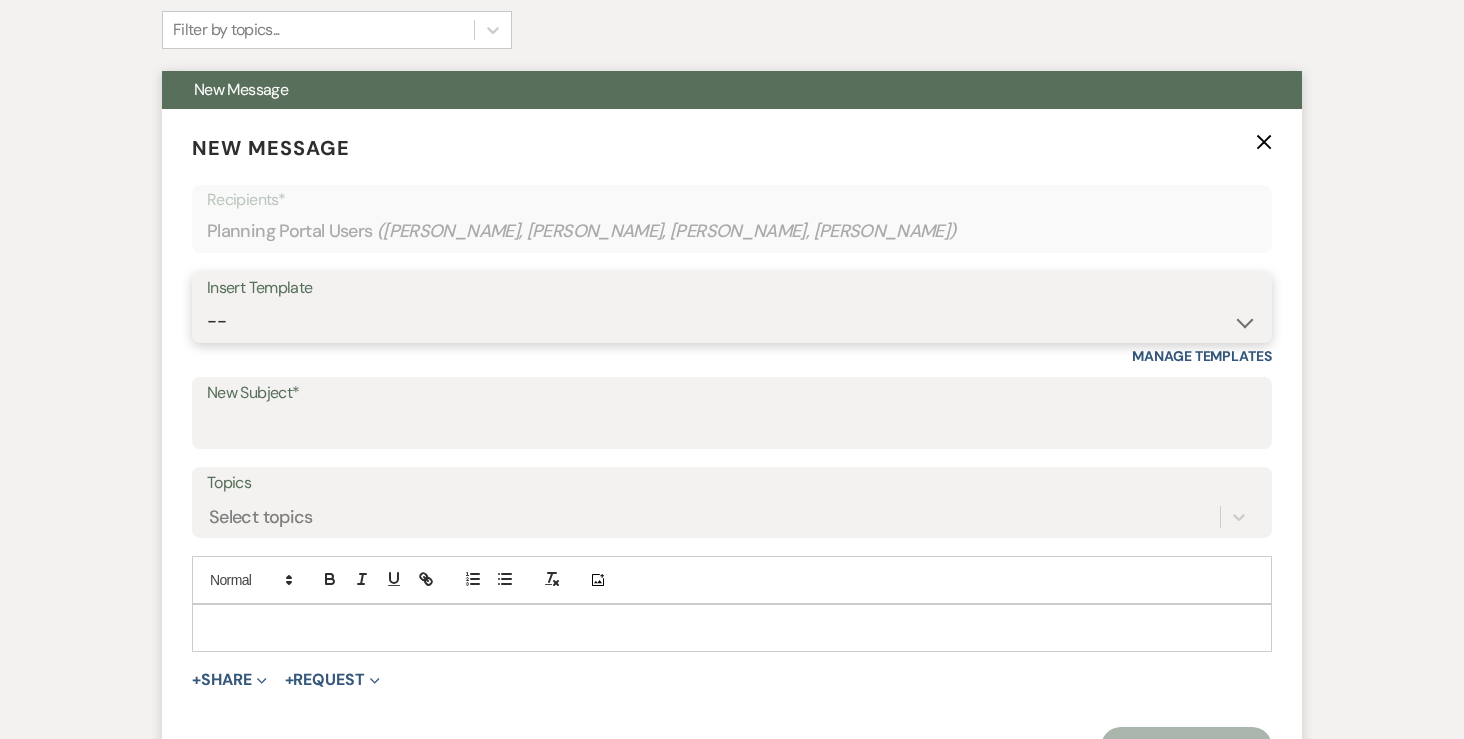 click on "-- Inquiry Response (Venue Guide) Schedule - Venue Tour Appt Confirmation Schedule - Venue Tour Appt Reminder Tour - Reschedule Tour - Follow-Up (Venue Guide) Proposal - Wedding Wedding Onboarding - Welcome Guide and Weven Planning Portal Introduction Inquiry Follow-Up: 5 Tips for Stress-Free Planning Inquiry - Available Dates Inquiry Follow-Up: Tour Invitation Inquiry Follow-Up: Unique Features Inquiry Follow-Up: Planning at W&S Insurance Exception Response Friday Weddings Sunday Weddings Baseball Poop or get off toliet (Venue Guide) Concession Speech Onboarding - Welcome Magazine and Weven Planning Portal Introduction (NON-Wedding Events) Day-of Coordinators Schedule - Venue IN-PERSON Tour Appt Confirmation Outside Food Info Cooper Films Thursday Weddings Hire a Host / Host a Toast Follow-follow up Recommended Vendors Weekend Tours Catering Guidelines & Vendor COI Requirements Inventory List to Booked Couples Cancellation Form Teresa Template Client Communication (parents requesting calls) - NEED TO EDIT" at bounding box center [732, 321] 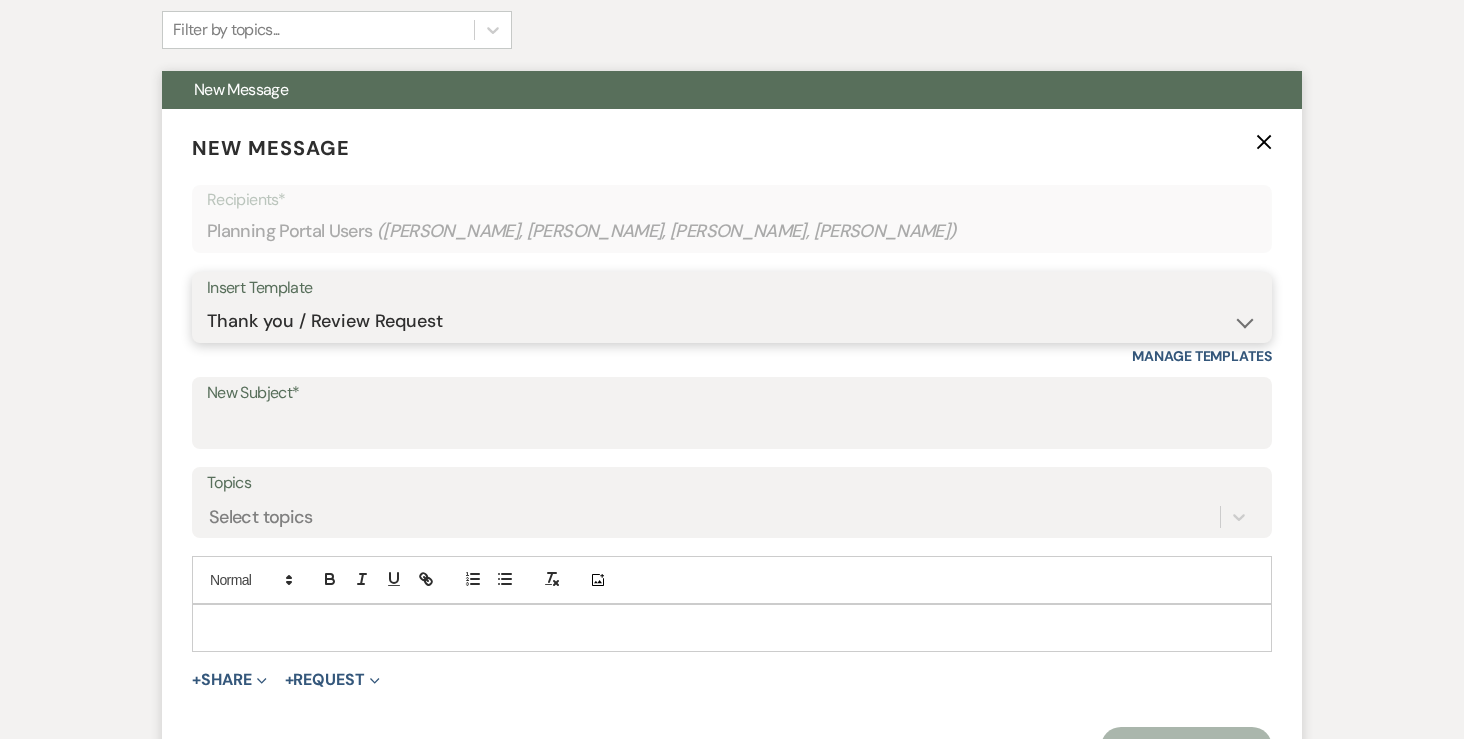 type on "Thank you! 💕" 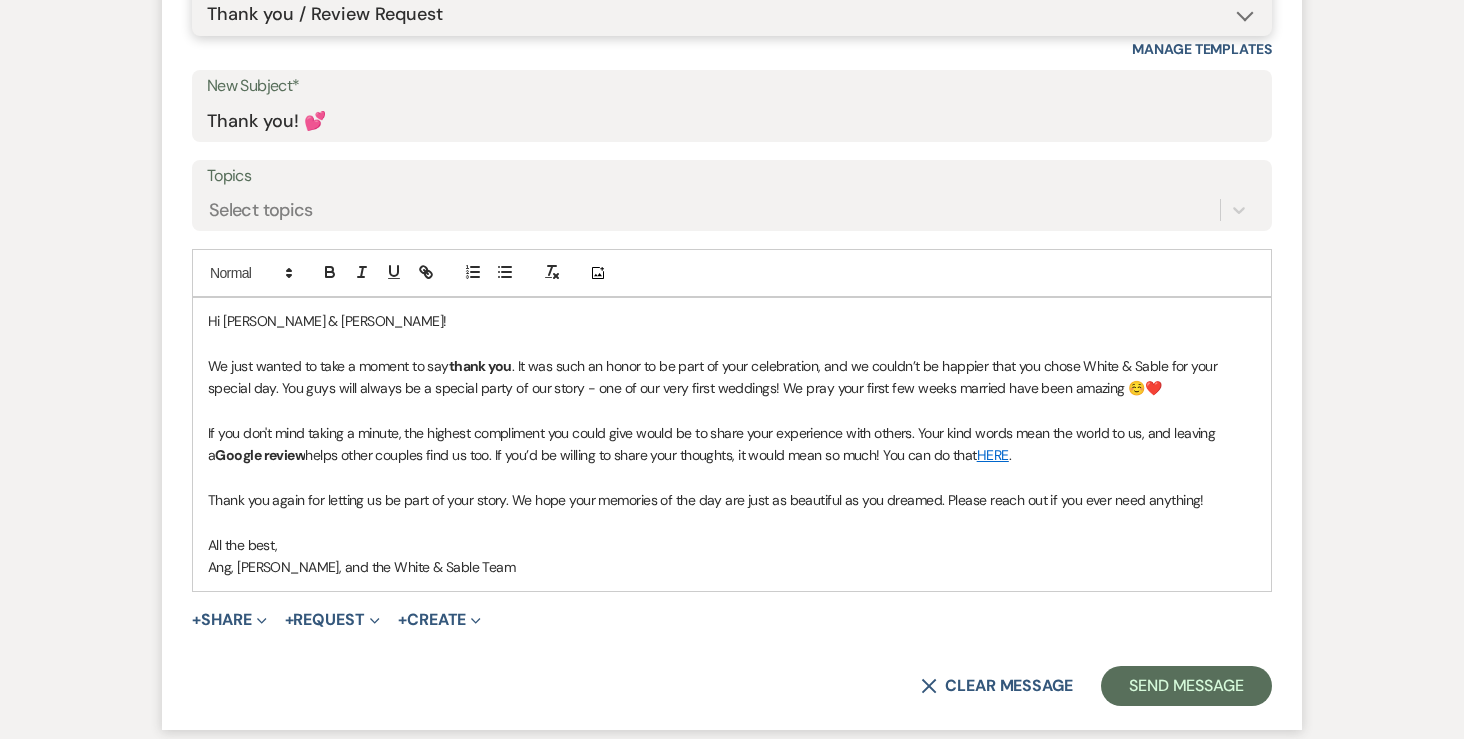 scroll, scrollTop: 857, scrollLeft: 0, axis: vertical 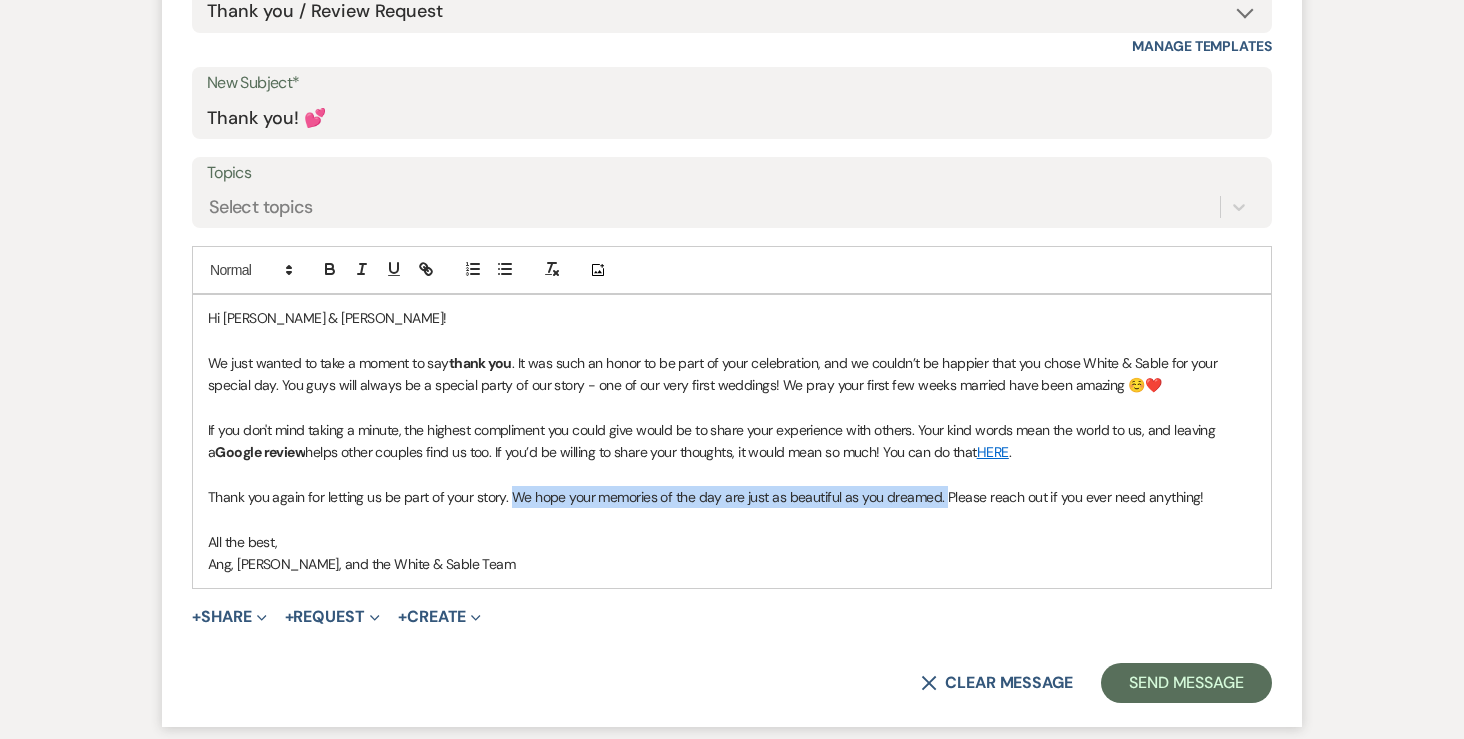 drag, startPoint x: 513, startPoint y: 500, endPoint x: 945, endPoint y: 501, distance: 432.00116 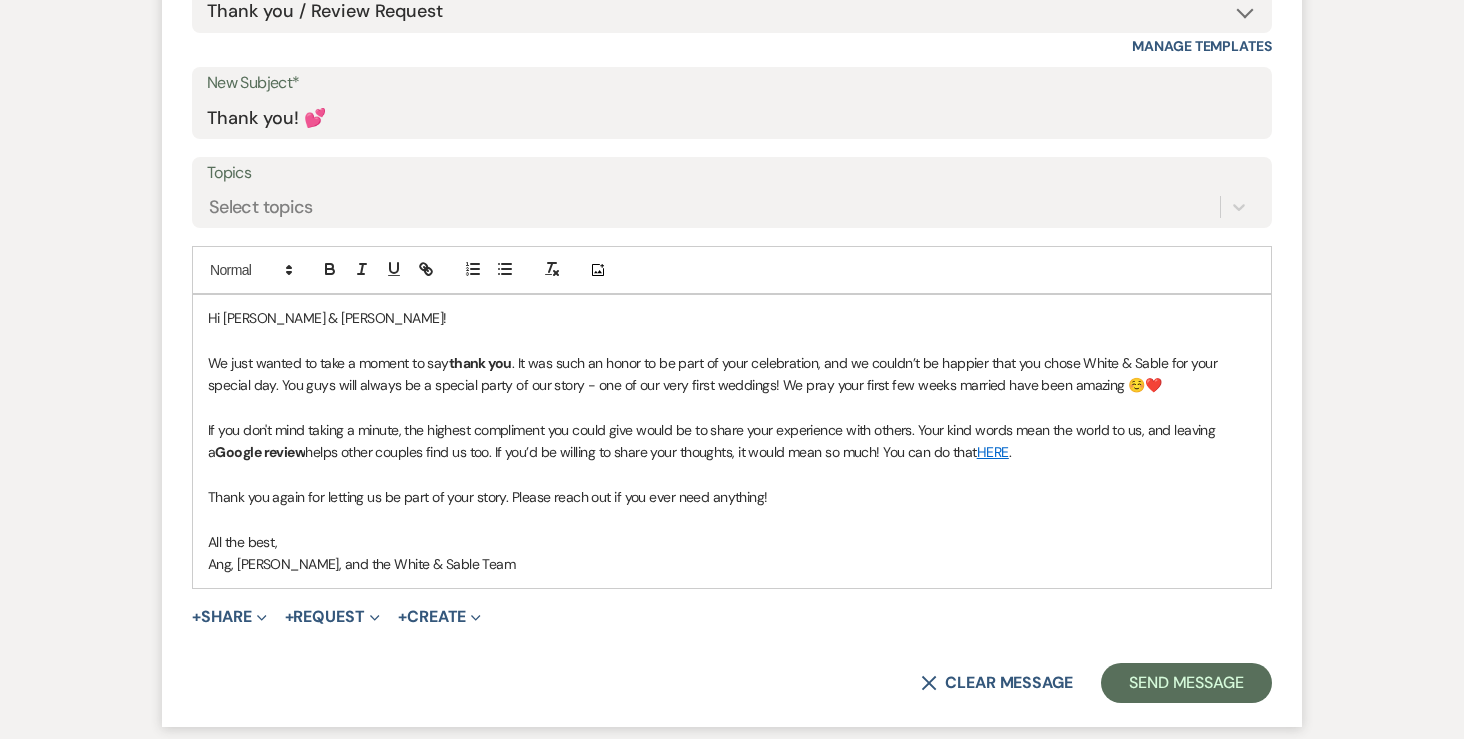 type 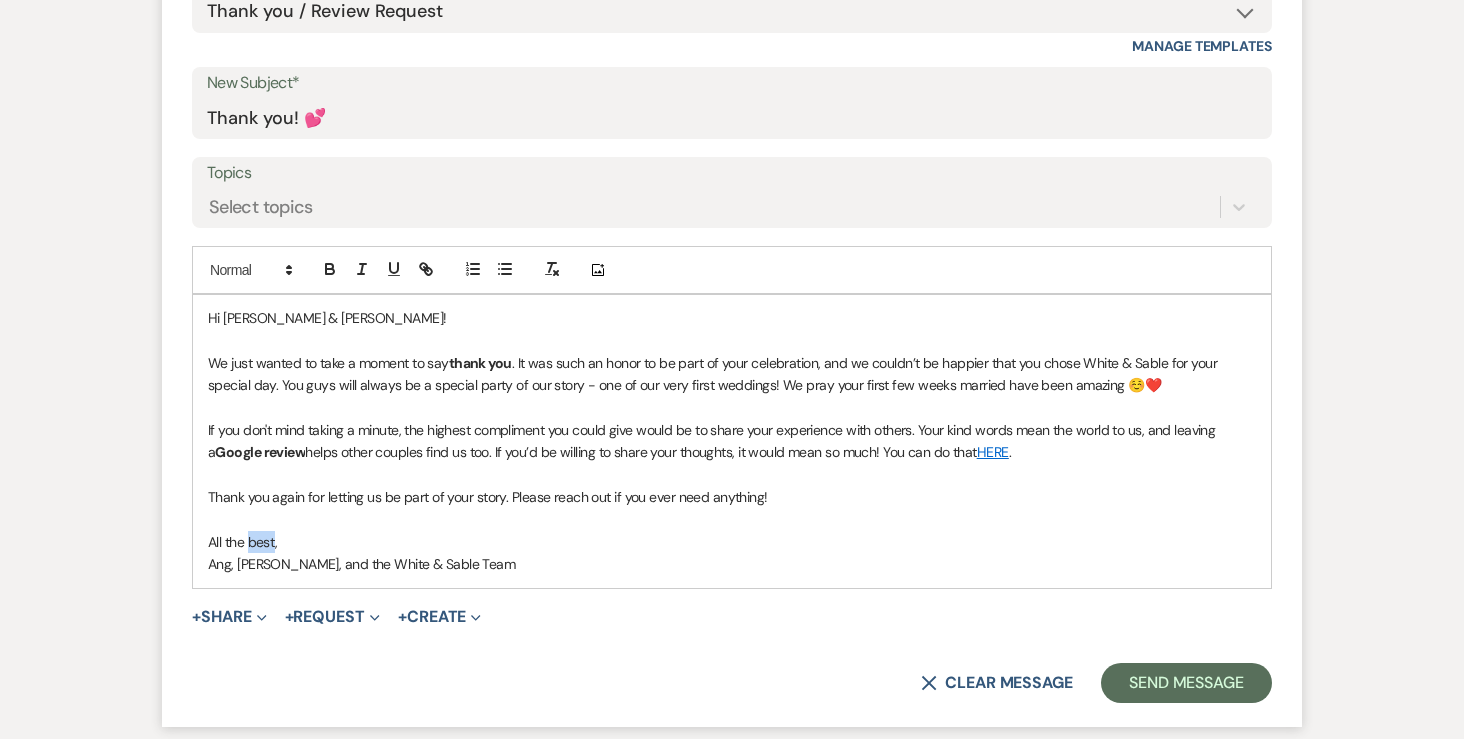click on "All the best," at bounding box center (732, 542) 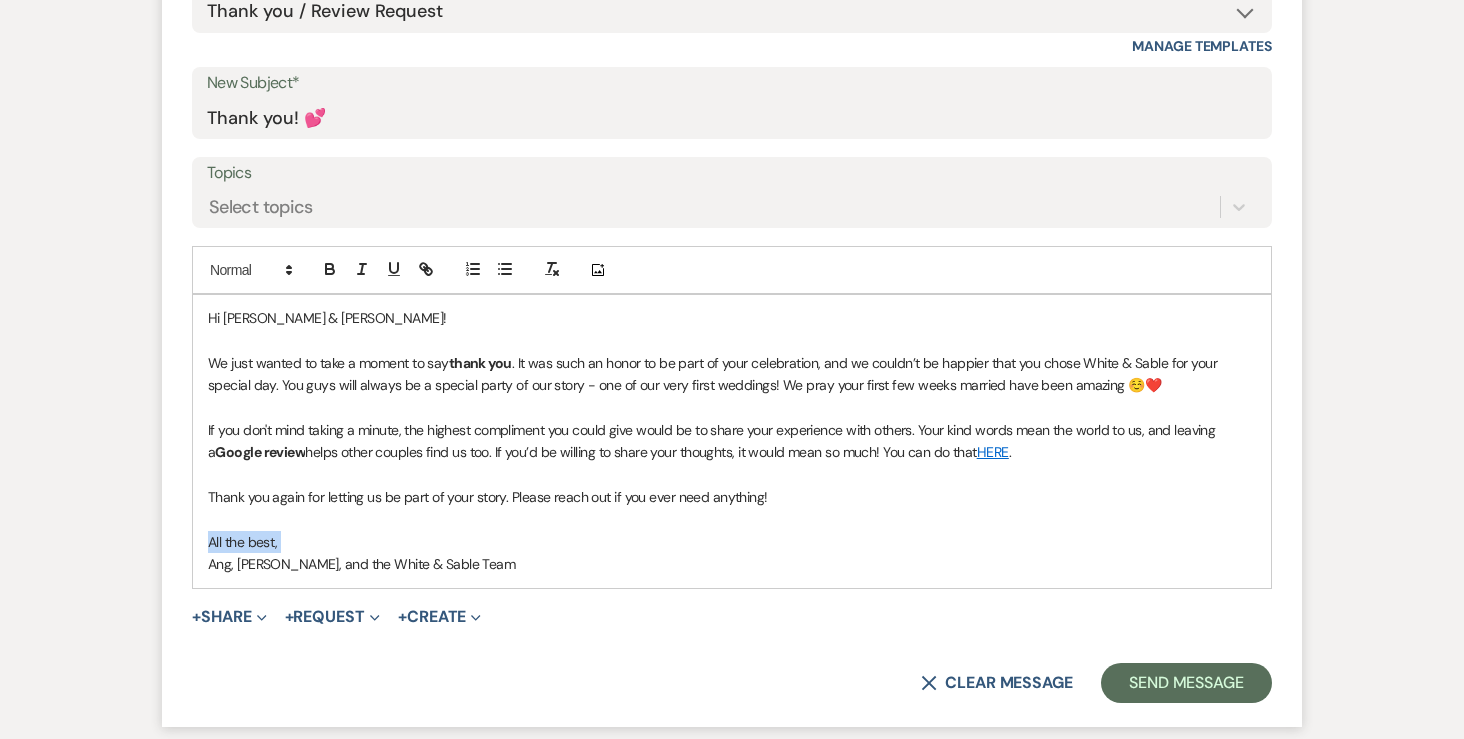 click on "All the best," at bounding box center [732, 542] 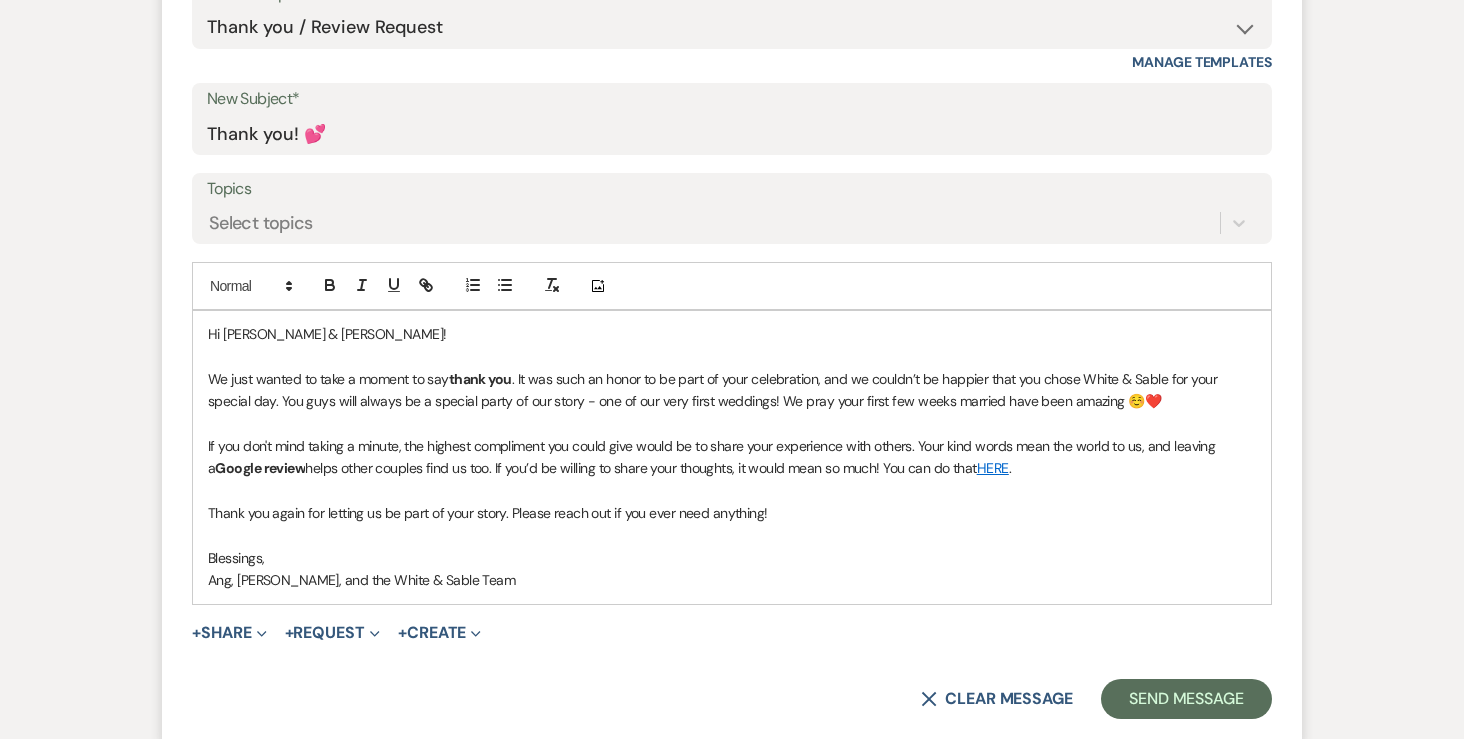 scroll, scrollTop: 844, scrollLeft: 0, axis: vertical 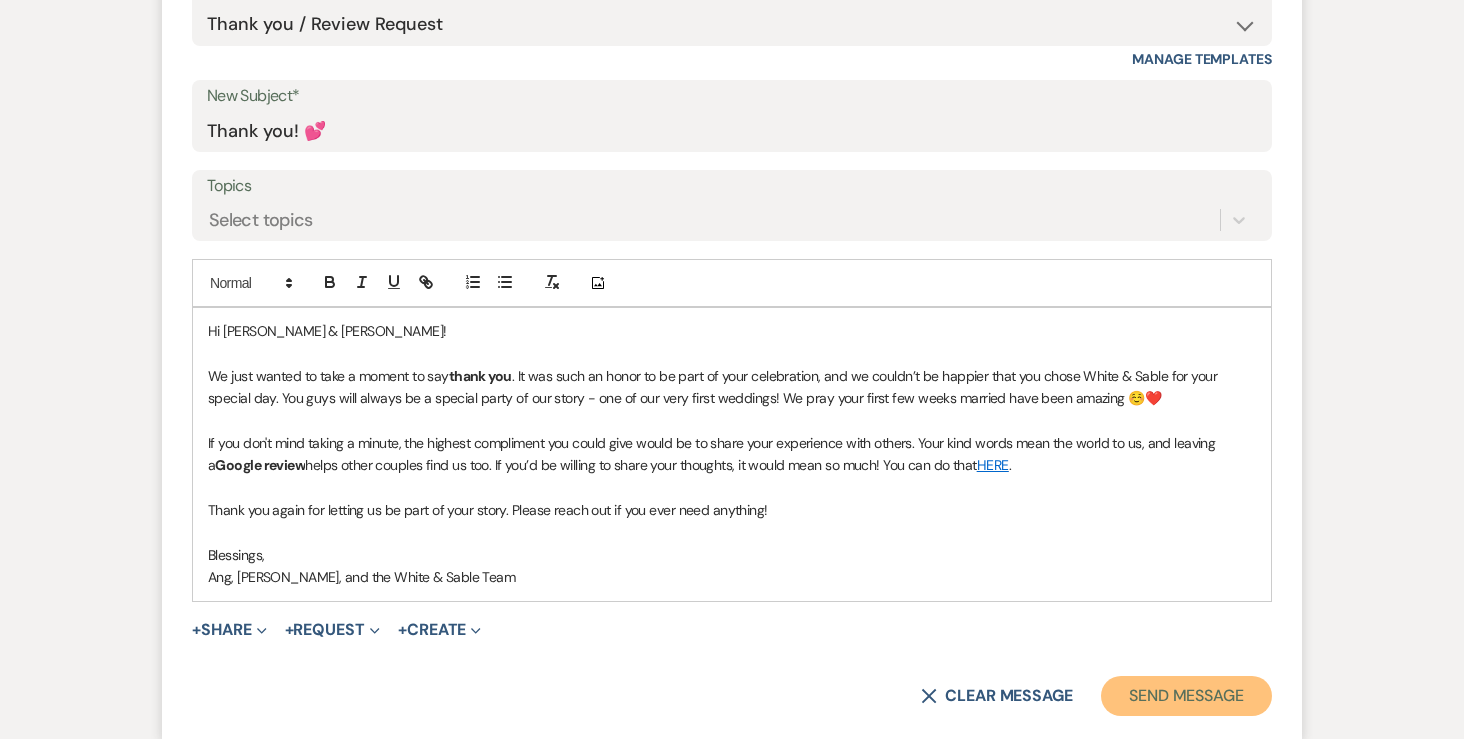 click on "Send Message" at bounding box center [1186, 696] 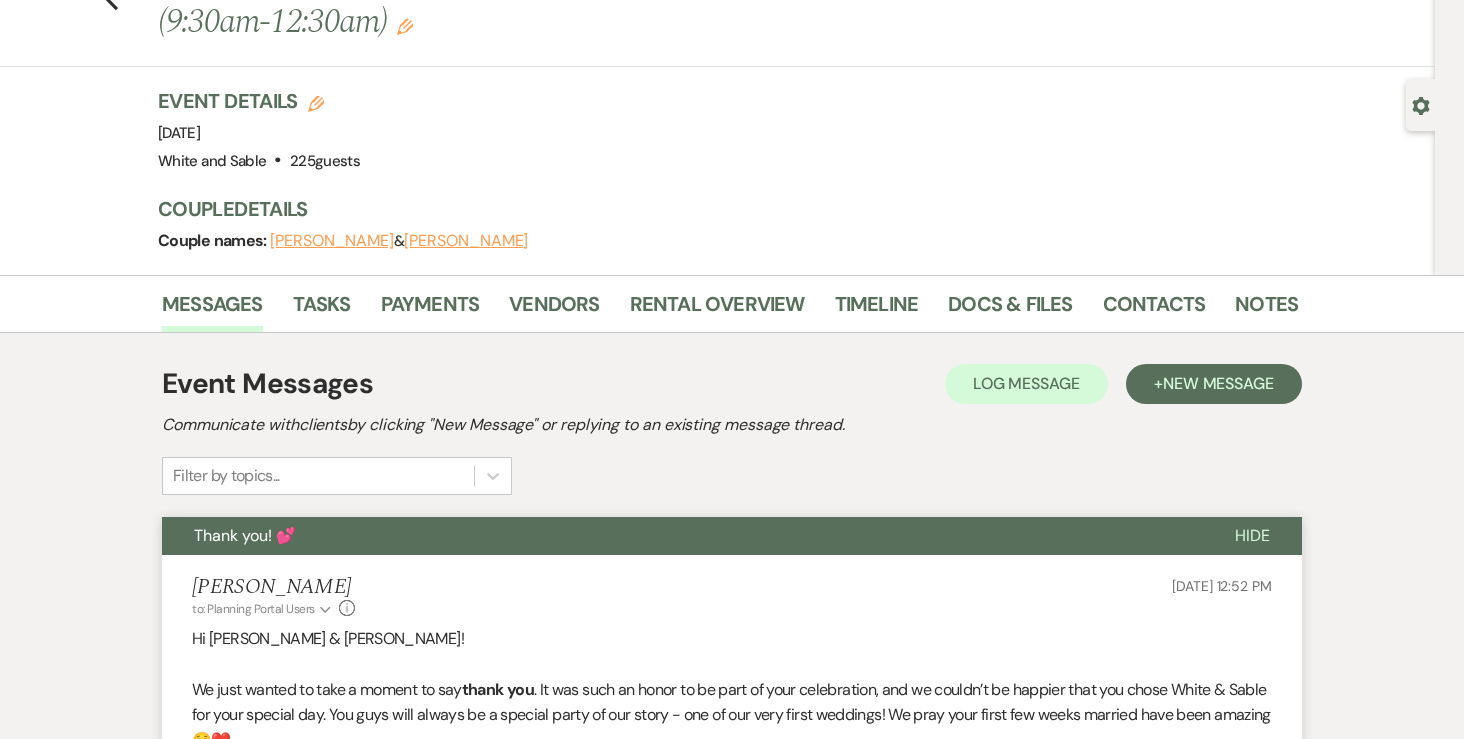 scroll, scrollTop: 0, scrollLeft: 0, axis: both 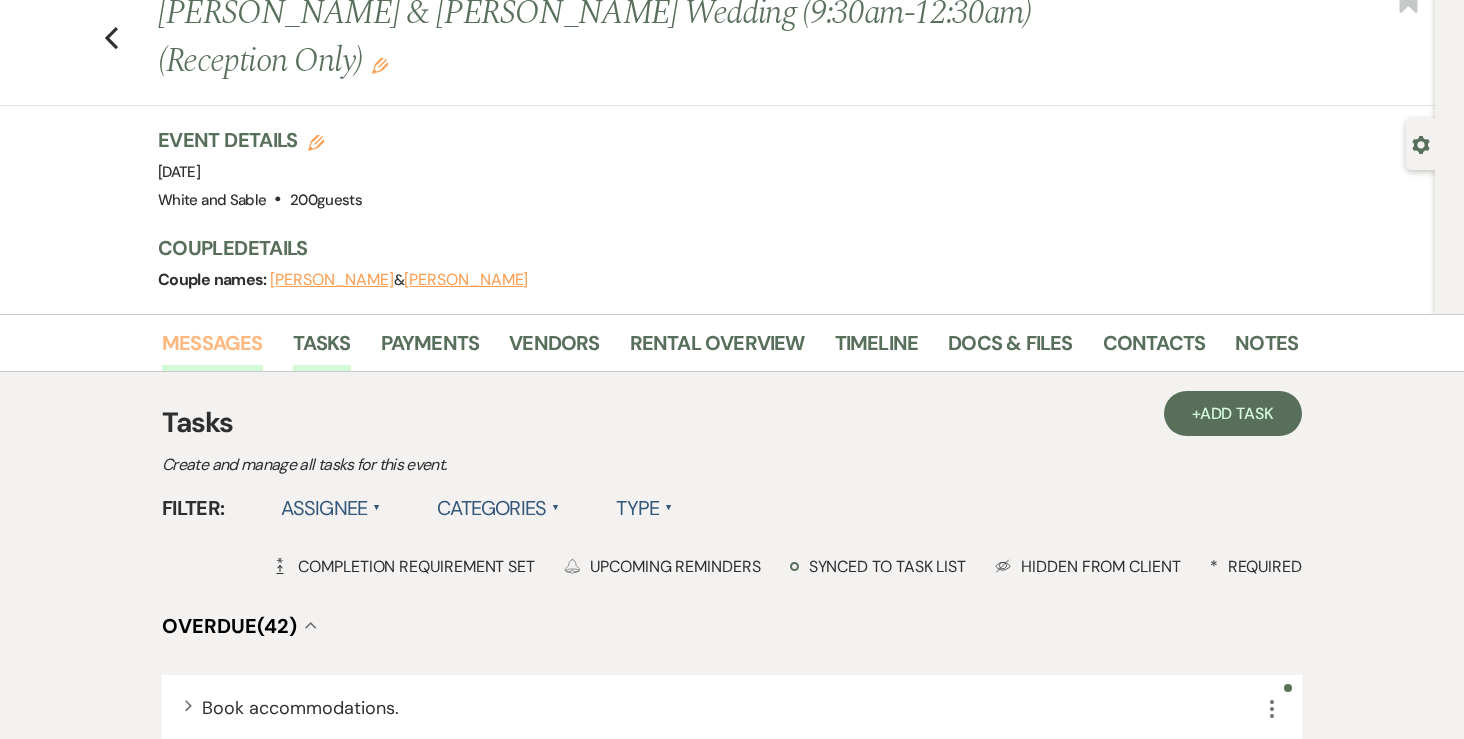 click on "Messages" at bounding box center (212, 349) 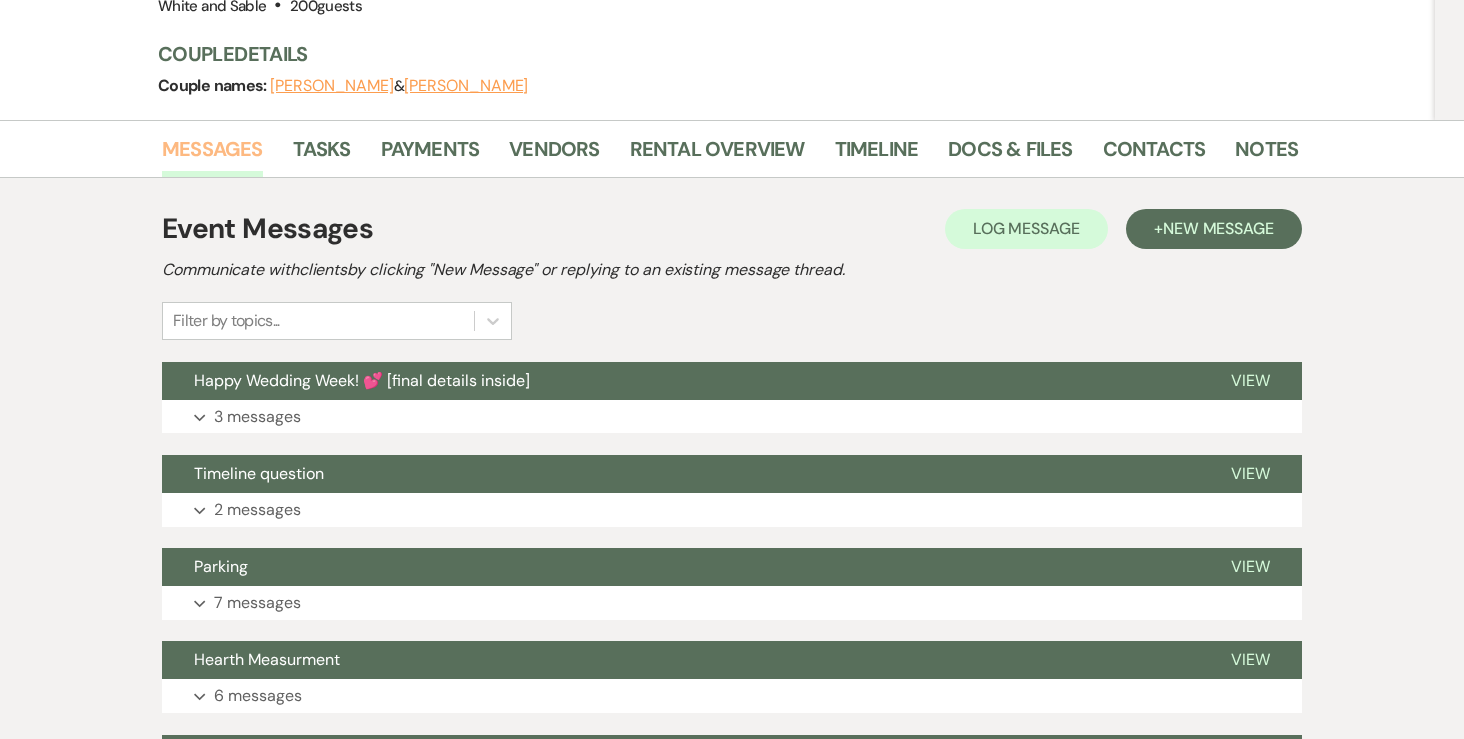 scroll, scrollTop: 285, scrollLeft: 0, axis: vertical 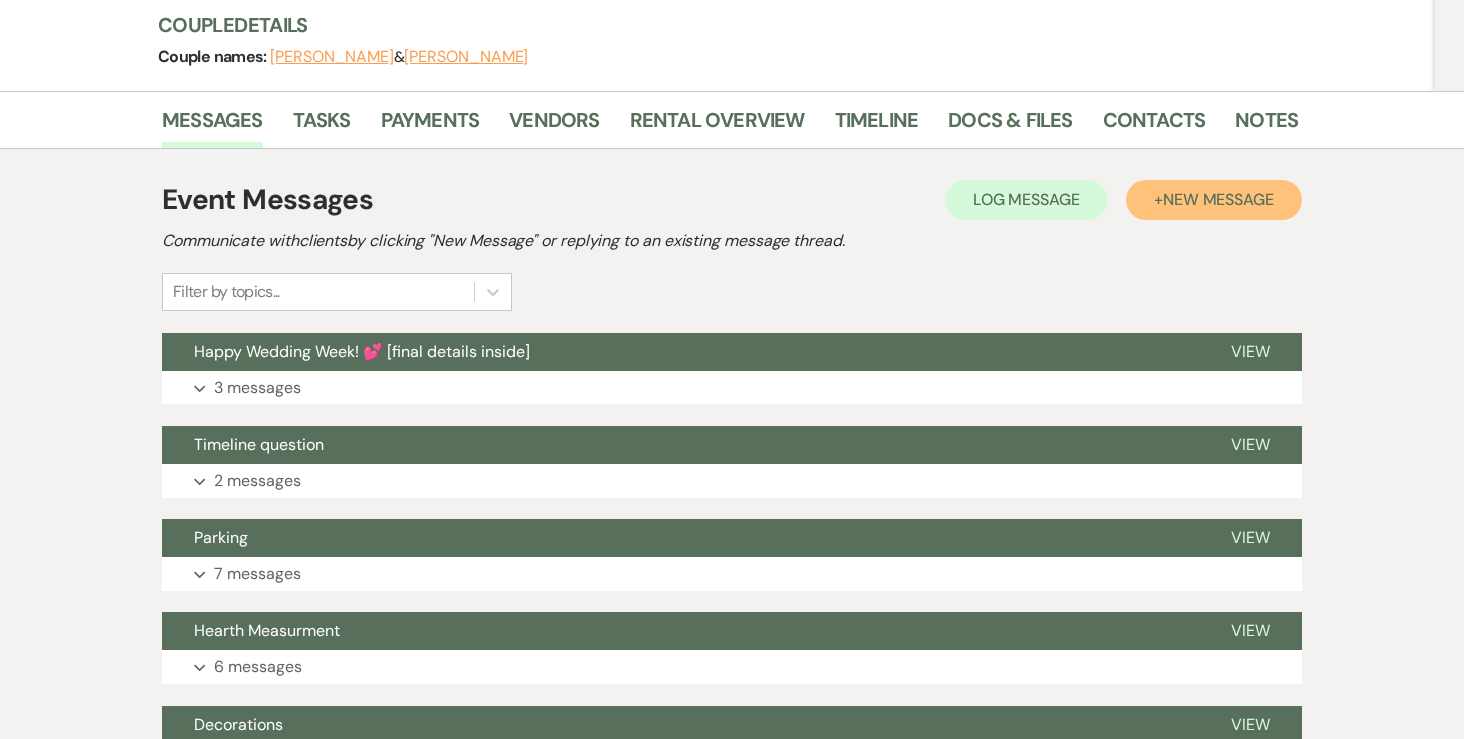 click on "New Message" at bounding box center [1218, 199] 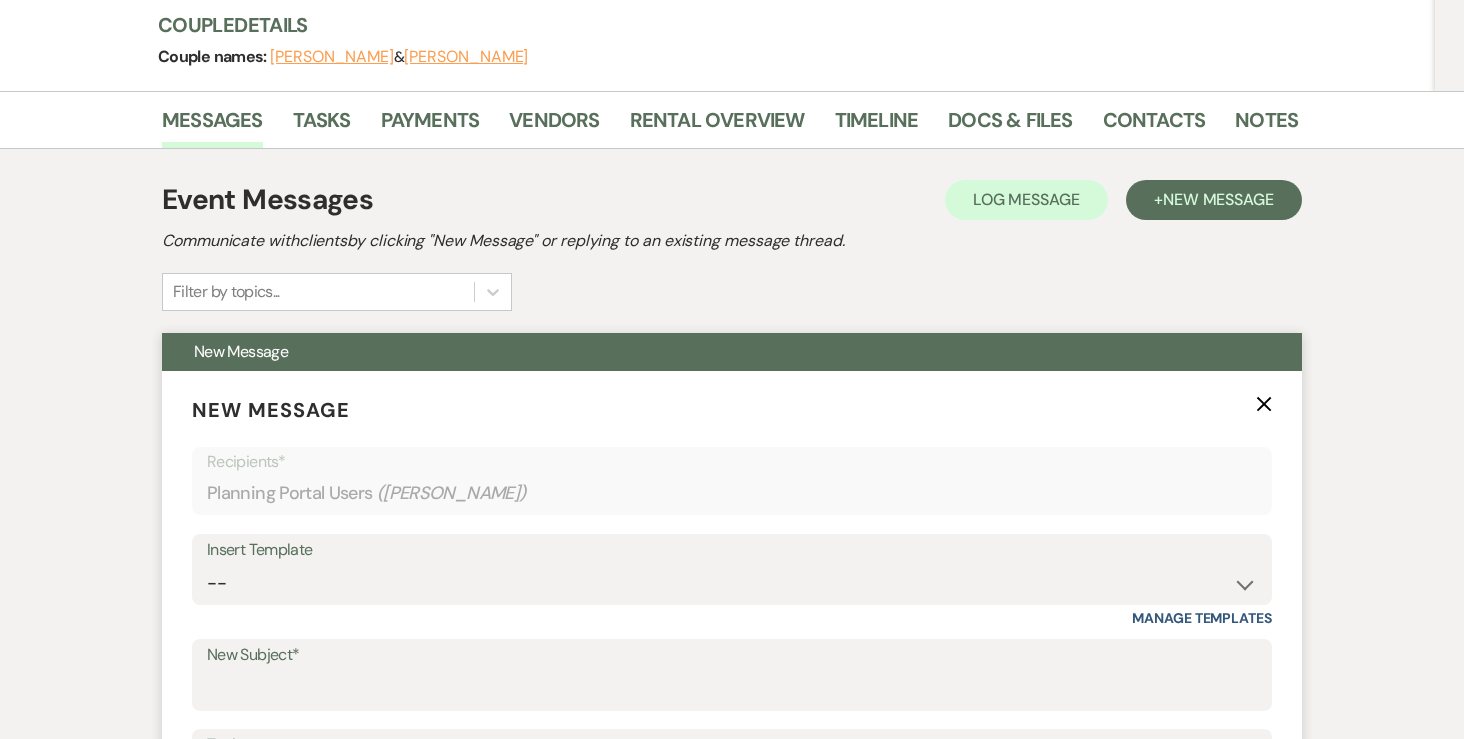click on "Insert Template" at bounding box center (732, 550) 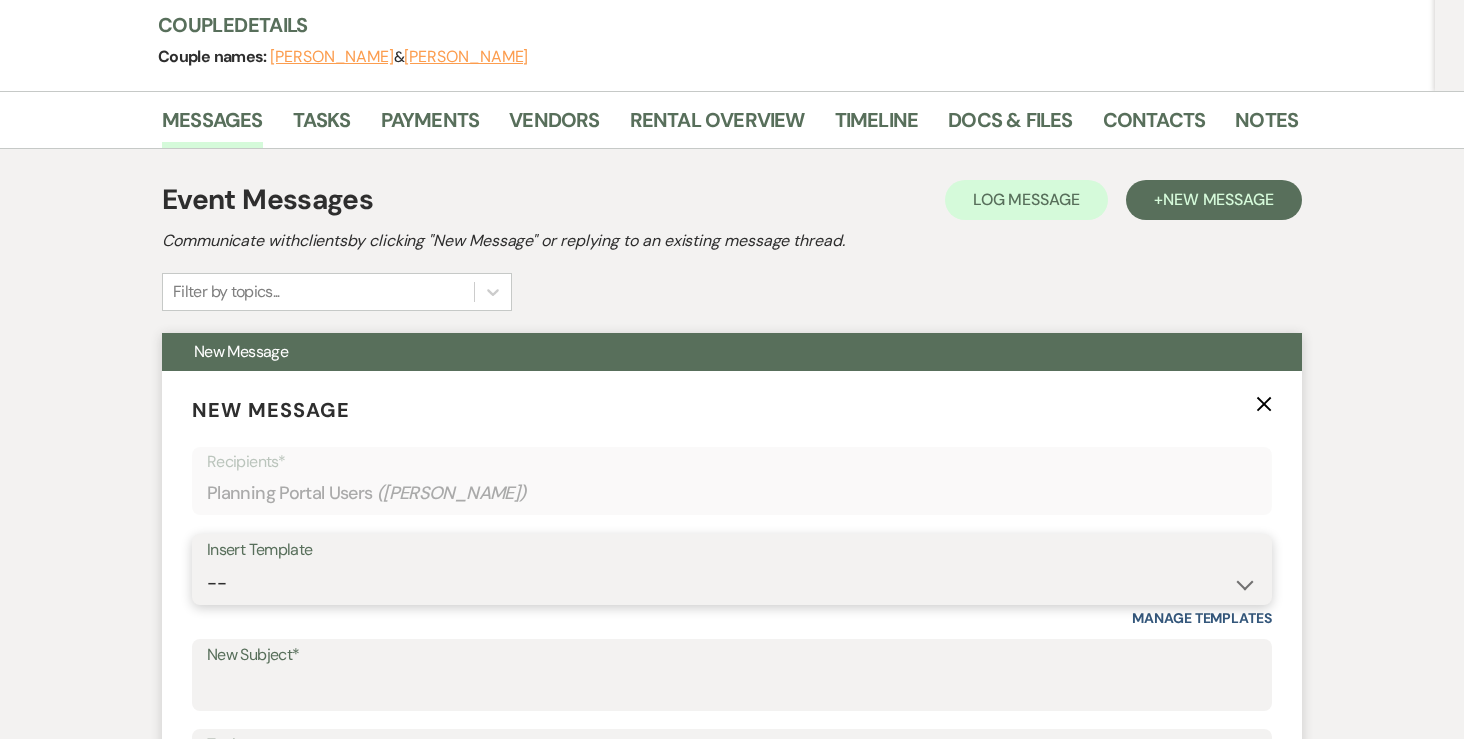 click on "-- Inquiry Response (Venue Guide) Schedule - Venue Tour Appt Confirmation Schedule - Venue Tour Appt Reminder Tour - Reschedule Tour - Follow-Up (Venue Guide) Proposal - Wedding Wedding Onboarding - Welcome Guide and Weven Planning Portal Introduction Inquiry Follow-Up: 5 Tips for Stress-Free Planning Inquiry - Available Dates Inquiry Follow-Up: Tour Invitation Inquiry Follow-Up: Unique Features Inquiry Follow-Up: Planning at W&S Insurance Exception Response [DATE] Weddings [DATE] Weddings Baseball Poop or get off toliet (Venue Guide) Concession Speech Onboarding - Welcome Magazine and Weven Planning Portal Introduction (NON-Wedding Events) Day-of Coordinators Schedule - Venue IN-PERSON Tour Appt Confirmation Outside Food Info [PERSON_NAME] Films [DATE] Weddings Hire a Host / Host a Toast Follow-follow up Recommended Vendors Weekend Tours Catering Guidelines & Vendor COI Requirements Inventory List to Booked Couples Cancellation Form [PERSON_NAME] Template Client Communication (parents requesting calls) - NEED TO EDIT" at bounding box center (732, 583) 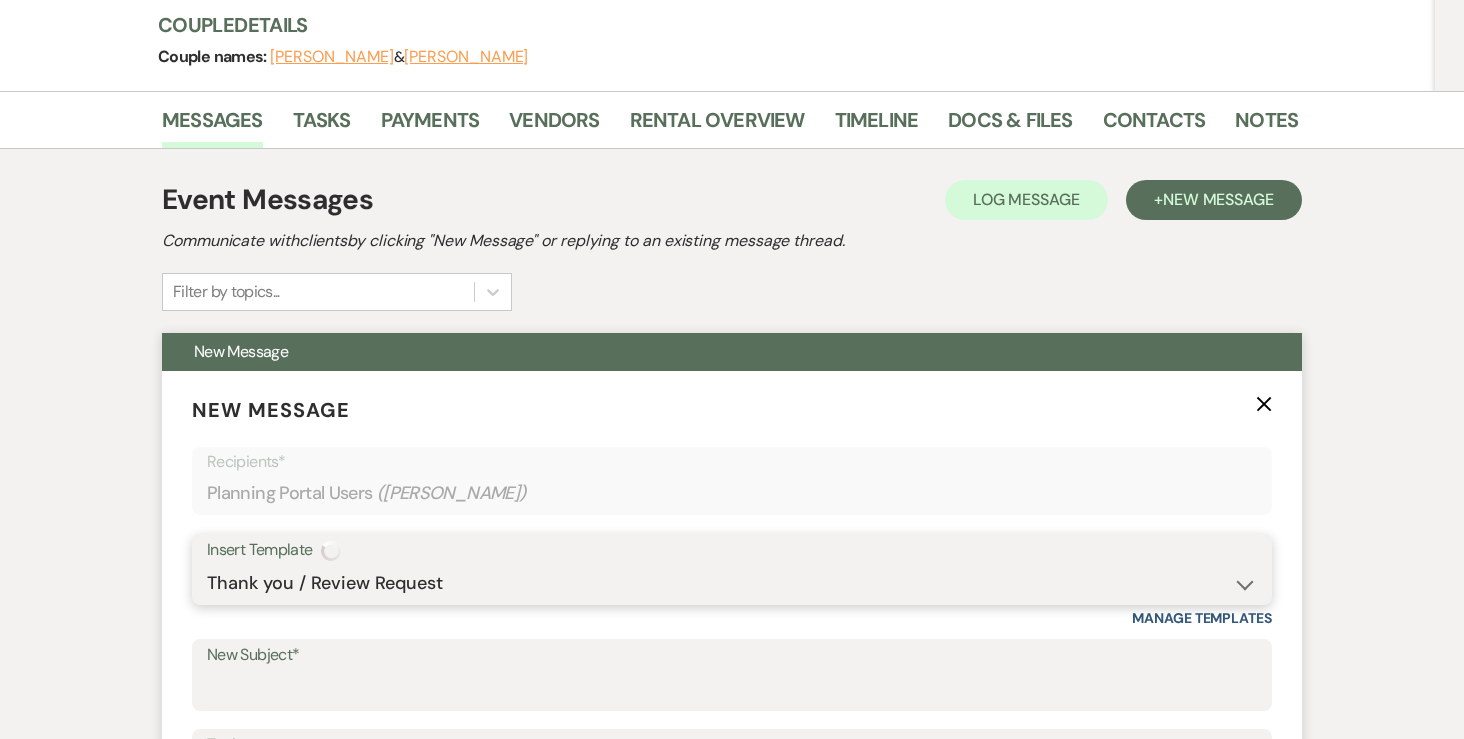 type on "Thank you! 💕" 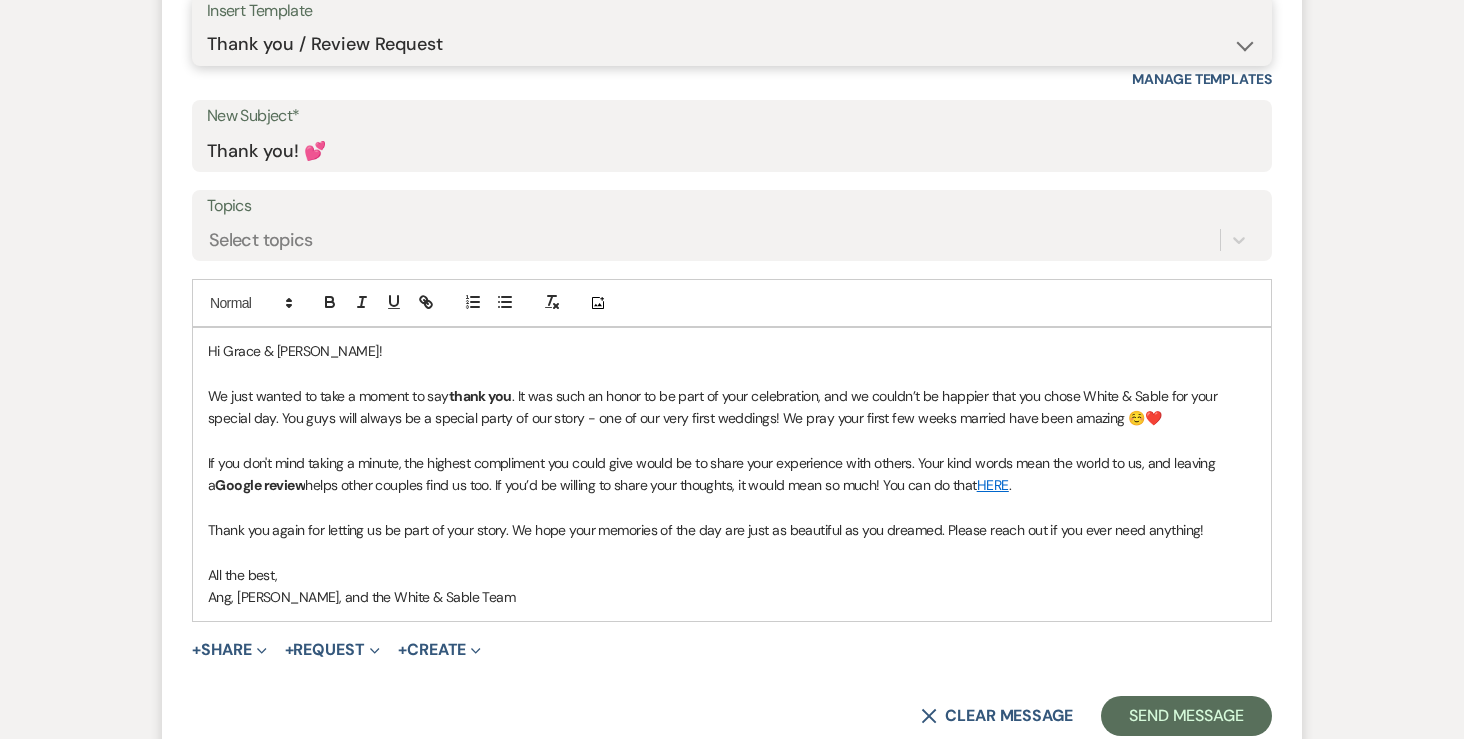 scroll, scrollTop: 859, scrollLeft: 0, axis: vertical 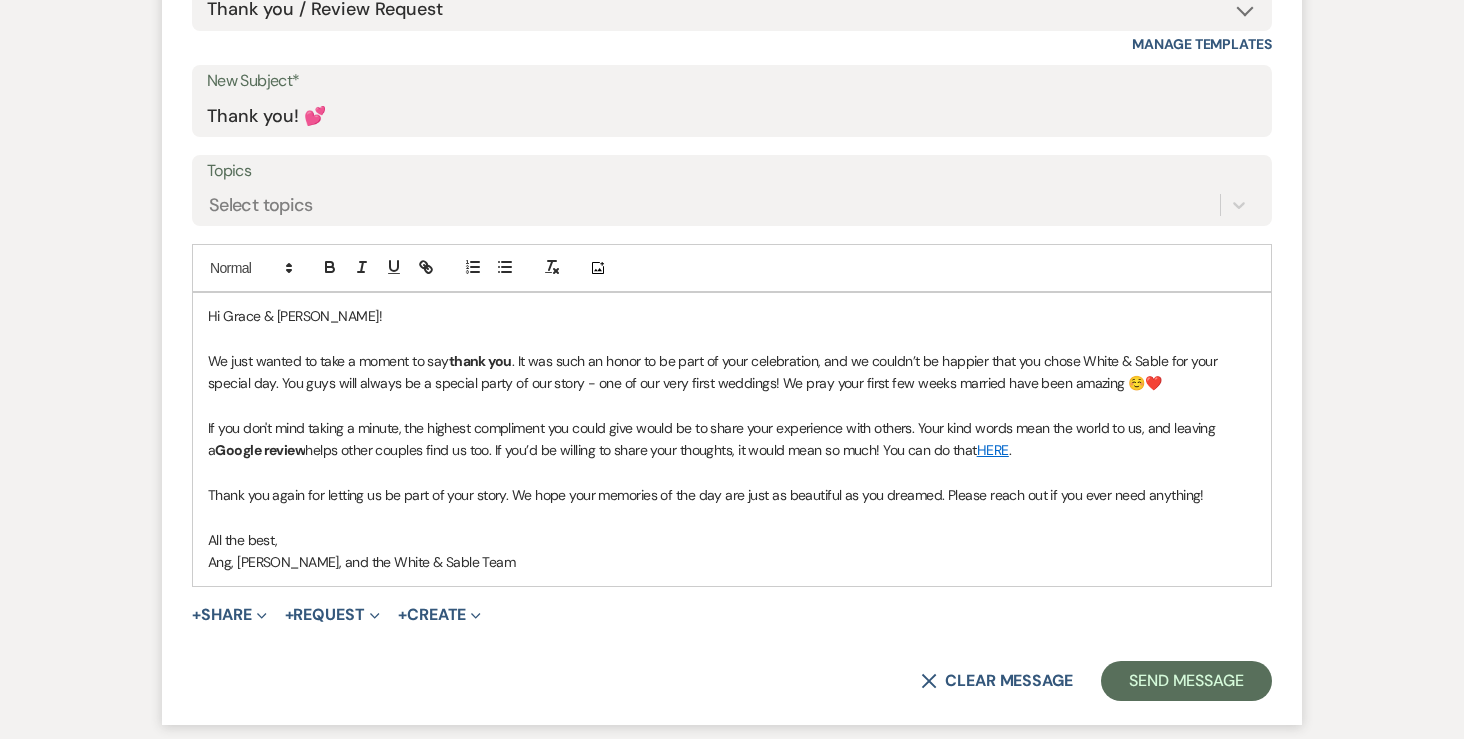click on "We just wanted to take a moment to say  thank you . It was such an honor to be part of your celebration, and we couldn’t be happier that you chose White & Sable for your special day. You guys will always be a special party of our story - one of our very first weddings! We pray your first few weeks married have been amazing ☺️❤️" at bounding box center (732, 372) 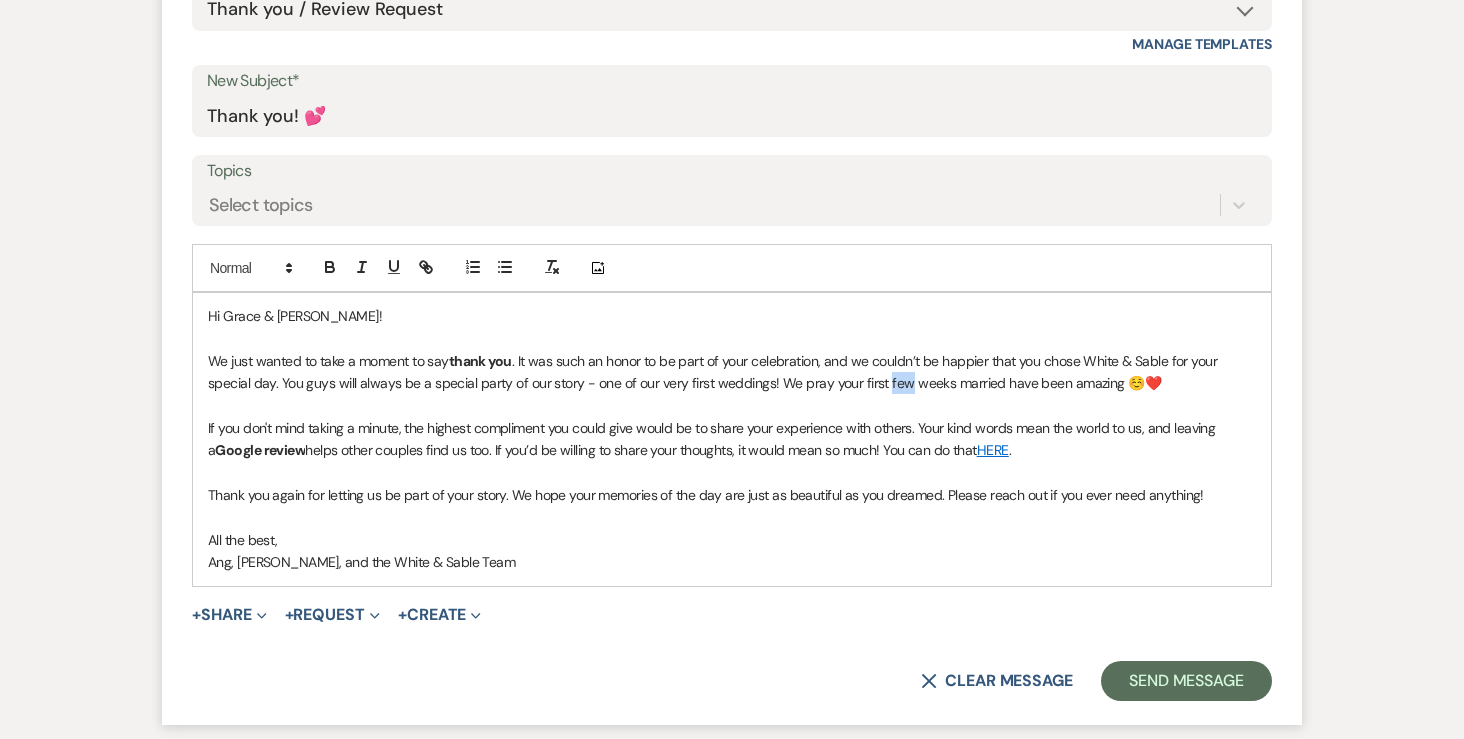 click on "We just wanted to take a moment to say  thank you . It was such an honor to be part of your celebration, and we couldn’t be happier that you chose White & Sable for your special day. You guys will always be a special party of our story - one of our very first weddings! We pray your first few weeks married have been amazing ☺️❤️" at bounding box center (732, 372) 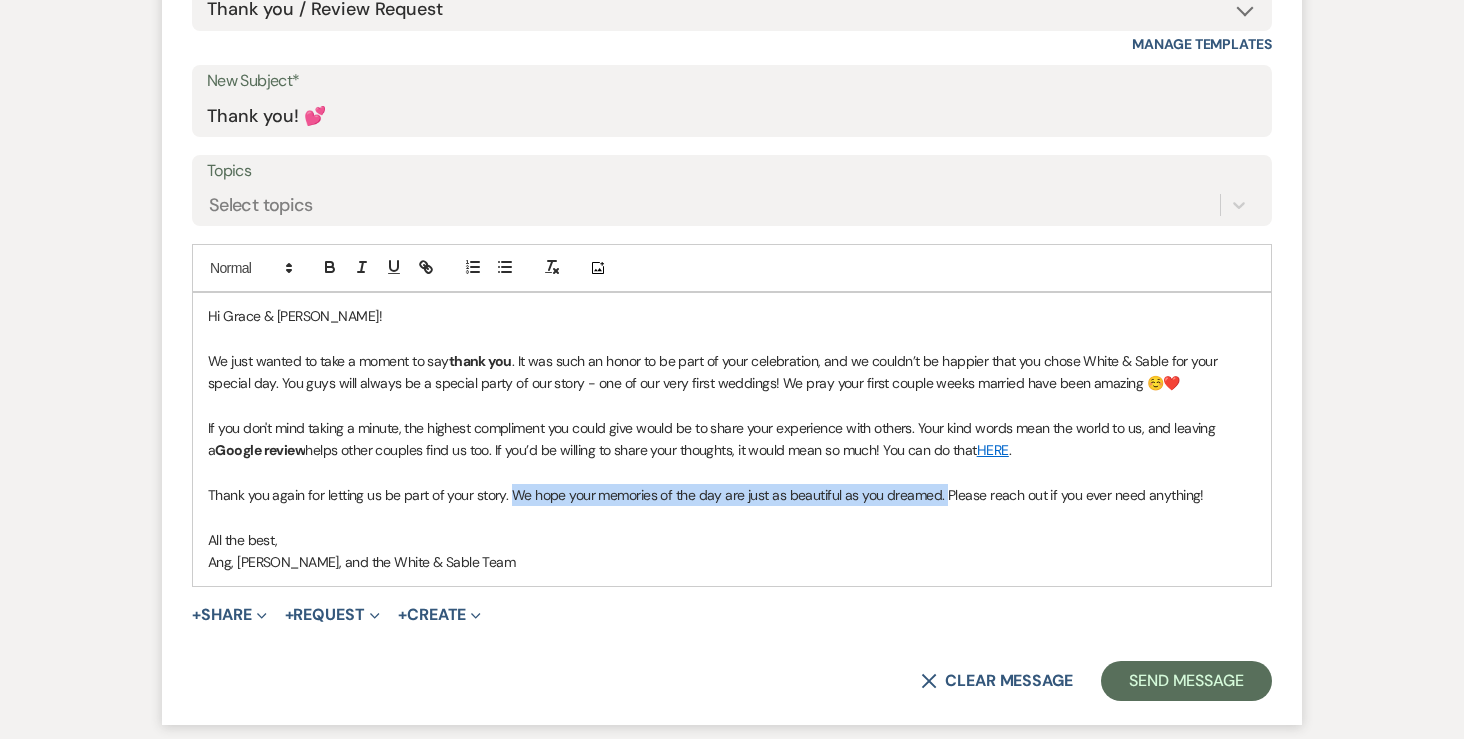 drag, startPoint x: 512, startPoint y: 493, endPoint x: 942, endPoint y: 503, distance: 430.11627 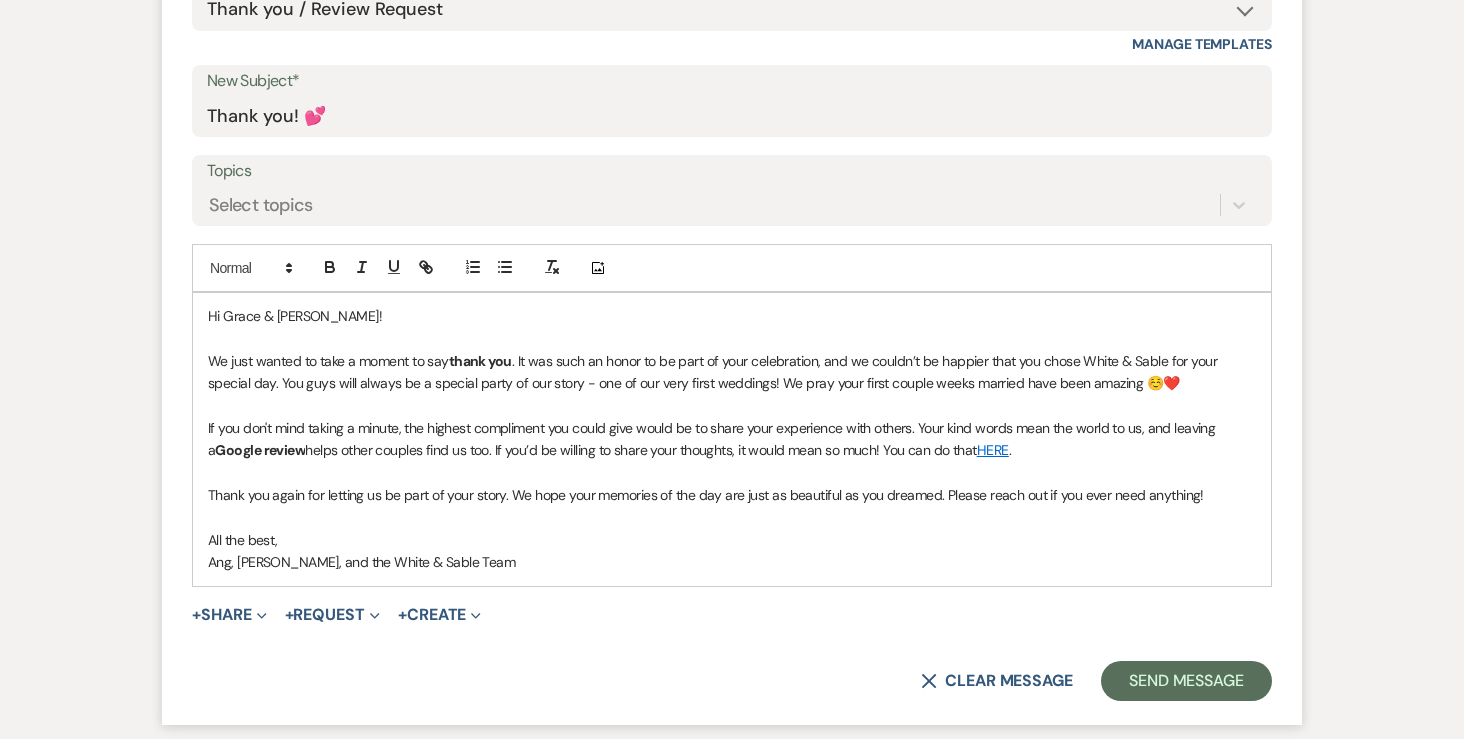 click at bounding box center [732, 518] 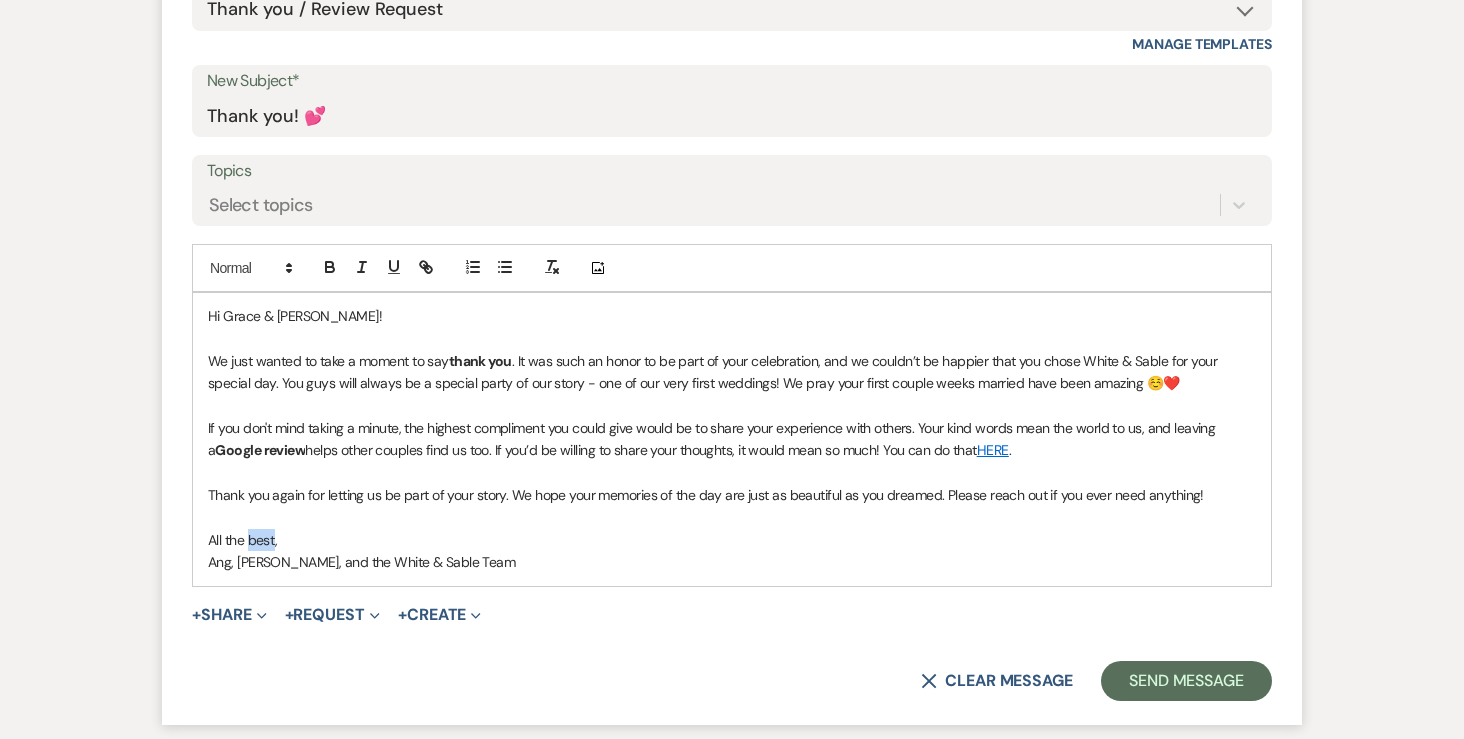 click on "All the best," at bounding box center (732, 540) 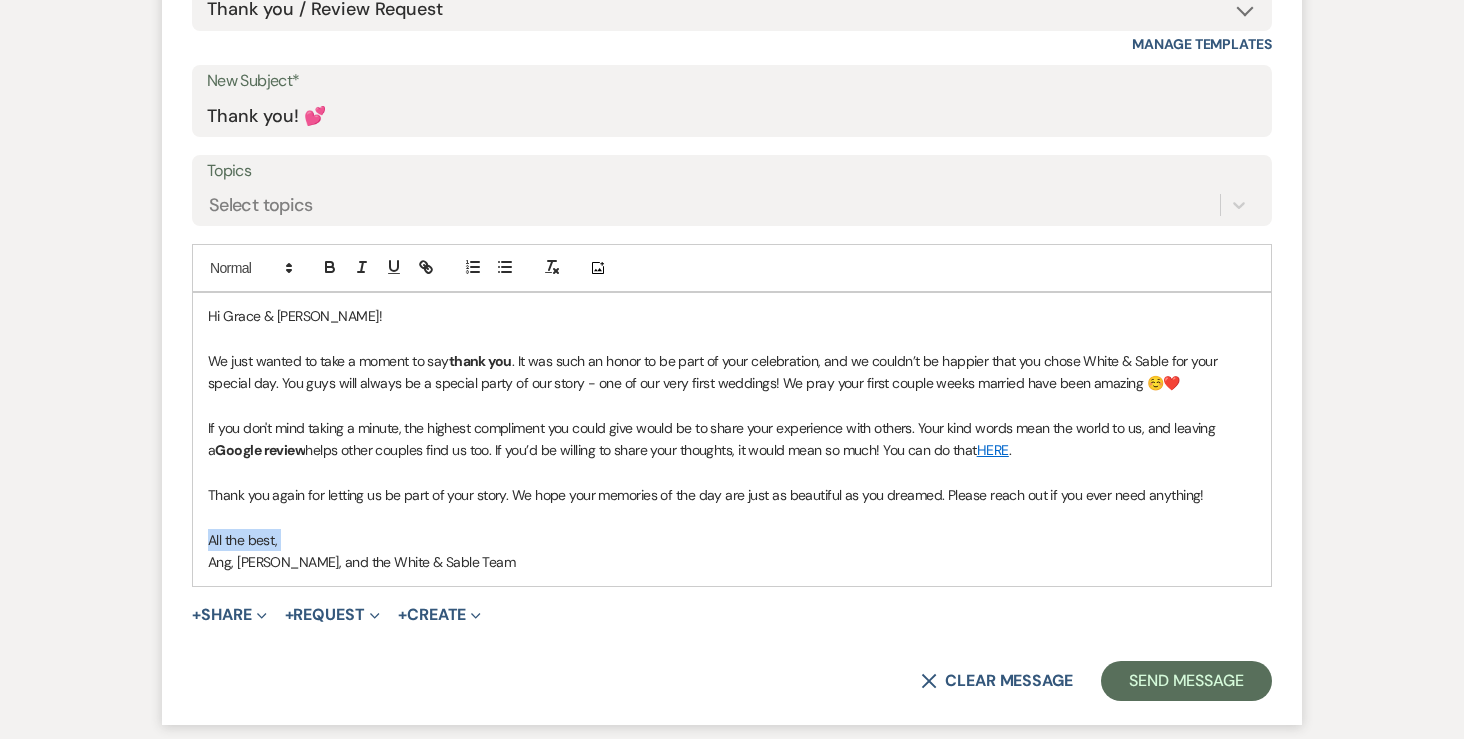 click on "All the best," at bounding box center (732, 540) 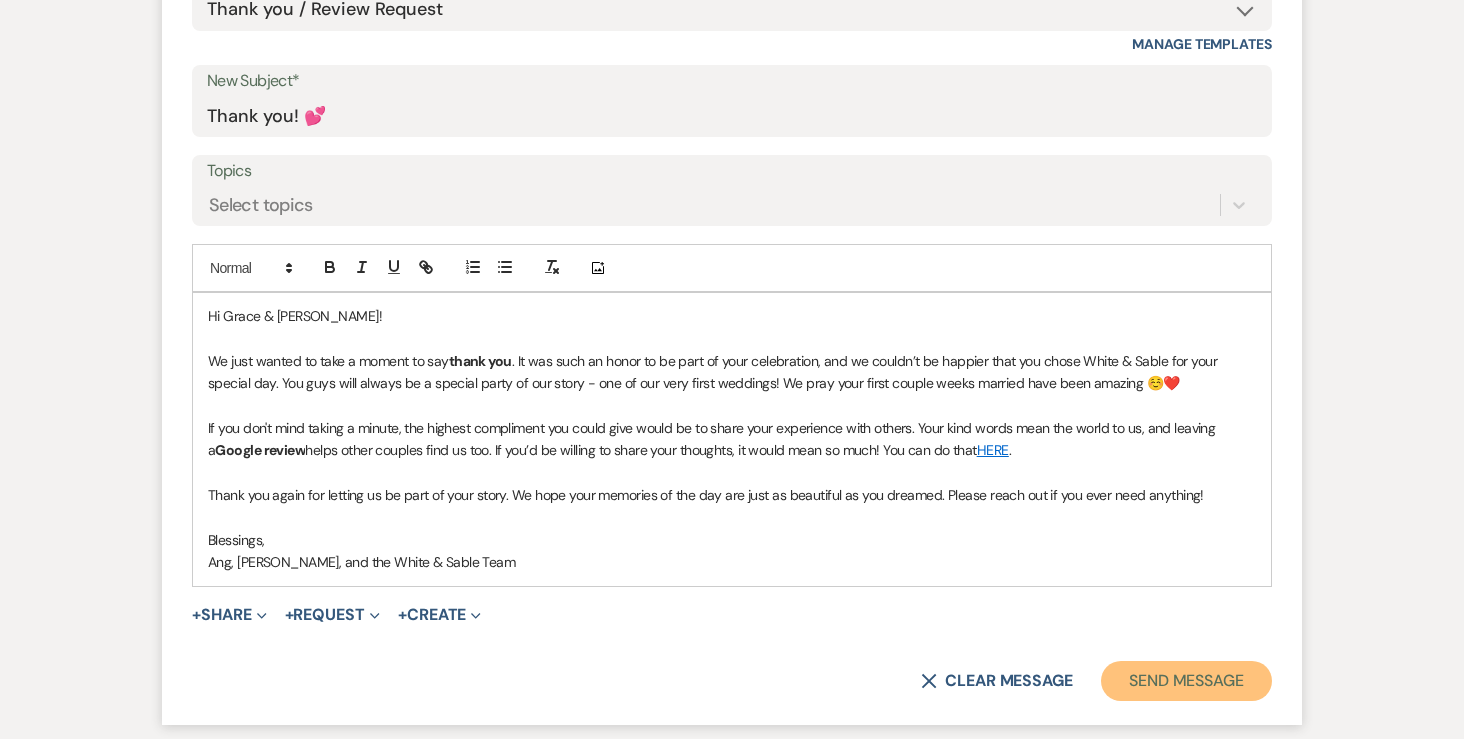 click on "Send Message" at bounding box center (1186, 681) 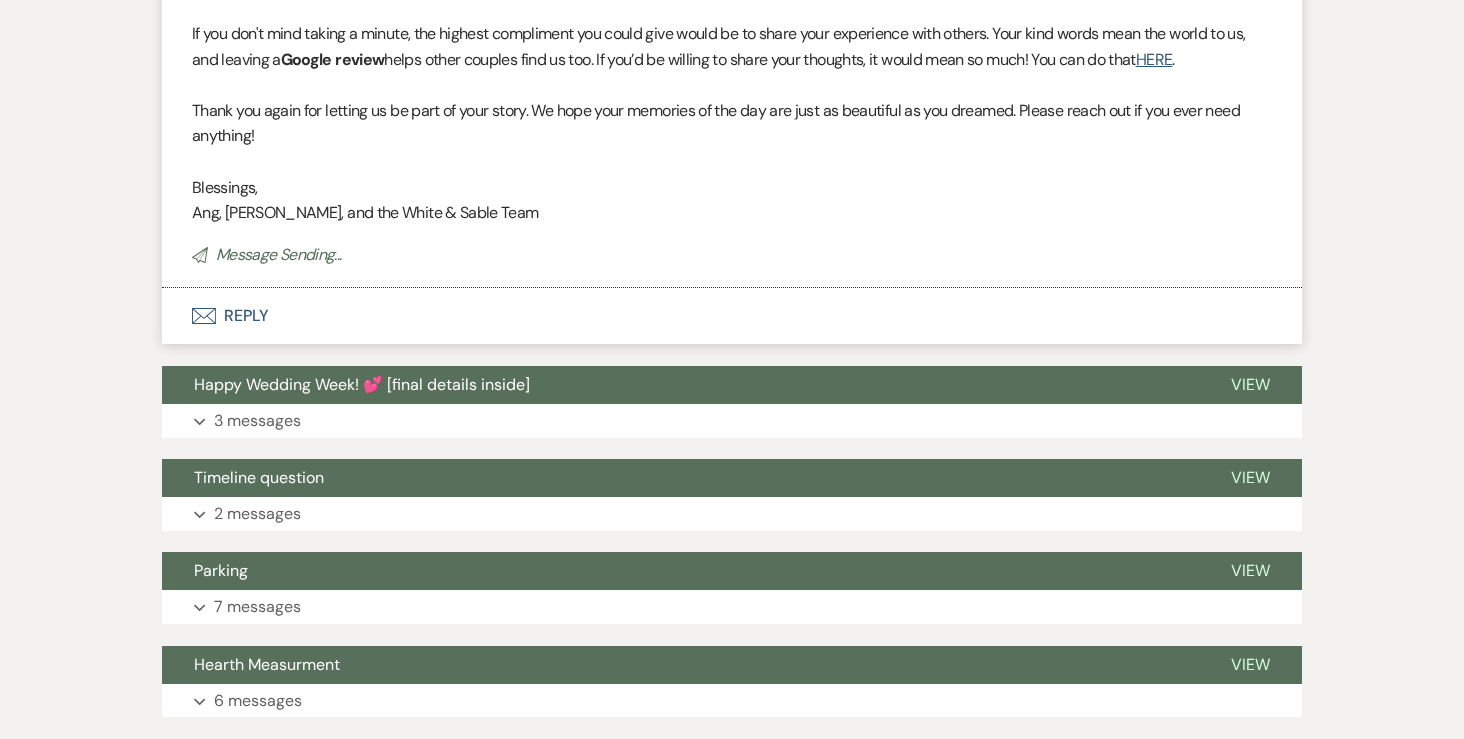 scroll, scrollTop: 116, scrollLeft: 0, axis: vertical 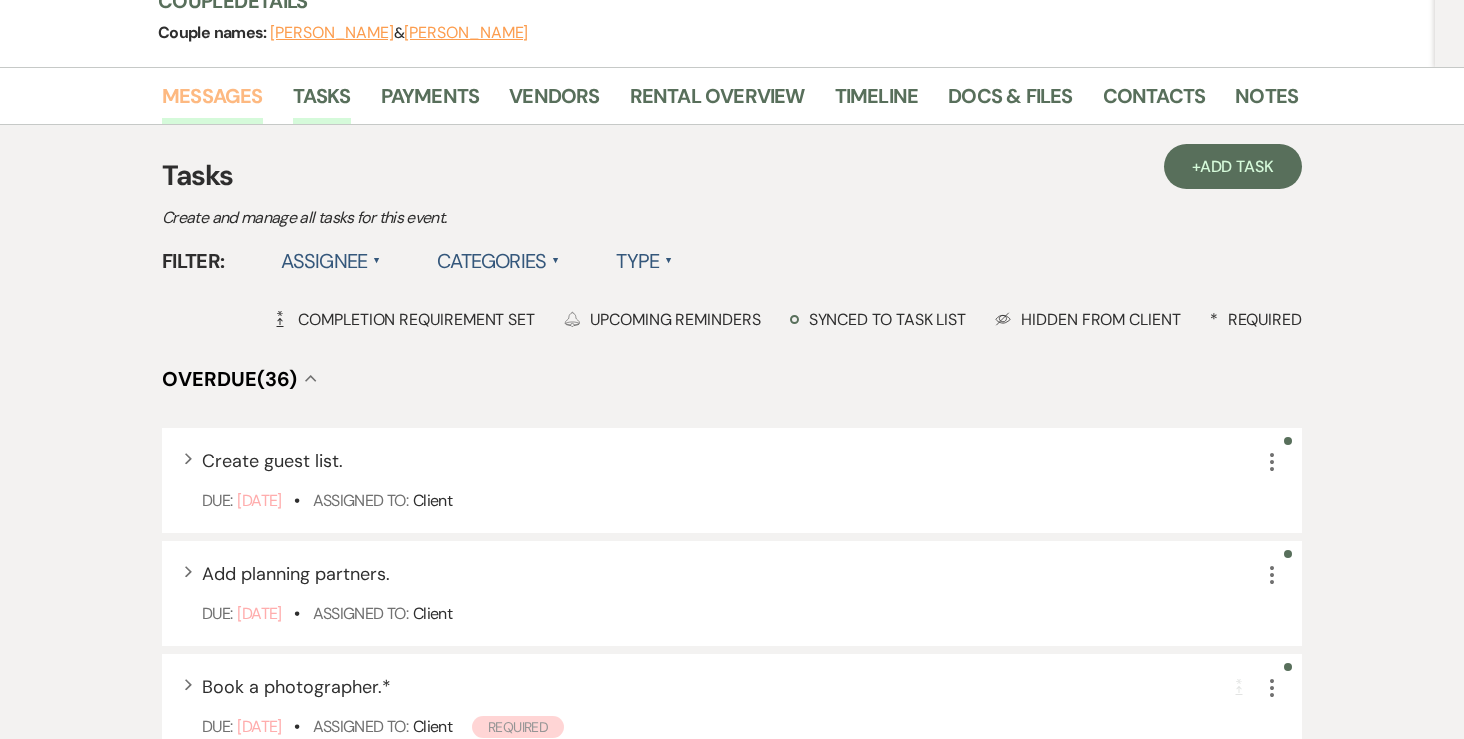 click on "Messages" at bounding box center (212, 102) 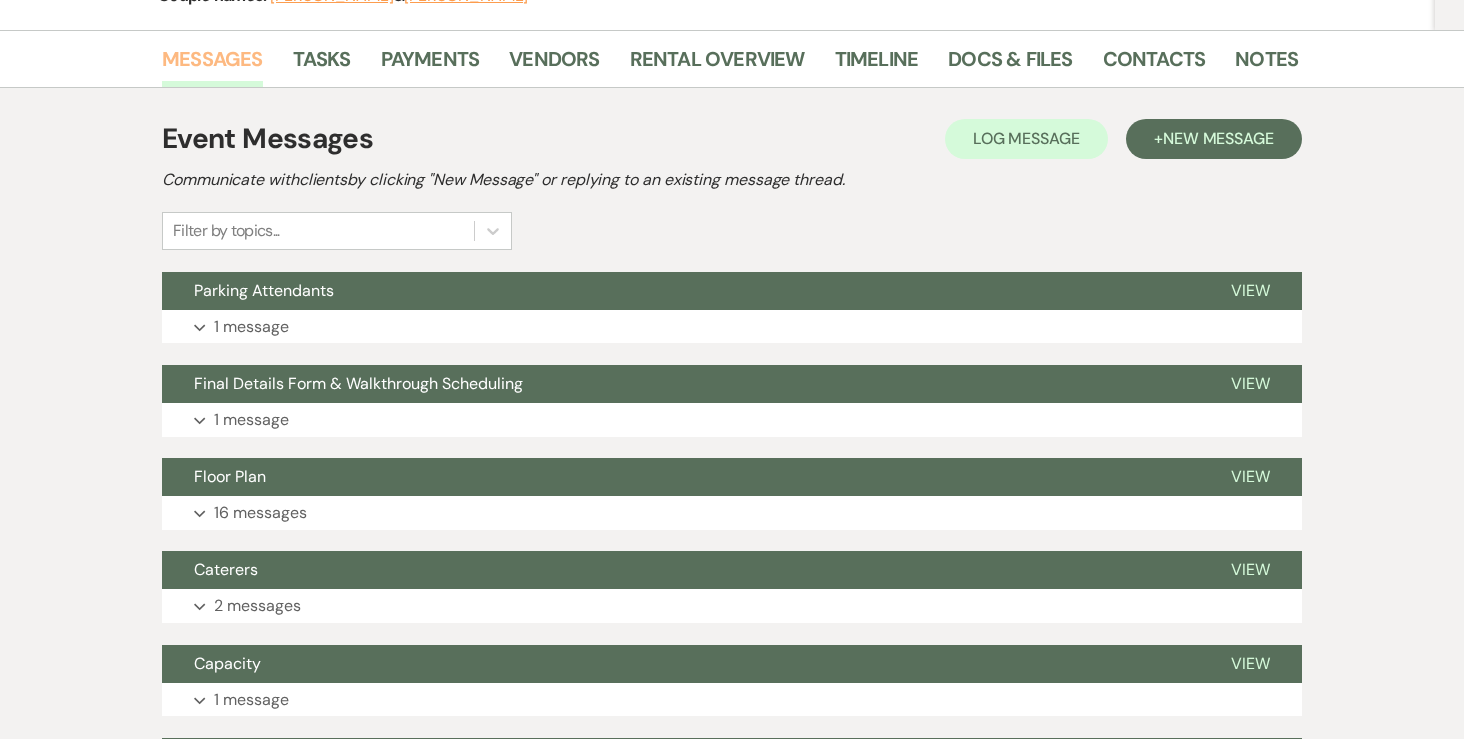 scroll, scrollTop: 348, scrollLeft: 0, axis: vertical 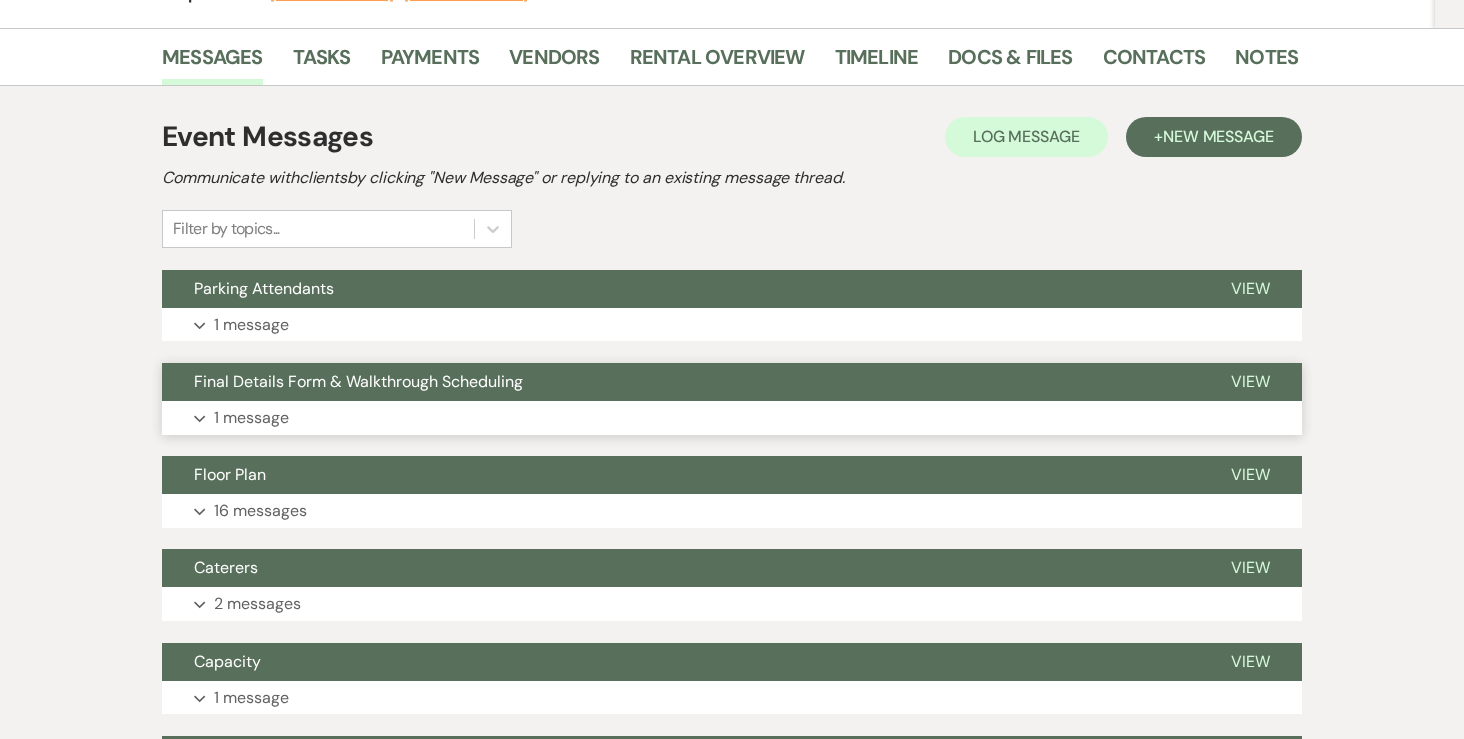 click on "1 message" at bounding box center (251, 418) 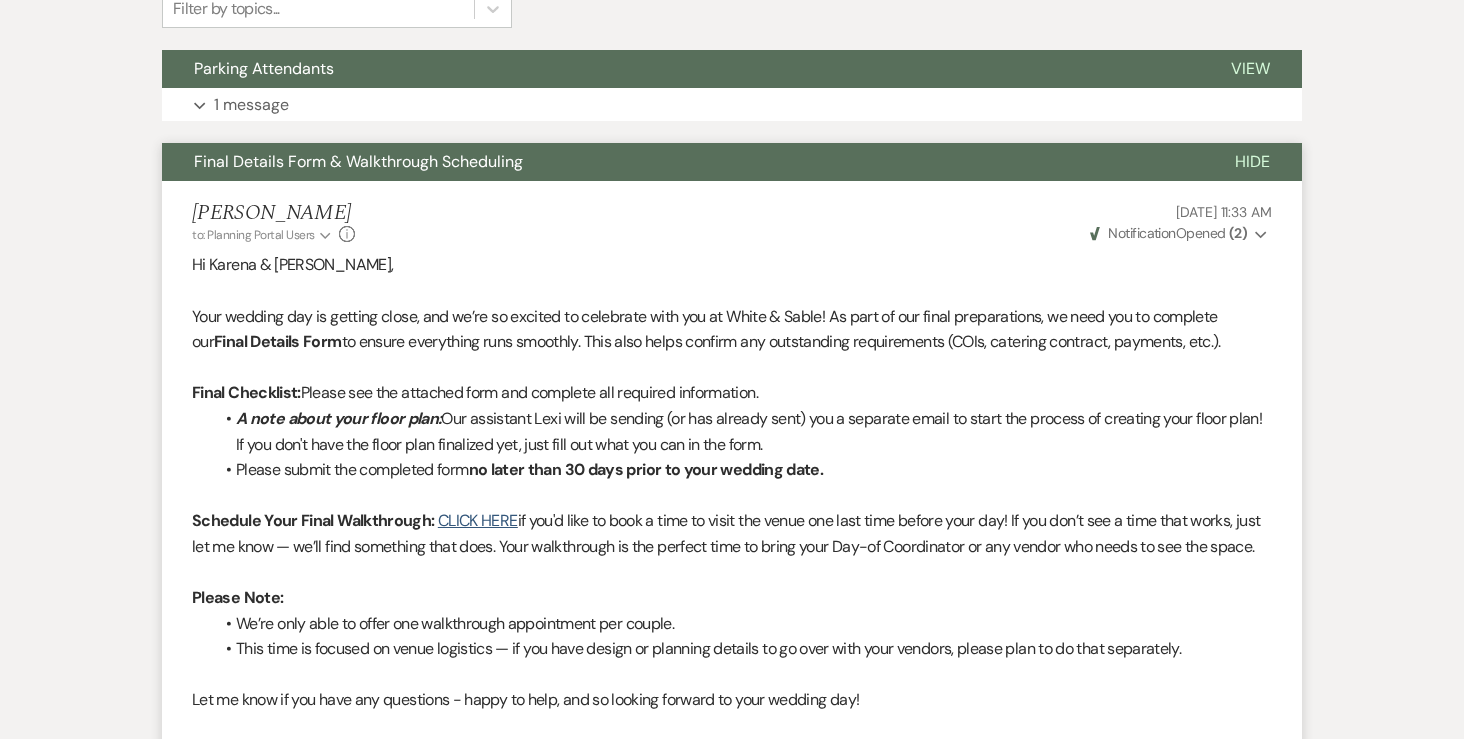scroll, scrollTop: 286, scrollLeft: 0, axis: vertical 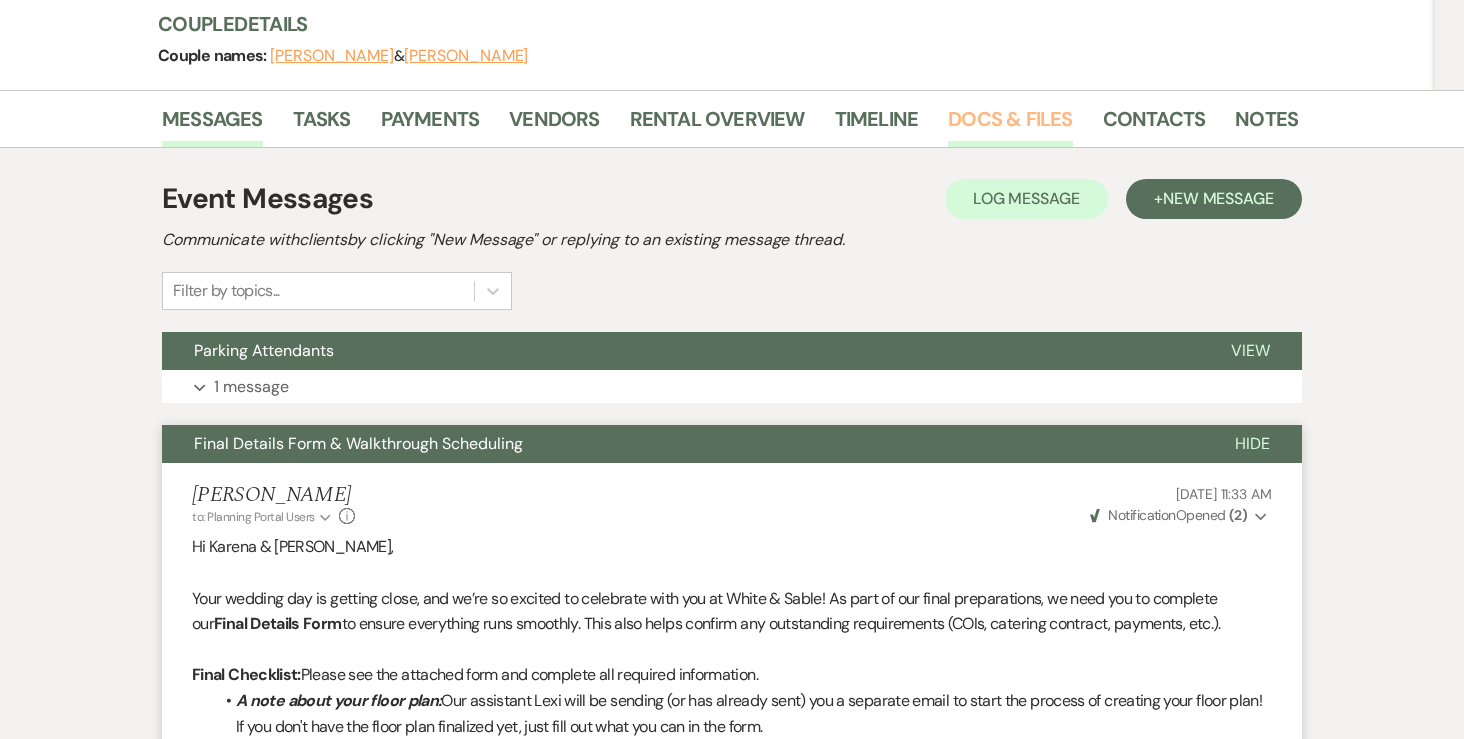 click on "Docs & Files" at bounding box center (1010, 125) 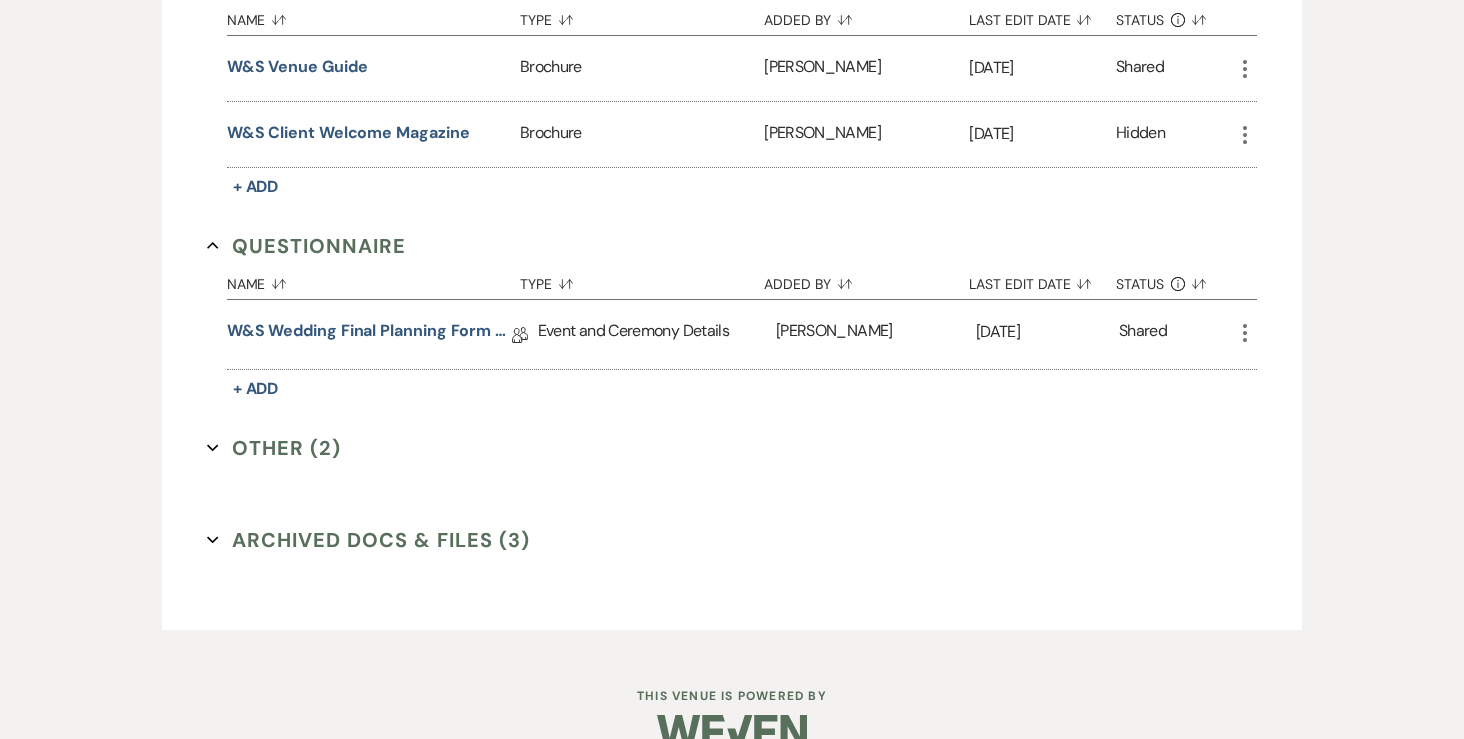 scroll, scrollTop: 2688, scrollLeft: 0, axis: vertical 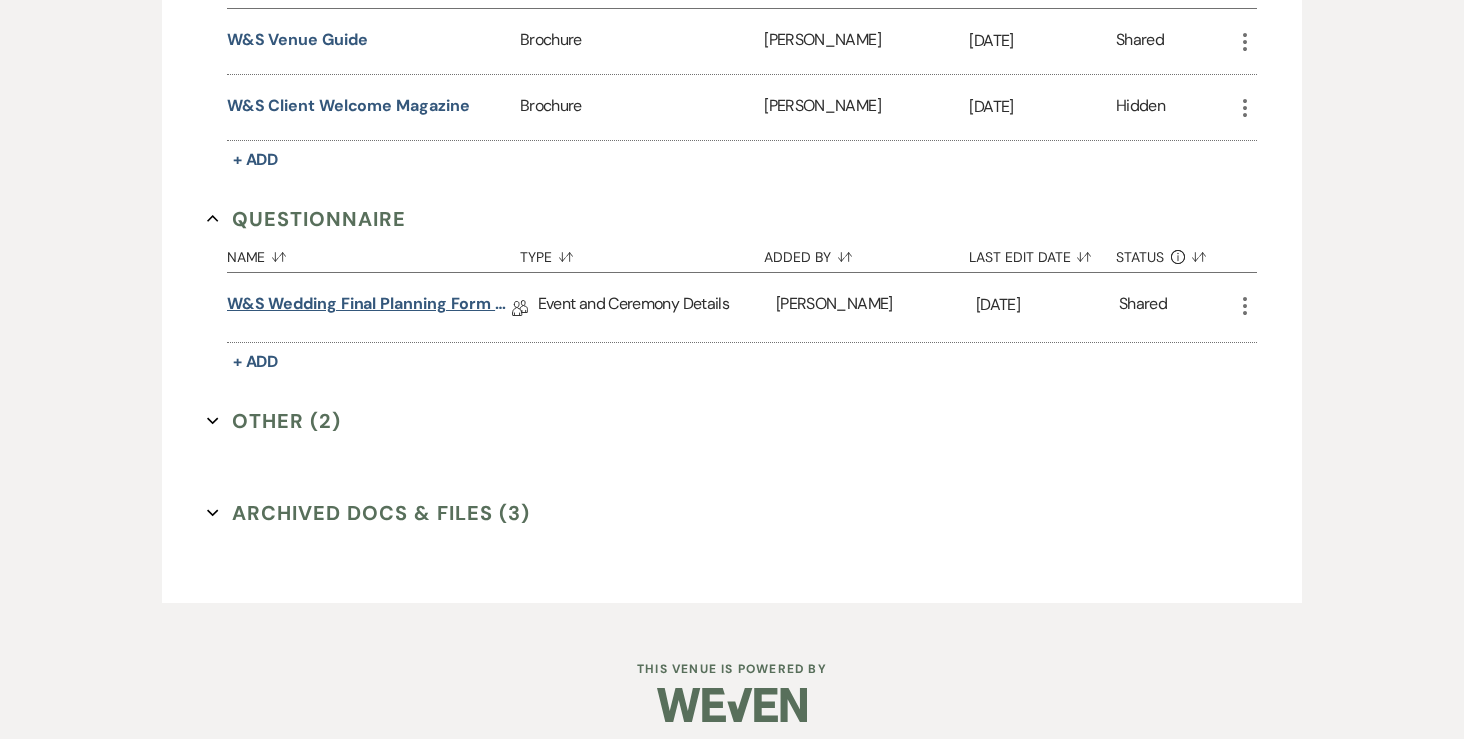 click on "W&S Wedding Final Planning Form - Karena & [PERSON_NAME]" at bounding box center [369, 307] 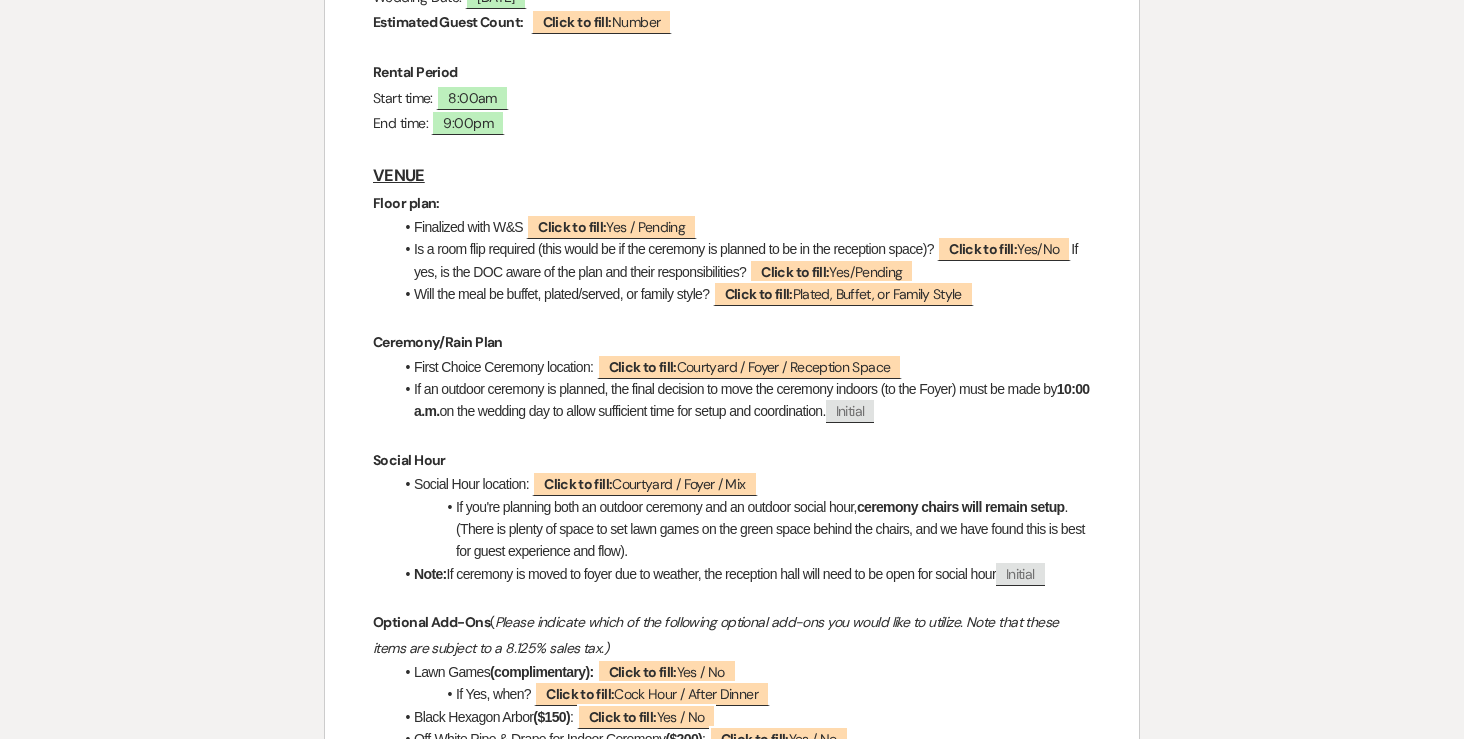 scroll, scrollTop: 0, scrollLeft: 0, axis: both 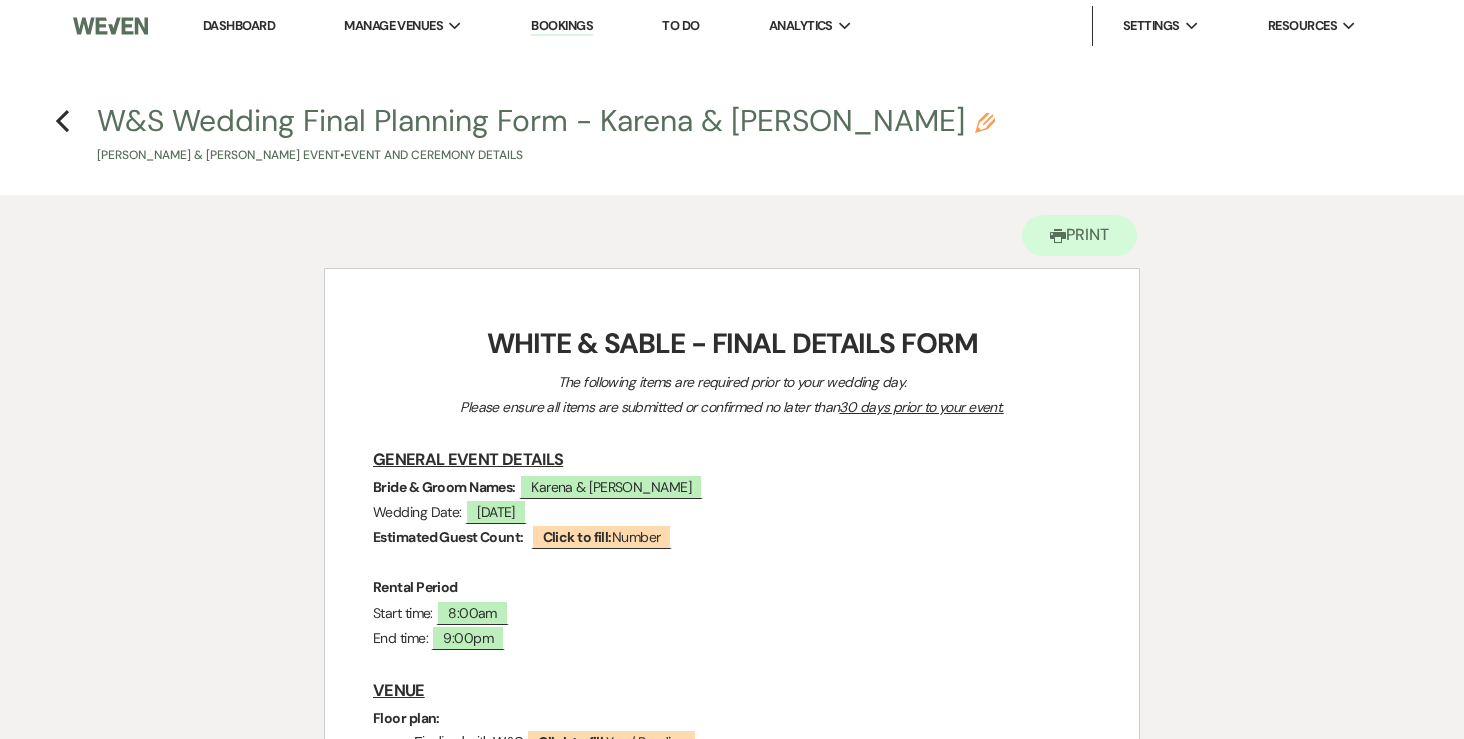 click on "Previous W&S Wedding Final Planning Form - [PERSON_NAME] & [PERSON_NAME] [PERSON_NAME] & [PERSON_NAME] Event  •  Event and Ceremony Details" at bounding box center (732, 132) 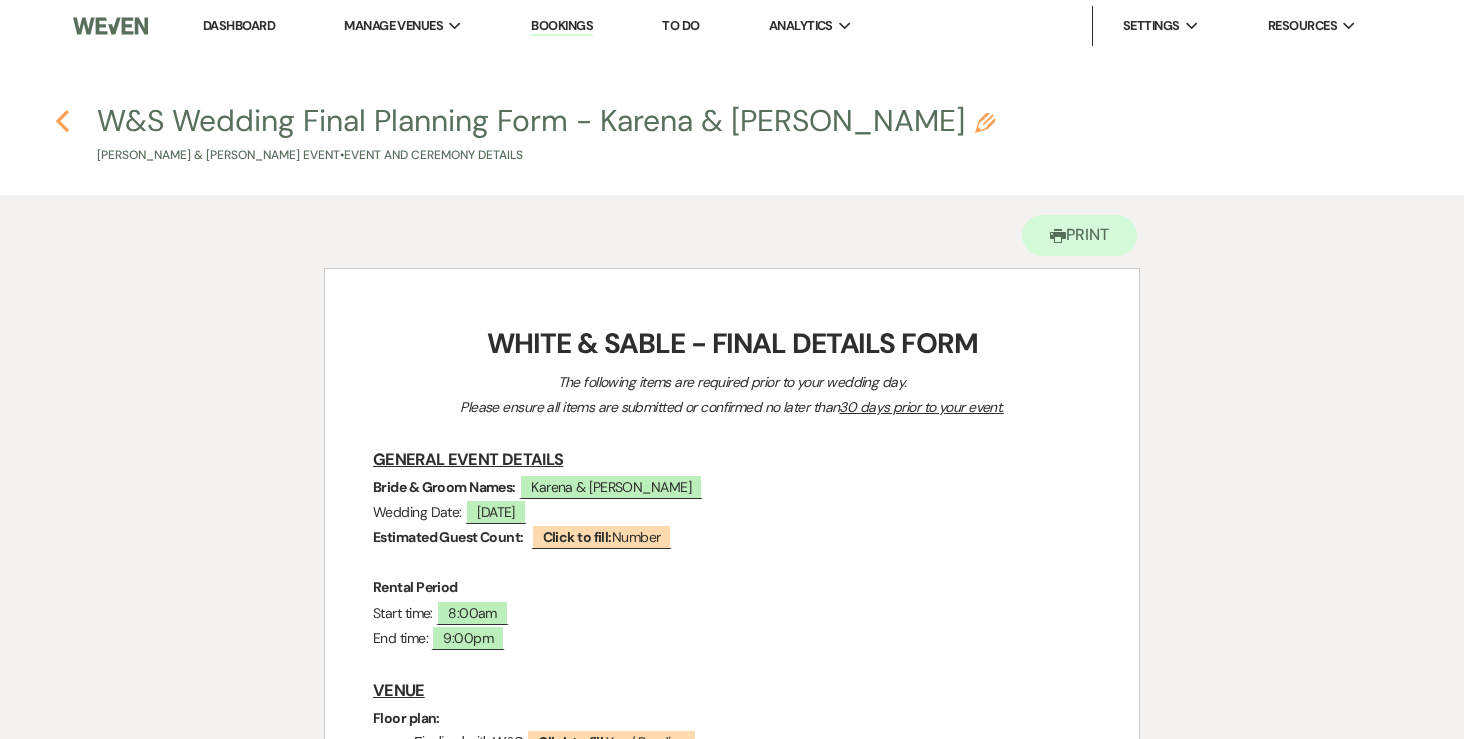 click on "Previous" 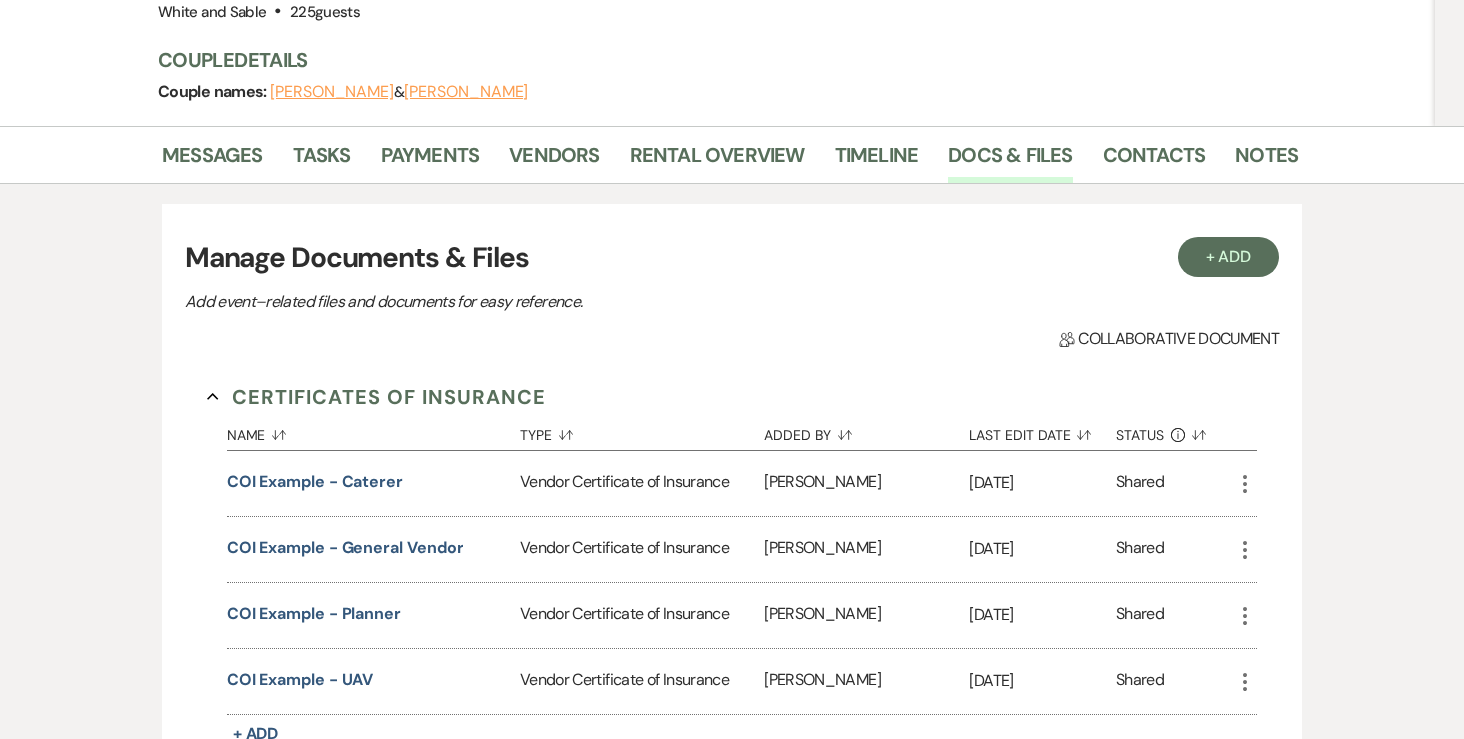 scroll, scrollTop: 0, scrollLeft: 0, axis: both 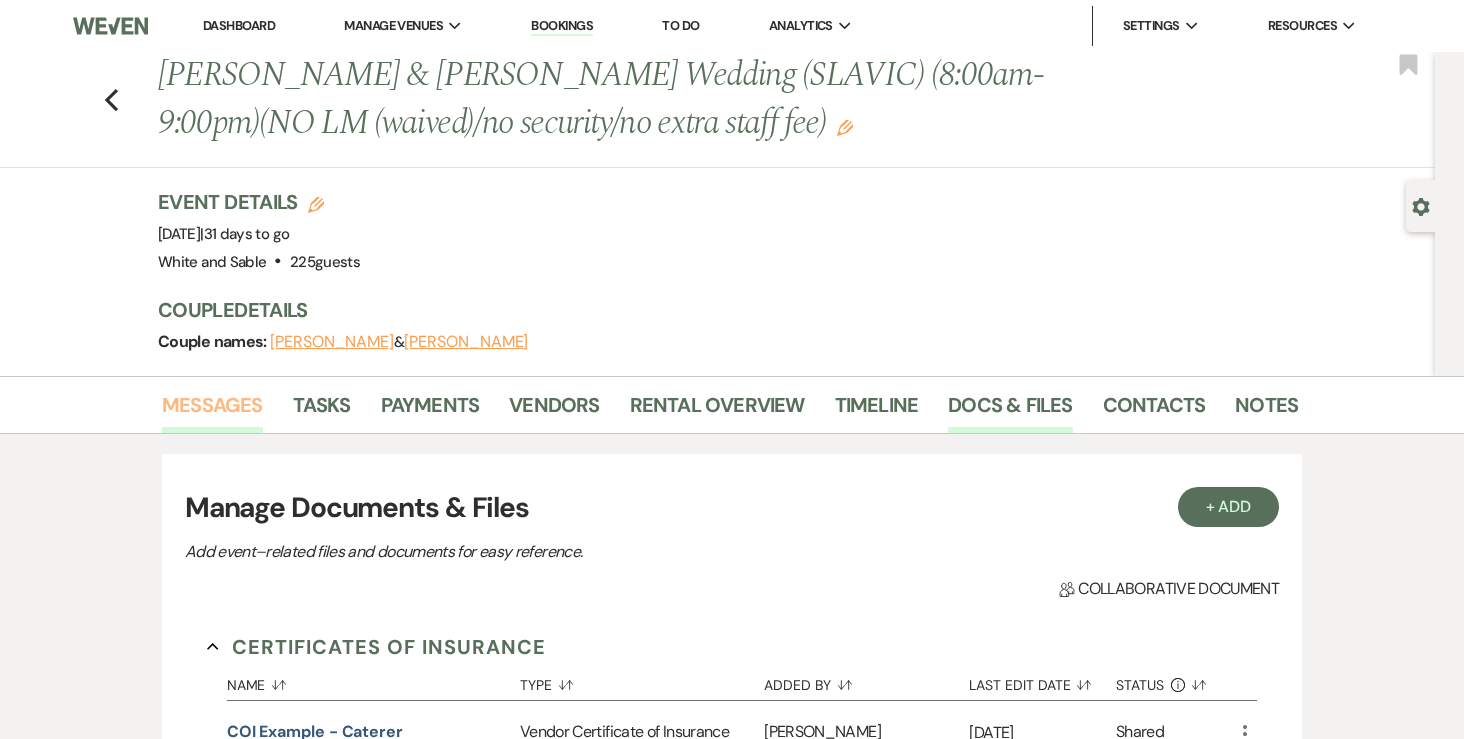 click on "Messages" at bounding box center (212, 411) 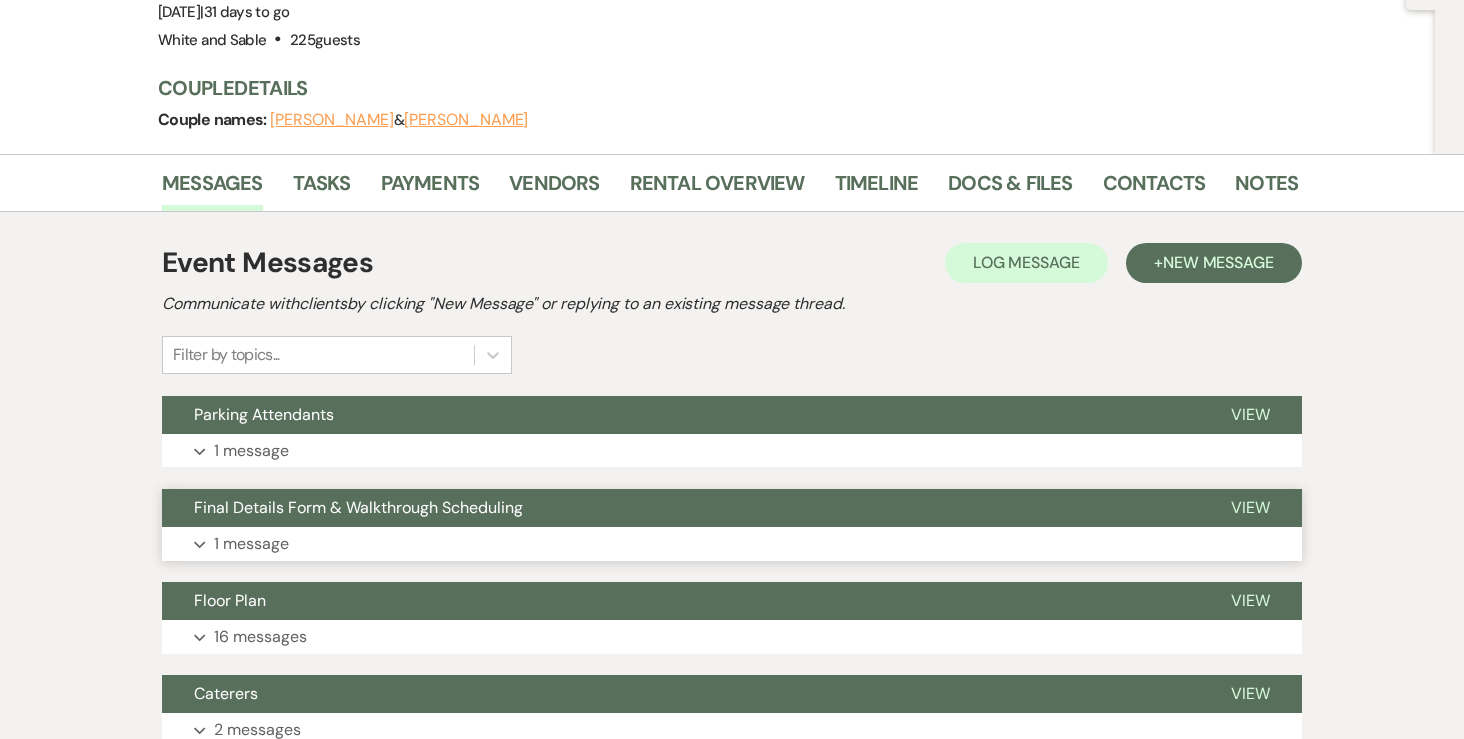 click on "1 message" at bounding box center [251, 544] 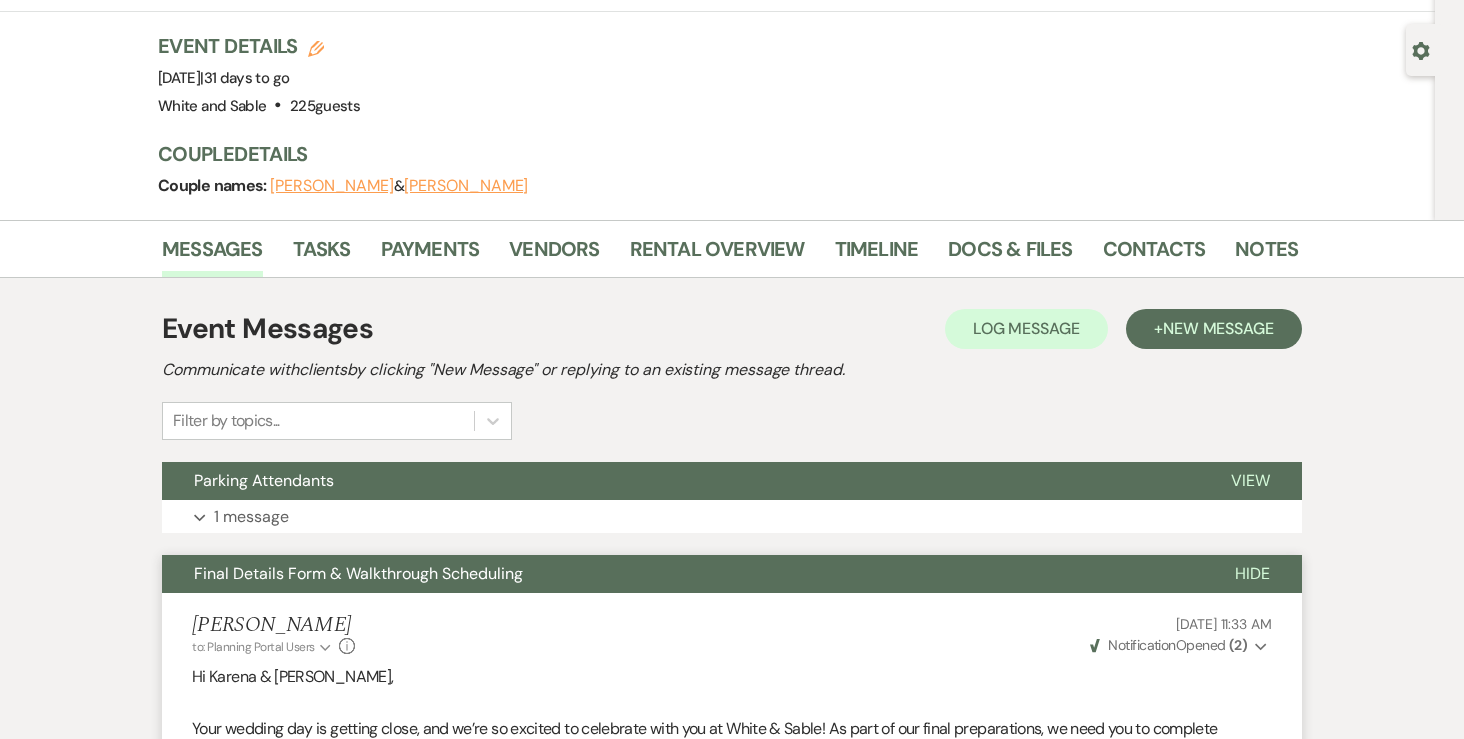 scroll, scrollTop: 0, scrollLeft: 0, axis: both 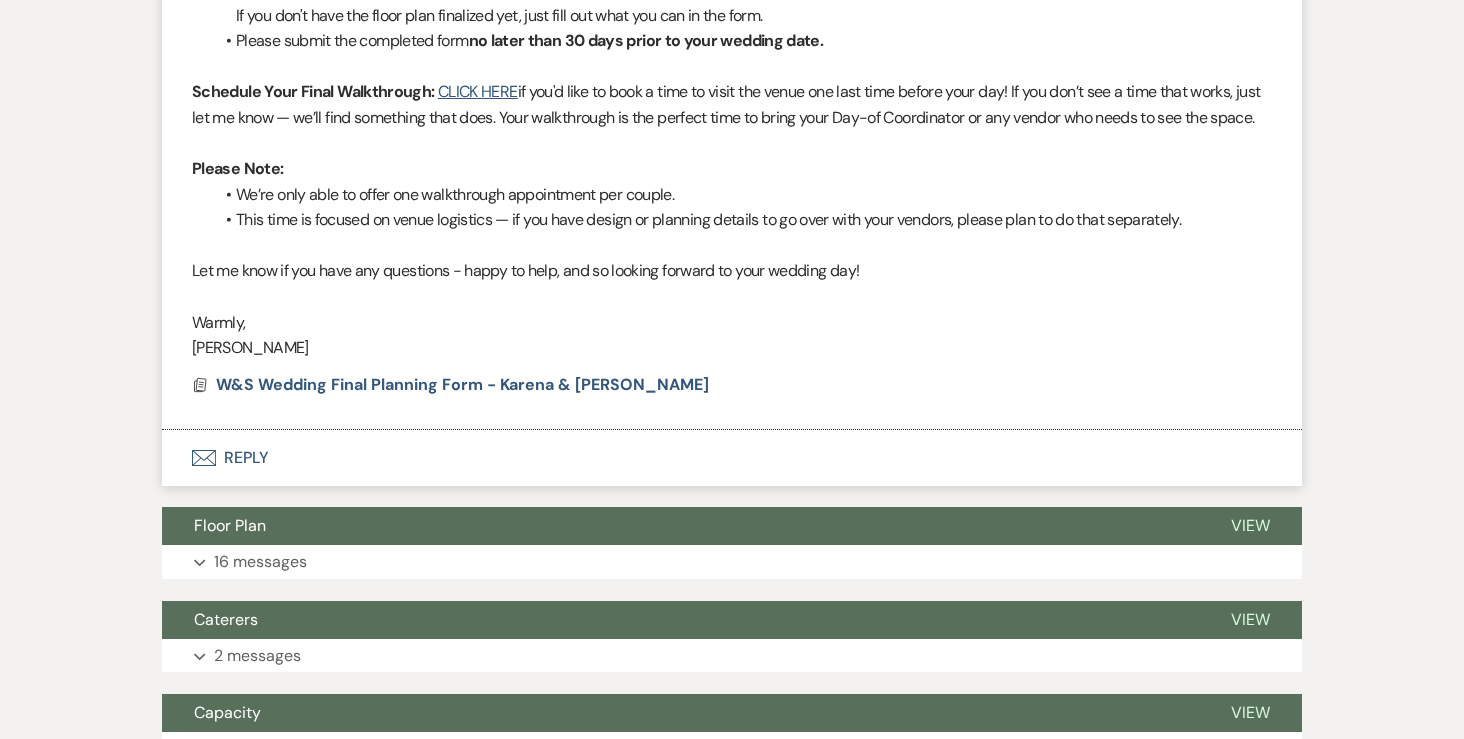 click on "Envelope Reply" at bounding box center [732, 458] 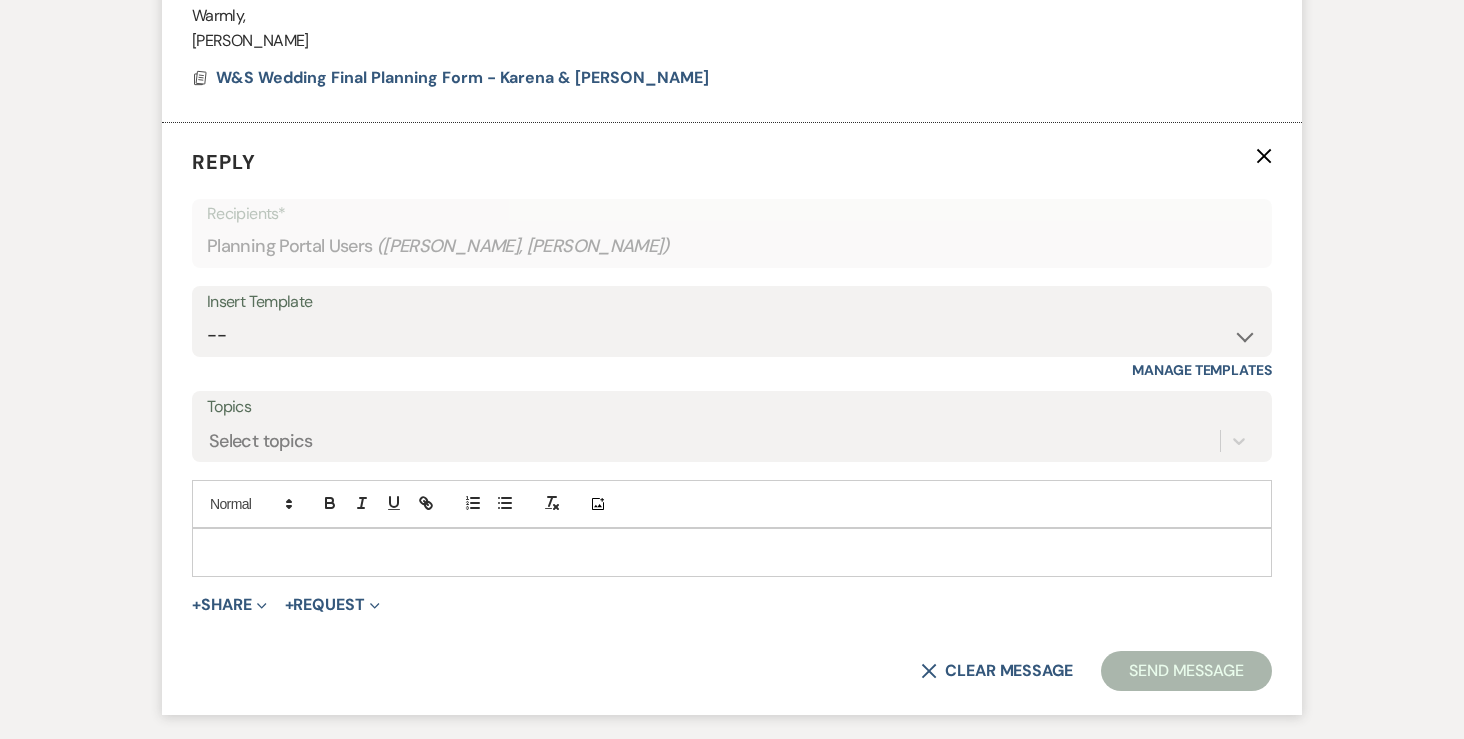 scroll, scrollTop: 1326, scrollLeft: 0, axis: vertical 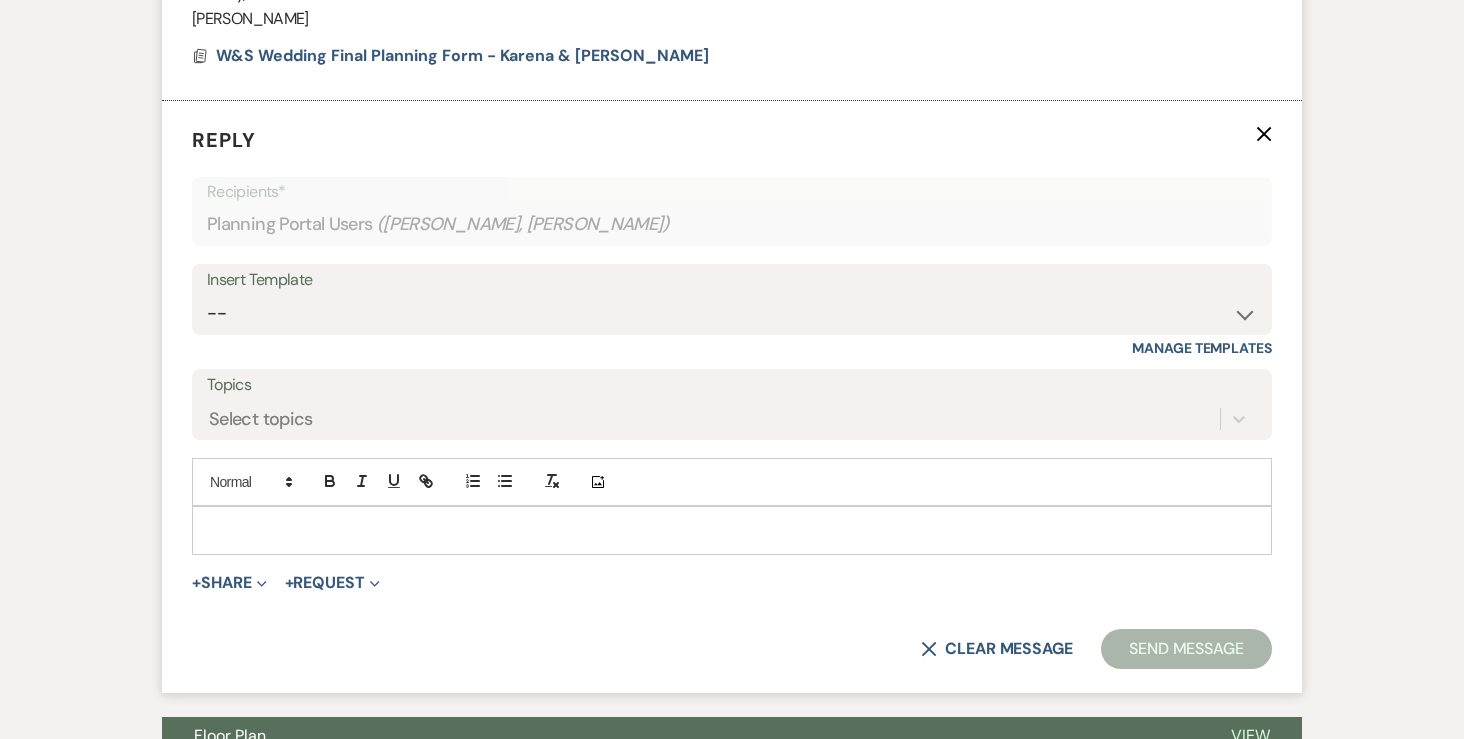 click at bounding box center [732, 530] 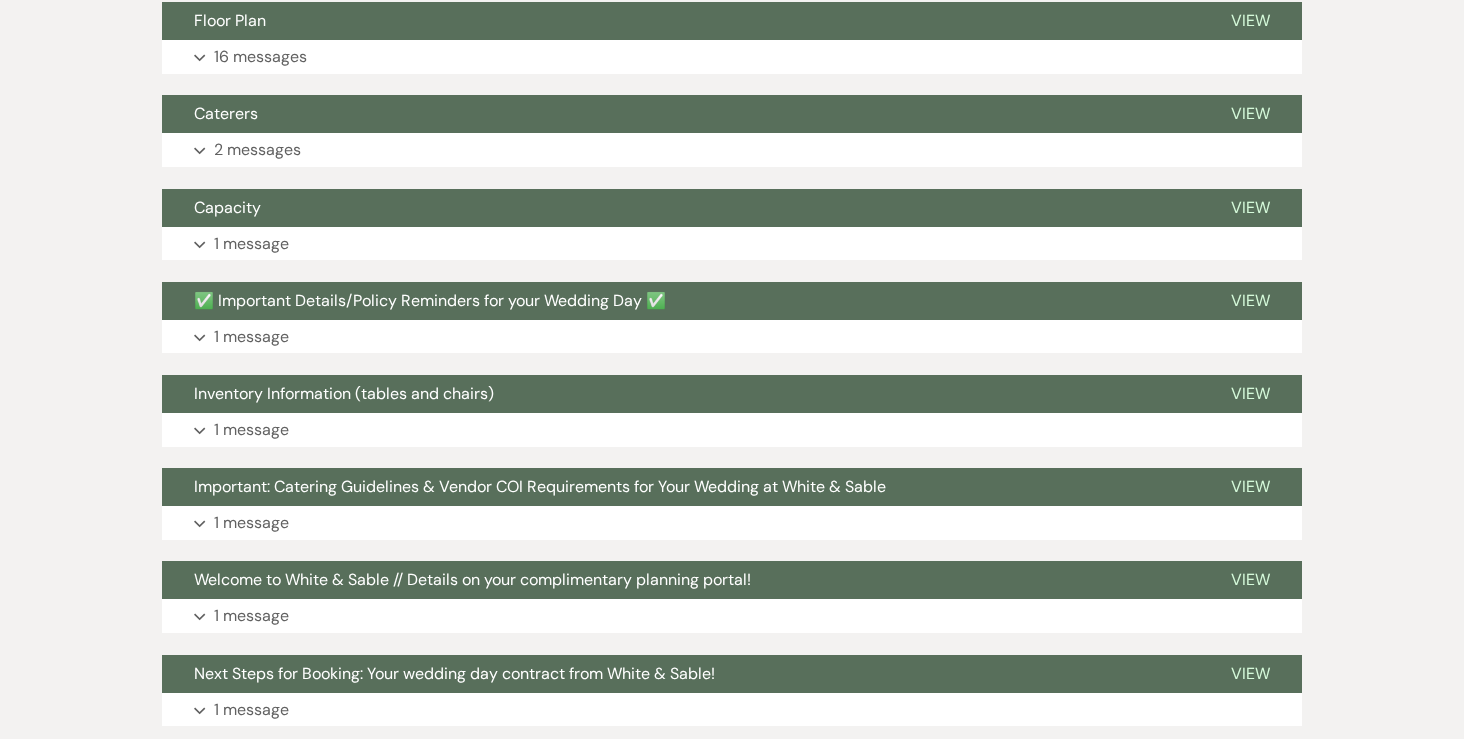 scroll, scrollTop: 2113, scrollLeft: 0, axis: vertical 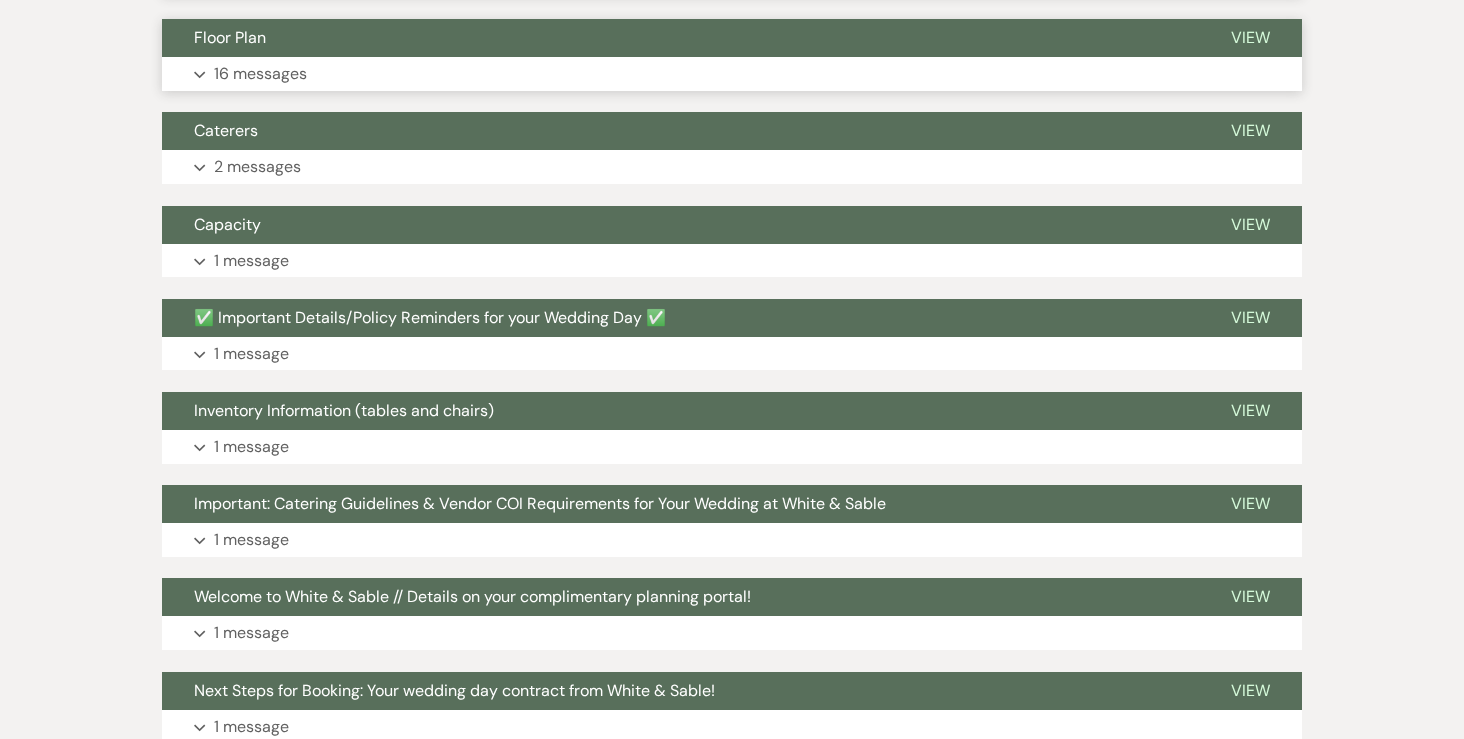 click on "16 messages" at bounding box center [260, 74] 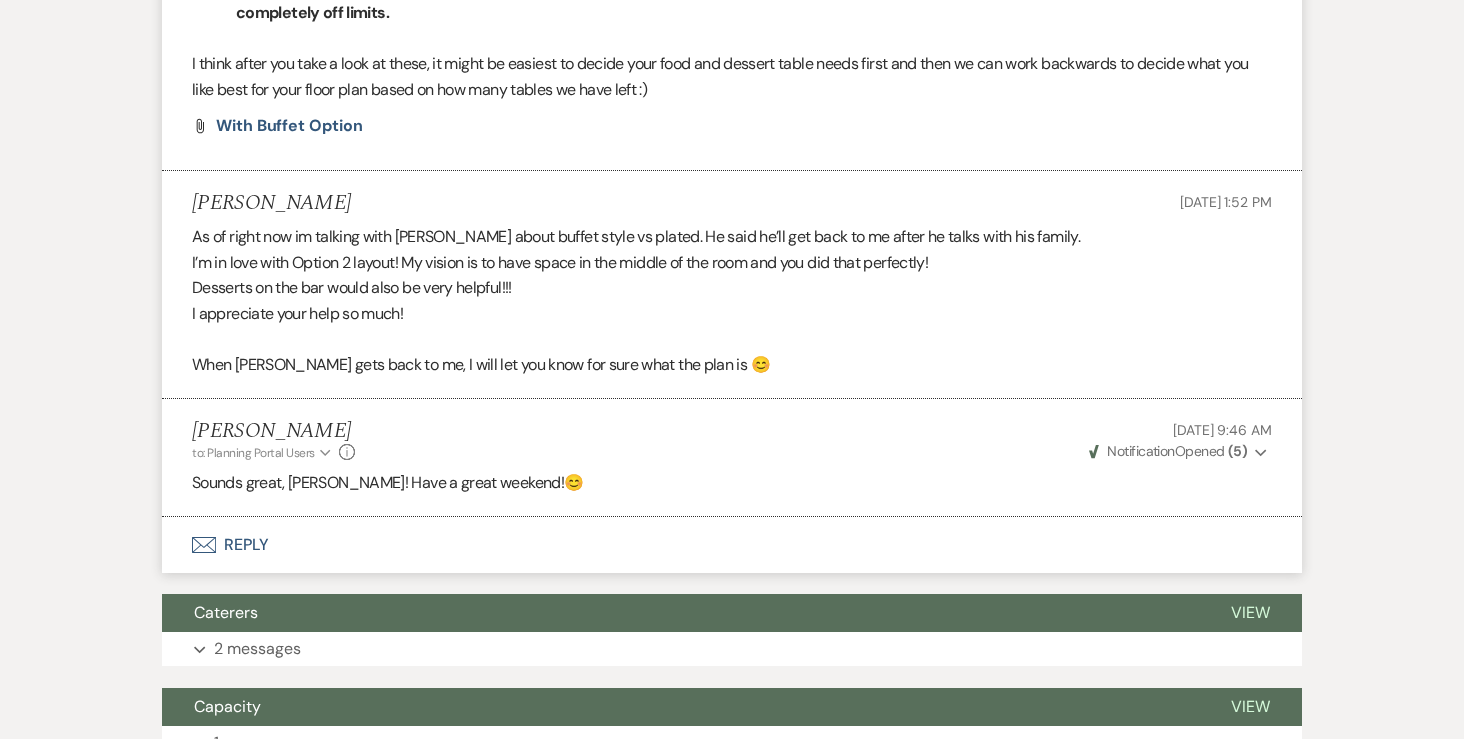 scroll, scrollTop: 6824, scrollLeft: 0, axis: vertical 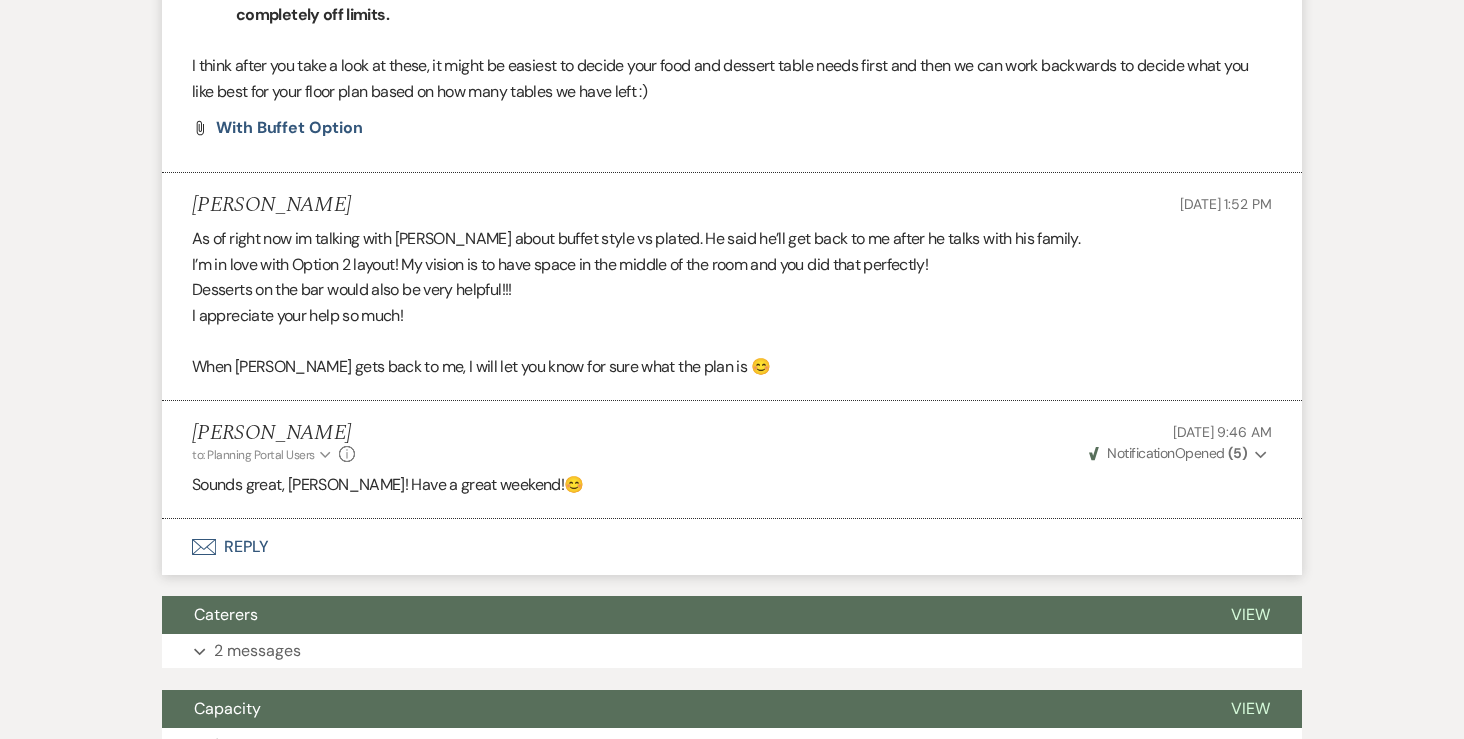 click on "Envelope Reply" at bounding box center [732, 547] 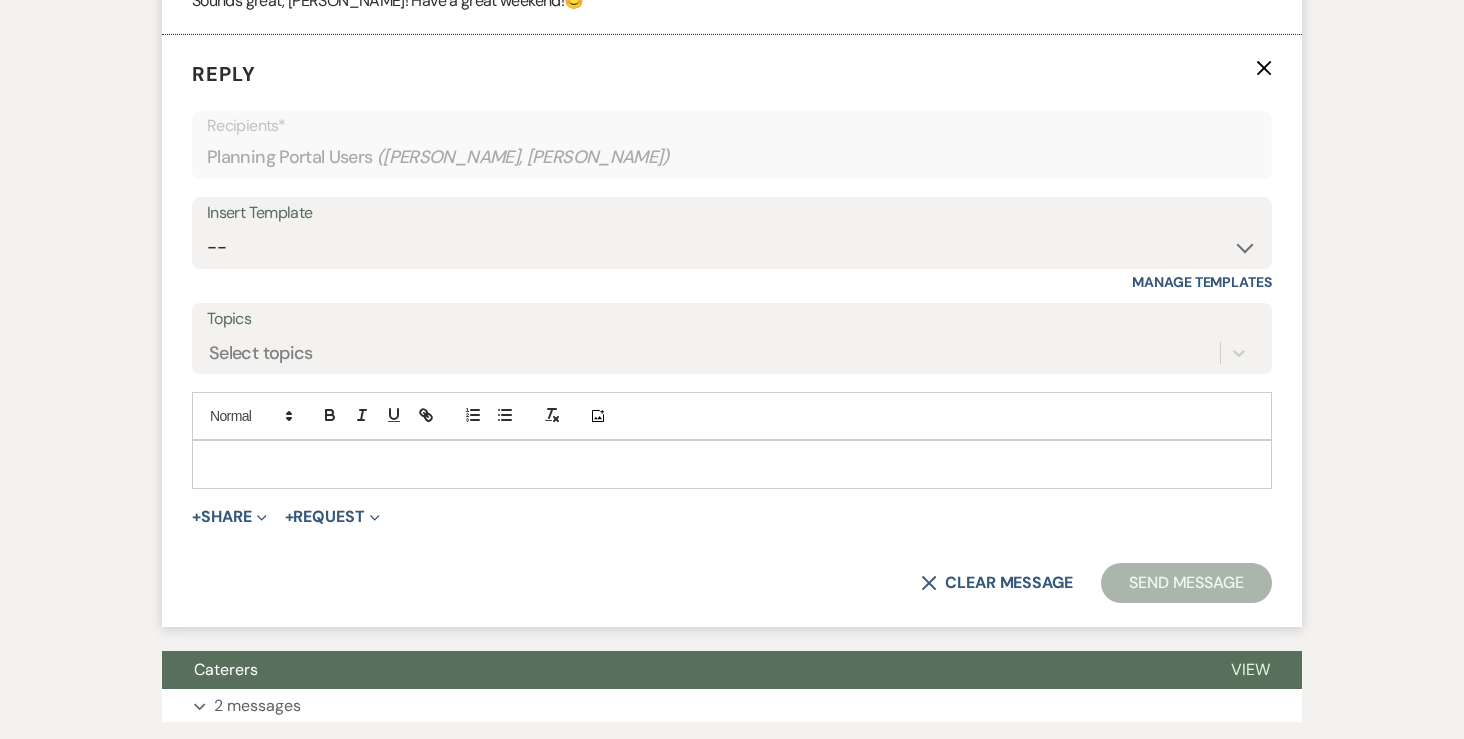 scroll, scrollTop: 7320, scrollLeft: 0, axis: vertical 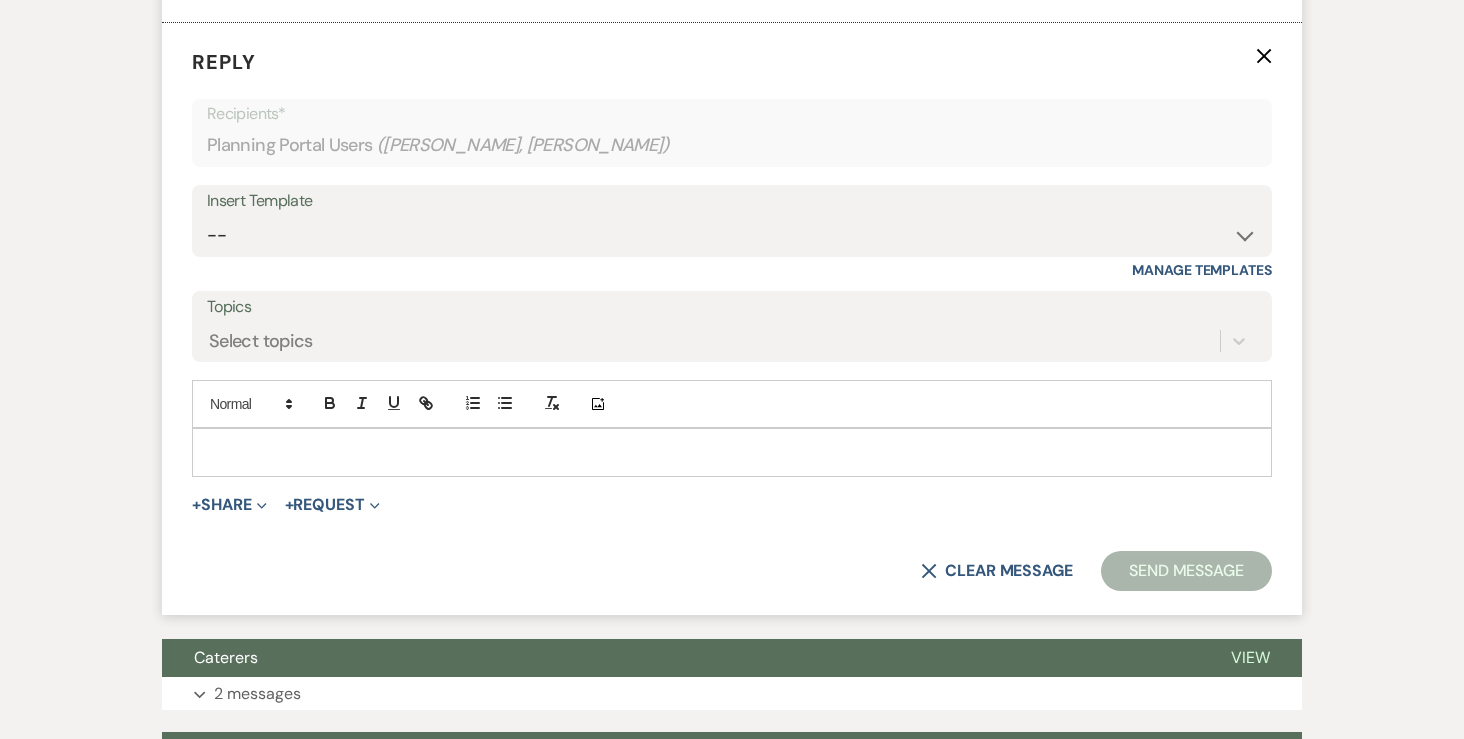 click at bounding box center [732, 452] 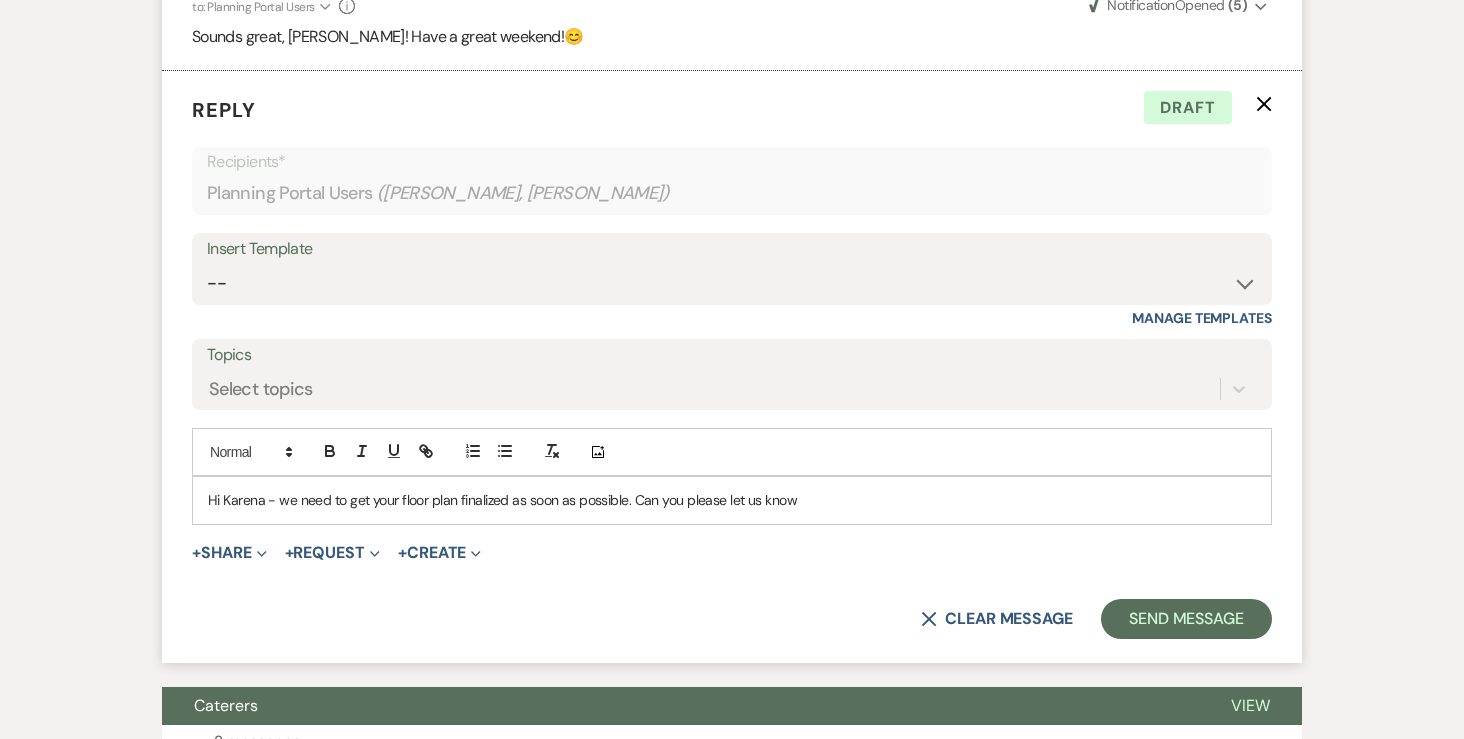 scroll, scrollTop: 7275, scrollLeft: 0, axis: vertical 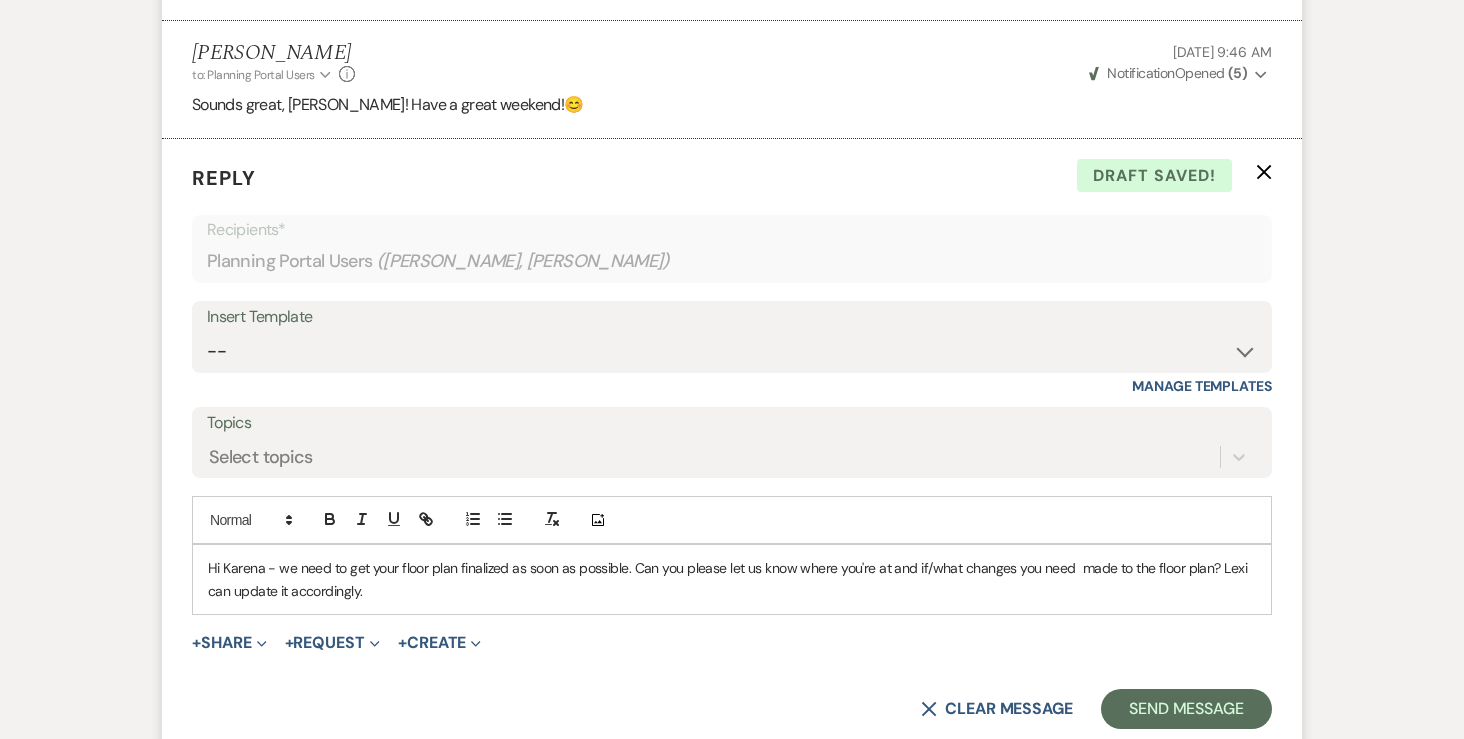 click on "Hi Karena - we need to get your floor plan finalized as soon as possible. Can you please let us know where you're at and if/what changes you need  made to the floor plan? Lexi can update it accordingly." at bounding box center (732, 579) 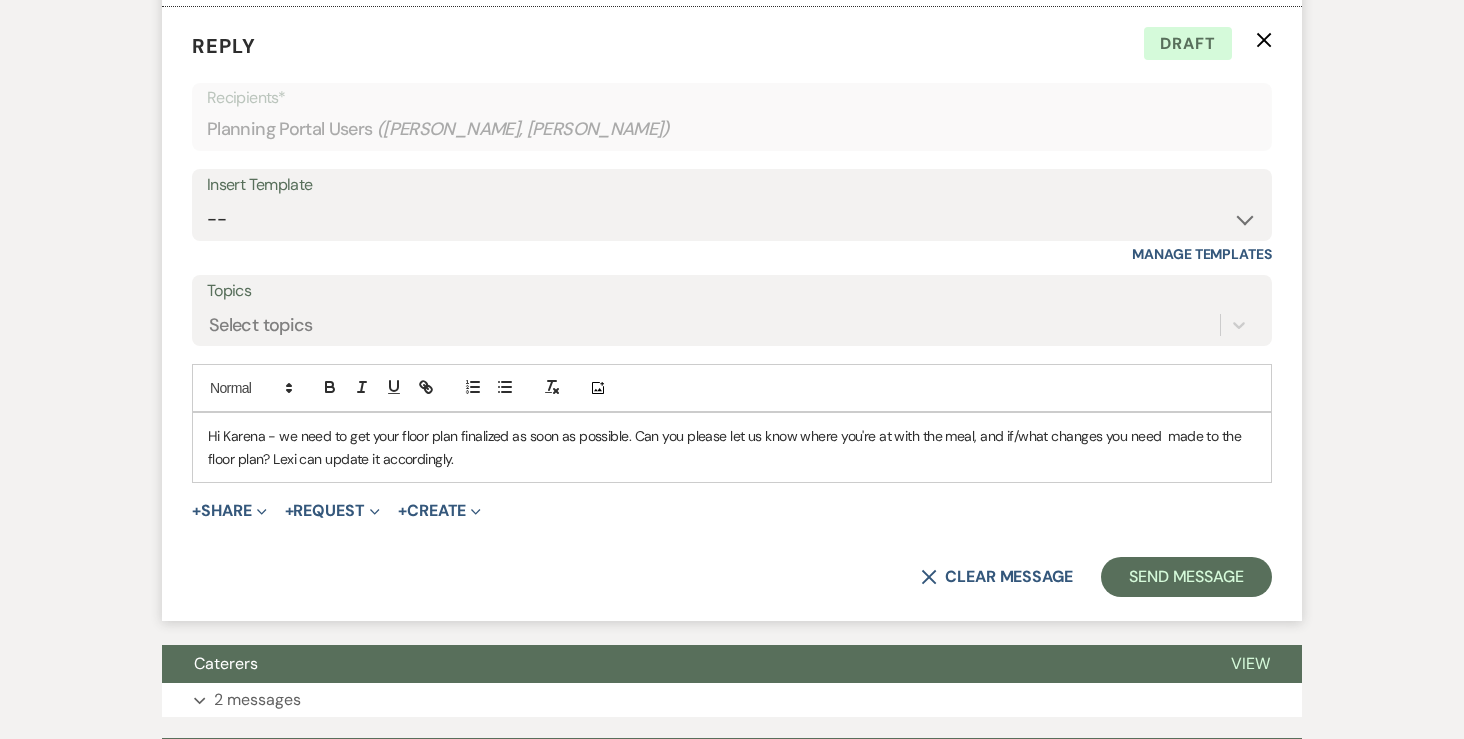 scroll, scrollTop: 7338, scrollLeft: 0, axis: vertical 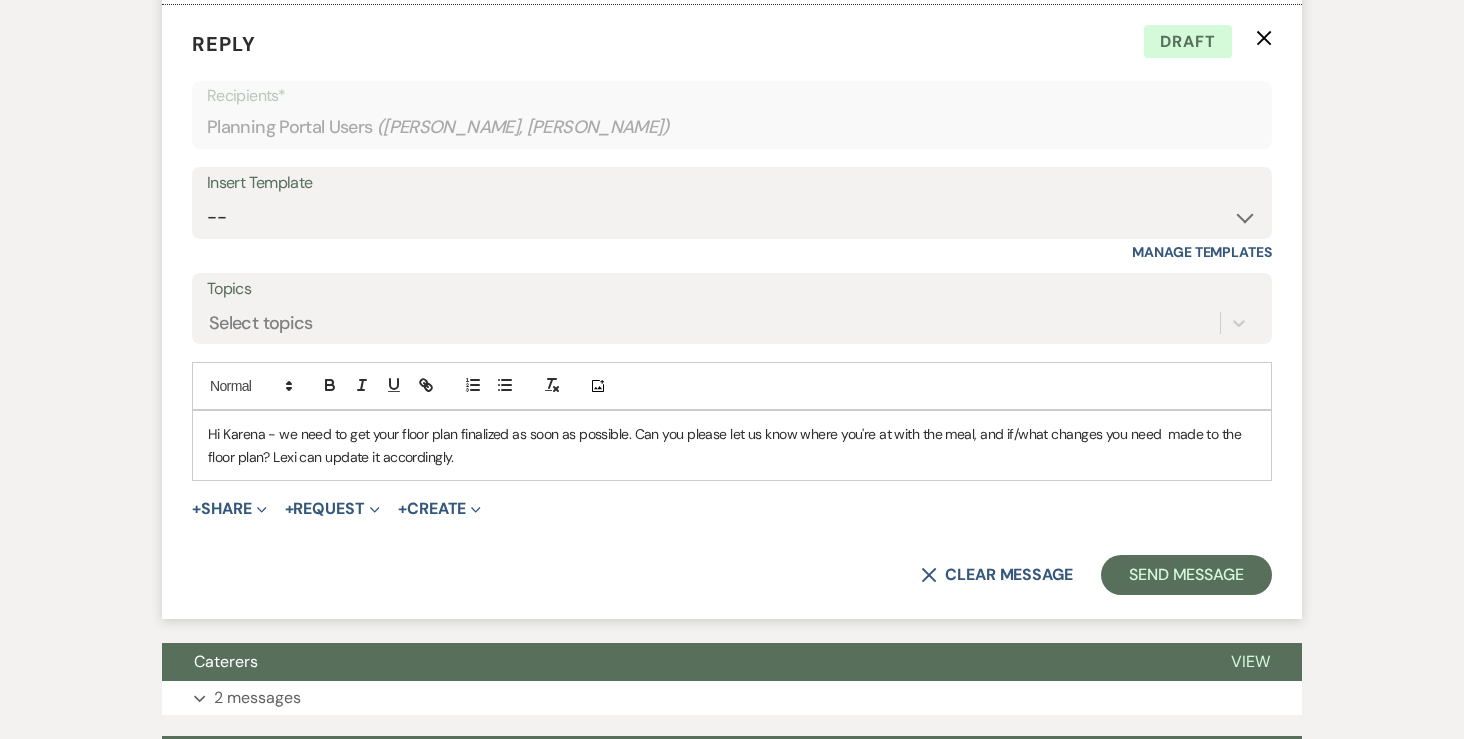 click on "Hi Karena - we need to get your floor plan finalized as soon as possible. Can you please let us know where you're at with the meal, and if/what changes you need  made to the floor plan? Lexi can update it accordingly." at bounding box center [732, 445] 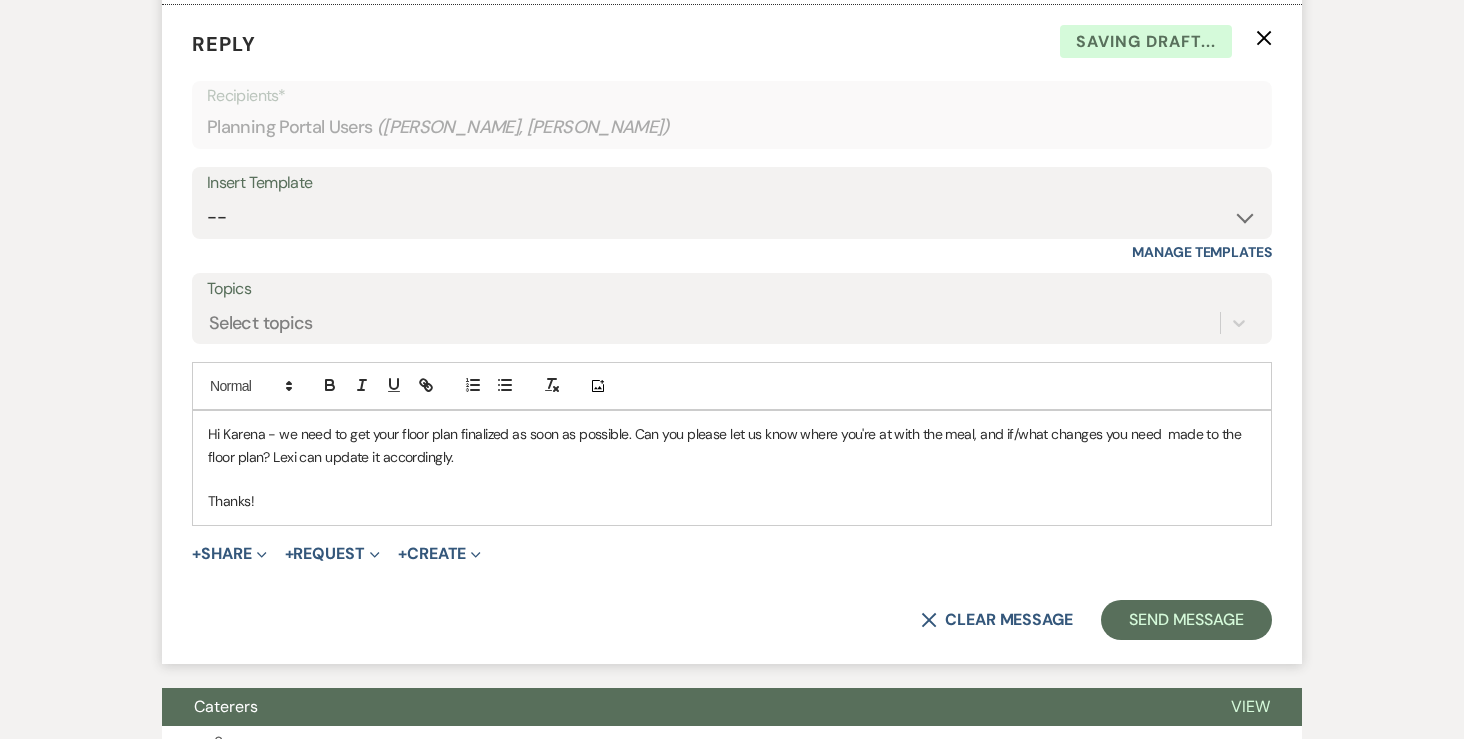 scroll, scrollTop: 7362, scrollLeft: 0, axis: vertical 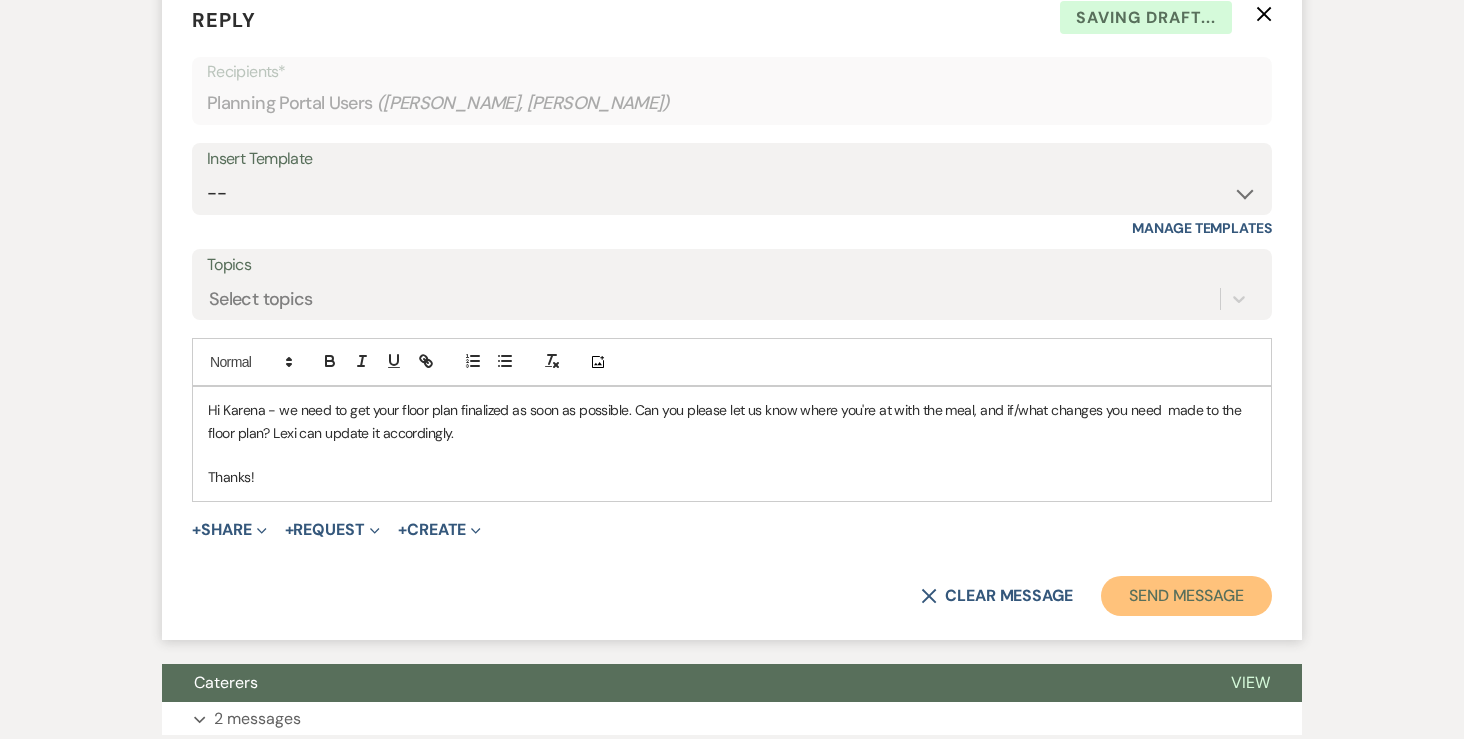 click on "Send Message" at bounding box center (1186, 596) 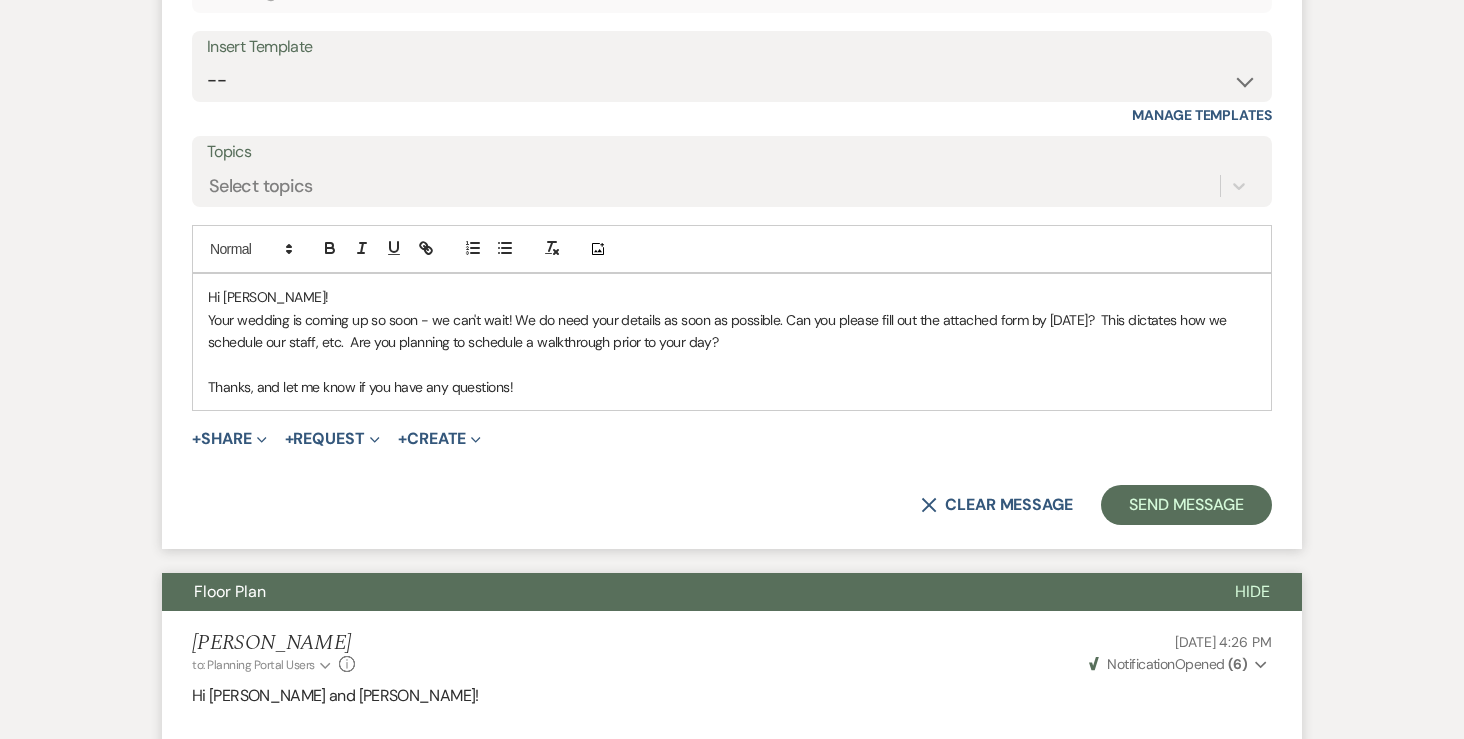 scroll, scrollTop: 1561, scrollLeft: 0, axis: vertical 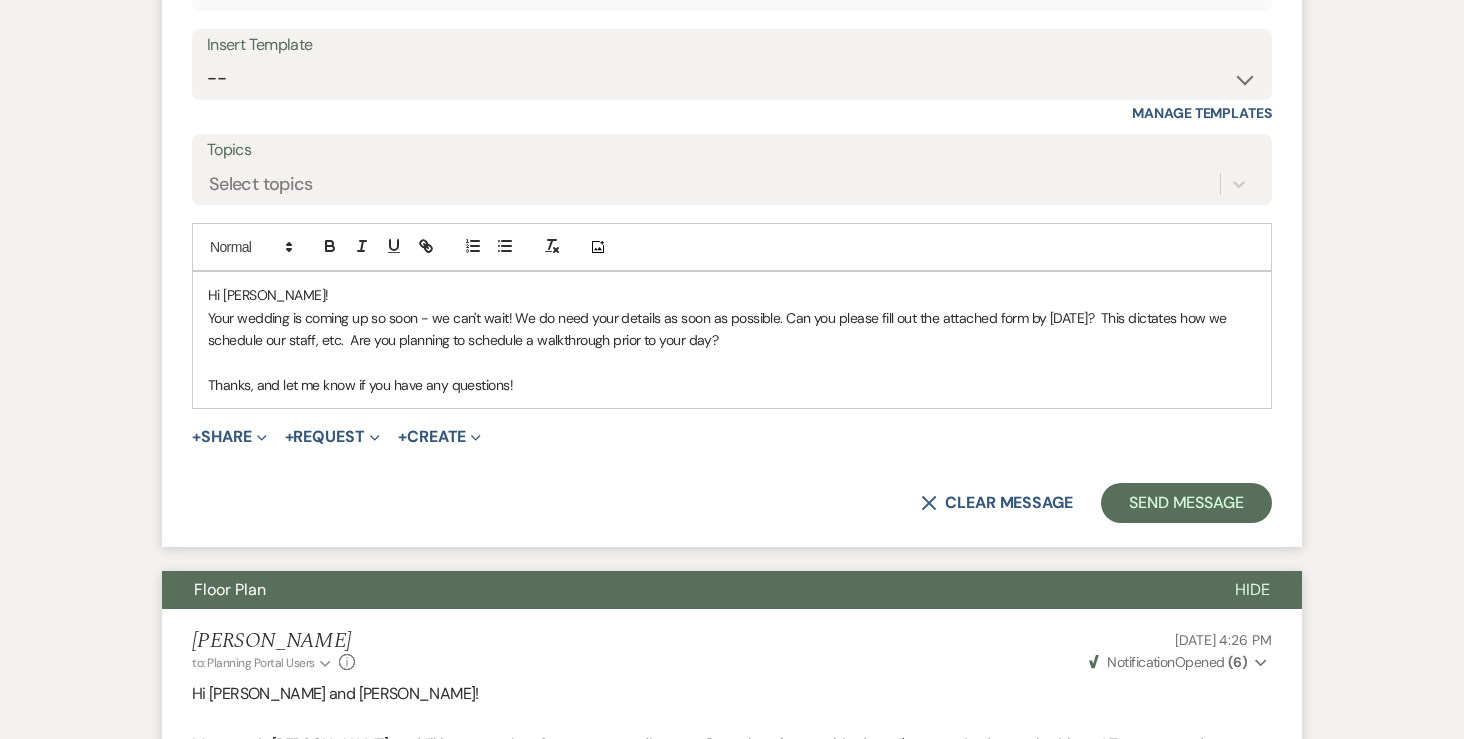 click on "Hi Karena!" at bounding box center (732, 295) 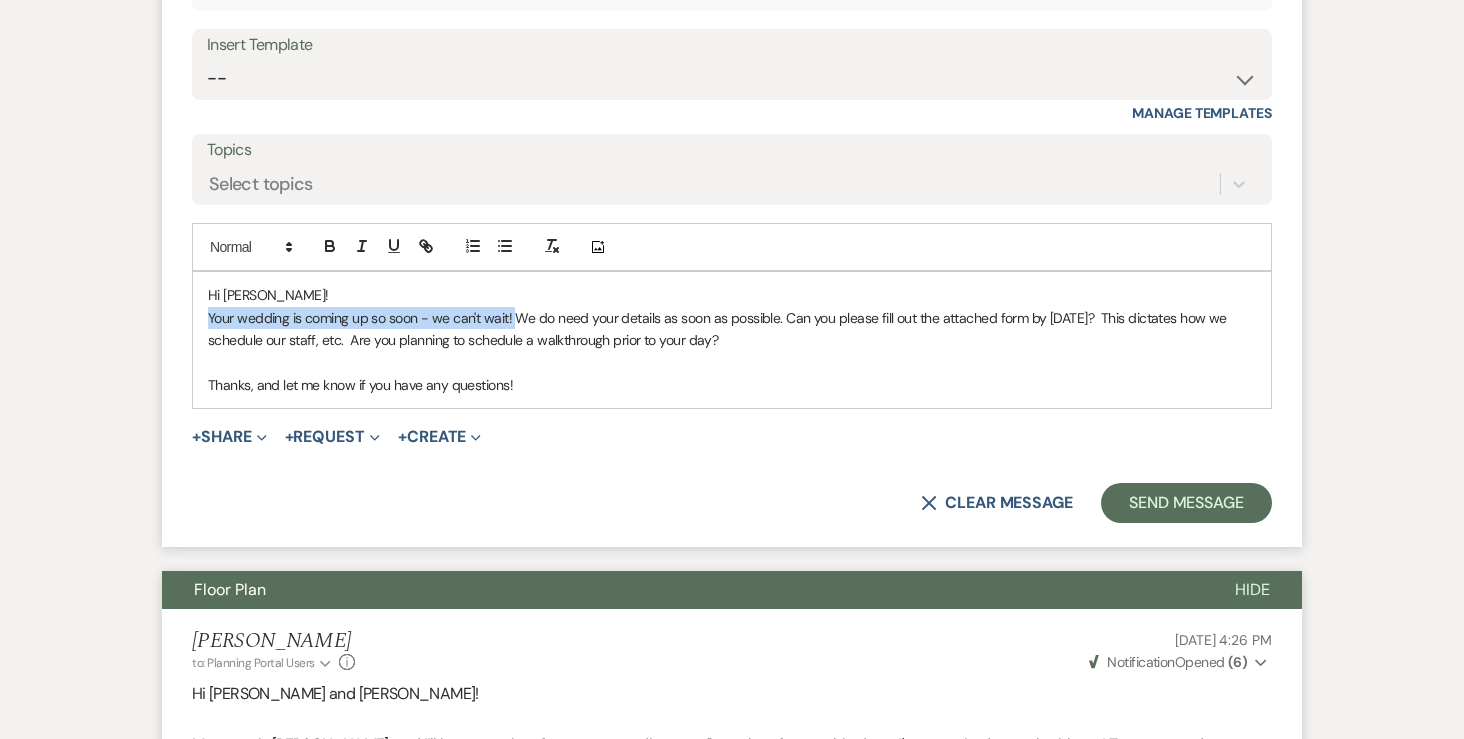 drag, startPoint x: 516, startPoint y: 345, endPoint x: 171, endPoint y: 342, distance: 345.01303 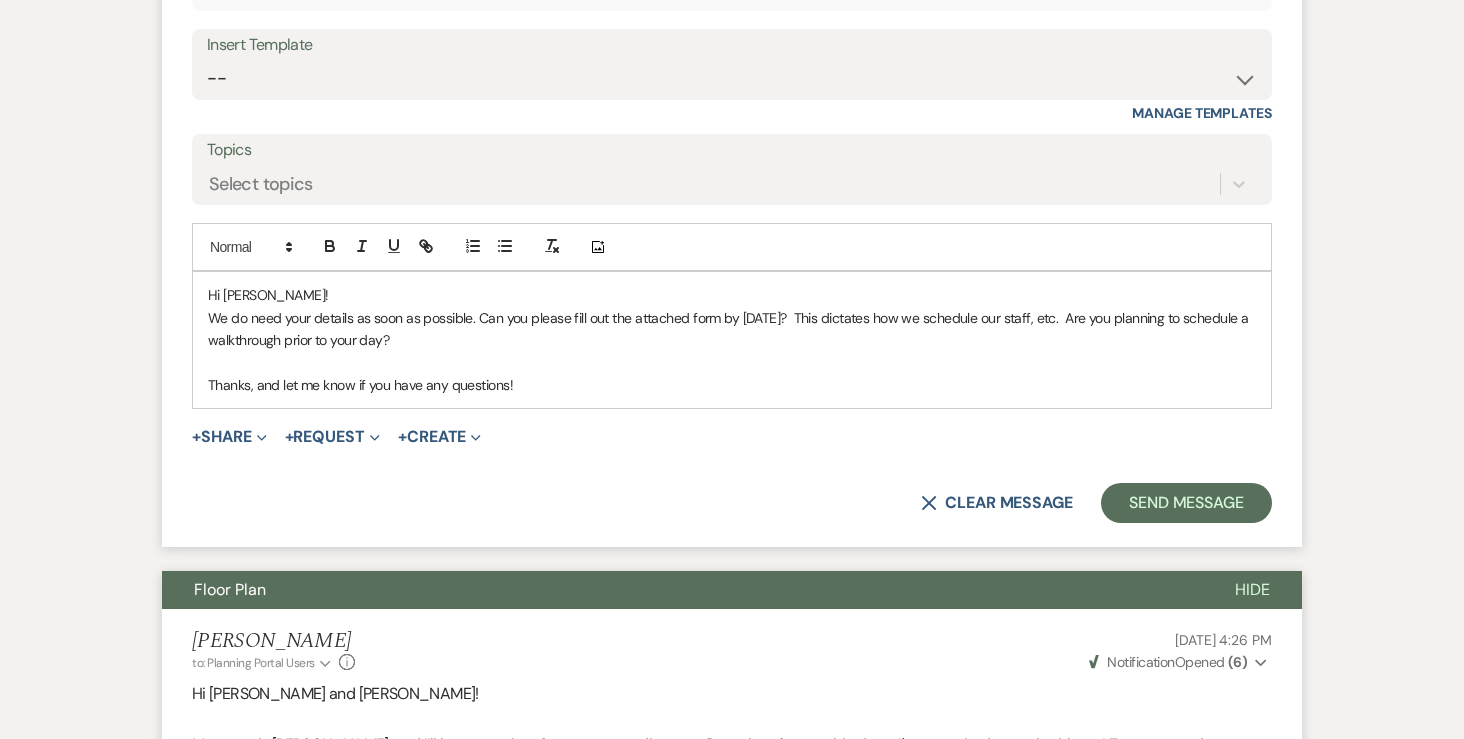 click on "We do need your details as soon as possible. Can you please fill out the attached form by tomorrow?  This dictates how we schedule our staff, etc.  Are you planning to schedule a walkthrough prior to your day?" at bounding box center [732, 329] 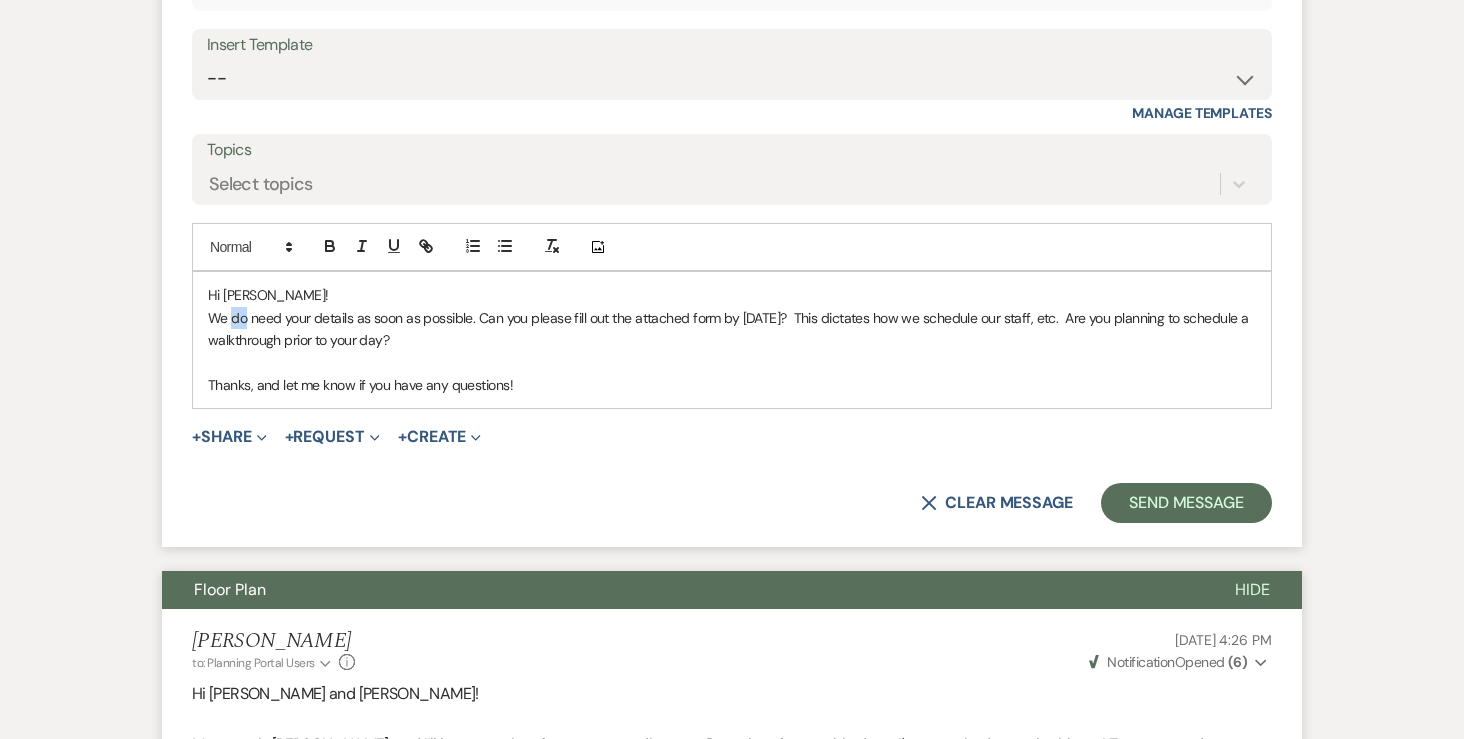 click on "We do need your details as soon as possible. Can you please fill out the attached form by tomorrow?  This dictates how we schedule our staff, etc.  Are you planning to schedule a walkthrough prior to your day?" at bounding box center (732, 329) 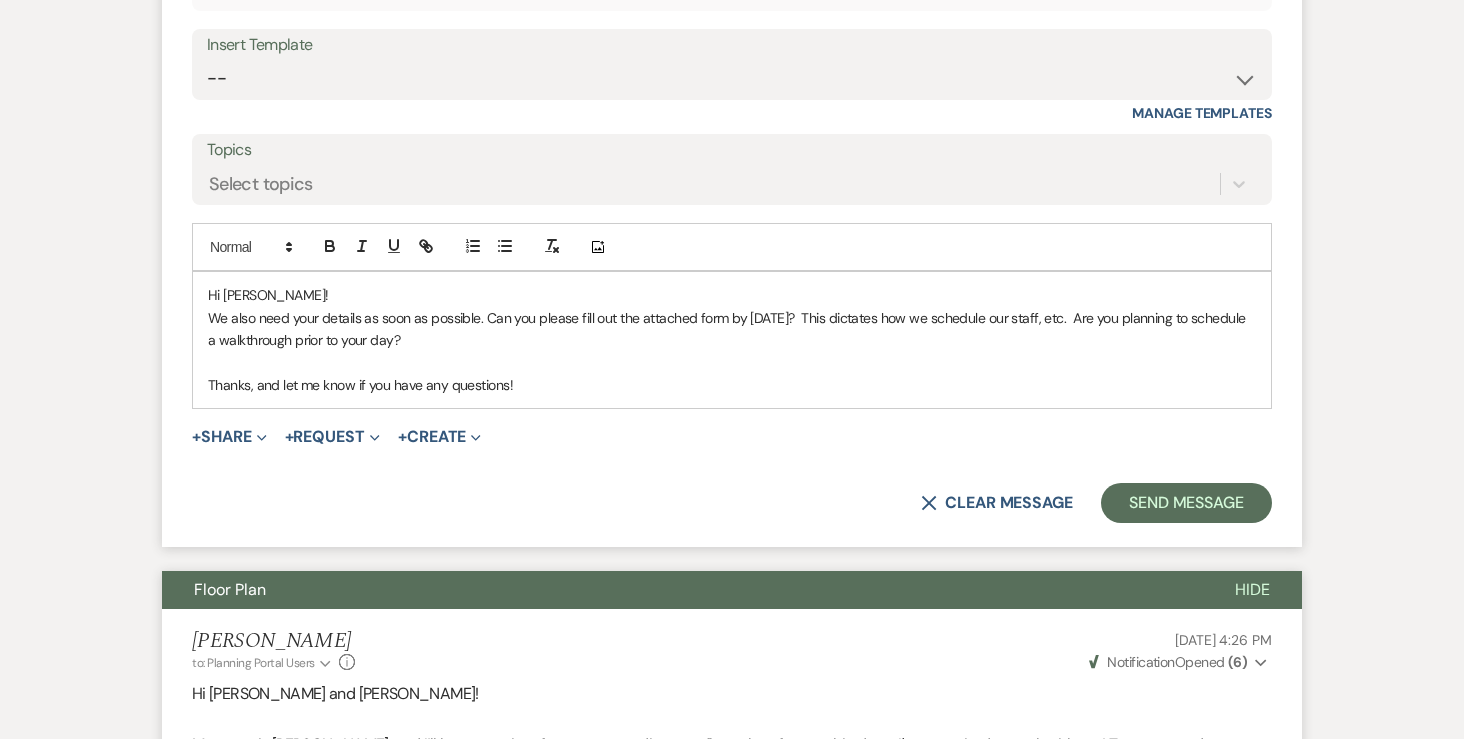click on "We also need your details as soon as possible. Can you please fill out the attached form by tomorrow?  This dictates how we schedule our staff, etc.  Are you planning to schedule a walkthrough prior to your day?" at bounding box center [732, 329] 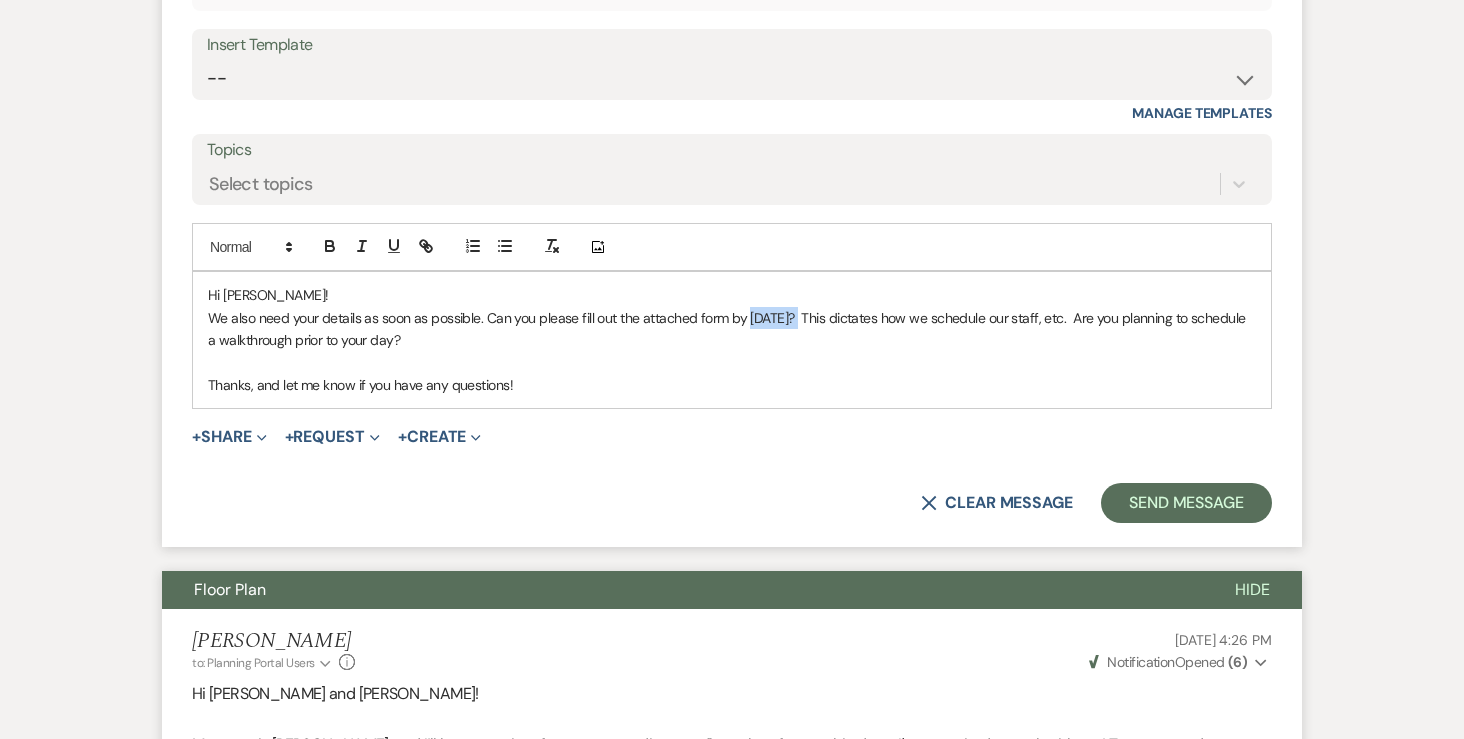 click on "We also need your details as soon as possible. Can you please fill out the attached form by tomorrow?  This dictates how we schedule our staff, etc.  Are you planning to schedule a walkthrough prior to your day?" at bounding box center (732, 329) 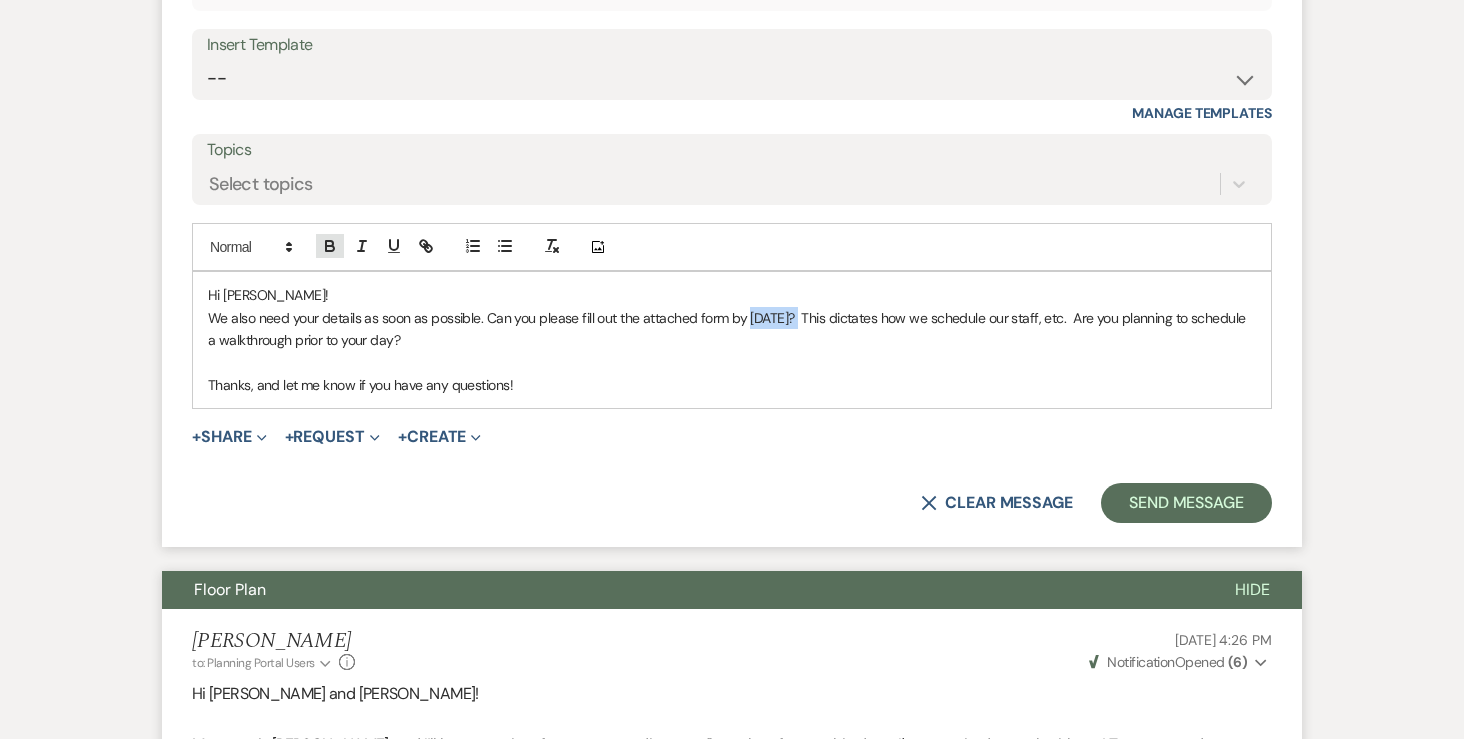 click at bounding box center [330, 246] 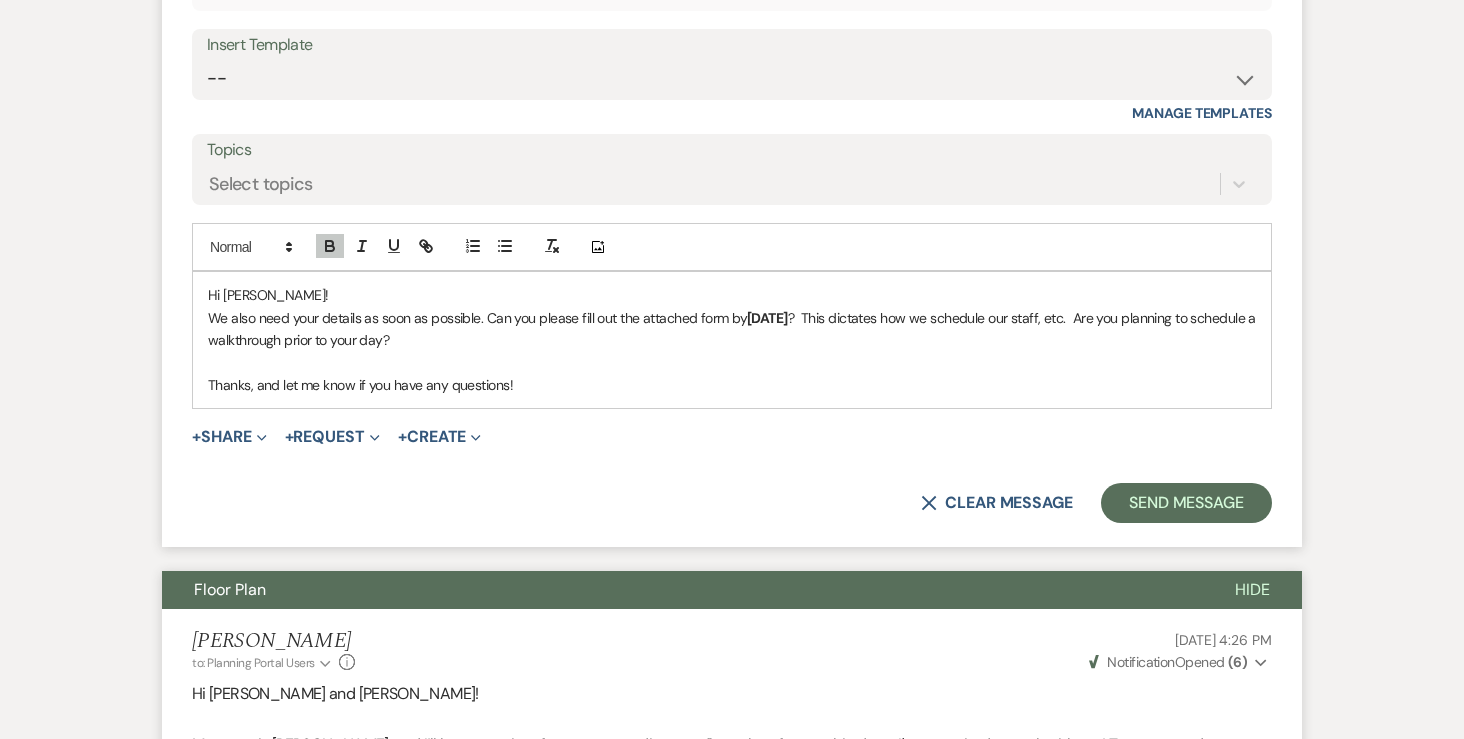 click on "We also need your details as soon as possible. Can you please fill out the attached form by  tomorrow ?  This dictates how we schedule our staff, etc.  Are you planning to schedule a walkthrough prior to your day?" at bounding box center [732, 329] 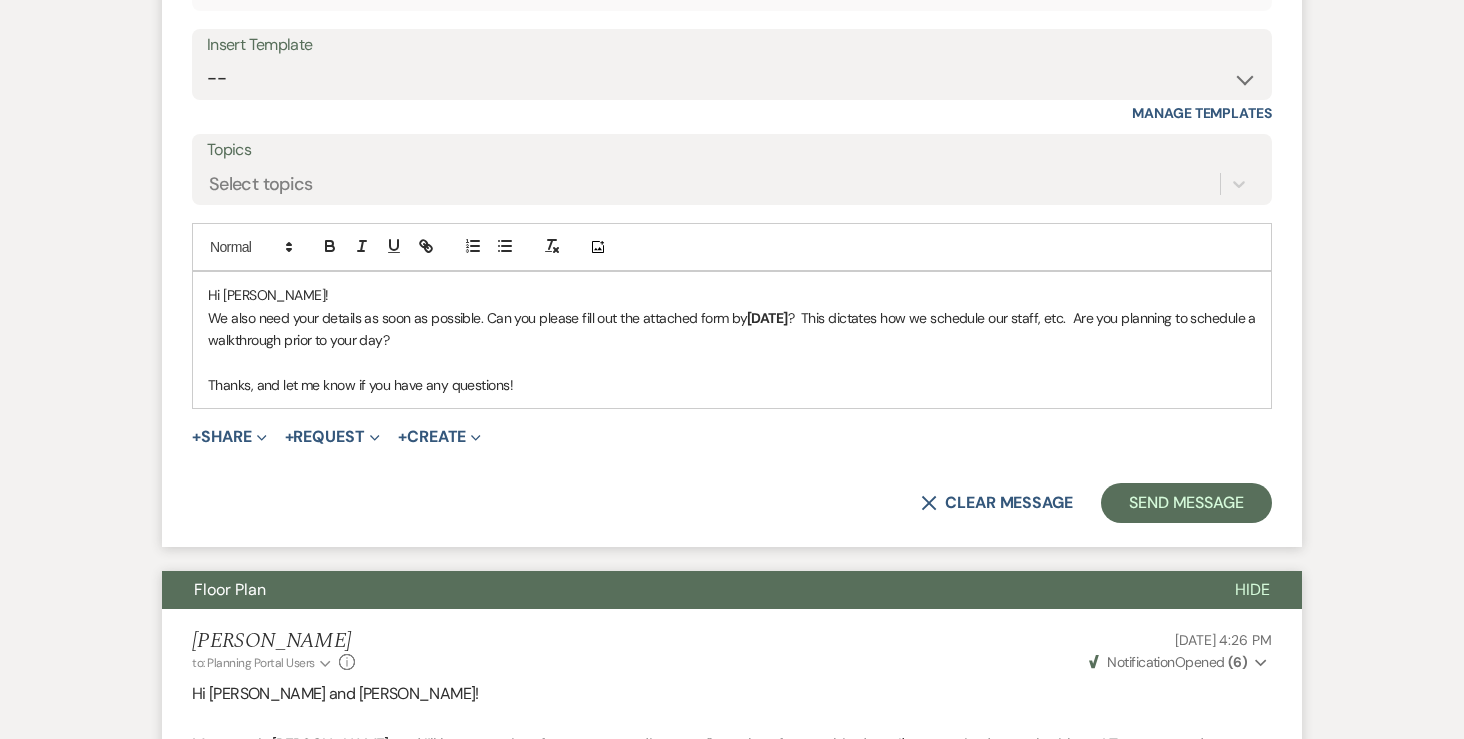 click on "Thanks, and let me know if you have any questions!" at bounding box center [732, 385] 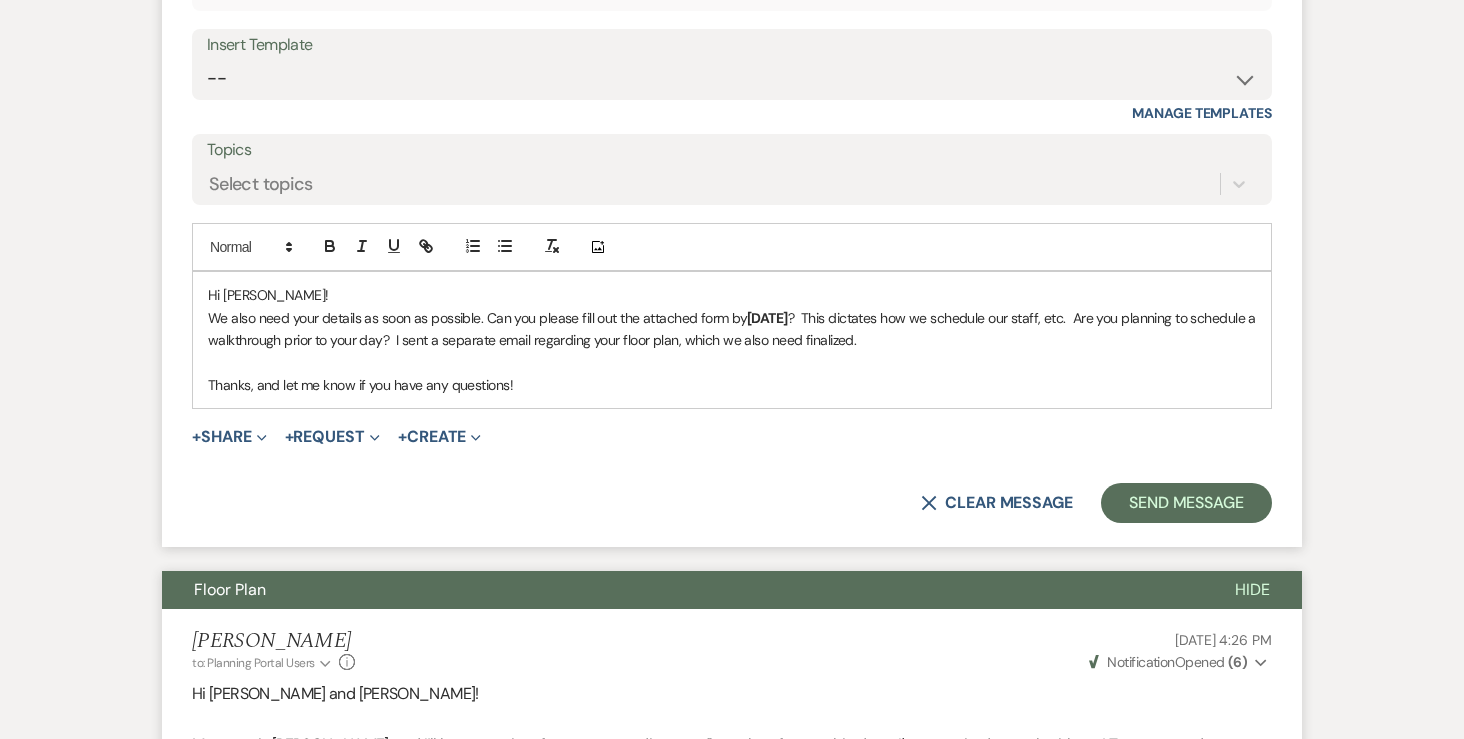 click on "Thanks, and let me know if you have any questions!" at bounding box center (732, 385) 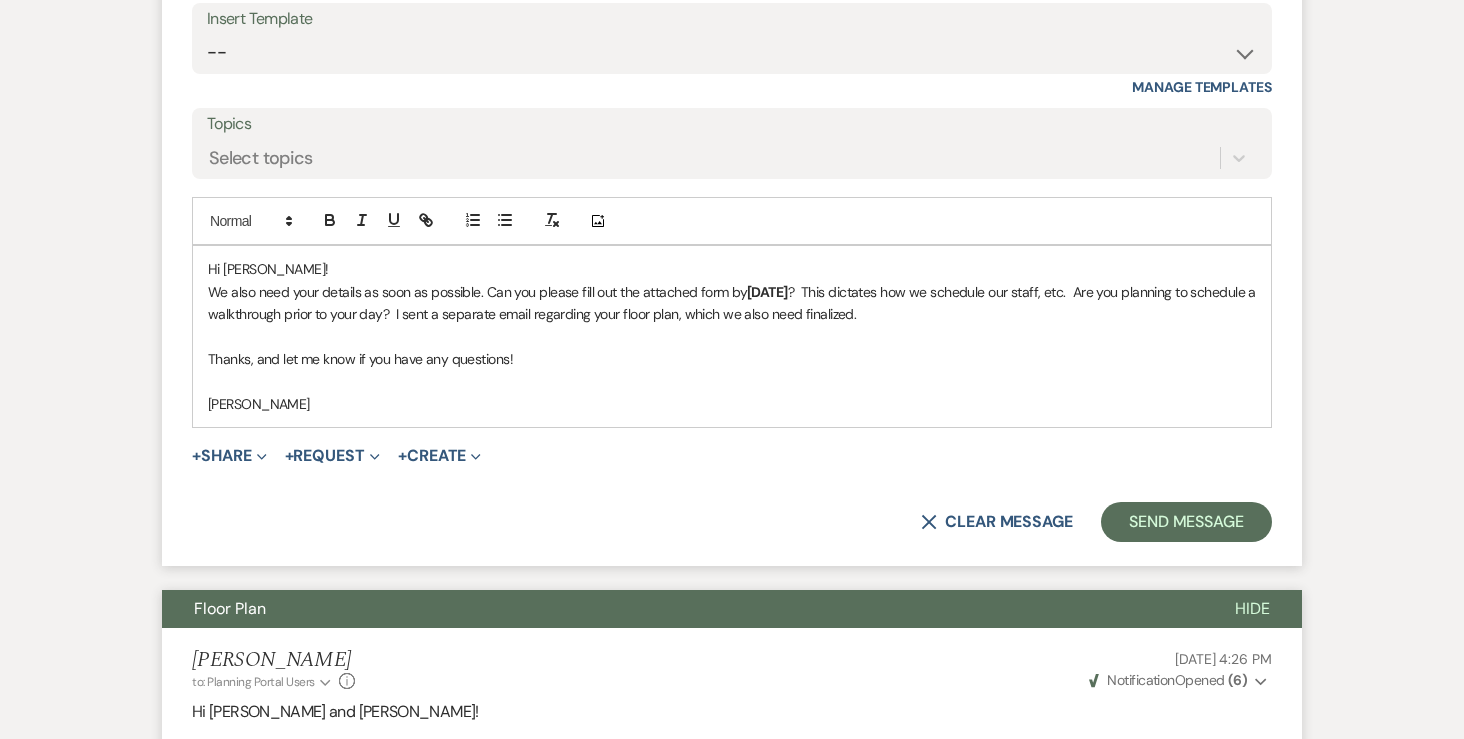 scroll, scrollTop: 1611, scrollLeft: 0, axis: vertical 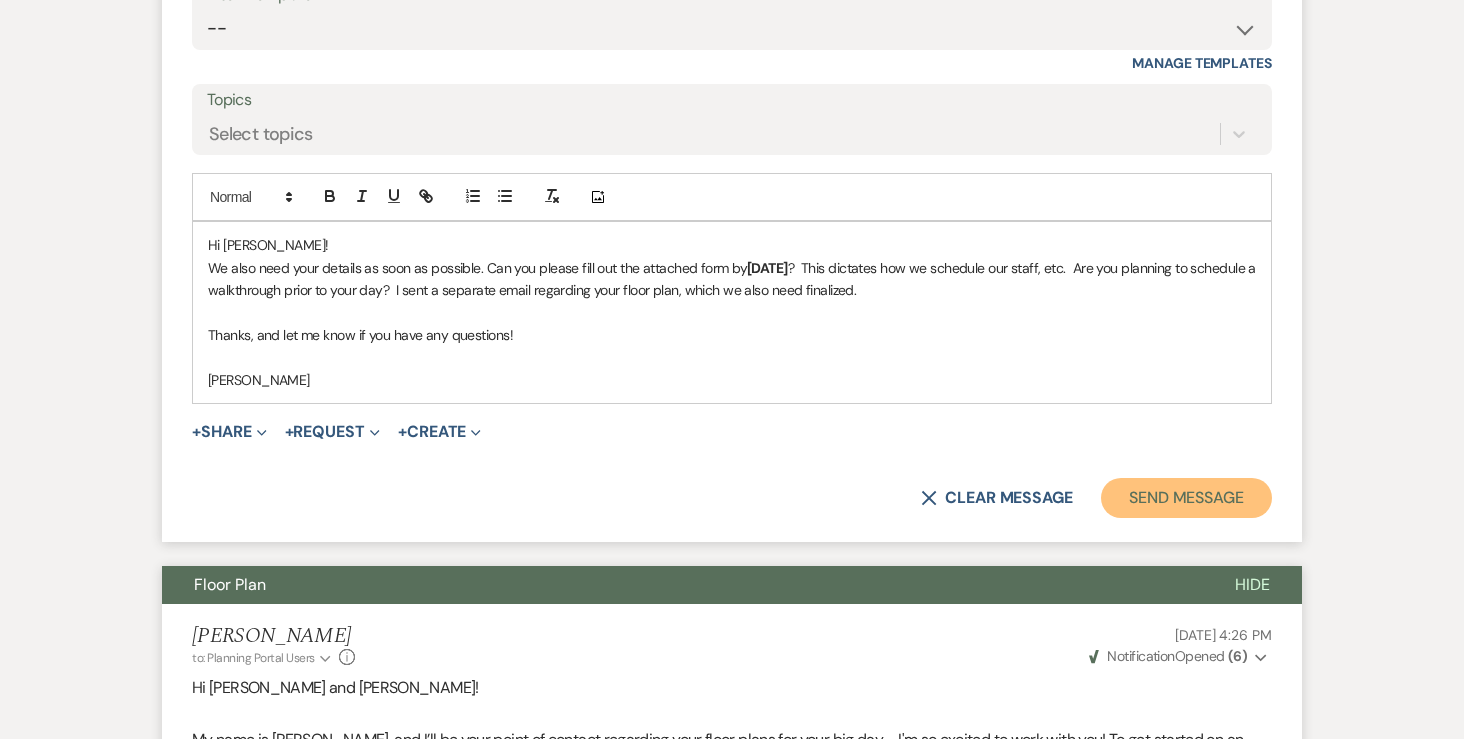 click on "Send Message" at bounding box center (1186, 498) 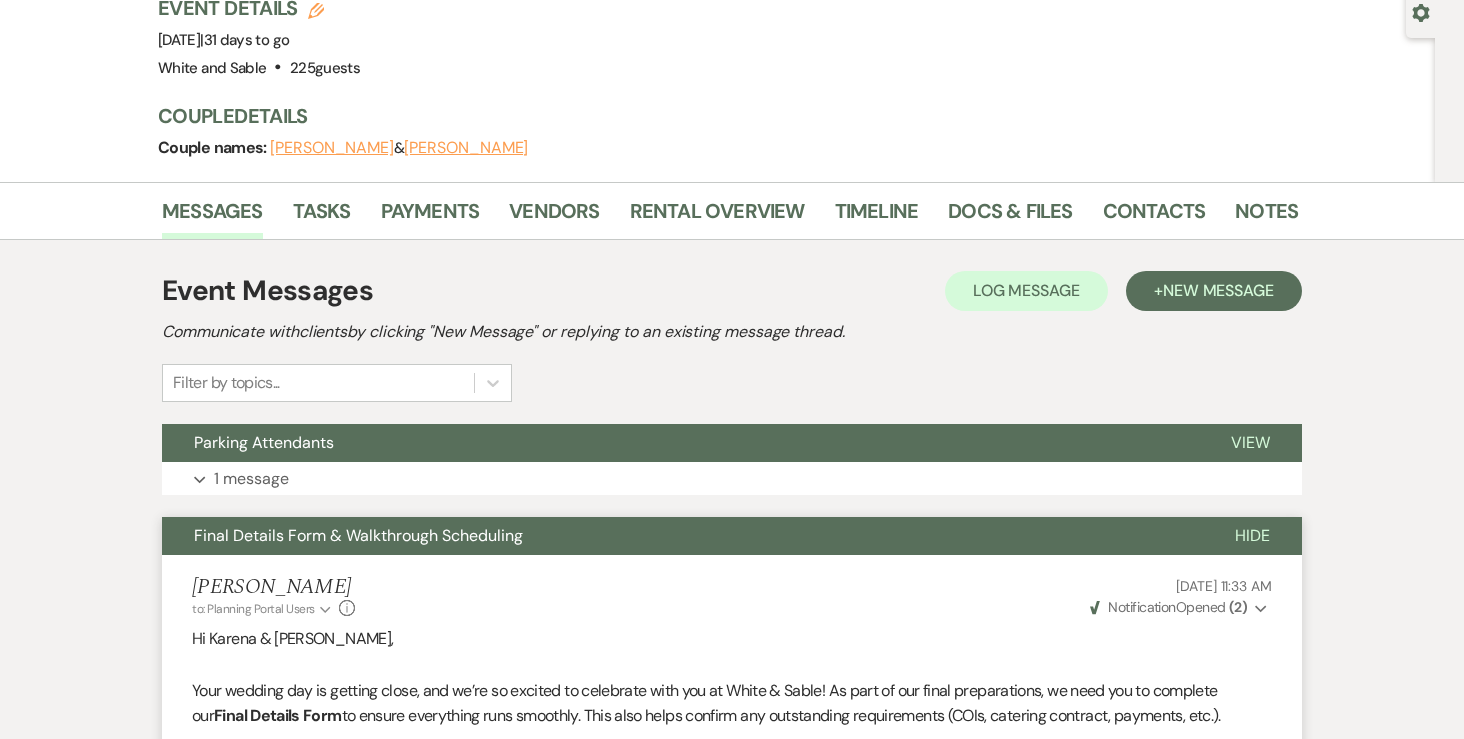 scroll, scrollTop: 0, scrollLeft: 0, axis: both 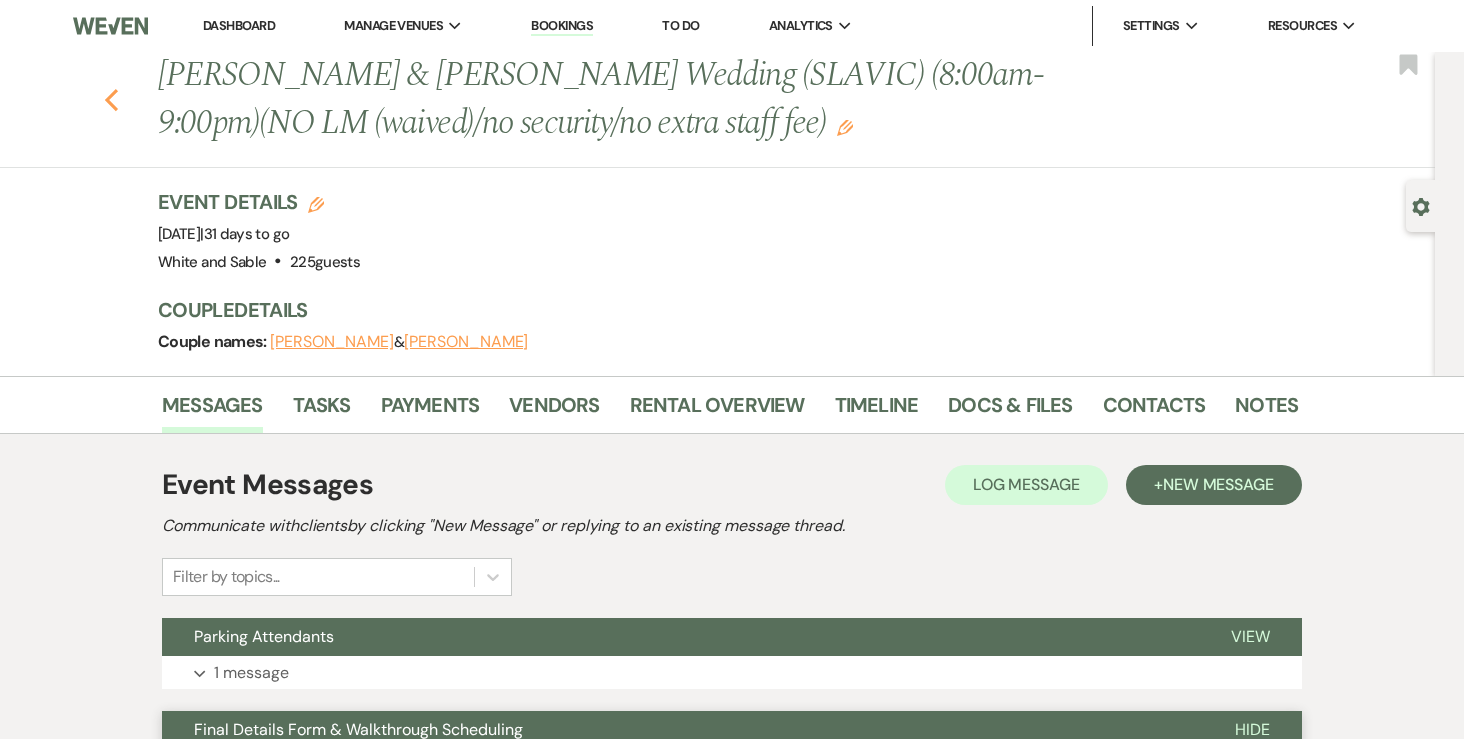 click 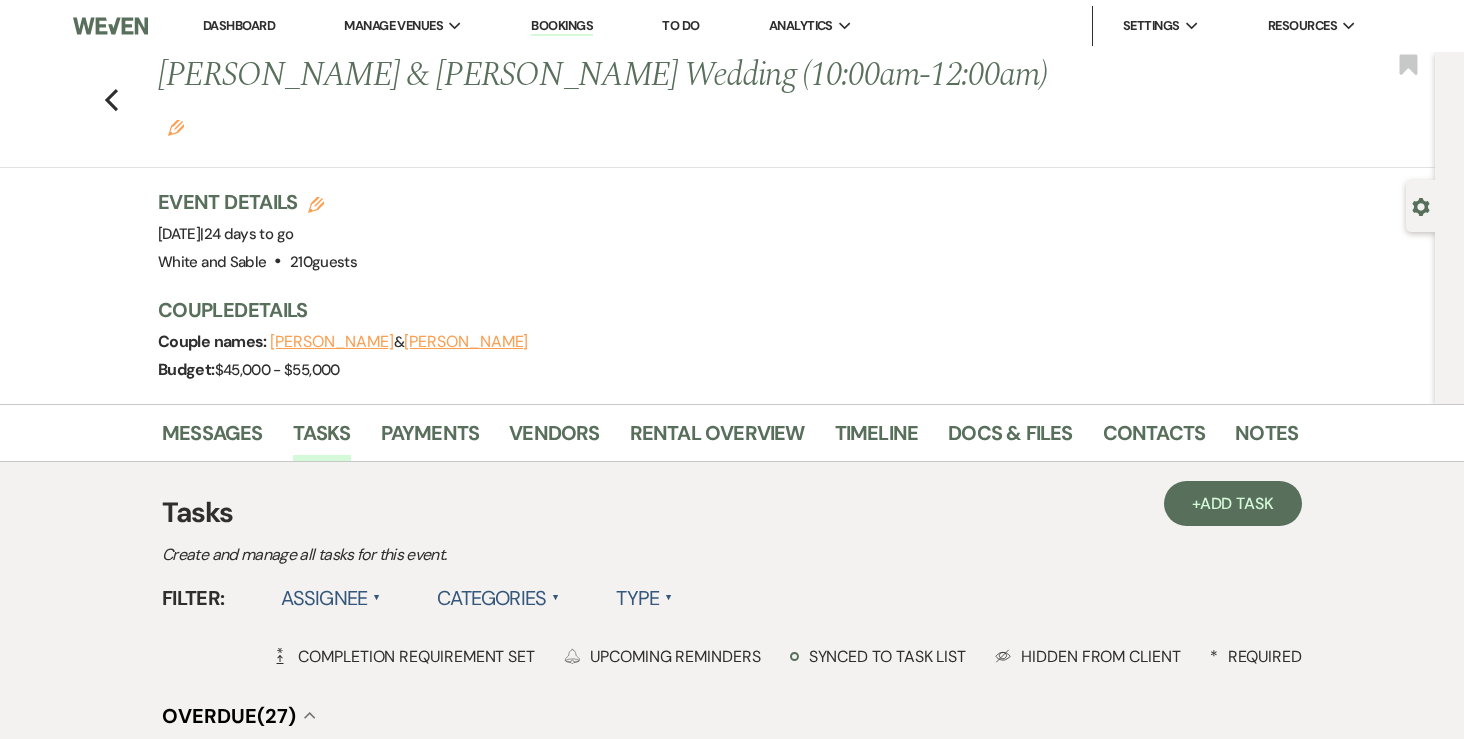 scroll, scrollTop: 0, scrollLeft: 0, axis: both 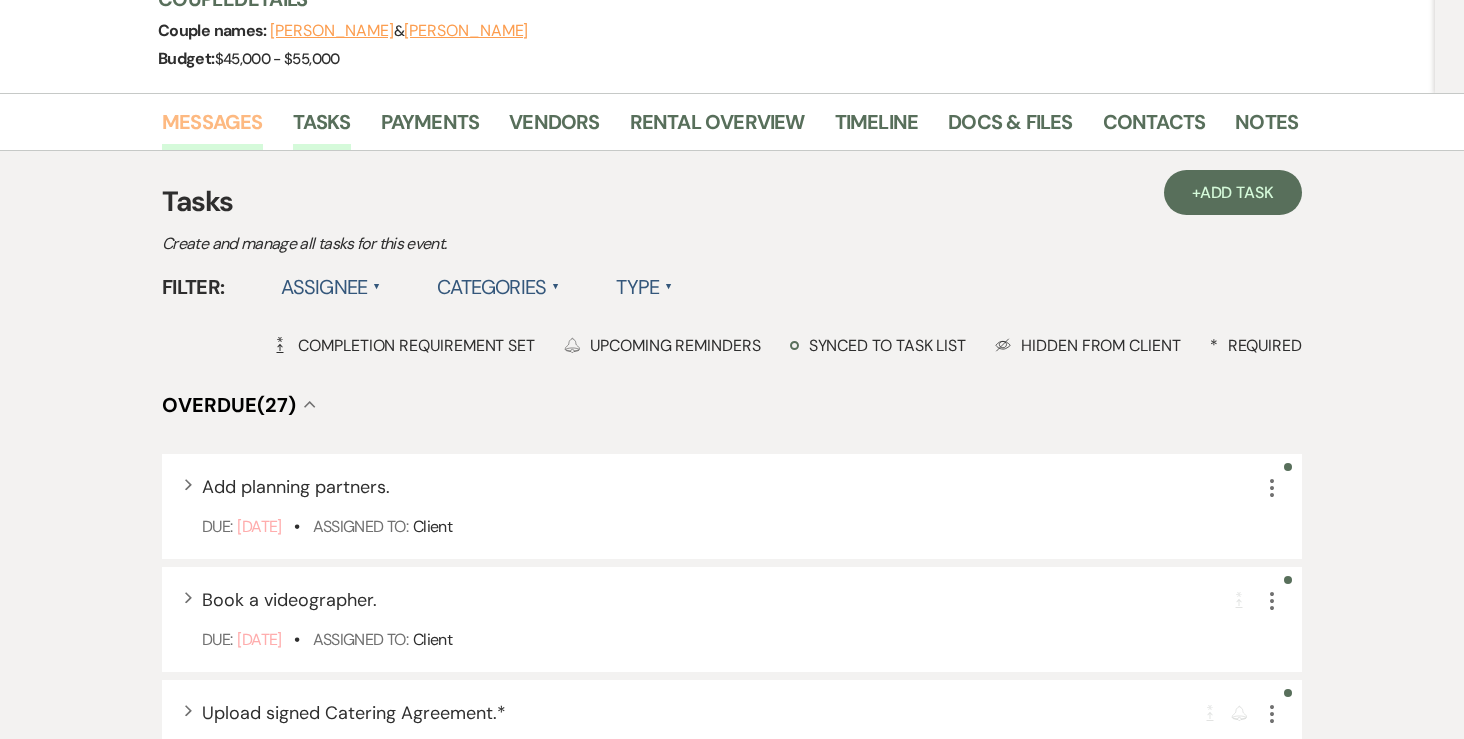click on "Messages" at bounding box center (212, 128) 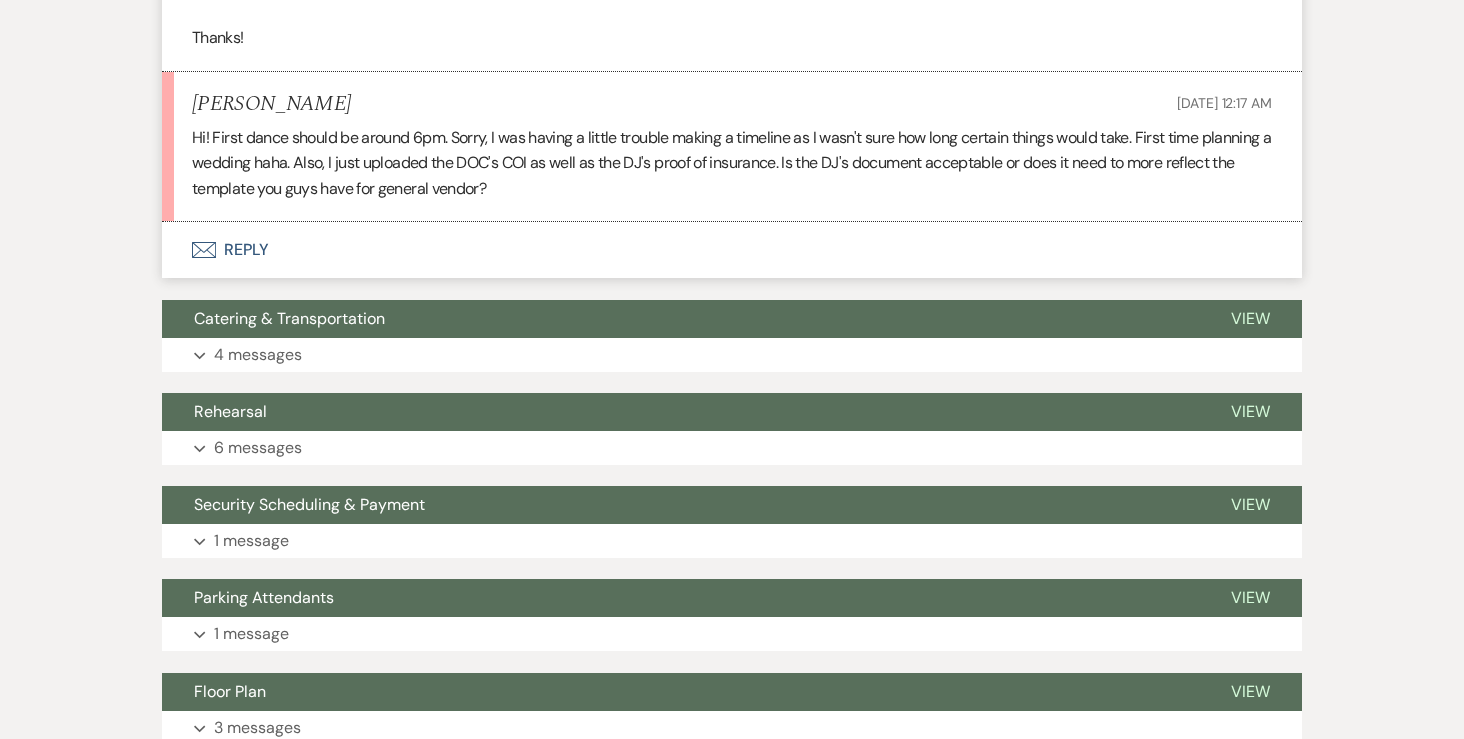 scroll, scrollTop: 1629, scrollLeft: 0, axis: vertical 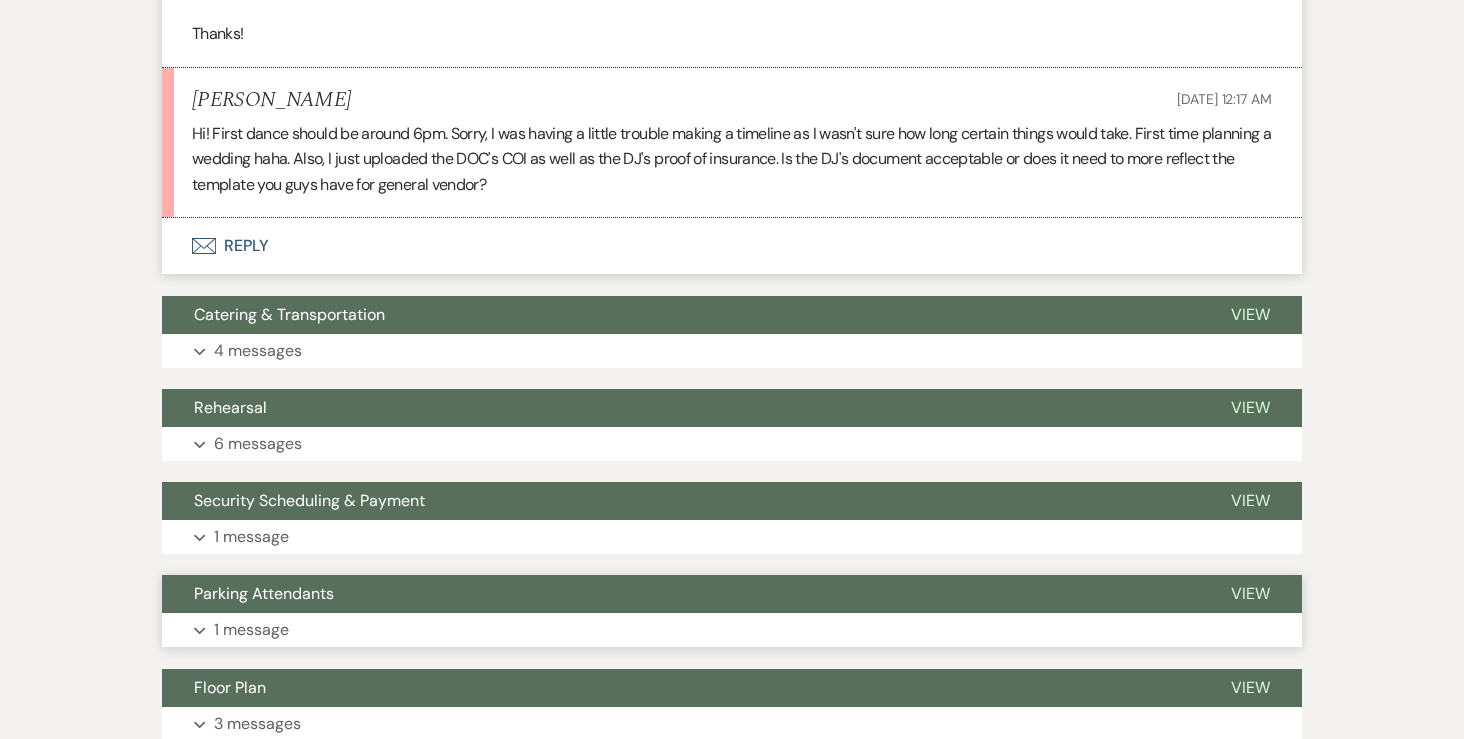 click on "1 message" at bounding box center (251, 630) 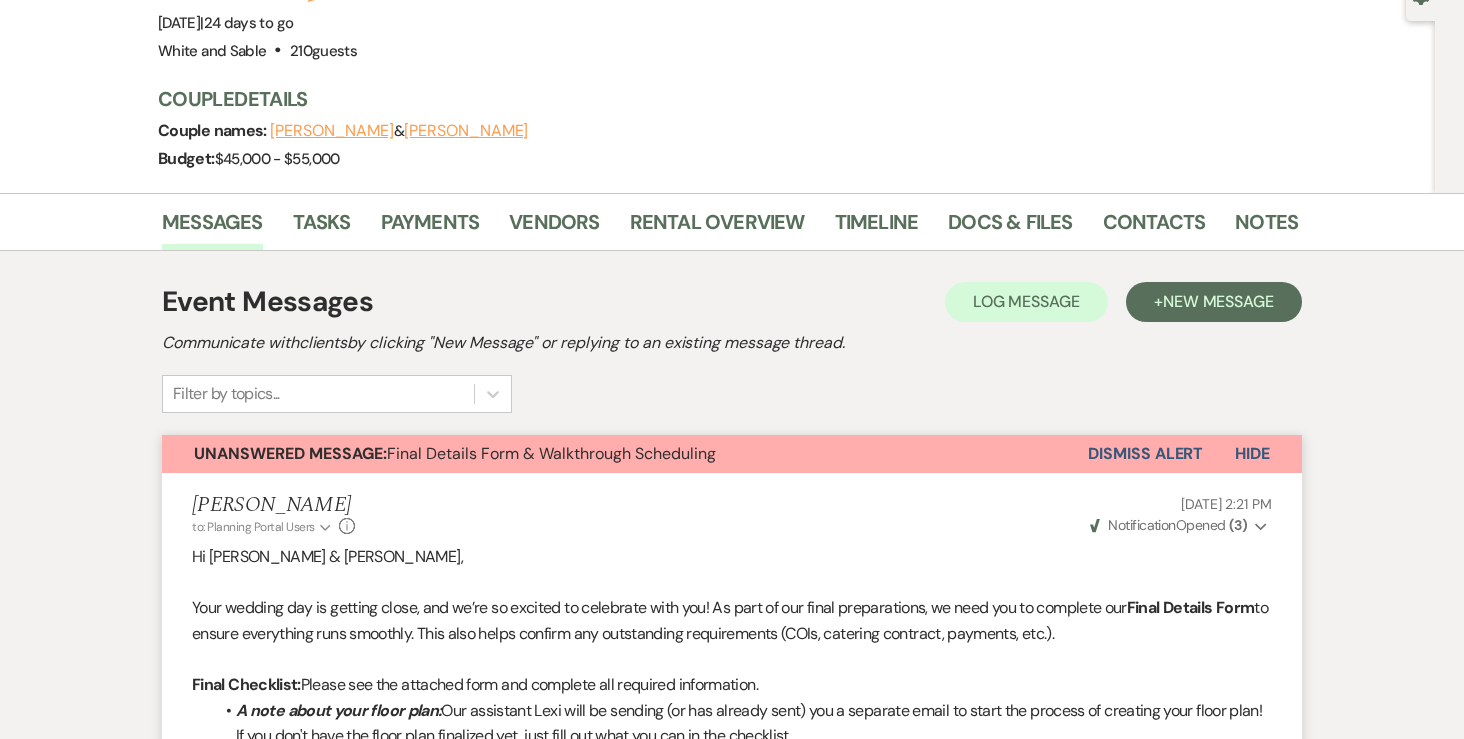 scroll, scrollTop: 175, scrollLeft: 0, axis: vertical 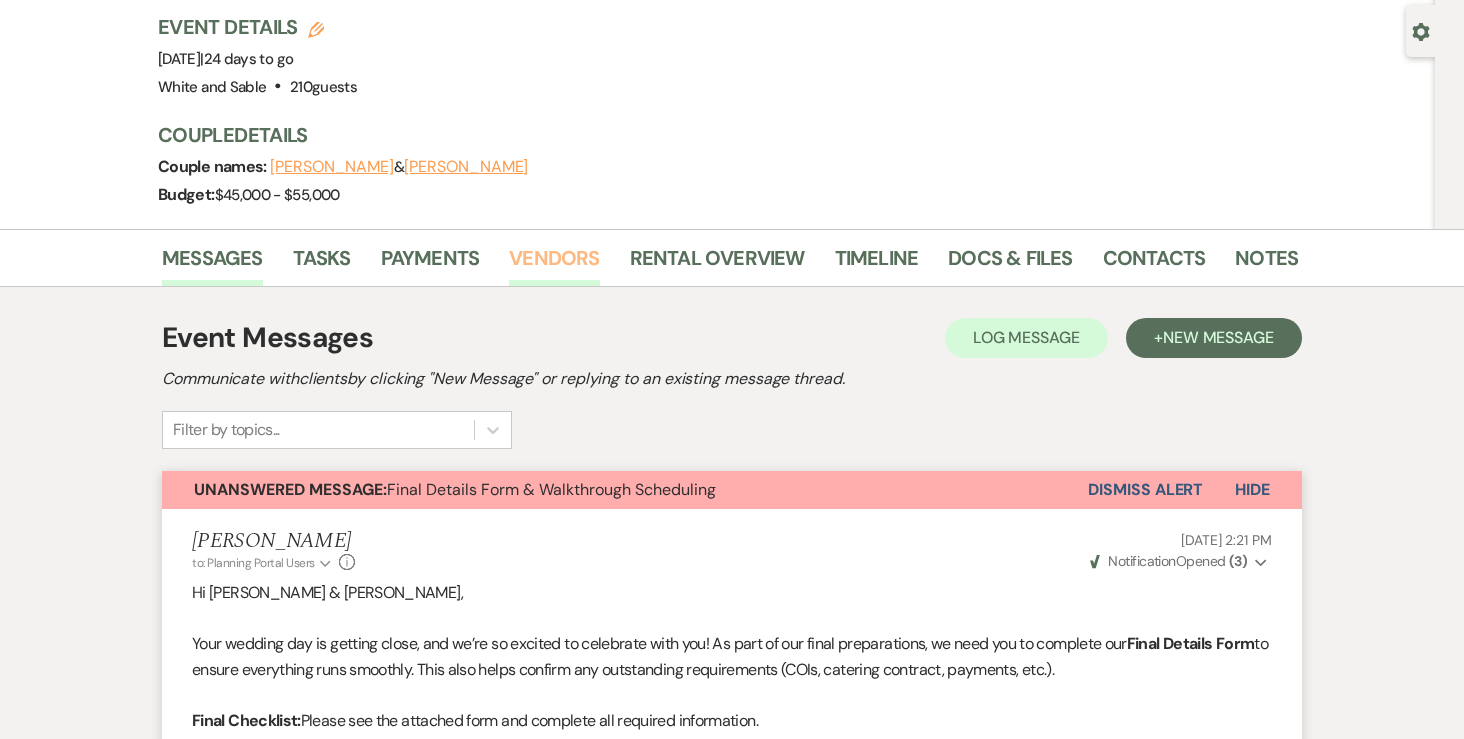 click on "Vendors" at bounding box center [554, 264] 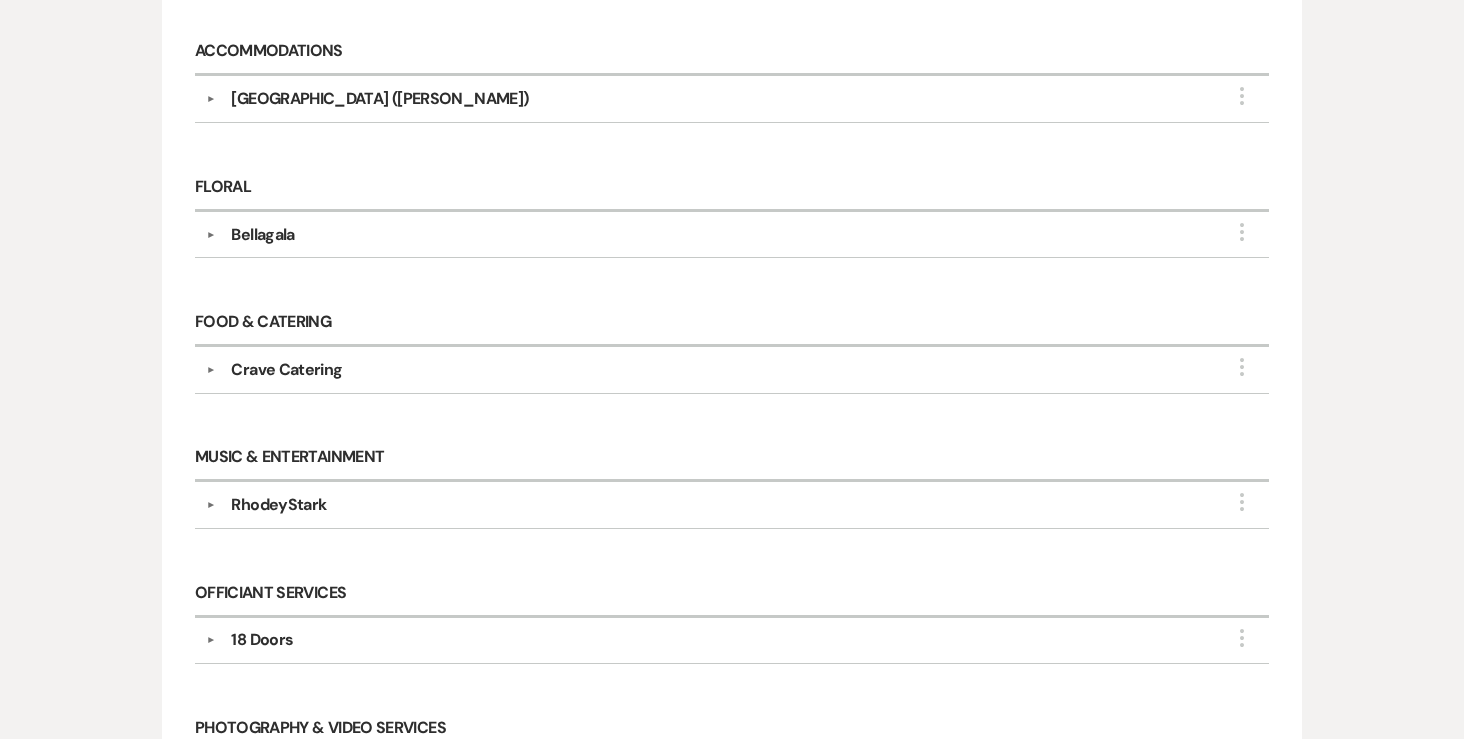 scroll, scrollTop: 0, scrollLeft: 0, axis: both 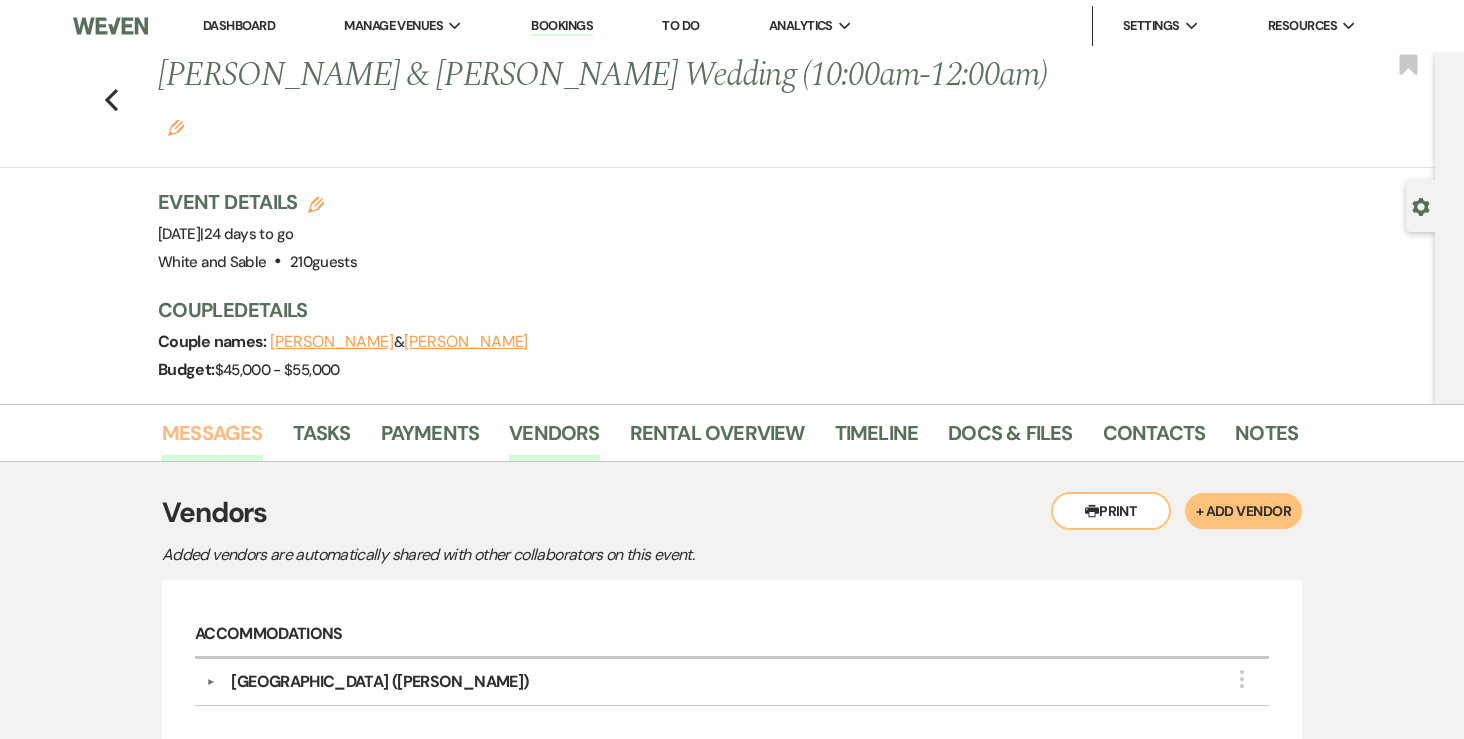 click on "Messages" at bounding box center (212, 439) 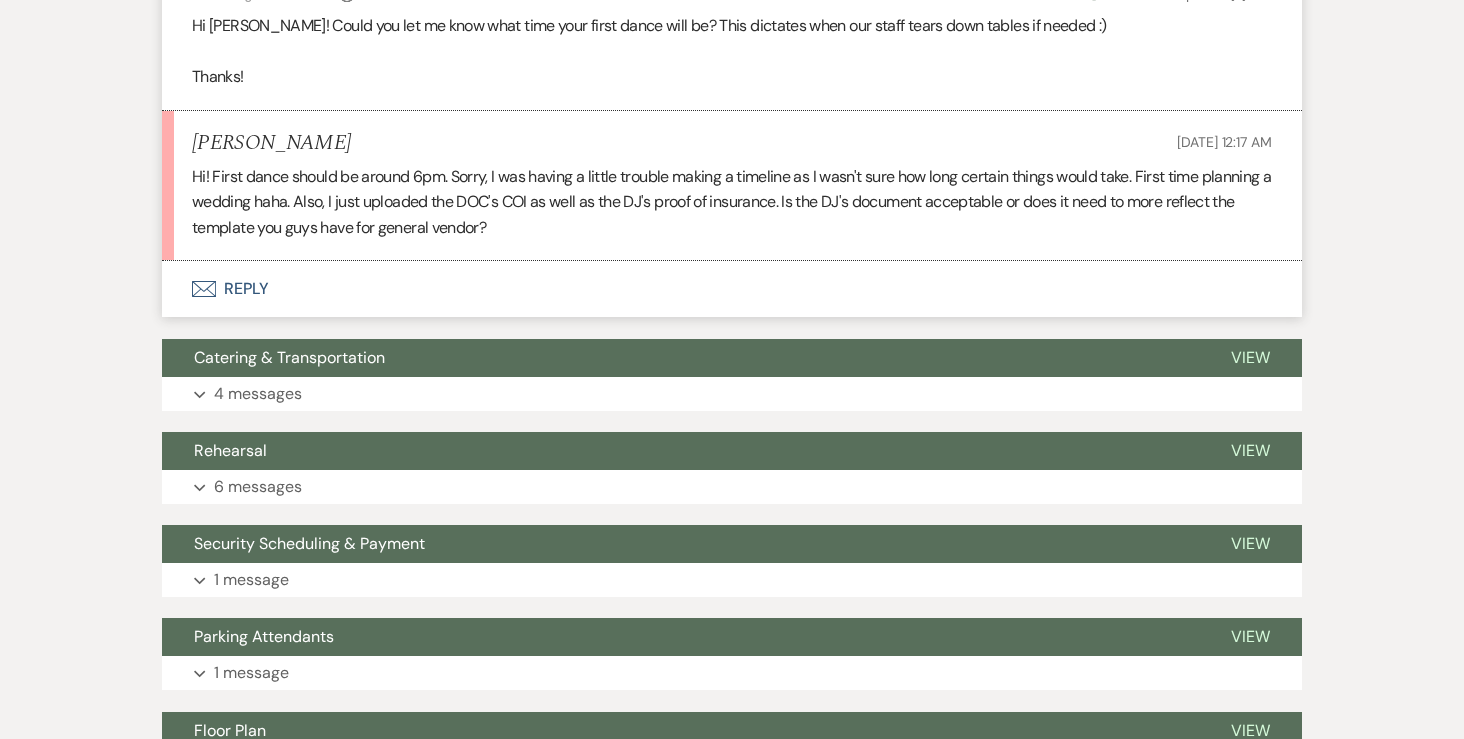 scroll, scrollTop: 1583, scrollLeft: 0, axis: vertical 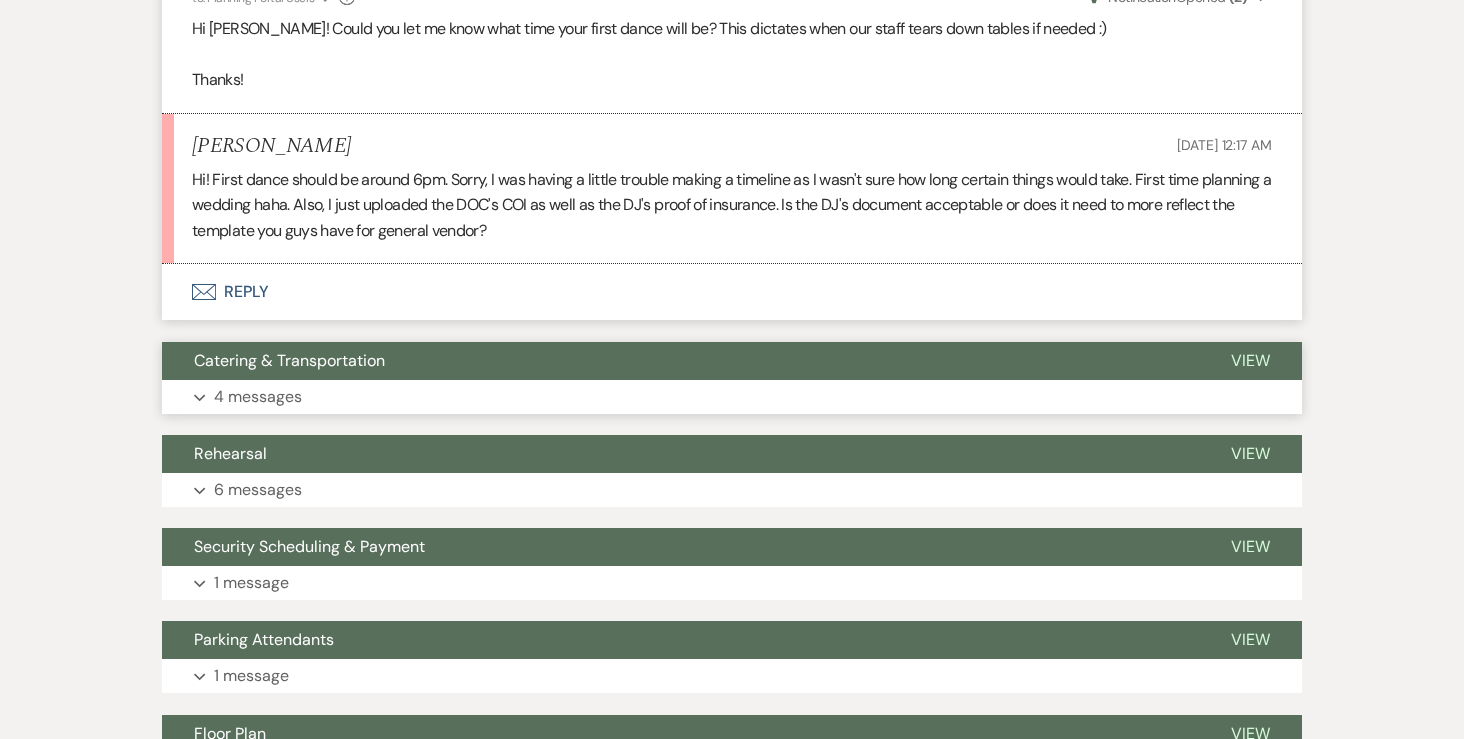 click on "4 messages" at bounding box center [258, 397] 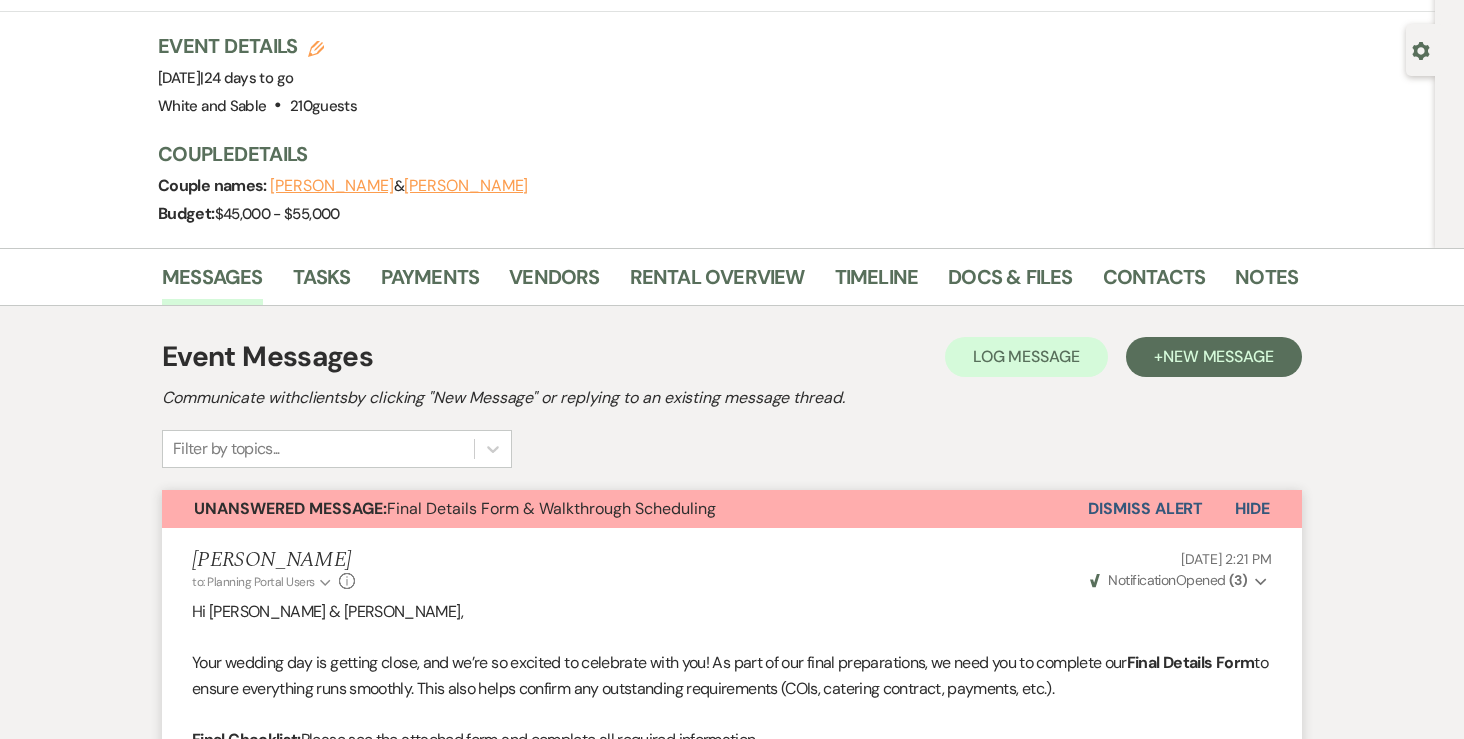 scroll, scrollTop: 0, scrollLeft: 0, axis: both 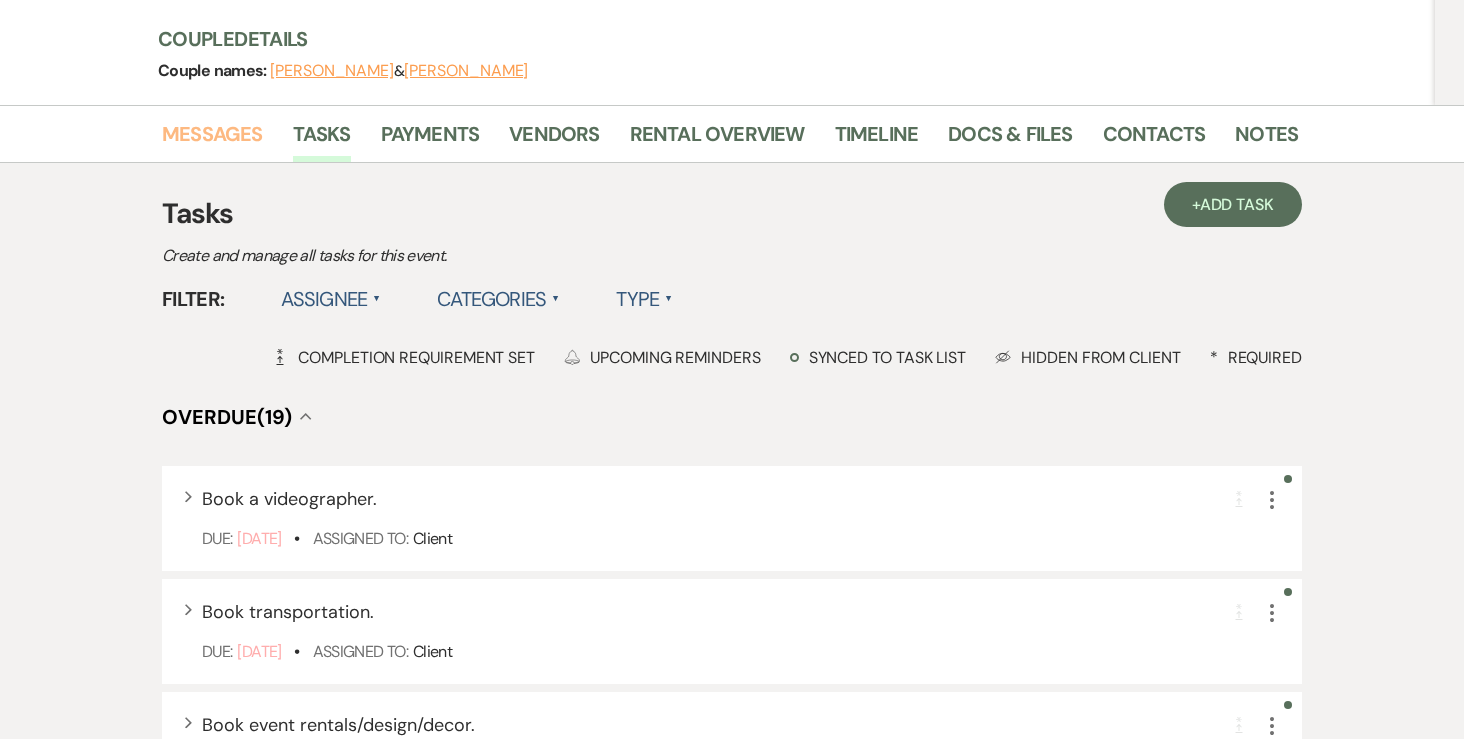 drag, startPoint x: 215, startPoint y: 138, endPoint x: 224, endPoint y: 143, distance: 10.29563 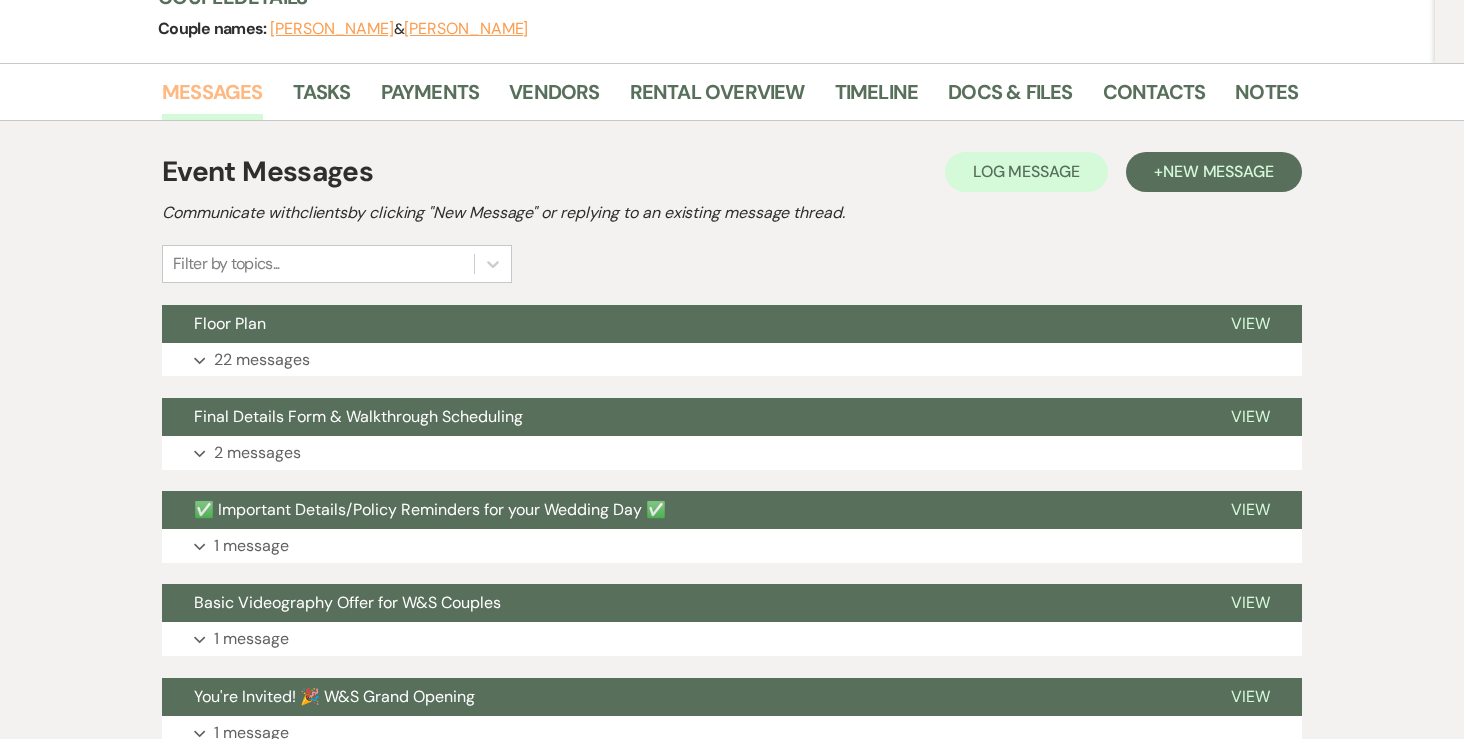 scroll, scrollTop: 323, scrollLeft: 0, axis: vertical 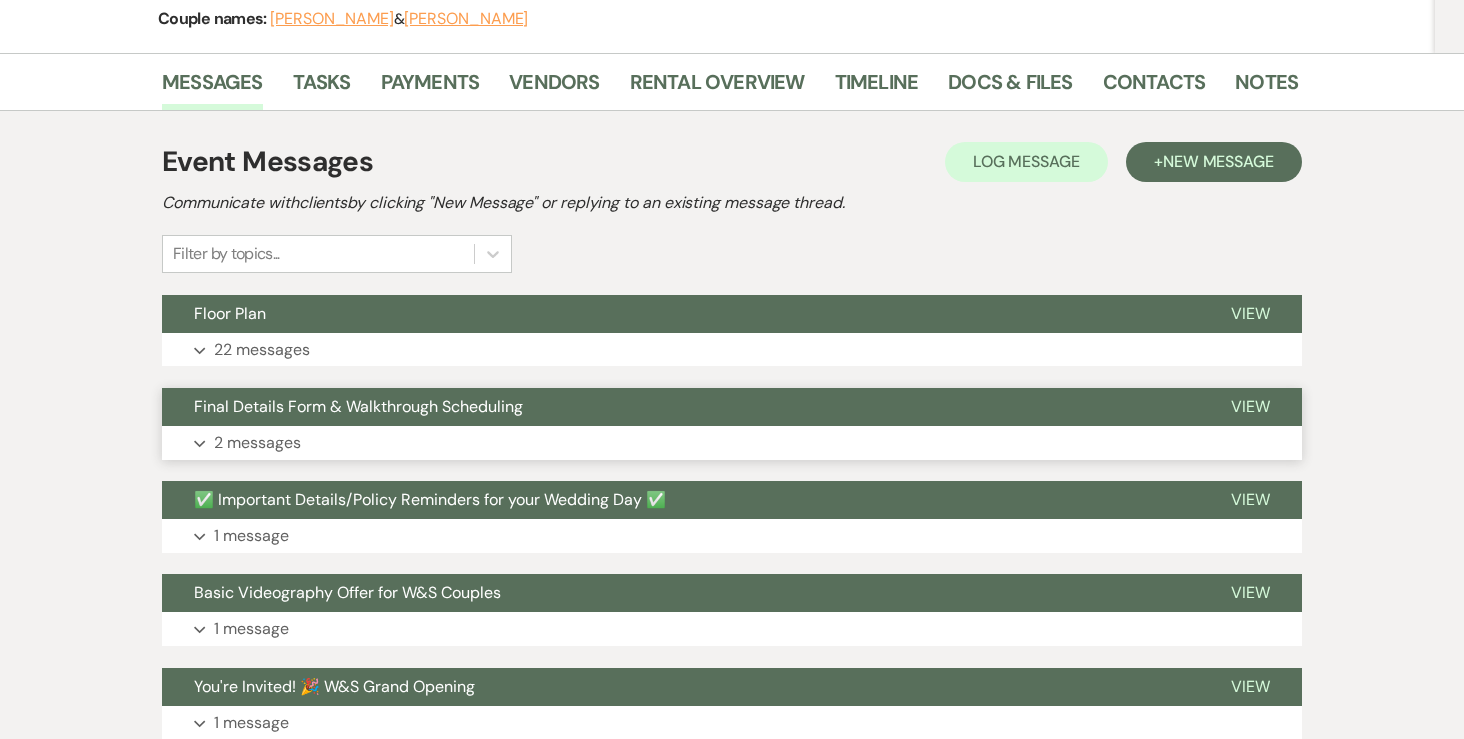 click on "2 messages" at bounding box center [257, 443] 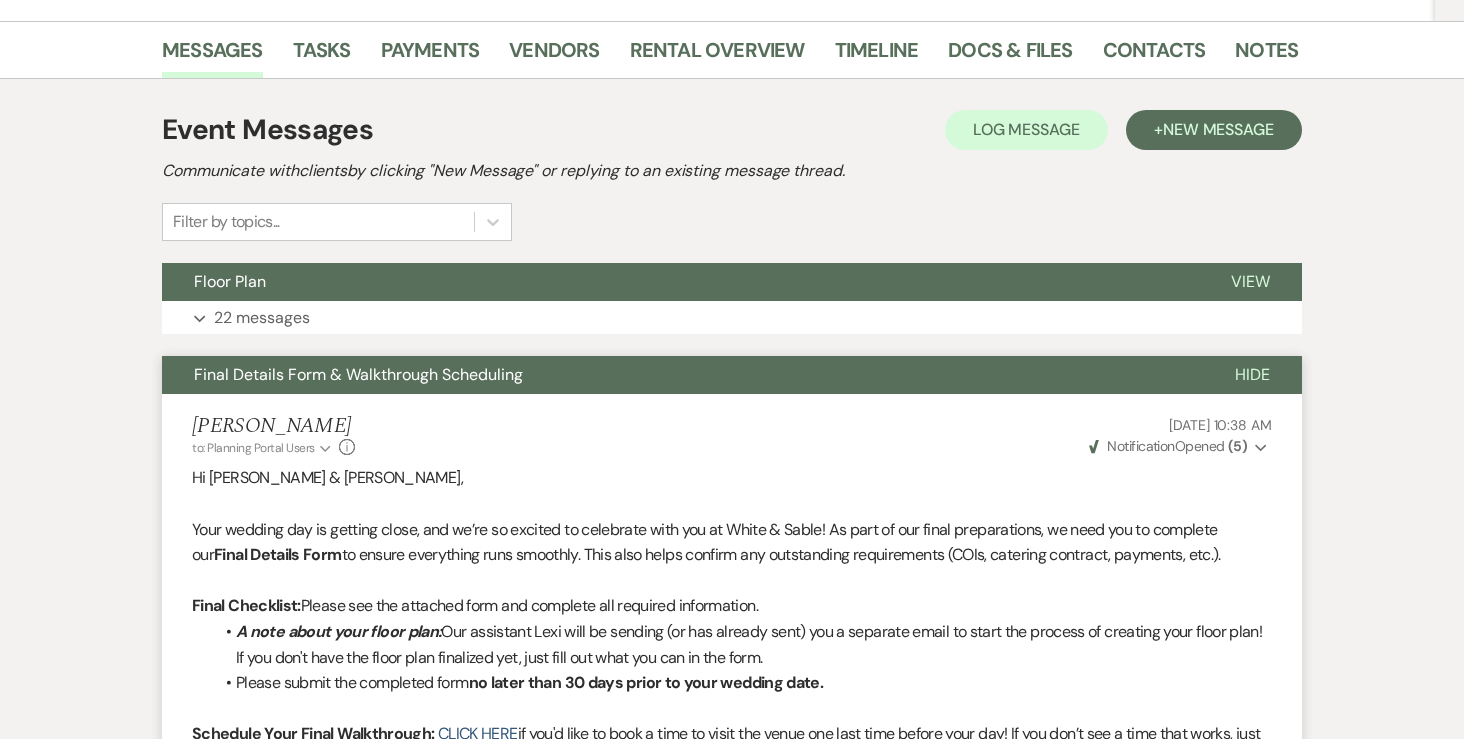 scroll, scrollTop: 351, scrollLeft: 0, axis: vertical 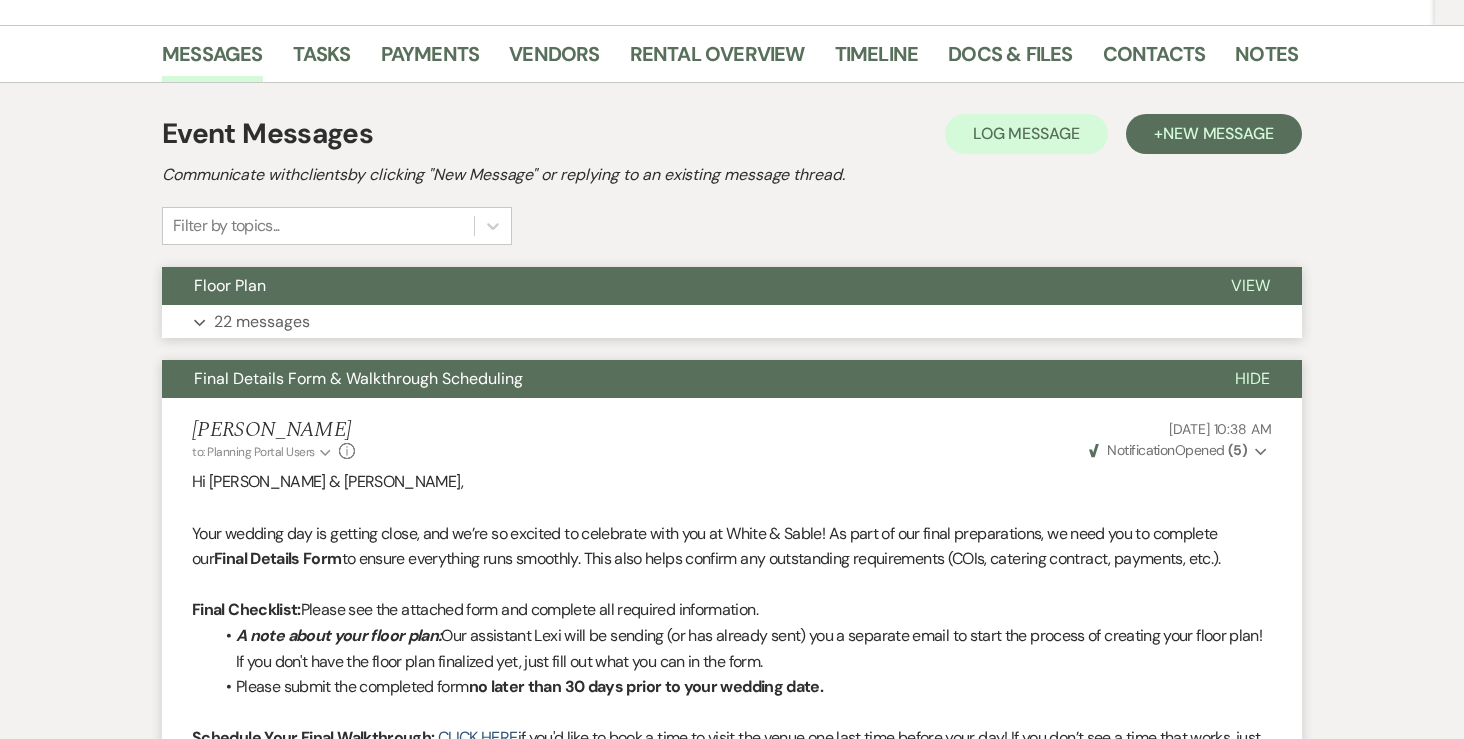 click on "22 messages" at bounding box center (262, 322) 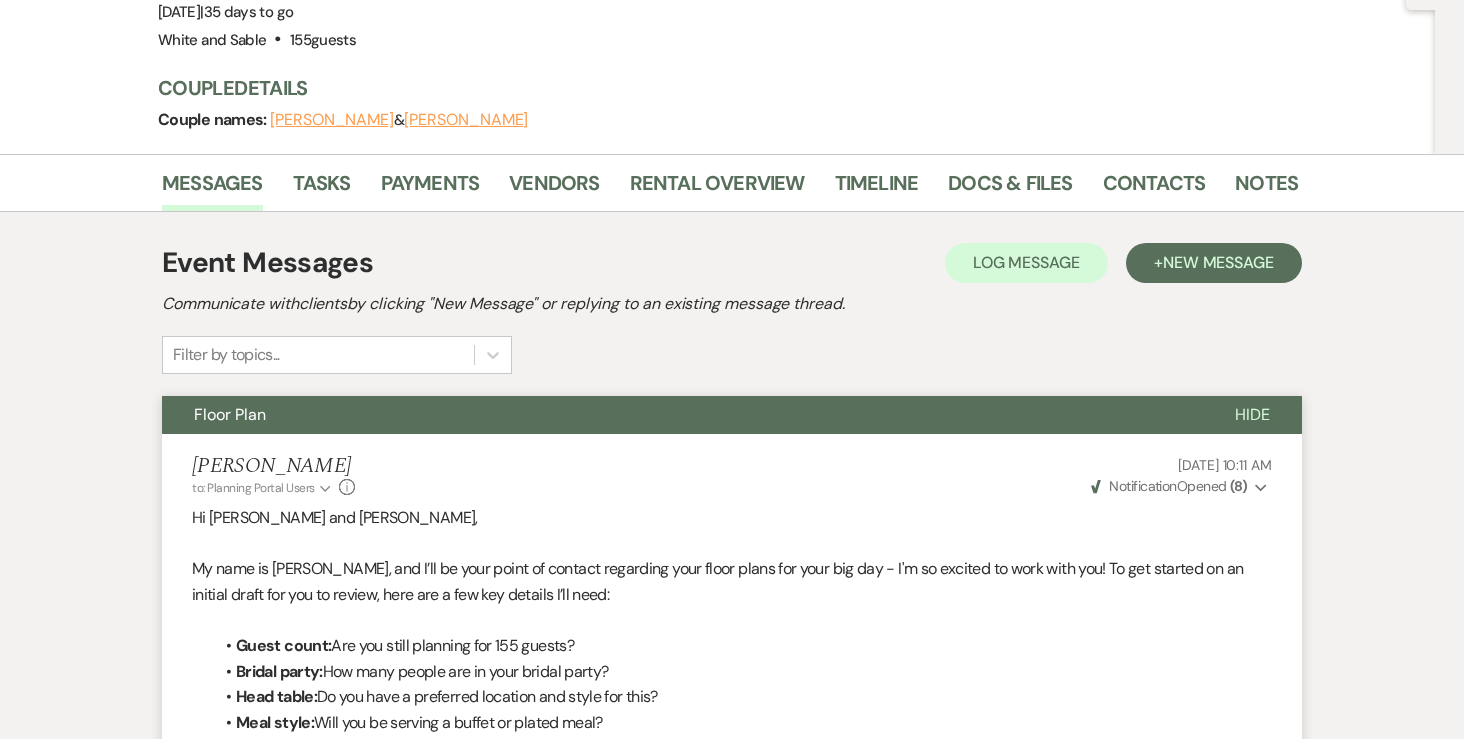 scroll, scrollTop: 117, scrollLeft: 0, axis: vertical 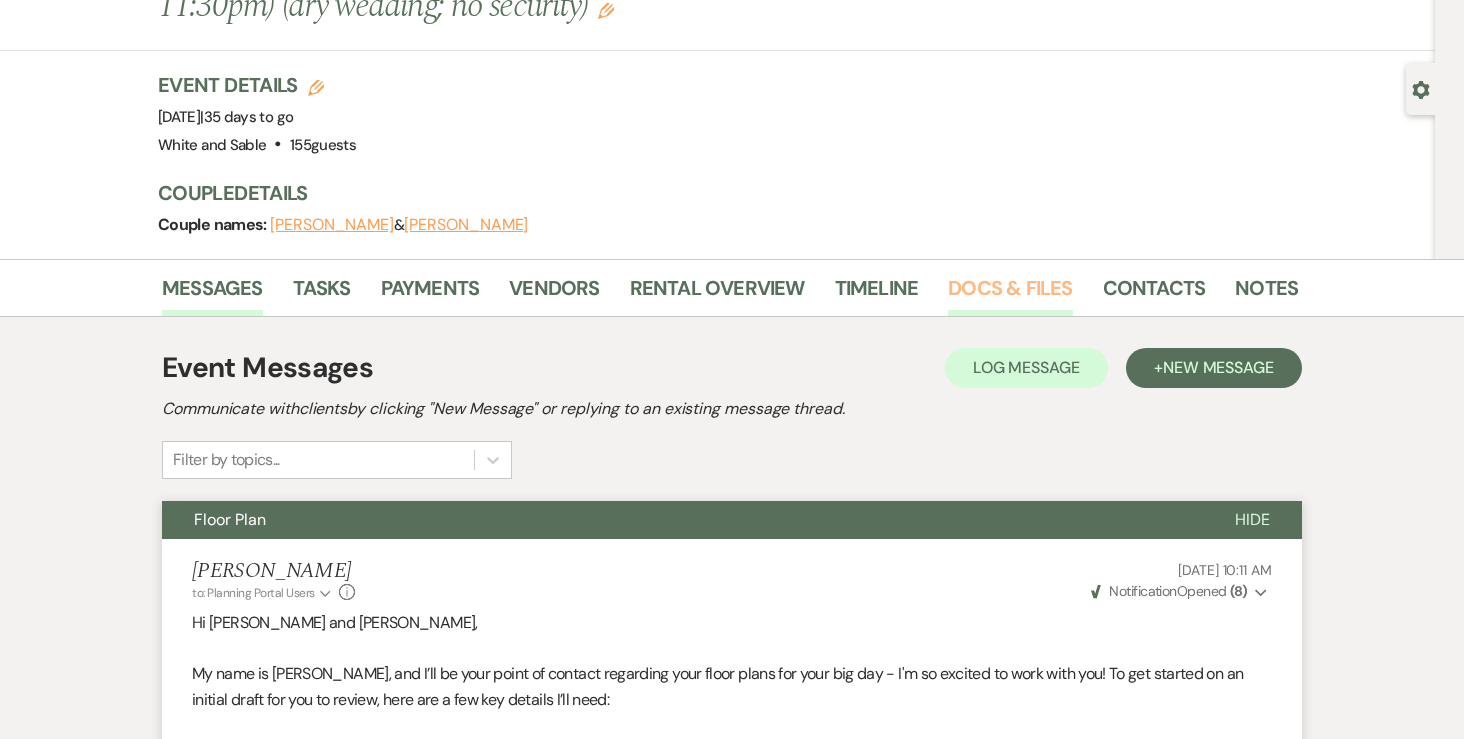 click on "Docs & Files" at bounding box center (1010, 294) 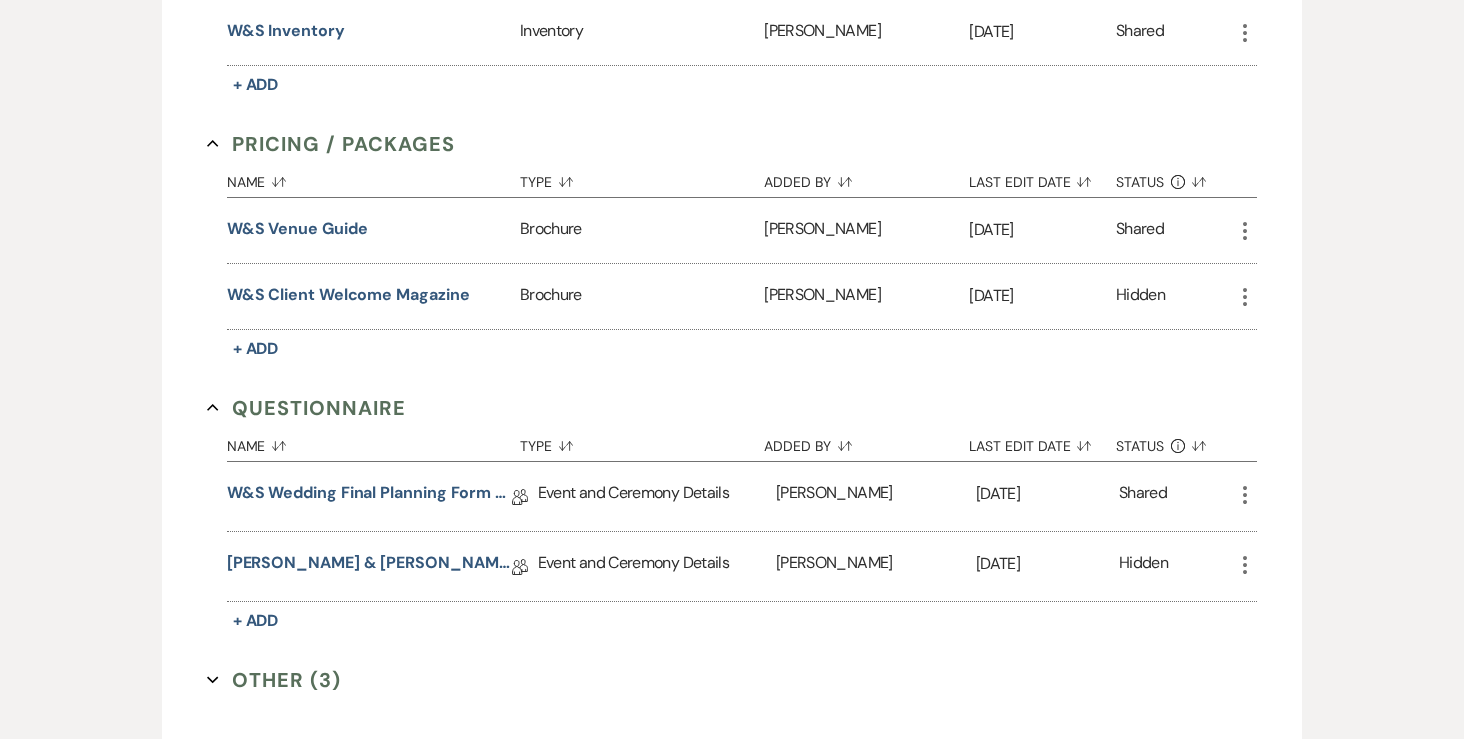 scroll, scrollTop: 3085, scrollLeft: 0, axis: vertical 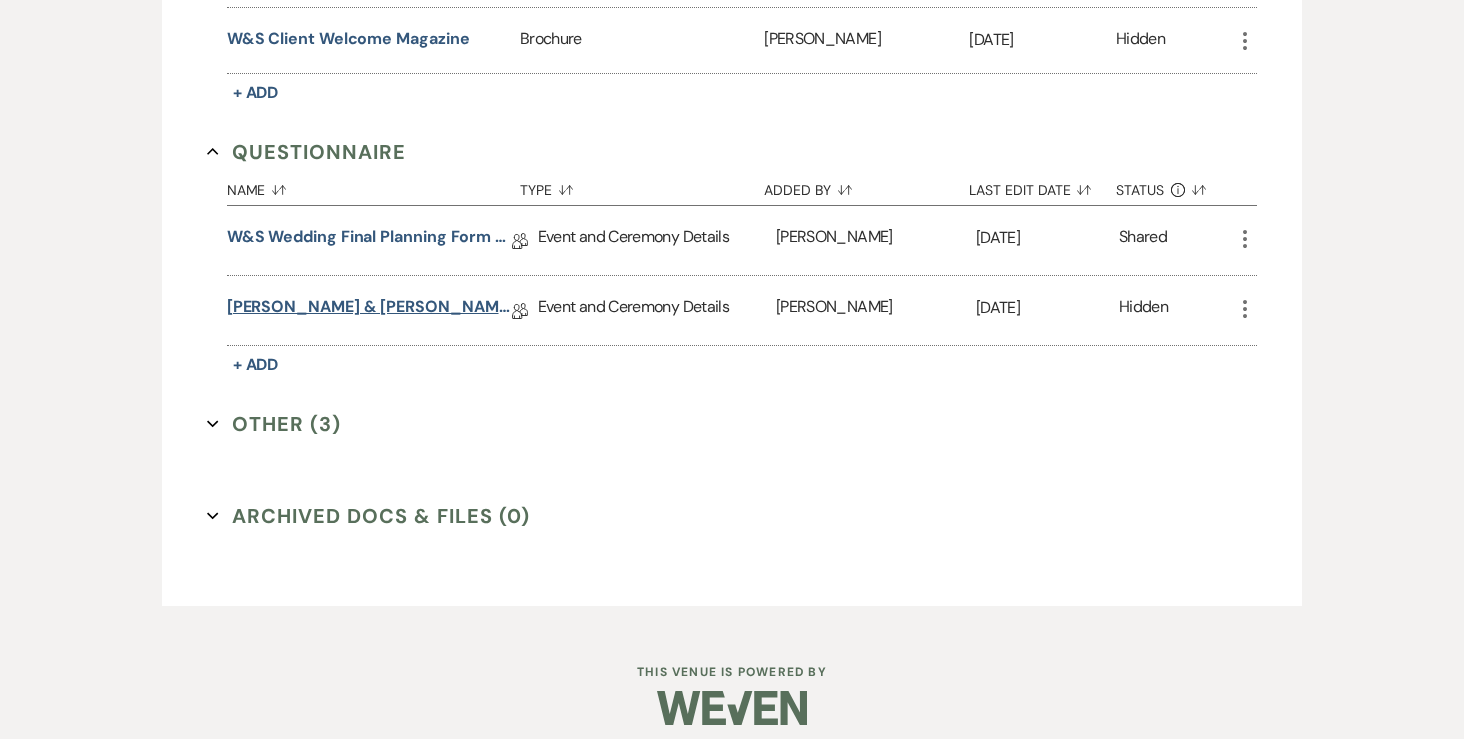 click on "Stan & Jessica Final Details - 8.21.25" at bounding box center (369, 310) 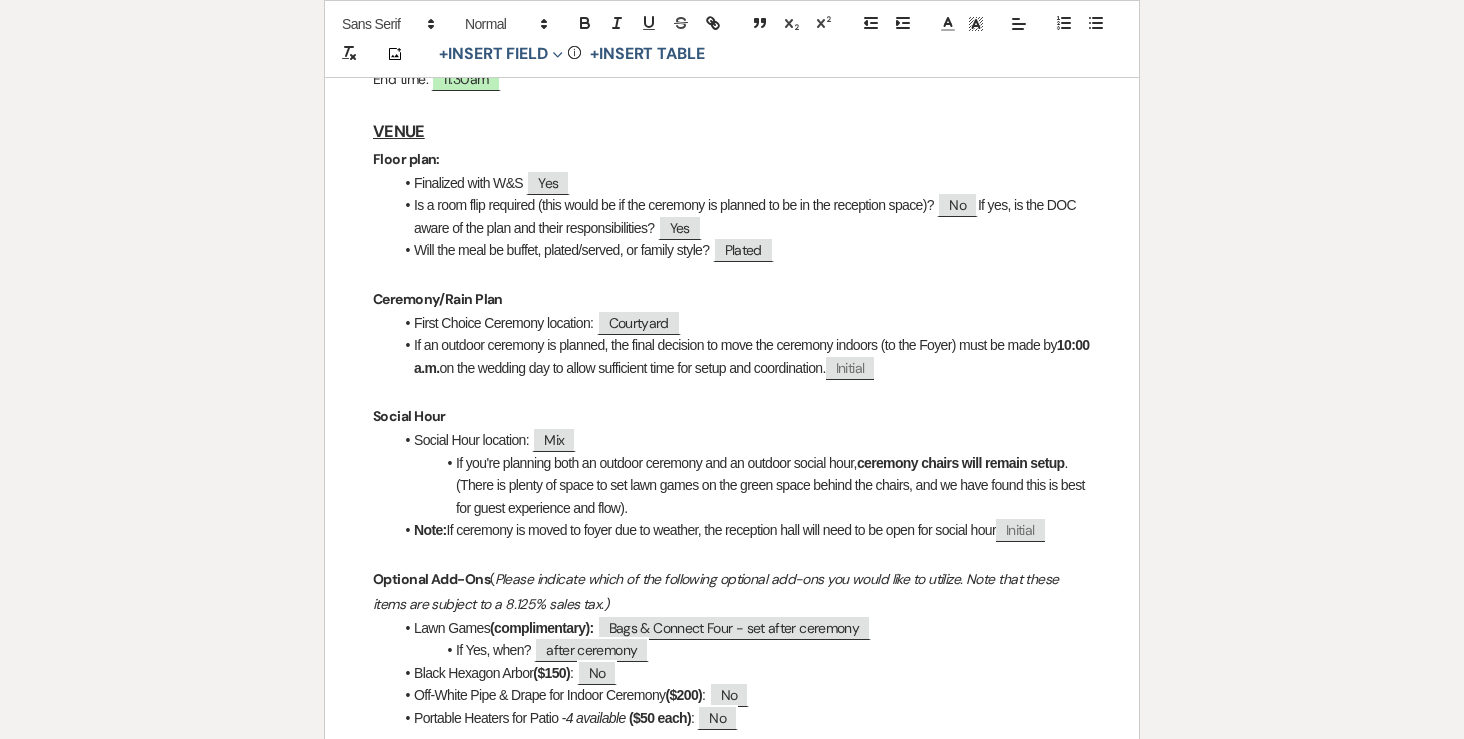scroll, scrollTop: 0, scrollLeft: 0, axis: both 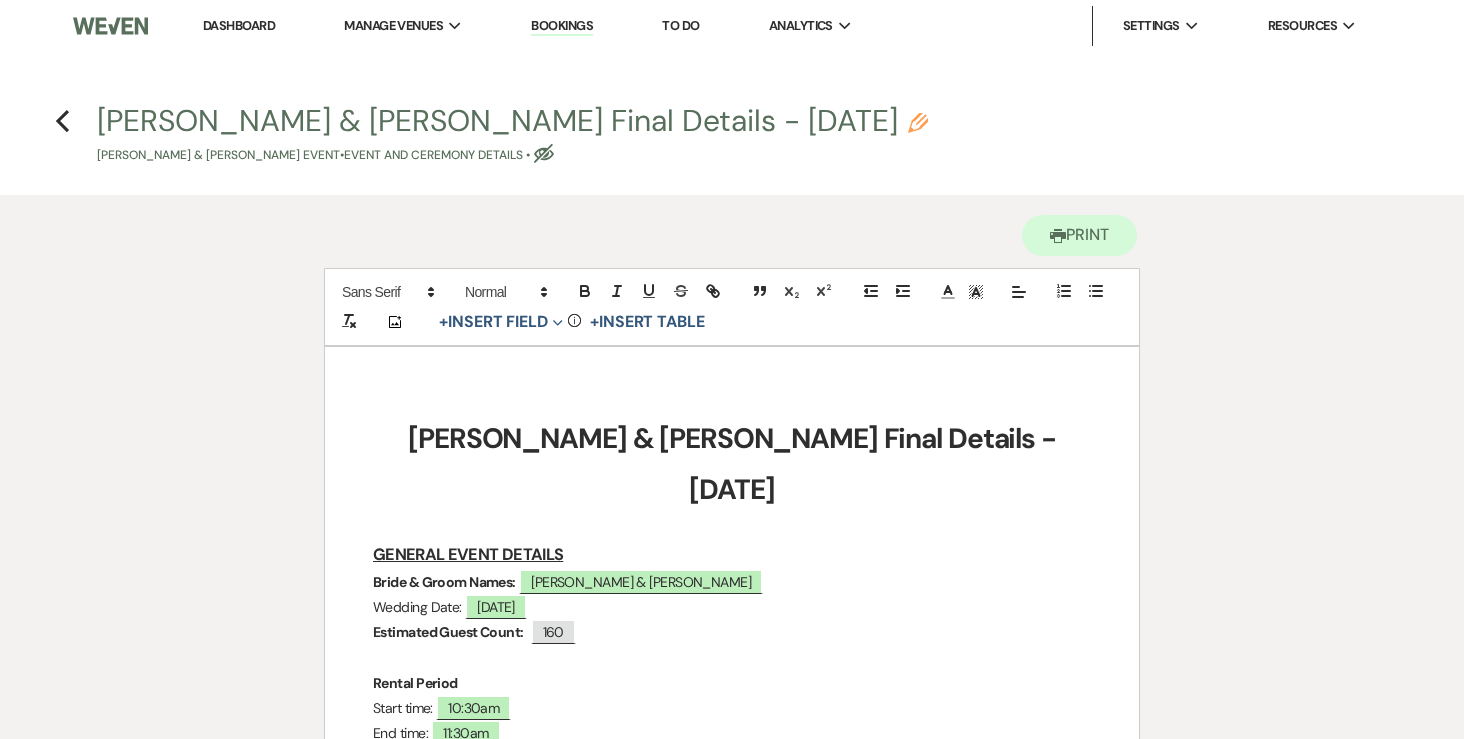 click on "Previous Stan & Jessica Final Details - 8.21.25 Pencil Jessica Gorea & Stan Chubenko's Event  •  Event and Ceremony Details   •  Eye Blocked" at bounding box center (732, 132) 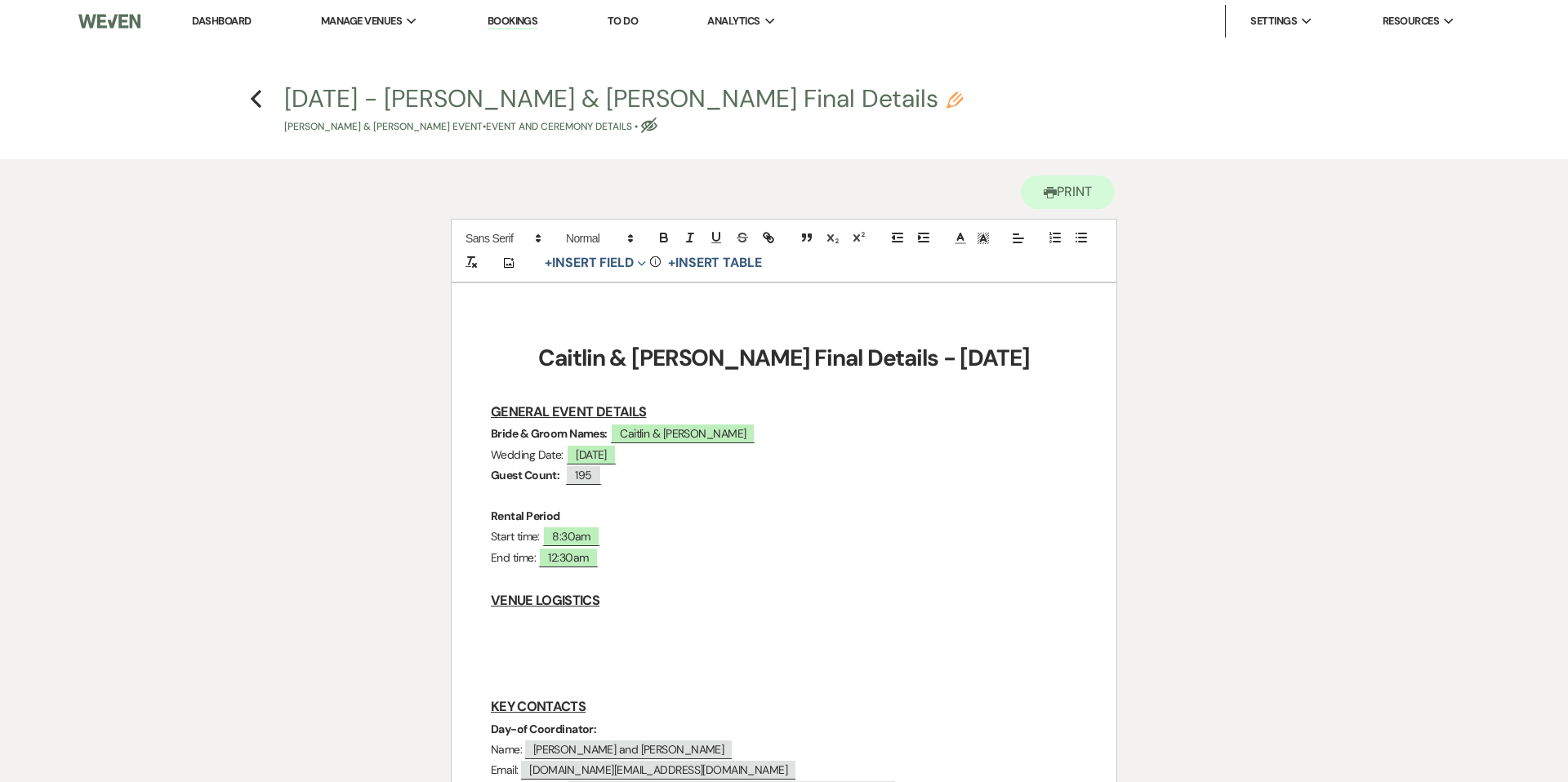 scroll, scrollTop: 826, scrollLeft: 0, axis: vertical 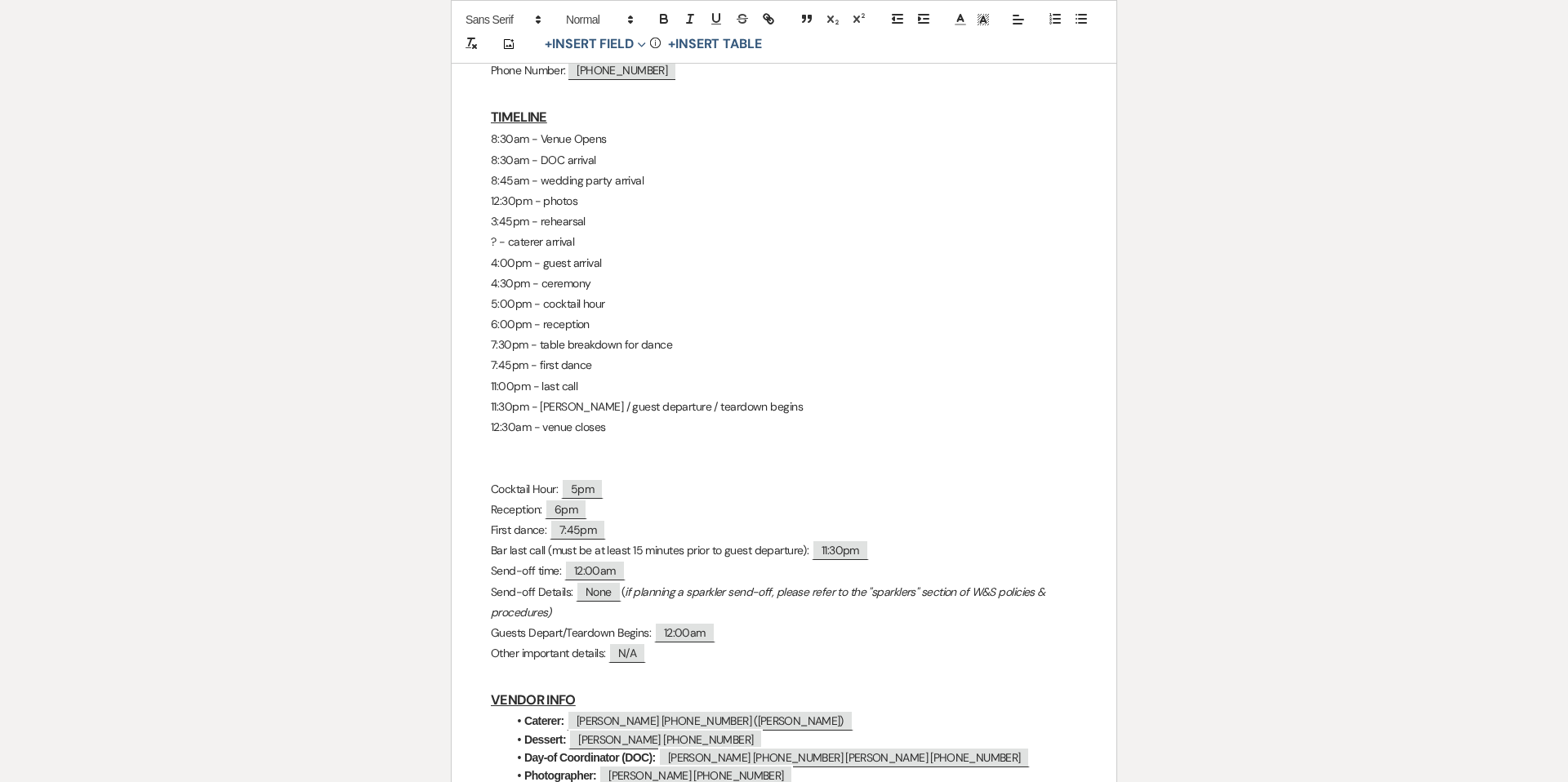click at bounding box center (784, 468) 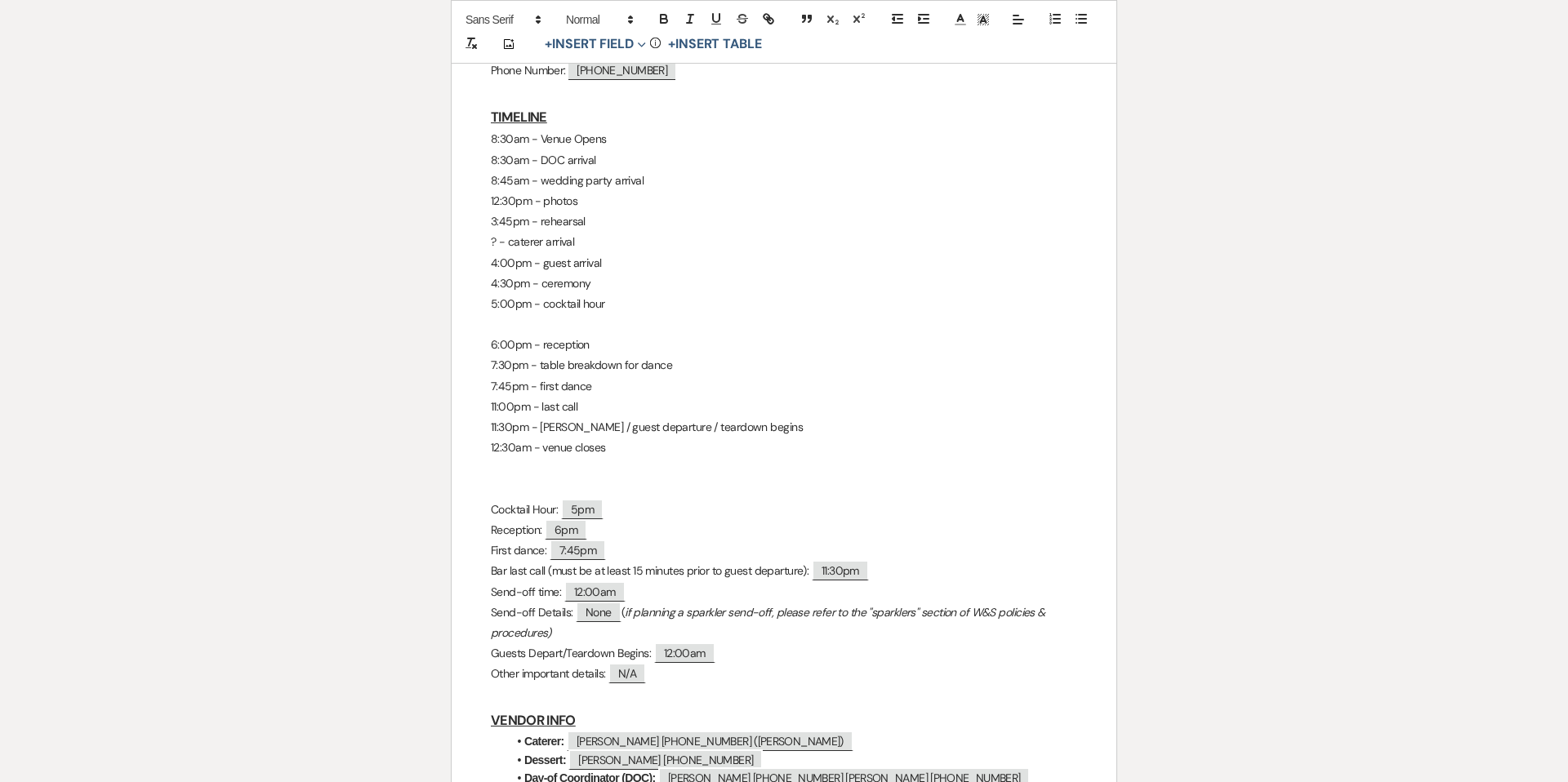 type 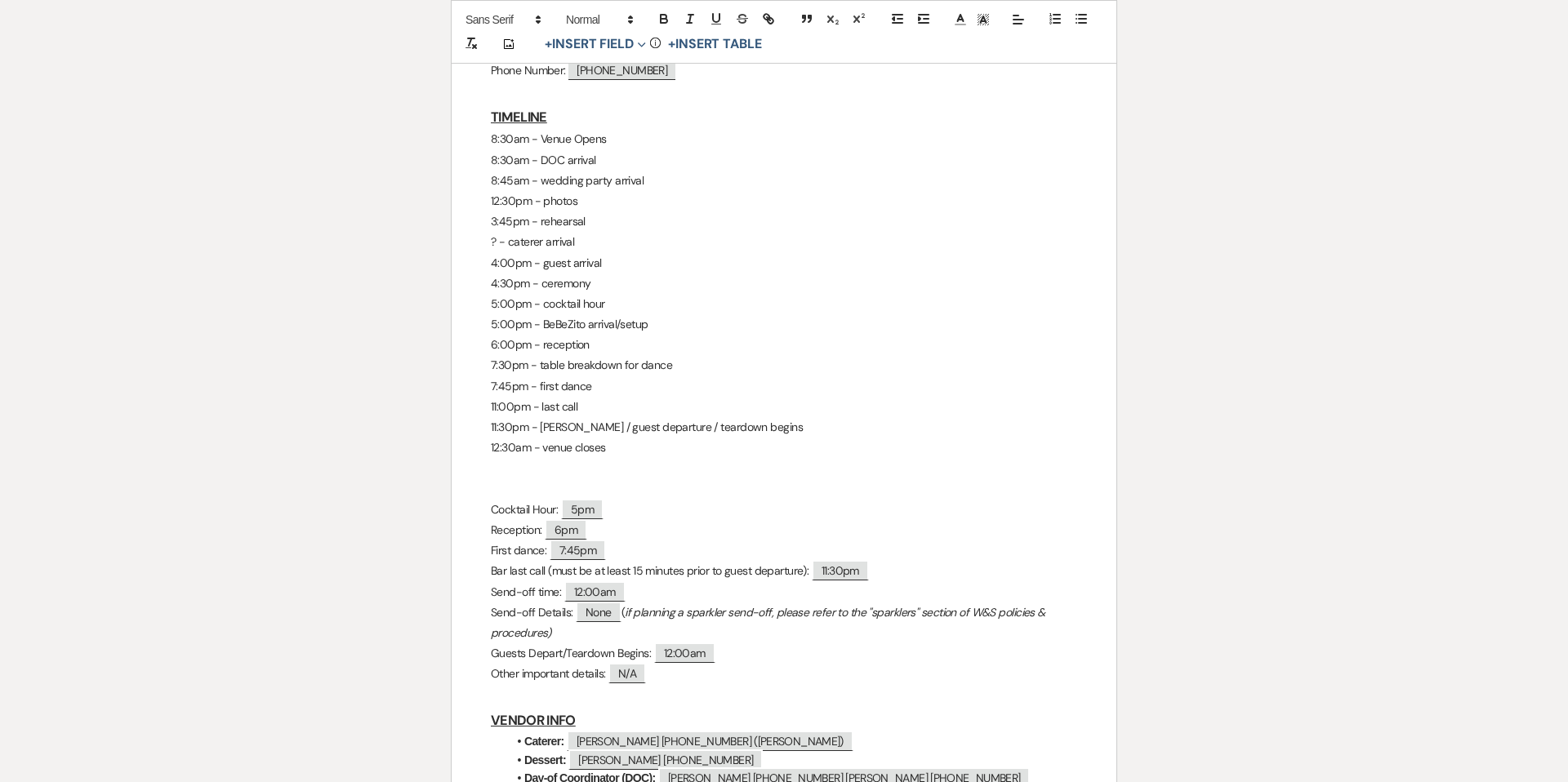click on "7:30pm - table breakdown for dance" at bounding box center (784, 365) 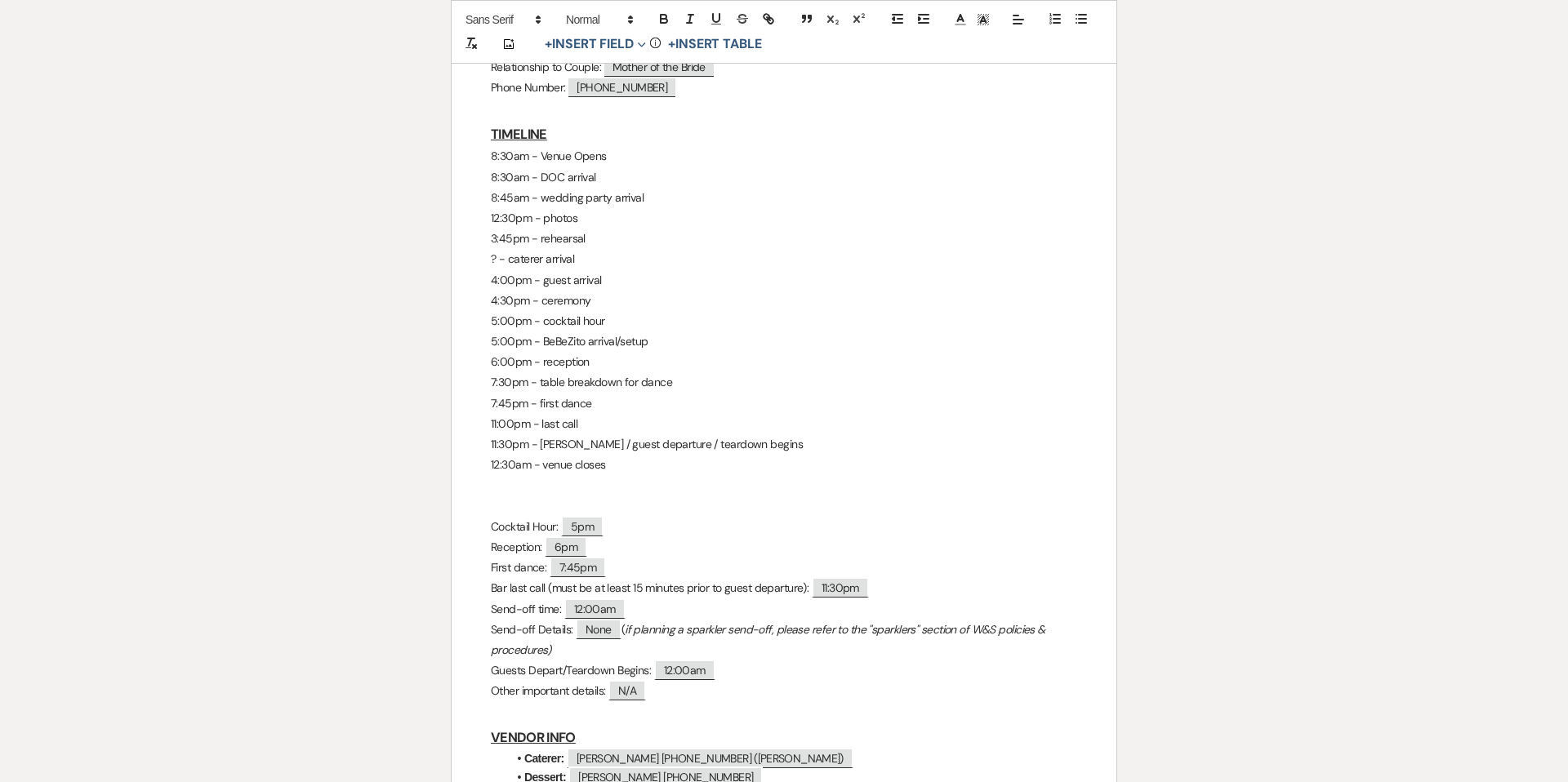 scroll, scrollTop: 824, scrollLeft: 0, axis: vertical 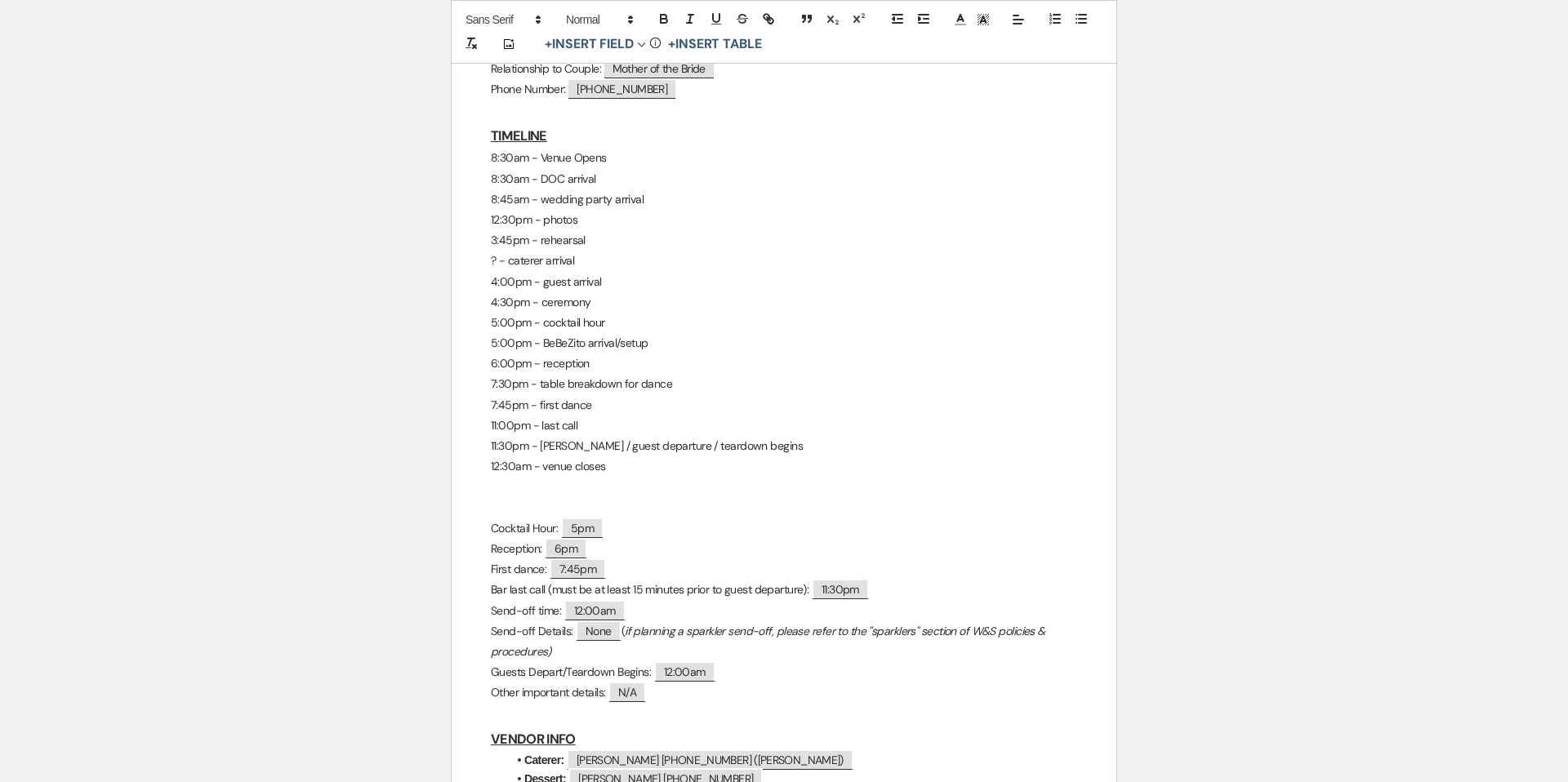 click on "? - caterer arrival" at bounding box center (784, 260) 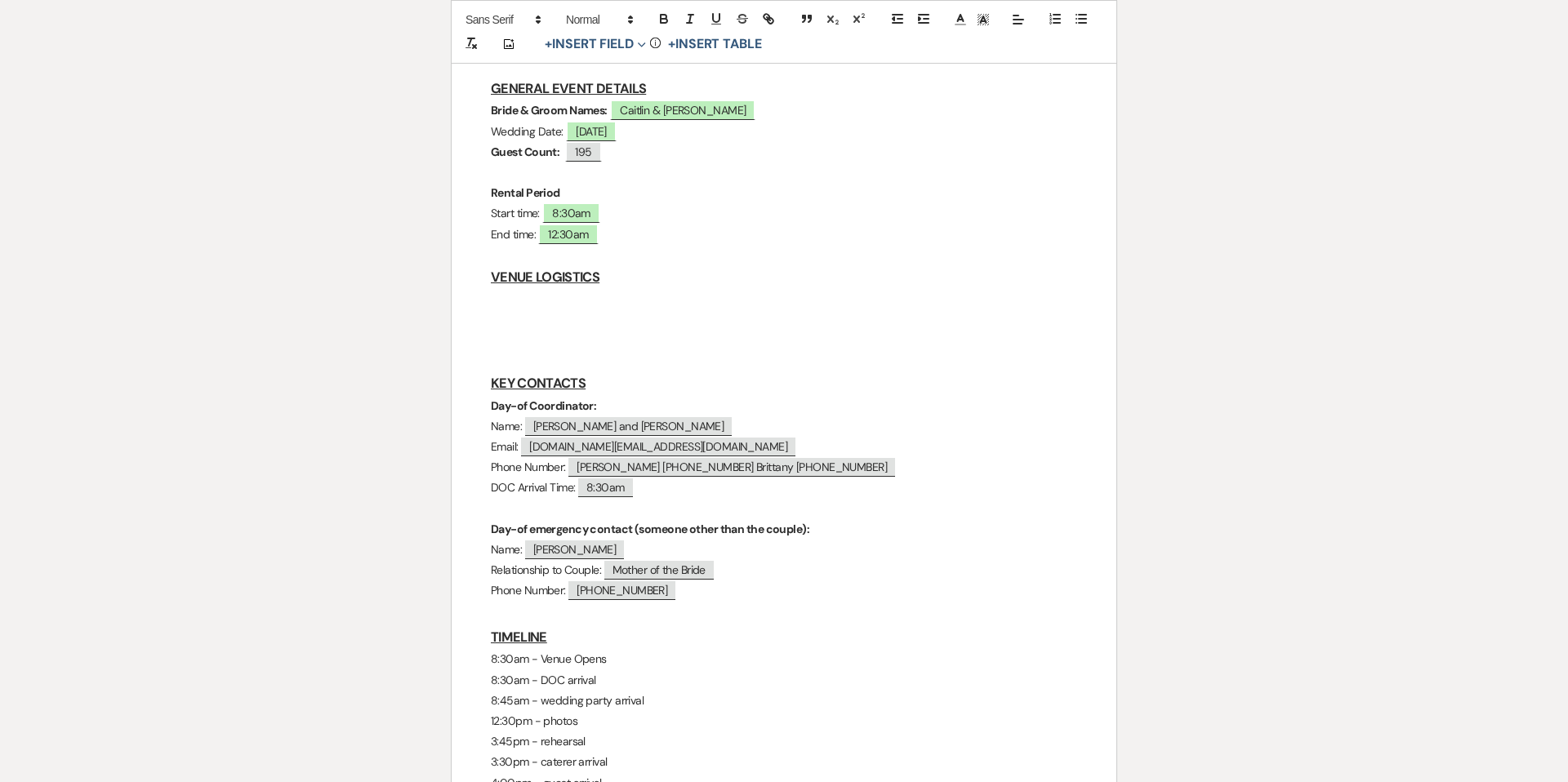 scroll, scrollTop: 339, scrollLeft: 0, axis: vertical 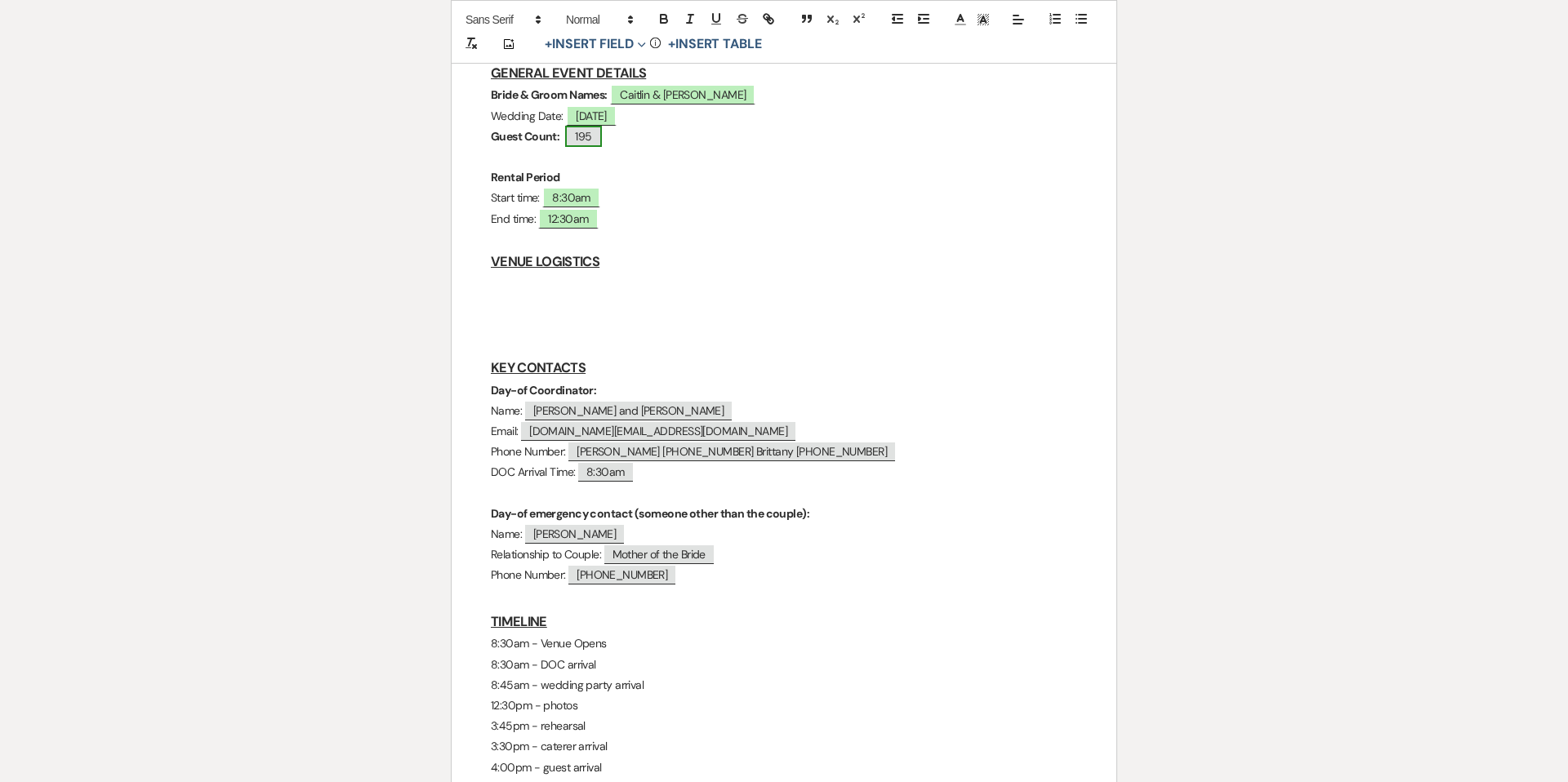 click on "195" at bounding box center [583, 136] 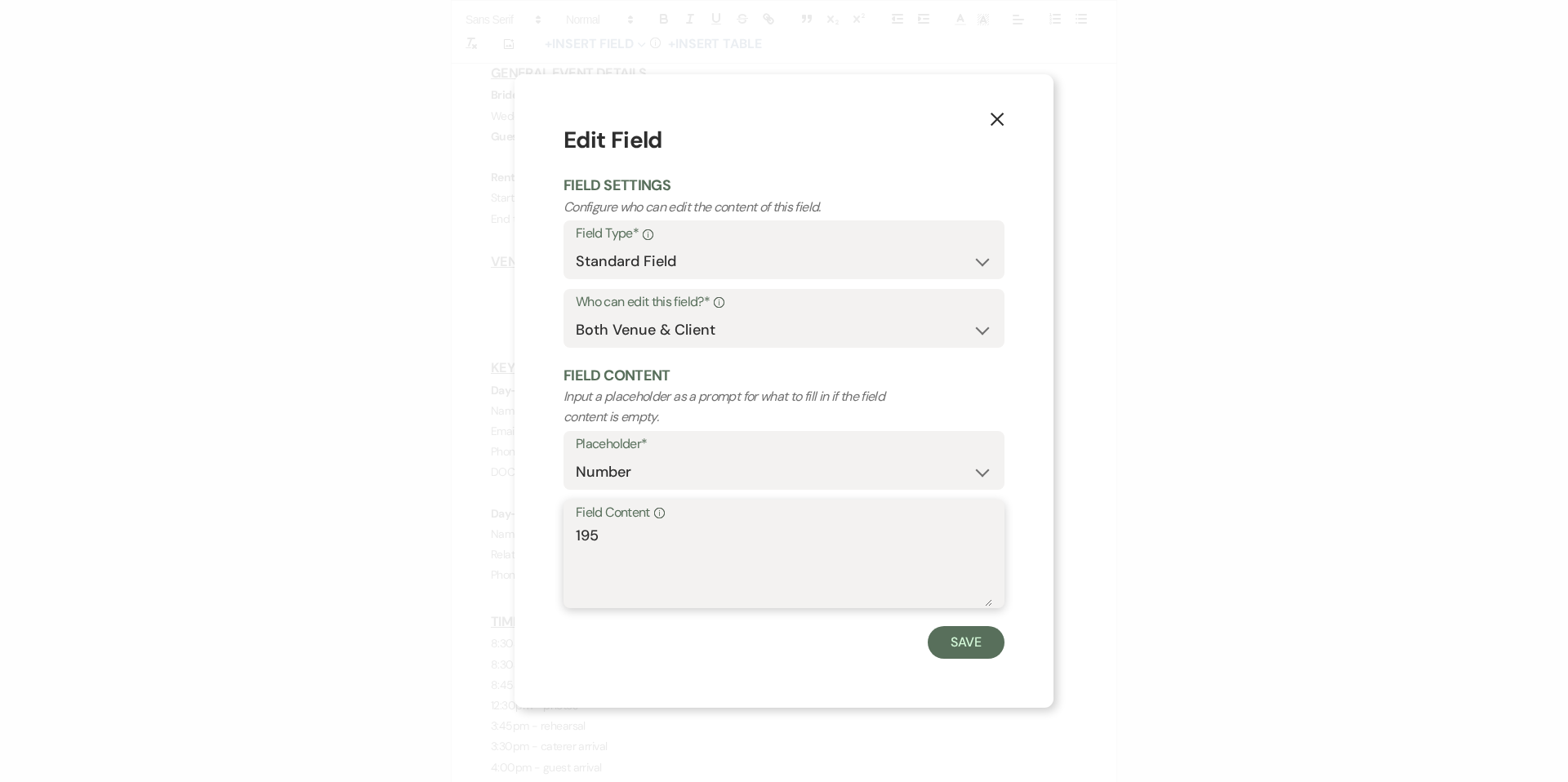 click on "195" at bounding box center [784, 566] 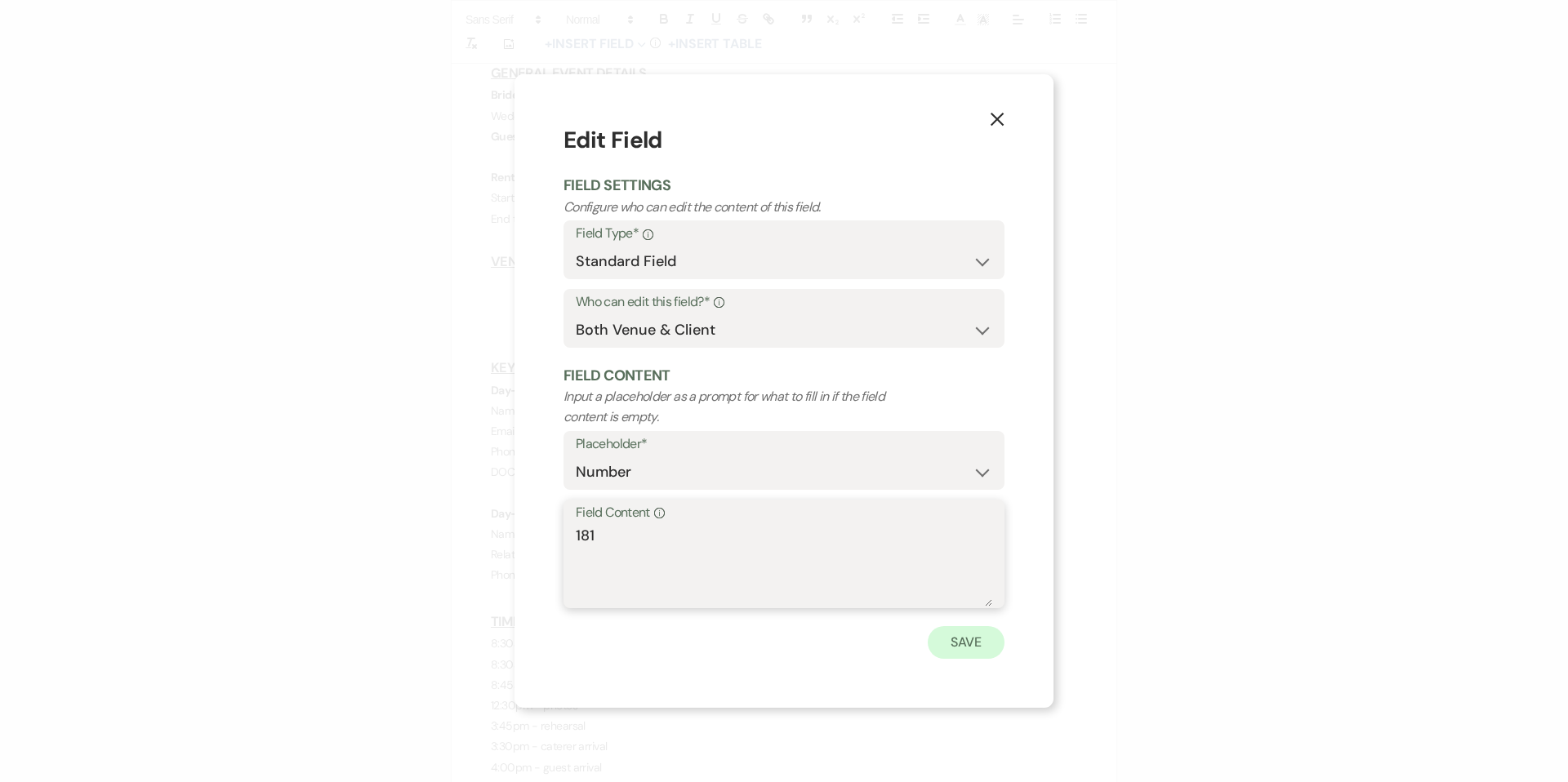 type on "181" 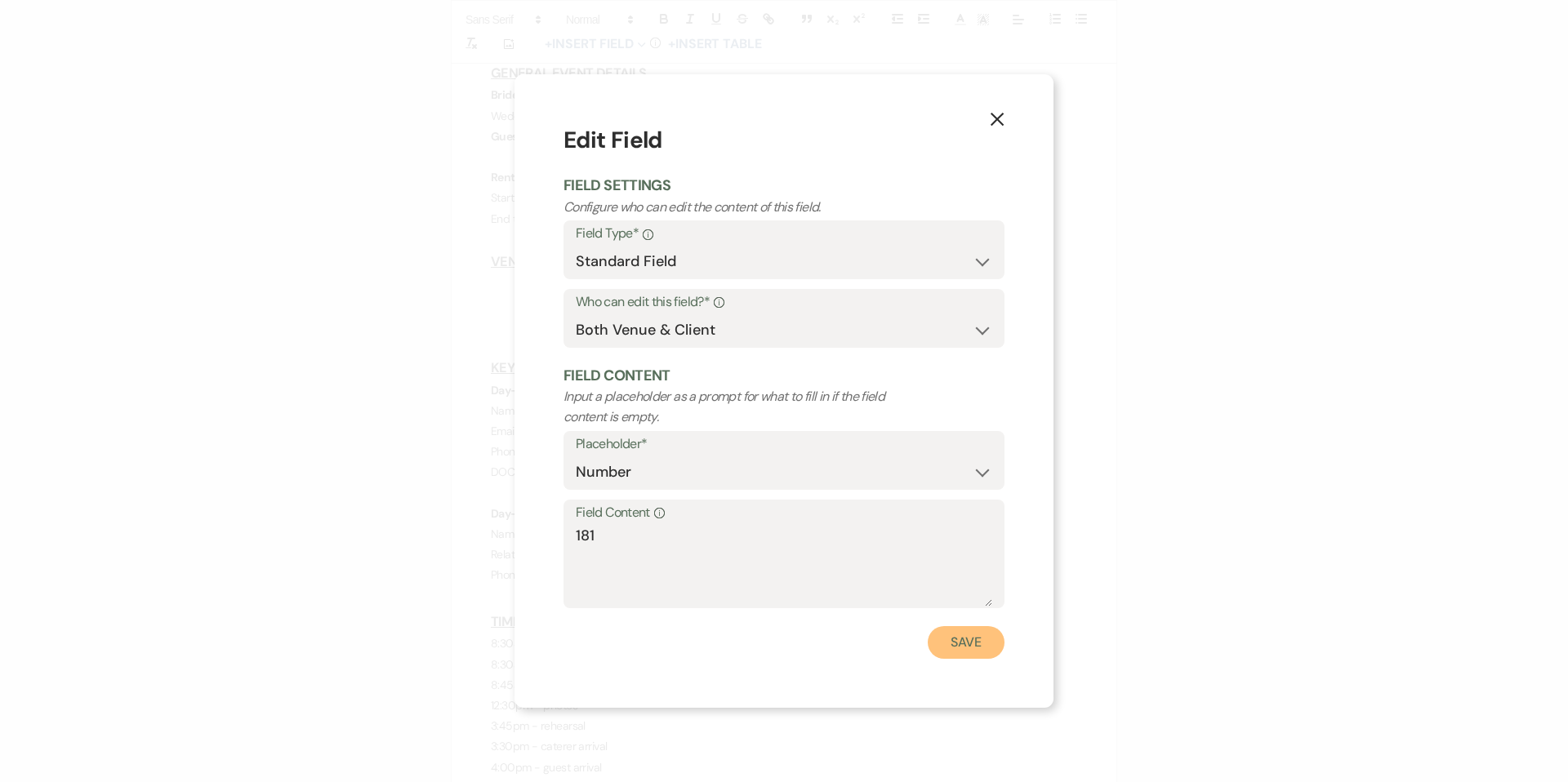 click on "Save" at bounding box center [966, 642] 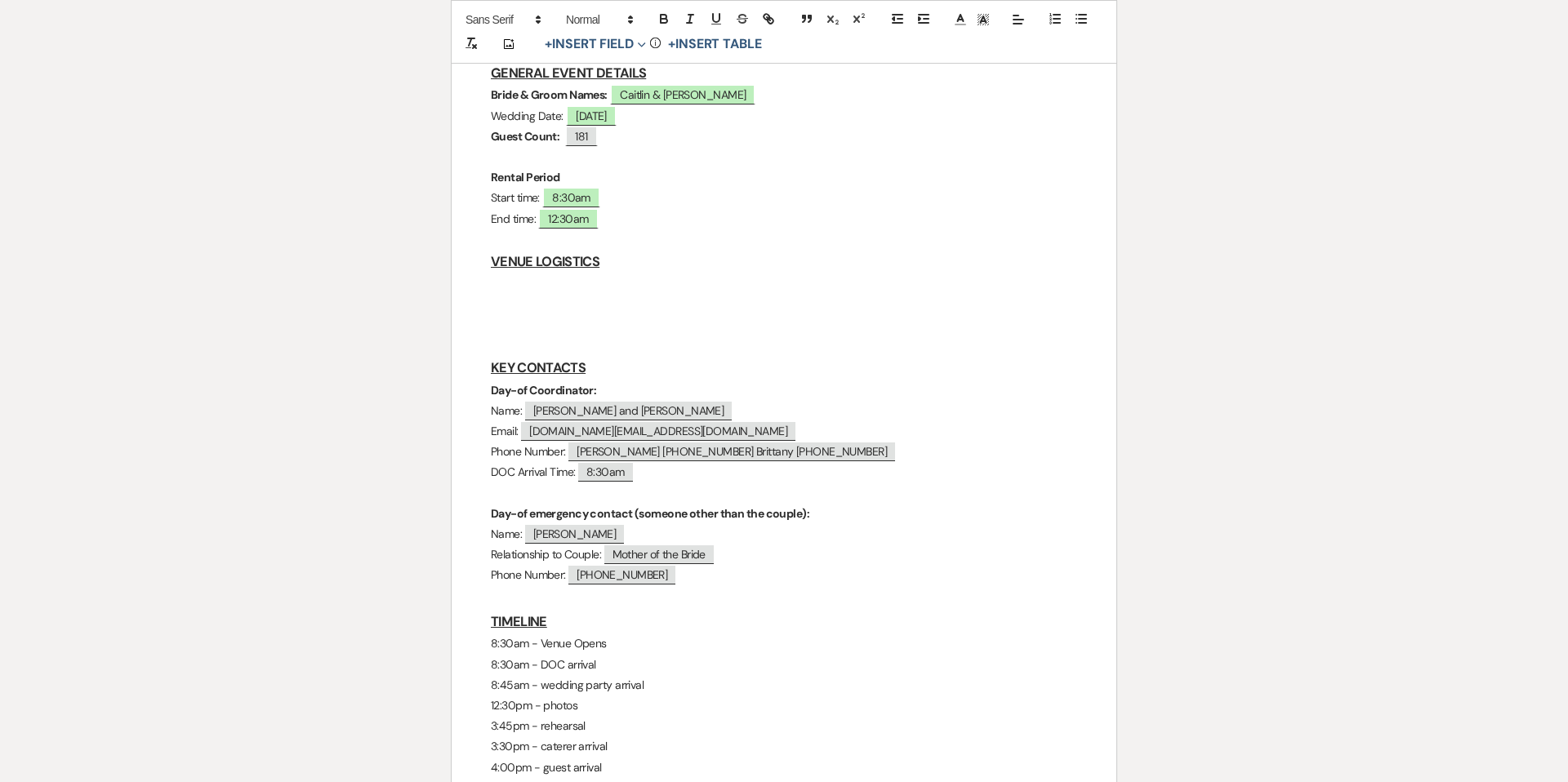 click on "VENUE LOGISTICS" at bounding box center (784, 261) 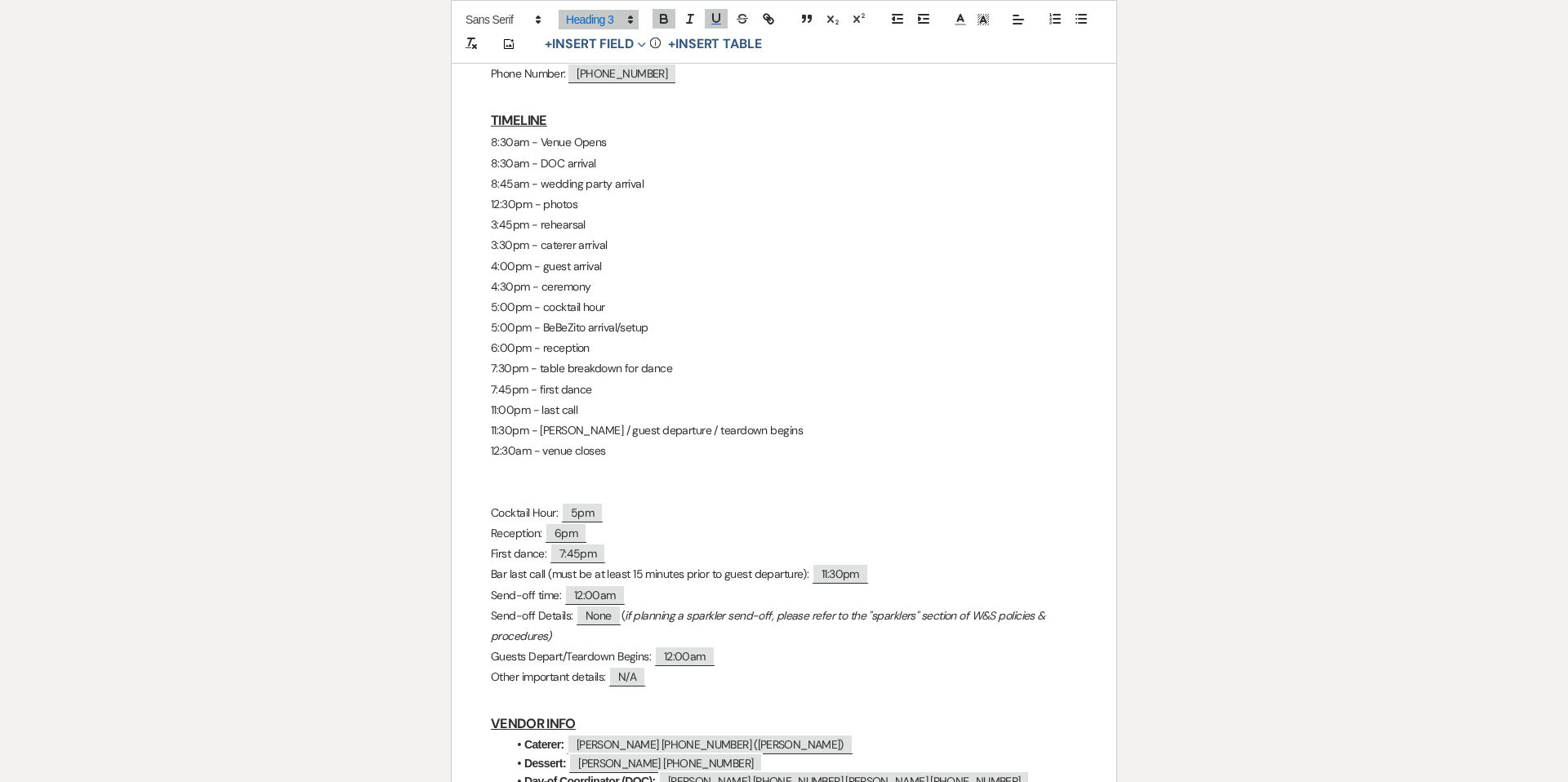 scroll, scrollTop: 845, scrollLeft: 0, axis: vertical 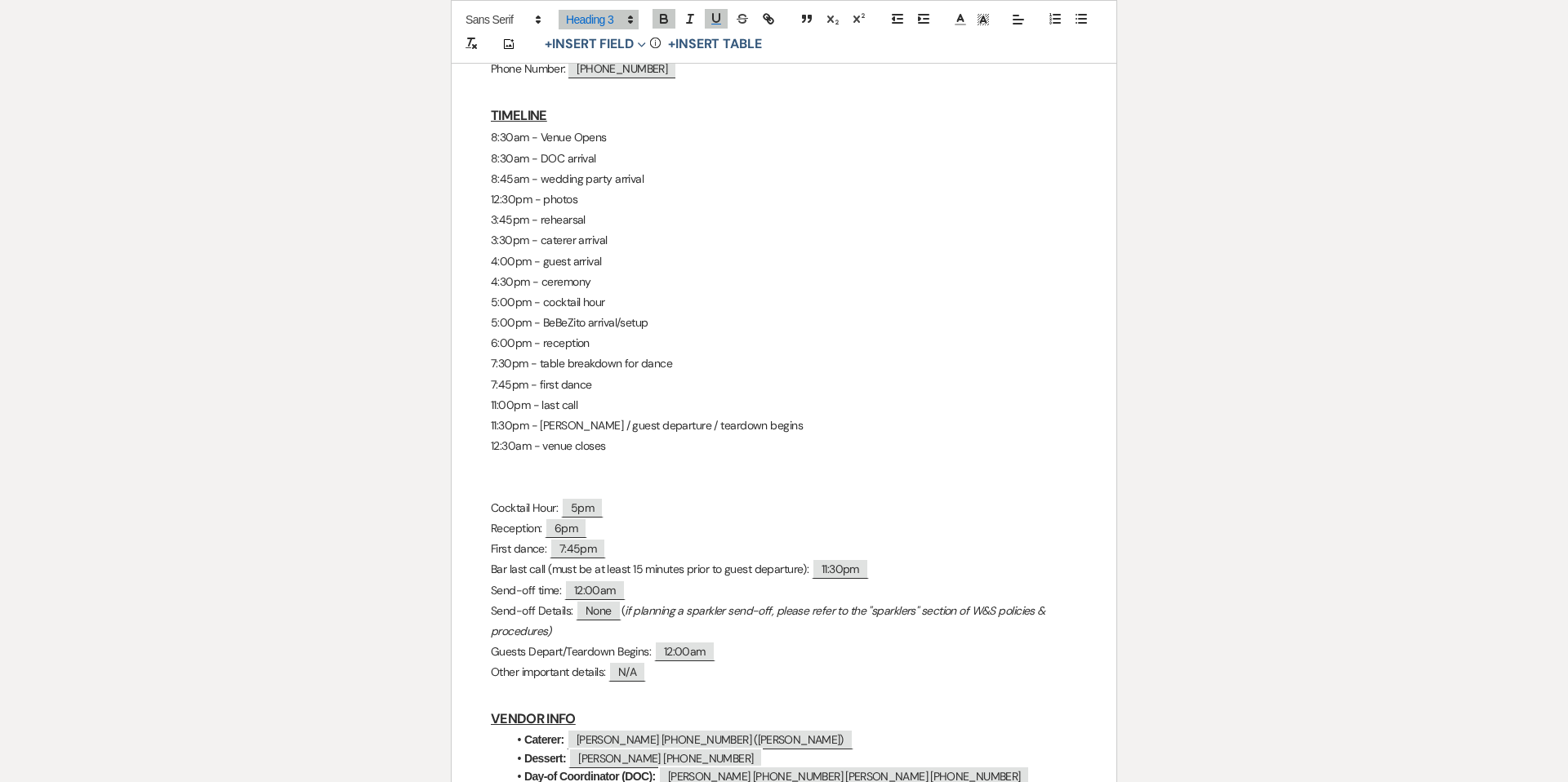 click on "7:30pm - table breakdown for dance" at bounding box center [784, 363] 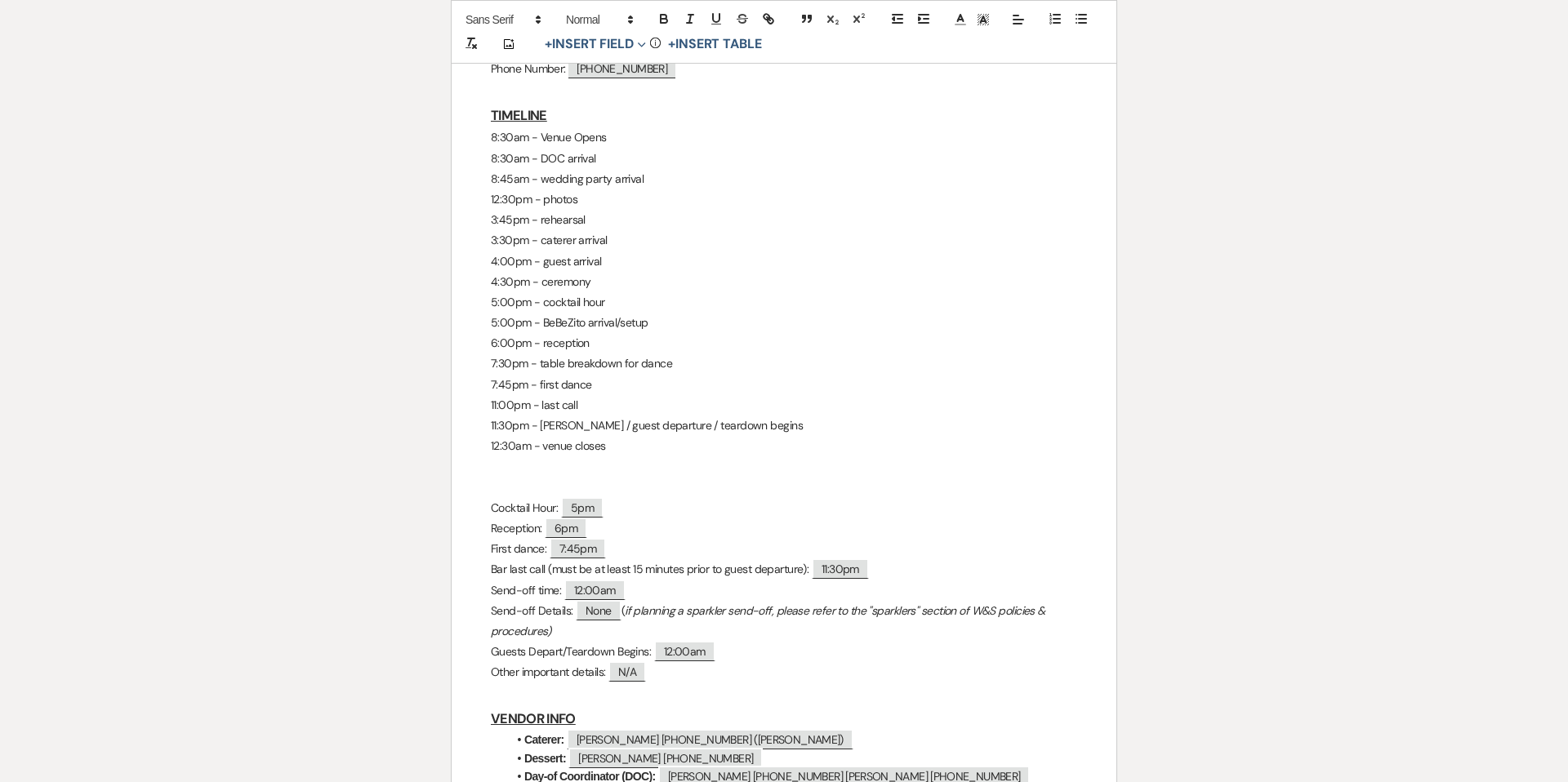 click on "7:30pm - table breakdown for dance" at bounding box center [784, 363] 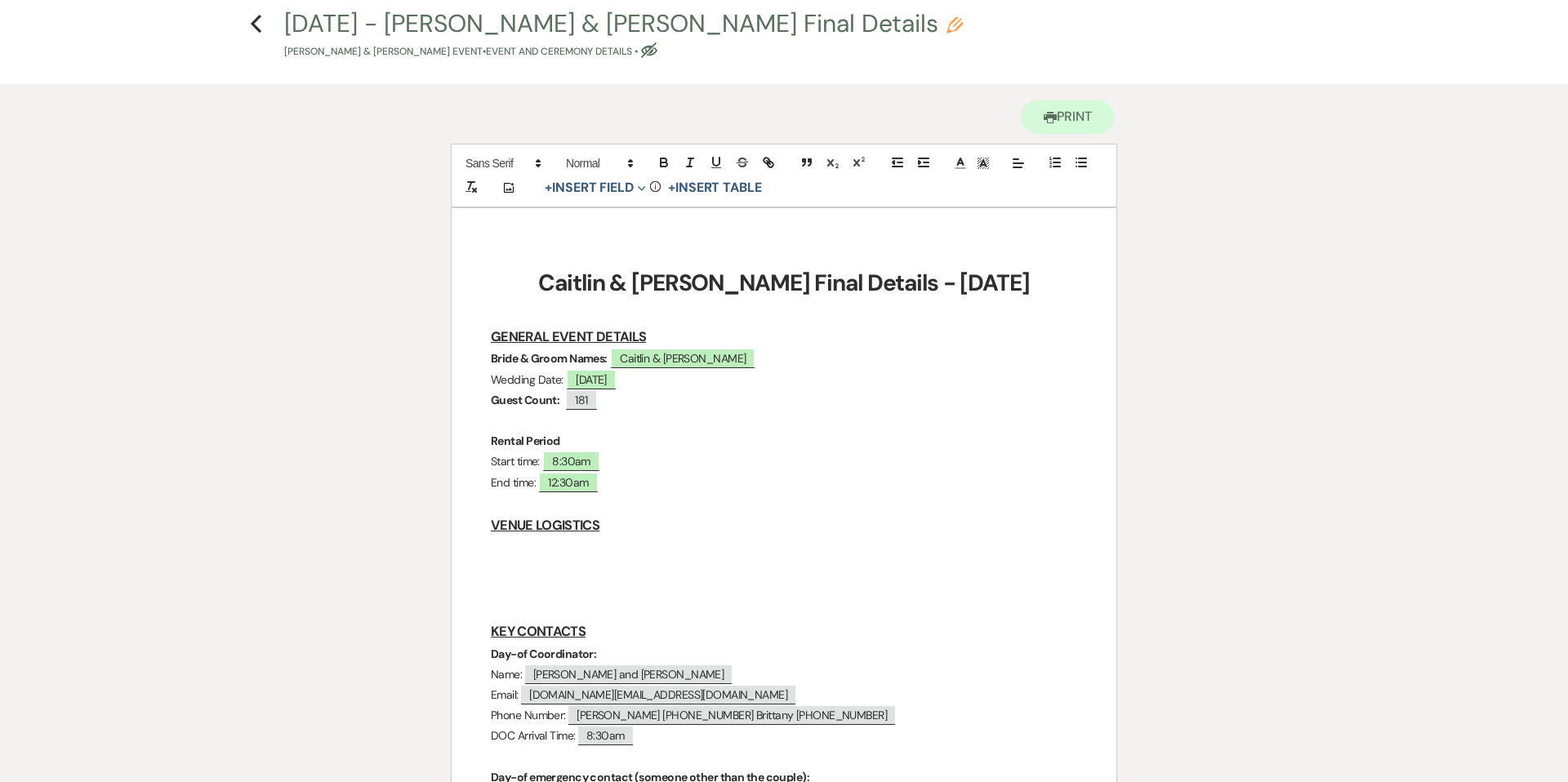 scroll, scrollTop: 0, scrollLeft: 0, axis: both 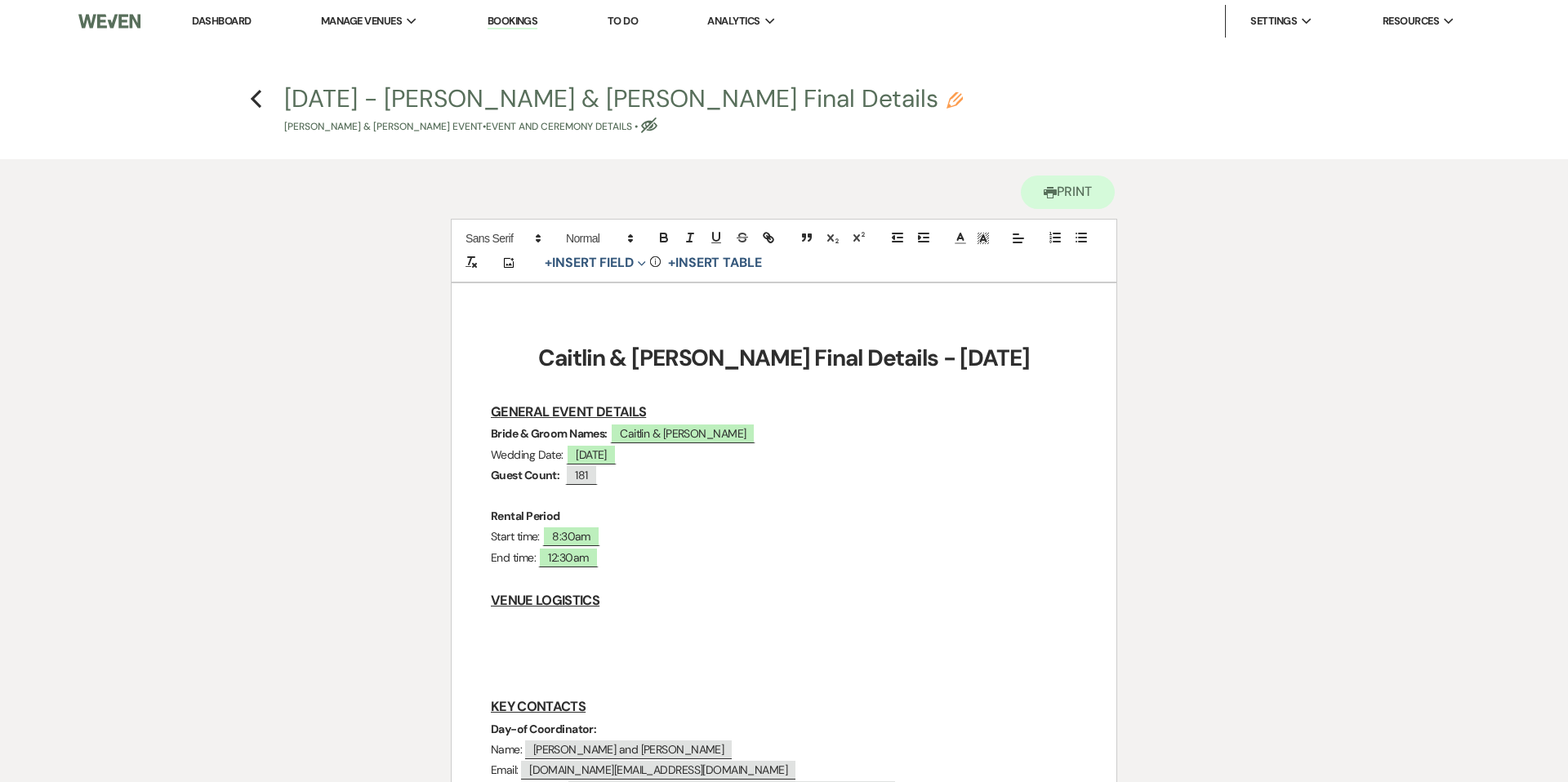 click on "Wedding Date:  ﻿
07/19/2025
﻿" at bounding box center [784, 455] 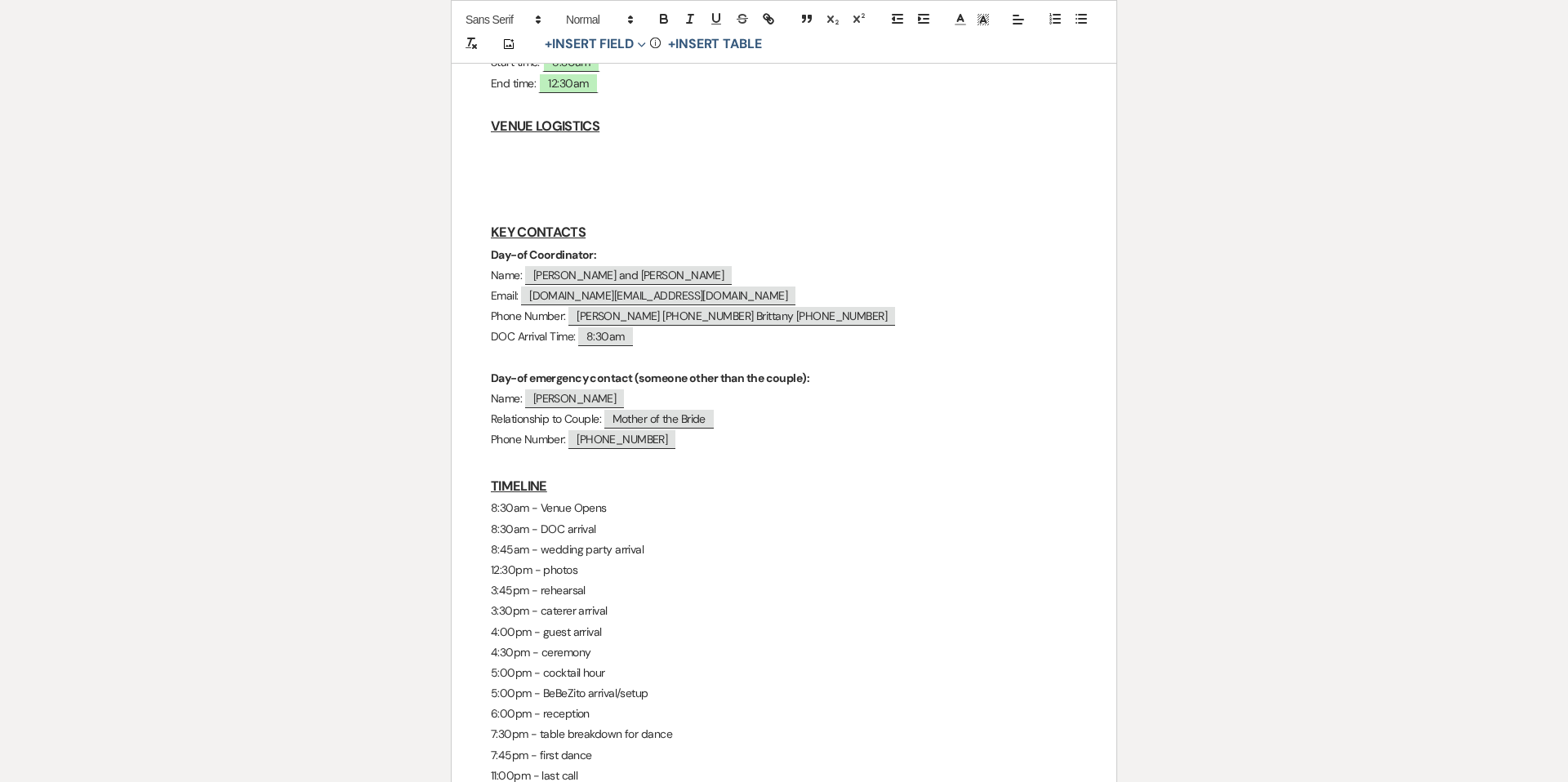 scroll, scrollTop: 472, scrollLeft: 0, axis: vertical 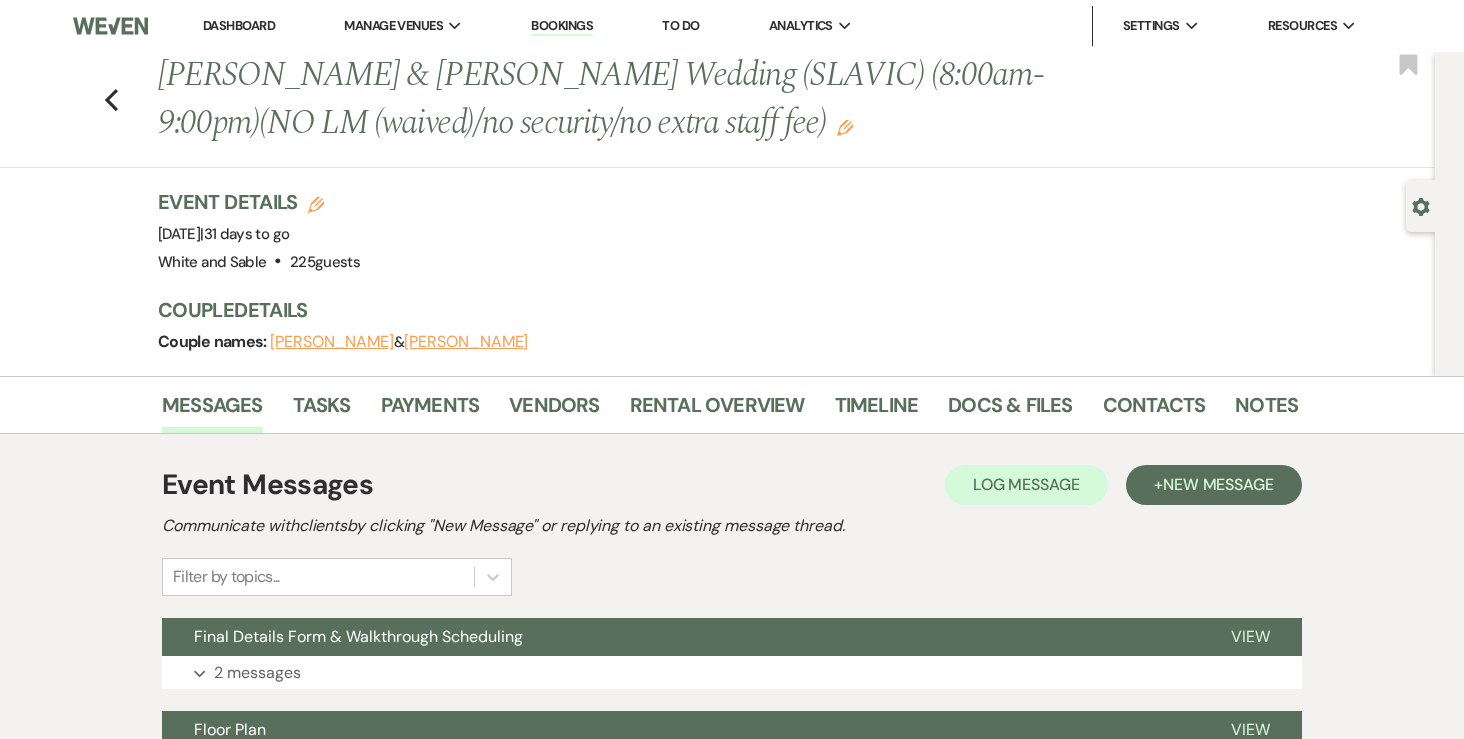 click on "Dashboard" at bounding box center [239, 26] 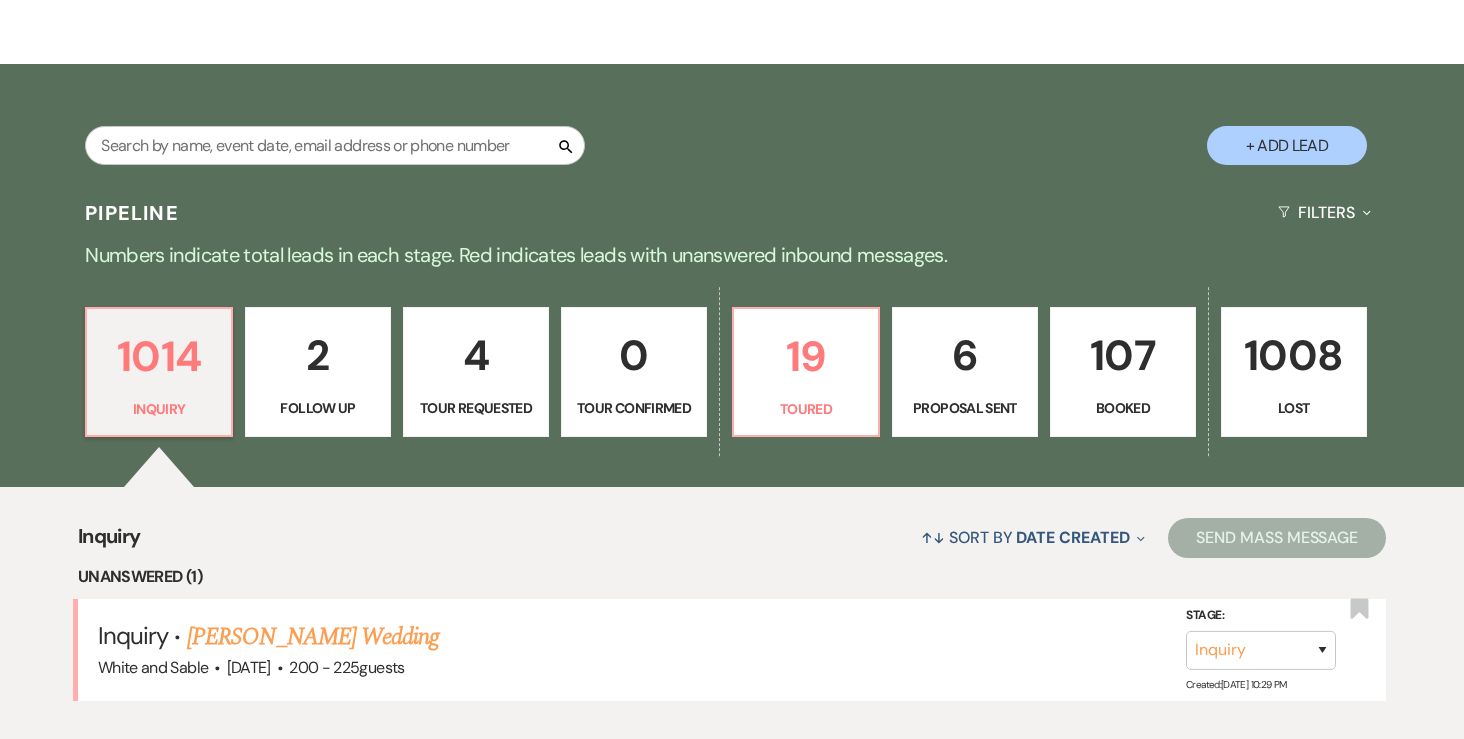 scroll, scrollTop: 289, scrollLeft: 0, axis: vertical 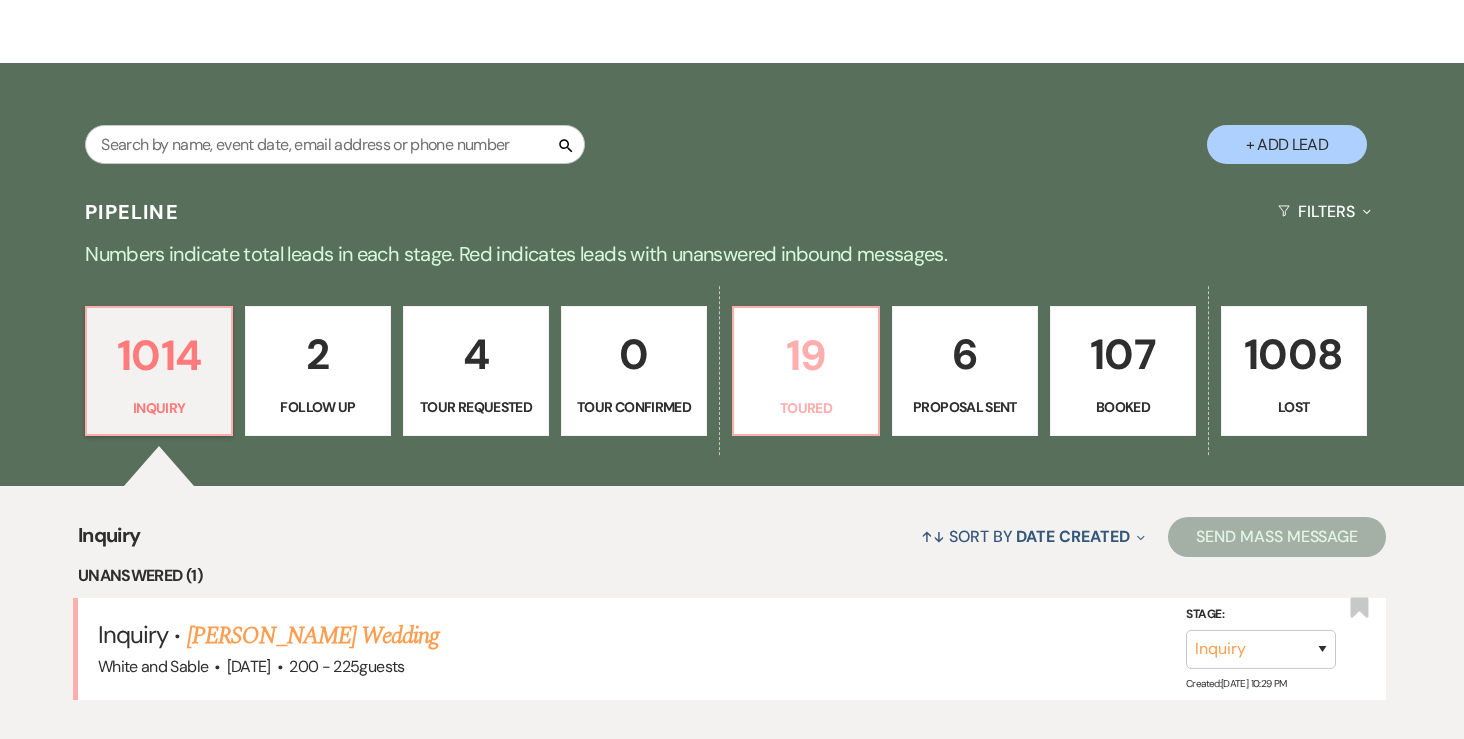 click on "19" at bounding box center [806, 355] 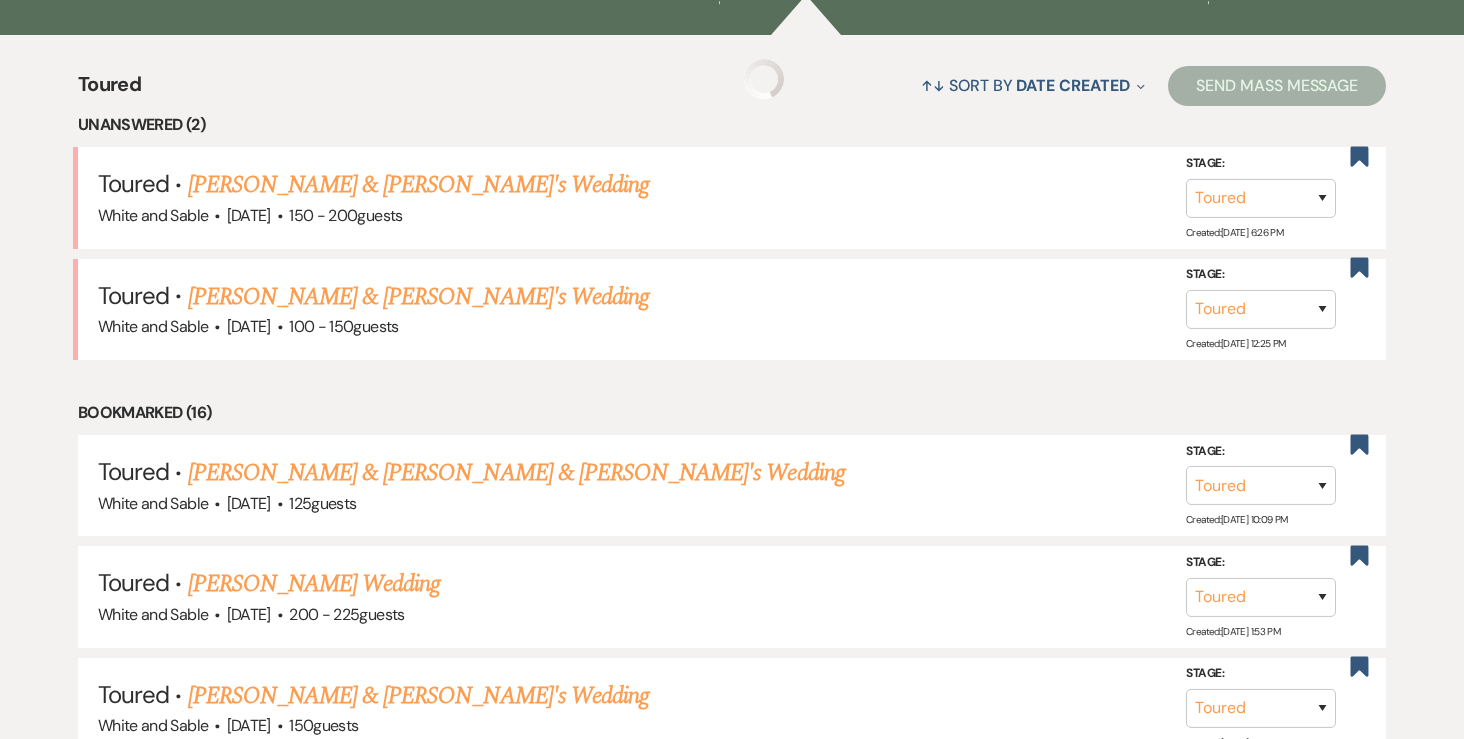 scroll, scrollTop: 756, scrollLeft: 0, axis: vertical 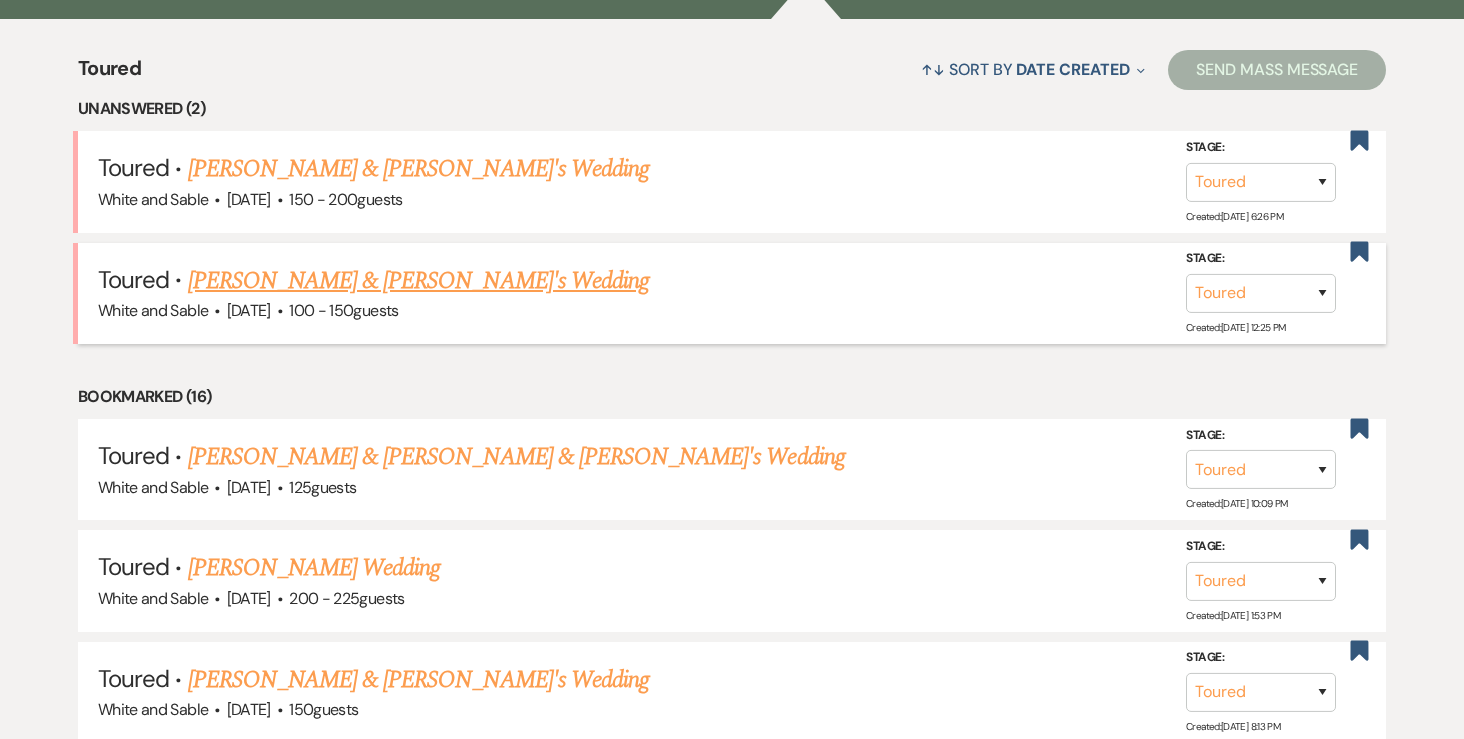click on "[PERSON_NAME] & [PERSON_NAME]'s Wedding" at bounding box center [419, 281] 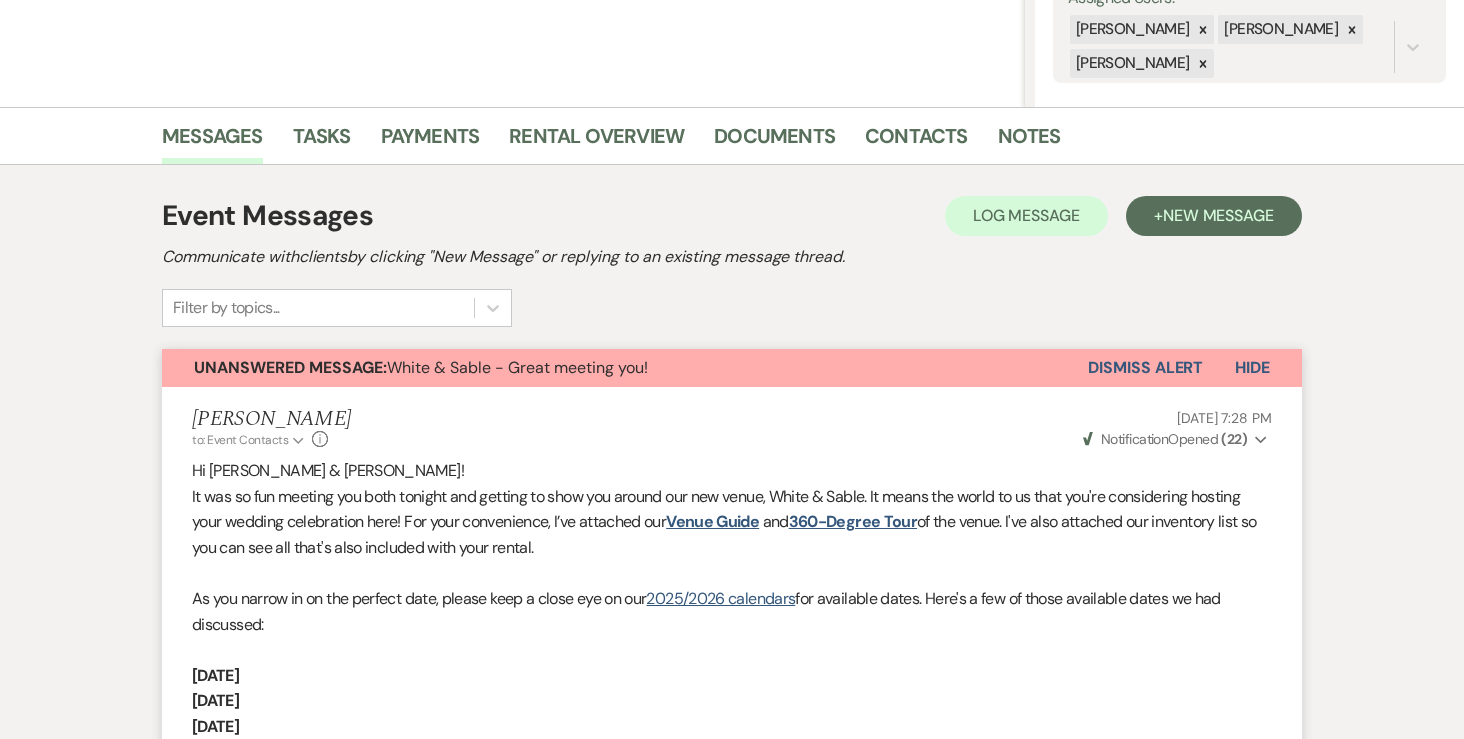 scroll, scrollTop: 391, scrollLeft: 0, axis: vertical 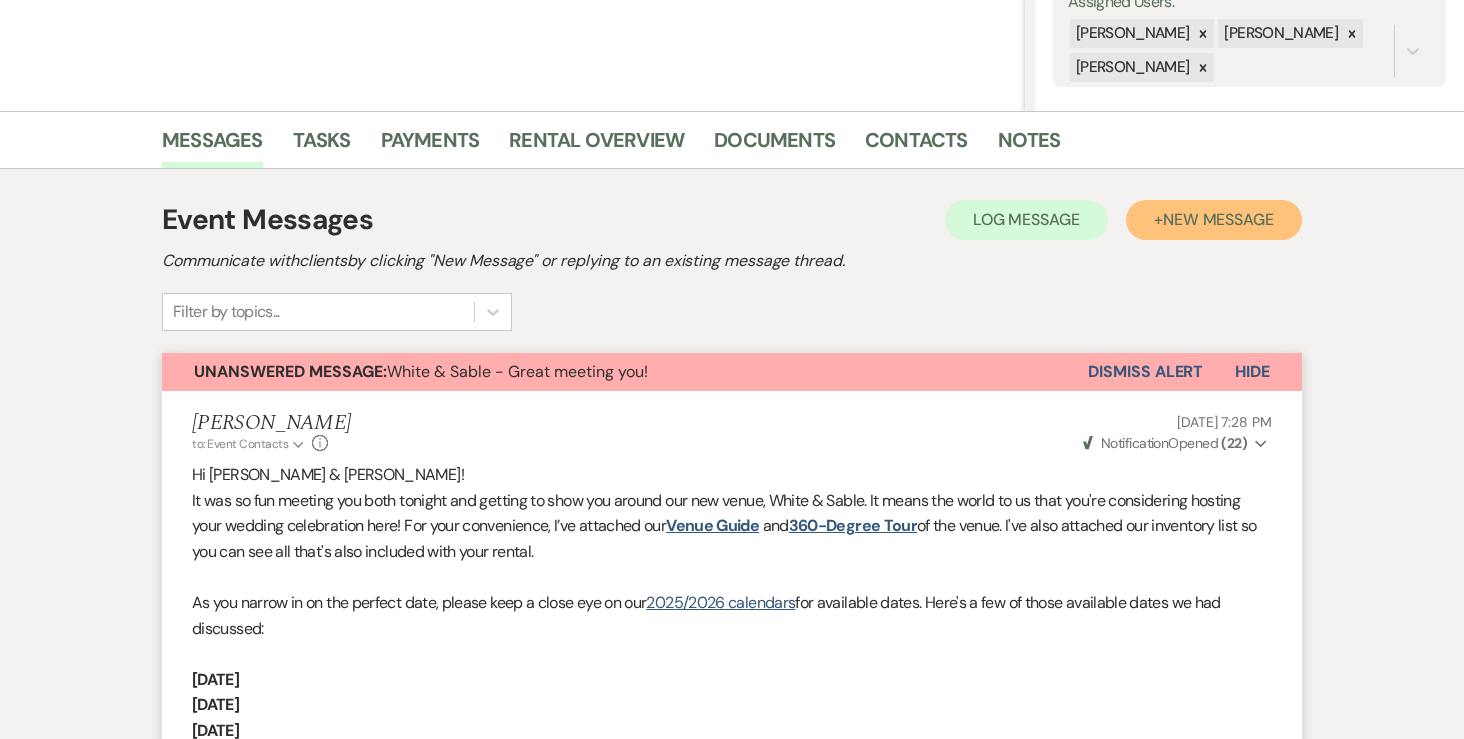 click on "+  New Message" at bounding box center [1214, 220] 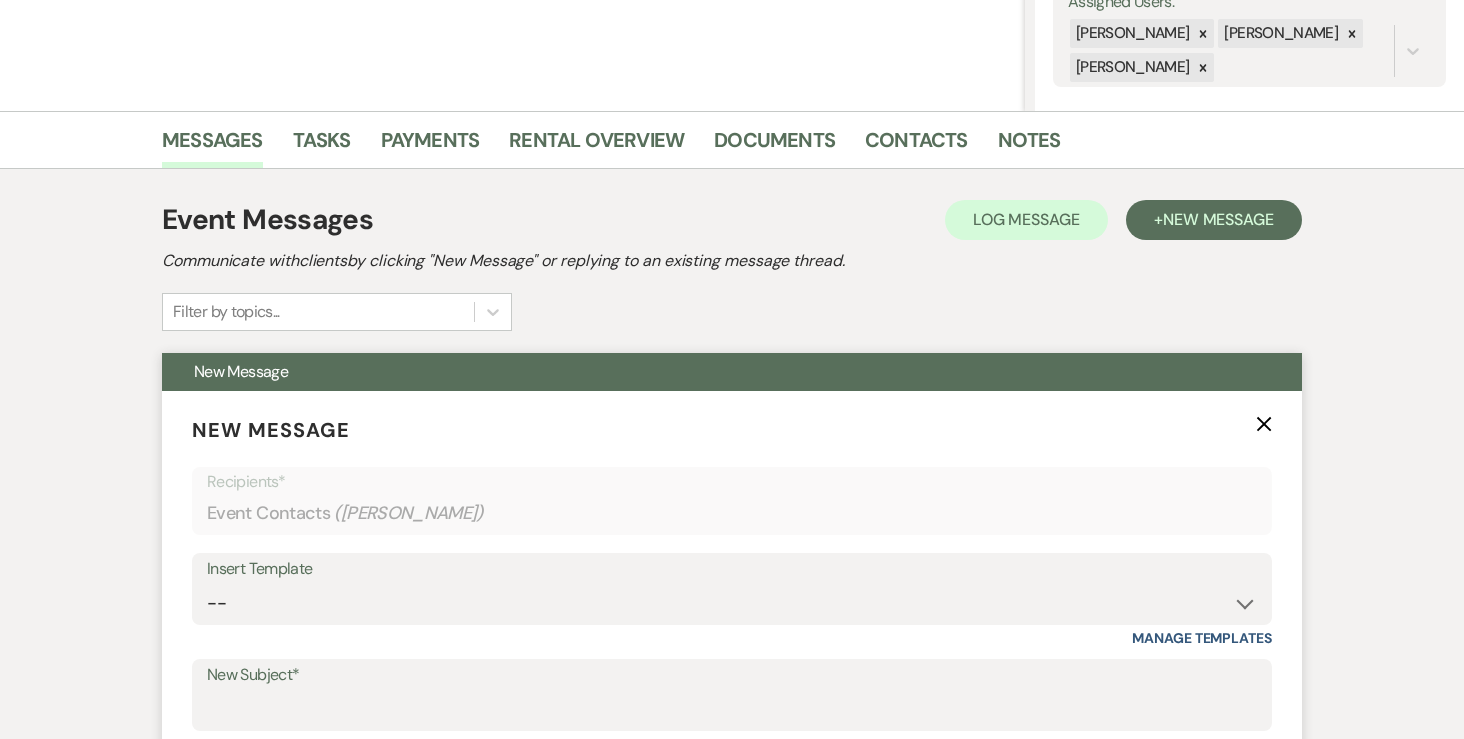 click on "X" at bounding box center (1264, 423) 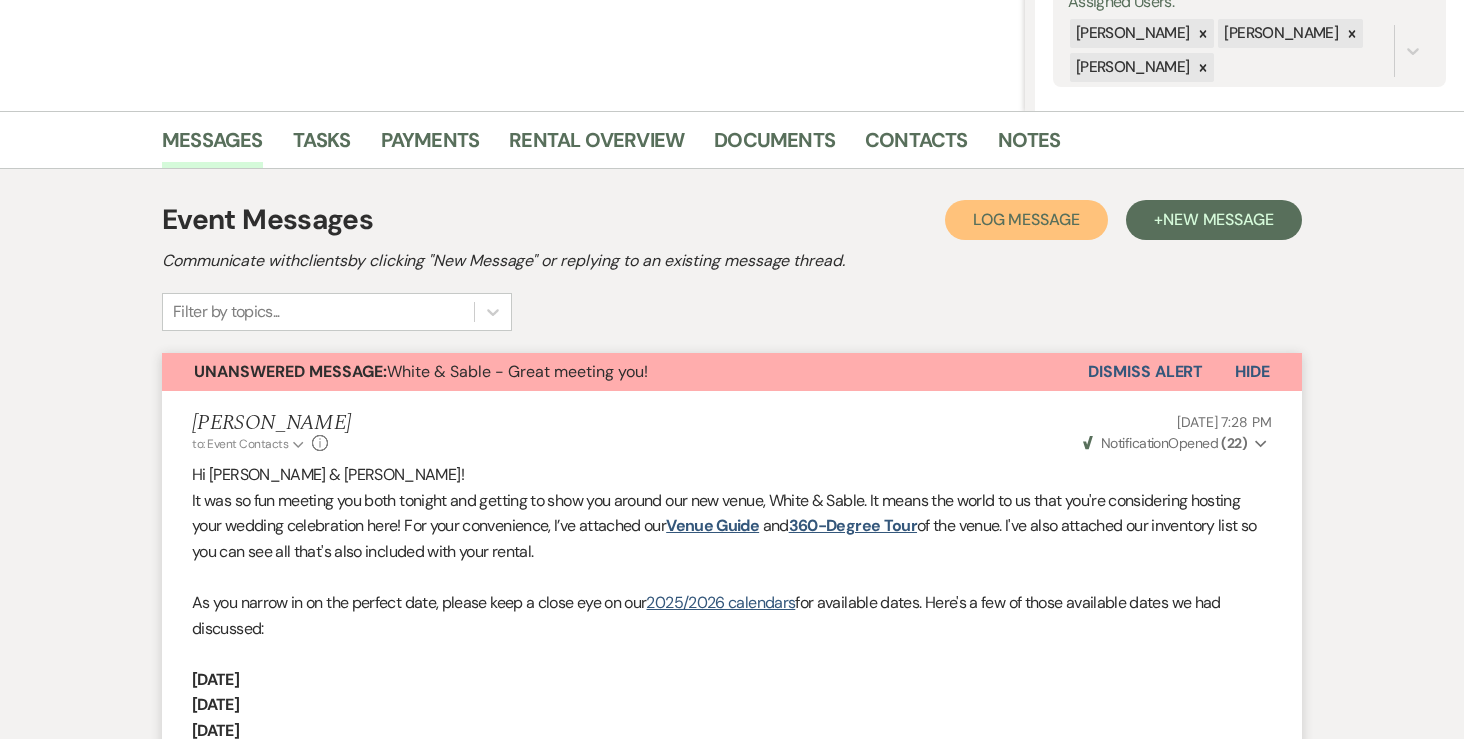 click on "Log Message" at bounding box center (1026, 219) 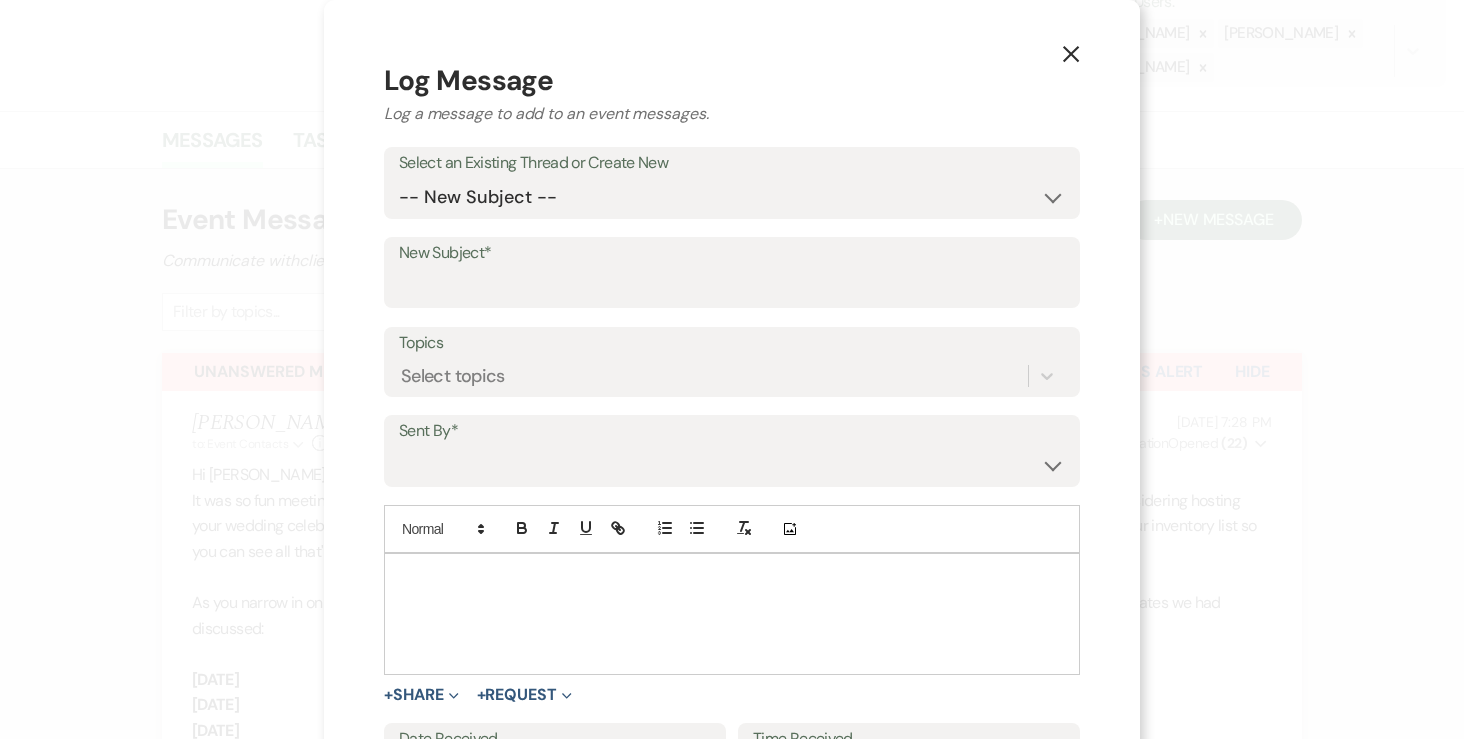 scroll, scrollTop: 53, scrollLeft: 0, axis: vertical 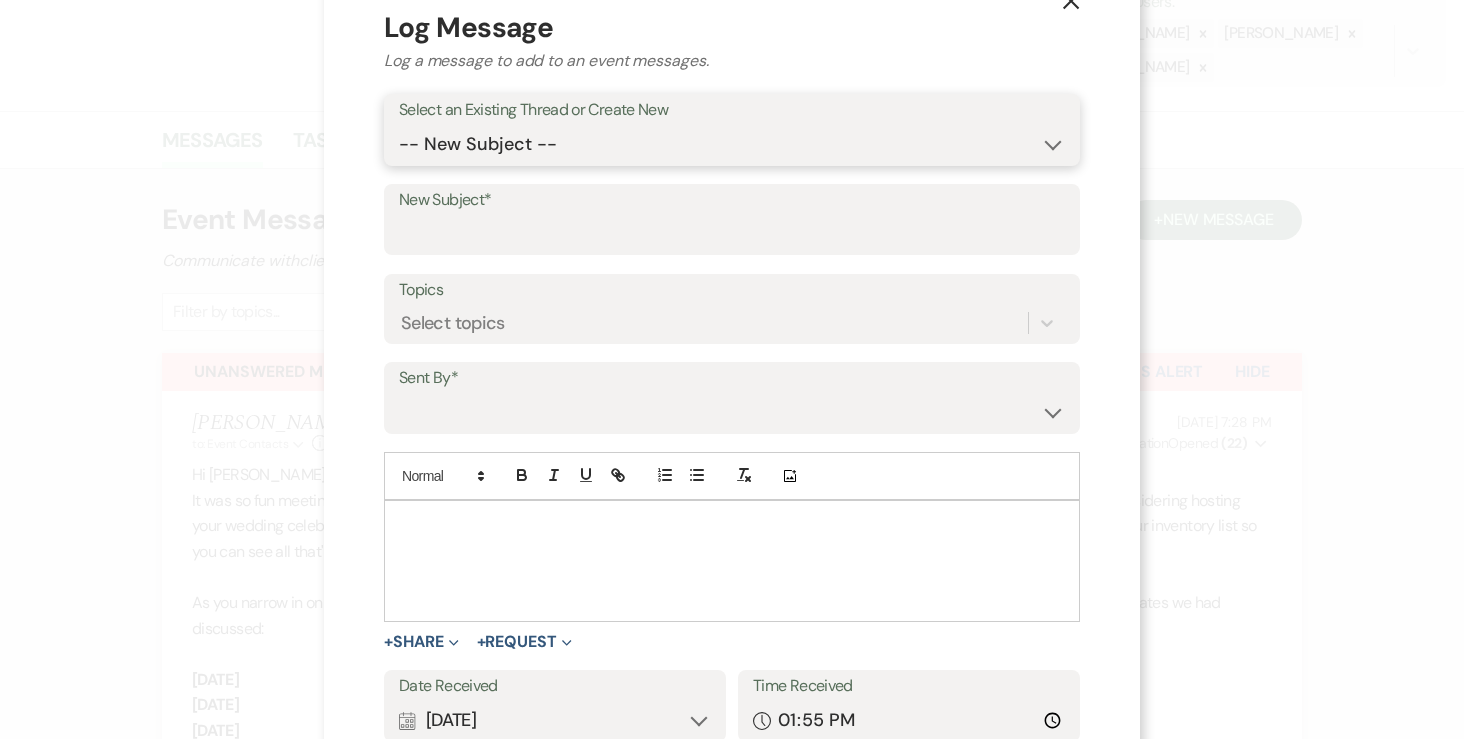 click on "-- New Subject -- White & Sable - Great meeting you! Your Upcoming Tour at White & Sable!  White & Sable On-Site Tour Confirmation ✨ Rare Weekend Tour Availability at White and Sable ✨ New Event Inquiry: [PERSON_NAME][GEOGRAPHIC_DATA] from Venue Website" at bounding box center [732, 144] 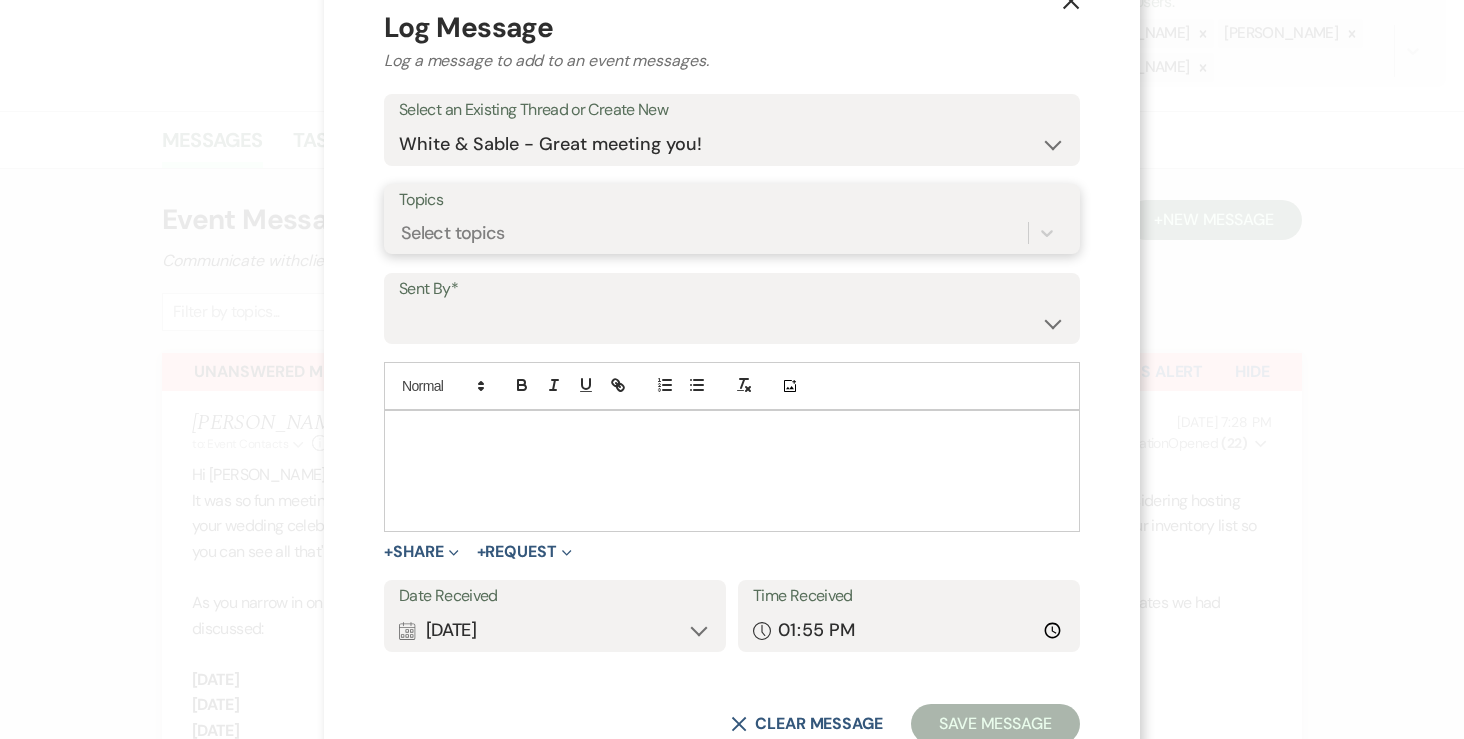 click on "Select topics" at bounding box center [713, 233] 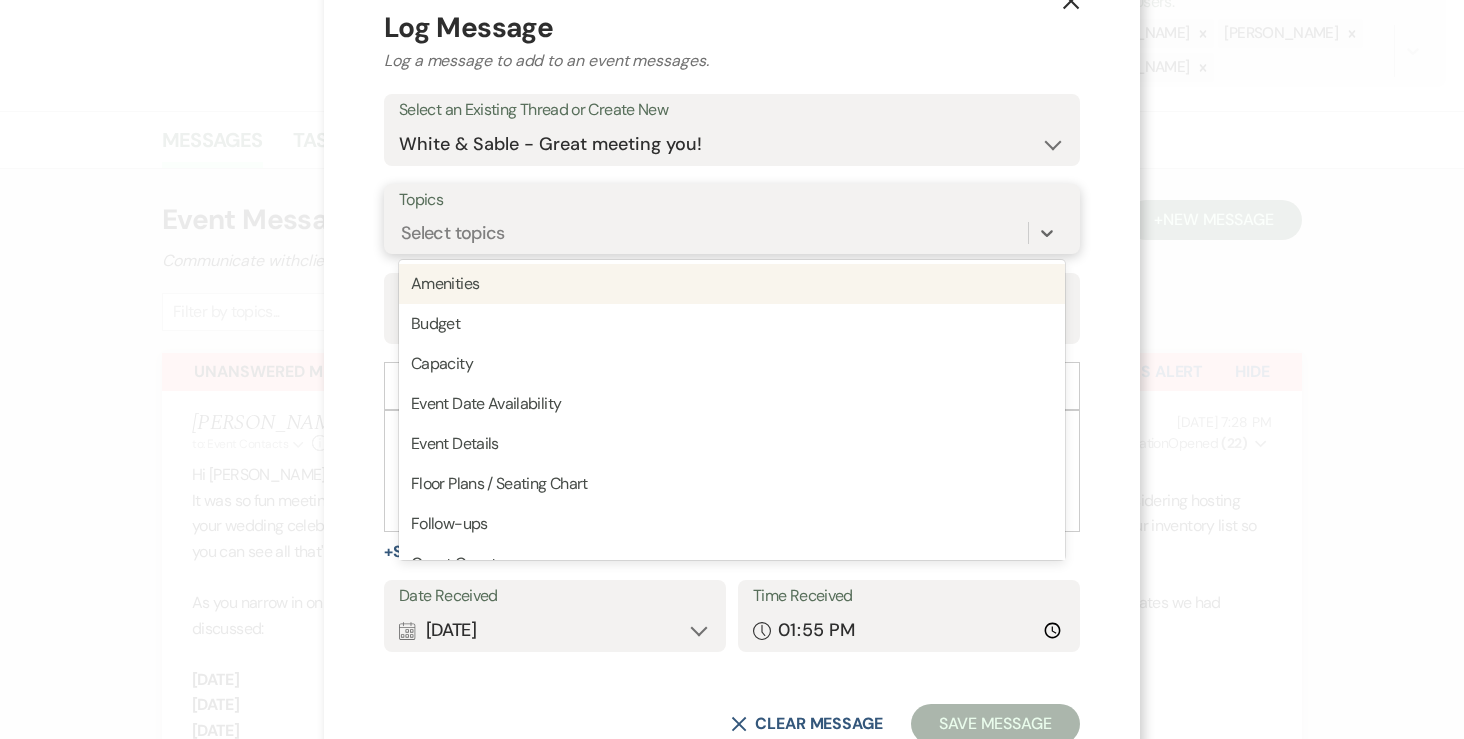 click on "Select topics" at bounding box center [713, 233] 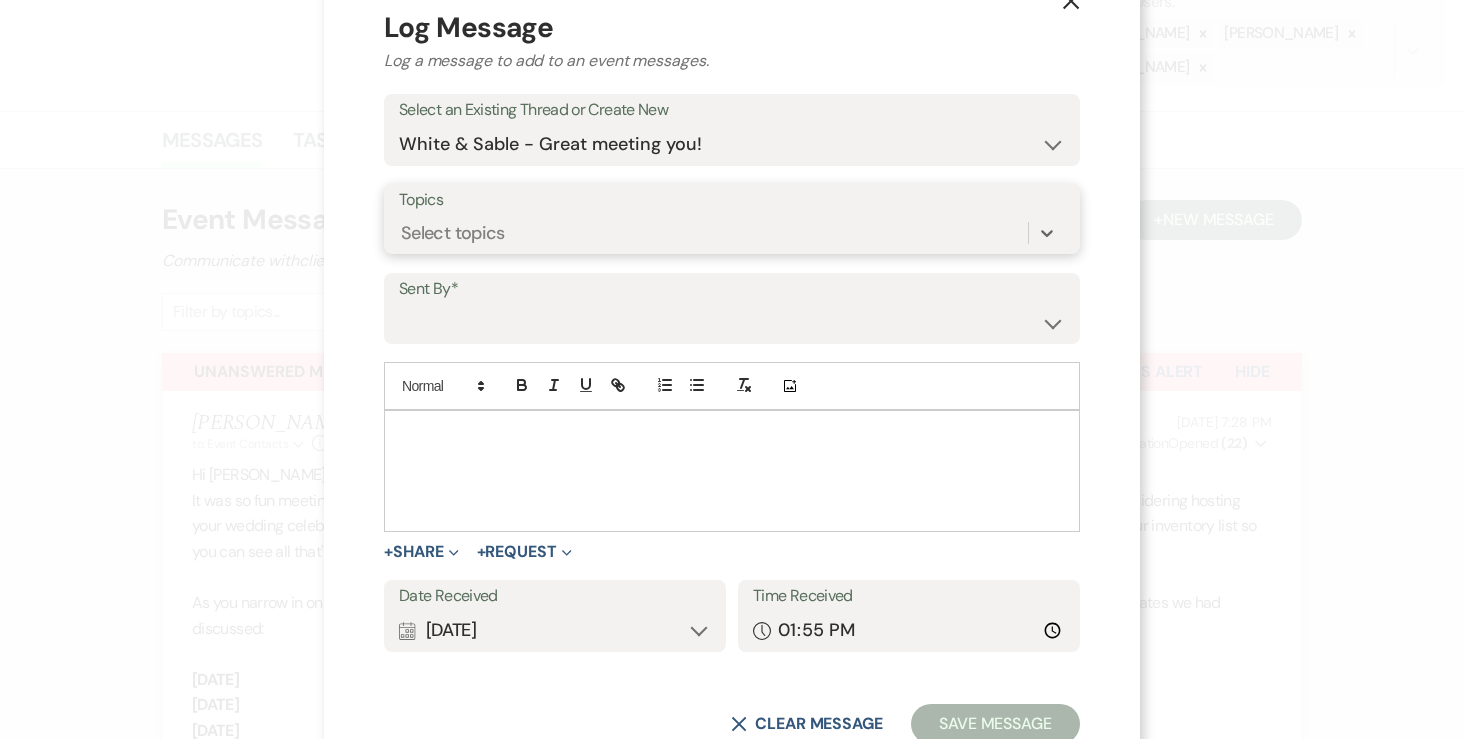 click on "Select topics" at bounding box center (713, 233) 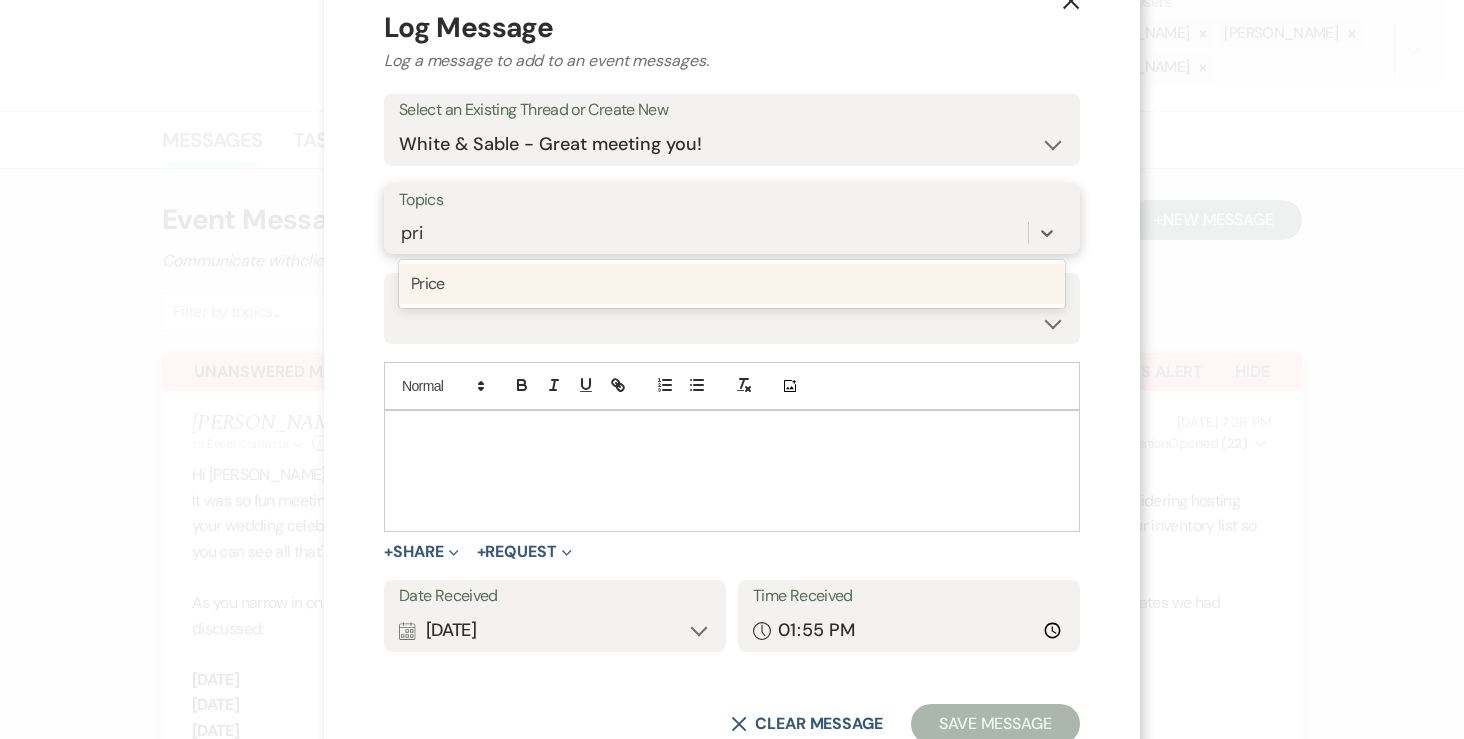type on "pric" 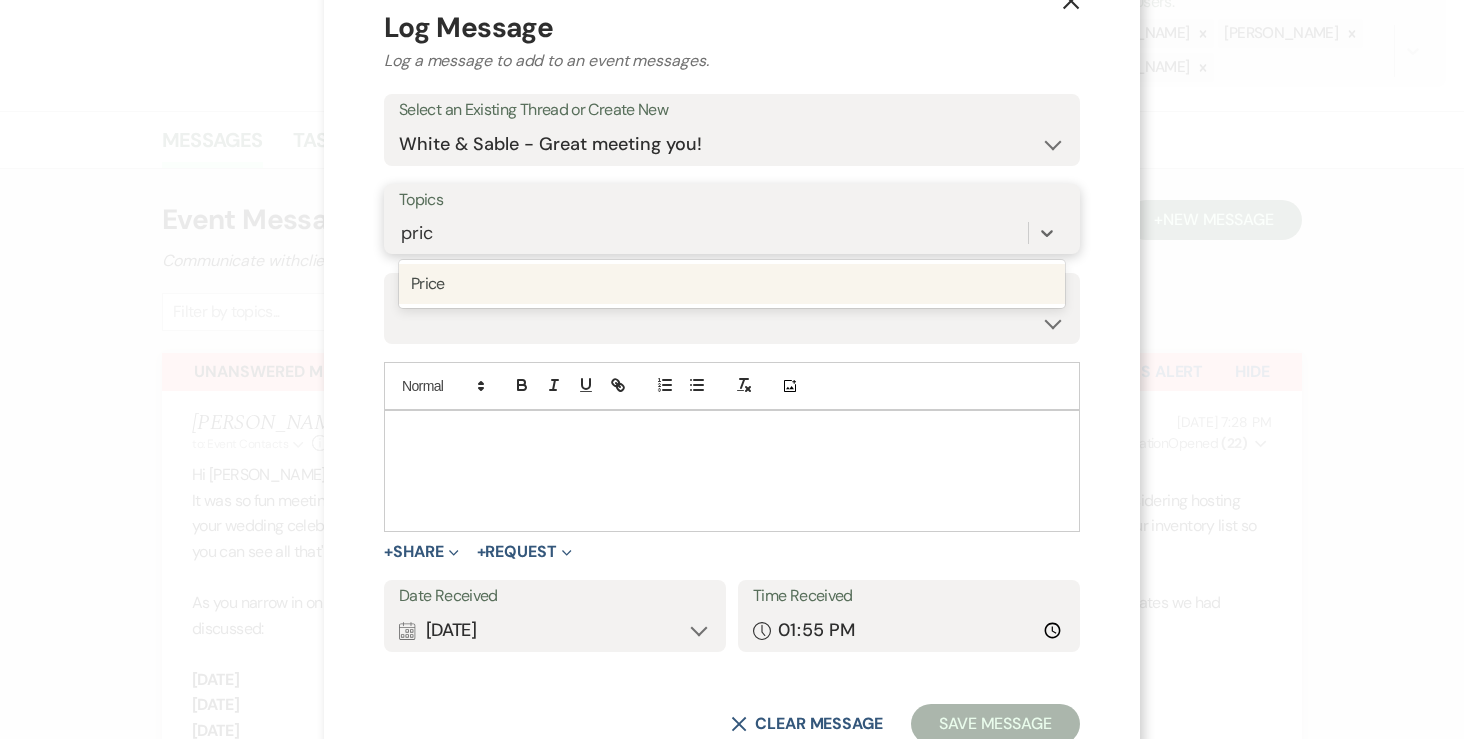 click on "Price" at bounding box center [732, 284] 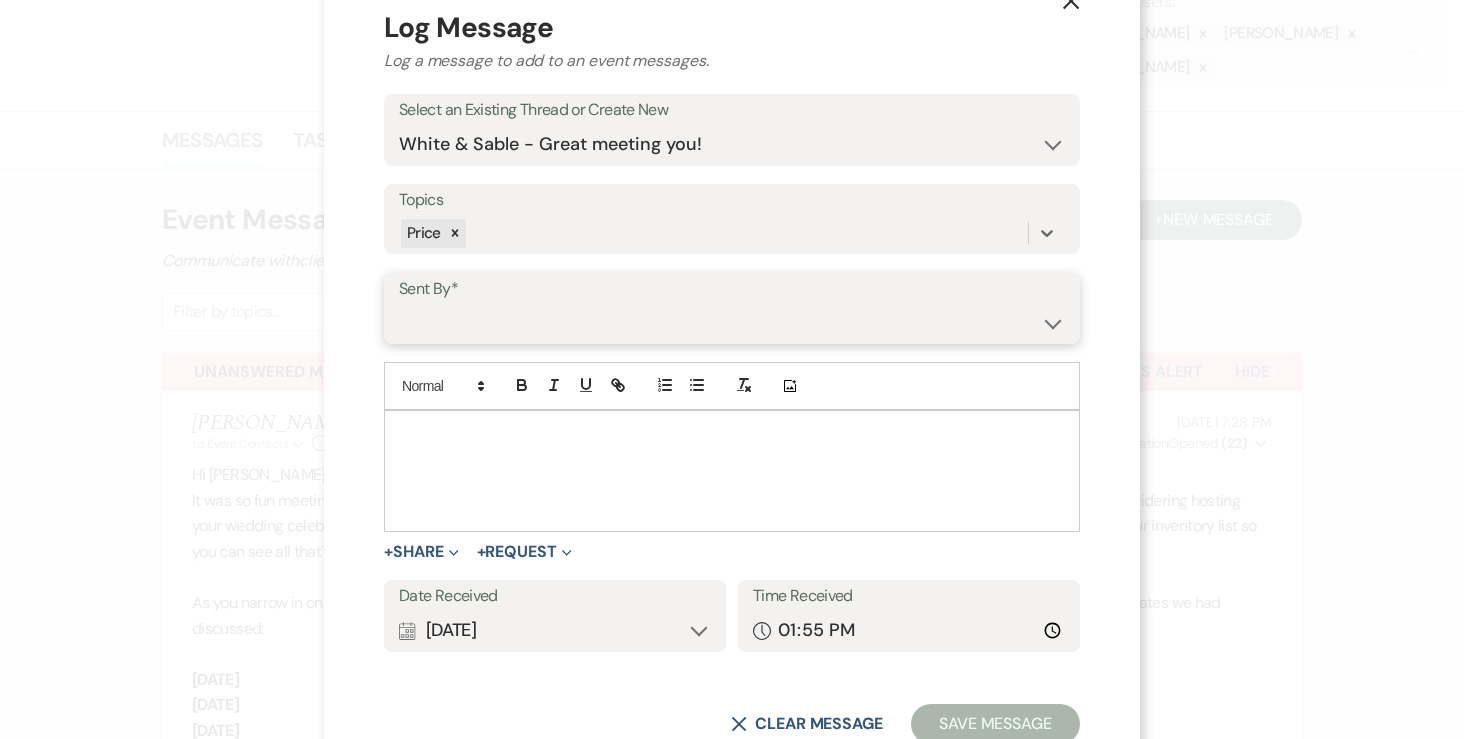 click on "Angela Oldenburger (angela@whiteandsable.com) Landon Oldenburger (landon@whiteandsable.com) Lexi Glaus (hello@whiteandsable.com) Camila Cartagena (camilacartagena08@gmail.com) Jake" at bounding box center (732, 322) 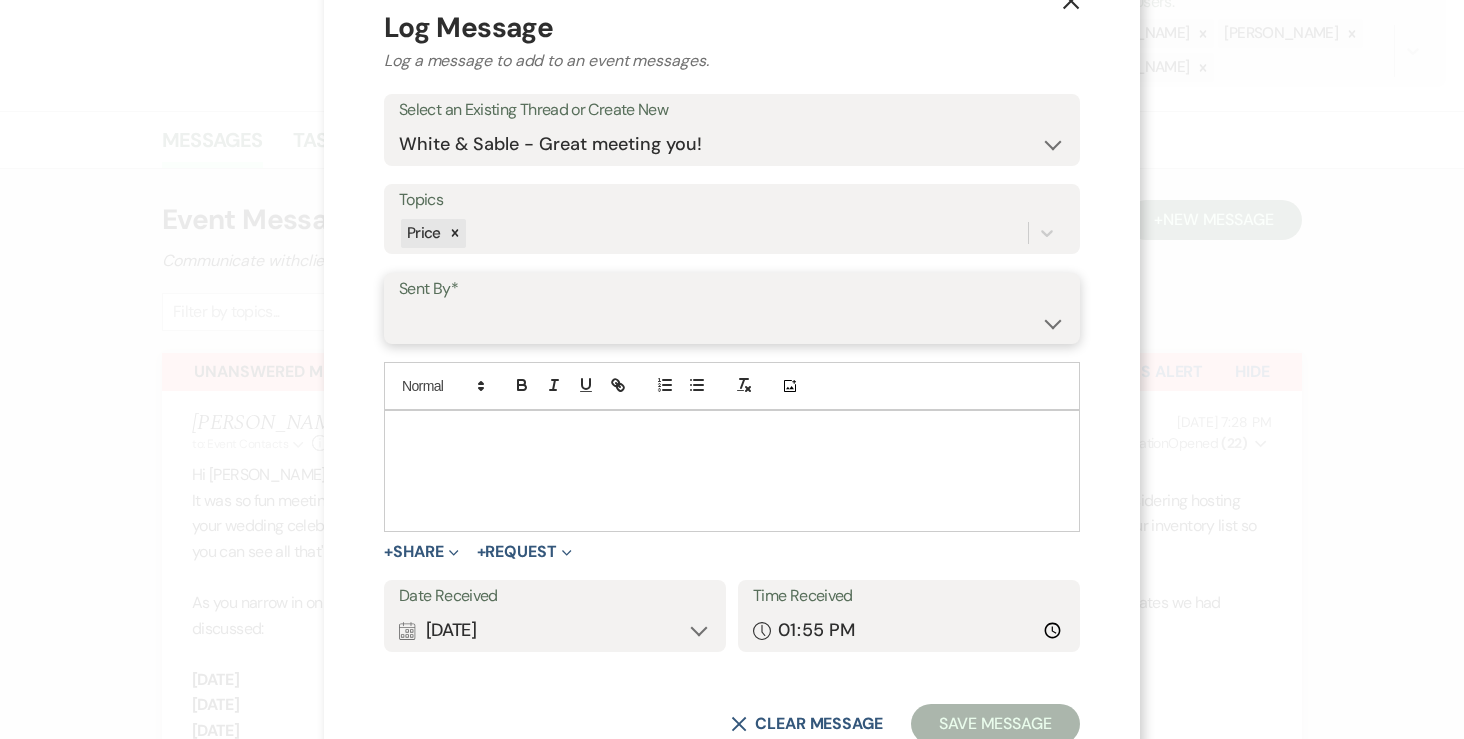 select on "contact-327732" 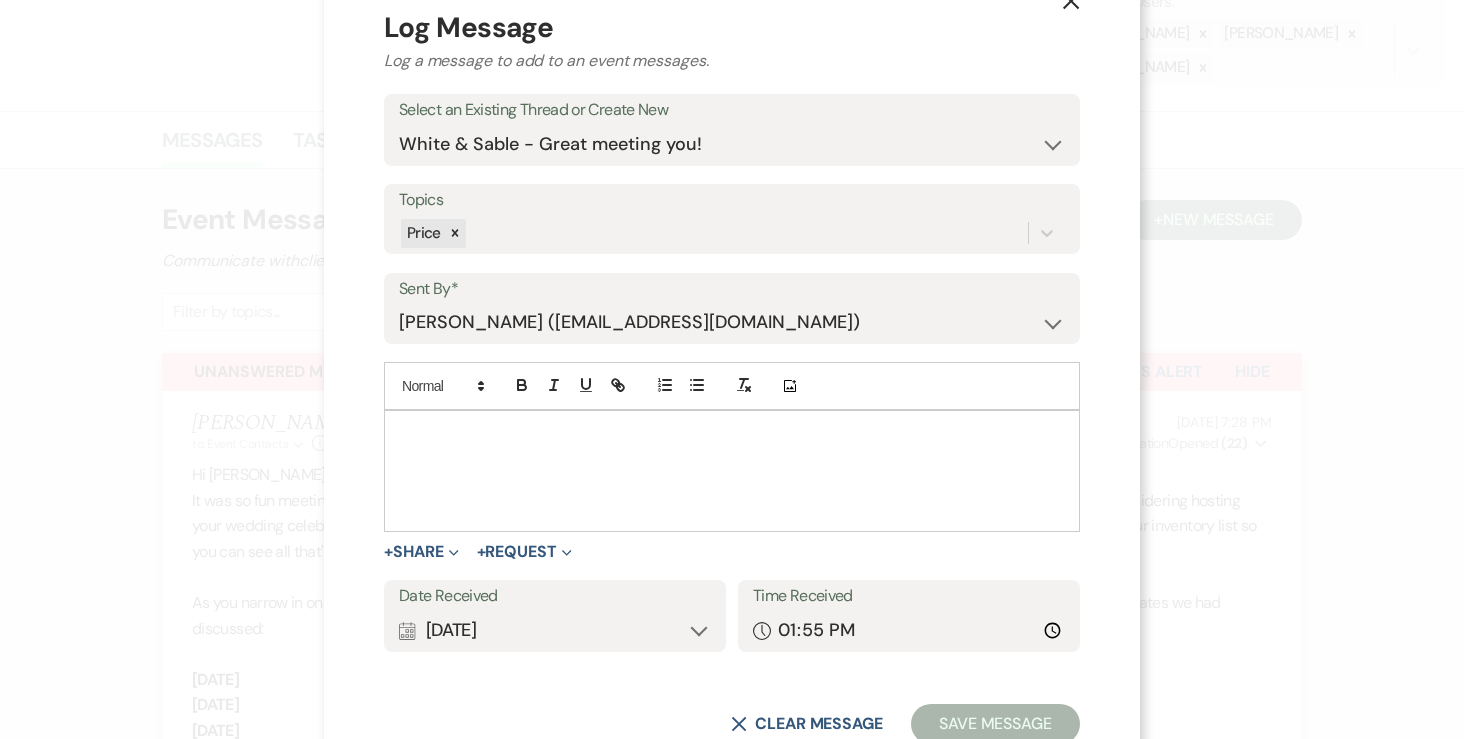 click at bounding box center (732, 471) 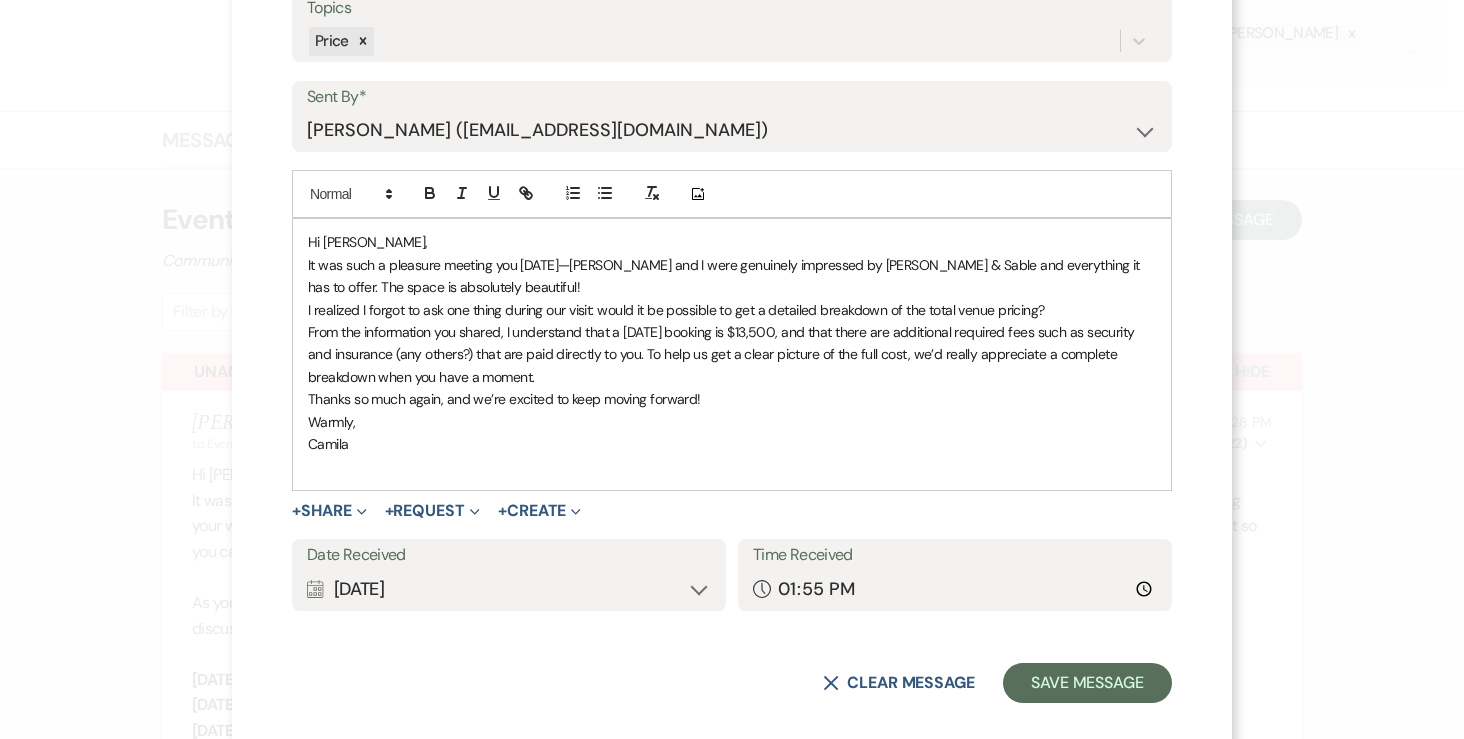 scroll, scrollTop: 260, scrollLeft: 0, axis: vertical 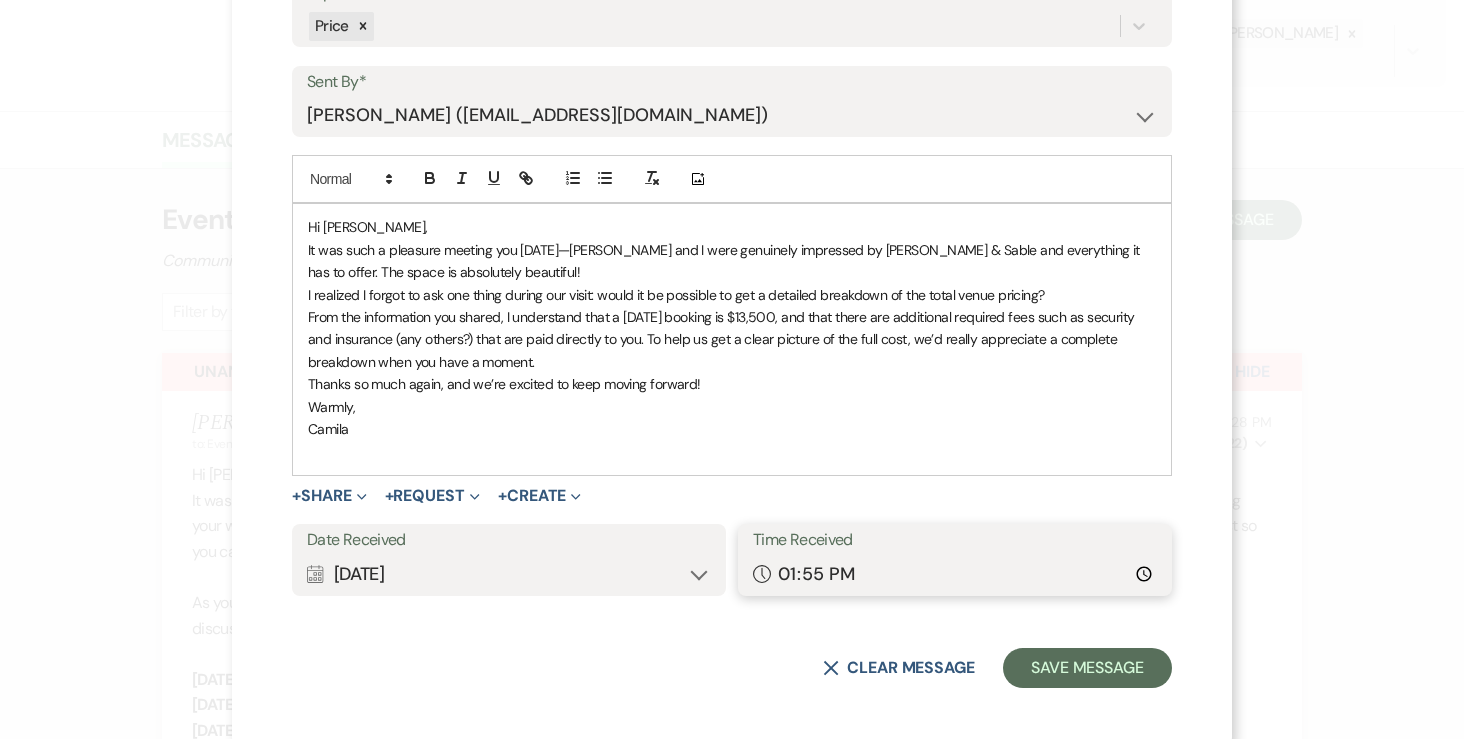 click on "13:55" at bounding box center [955, 574] 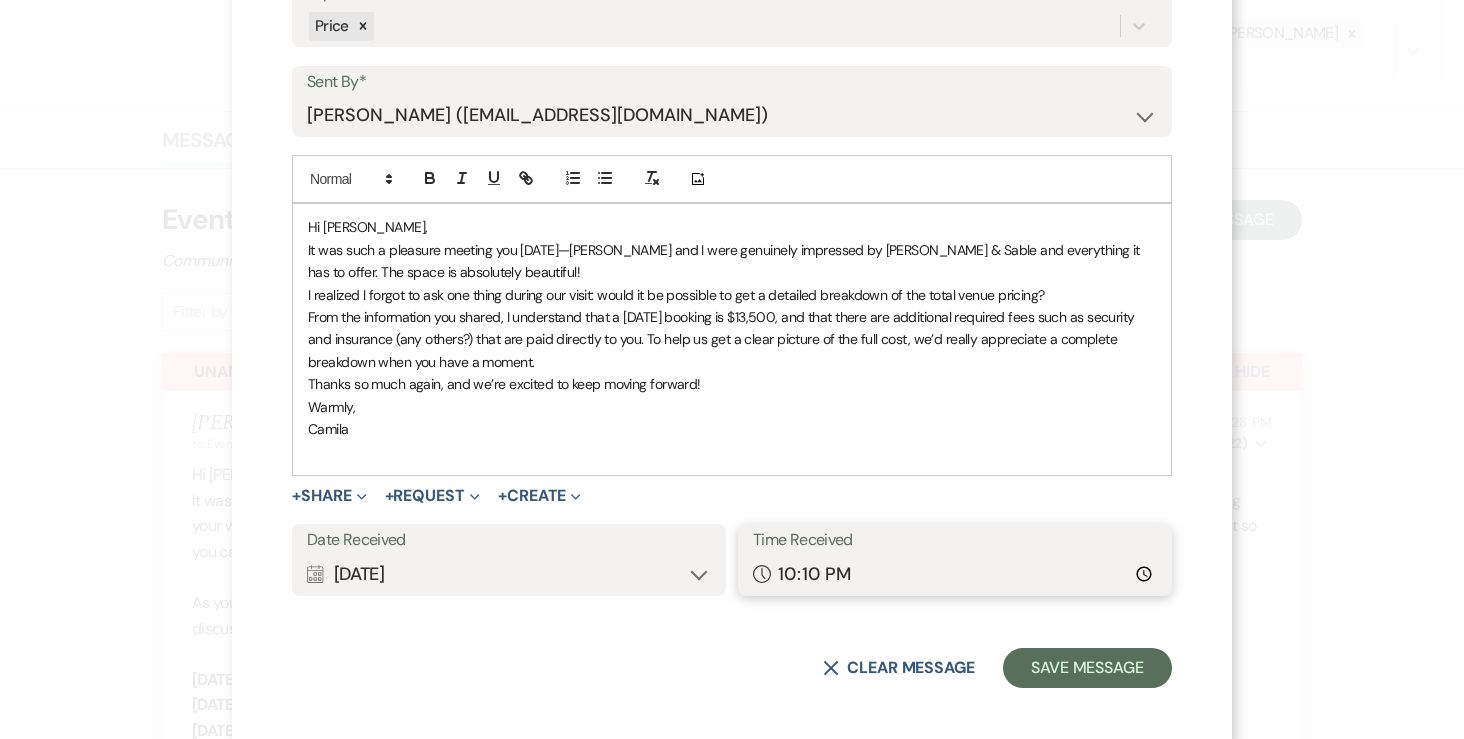 type on "10:10" 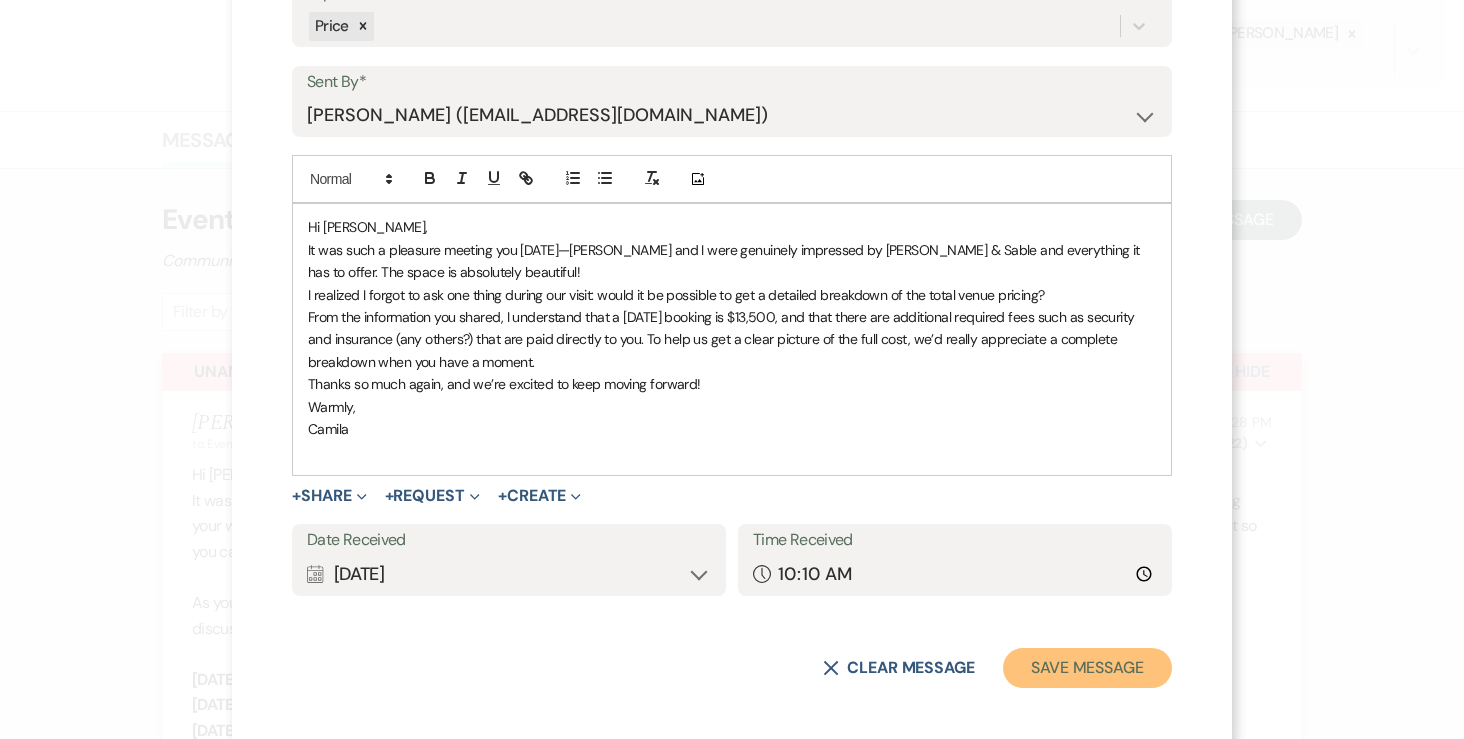 click on "Save Message" at bounding box center [1087, 668] 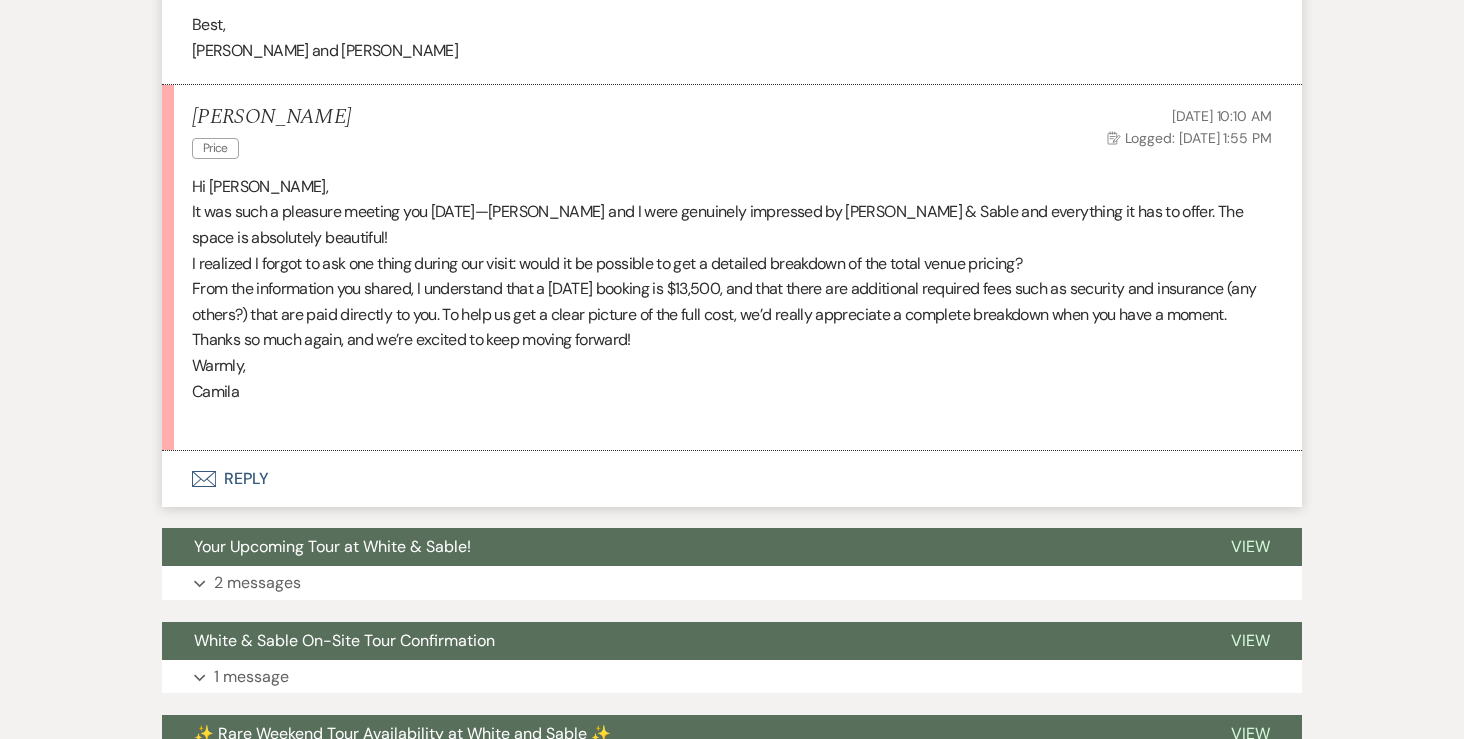 scroll, scrollTop: 2055, scrollLeft: 0, axis: vertical 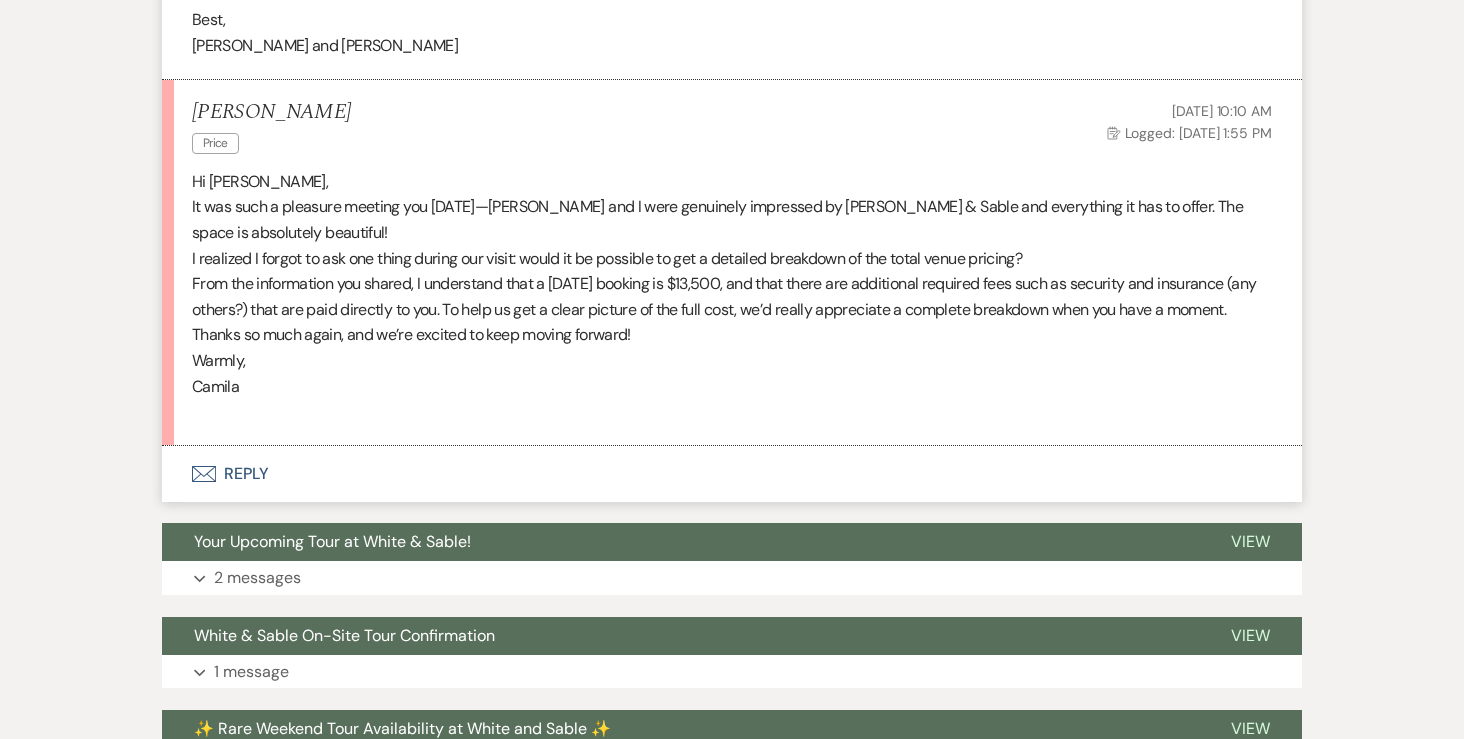click on "From the information you shared, I understand that a Saturday booking is $13,500, and that there are additional required fees such as security and insurance (any others?) that are paid directly to you. To help us get a clear picture of the full cost, we’d really appreciate a complete breakdown when you have a moment." at bounding box center [724, 296] 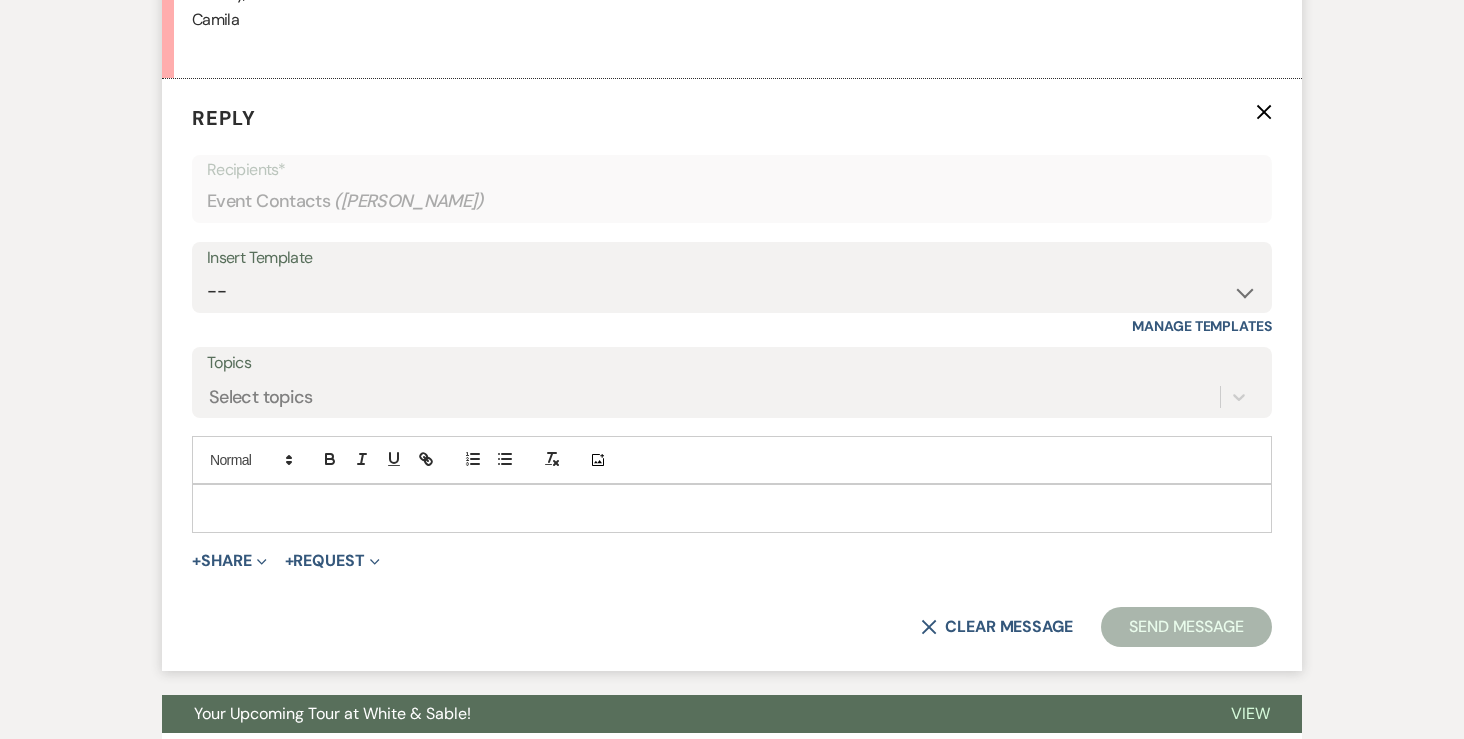scroll, scrollTop: 2427, scrollLeft: 0, axis: vertical 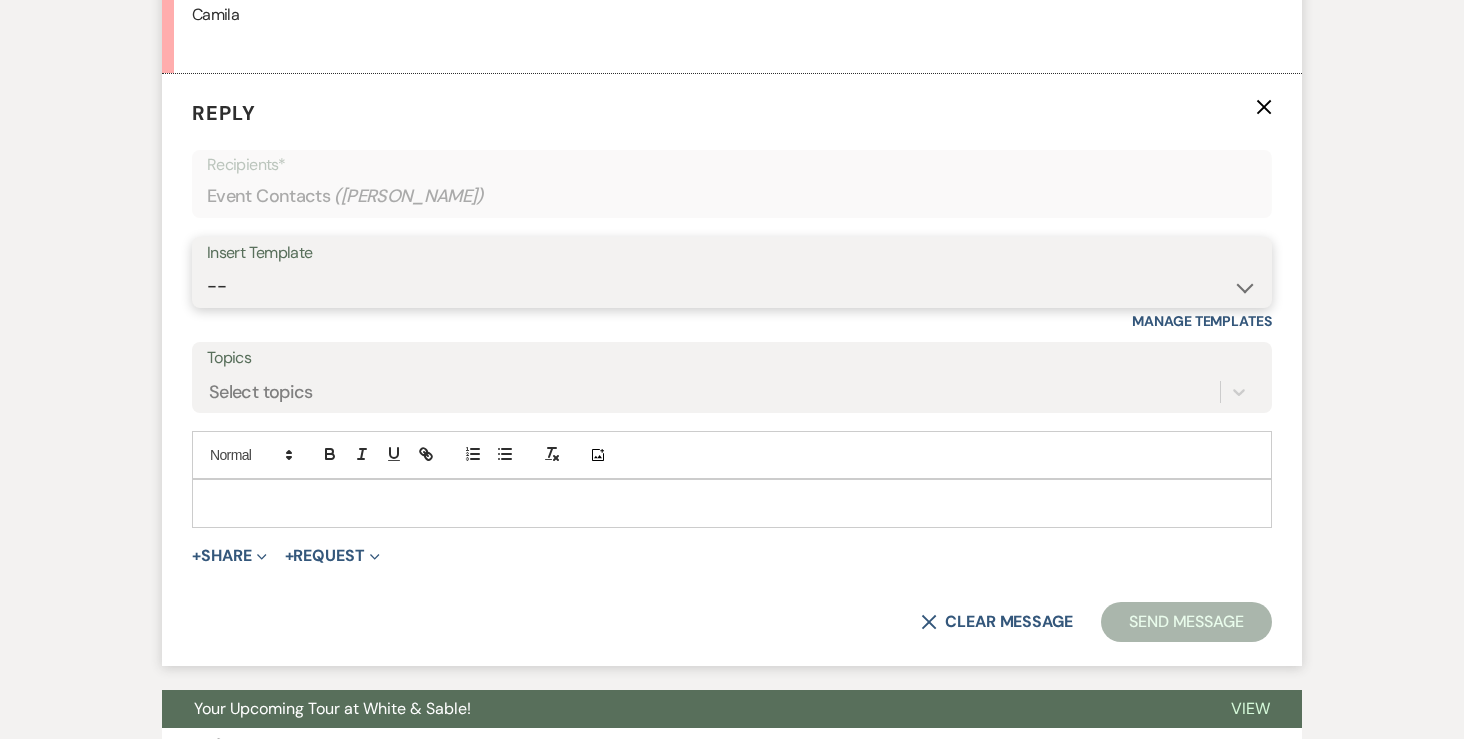 click on "-- Inquiry Response (Venue Guide) Schedule - Venue Tour Appt Confirmation Schedule - Venue Tour Appt Reminder Tour - Reschedule Tour - Follow-Up (Venue Guide) Proposal - Wedding Wedding Onboarding - Welcome Guide and Weven Planning Portal Introduction Inquiry Follow-Up: 5 Tips for Stress-Free Planning Inquiry - Available Dates Inquiry Follow-Up: Tour Invitation Inquiry Follow-Up: Unique Features Inquiry Follow-Up: Planning at W&S Insurance Exception Response Friday Weddings Sunday Weddings Baseball Poop or get off toliet (Venue Guide) Concession Speech Onboarding - Welcome Magazine and Weven Planning Portal Introduction (NON-Wedding Events) Day-of Coordinators Schedule - Venue IN-PERSON Tour Appt Confirmation Outside Food Info Cooper Films Thursday Weddings Hire a Host / Host a Toast Follow-follow up Recommended Vendors Weekend Tours Catering Guidelines & Vendor COI Requirements Inventory List to Booked Couples Cancellation Form Teresa Template Client Communication (parents requesting calls) - NEED TO EDIT" at bounding box center [732, 286] 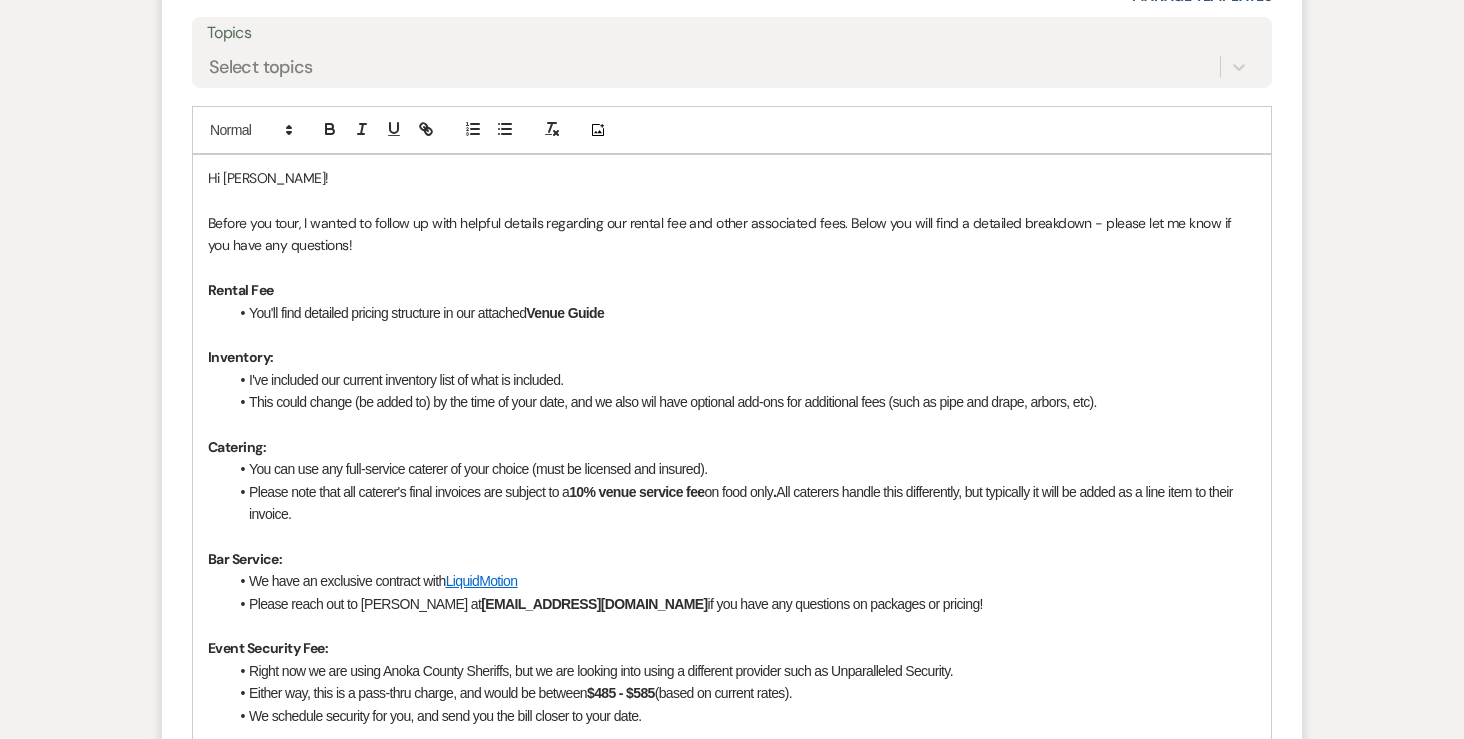 scroll, scrollTop: 2753, scrollLeft: 0, axis: vertical 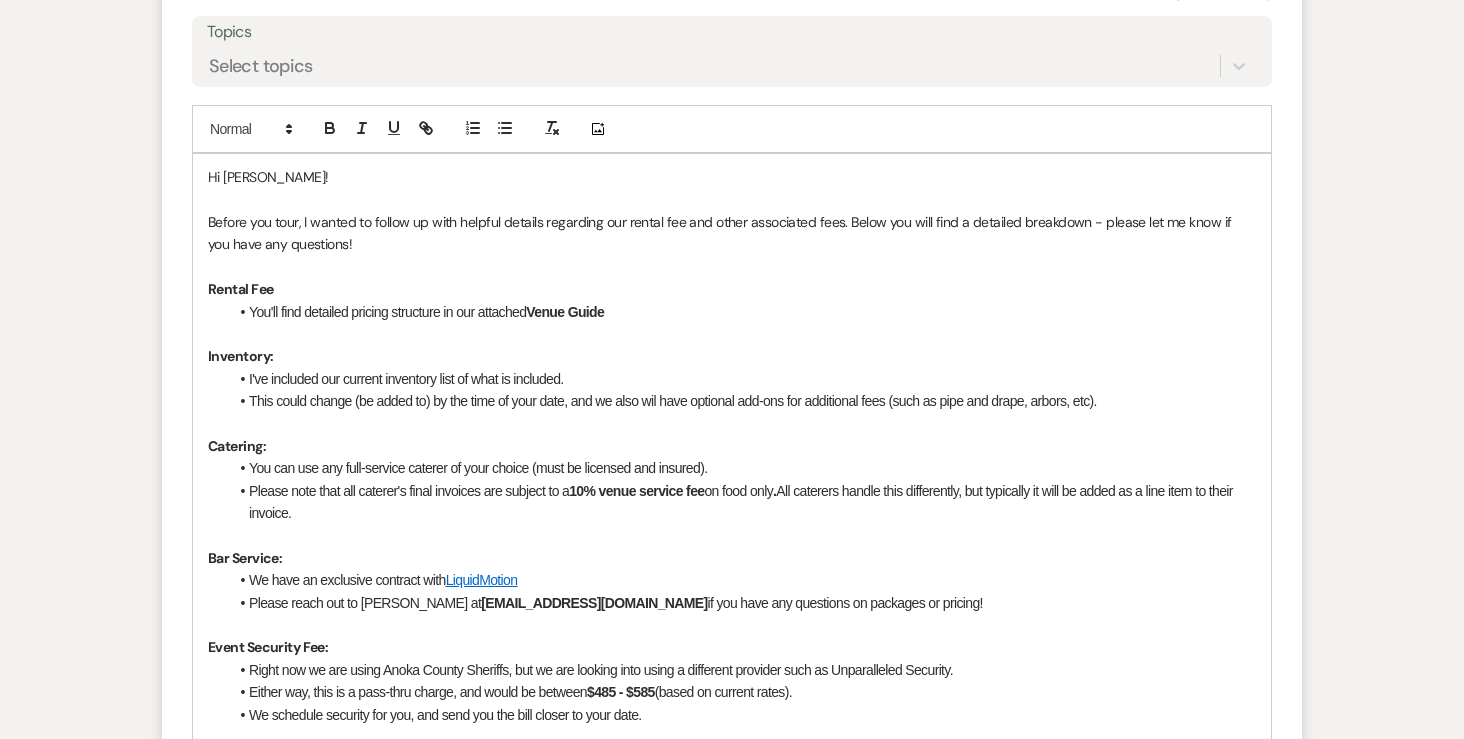 click at bounding box center (732, 200) 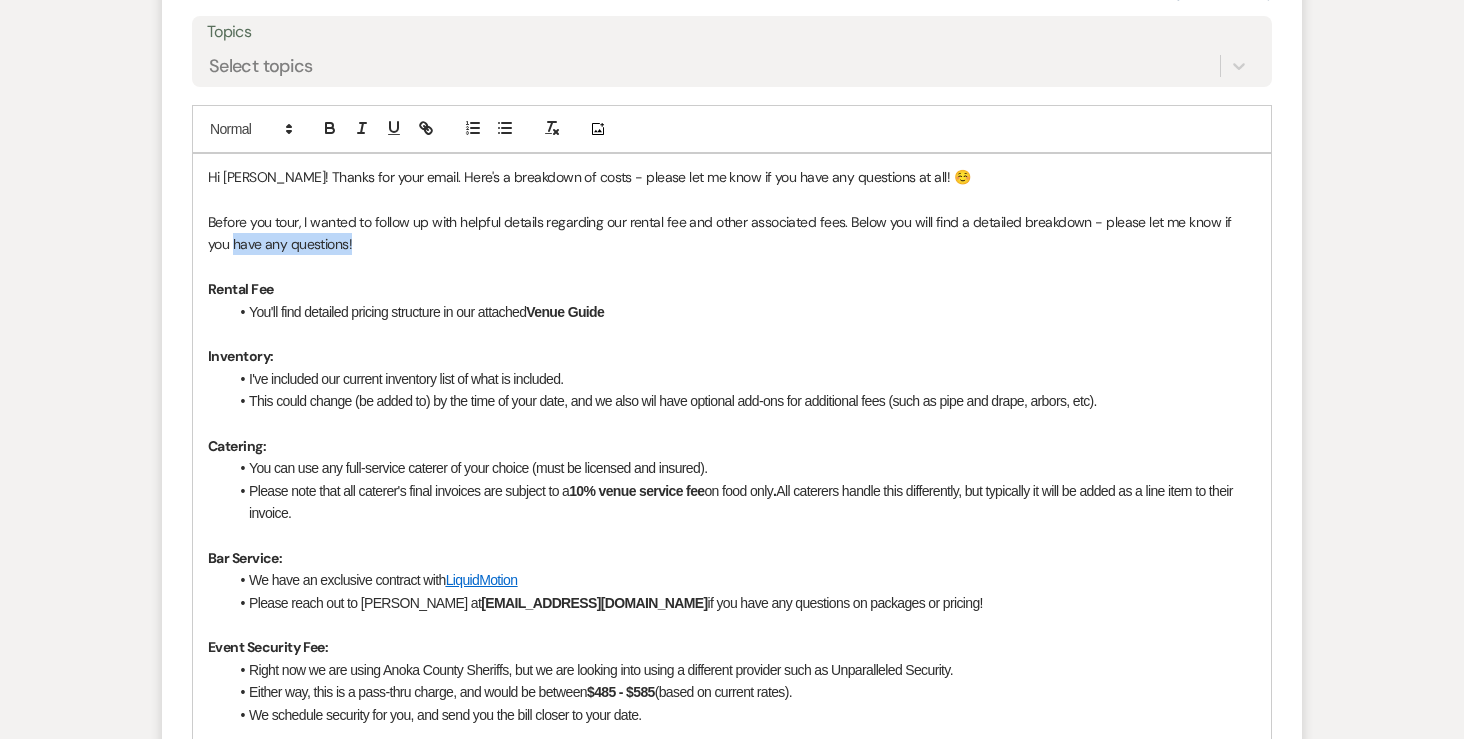 drag, startPoint x: 328, startPoint y: 243, endPoint x: 182, endPoint y: 233, distance: 146.34207 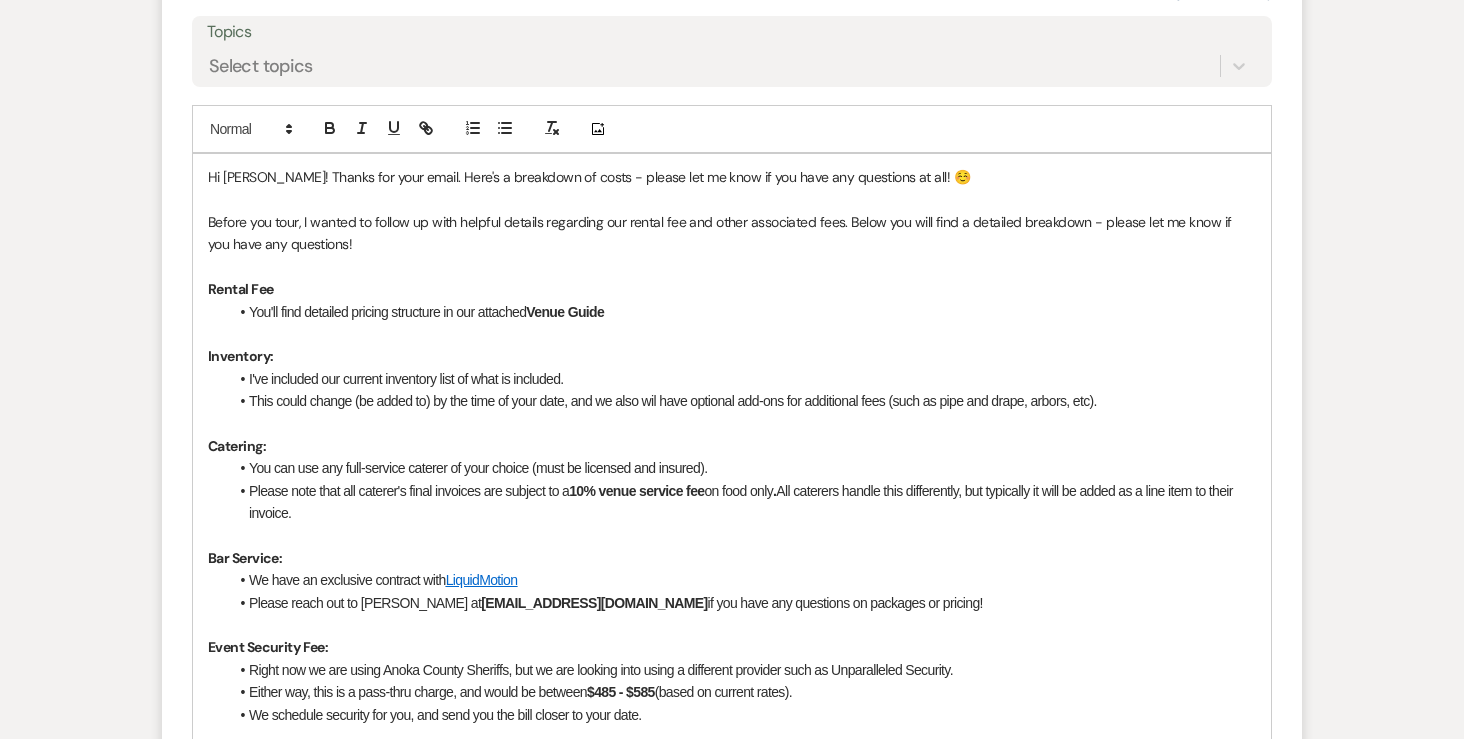 click on "Before you tour, I wanted to follow up with helpful details regarding our rental fee and other associated fees. Below you will find a detailed breakdown - please let me know if you have any questions!" at bounding box center [732, 233] 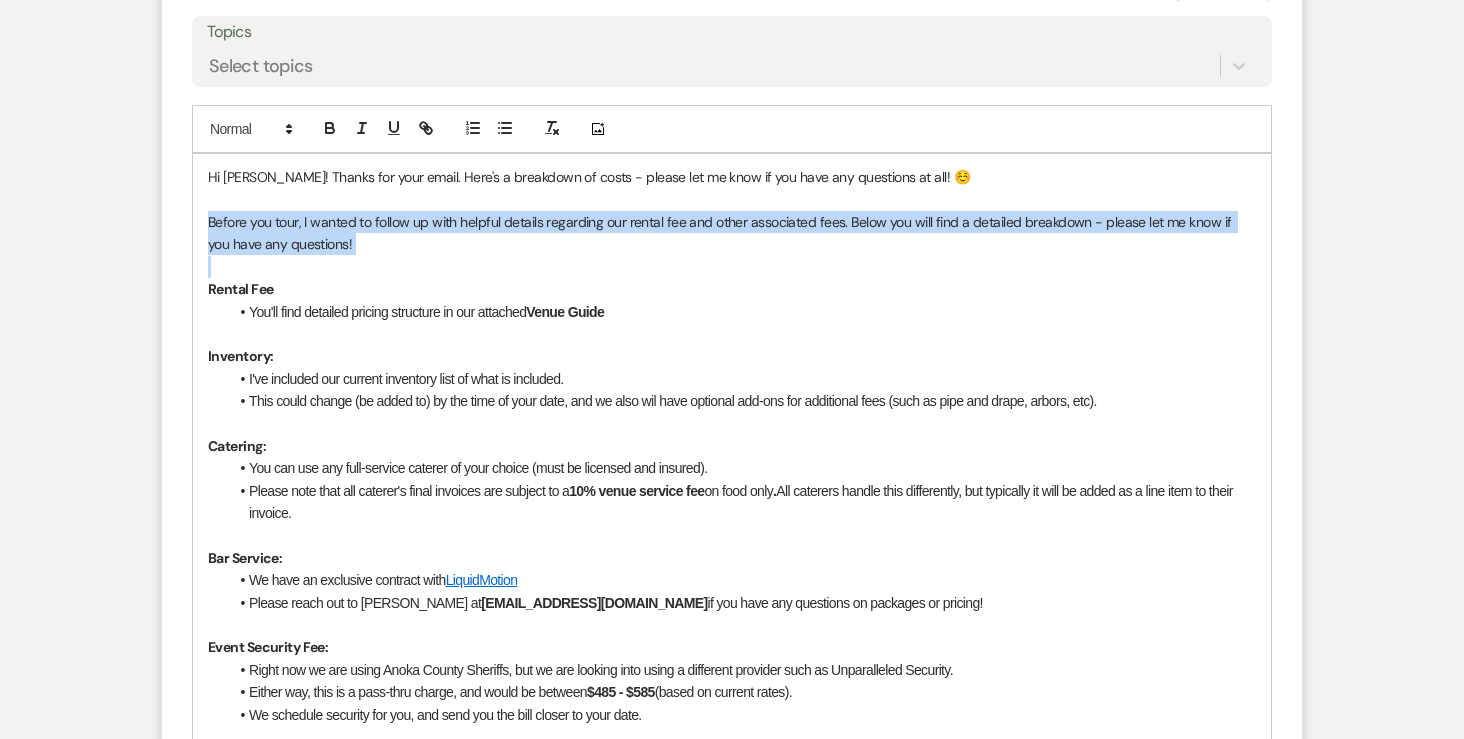 drag, startPoint x: 220, startPoint y: 258, endPoint x: 187, endPoint y: 210, distance: 58.249462 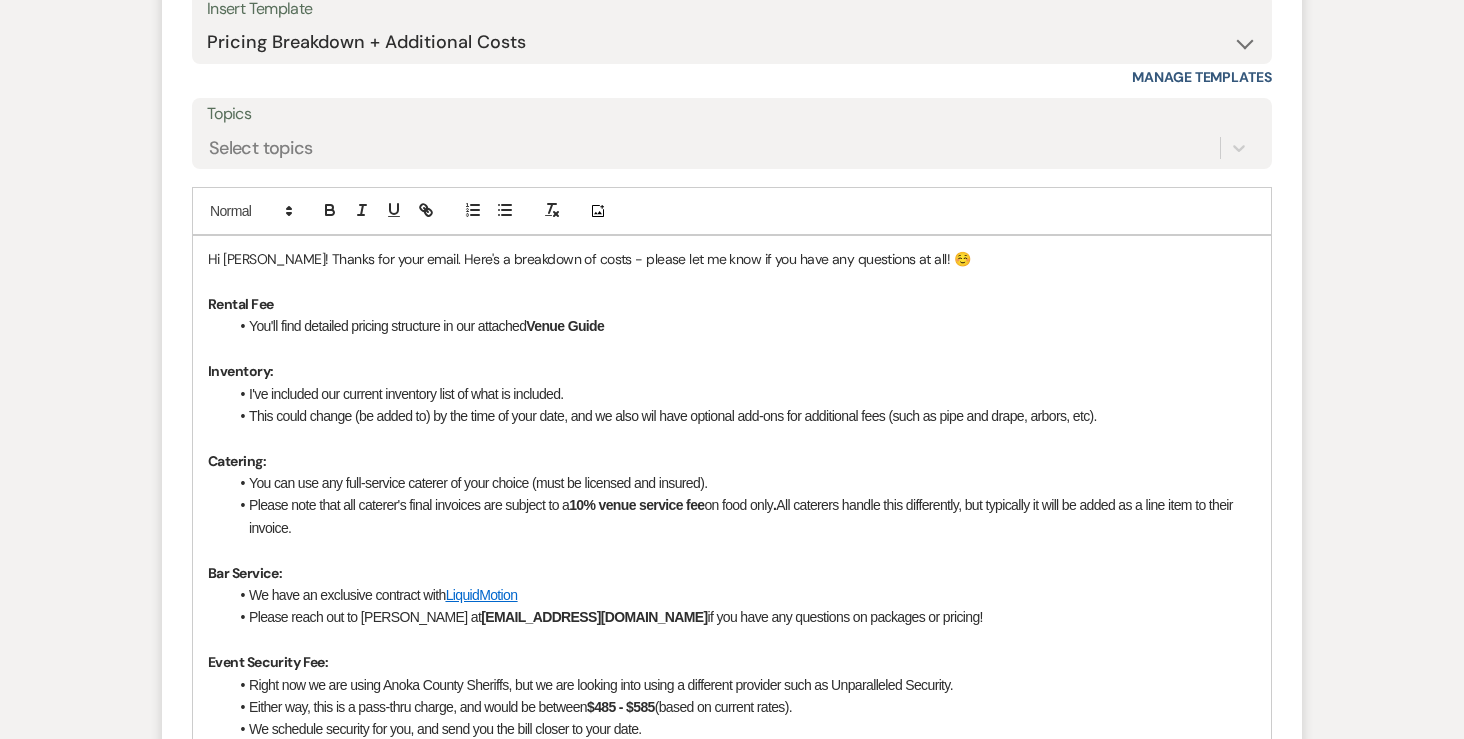 scroll, scrollTop: 2695, scrollLeft: 0, axis: vertical 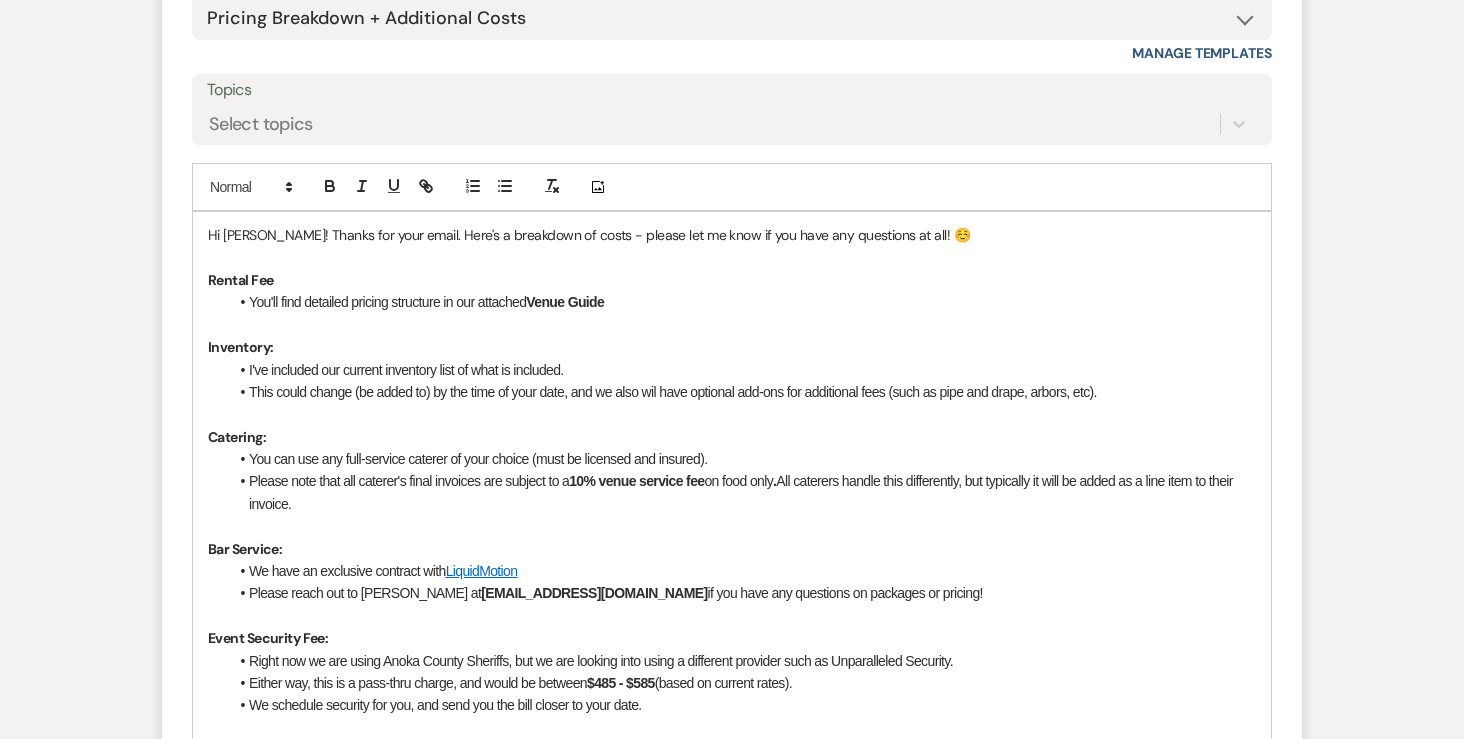 click on "You'll find detailed pricing structure in our attached" at bounding box center (387, 302) 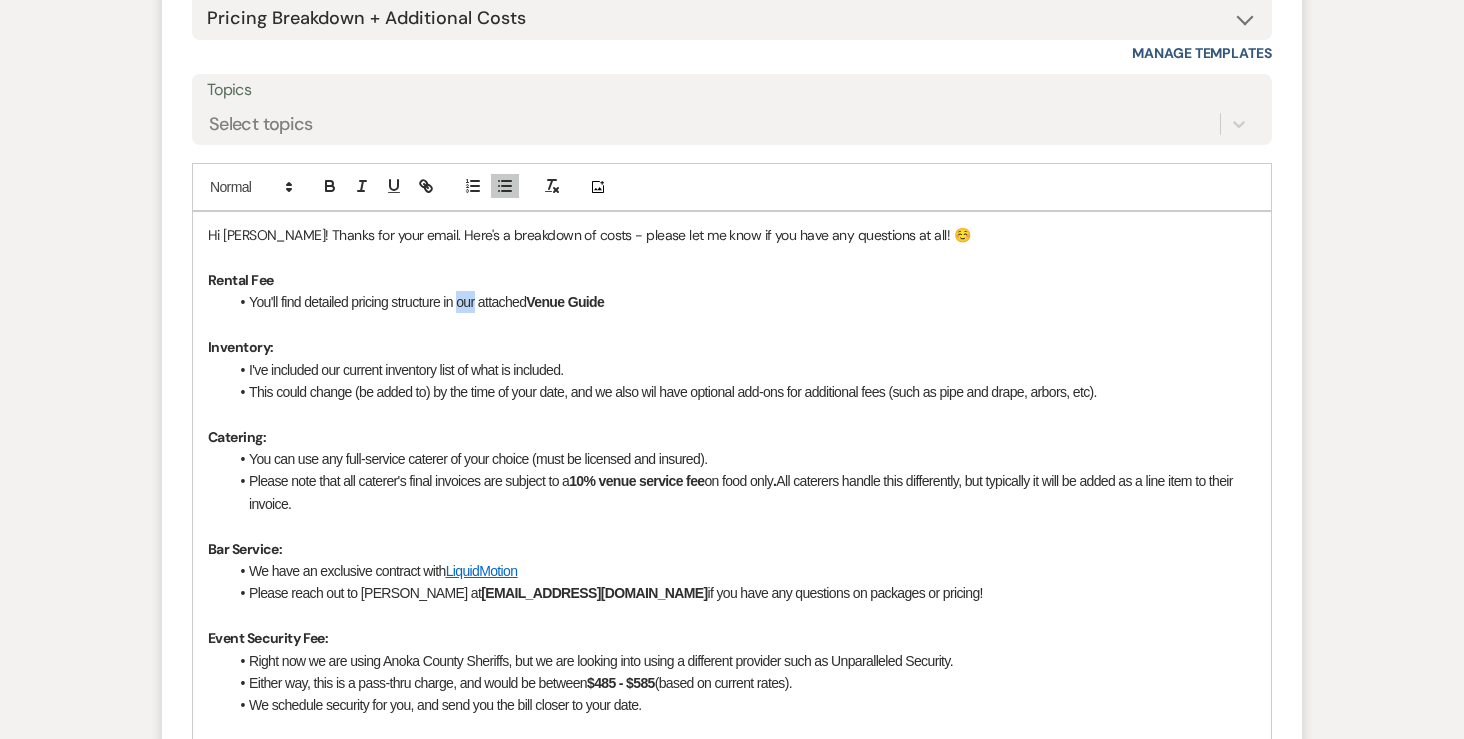 click on "You'll find detailed pricing structure in our attached" at bounding box center [387, 302] 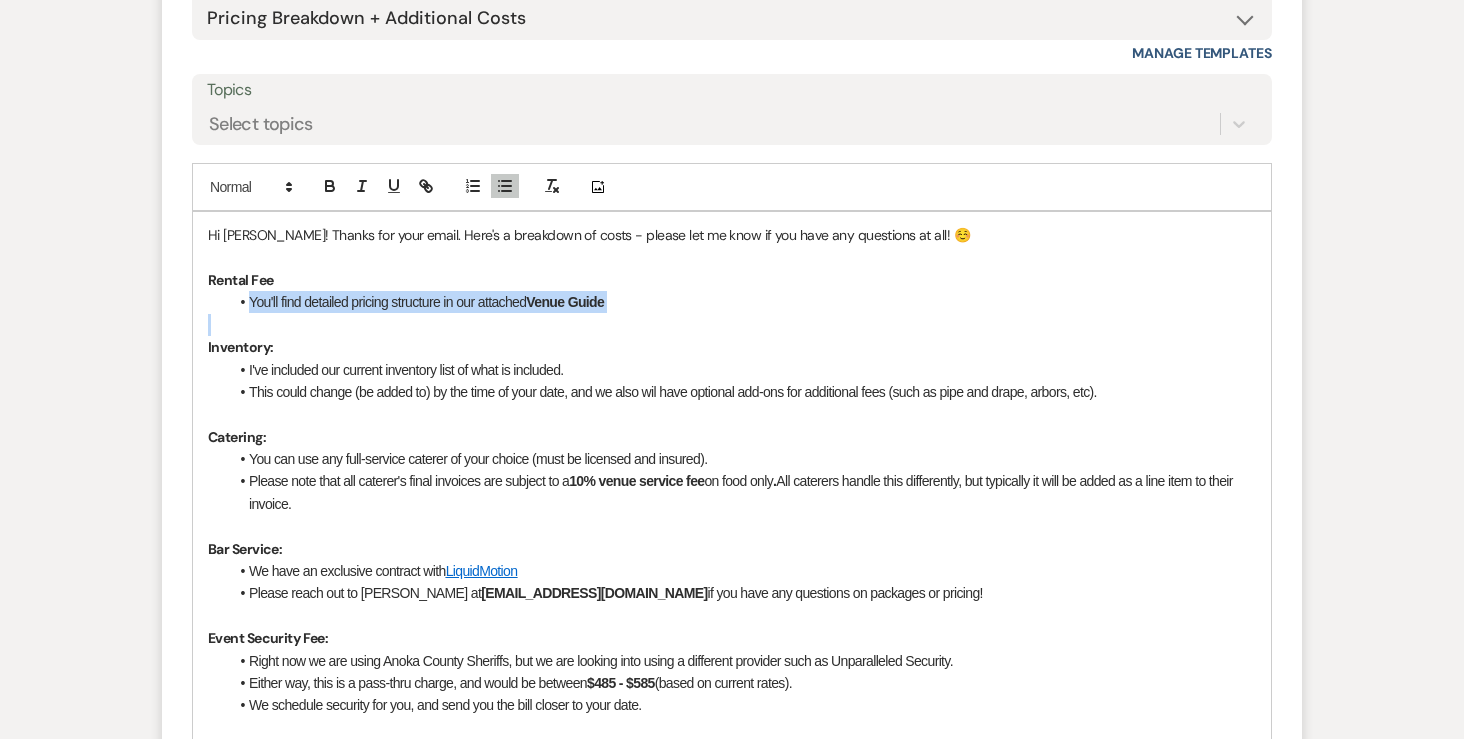 click on "You'll find detailed pricing structure in our attached" at bounding box center (387, 302) 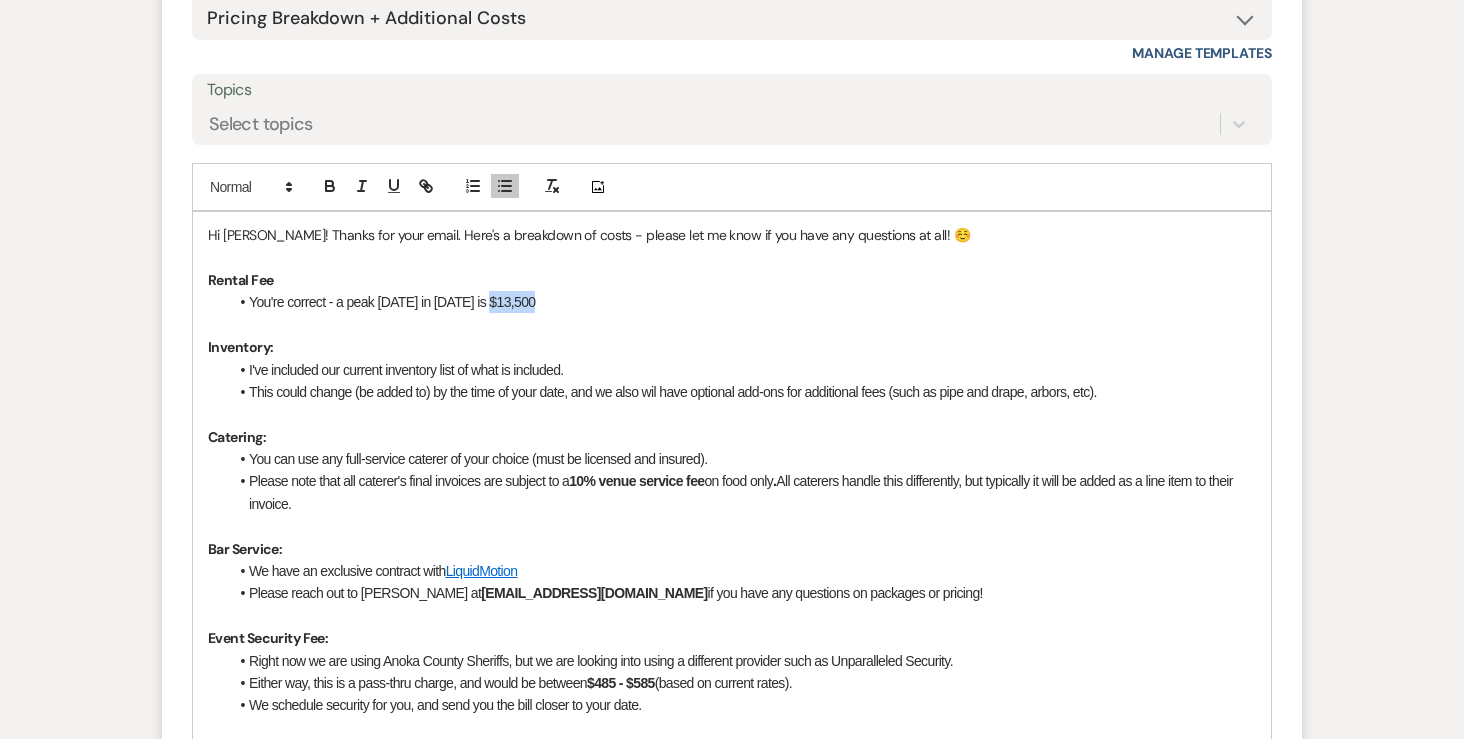 drag, startPoint x: 544, startPoint y: 304, endPoint x: 492, endPoint y: 304, distance: 52 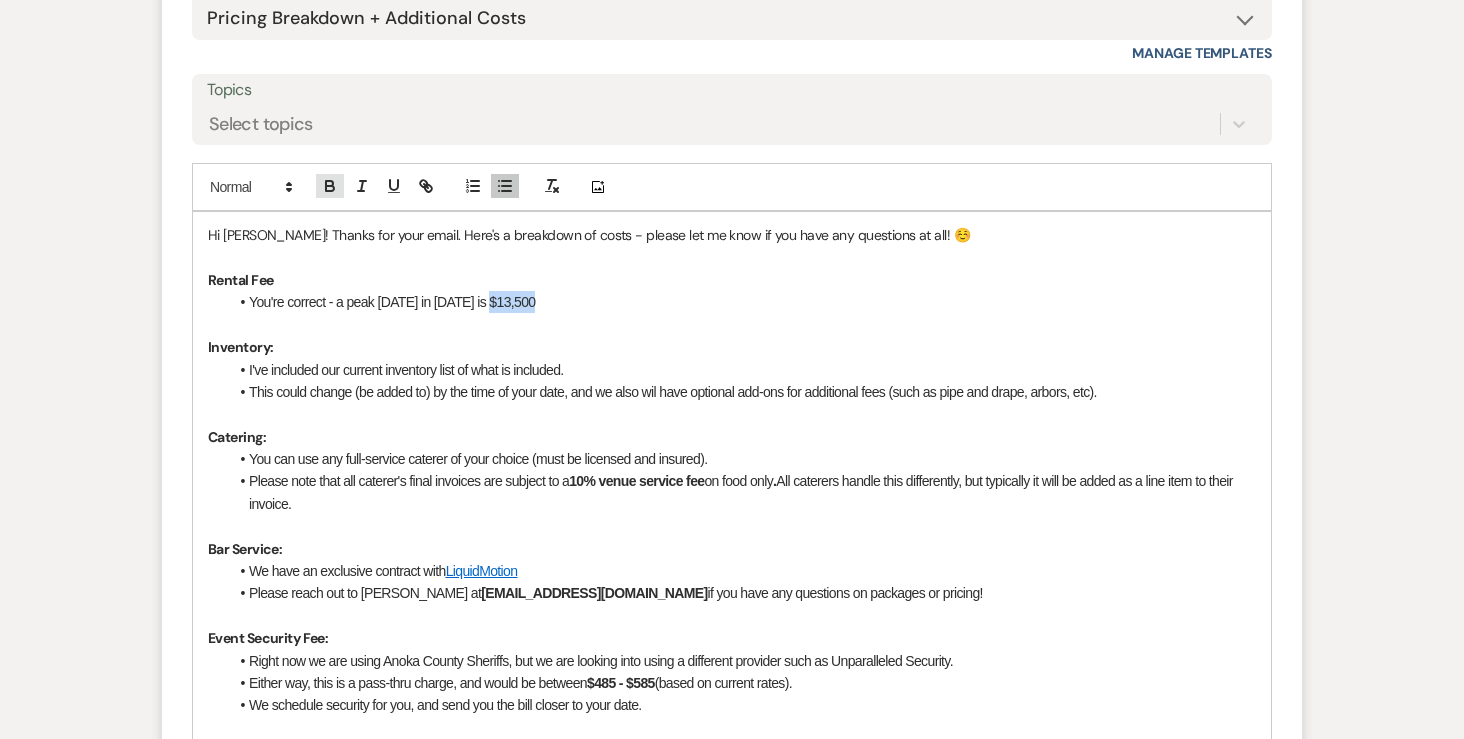 click 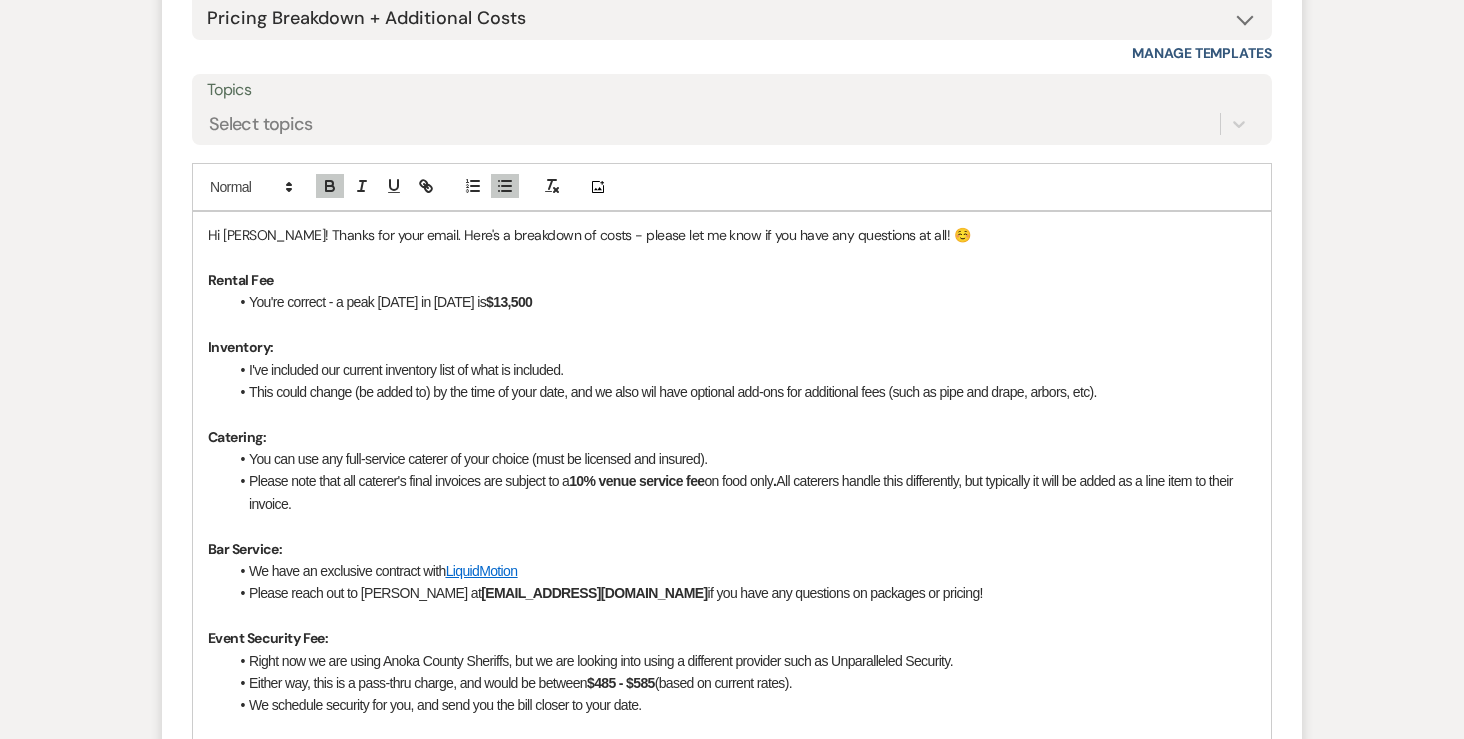 click on "You're correct - a peak Saturday in 2026 is  $13,500" at bounding box center (742, 302) 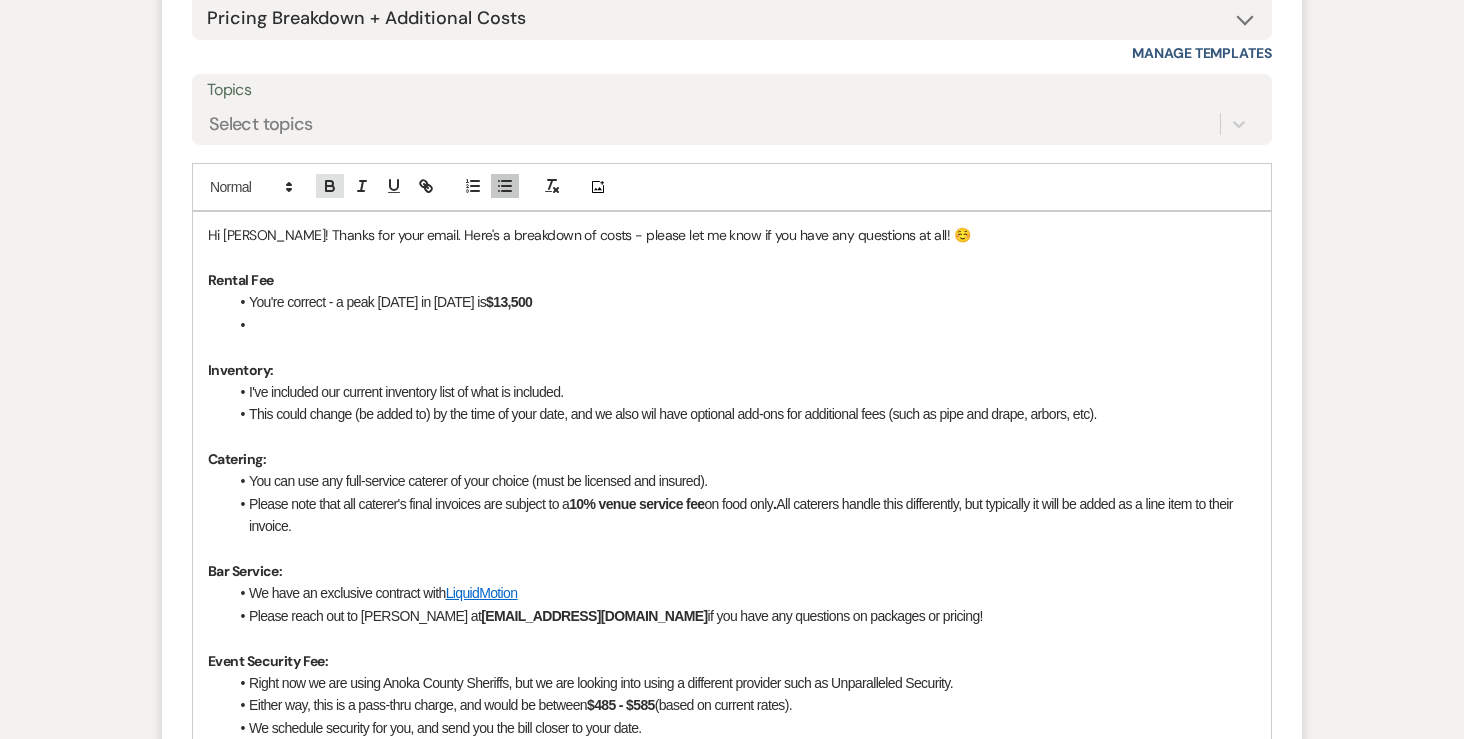 click 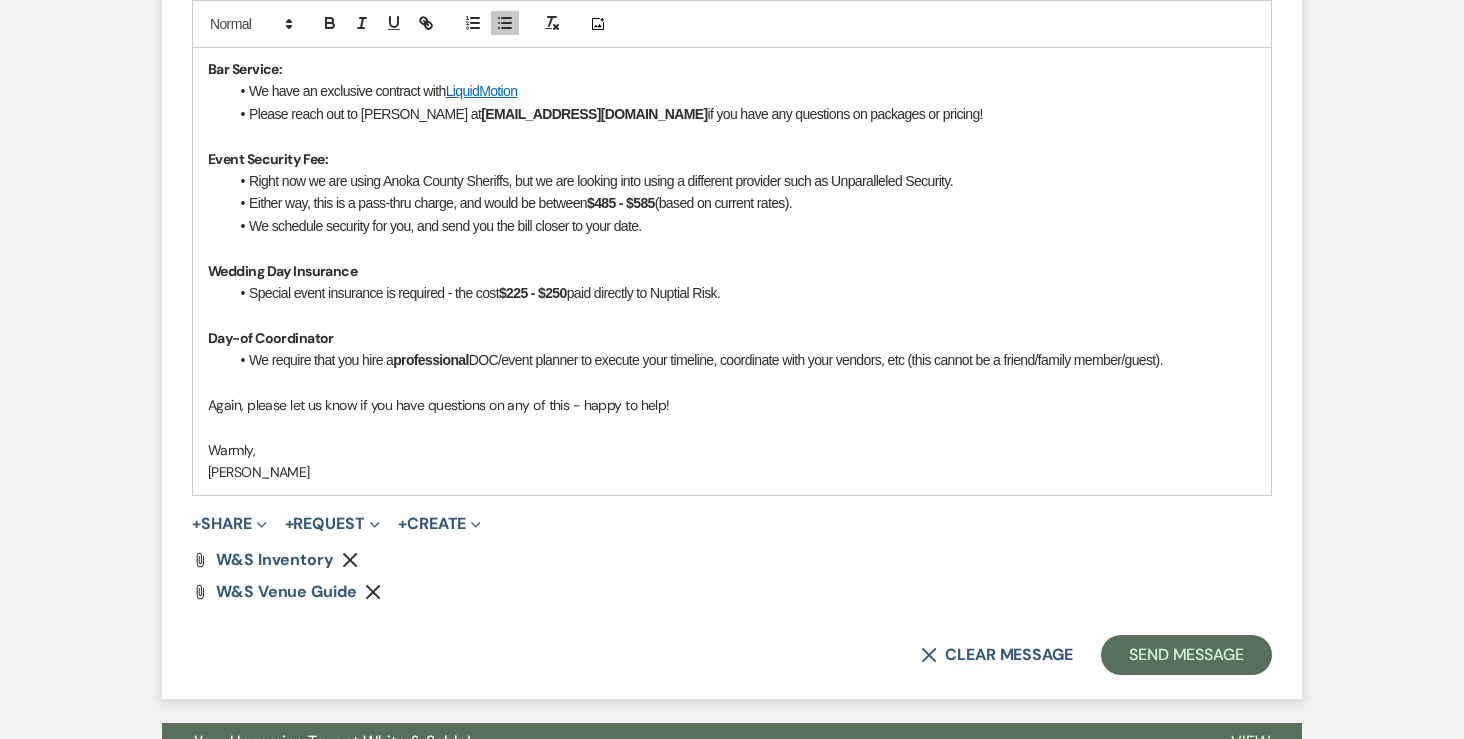 scroll, scrollTop: 3200, scrollLeft: 0, axis: vertical 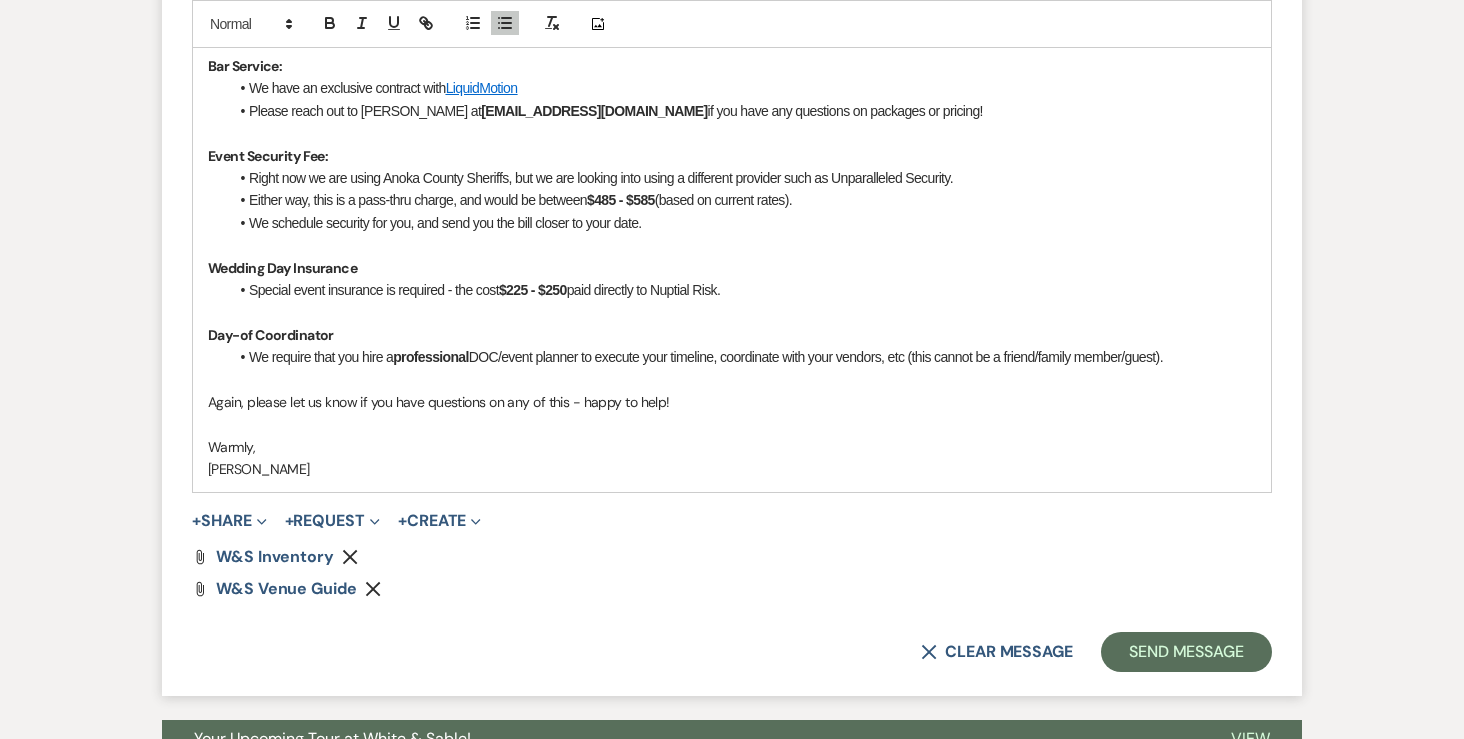 click 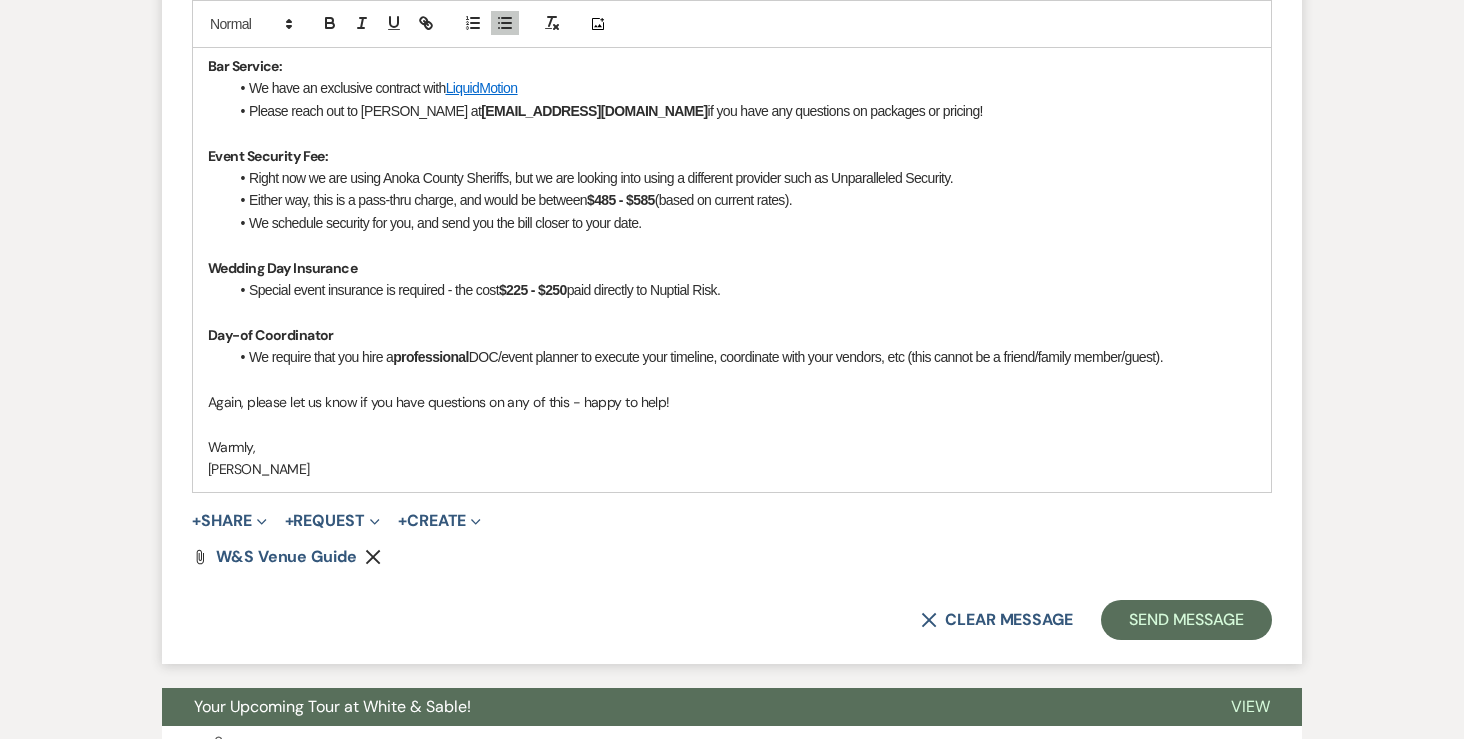 click on "Remove" 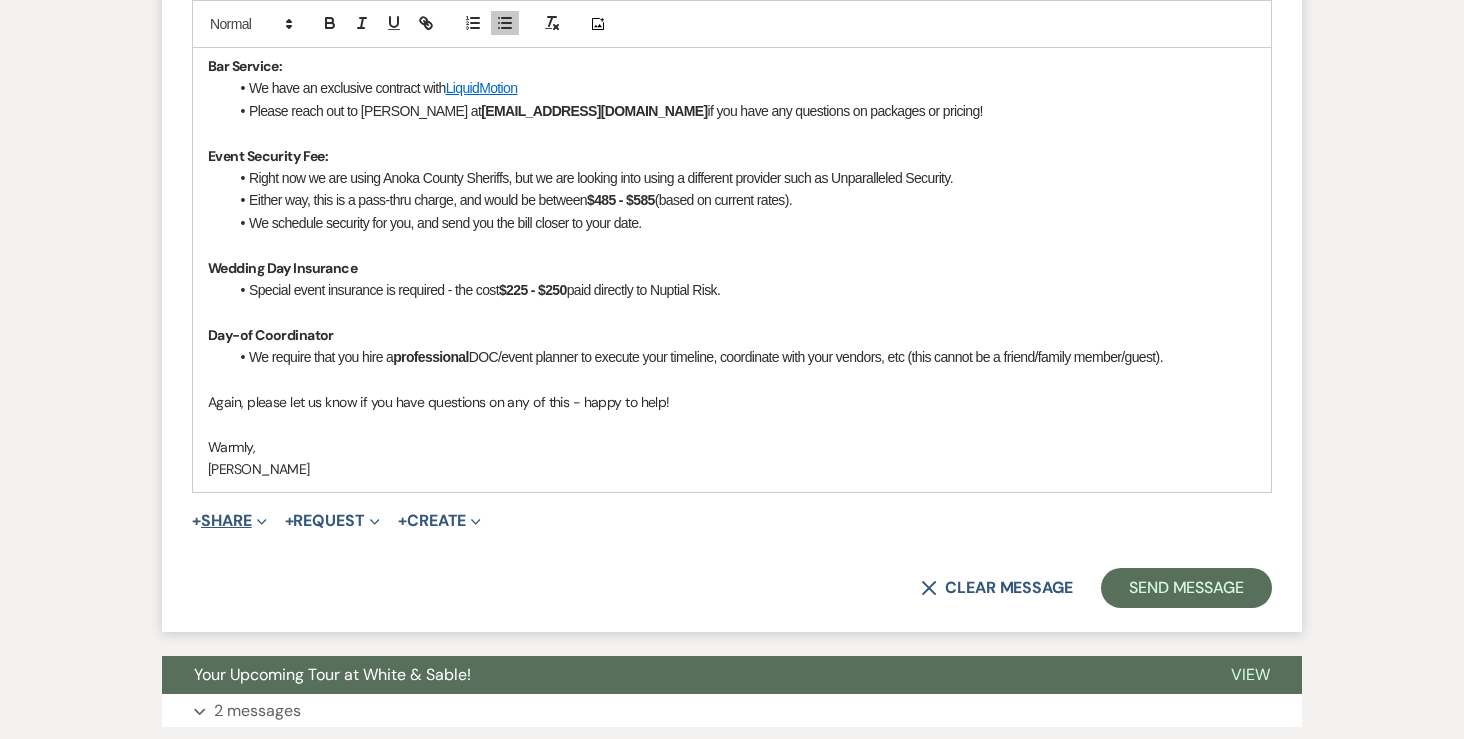 click on "+  Share Expand" at bounding box center [229, 521] 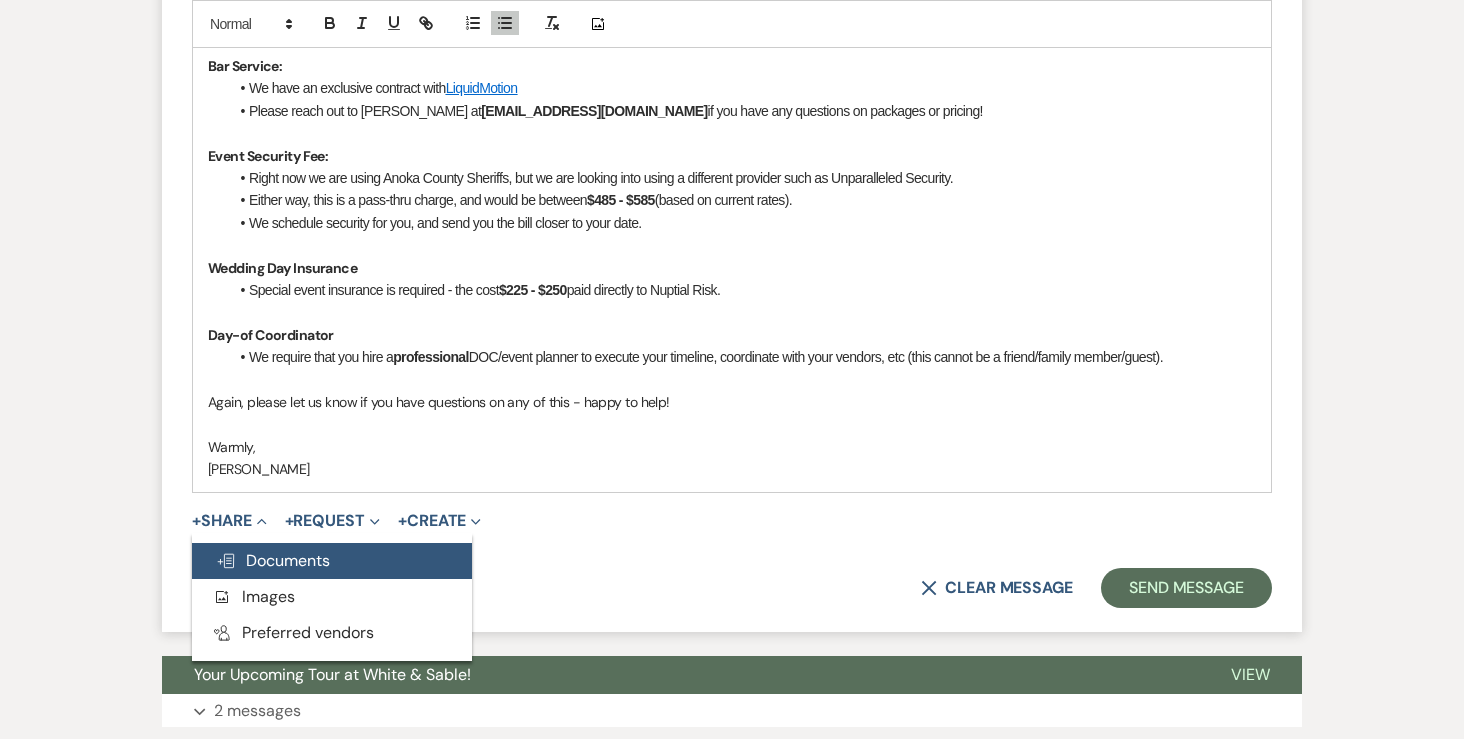 click on "Doc Upload Documents" at bounding box center [332, 561] 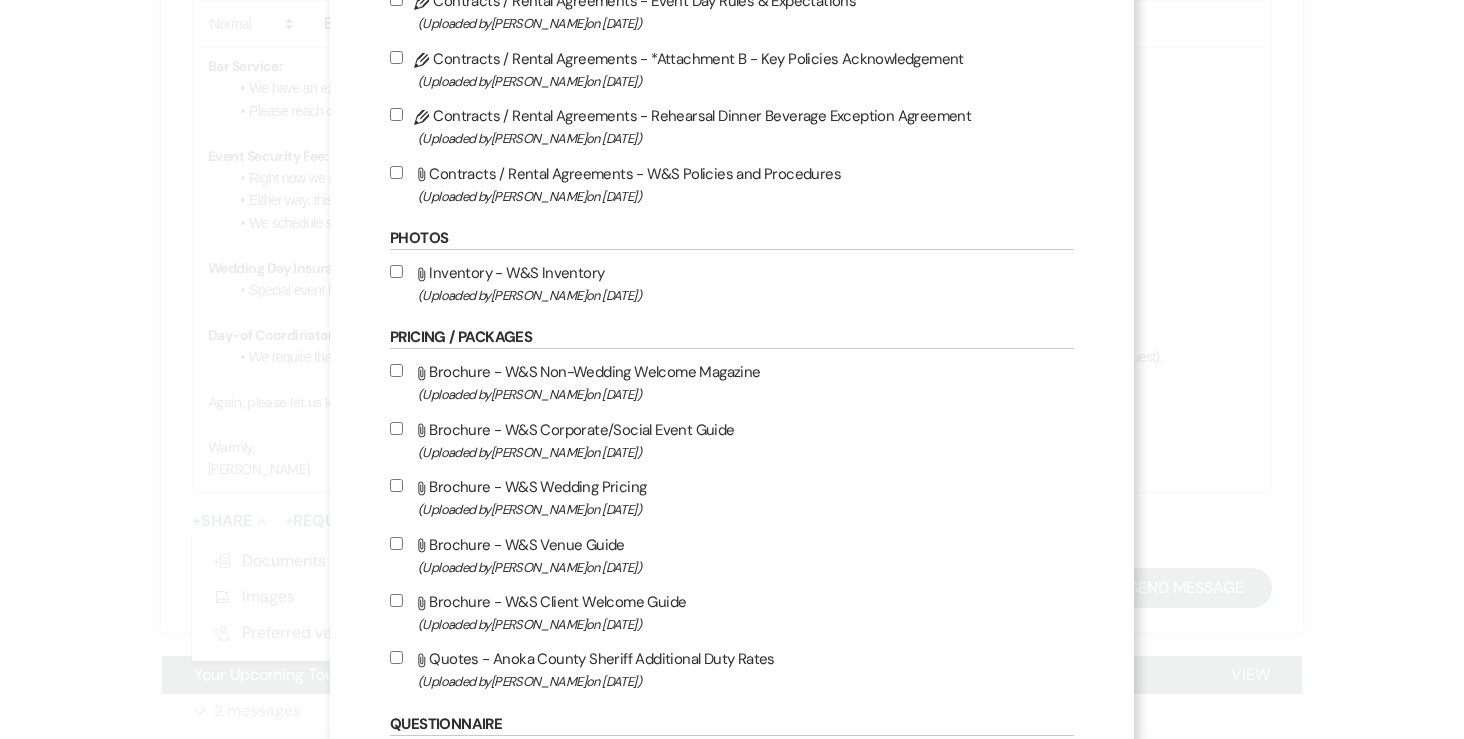 scroll, scrollTop: 1498, scrollLeft: 0, axis: vertical 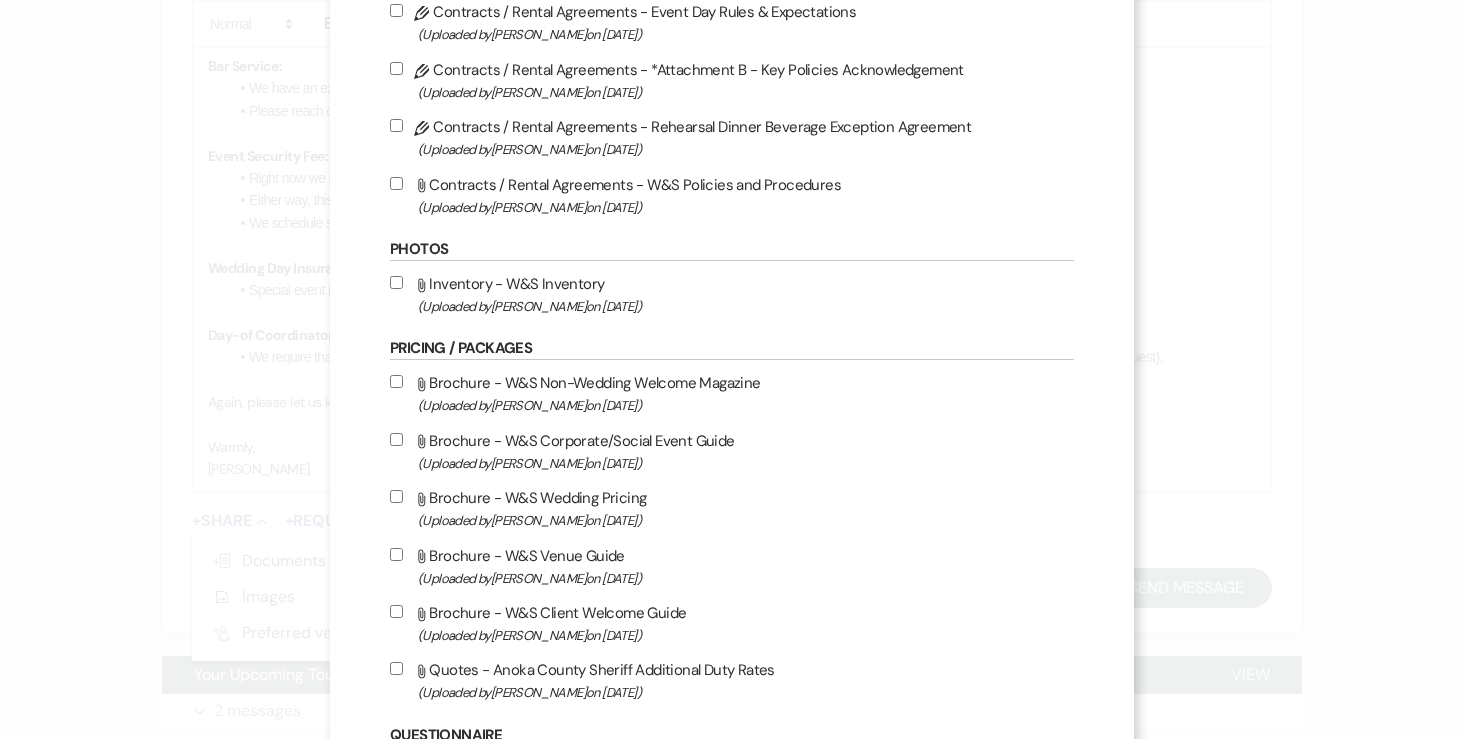 click on "Attach File Inventory  - W&S Inventory (Uploaded by  Angela Oldenburger  on   May 15th, 2025 )" at bounding box center (396, 282) 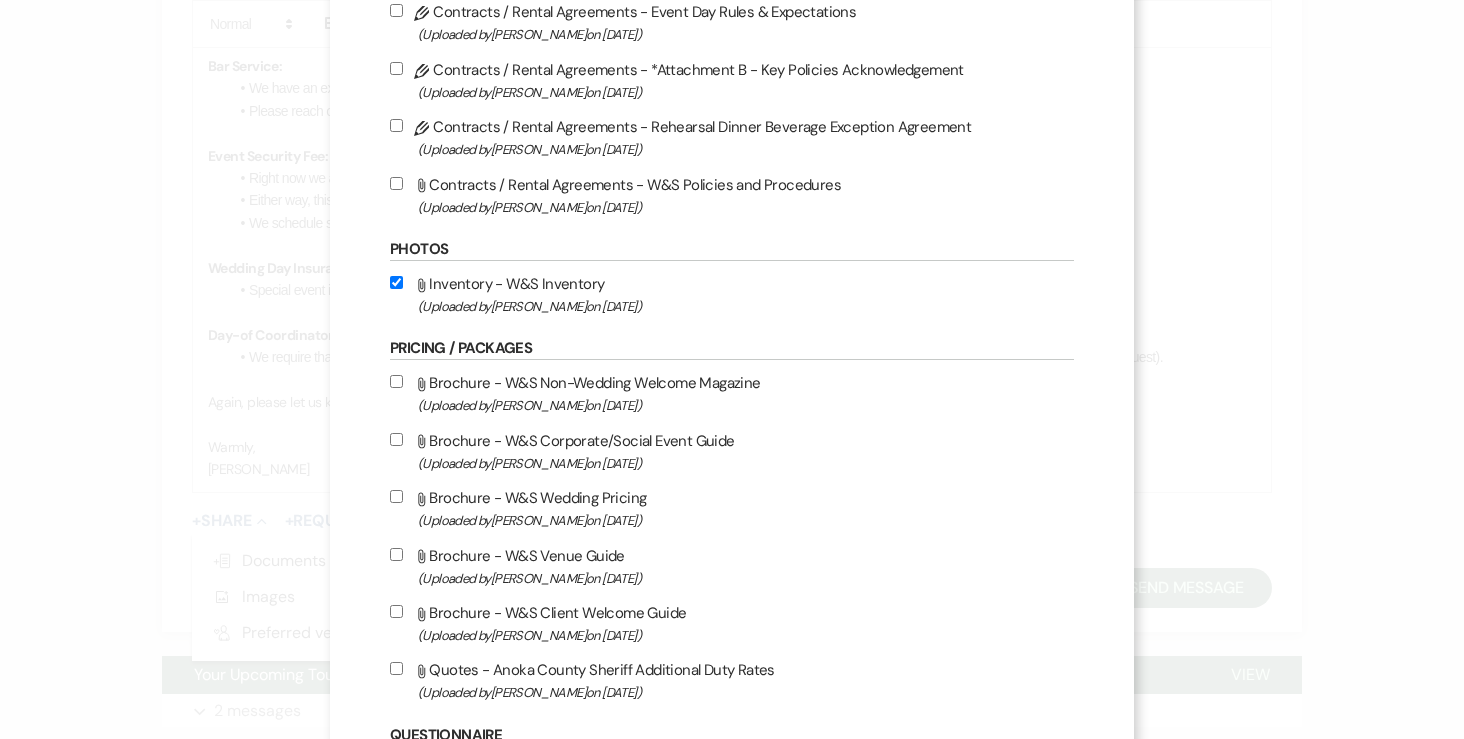 checkbox on "true" 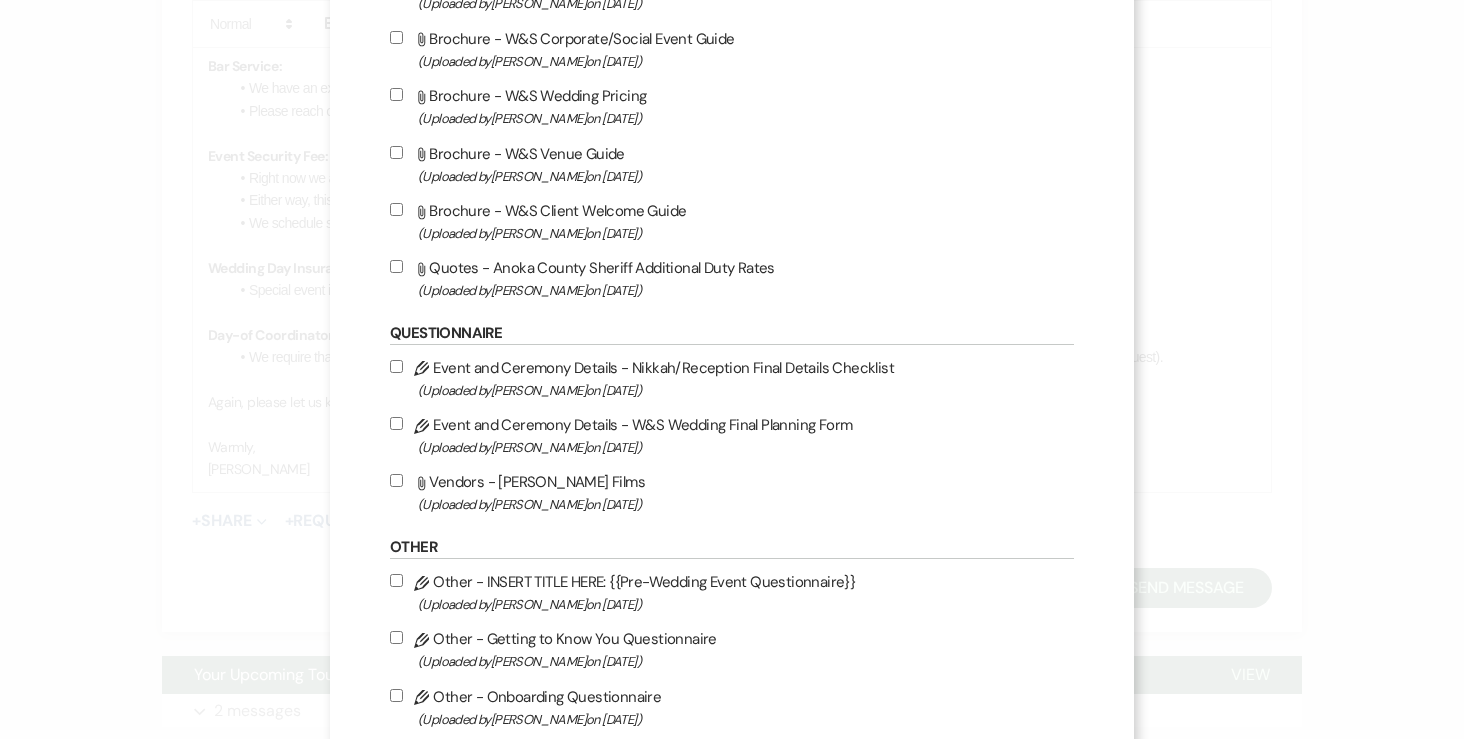 scroll, scrollTop: 2305, scrollLeft: 0, axis: vertical 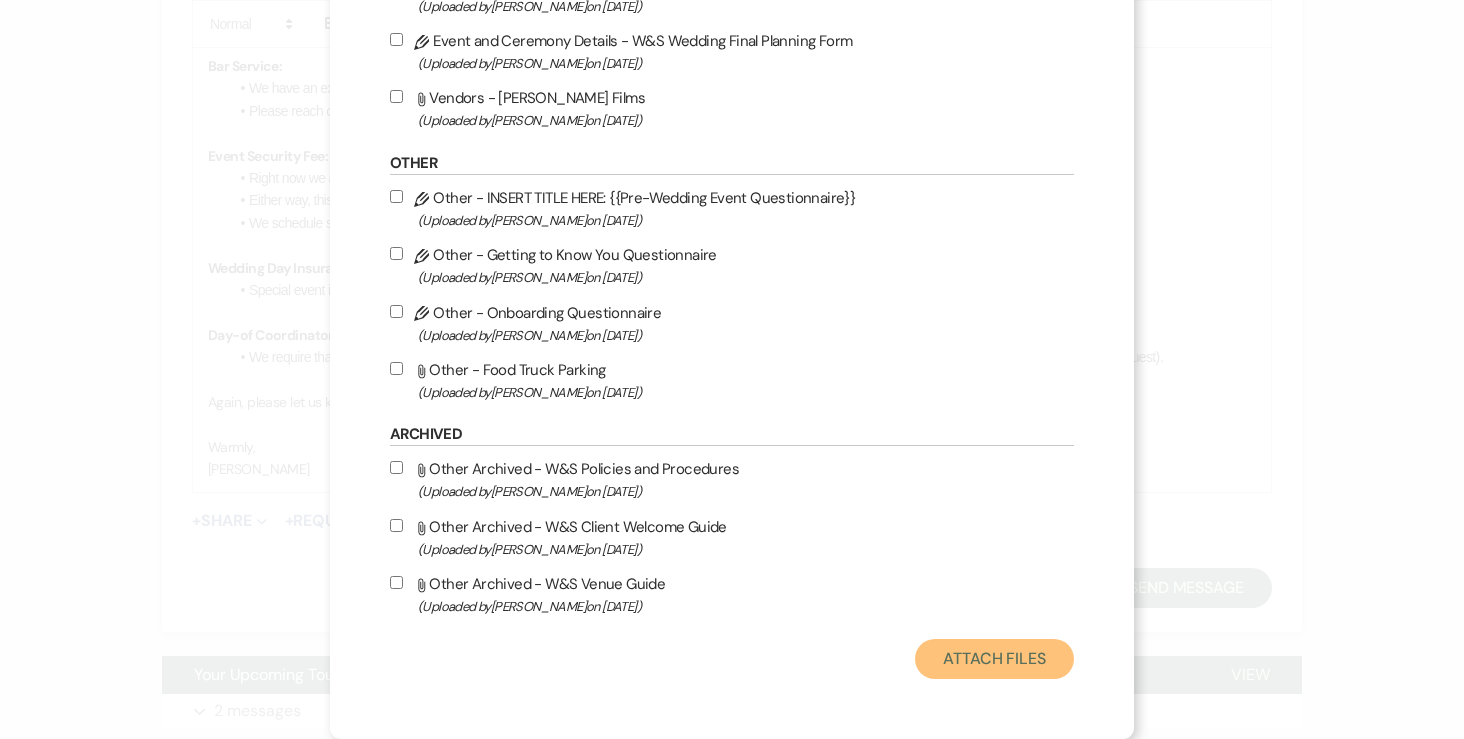 click on "Attach Files" at bounding box center [994, 659] 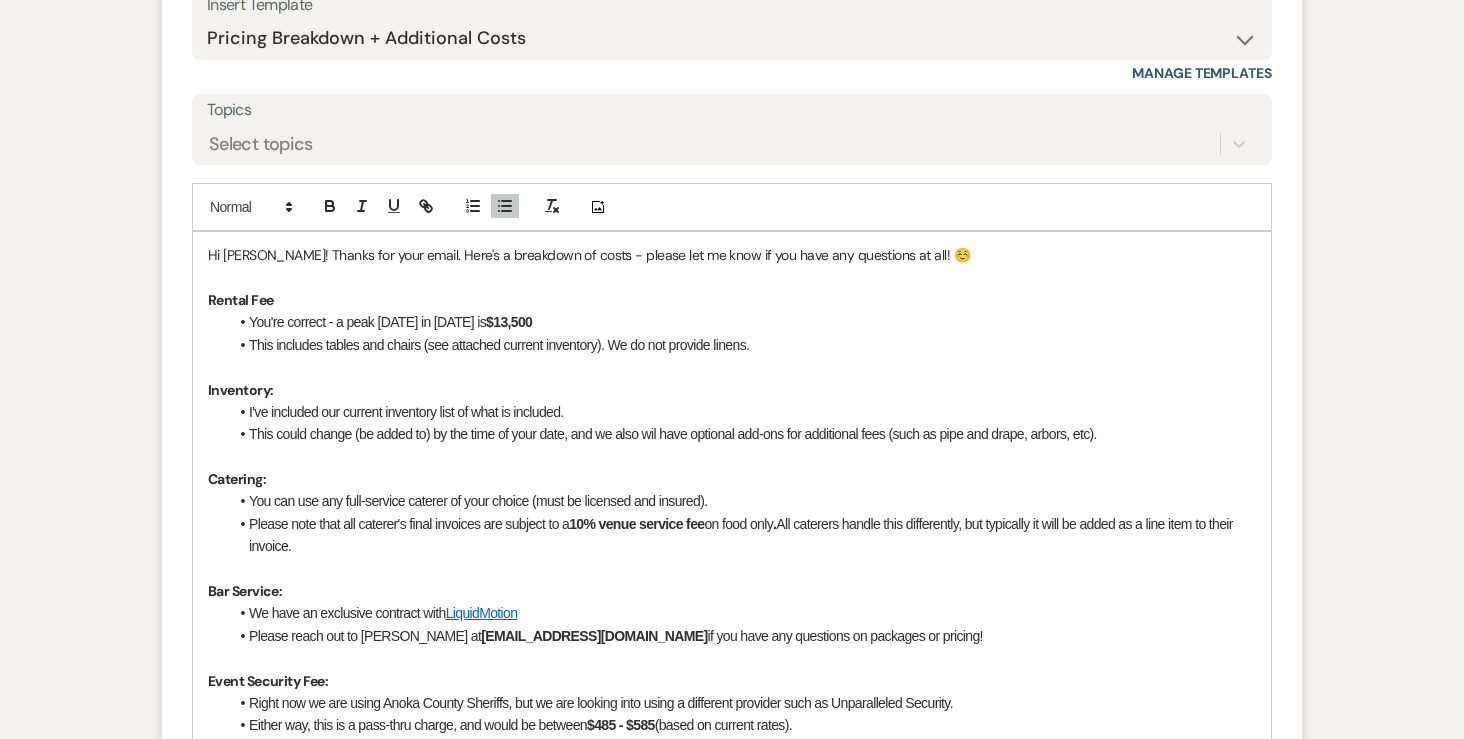 scroll, scrollTop: 2676, scrollLeft: 0, axis: vertical 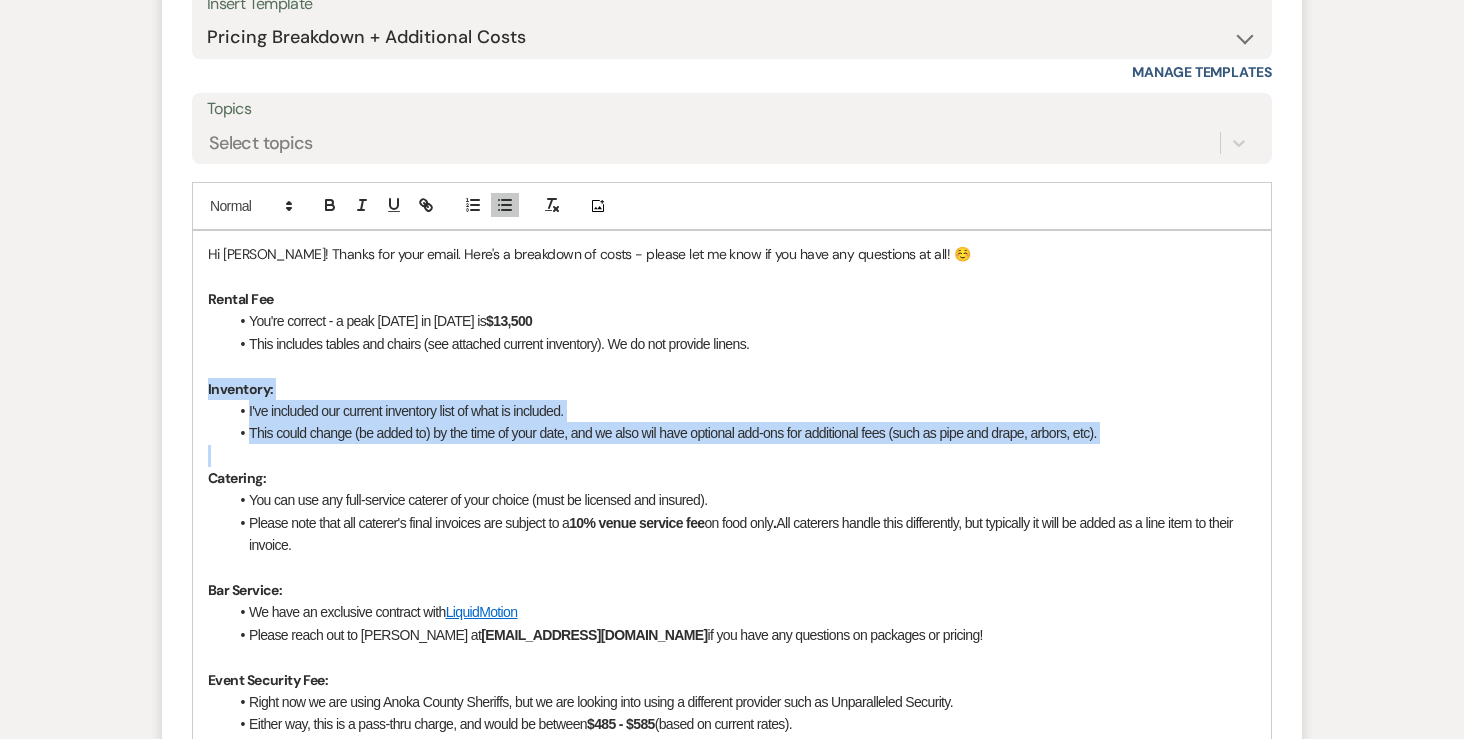 drag, startPoint x: 295, startPoint y: 450, endPoint x: 177, endPoint y: 382, distance: 136.19104 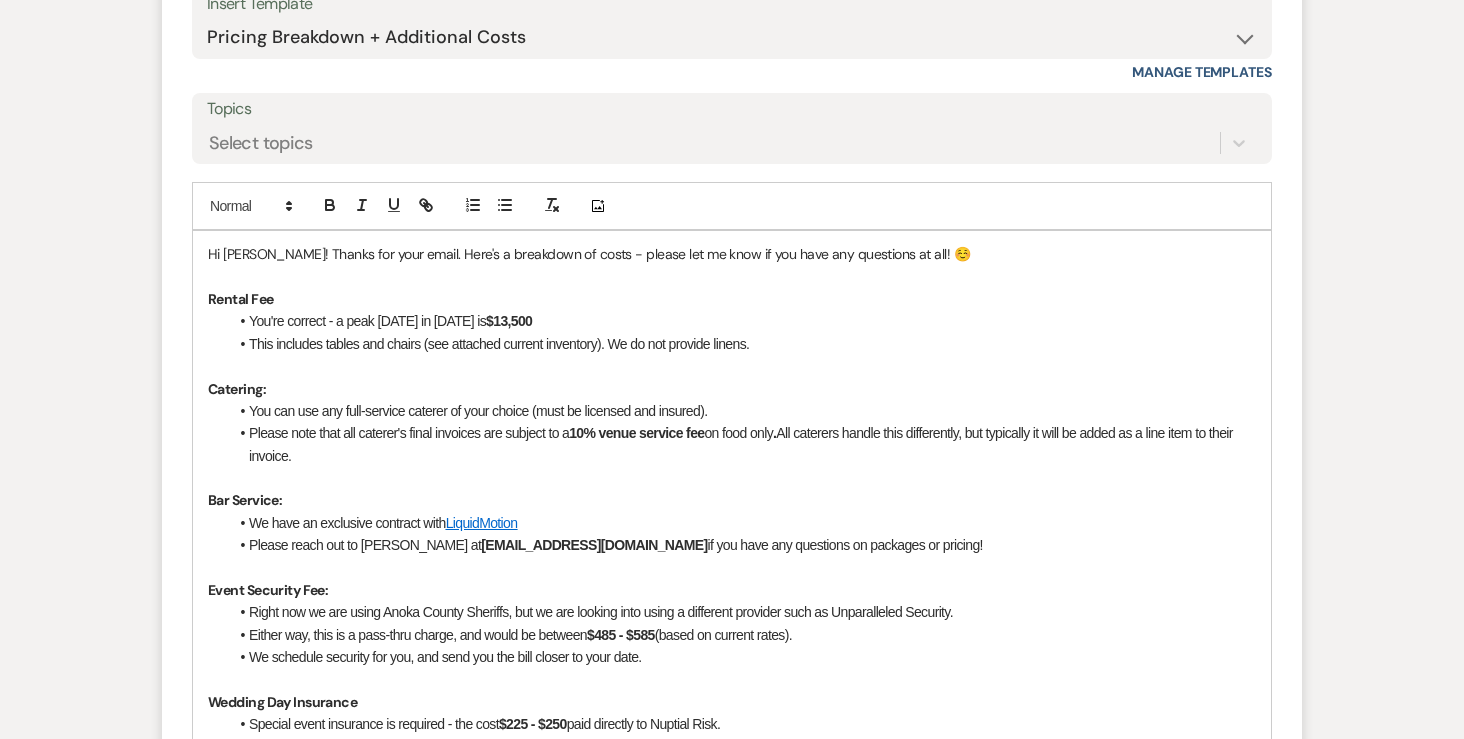 click on "Please note that all caterer's final invoices are subject to a  10% venue service fee  on food only .  All caterers handle this differently, but typically it will be added as a line item to their invoice." at bounding box center [742, 444] 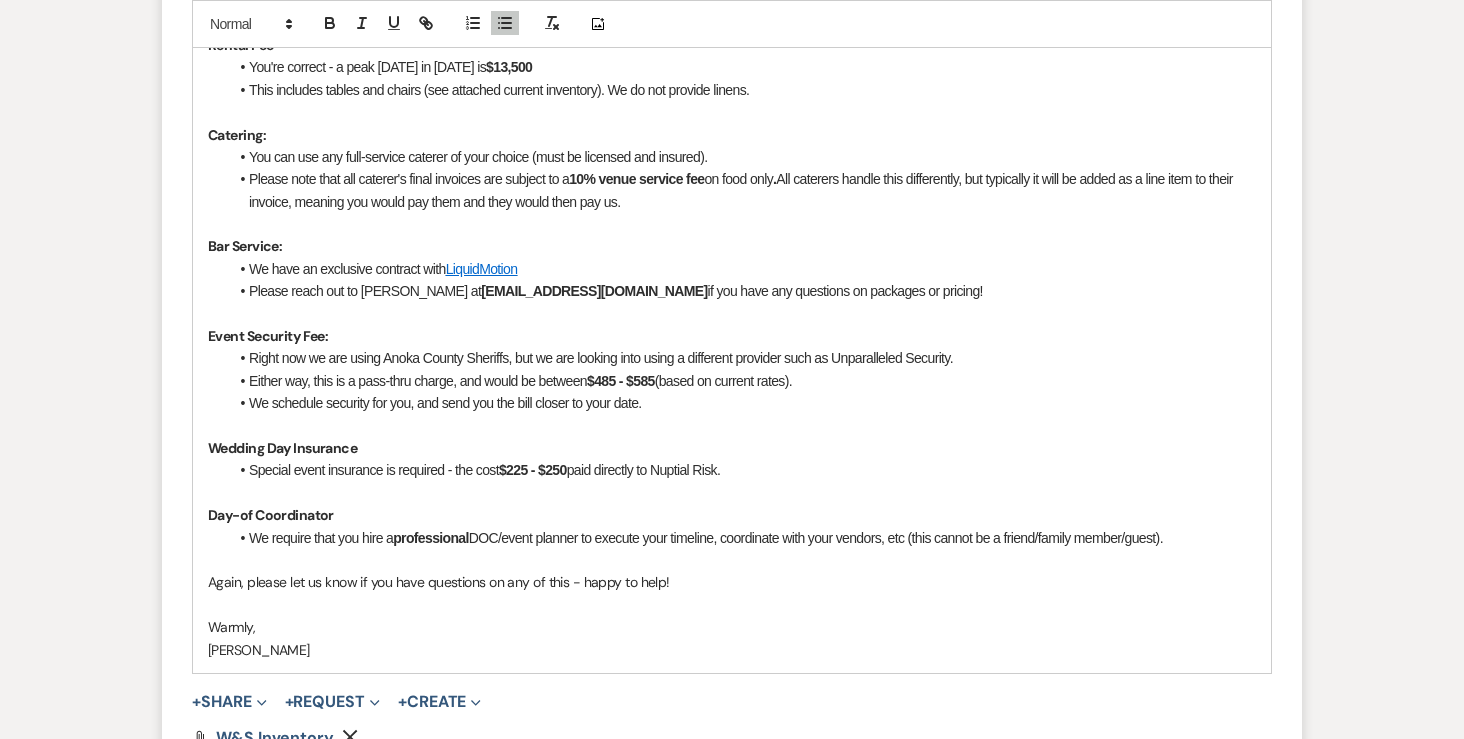 scroll, scrollTop: 2921, scrollLeft: 0, axis: vertical 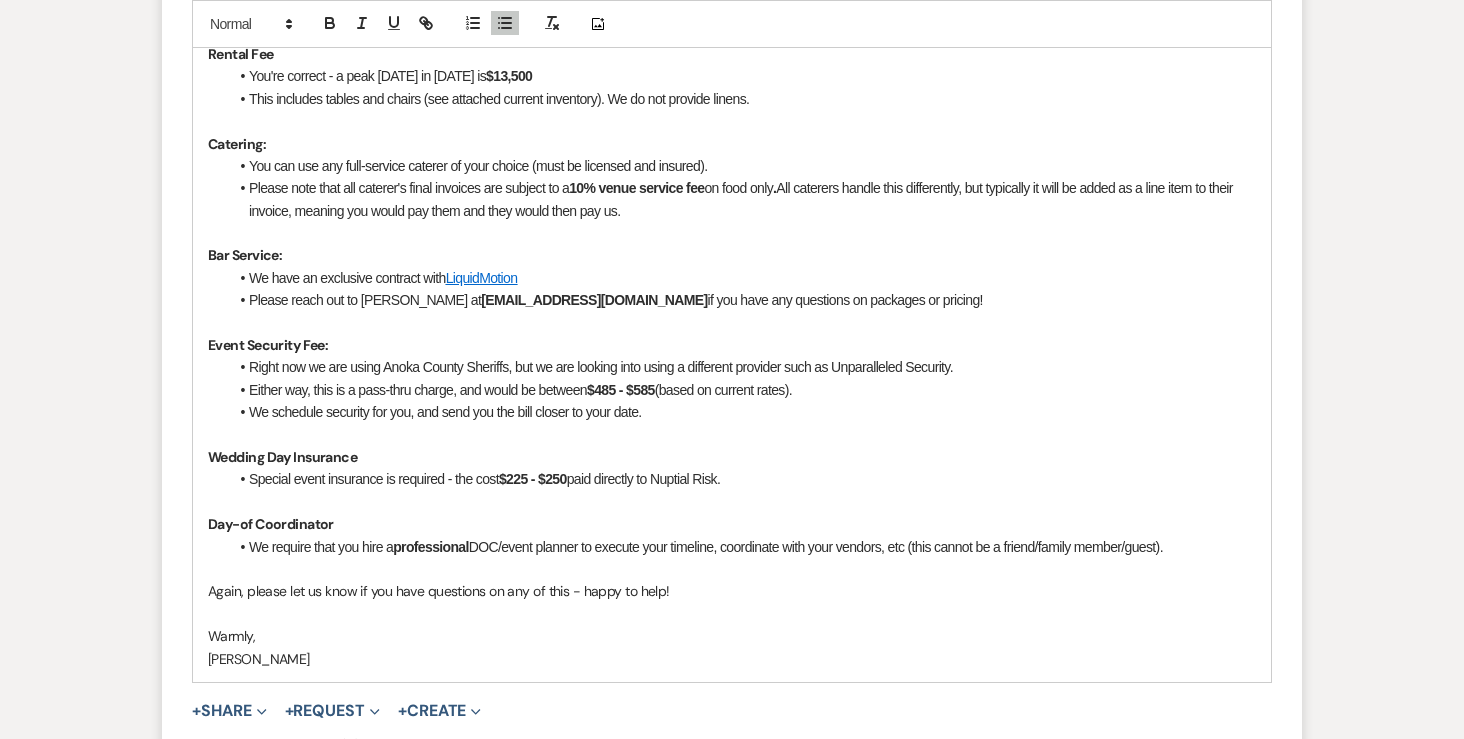 click on "LiquidMotion" at bounding box center [482, 278] 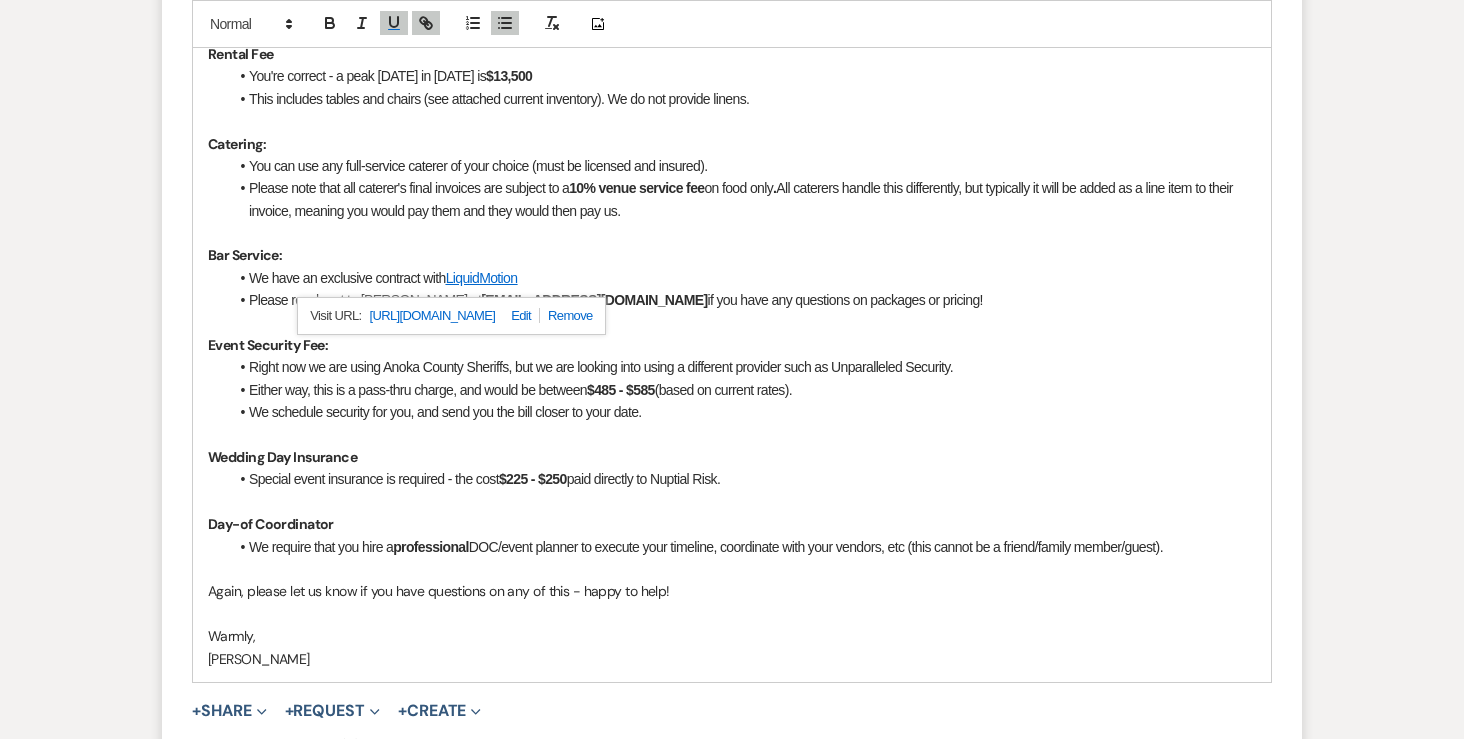 click at bounding box center (517, 315) 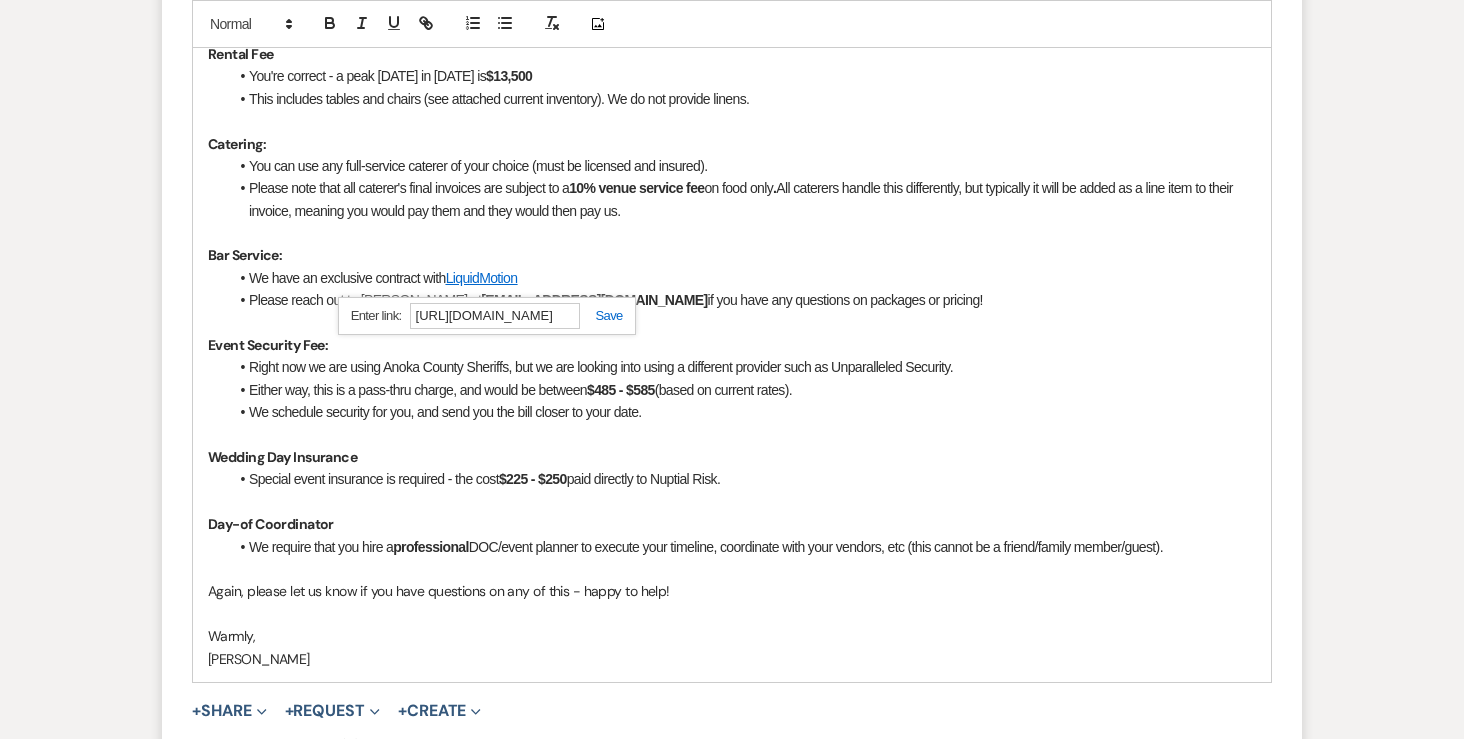 paste on "6" 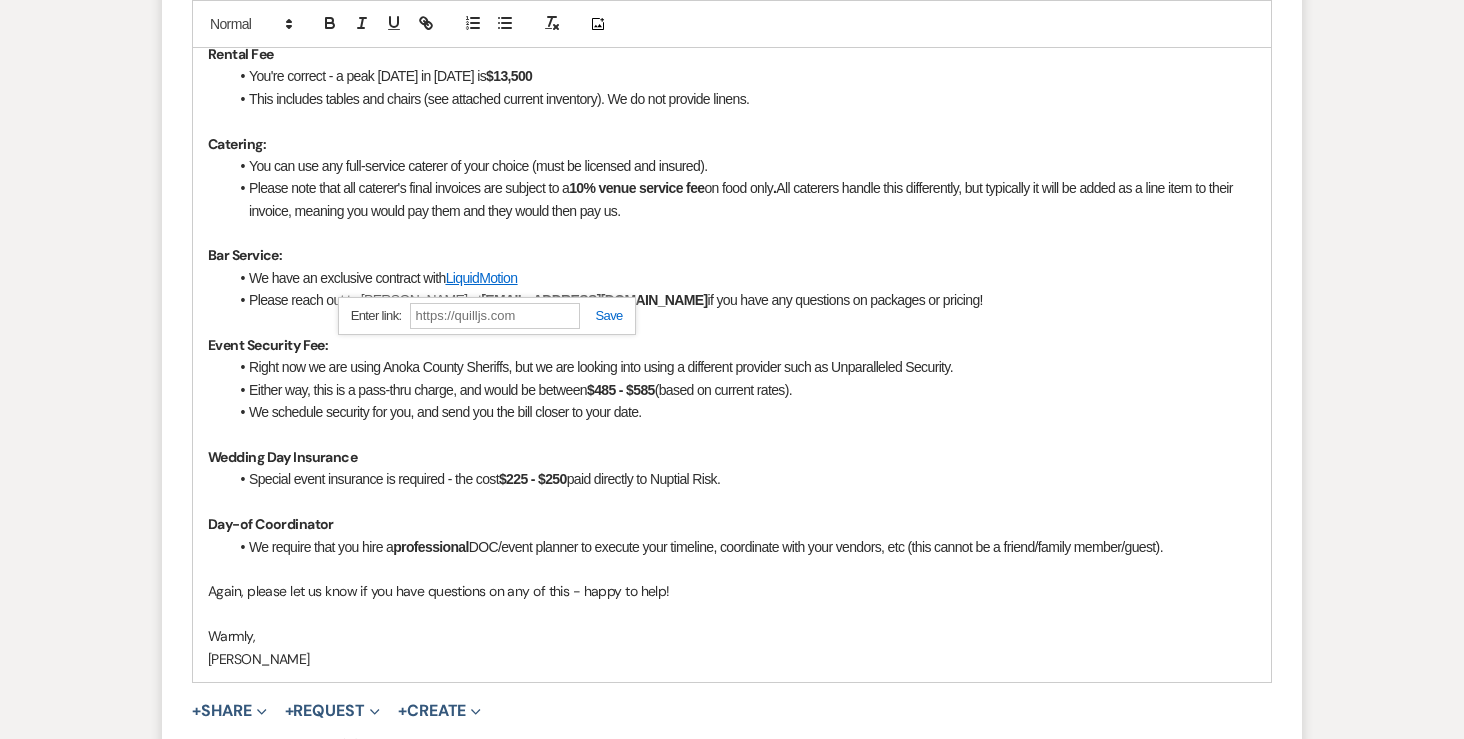 scroll, scrollTop: 0, scrollLeft: 0, axis: both 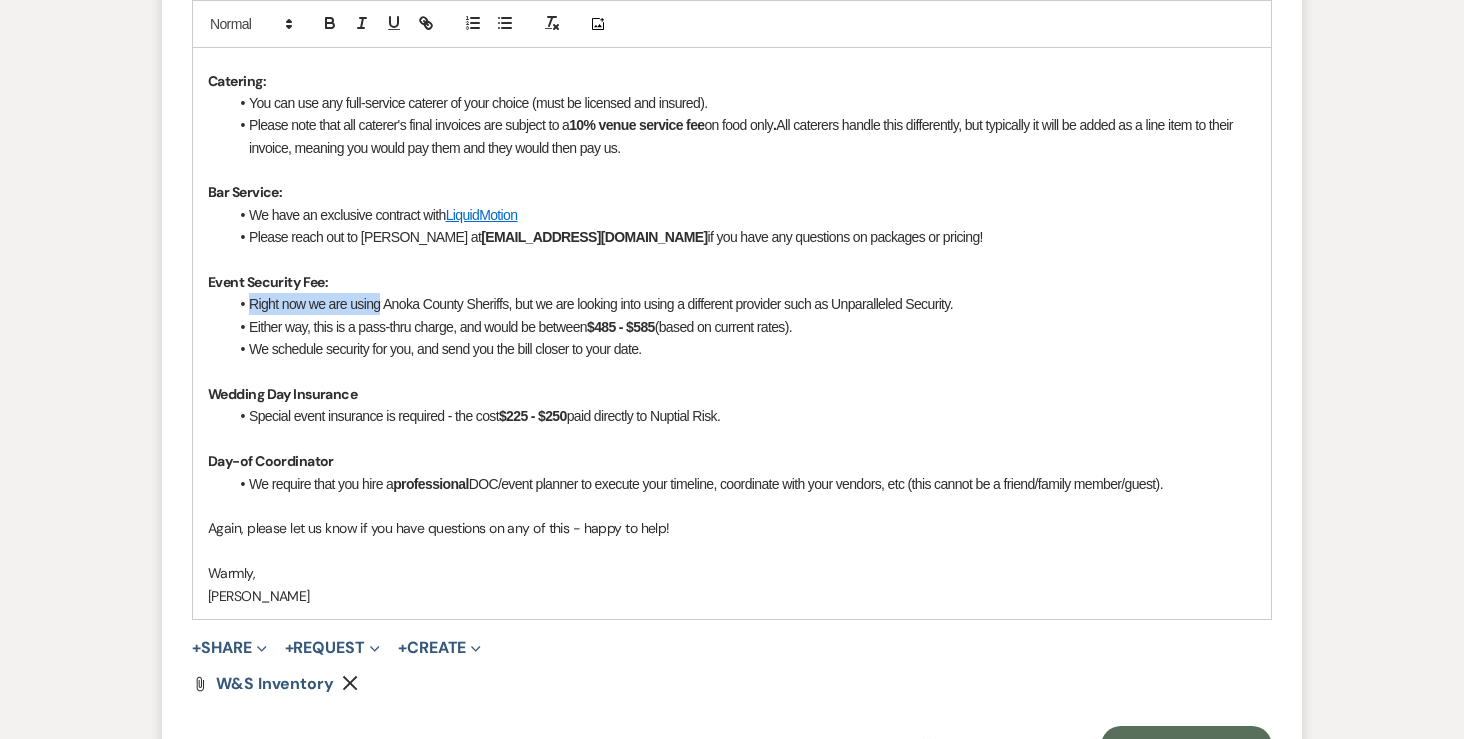 drag, startPoint x: 248, startPoint y: 304, endPoint x: 380, endPoint y: 304, distance: 132 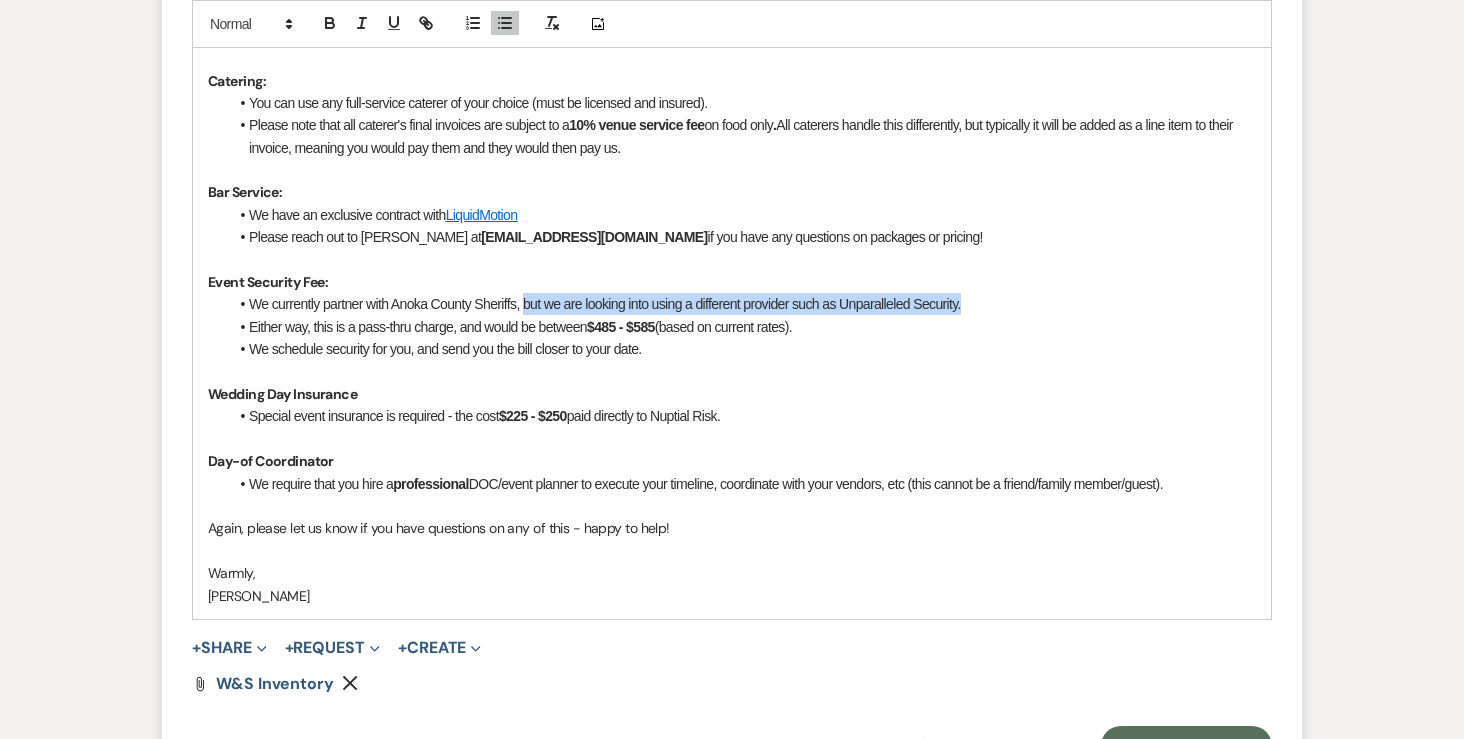 drag, startPoint x: 523, startPoint y: 303, endPoint x: 988, endPoint y: 309, distance: 465.0387 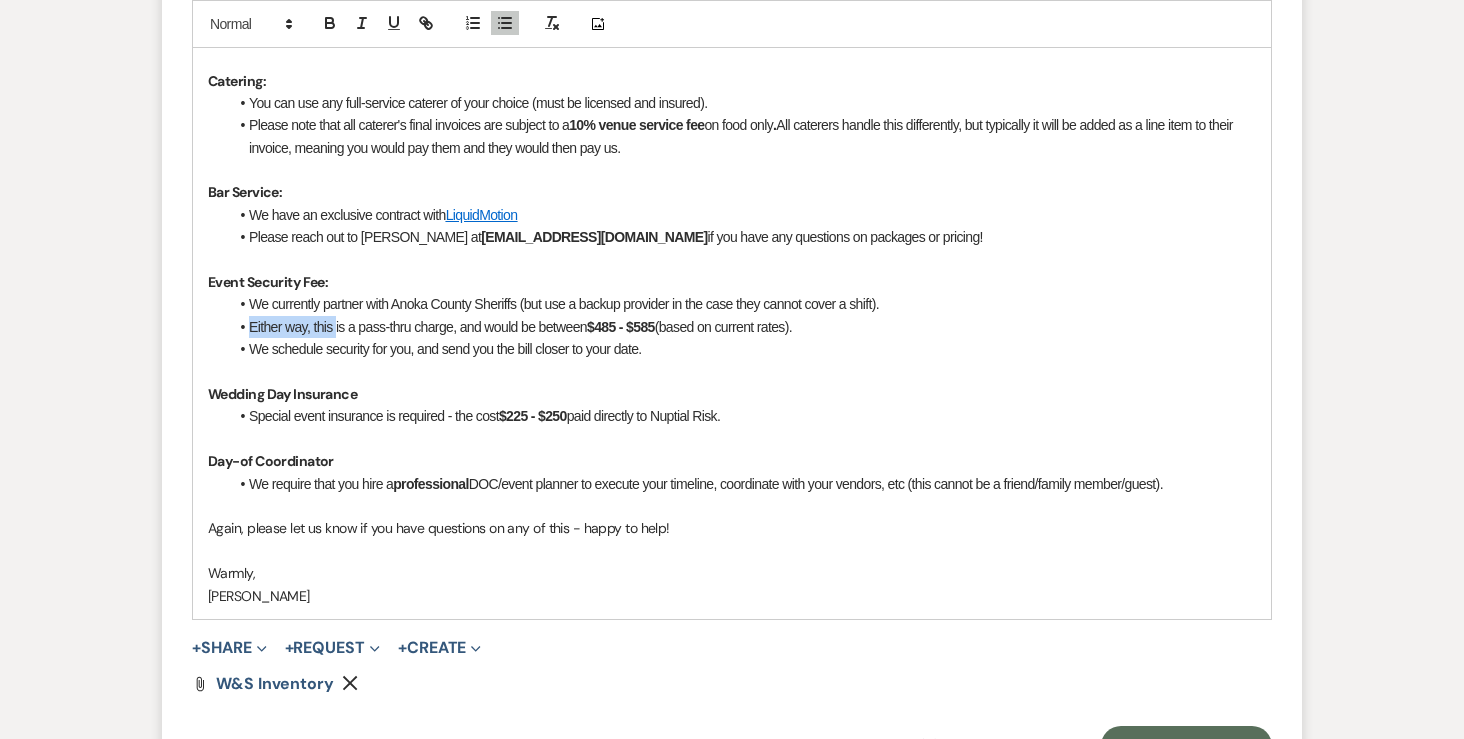 drag, startPoint x: 333, startPoint y: 327, endPoint x: 252, endPoint y: 327, distance: 81 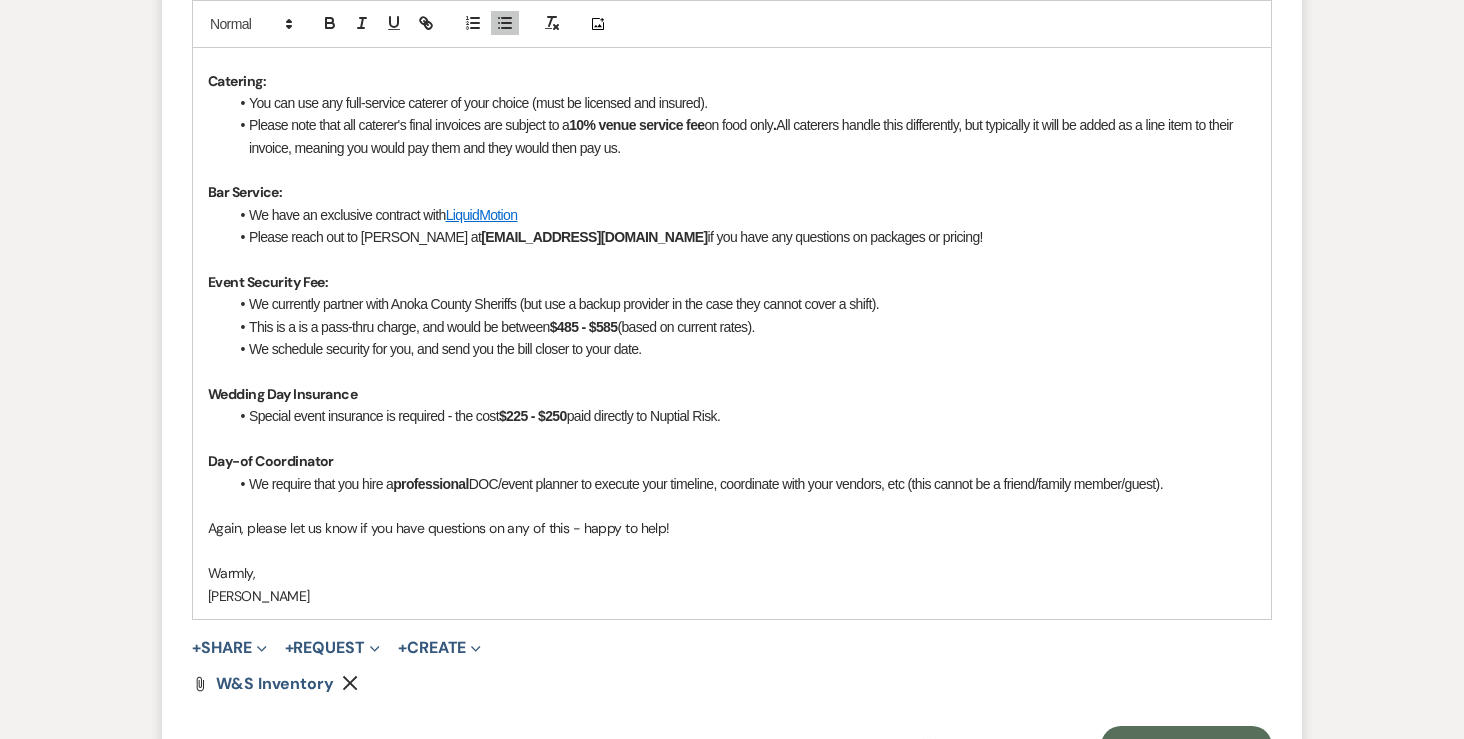 click on "This is a is a pass-thru charge, and would be between" at bounding box center (399, 327) 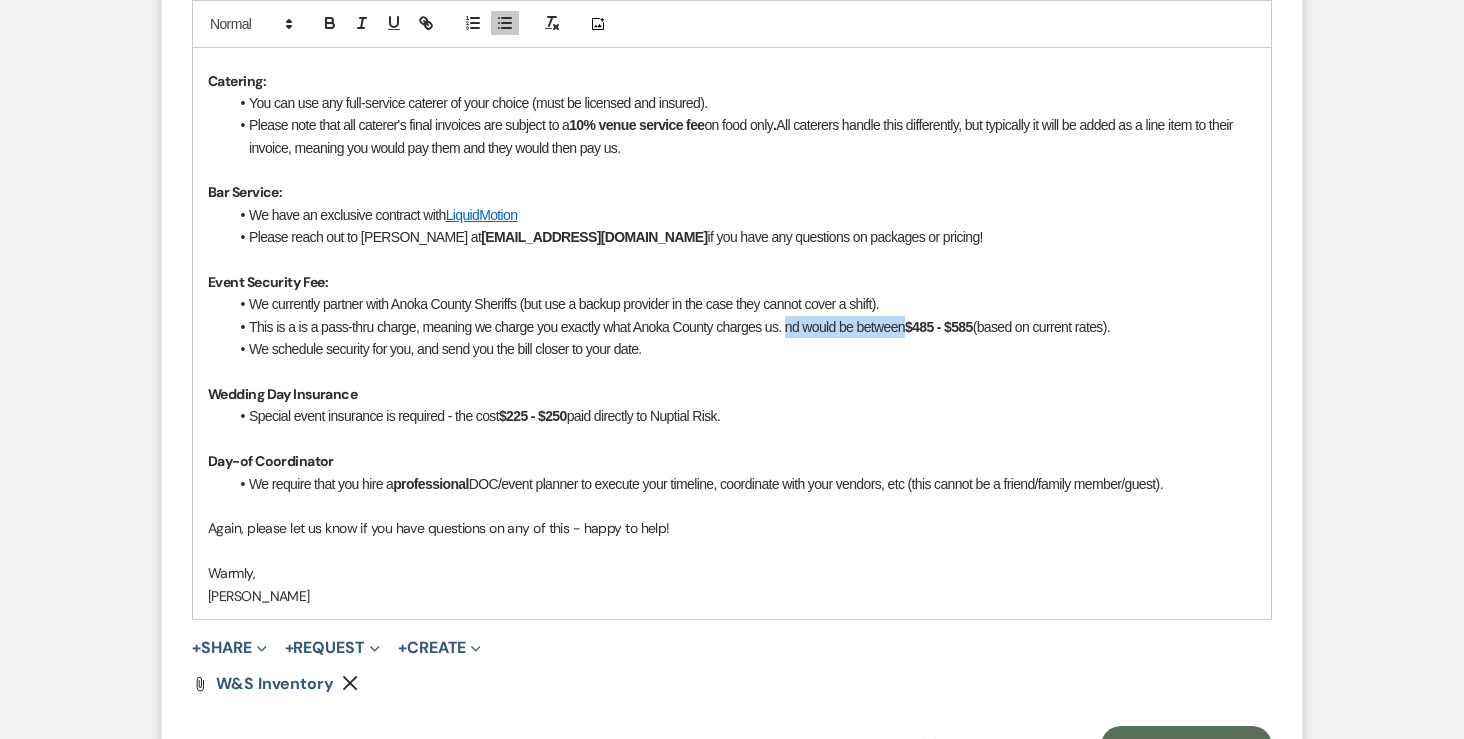 drag, startPoint x: 791, startPoint y: 330, endPoint x: 912, endPoint y: 334, distance: 121.0661 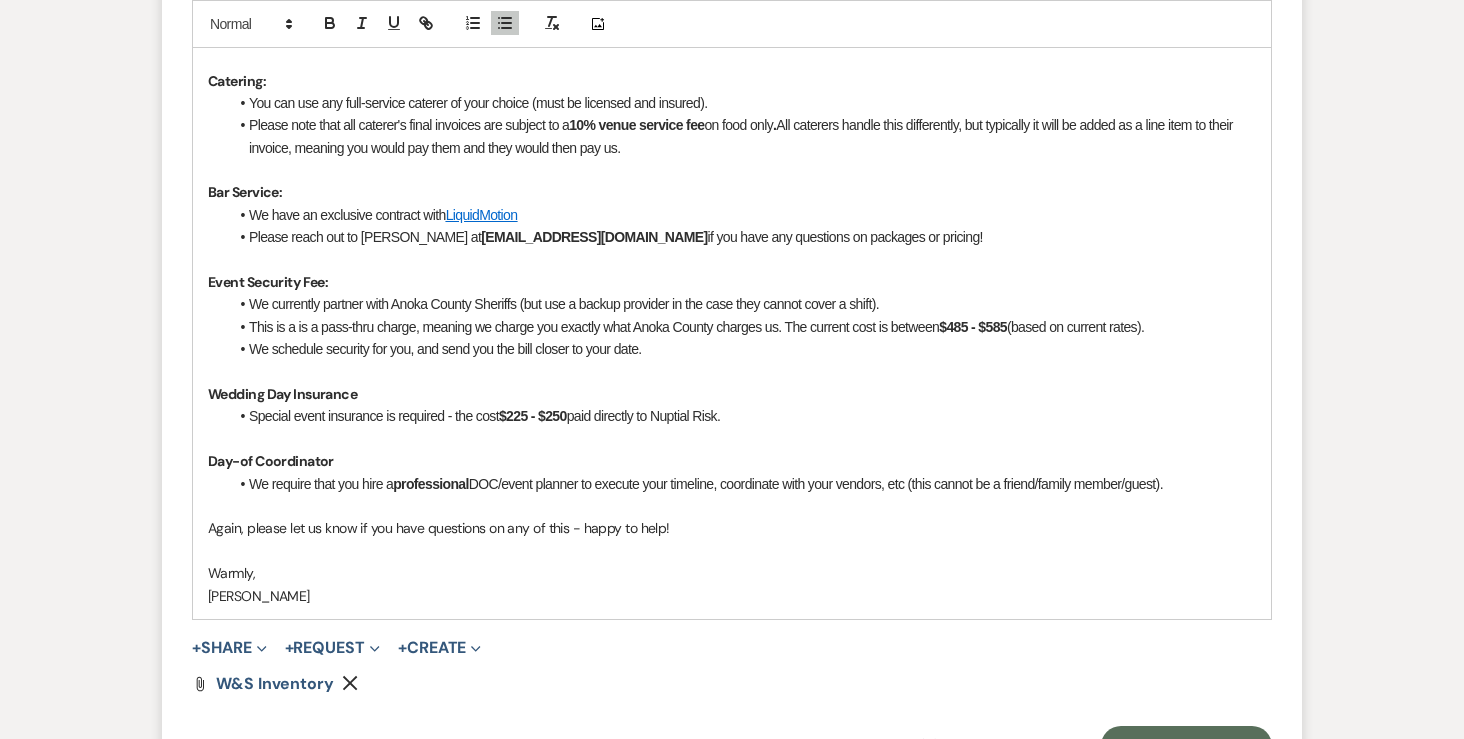 click on "$485 - $585" at bounding box center [973, 327] 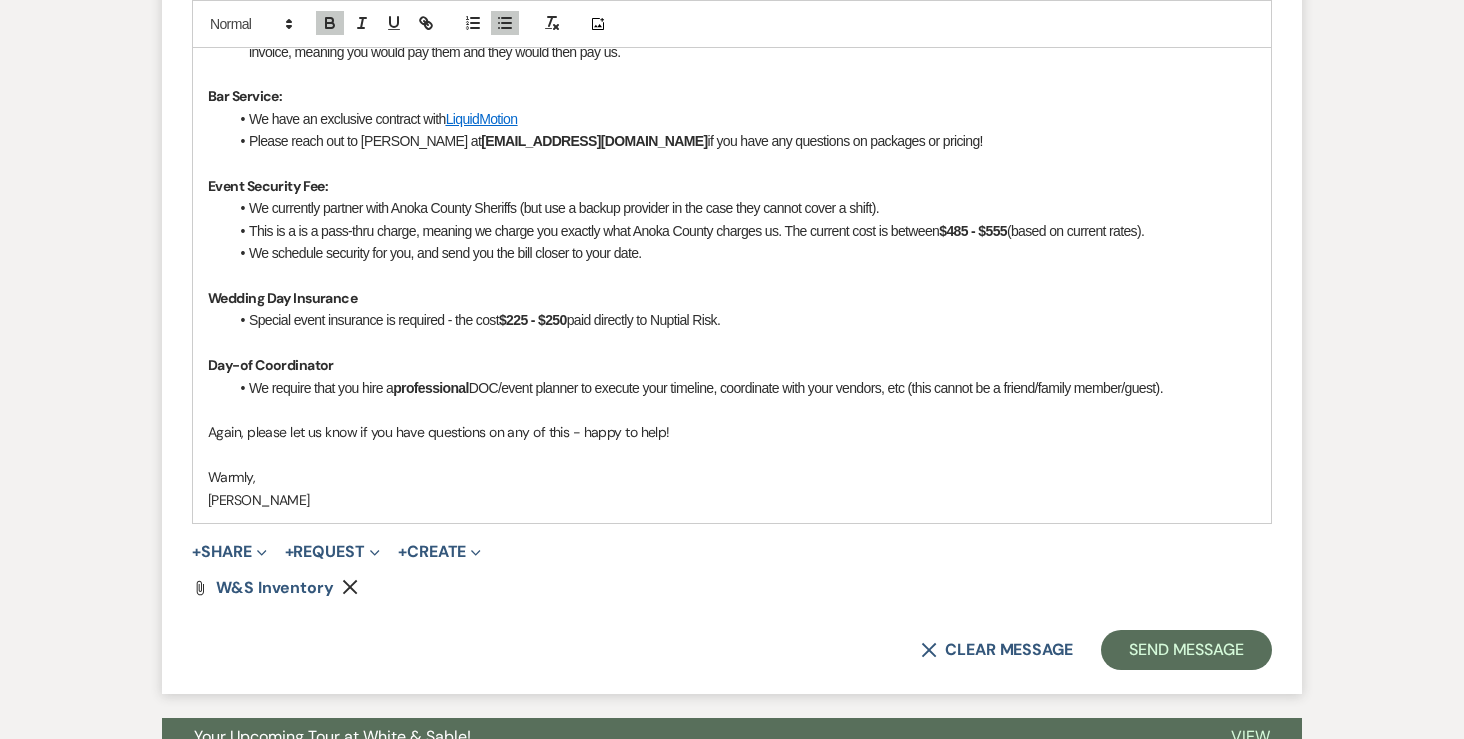 scroll, scrollTop: 3081, scrollLeft: 0, axis: vertical 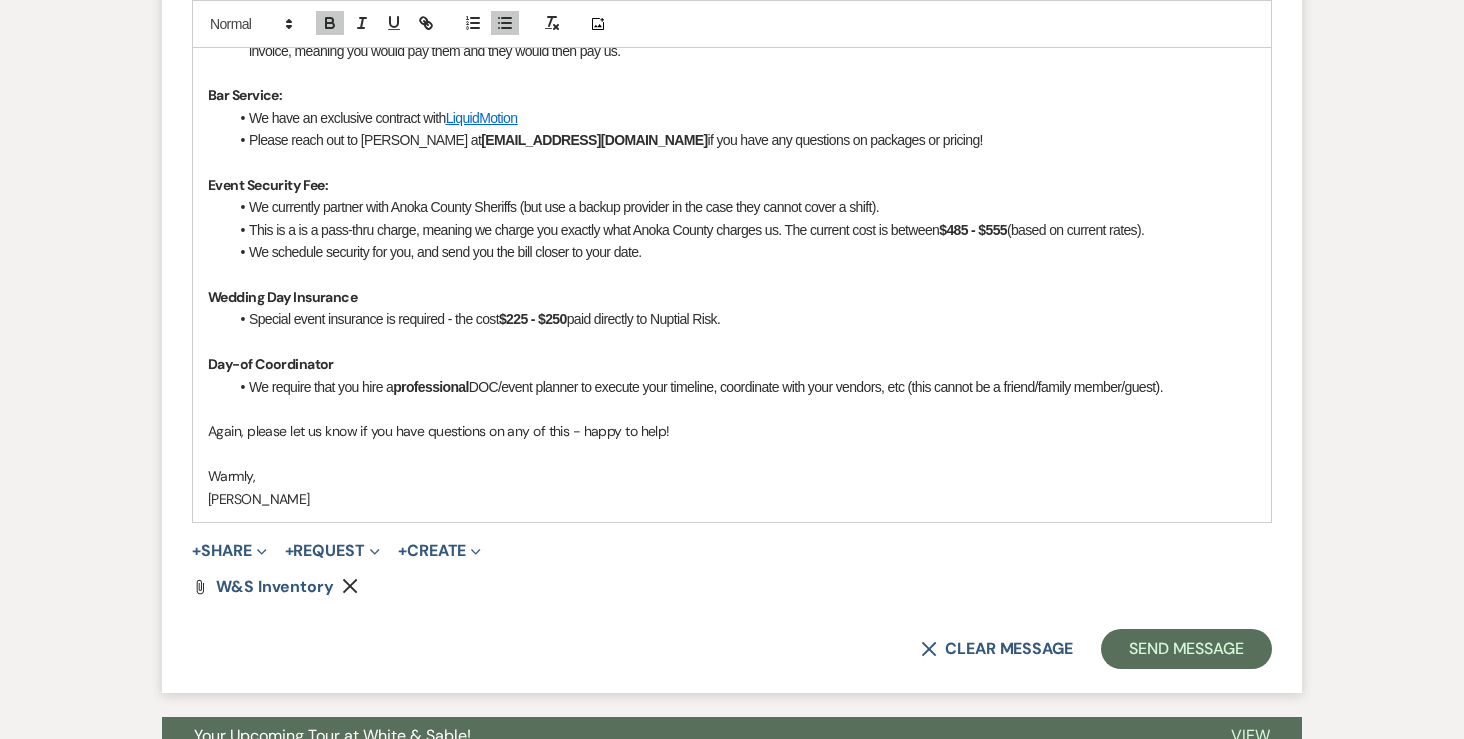 click on "Special event insurance is required - the cost  $225 - $250  paid directly to Nuptial Risk." at bounding box center [742, 319] 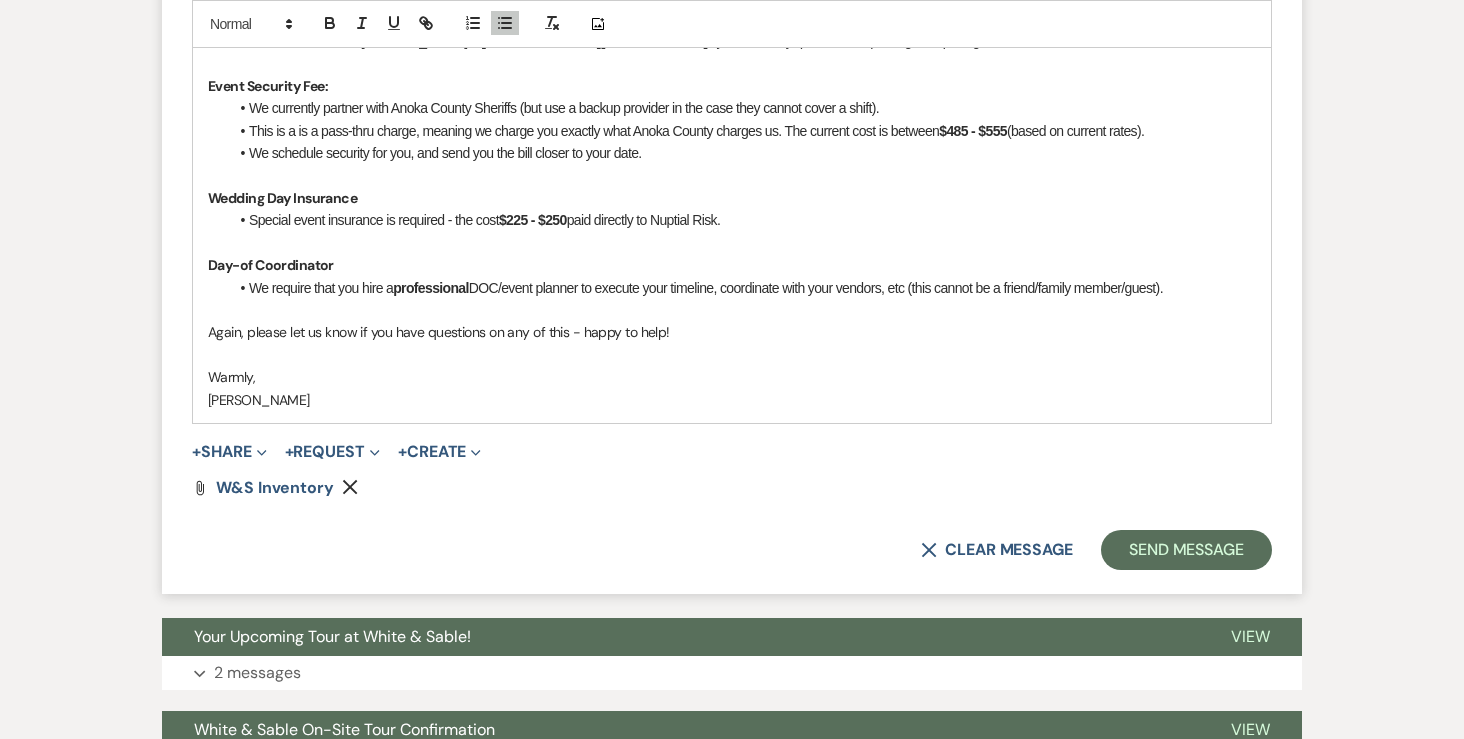 scroll, scrollTop: 3180, scrollLeft: 0, axis: vertical 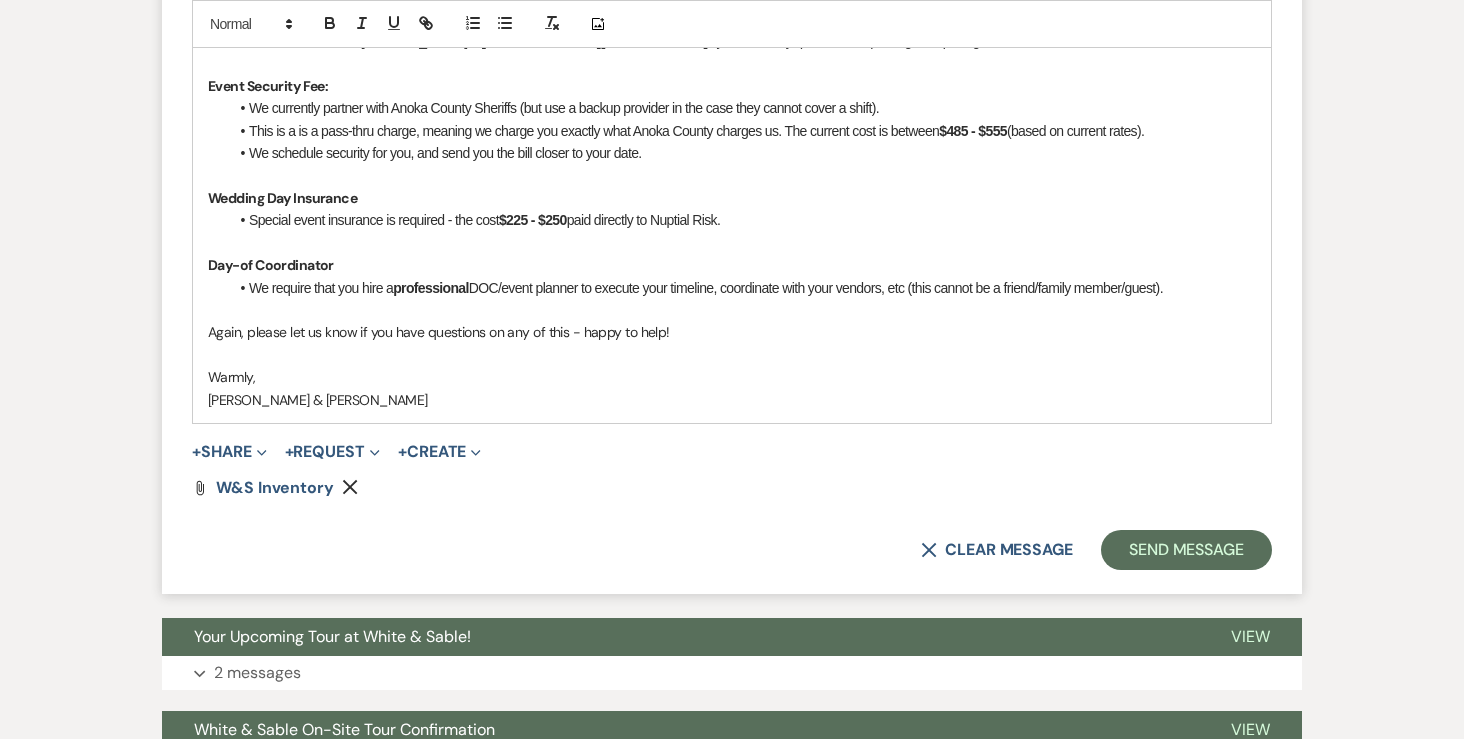 click on "Again, please let us know if you have questions on any of this - happy to help!" at bounding box center (439, 332) 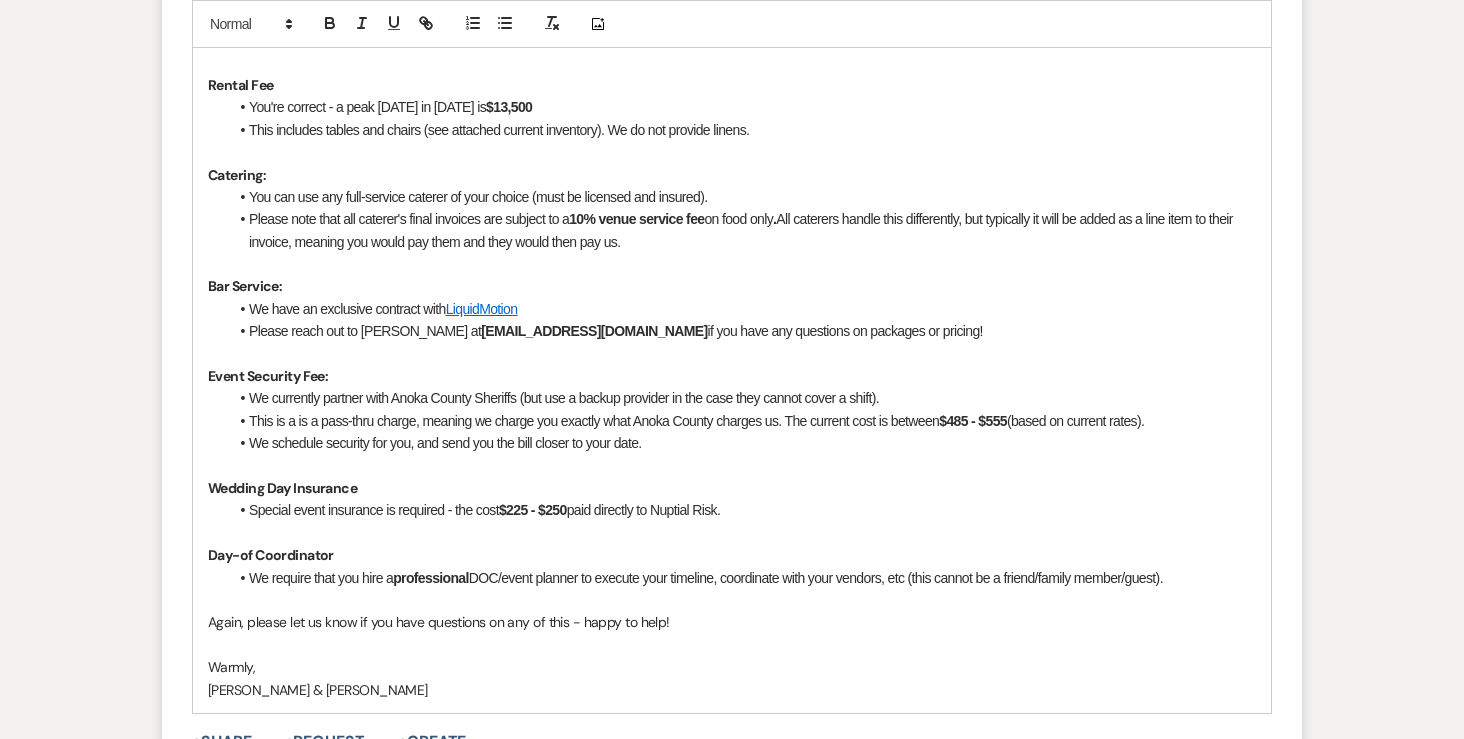 scroll, scrollTop: 2854, scrollLeft: 0, axis: vertical 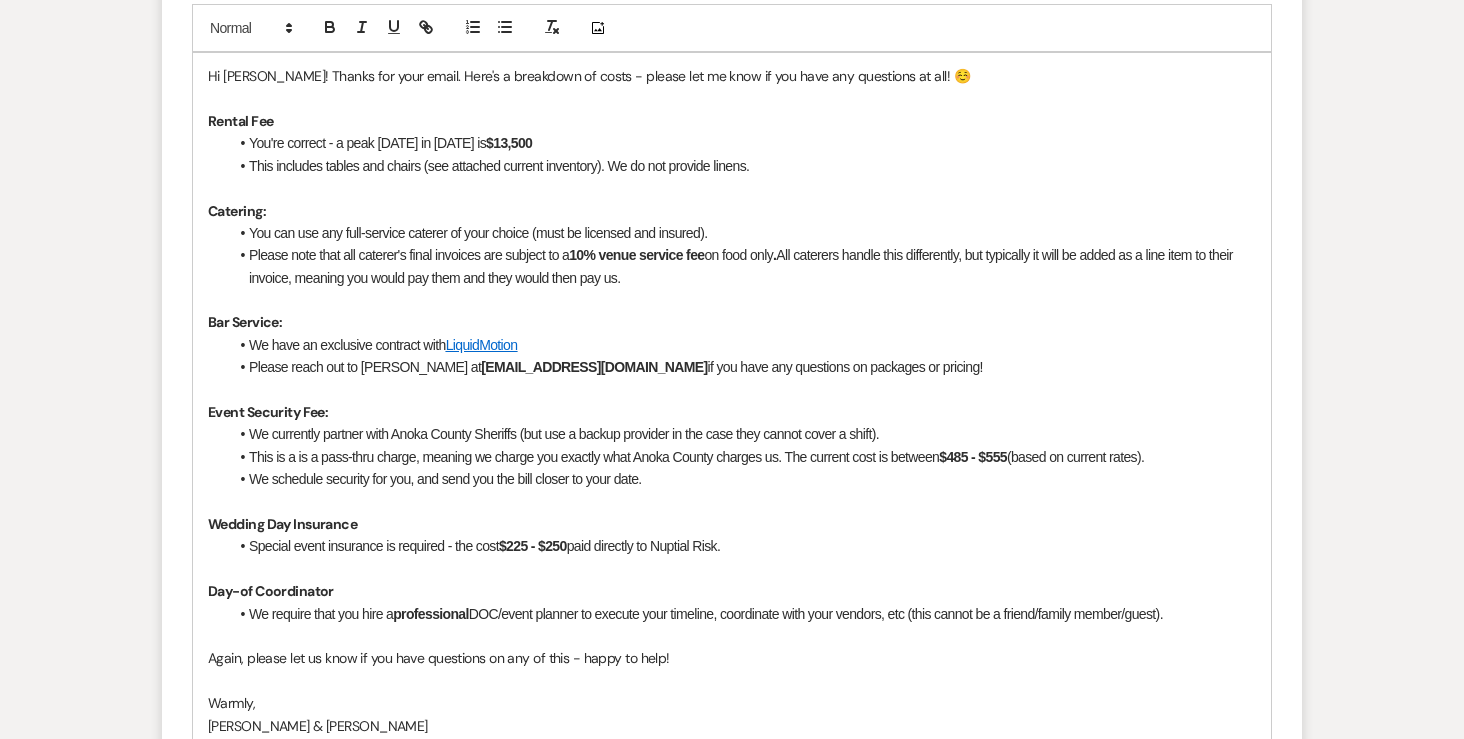 click on "Rental Fee" at bounding box center [732, 121] 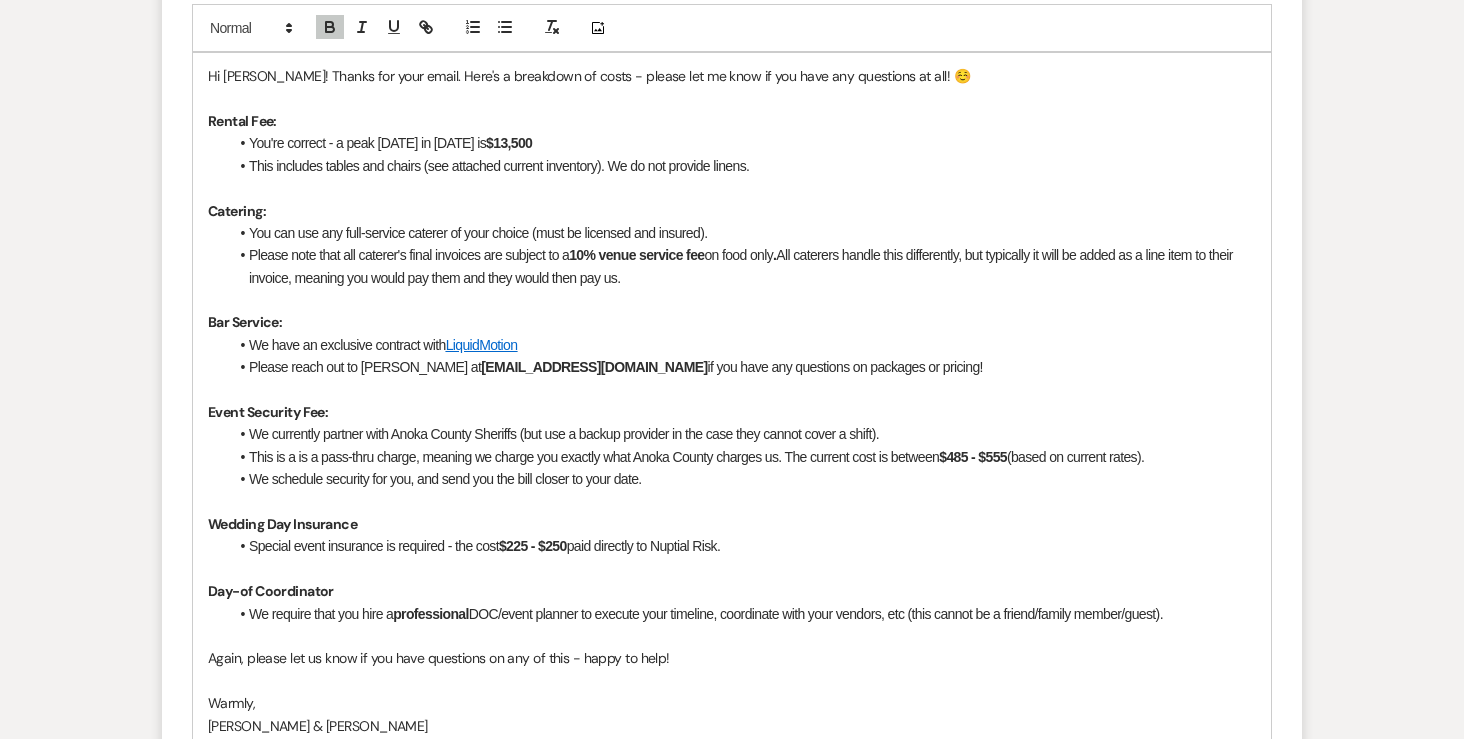 click on "Wedding Day Insurance" at bounding box center (732, 524) 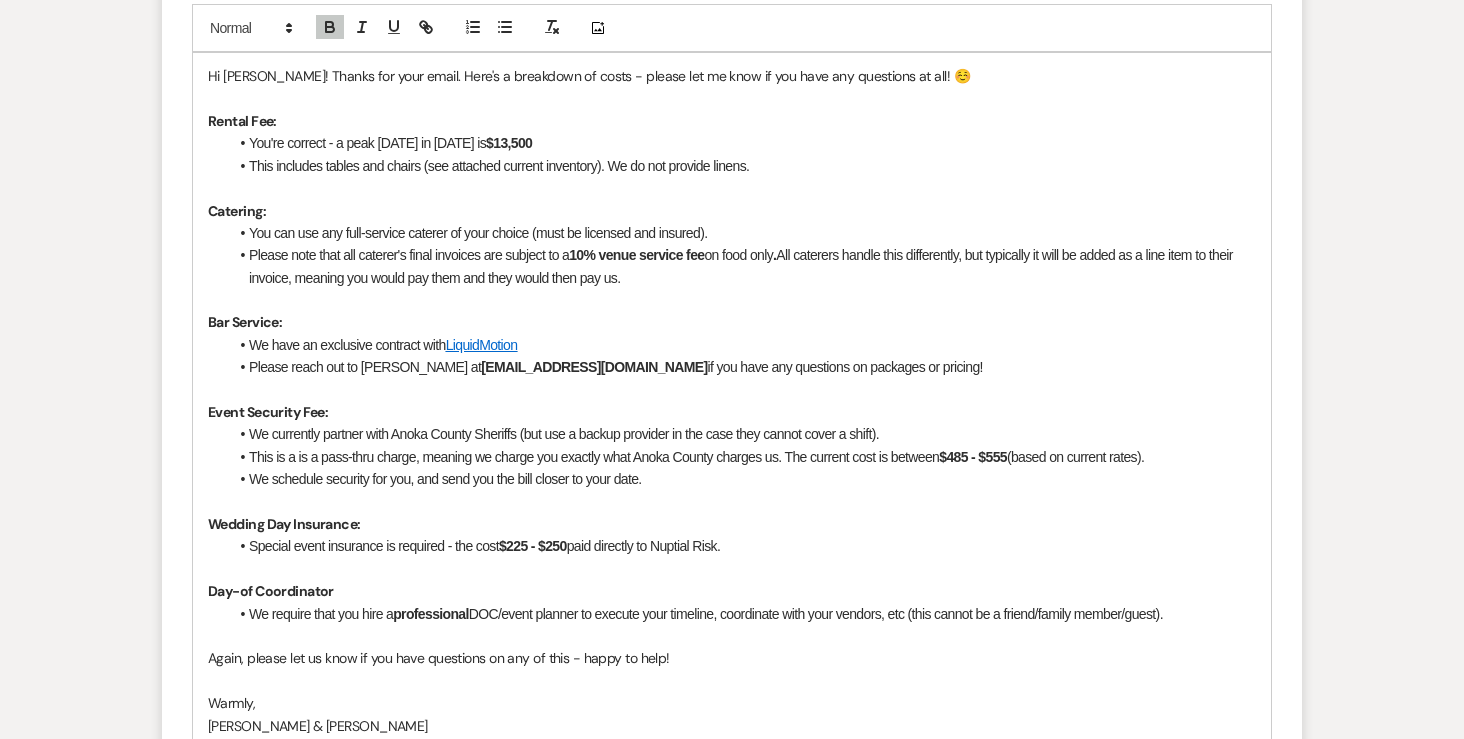 click on "Day-of Coordinator" at bounding box center (732, 591) 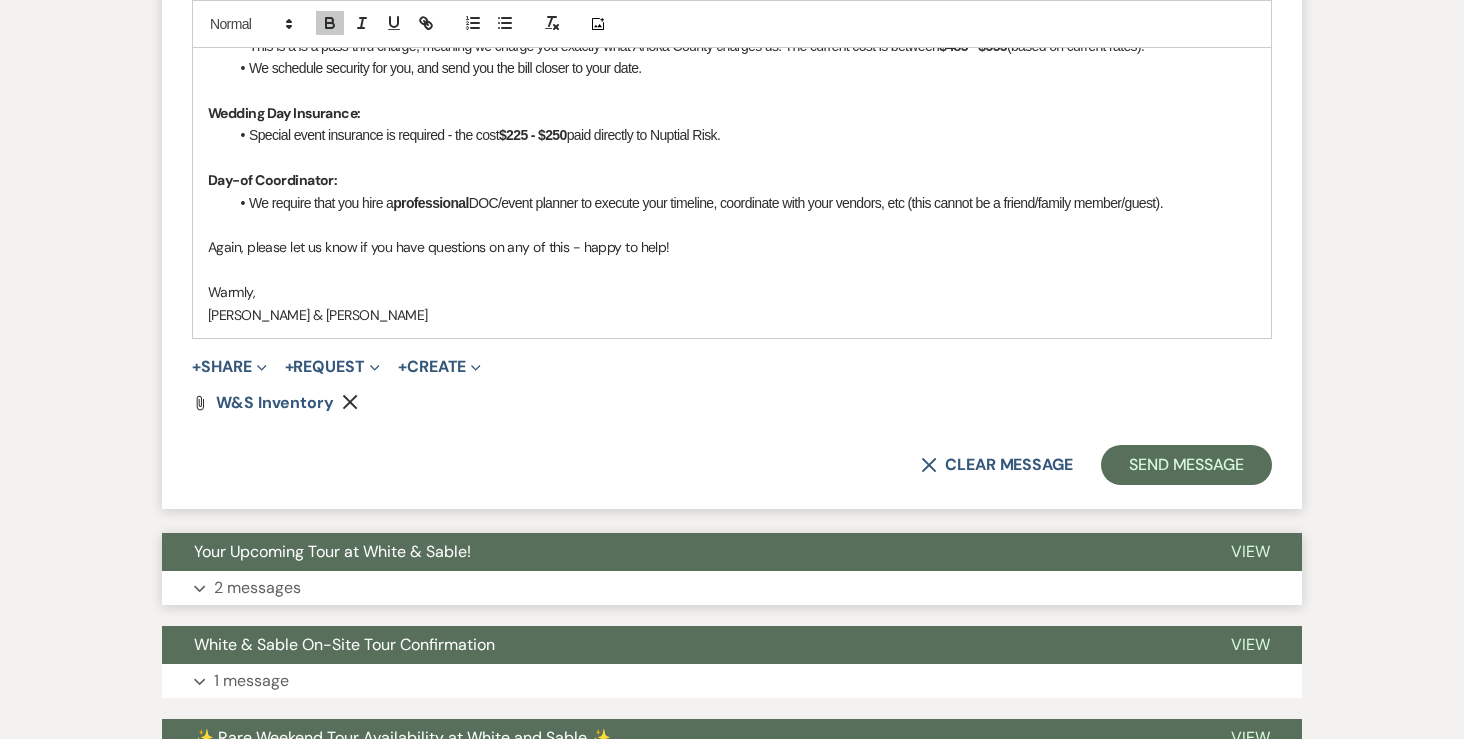 scroll, scrollTop: 3279, scrollLeft: 0, axis: vertical 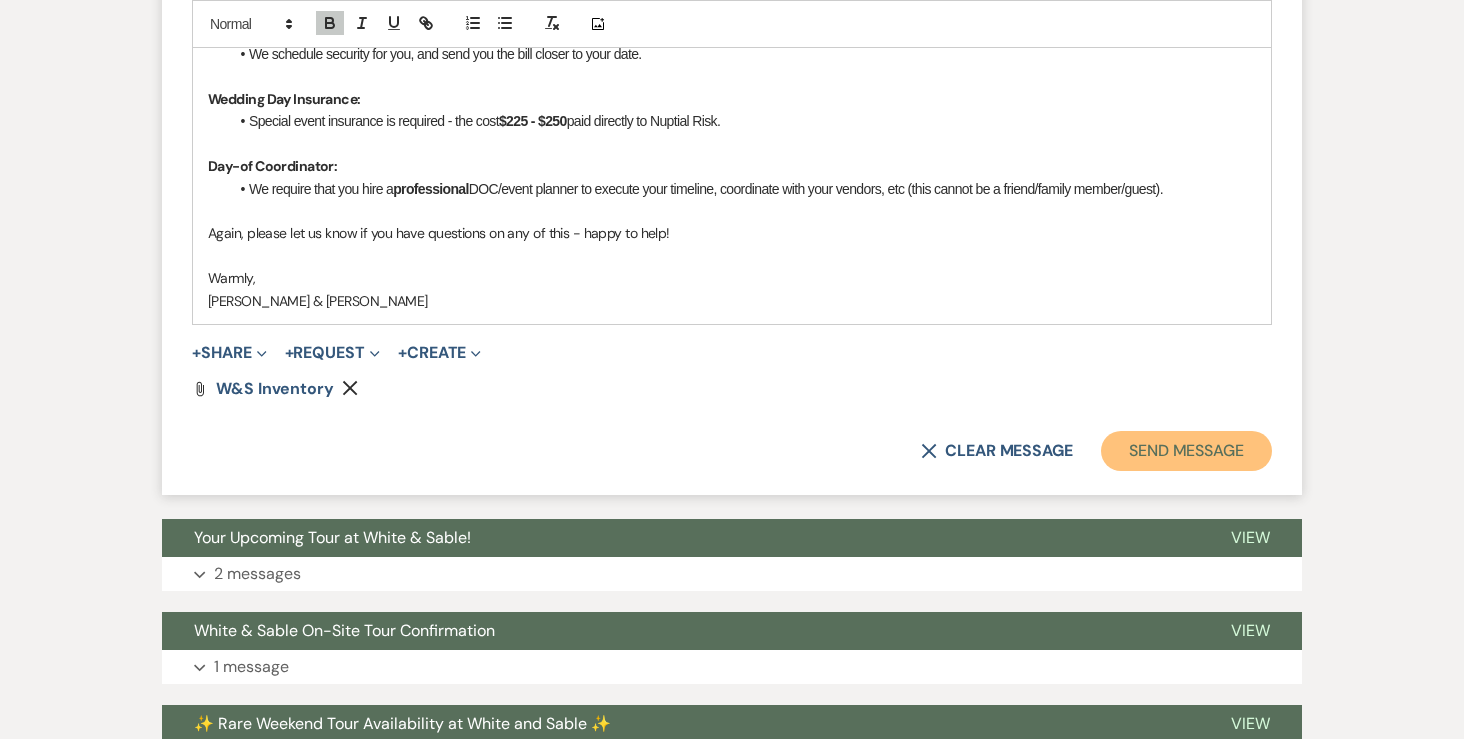 click on "Send Message" at bounding box center (1186, 451) 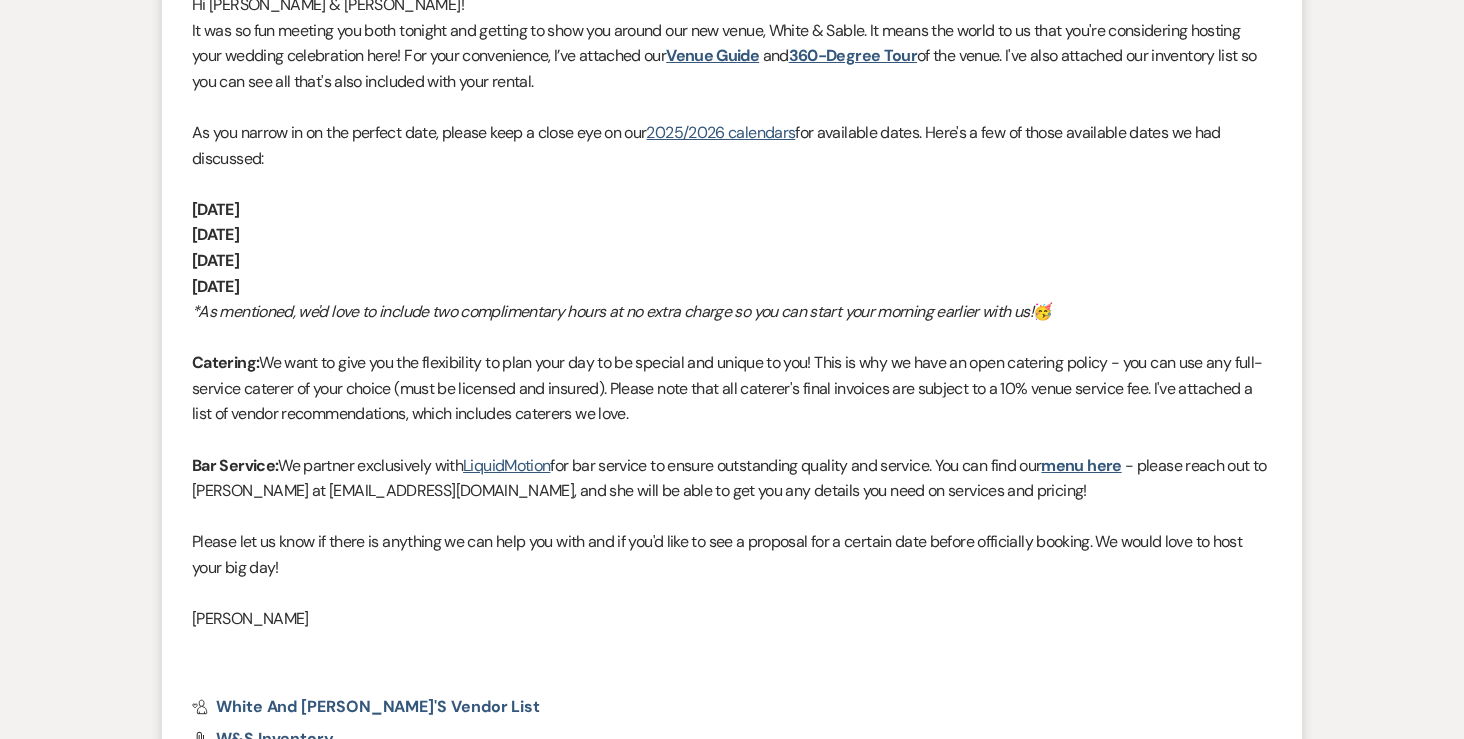 scroll, scrollTop: 0, scrollLeft: 0, axis: both 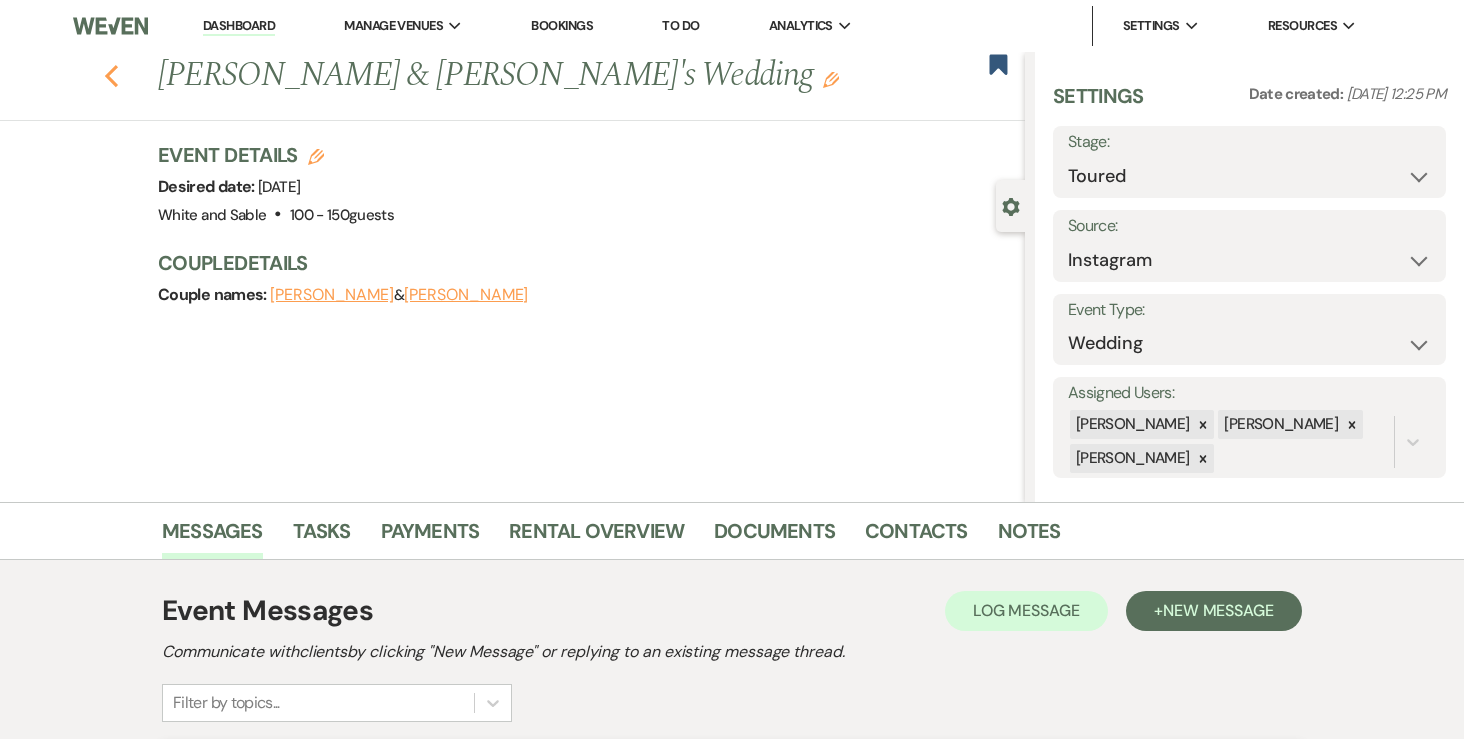 click on "Previous" 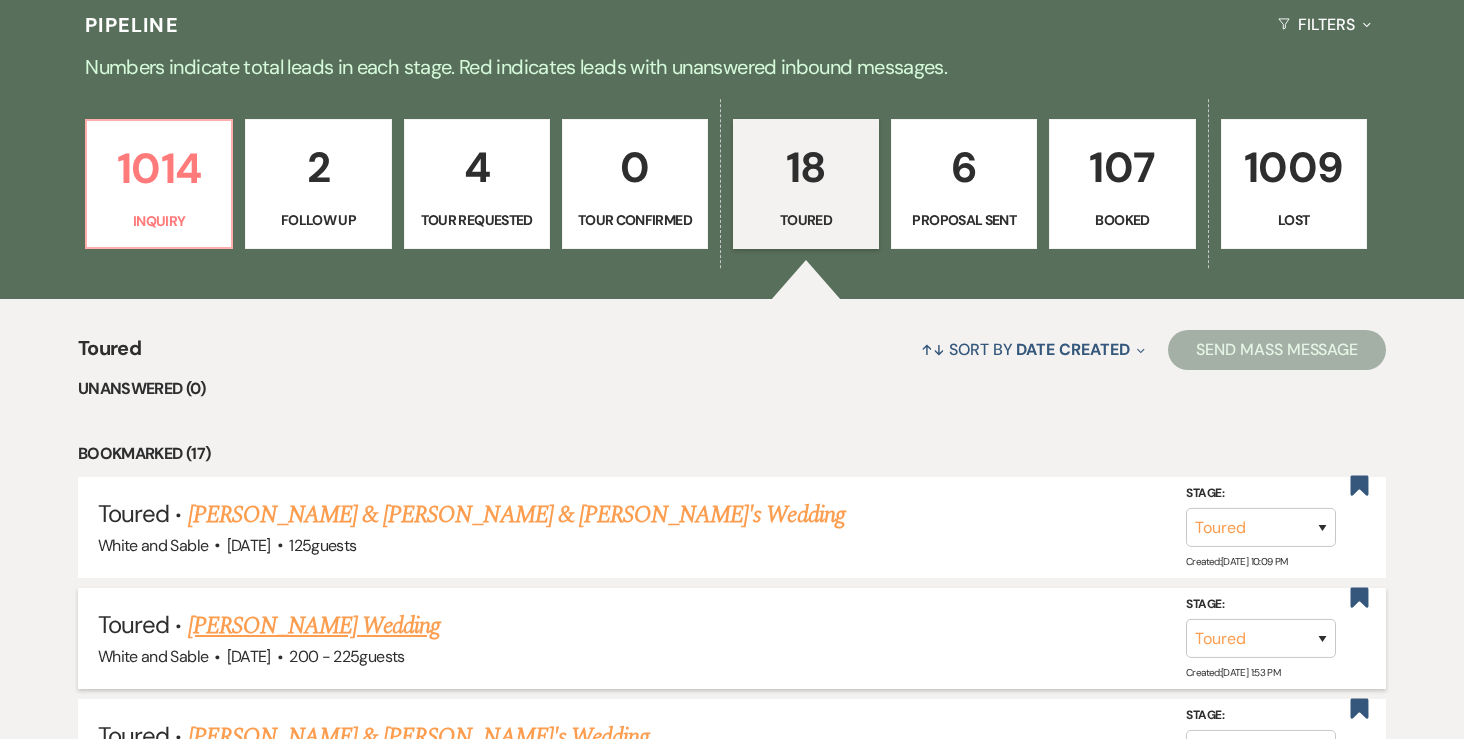 scroll, scrollTop: 468, scrollLeft: 0, axis: vertical 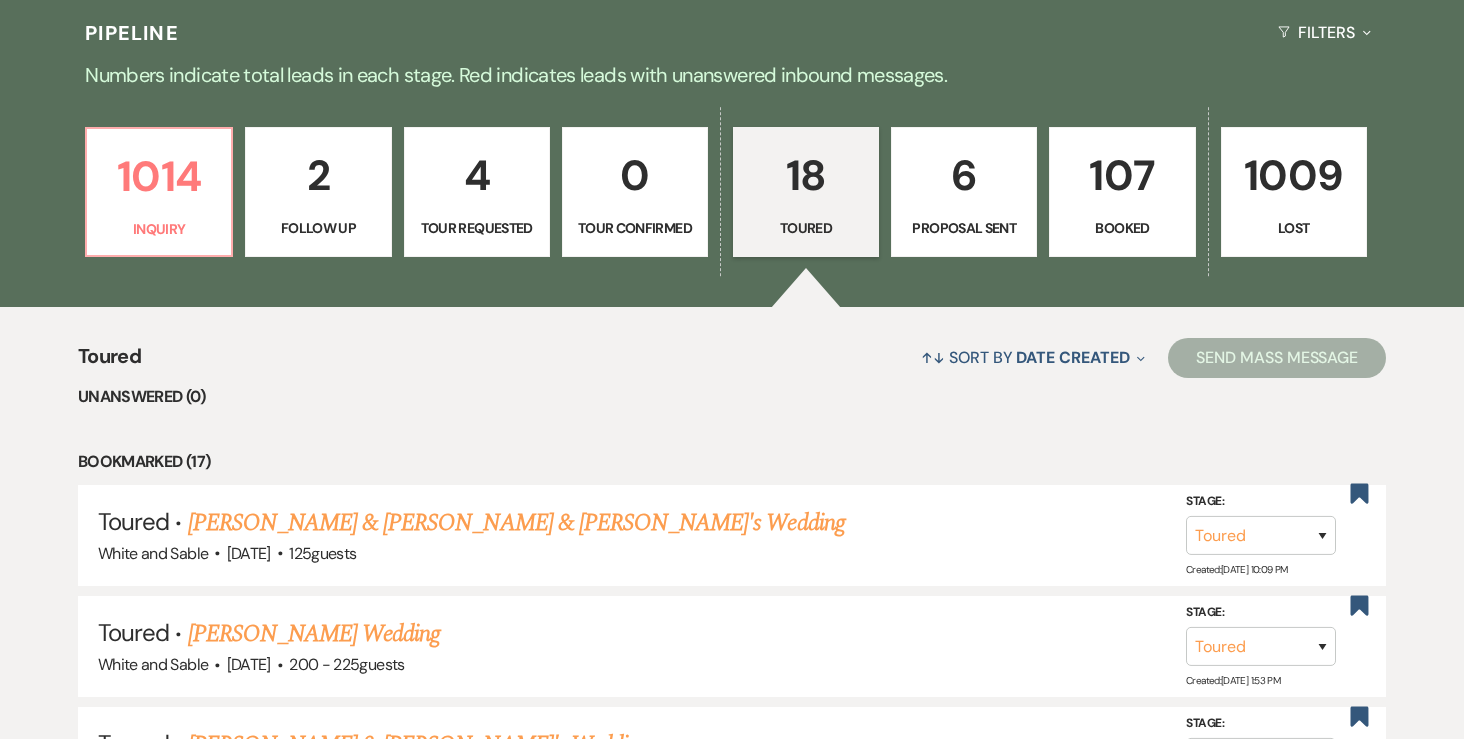click on "107" at bounding box center [1122, 175] 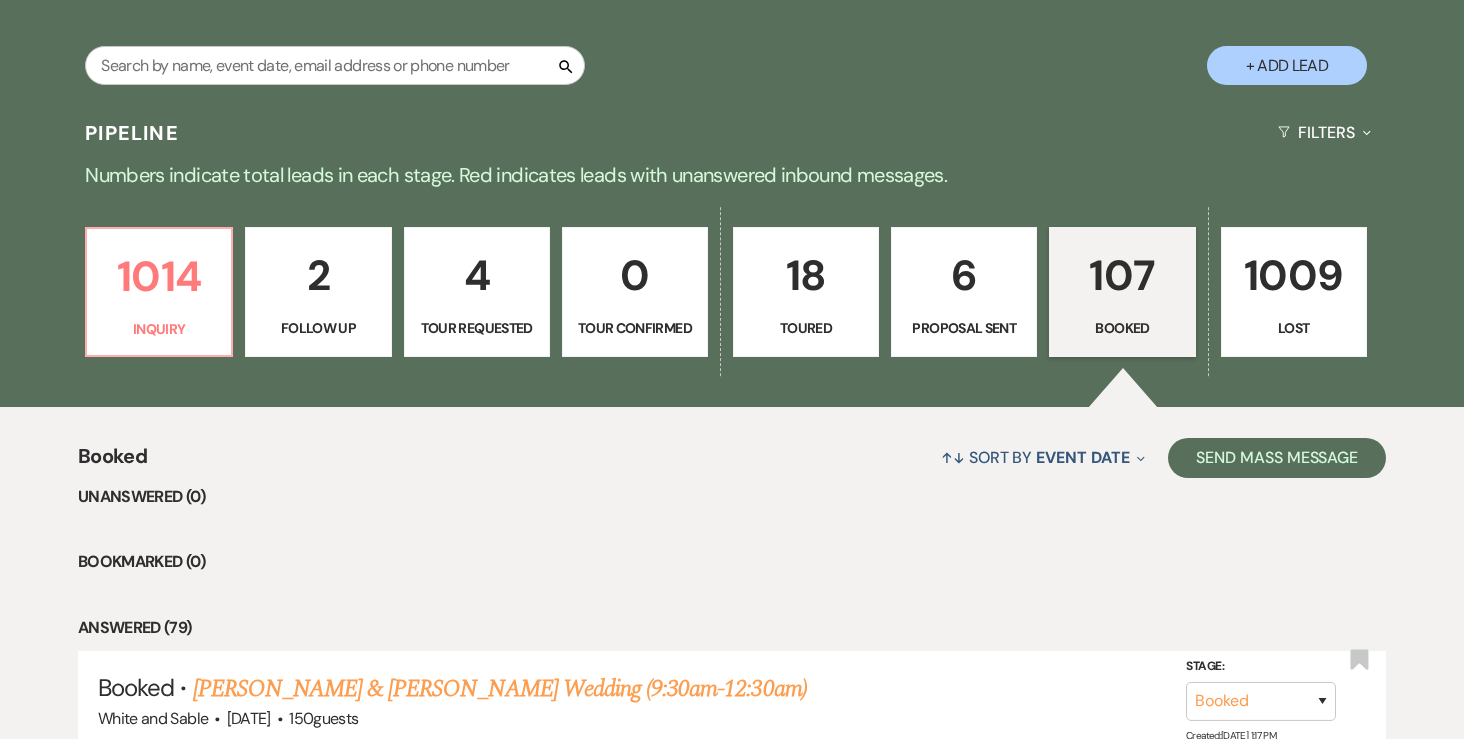 scroll, scrollTop: 0, scrollLeft: 0, axis: both 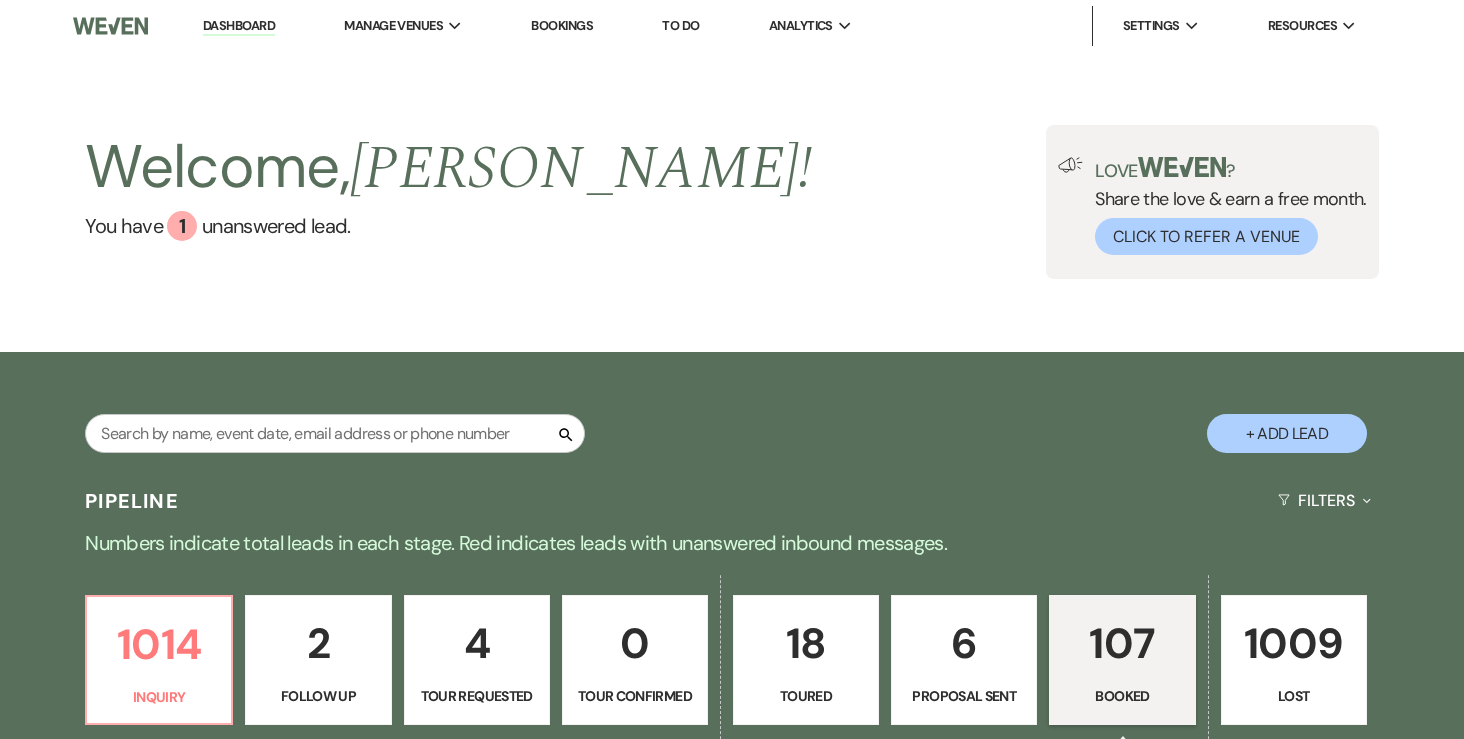 click on "To Do" at bounding box center (680, 25) 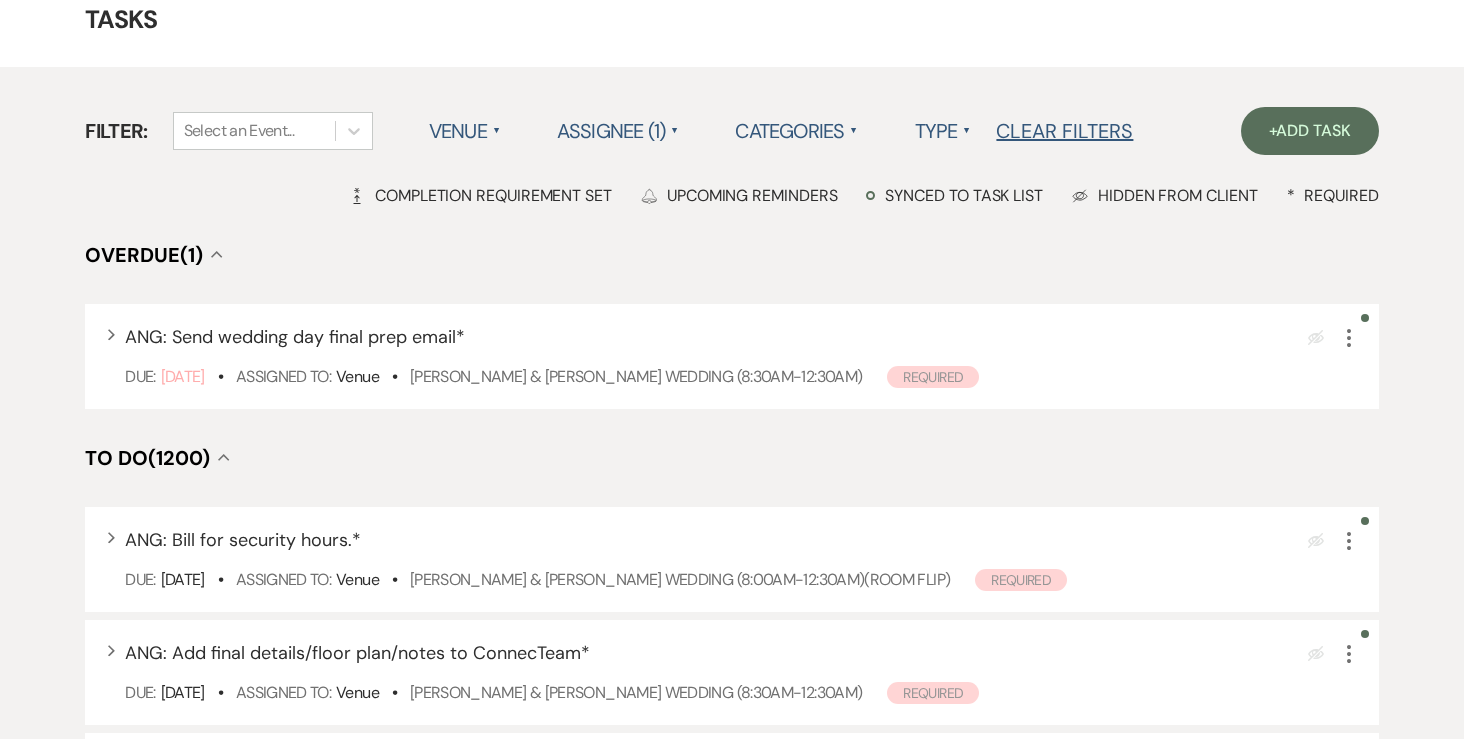 scroll, scrollTop: 100, scrollLeft: 0, axis: vertical 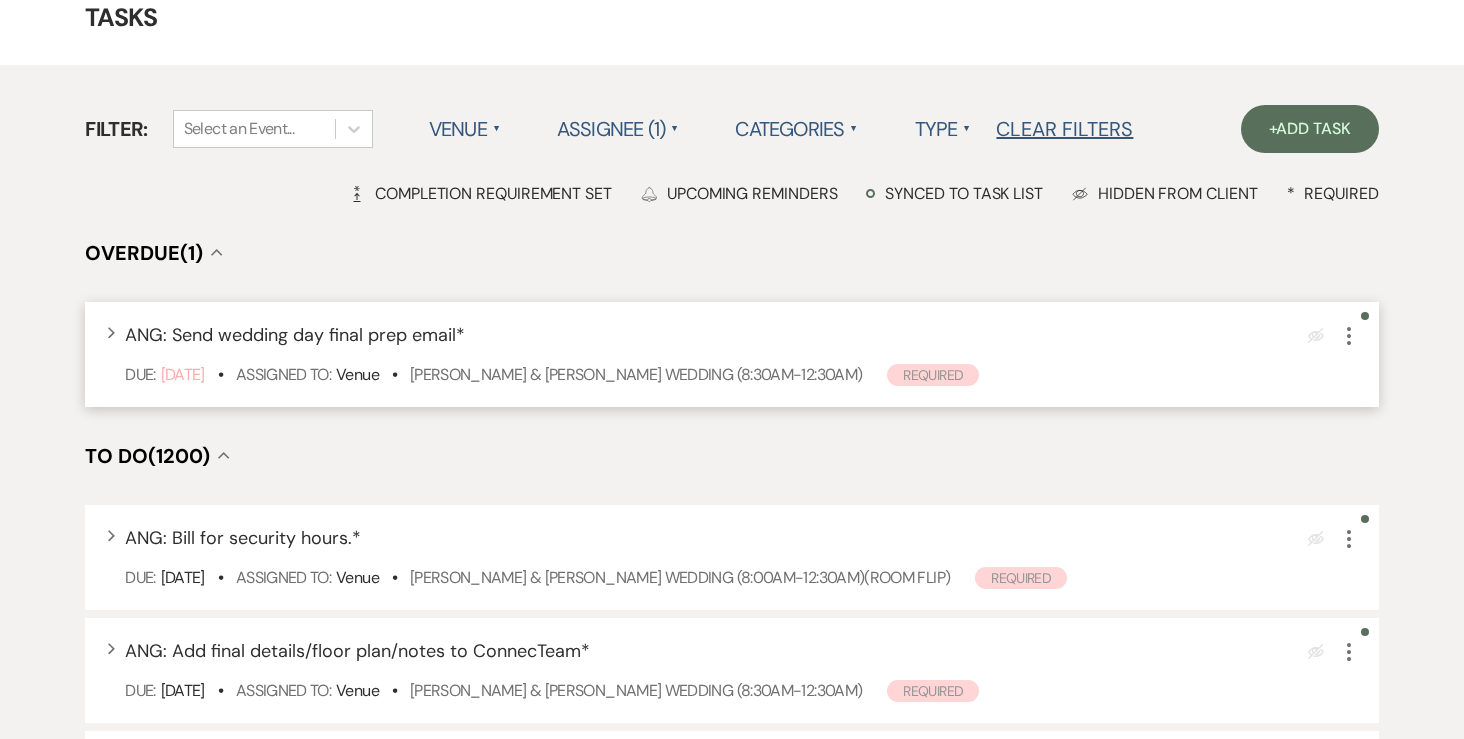 click 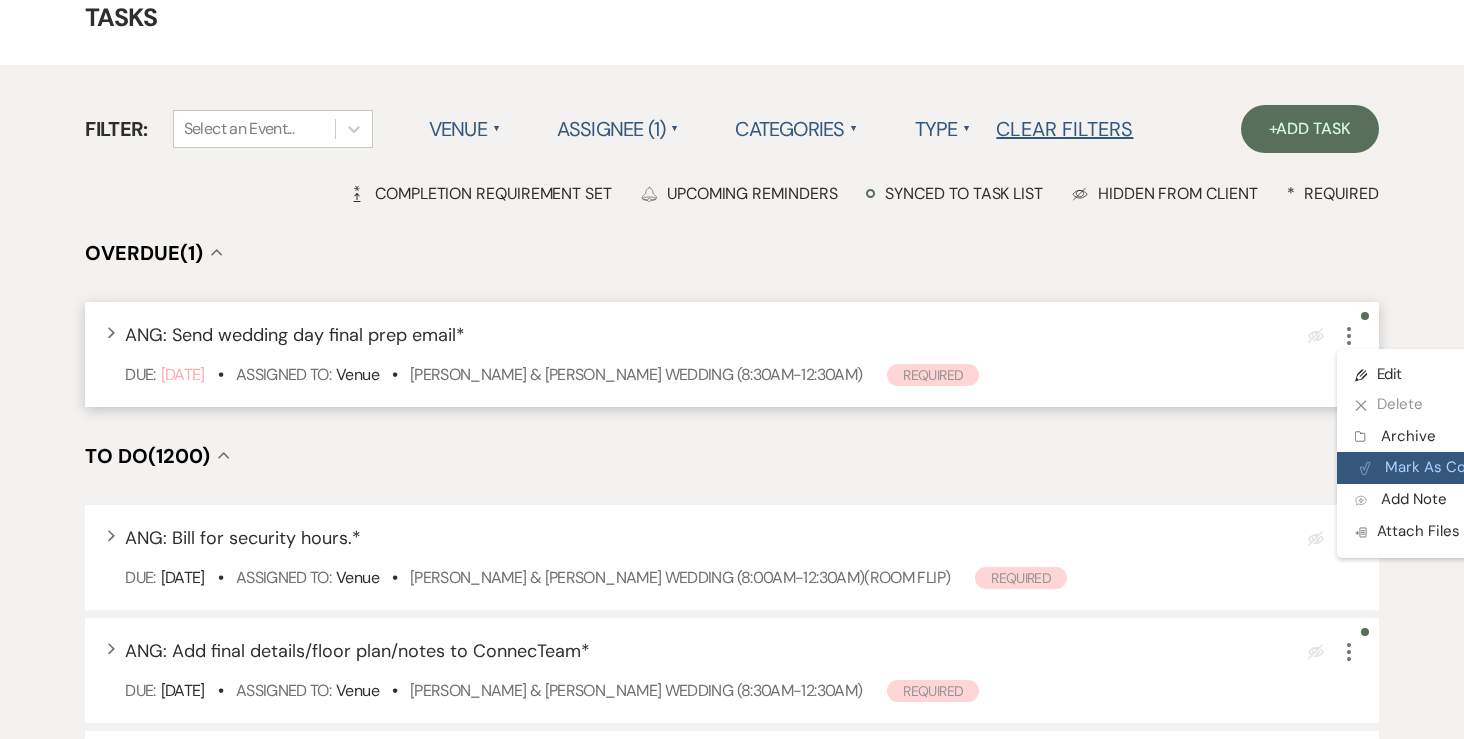click on "Plan Portal Link   Mark As Complete" at bounding box center [1435, 468] 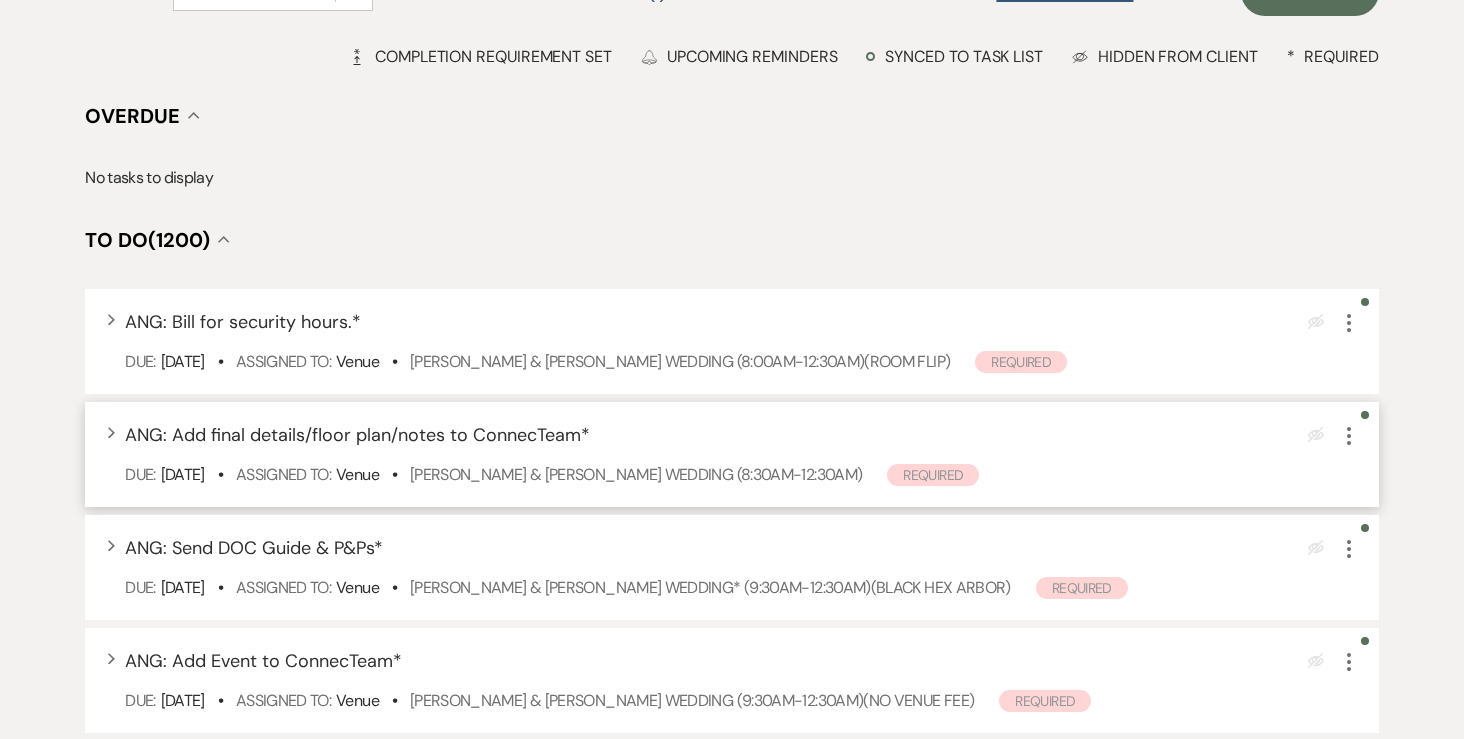 scroll, scrollTop: 0, scrollLeft: 0, axis: both 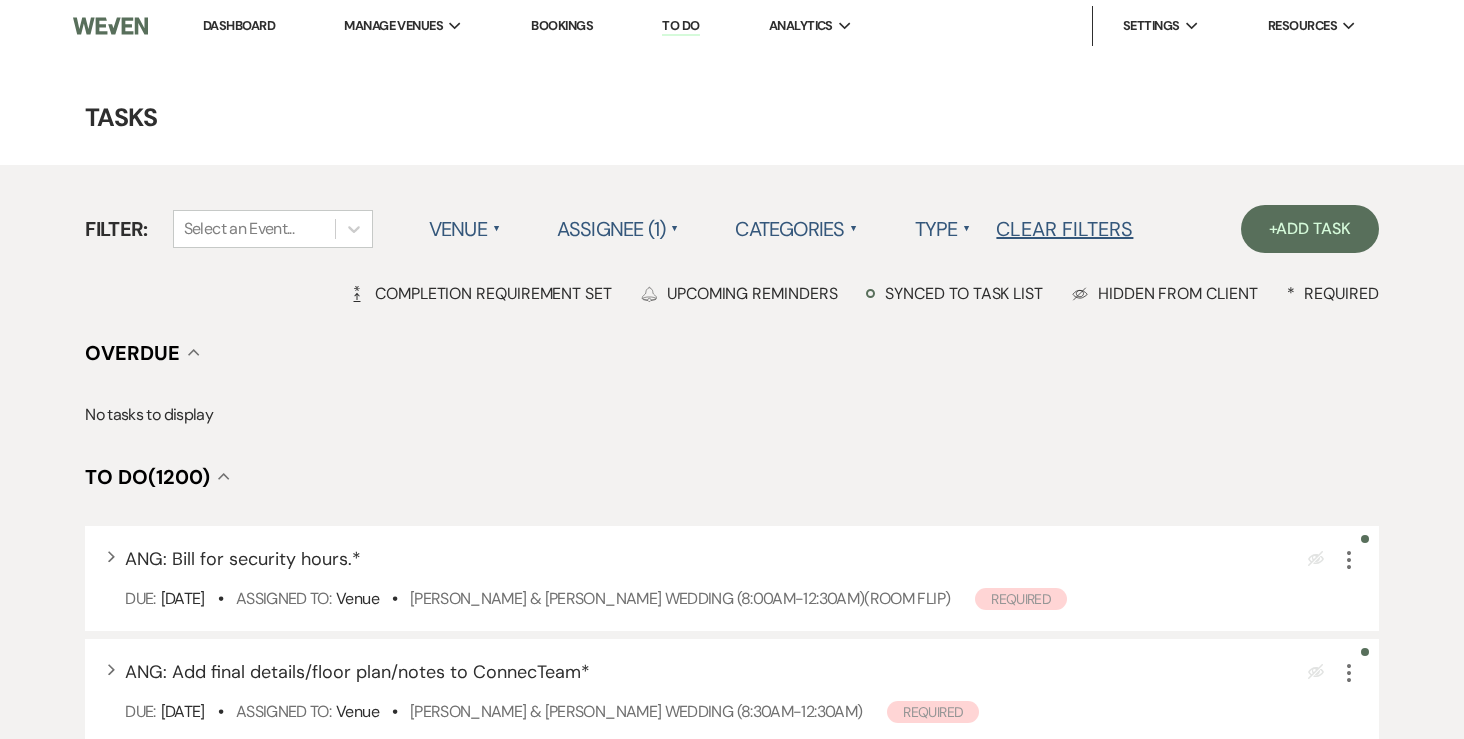 click on "Dashboard" at bounding box center (239, 25) 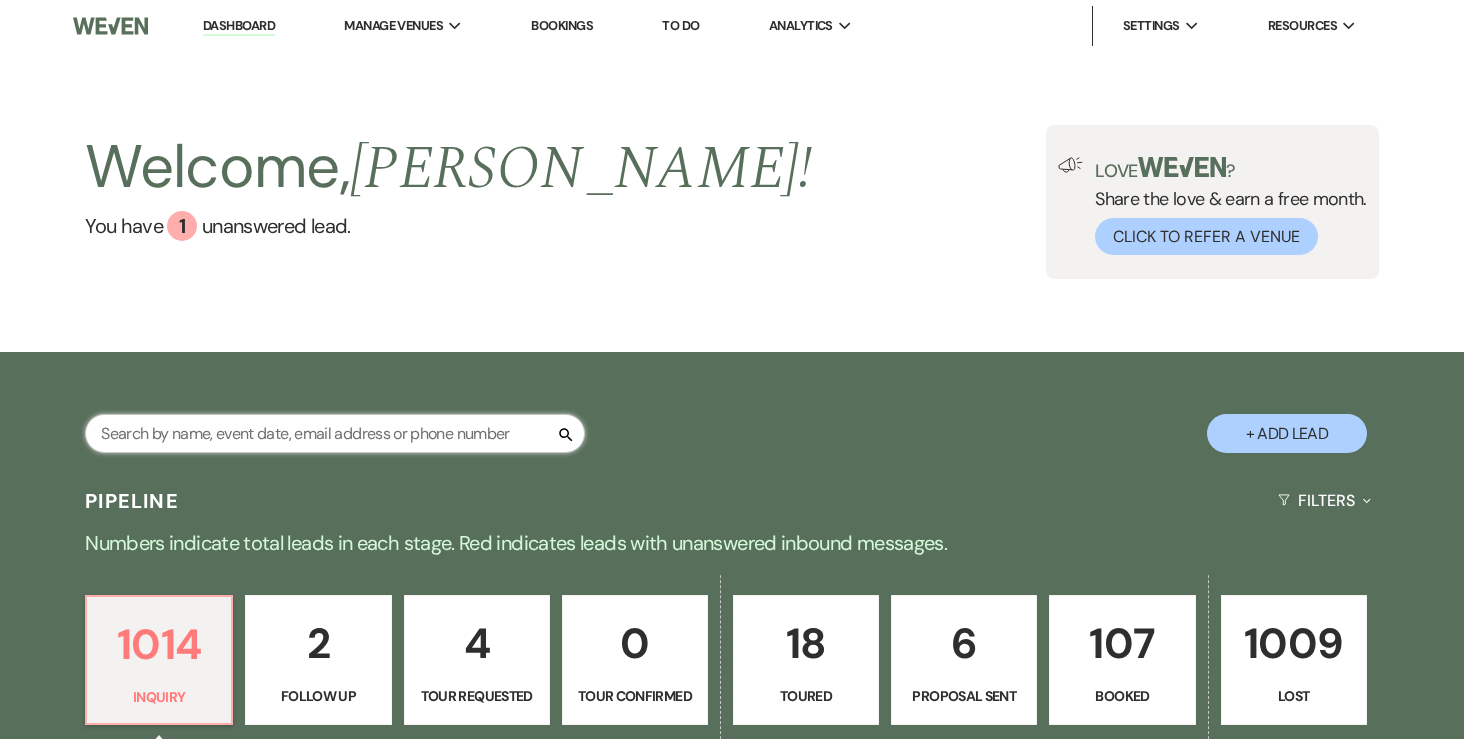 click at bounding box center (335, 433) 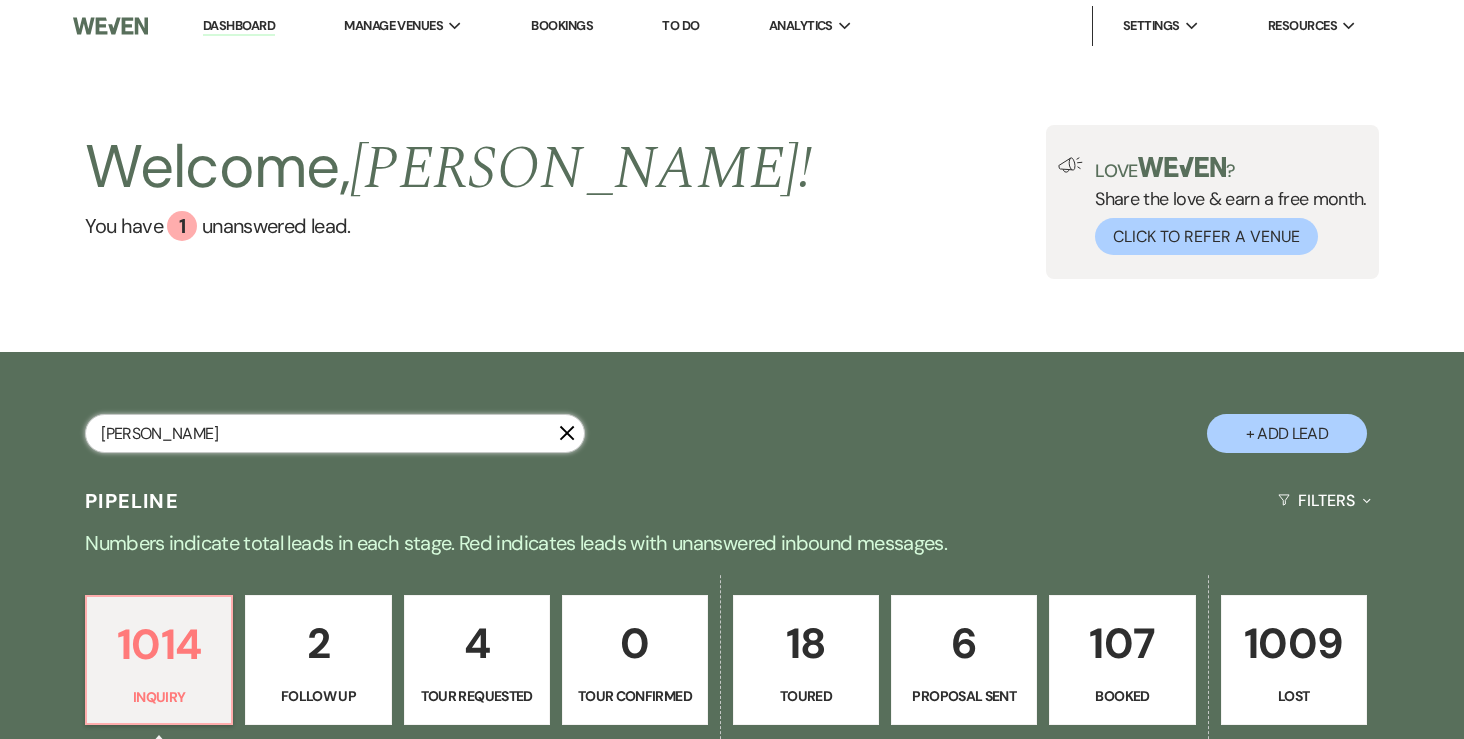 type on "busse" 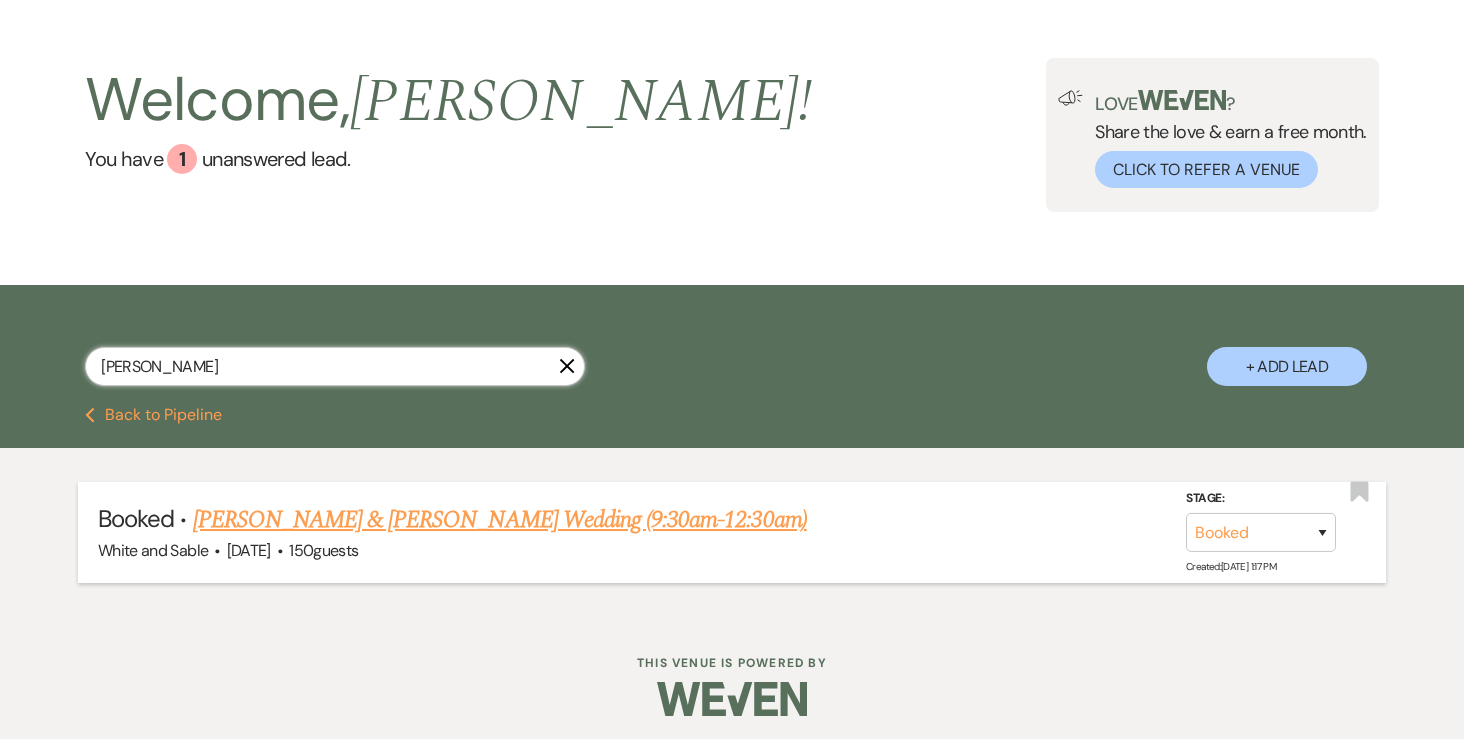 scroll, scrollTop: 73, scrollLeft: 0, axis: vertical 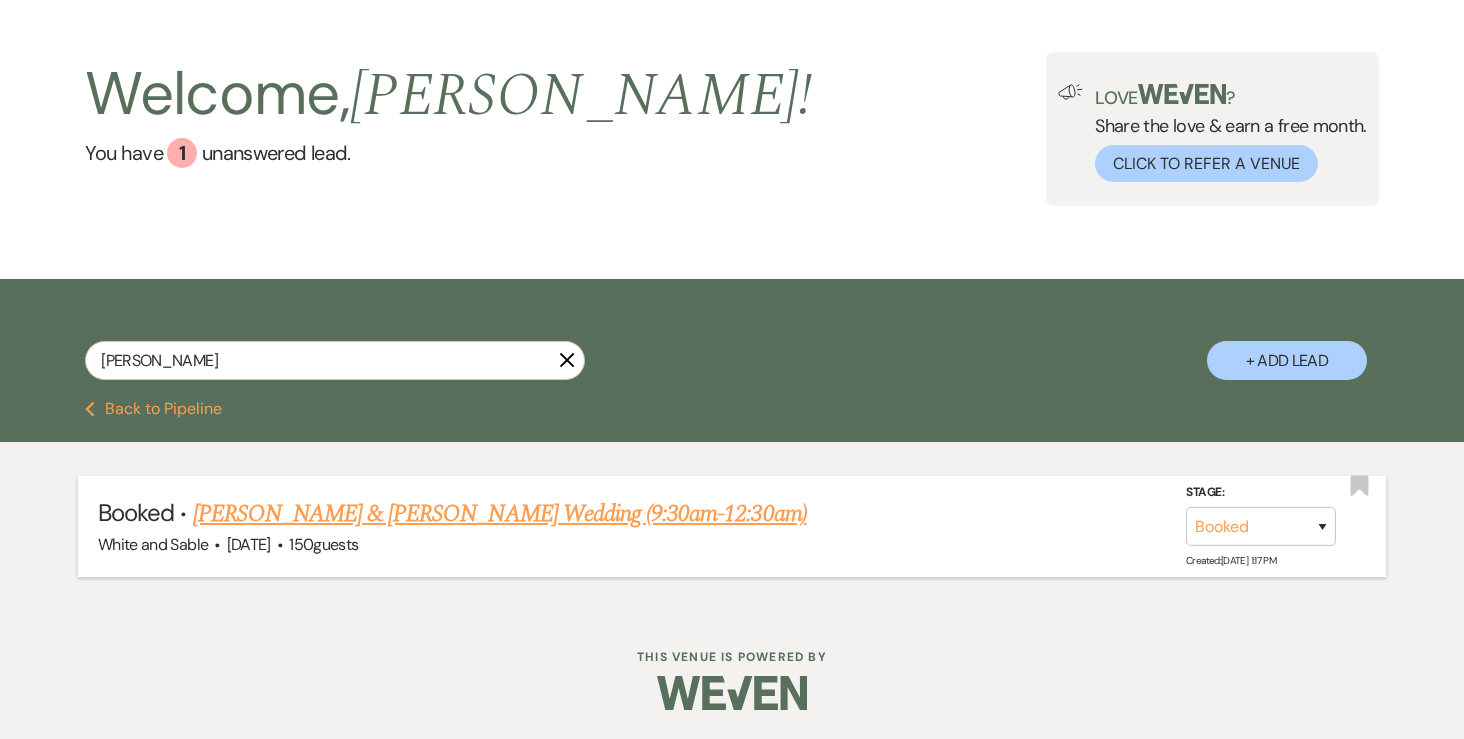 click on "Rebecca Busse & Jesse Johnson's Wedding (9:30am-12:30am)" at bounding box center [500, 514] 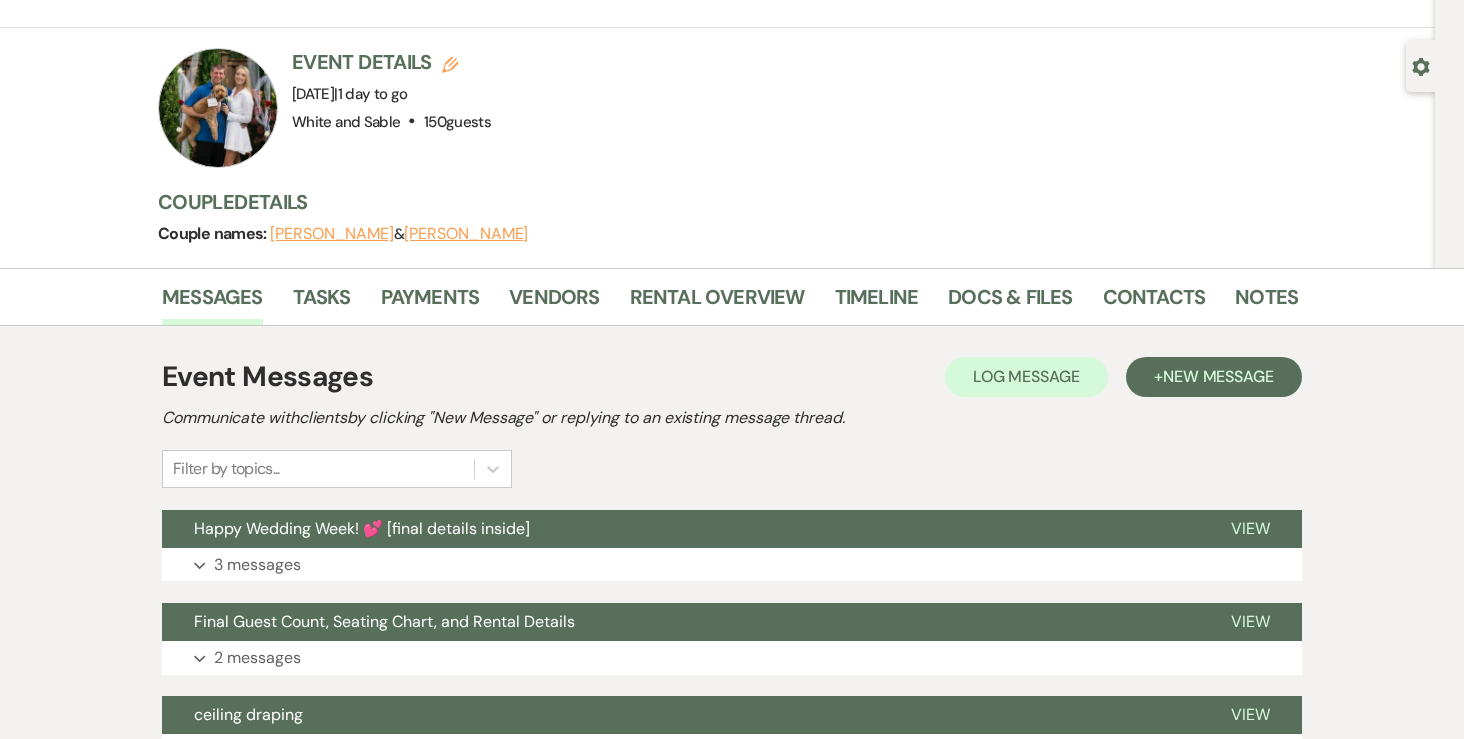 scroll, scrollTop: 198, scrollLeft: 0, axis: vertical 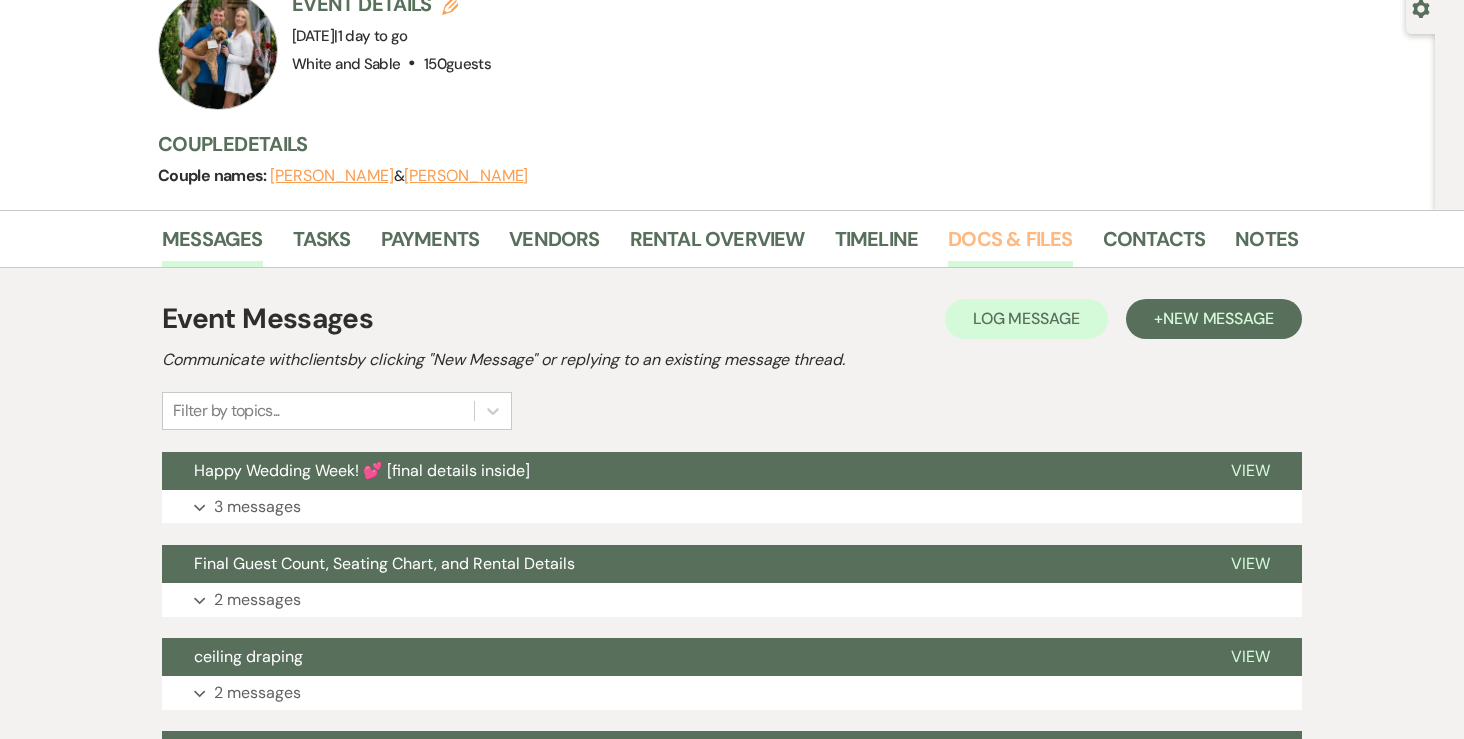 click on "Docs & Files" at bounding box center [1010, 245] 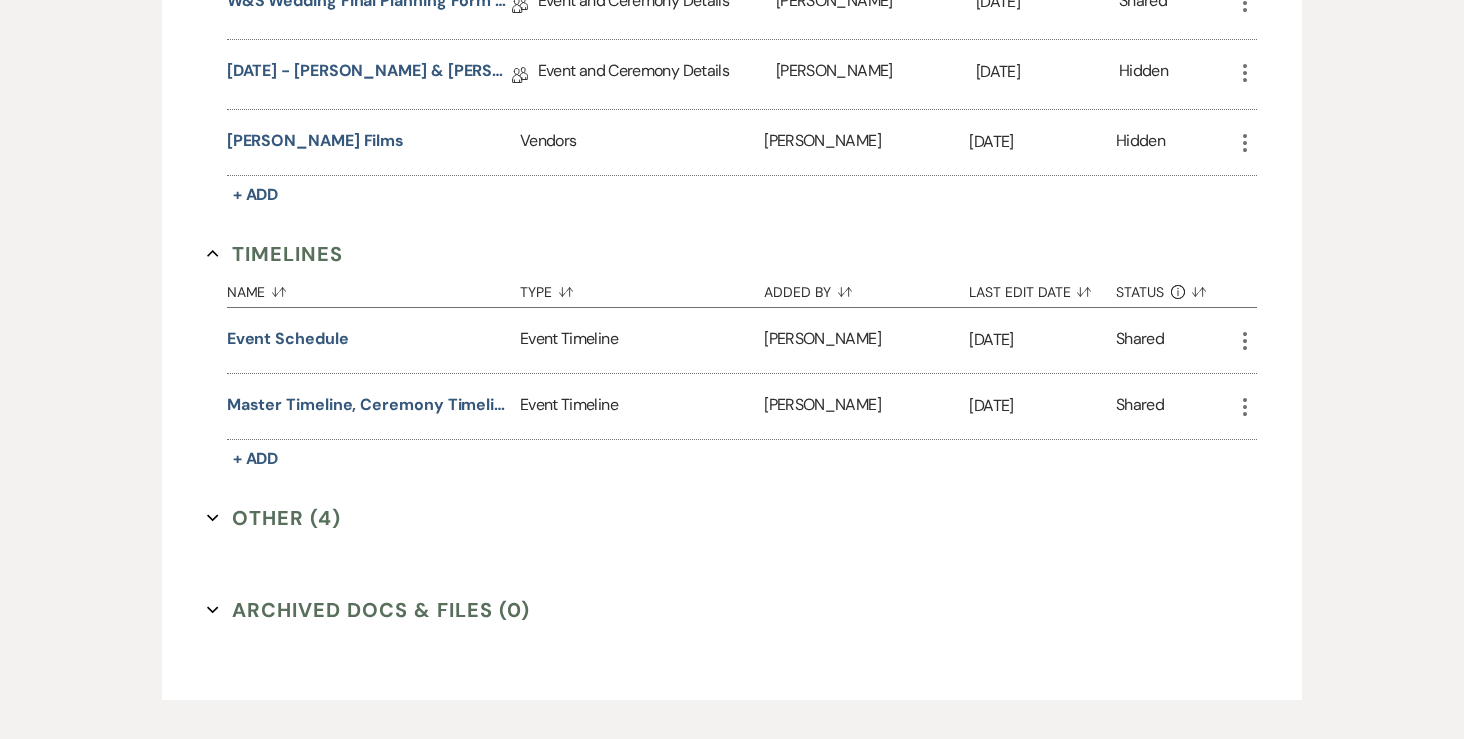 scroll, scrollTop: 4475, scrollLeft: 0, axis: vertical 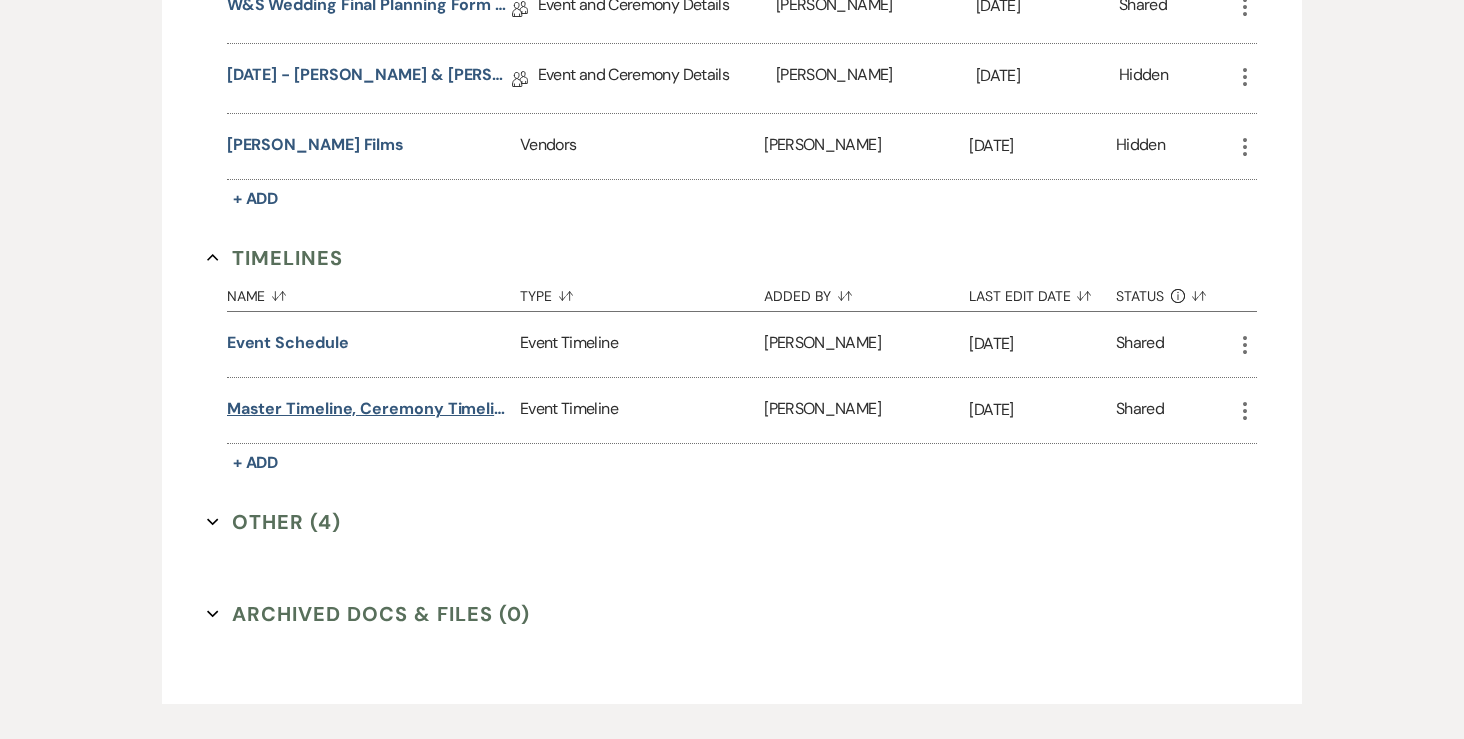 click on "Master Timeline, Ceremony Timeline, Cocktail Timeline, Reception Timeline" at bounding box center (369, 409) 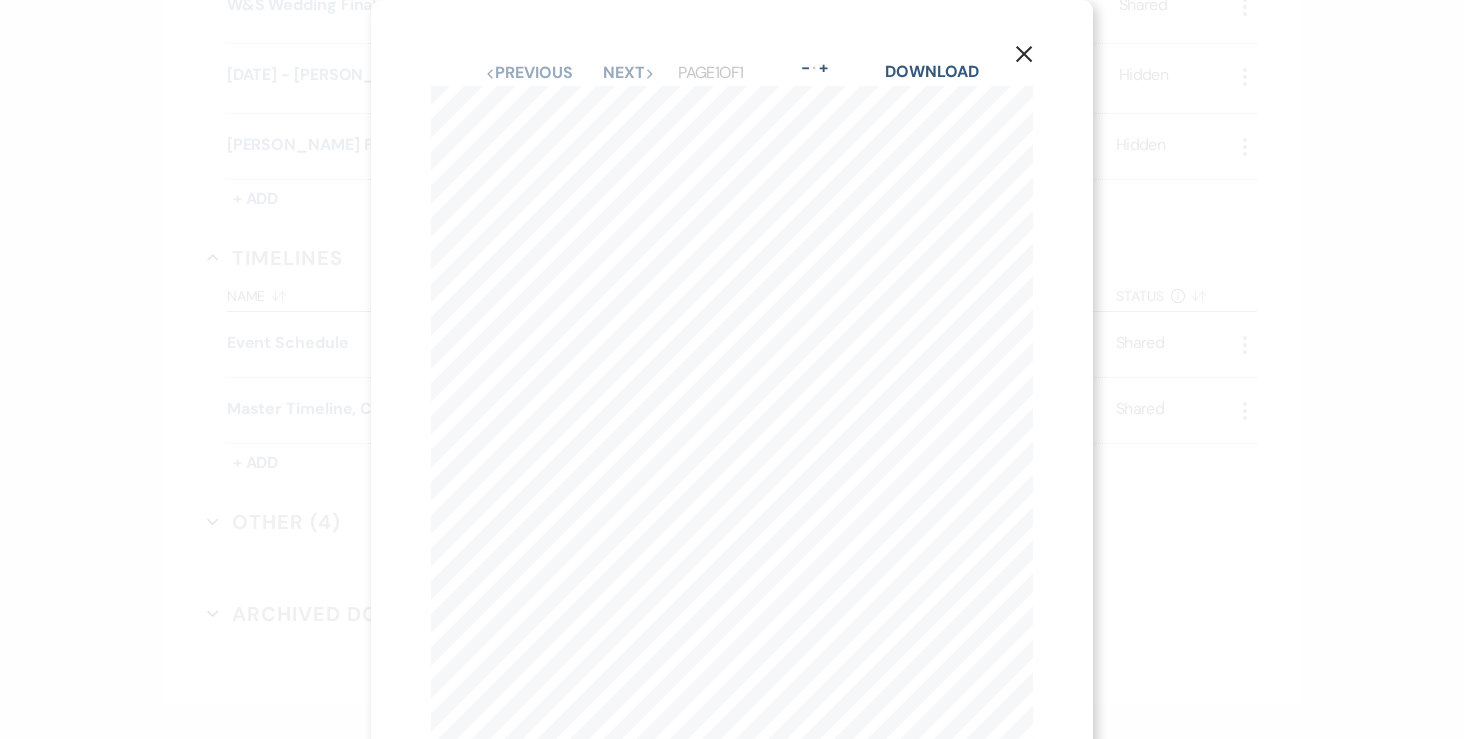 click on "X" at bounding box center [1024, 53] 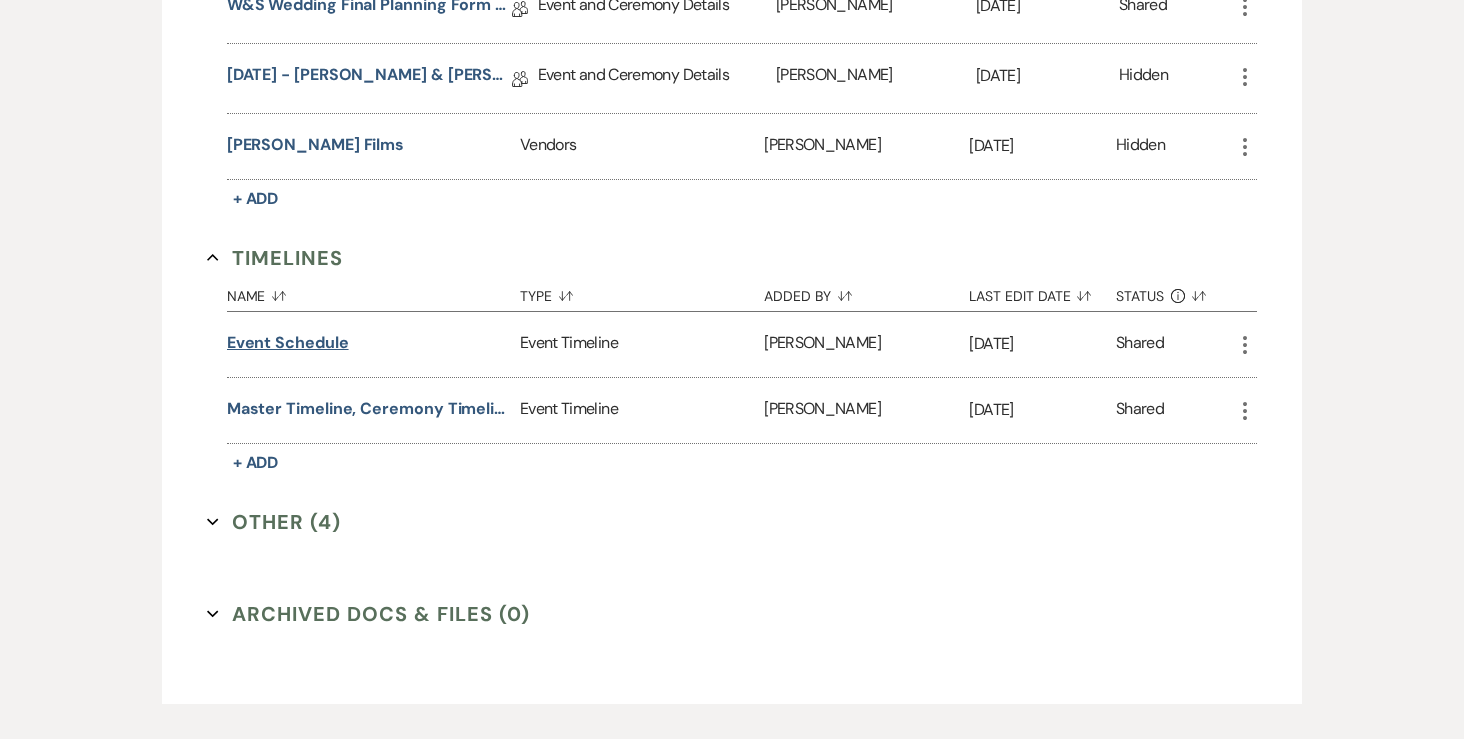 click on "Event Schedule" at bounding box center [288, 343] 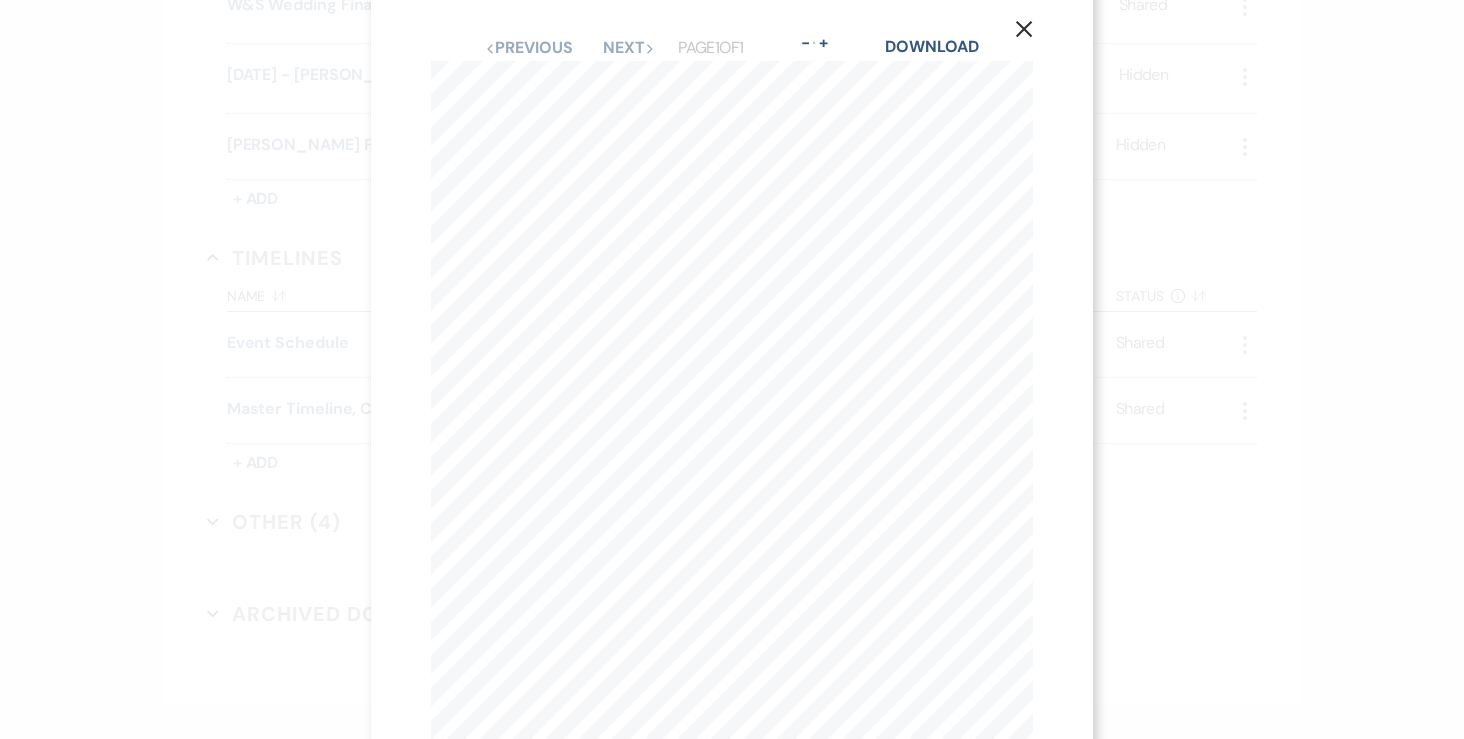 scroll, scrollTop: 0, scrollLeft: 0, axis: both 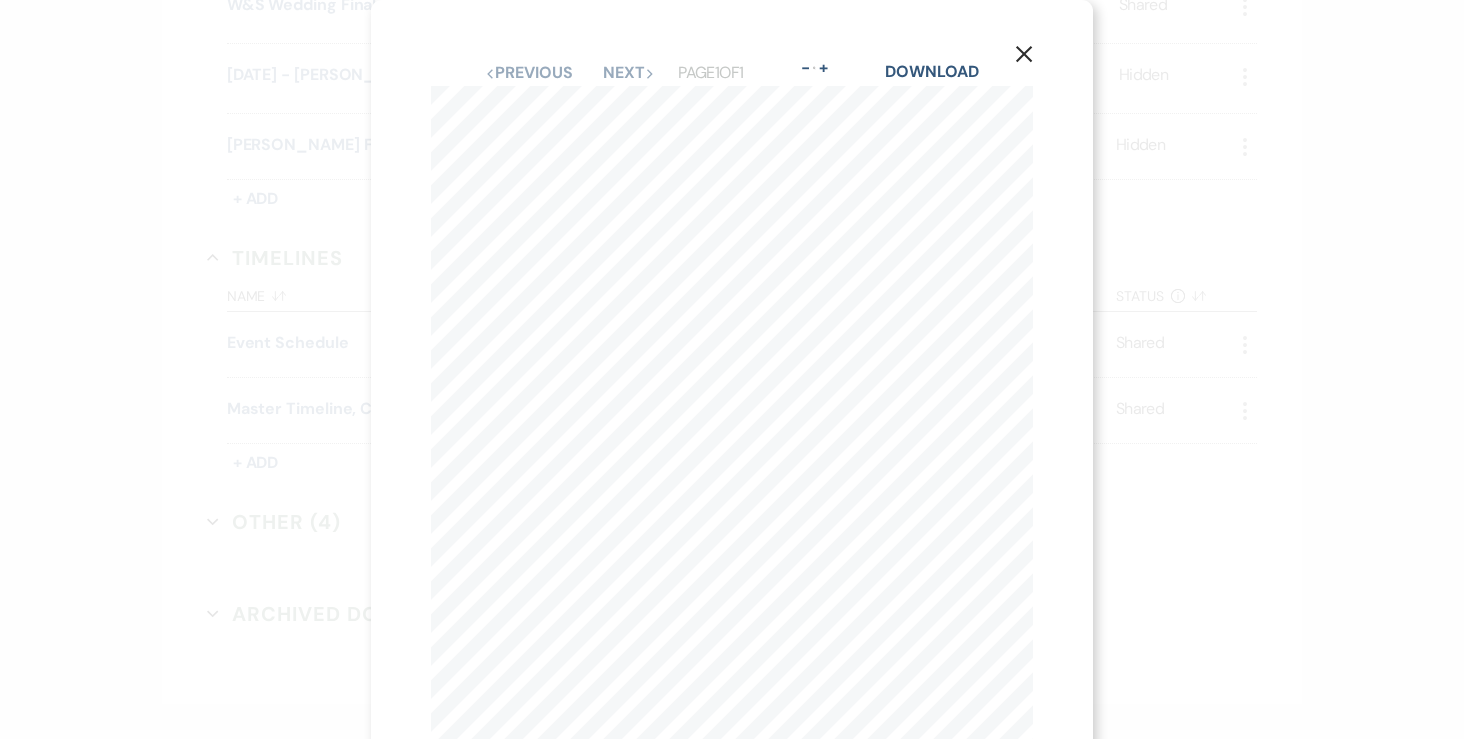 click on "X" 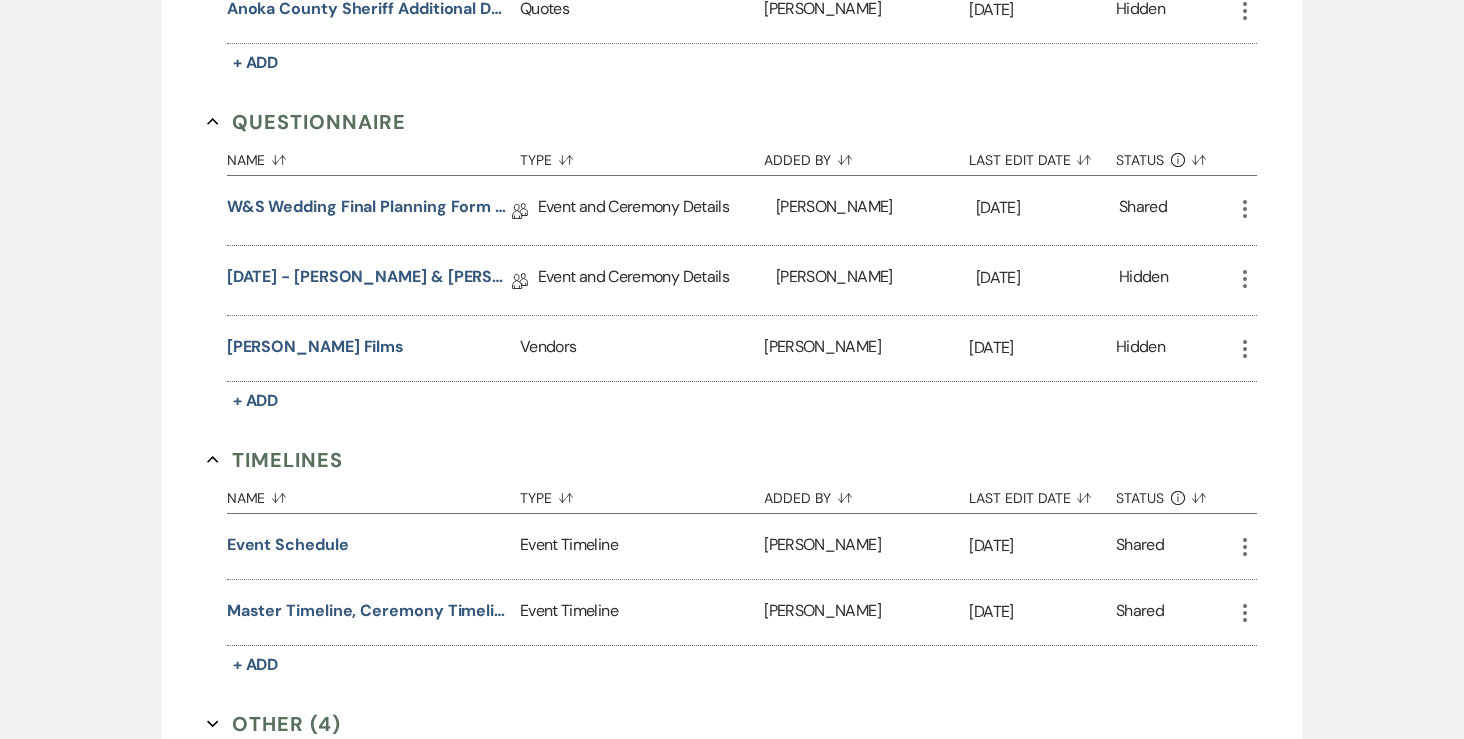 scroll, scrollTop: 4272, scrollLeft: 0, axis: vertical 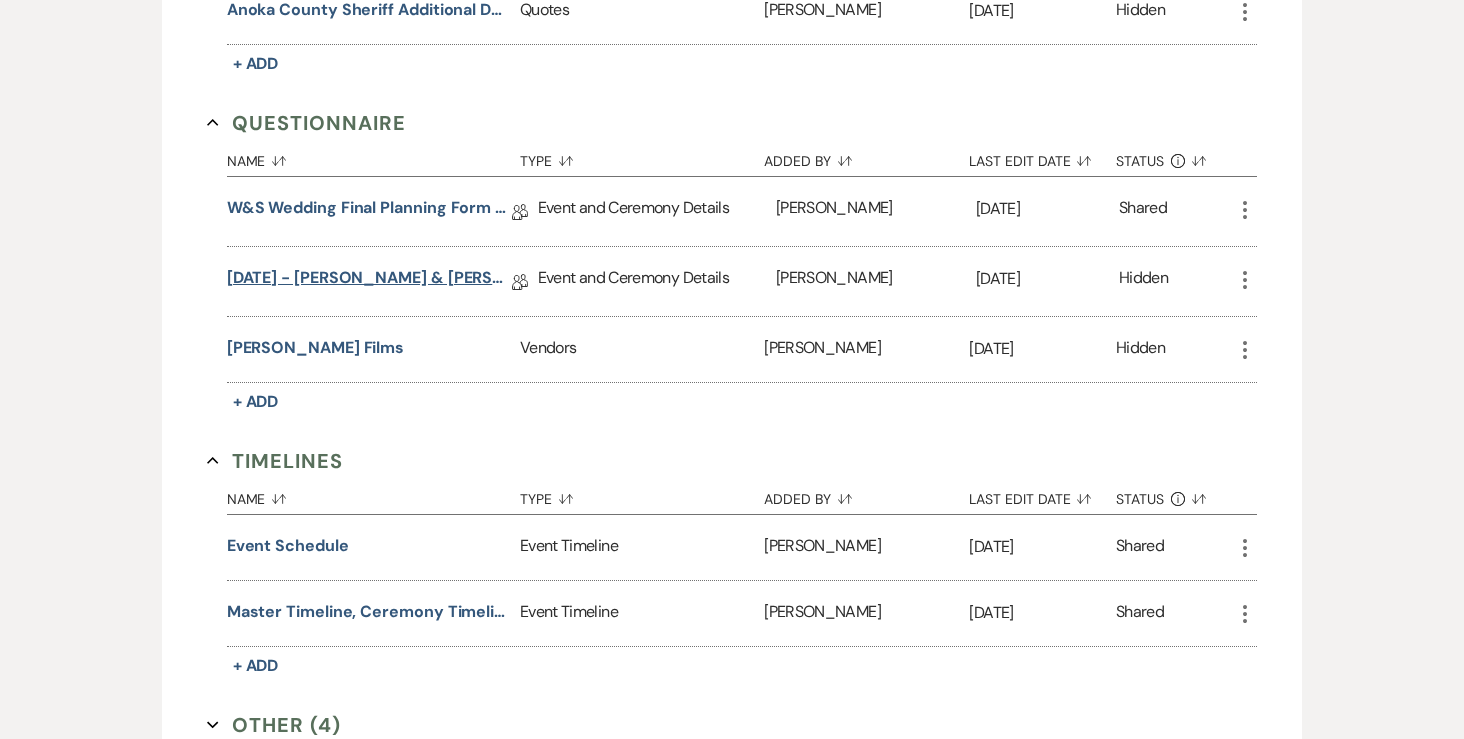click on "7.18.25 - Rebecca & Jesse Final Details" at bounding box center (369, 281) 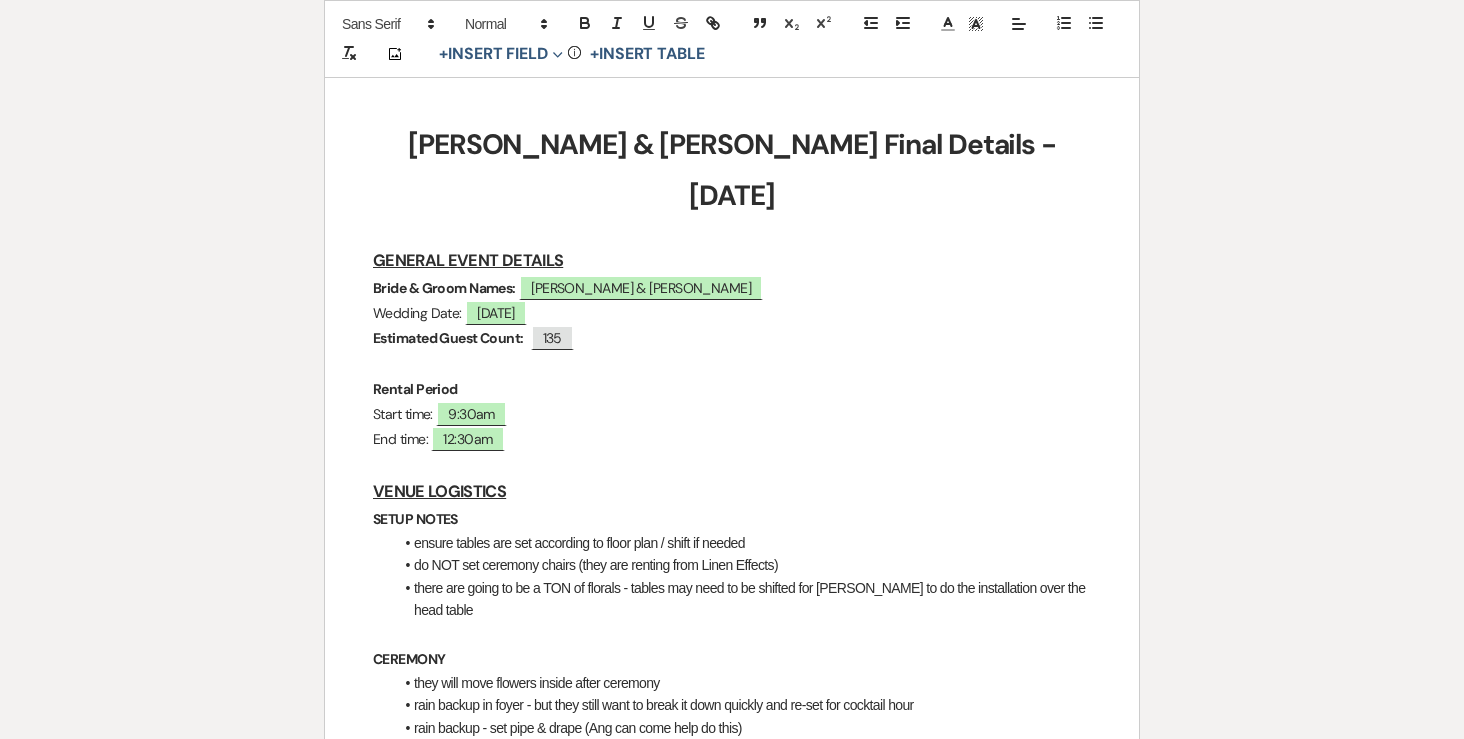 scroll, scrollTop: 303, scrollLeft: 0, axis: vertical 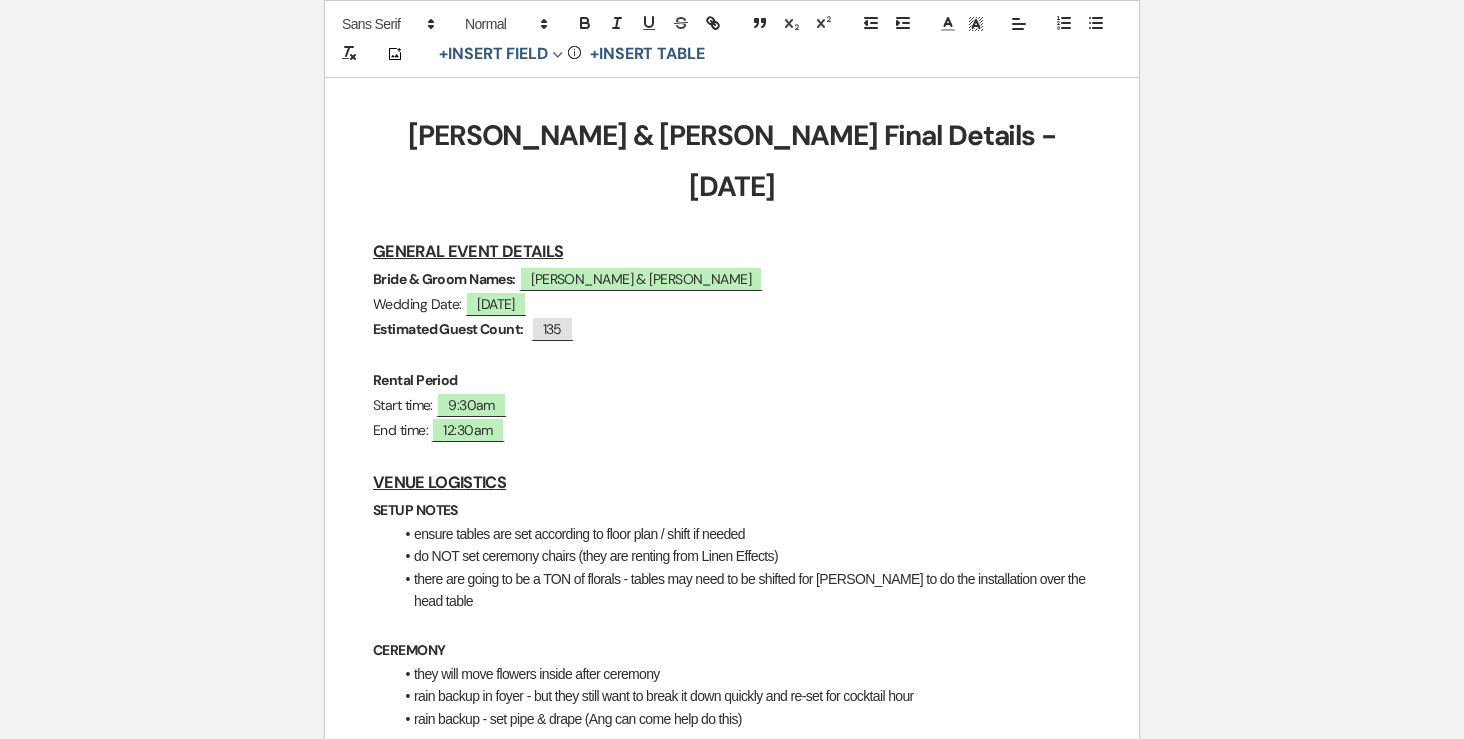 click on "Estimated Guest Count:" at bounding box center [448, 329] 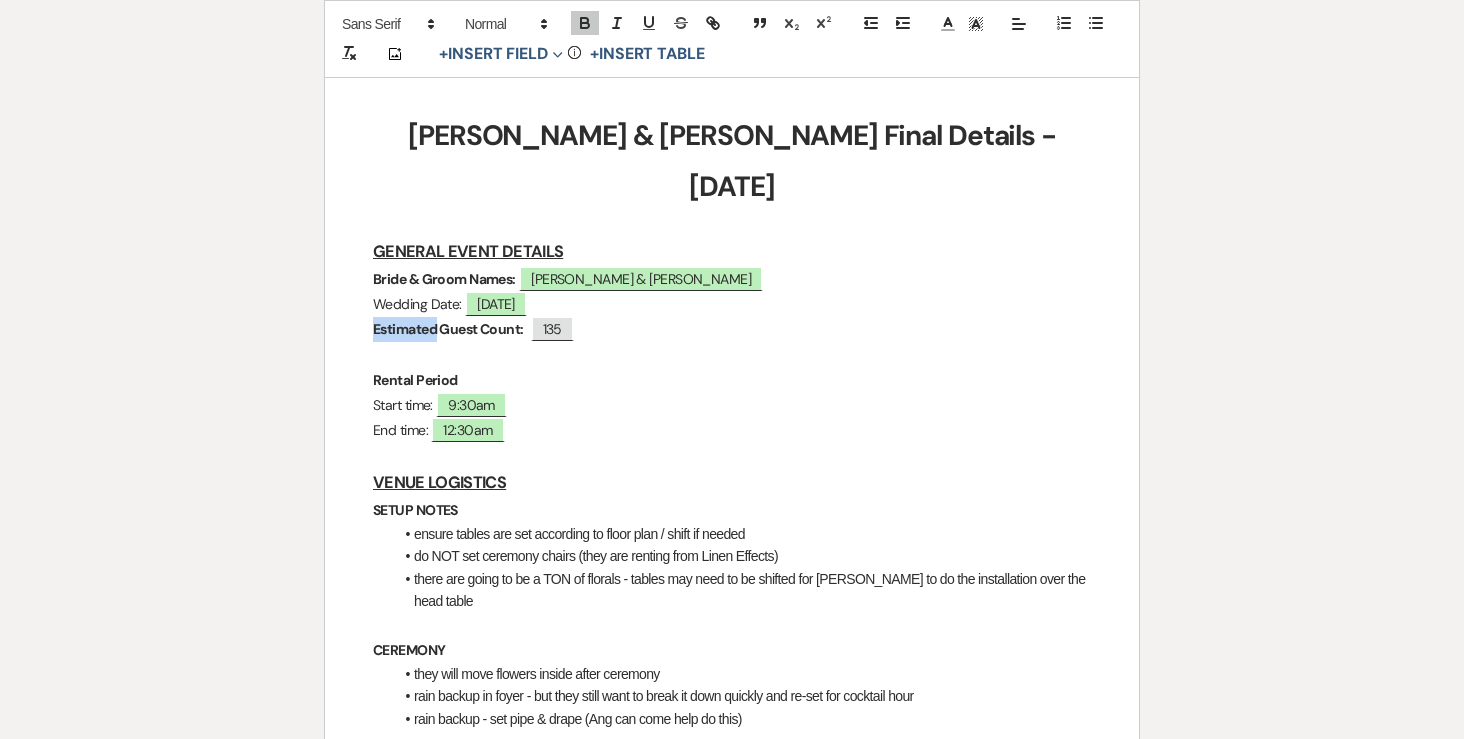 type 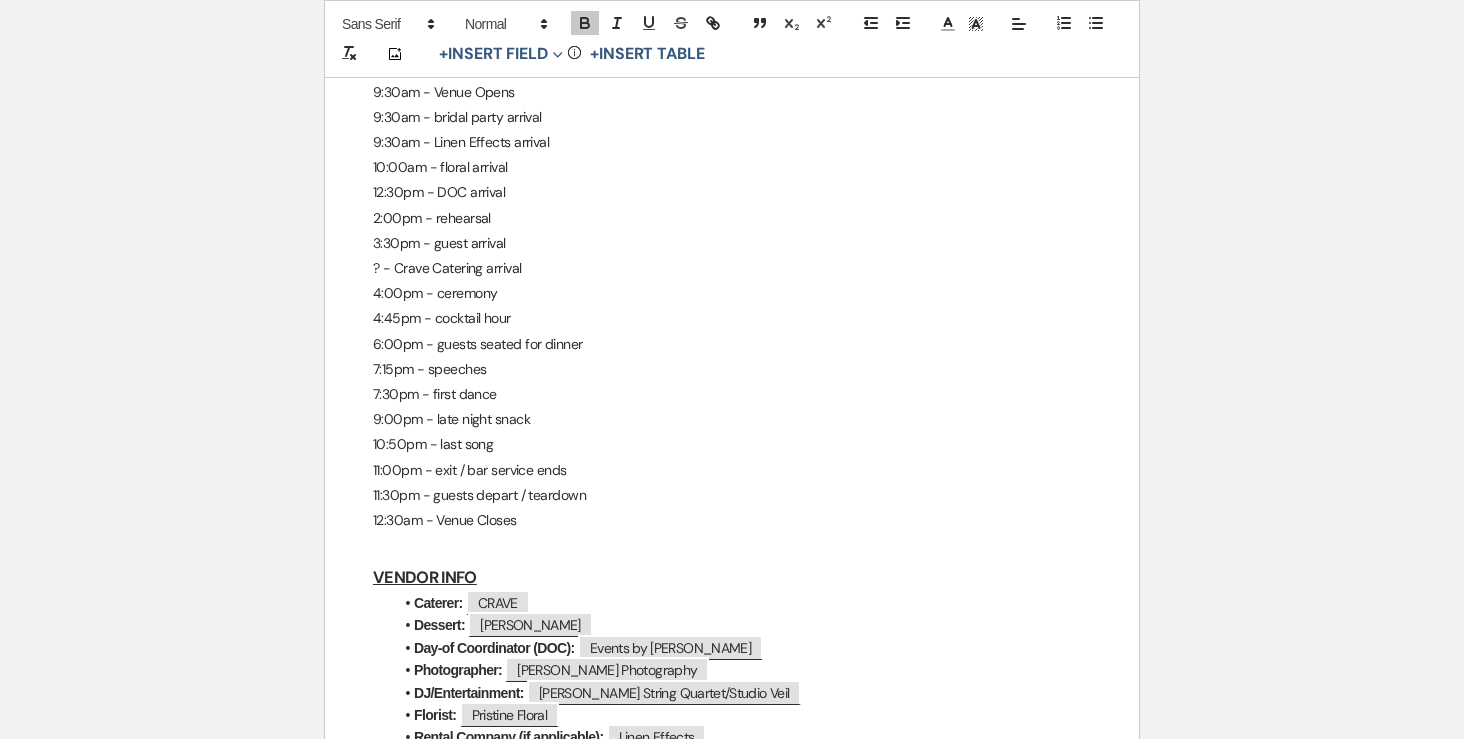 scroll, scrollTop: 1763, scrollLeft: 0, axis: vertical 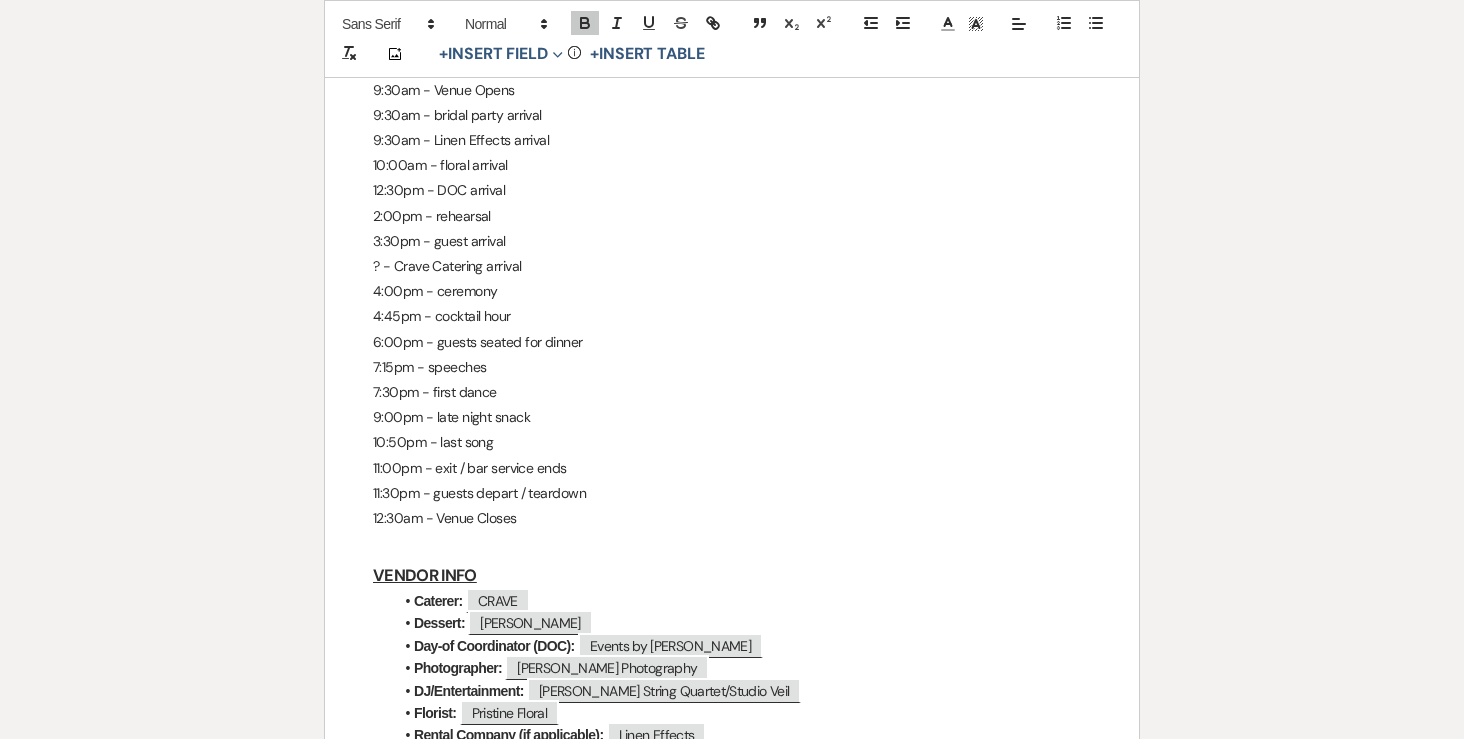 click on "? - Crave Catering arrival" at bounding box center (732, 266) 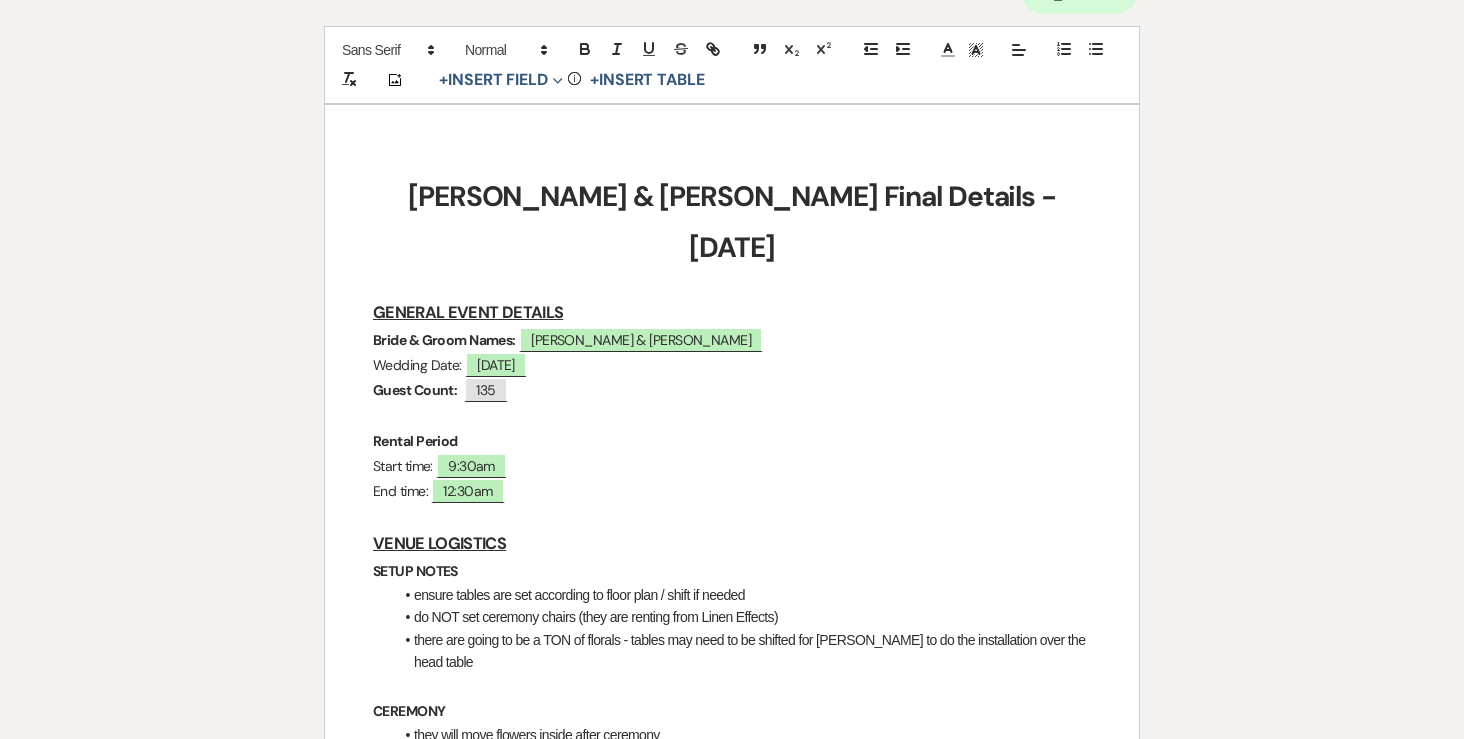 scroll, scrollTop: 0, scrollLeft: 0, axis: both 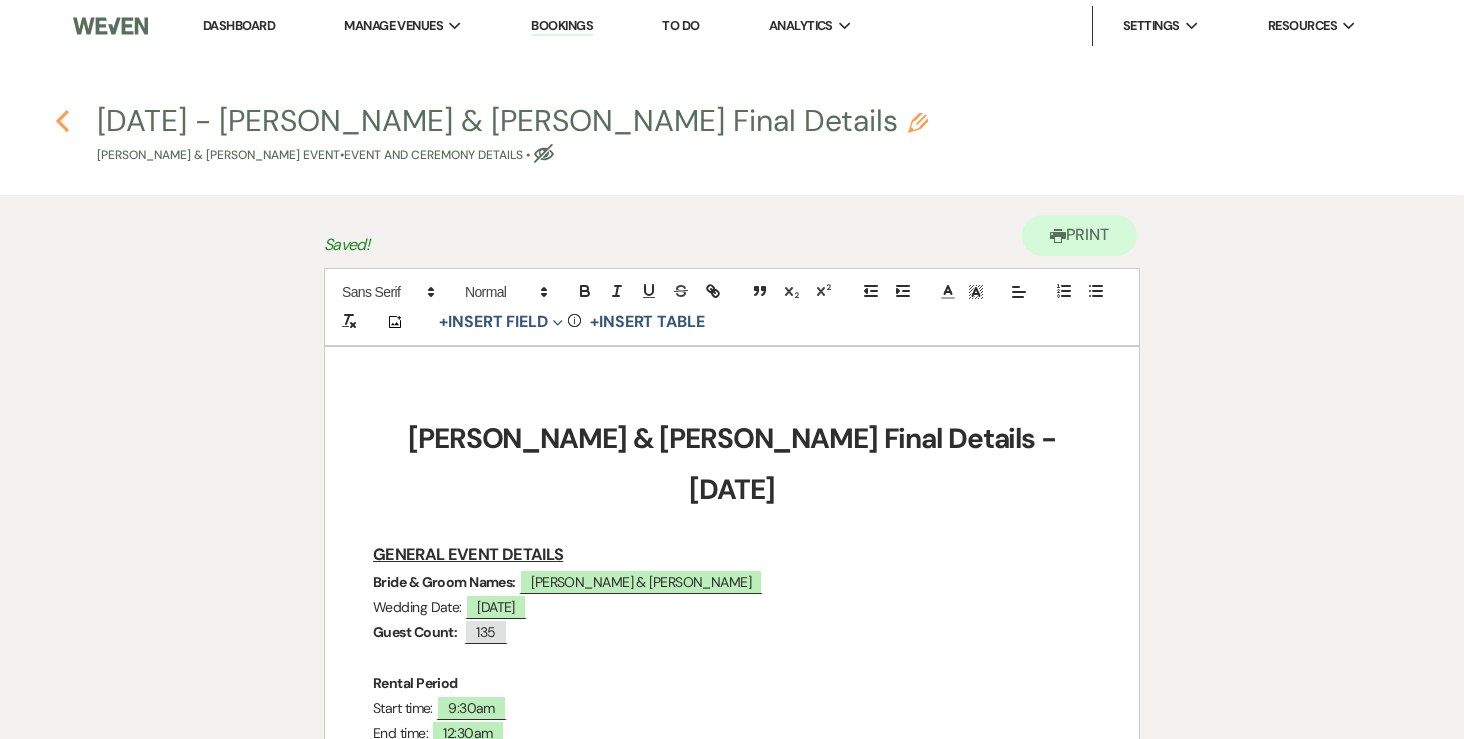 click 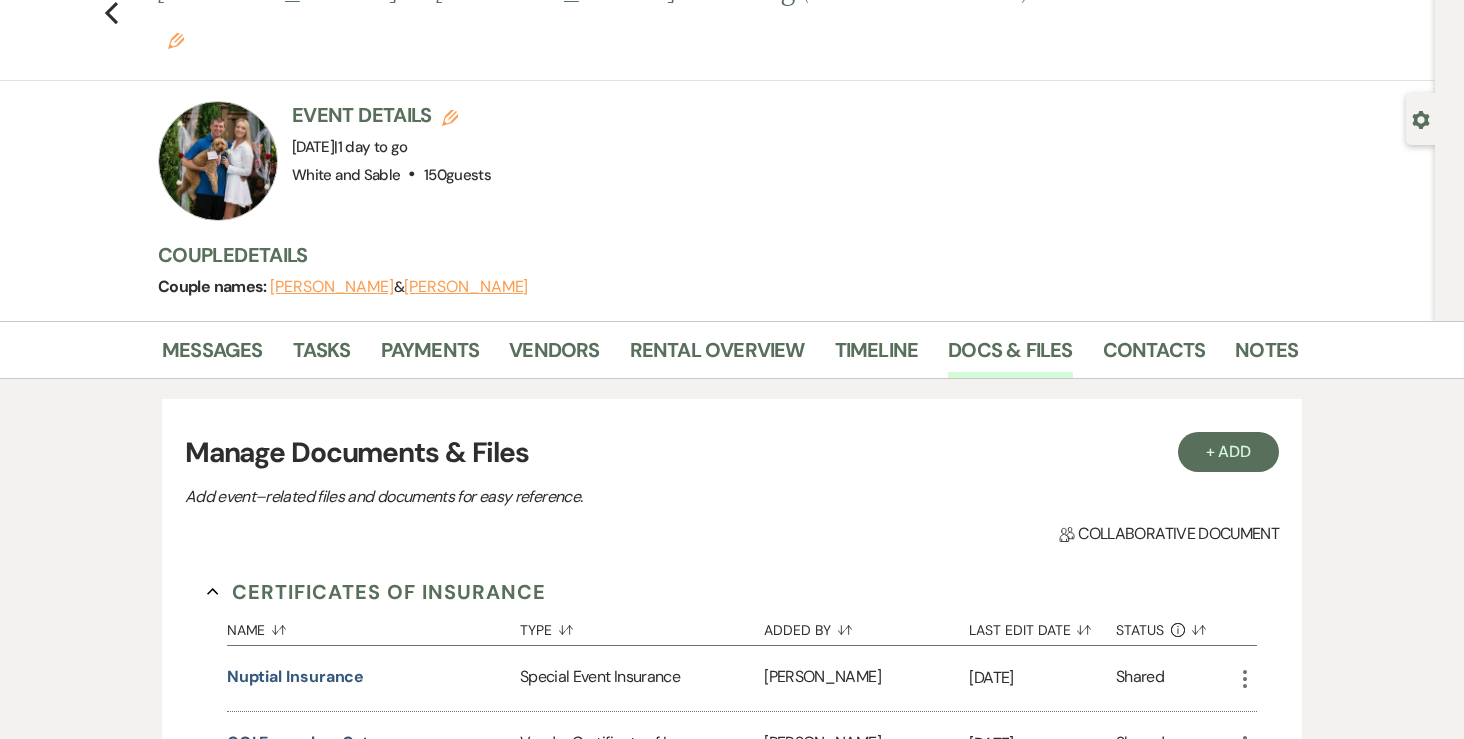 scroll, scrollTop: 0, scrollLeft: 0, axis: both 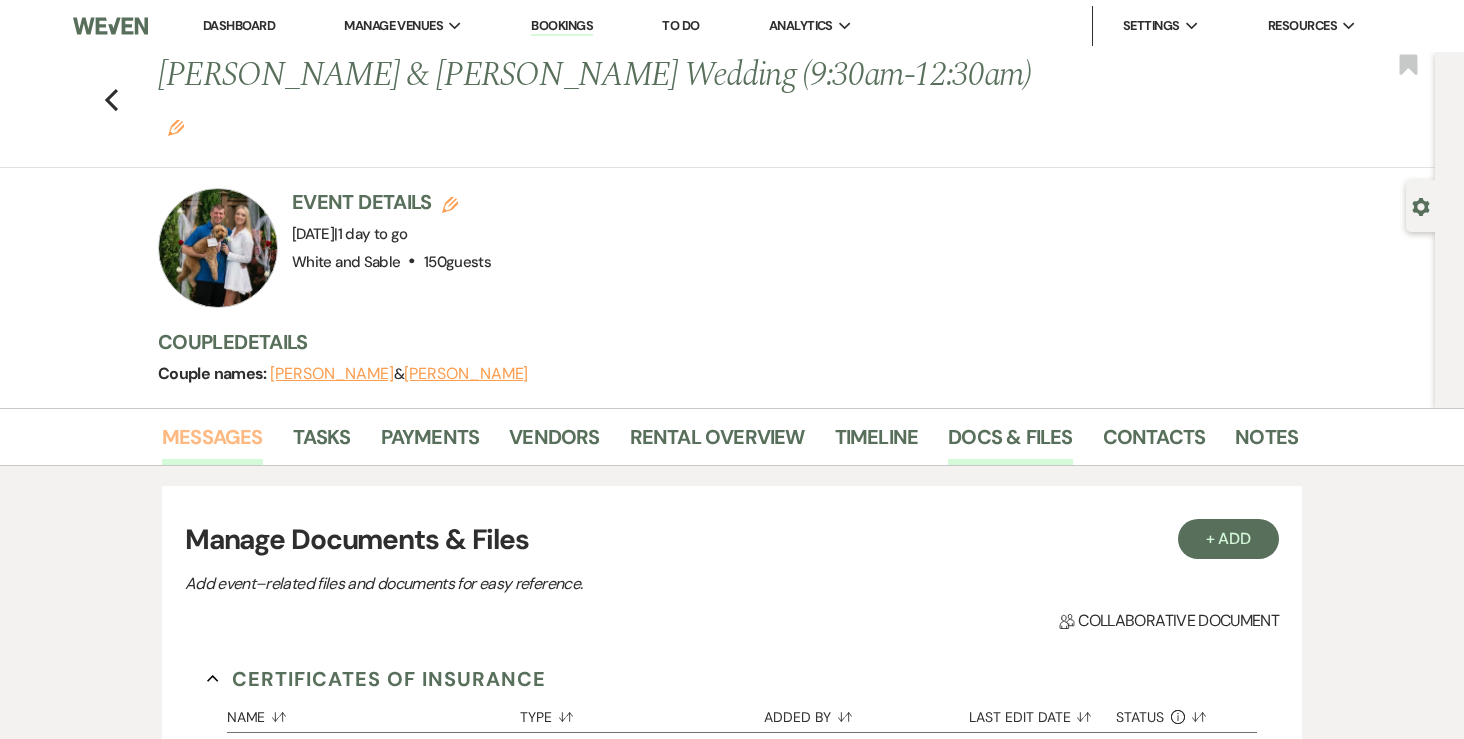 click on "Messages" at bounding box center (212, 443) 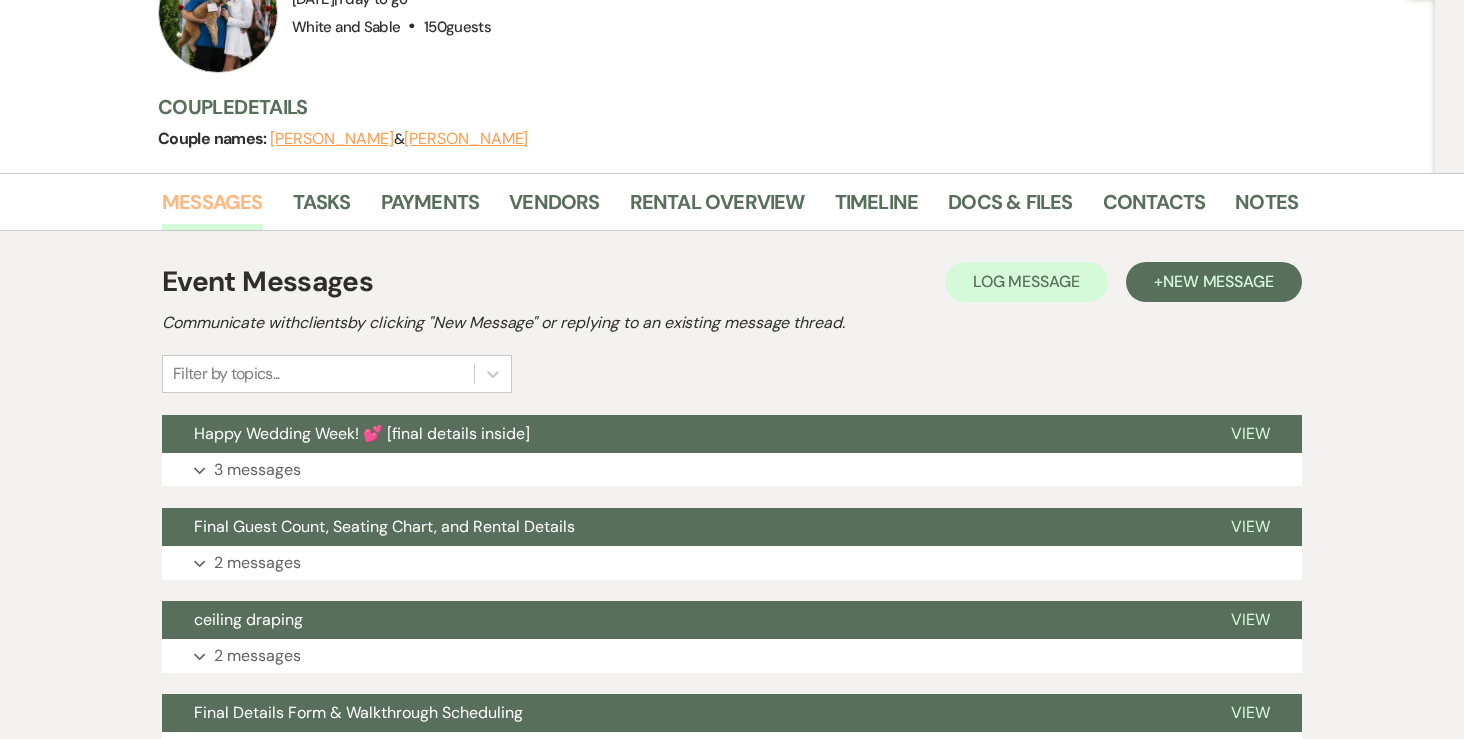 scroll, scrollTop: 245, scrollLeft: 0, axis: vertical 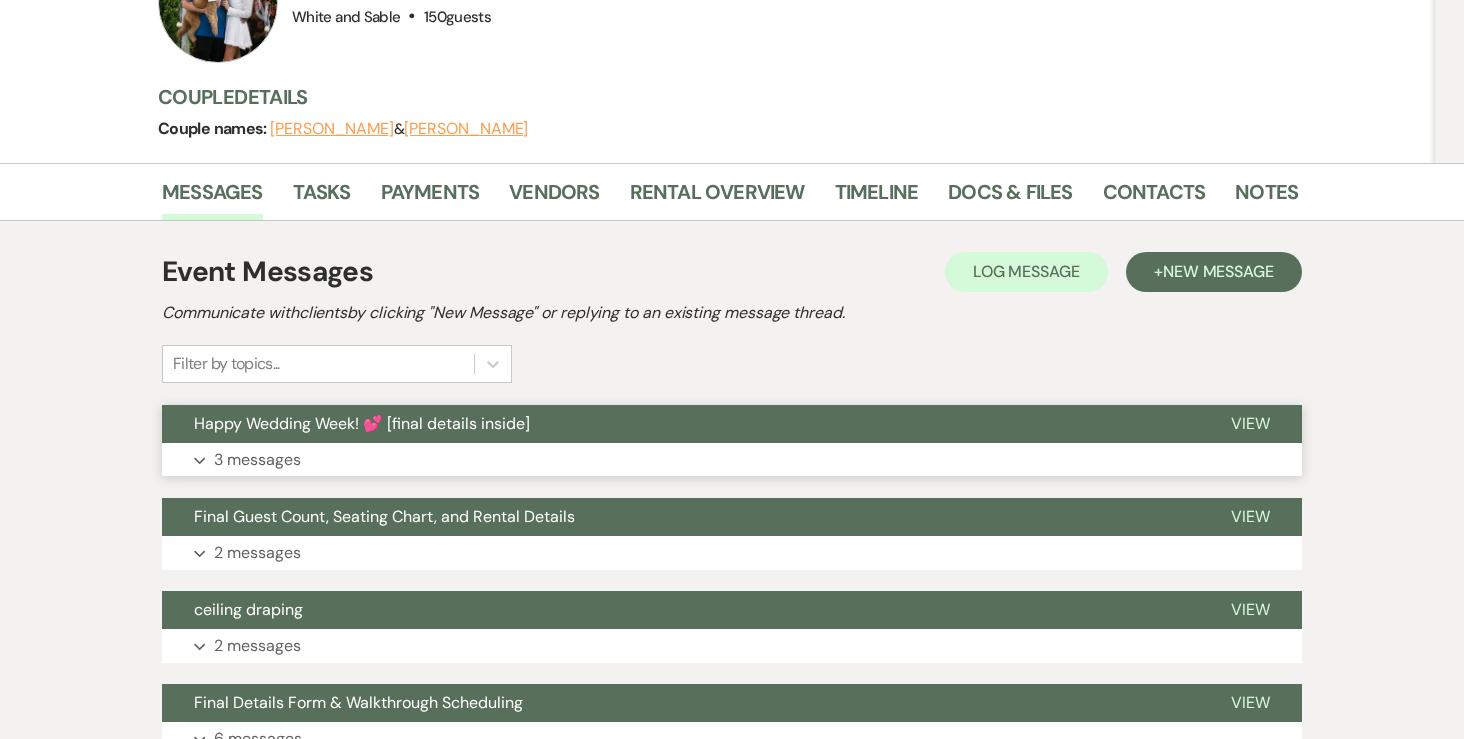 click on "Expand 3 messages" at bounding box center (732, 460) 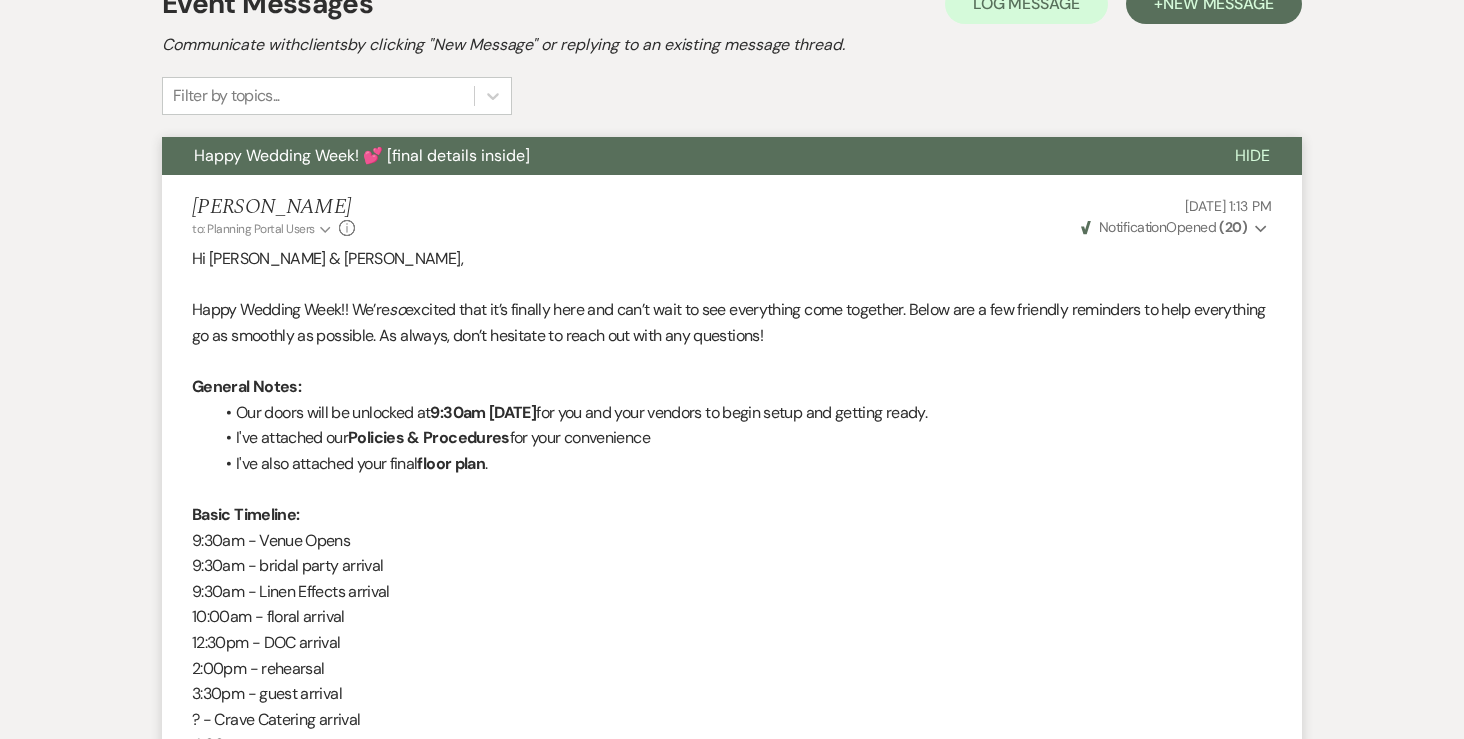 scroll, scrollTop: 0, scrollLeft: 0, axis: both 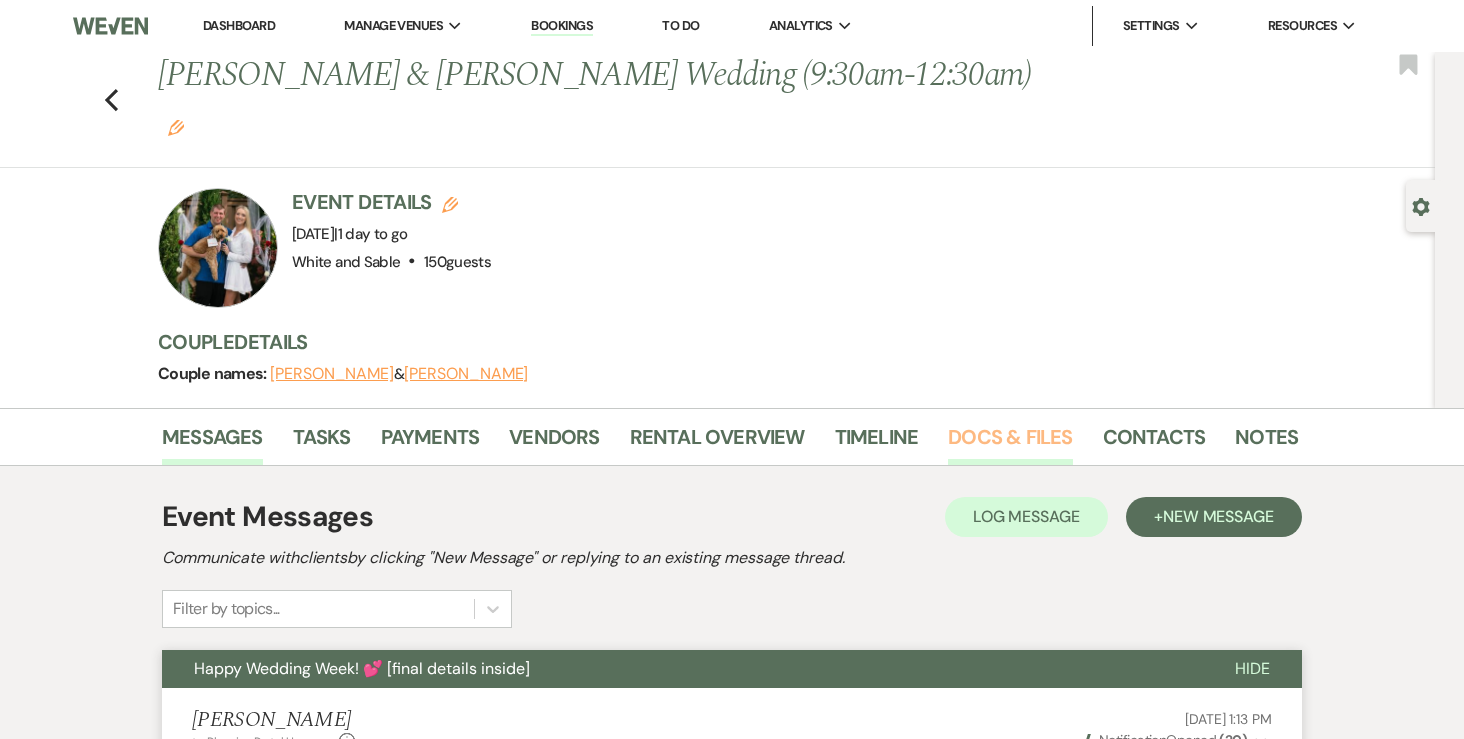 click on "Docs & Files" at bounding box center (1010, 443) 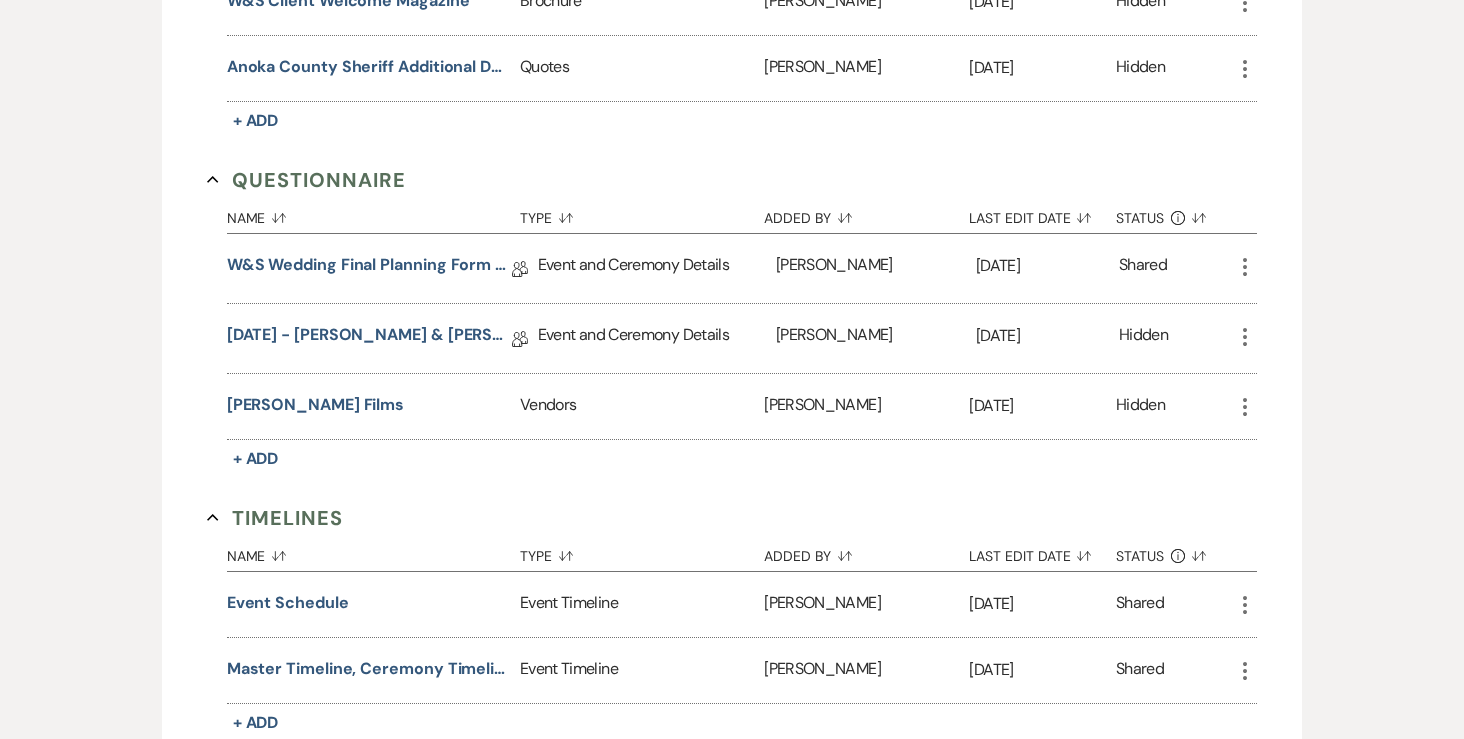 scroll, scrollTop: 4213, scrollLeft: 0, axis: vertical 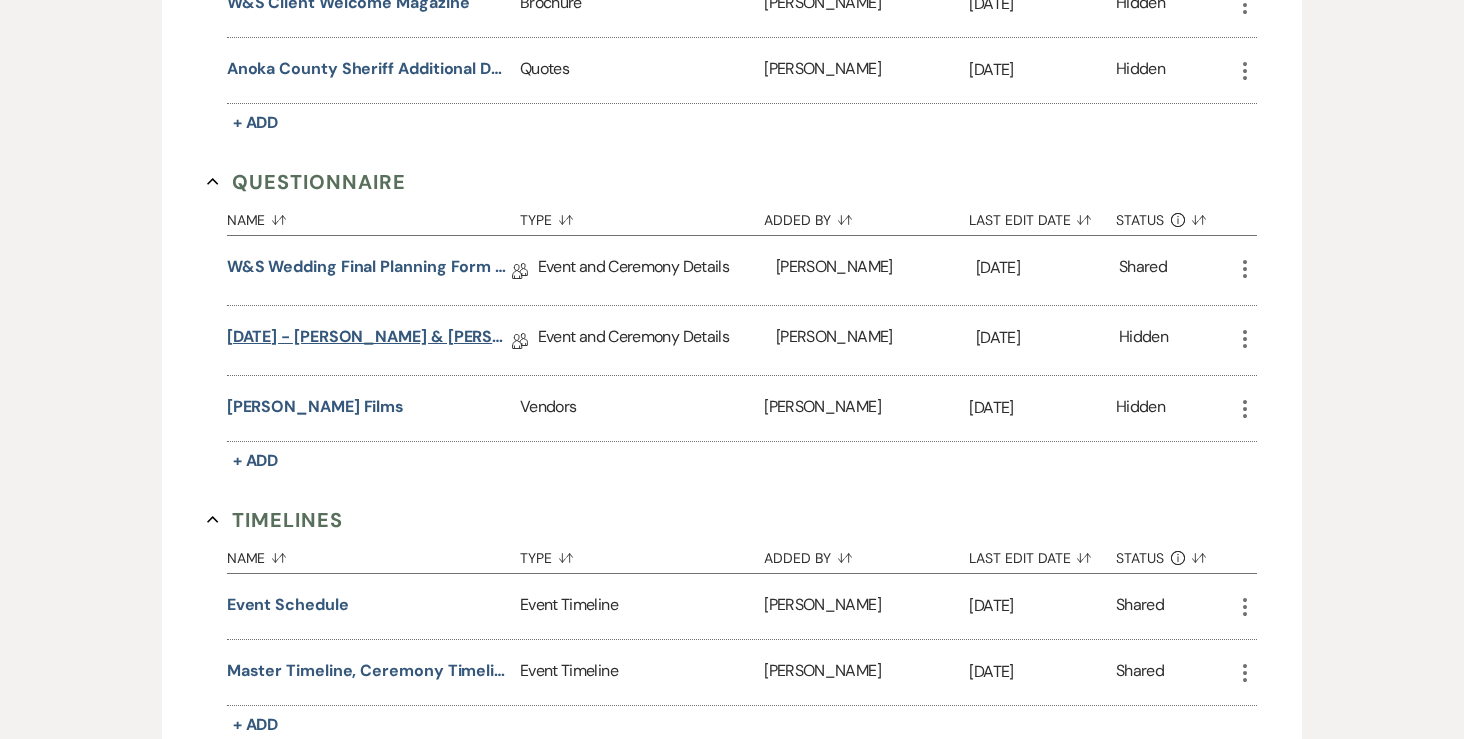 click on "7.18.25 - Rebecca & Jesse Final Details" at bounding box center [369, 340] 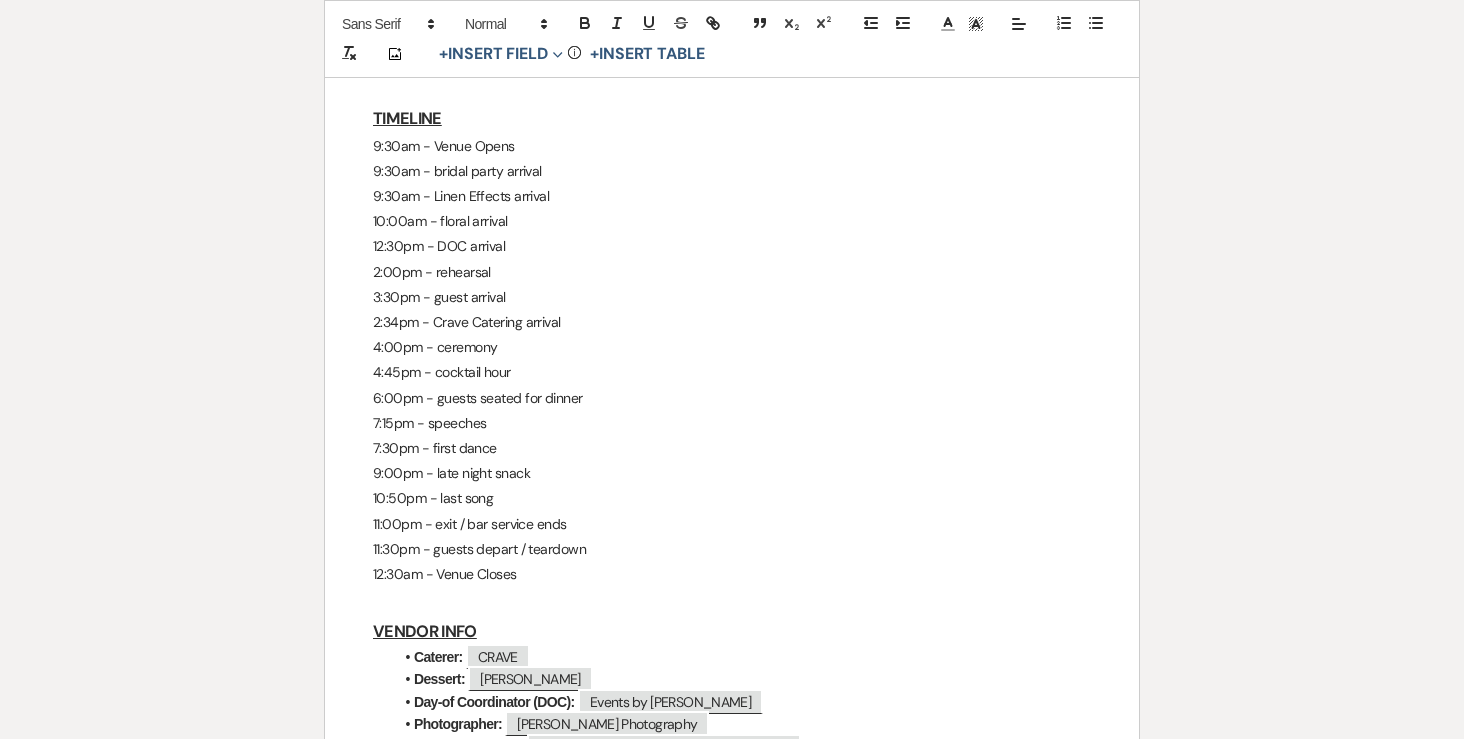 scroll, scrollTop: 1684, scrollLeft: 0, axis: vertical 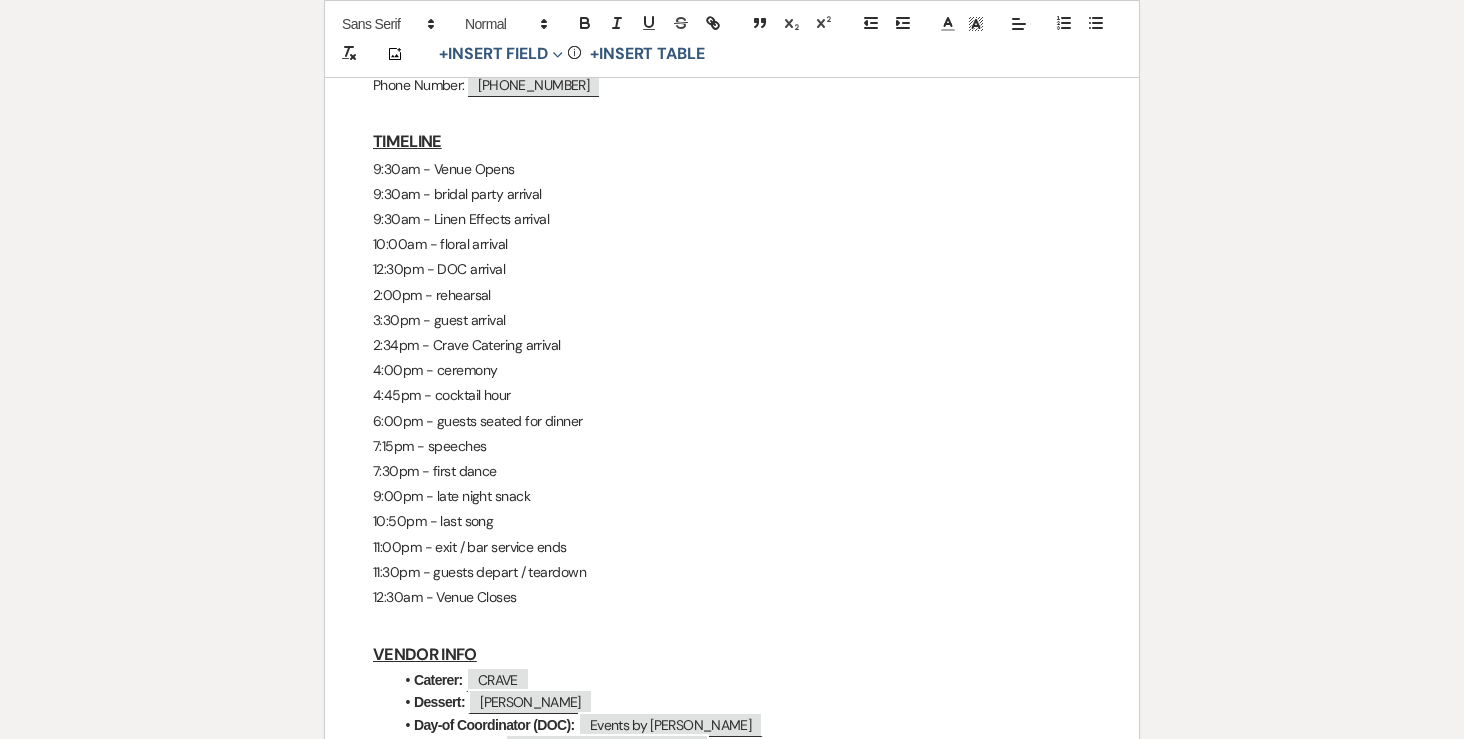 click on "12:30pm - DOC arrival" at bounding box center [732, 269] 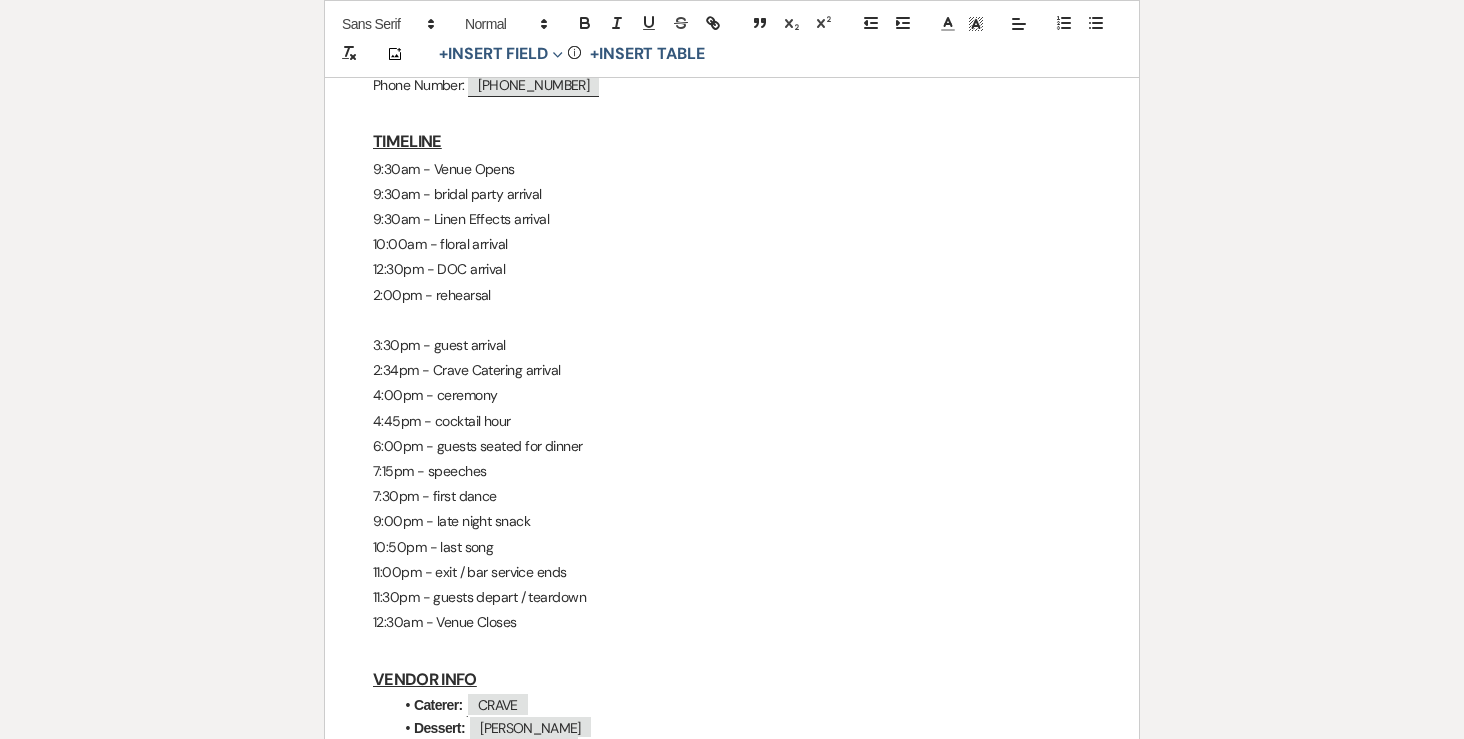 type 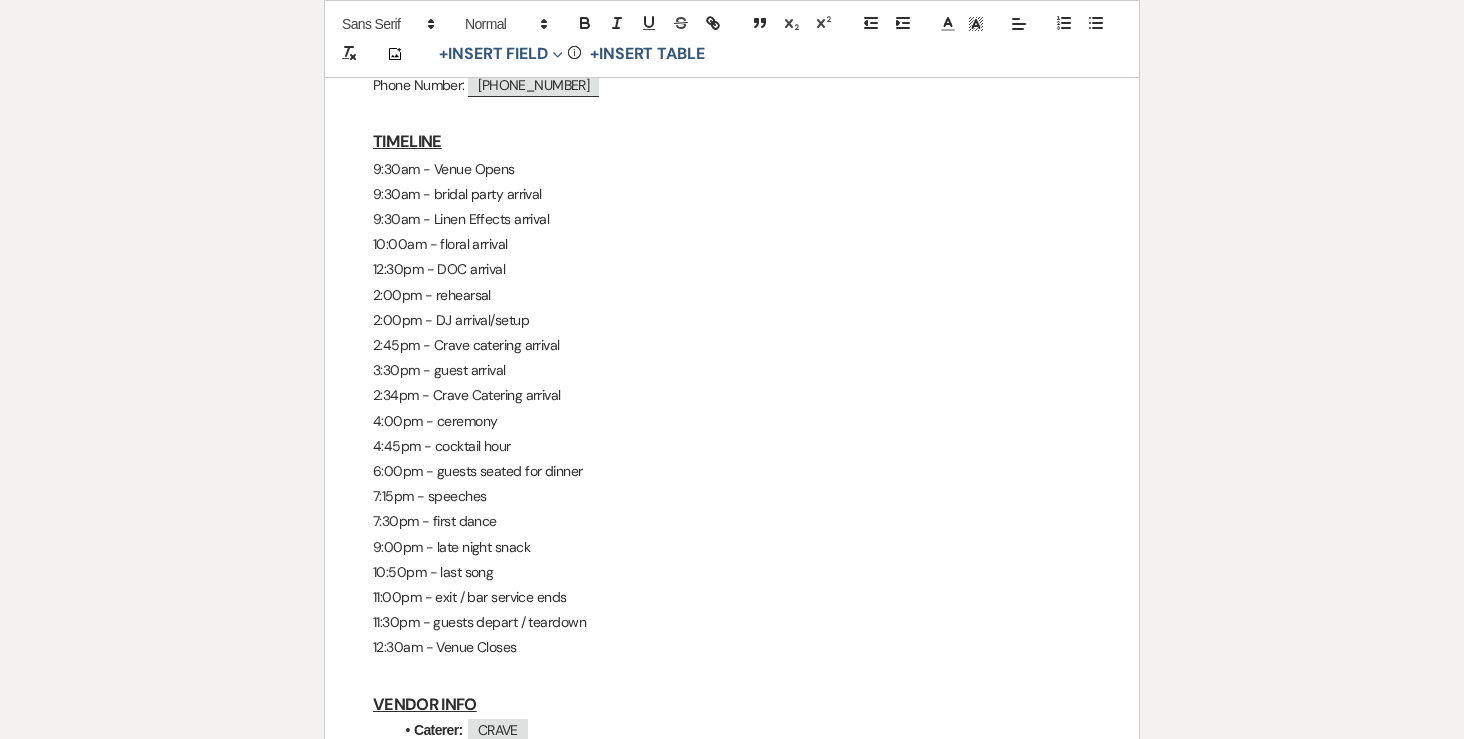 click on "3:30pm - guest arrival" at bounding box center [732, 370] 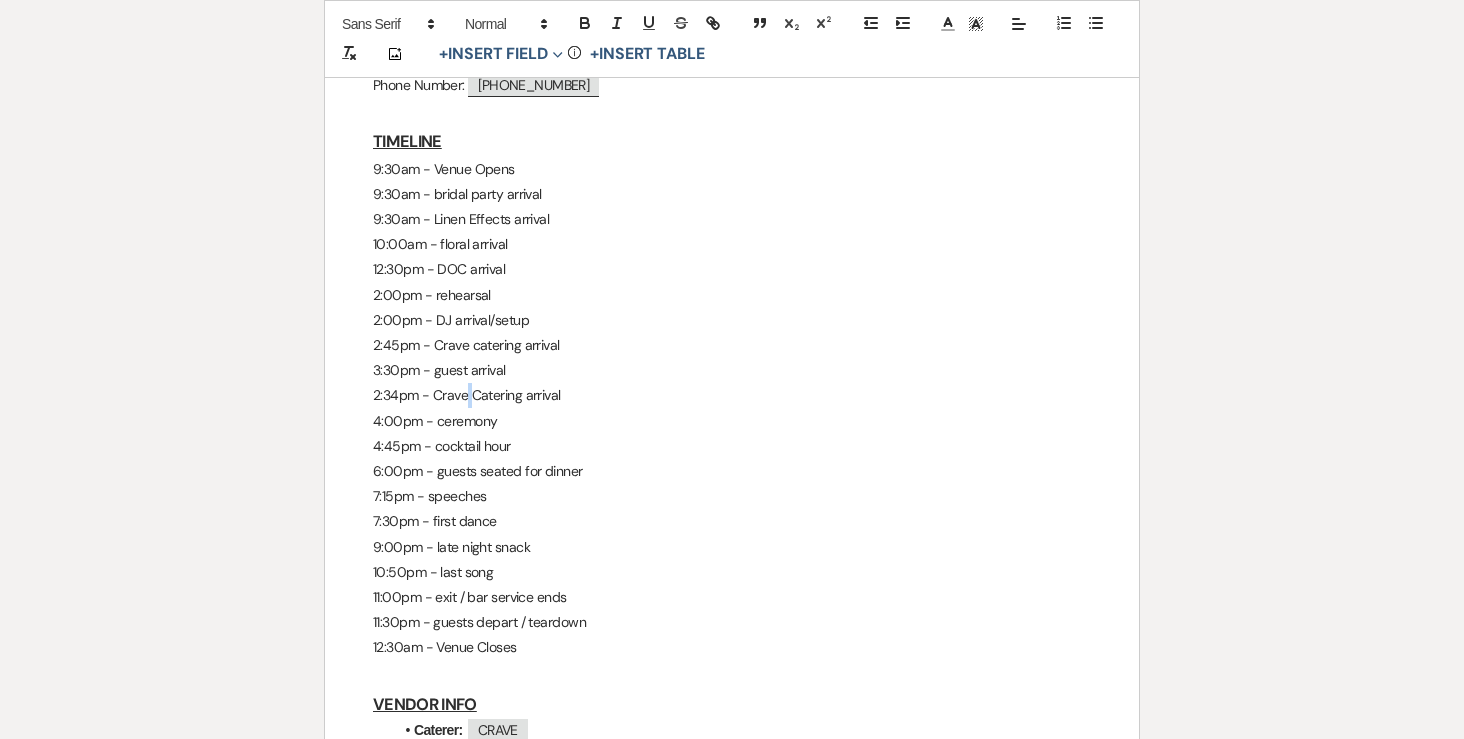 click on "2:34pm - Crave Catering arrival" at bounding box center (732, 395) 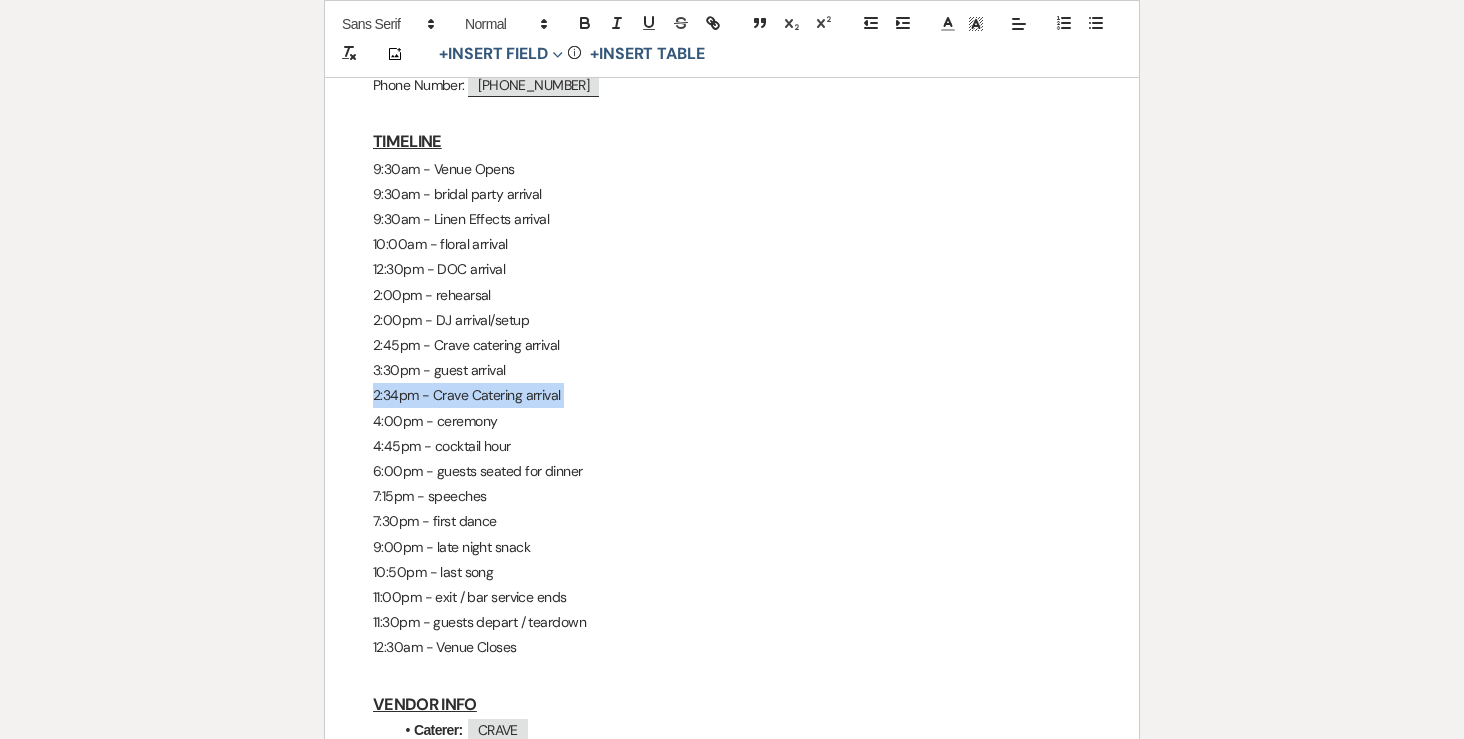 click on "2:34pm - Crave Catering arrival" at bounding box center (732, 395) 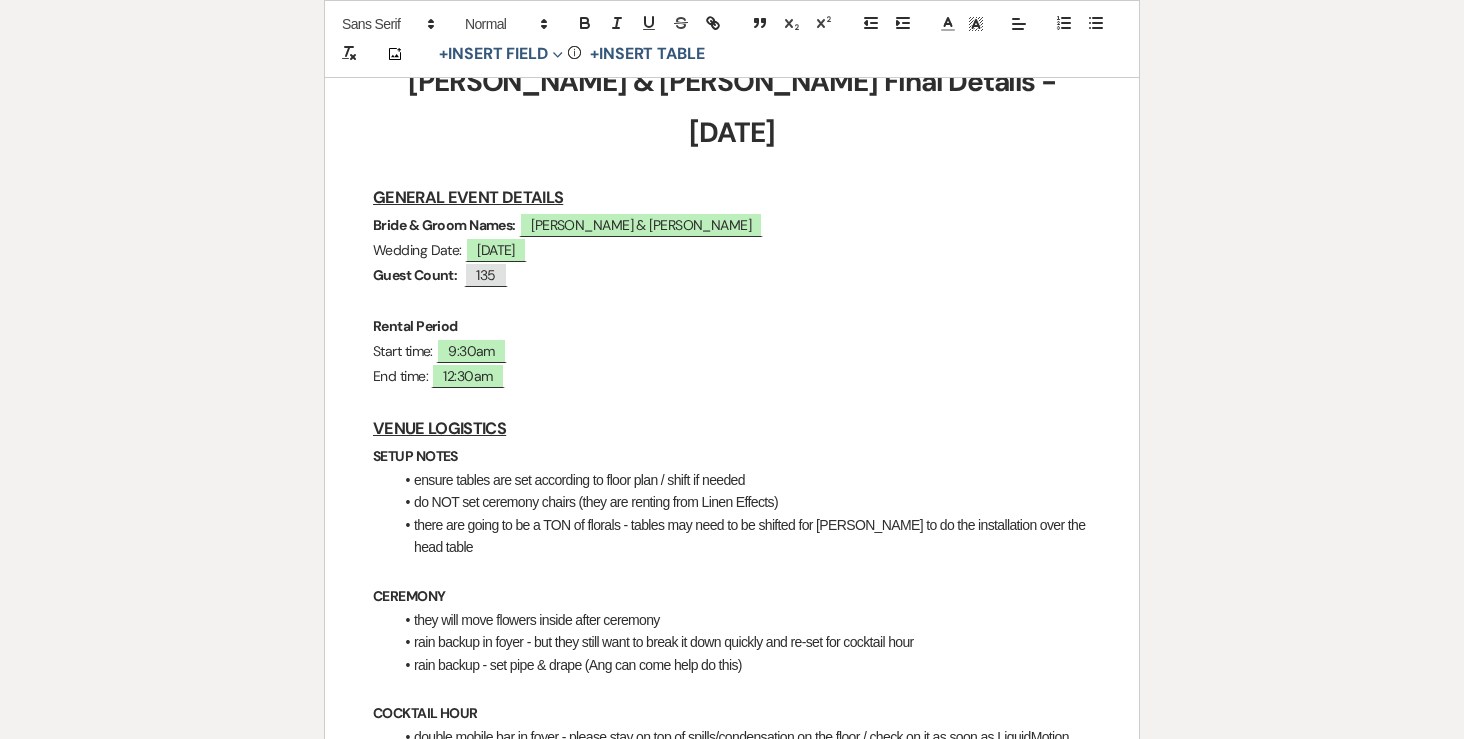 scroll, scrollTop: 560, scrollLeft: 0, axis: vertical 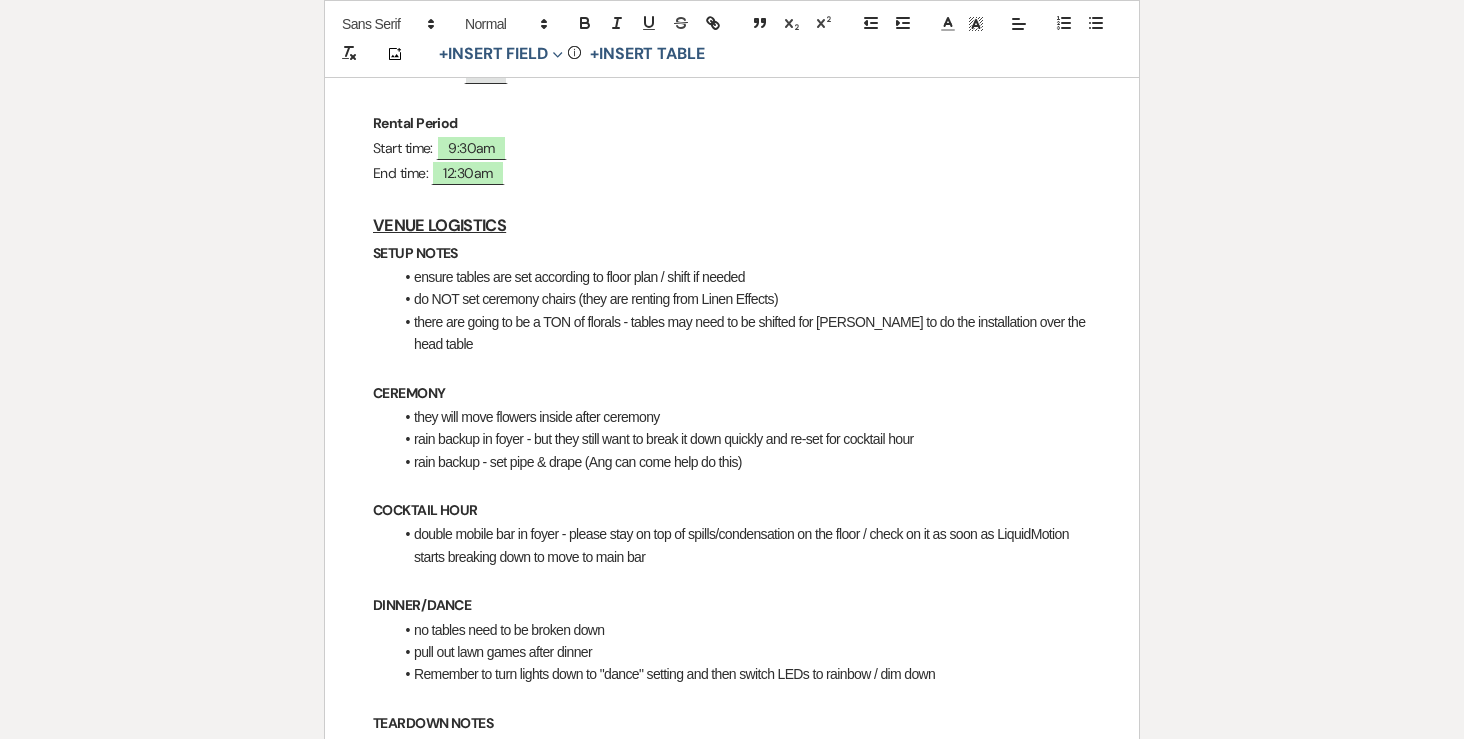 click on "ensure tables are set according to floor plan / shift if needed" at bounding box center (742, 277) 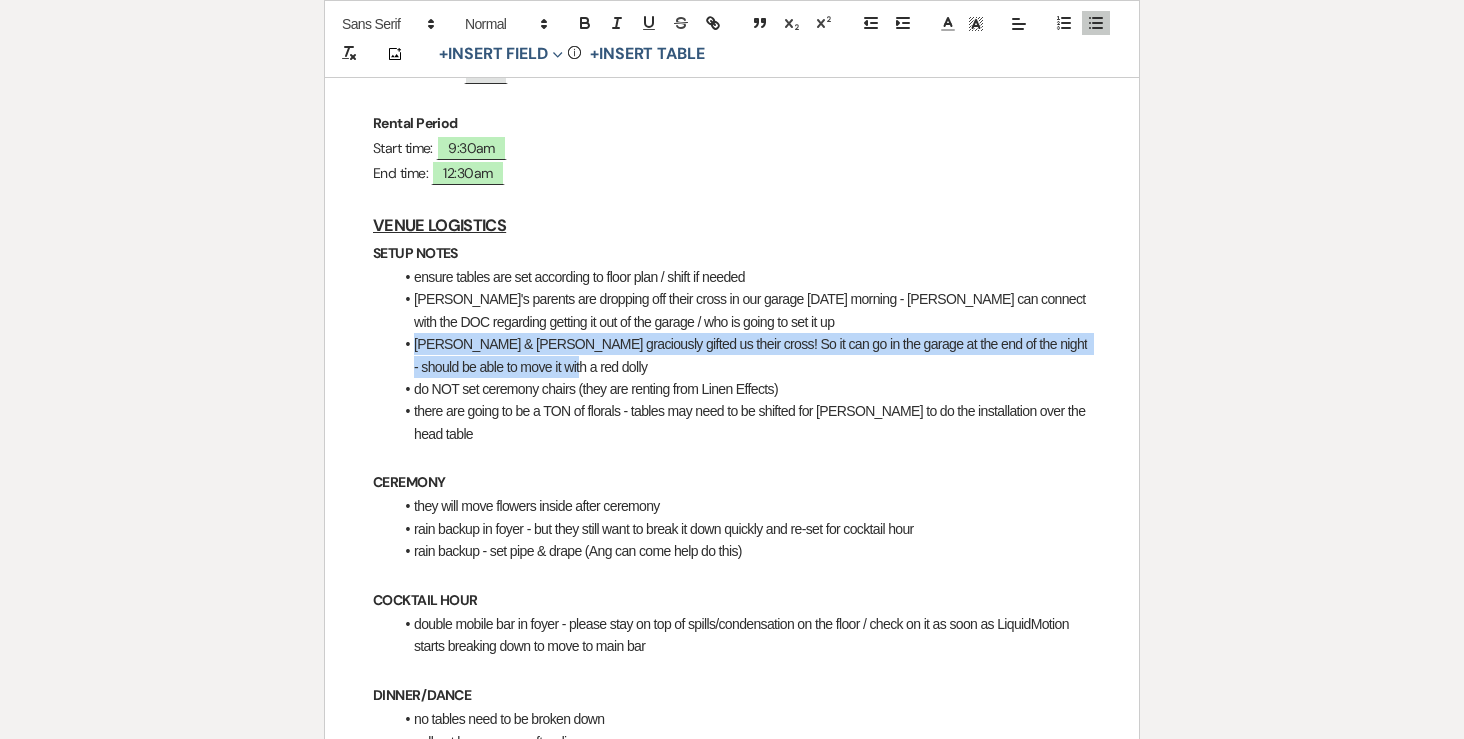 drag, startPoint x: 552, startPoint y: 315, endPoint x: 392, endPoint y: 299, distance: 160.798 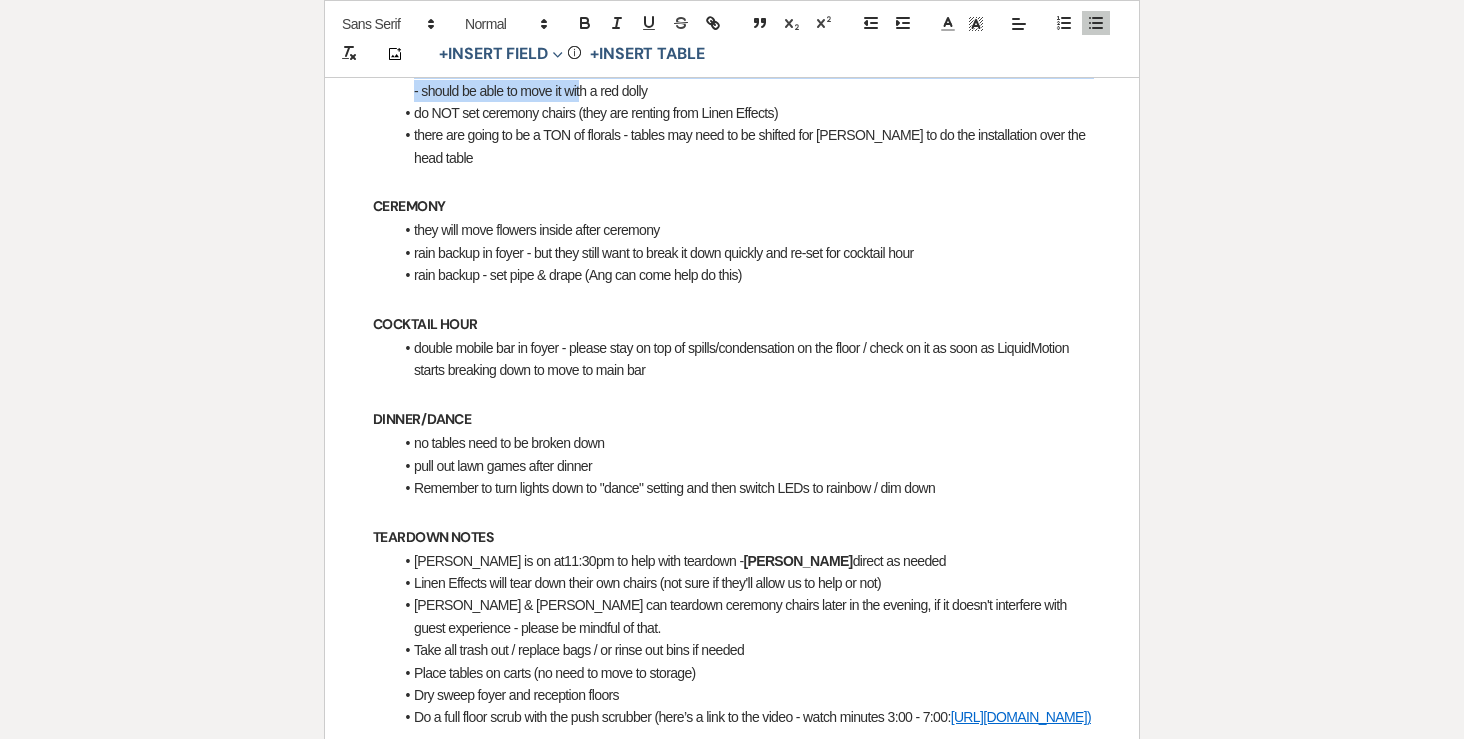 scroll, scrollTop: 844, scrollLeft: 0, axis: vertical 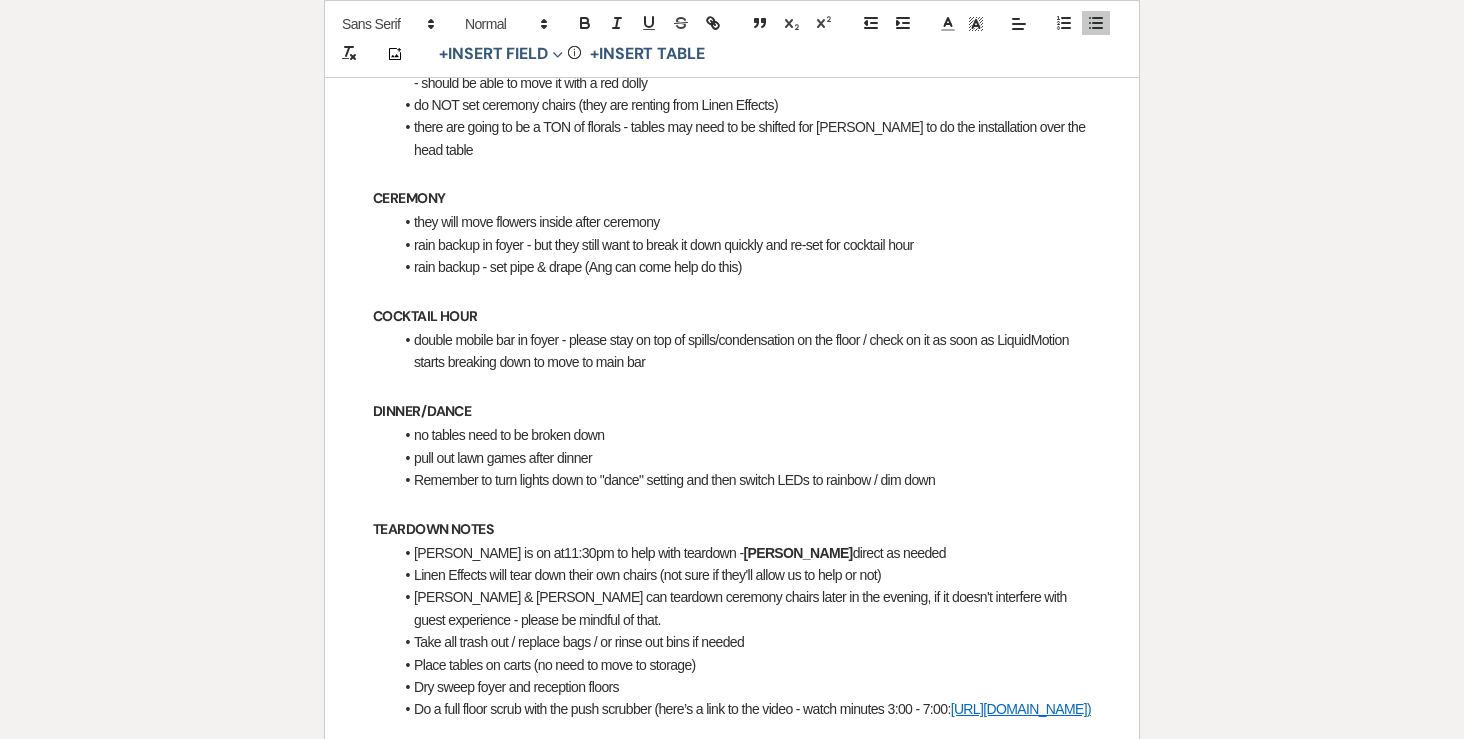 click at bounding box center (732, 733) 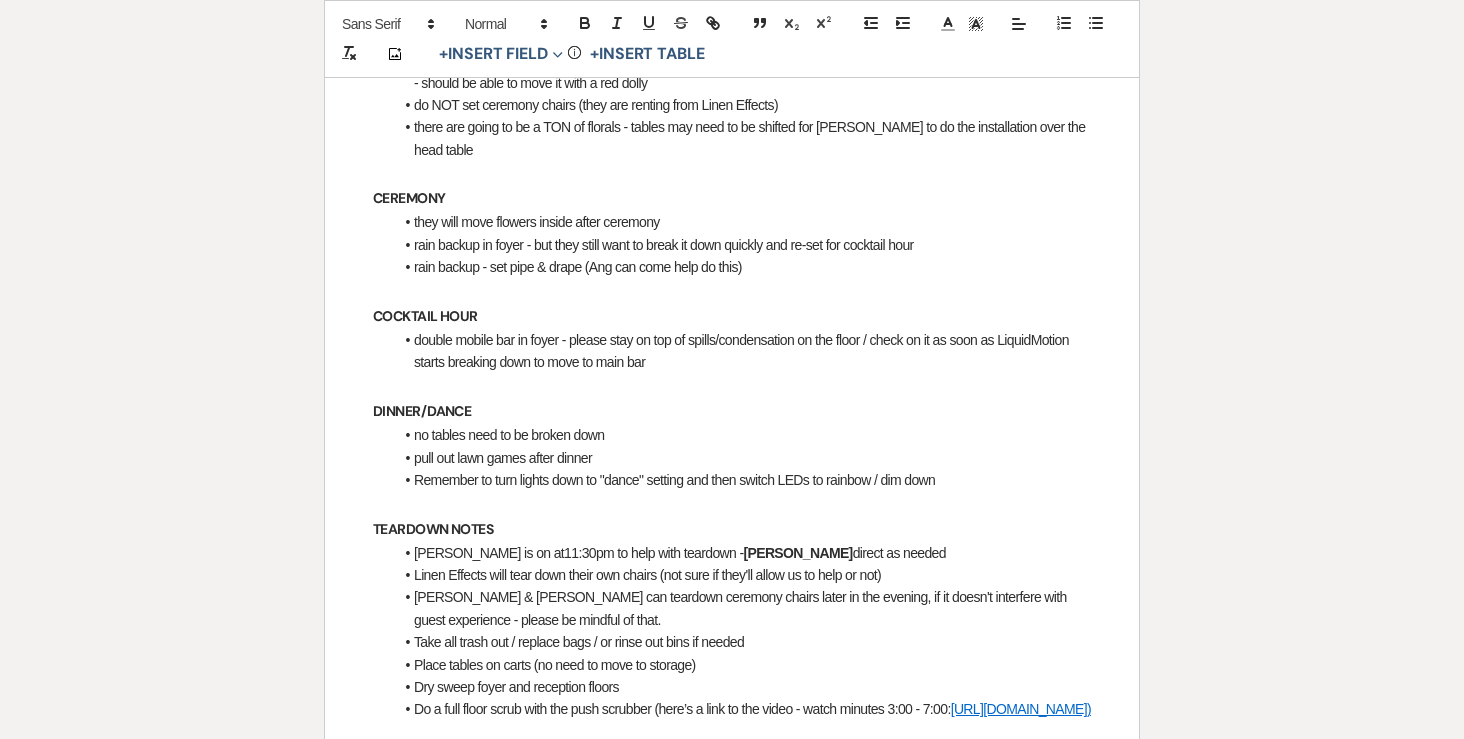 click on "Do a full floor scrub with the push scrubber (here’s a link to the video - watch minutes 3:00 - 7:00:  https://www.youtube.com/watch?v=M_y1uXFIJd0)" at bounding box center [742, 709] 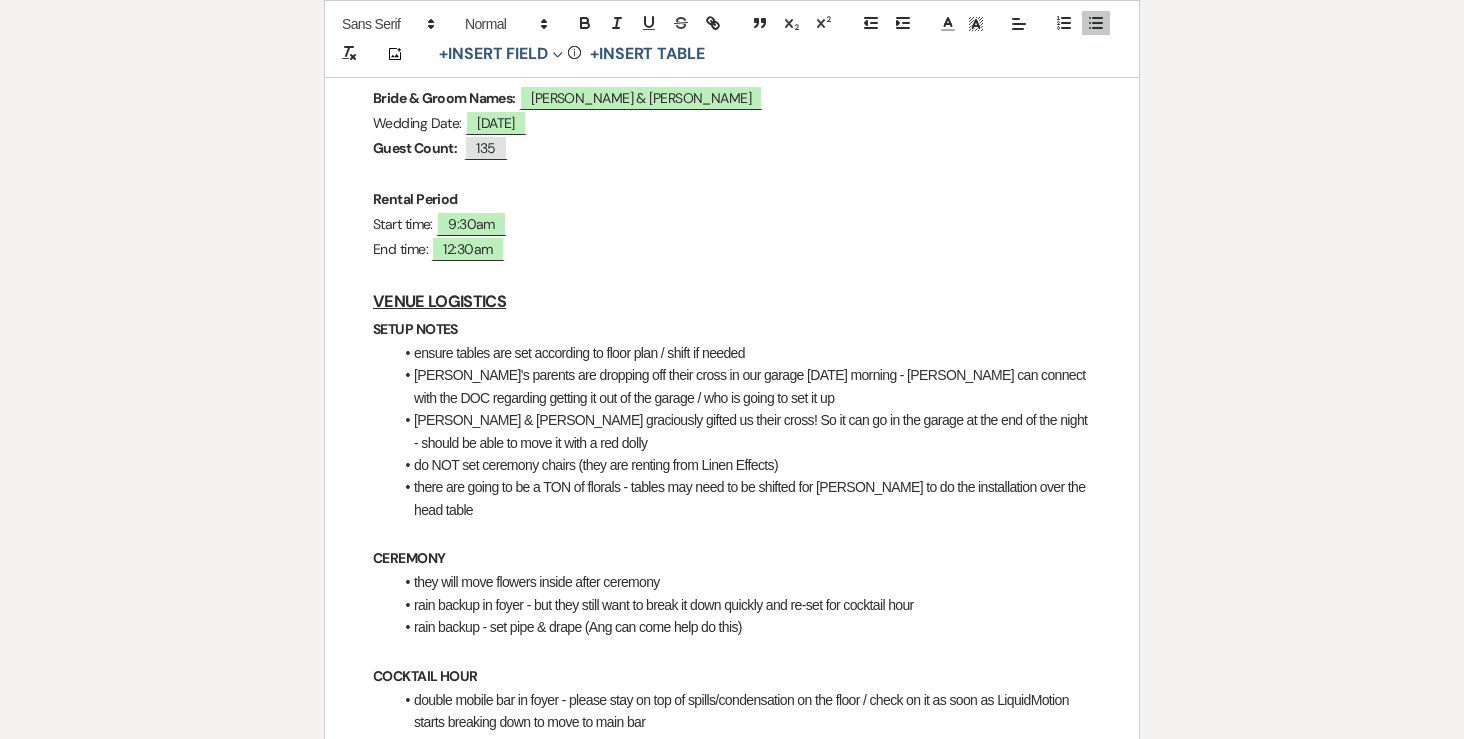 scroll, scrollTop: 485, scrollLeft: 0, axis: vertical 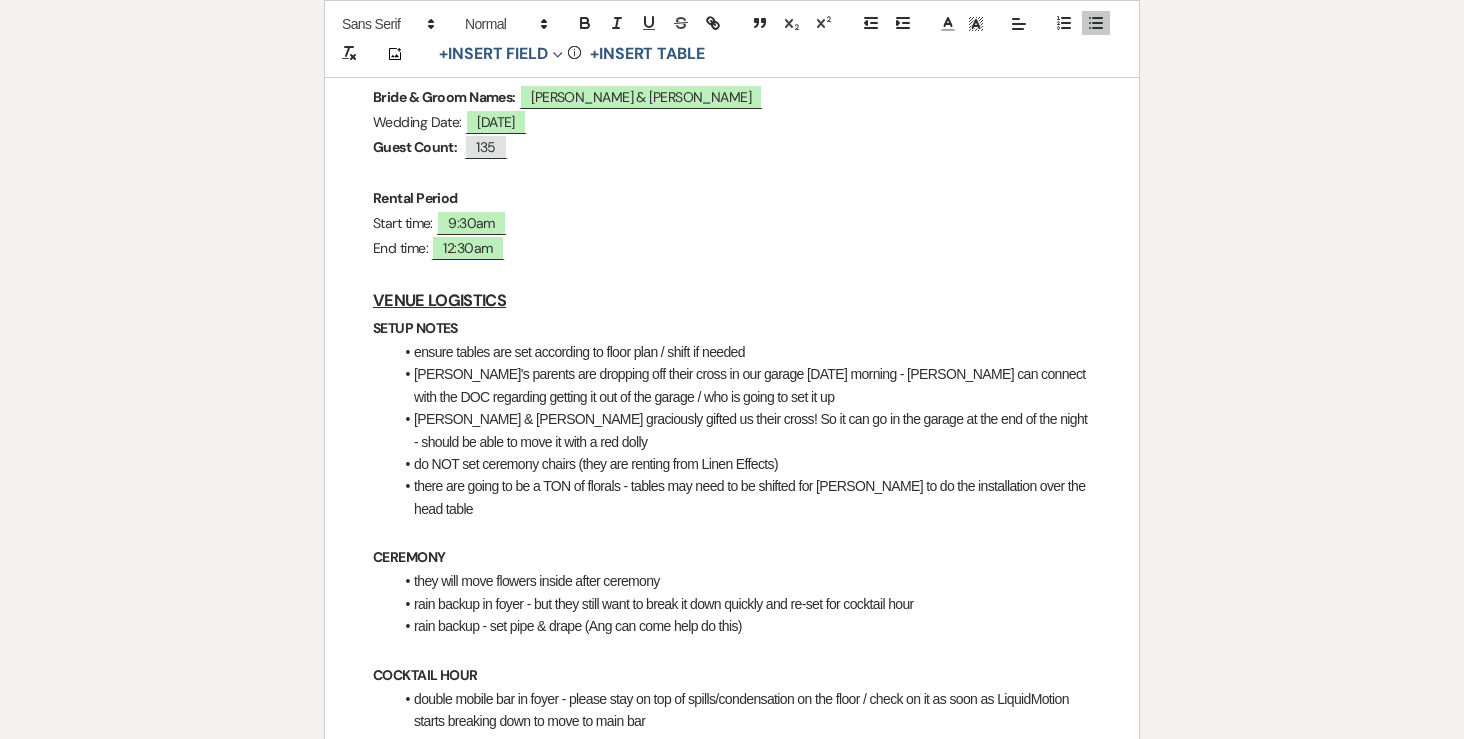 click on "do NOT set ceremony chairs (they are renting from Linen Effects)" at bounding box center (742, 464) 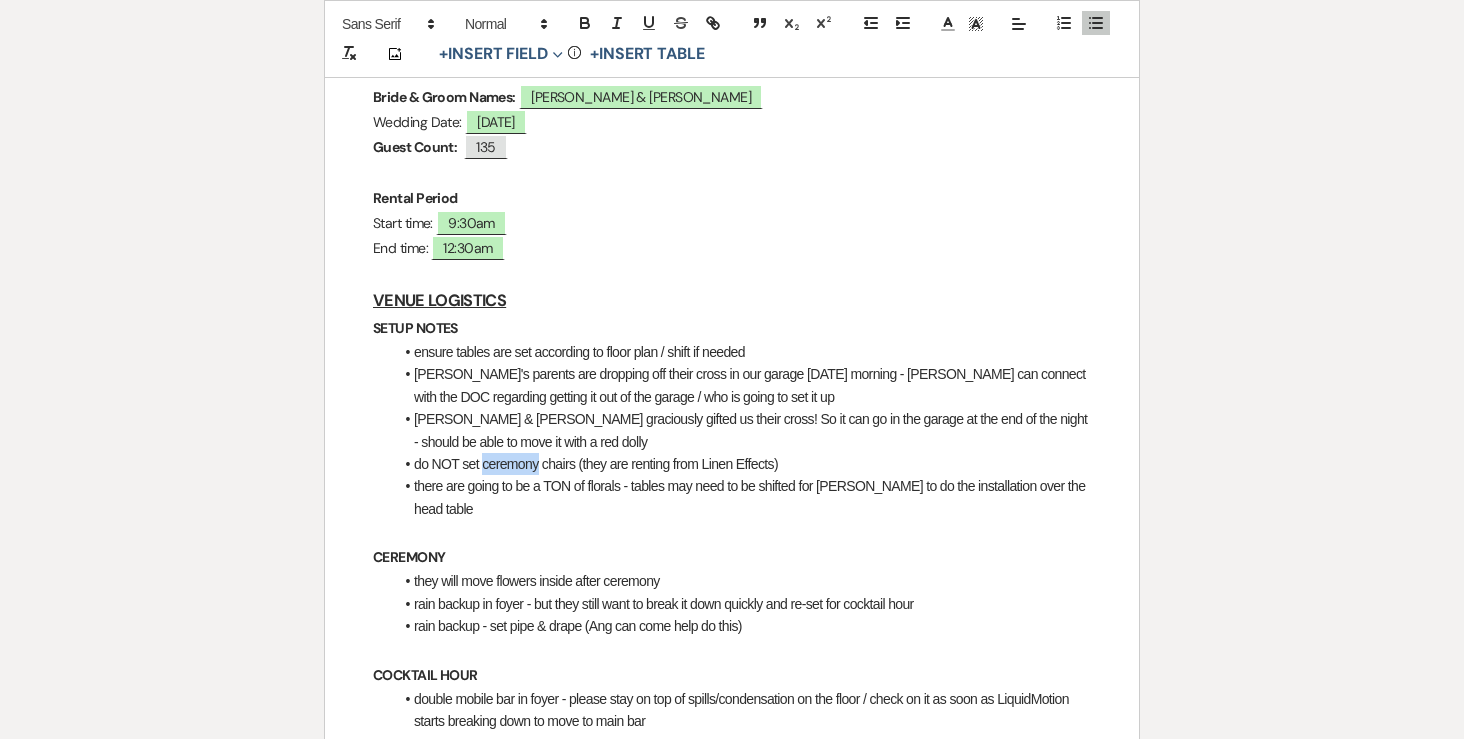 click on "do NOT set ceremony chairs (they are renting from Linen Effects)" at bounding box center [742, 464] 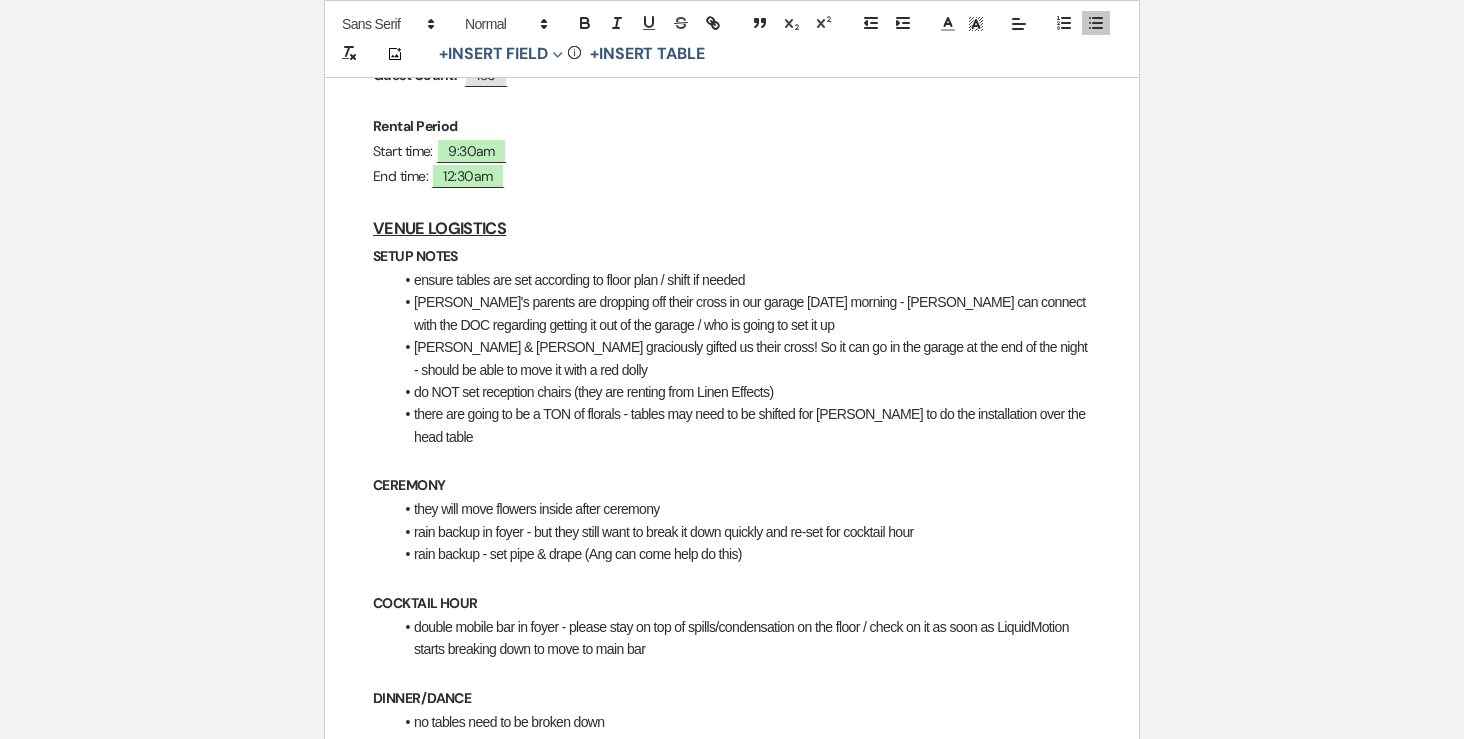 scroll, scrollTop: 558, scrollLeft: 0, axis: vertical 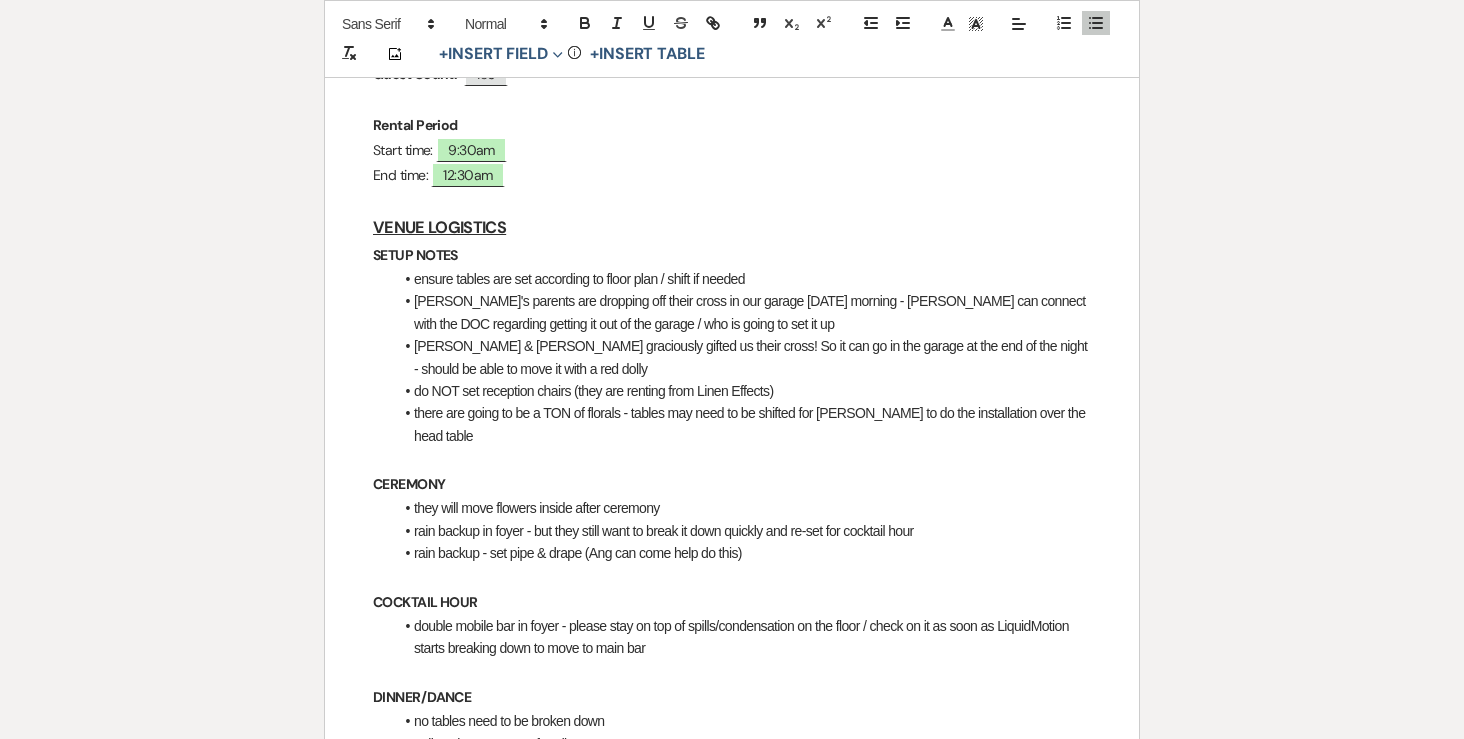 click on "Rebecca & Jesse Final Details - 7.18.25 GENERAL EVENT DETAILS Bride & Groom Names:  ﻿
Rebecca & Jesse
﻿   Wedding Date:  ﻿
07/18/2025
﻿   Guest Count:    ﻿
135
﻿ Rental Period Start time:  ﻿
9:30am
﻿ End time:  ﻿
12:30am
﻿ VENUE LOGISTICS SETUP NOTES ensure tables are set according to floor plan / shift if needed  Rebecca's parents are dropping off their cross in our garage on Thursday morning - Linda can connect with the DOC regarding getting it out of the garage / who is going to set it up Jesse & Rebecca graciously gifted us their cross! So it can go in the garage at the end of the night - should be able to move it with a red dolly  do NOT set reception chairs (they are renting from Linen Effects)  there are going to be a TON of florals - tables may need to be shifted for Jamie to do the installation over the head table CEREMONY Linda ﻿" at bounding box center (732, 1087) 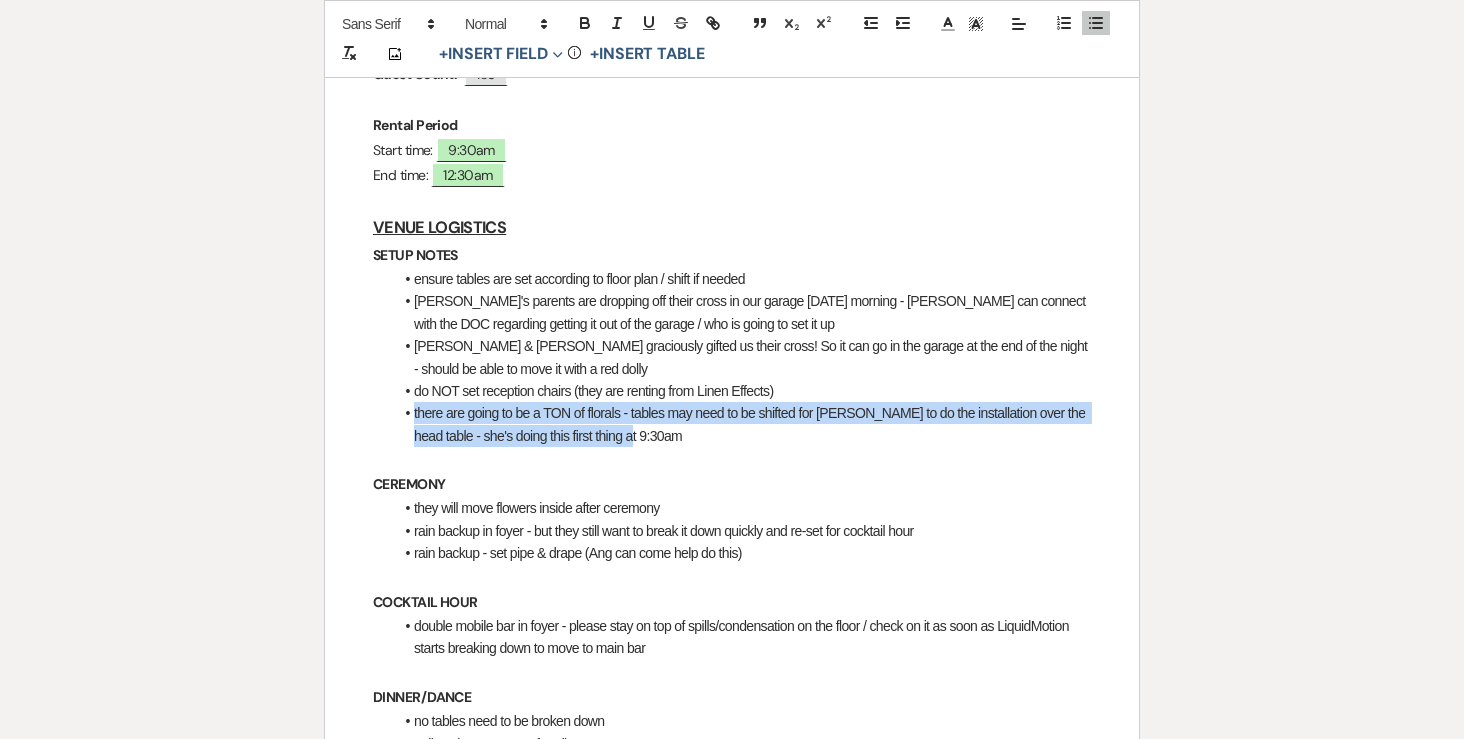 drag, startPoint x: 629, startPoint y: 388, endPoint x: 373, endPoint y: 365, distance: 257.03113 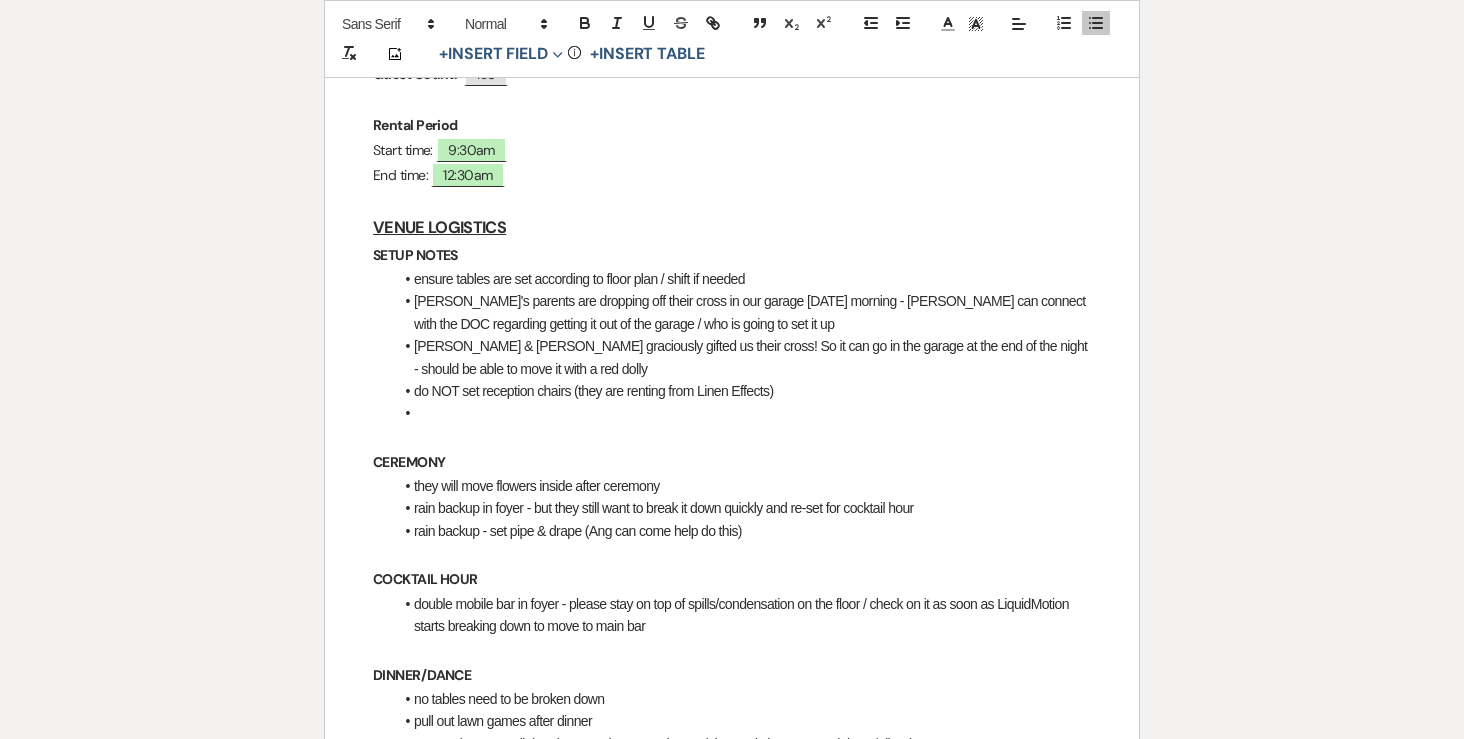 click on "ensure tables are set according to floor plan / shift if needed" at bounding box center (742, 279) 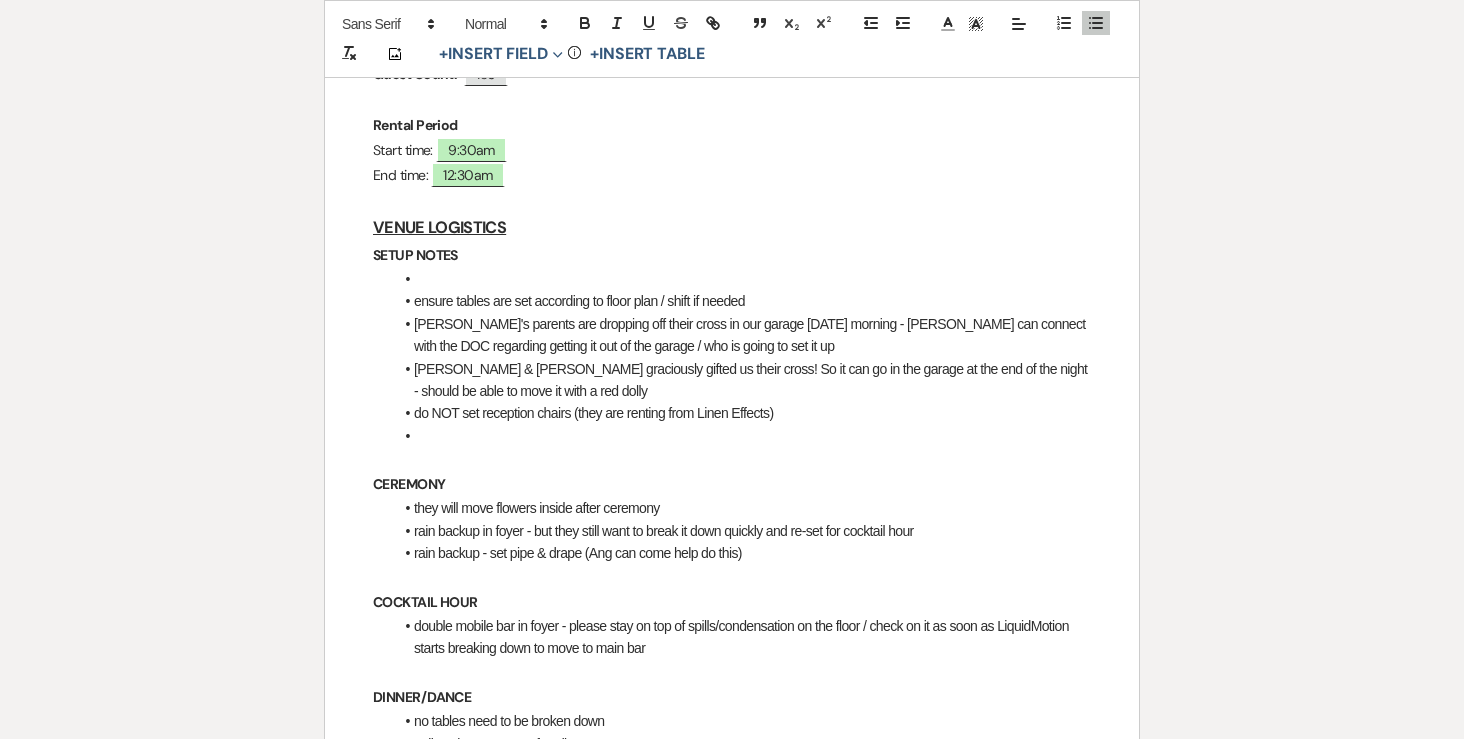 click at bounding box center (742, 279) 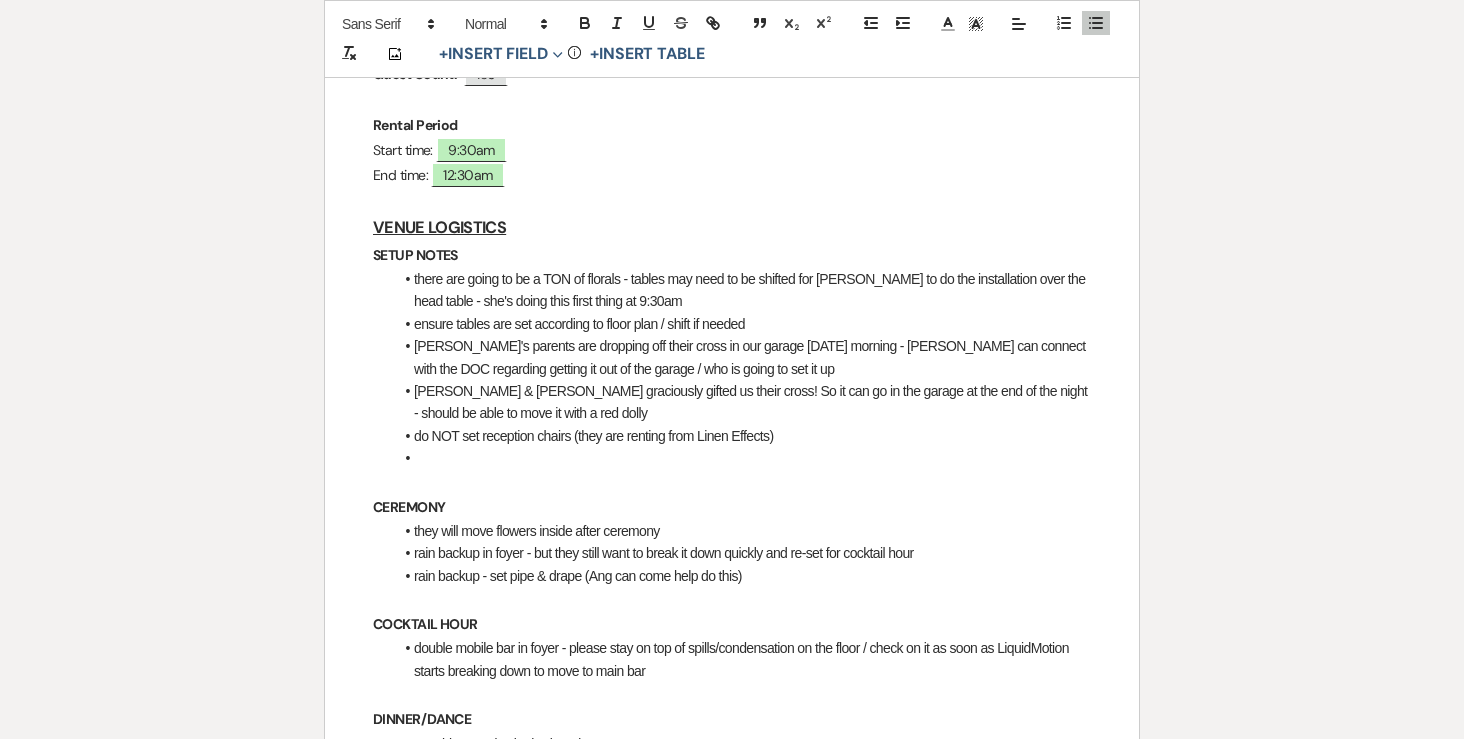 click at bounding box center [742, 458] 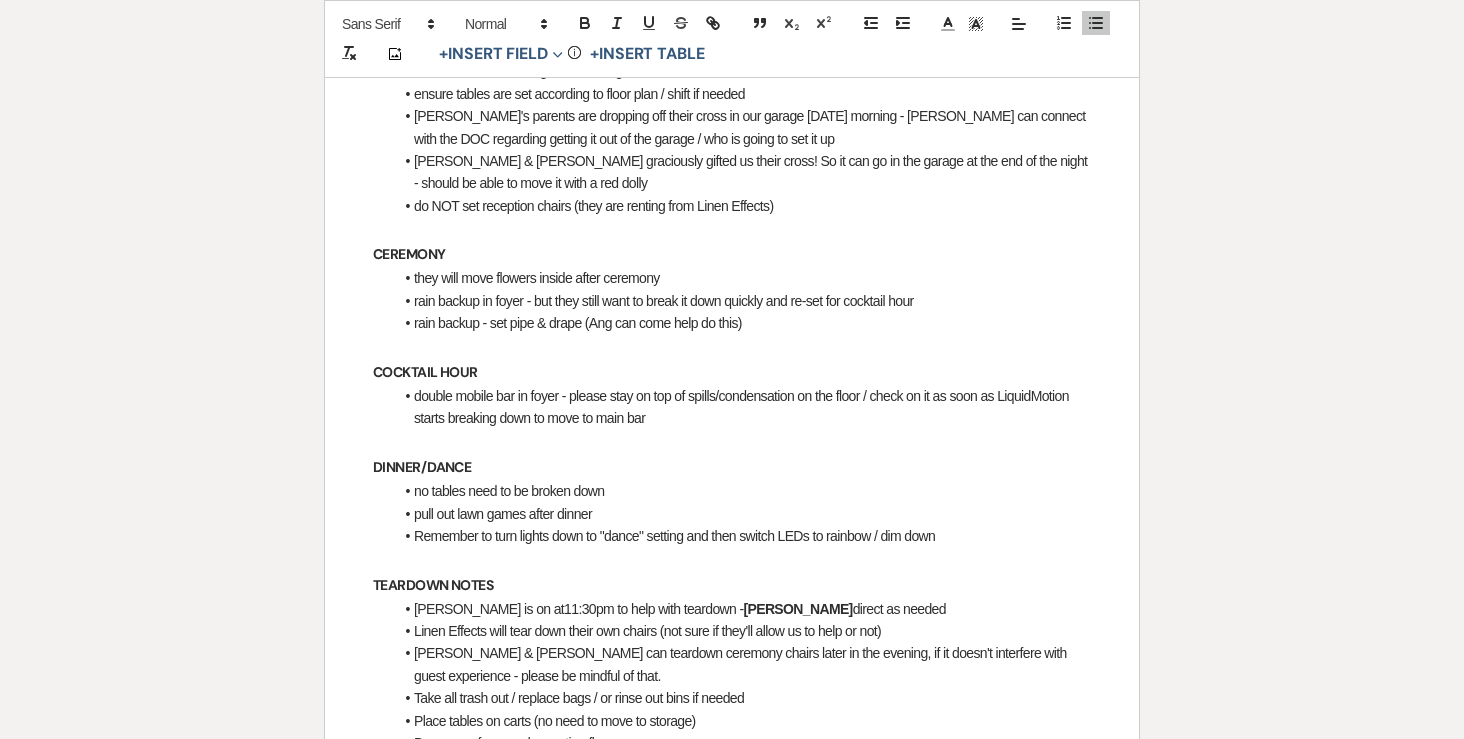 scroll, scrollTop: 789, scrollLeft: 0, axis: vertical 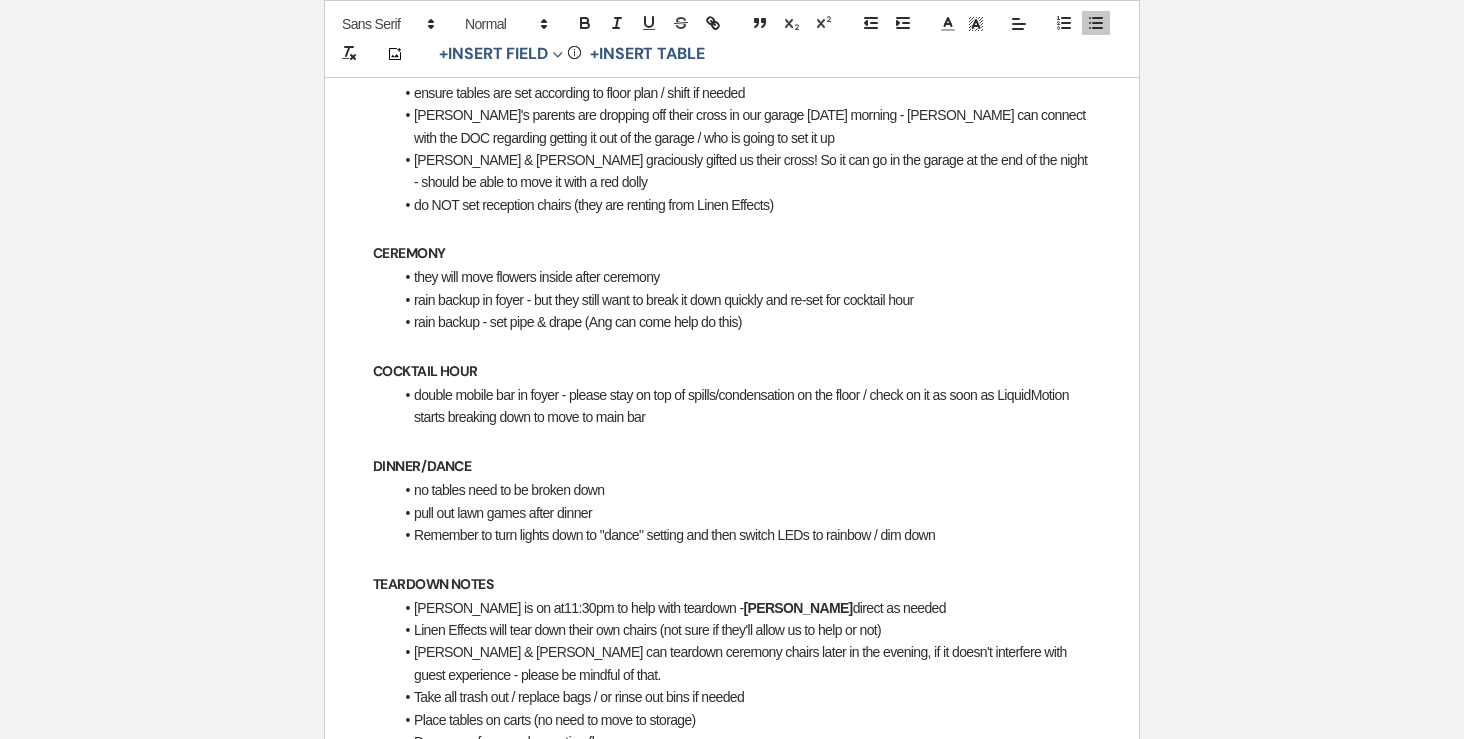 drag, startPoint x: 669, startPoint y: 368, endPoint x: 386, endPoint y: 345, distance: 283.9331 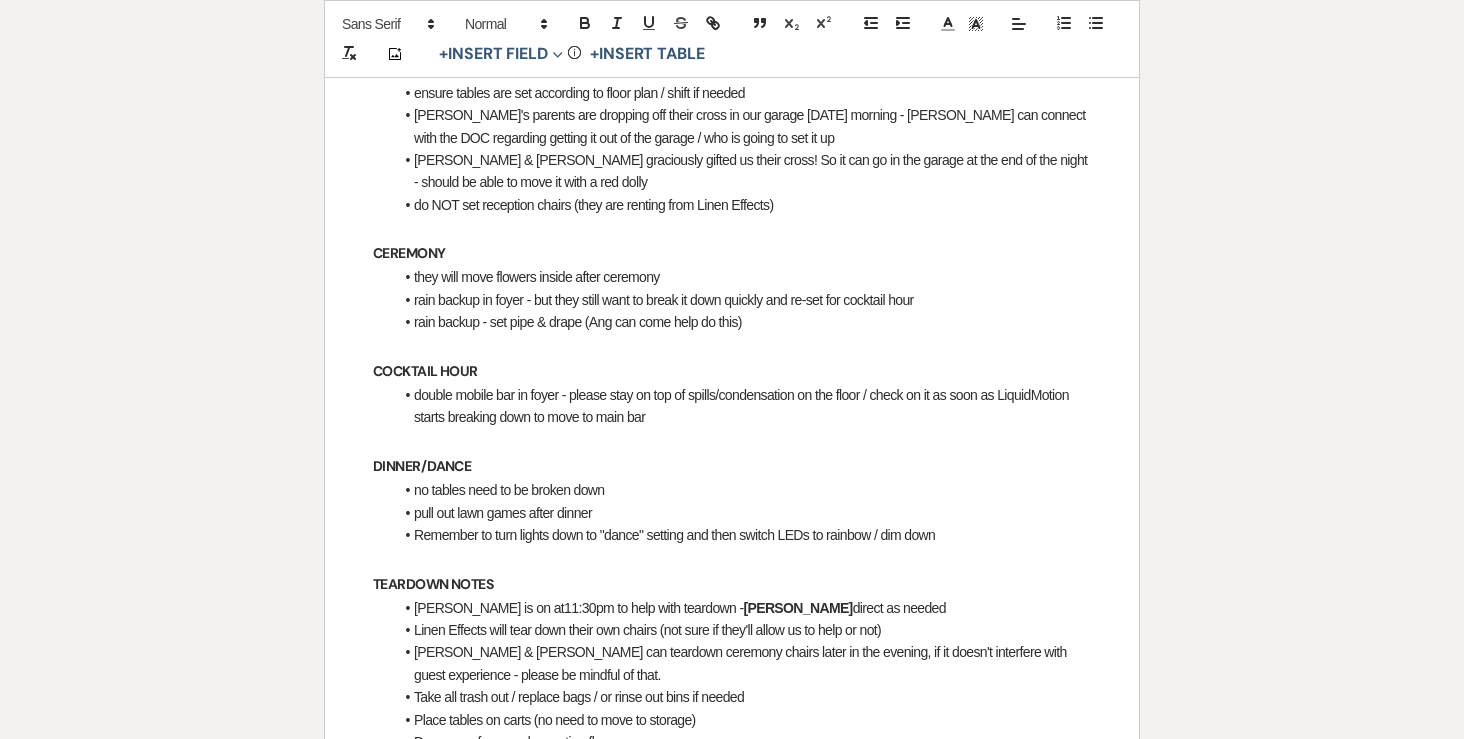 drag, startPoint x: 653, startPoint y: 370, endPoint x: 569, endPoint y: 354, distance: 85.51023 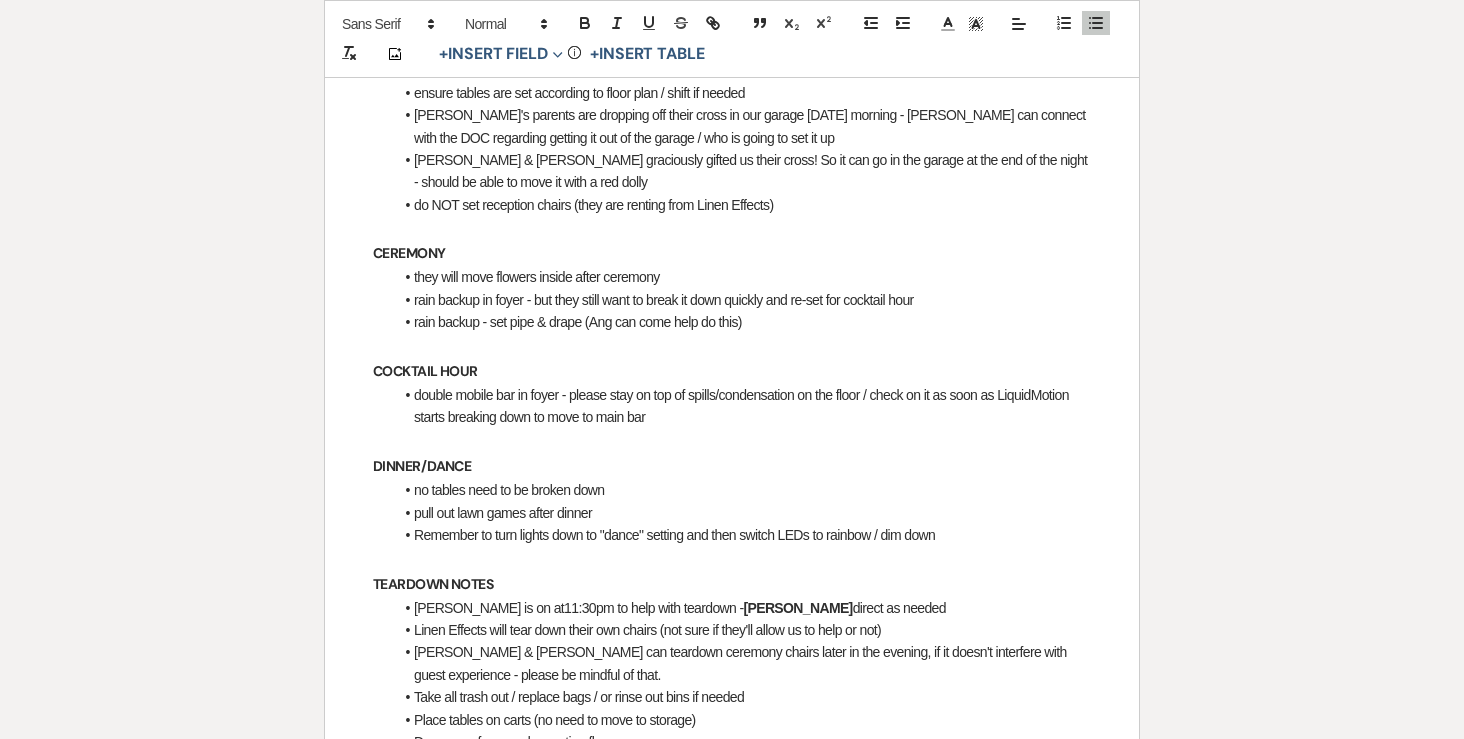 copy on "please stay on top of spills/condensation on the floor / check on it as soon as LiquidMotion starts breaking down to move to main bar" 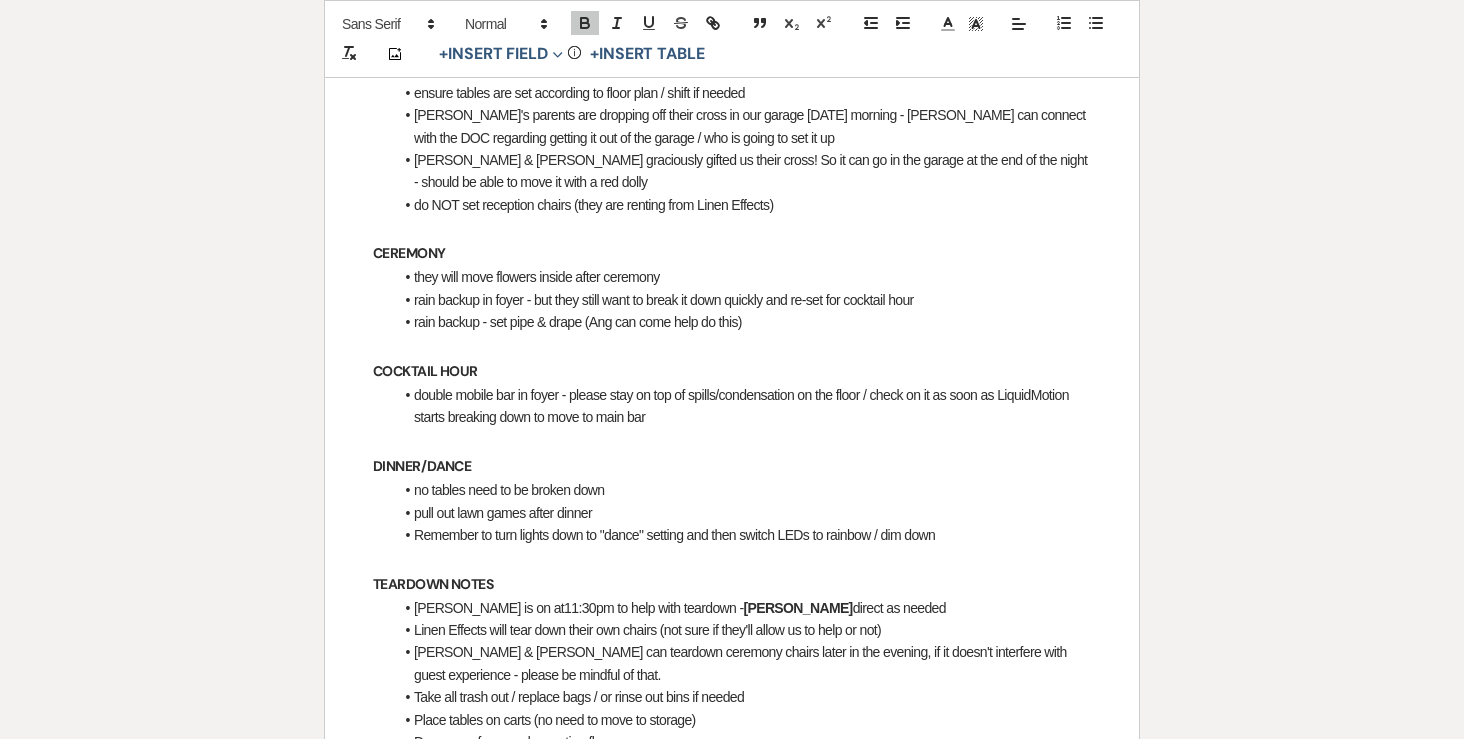 click on "double mobile bar in foyer - please stay on top of spills/condensation on the floor / check on it as soon as LiquidMotion starts breaking down to move to main bar" at bounding box center [742, 406] 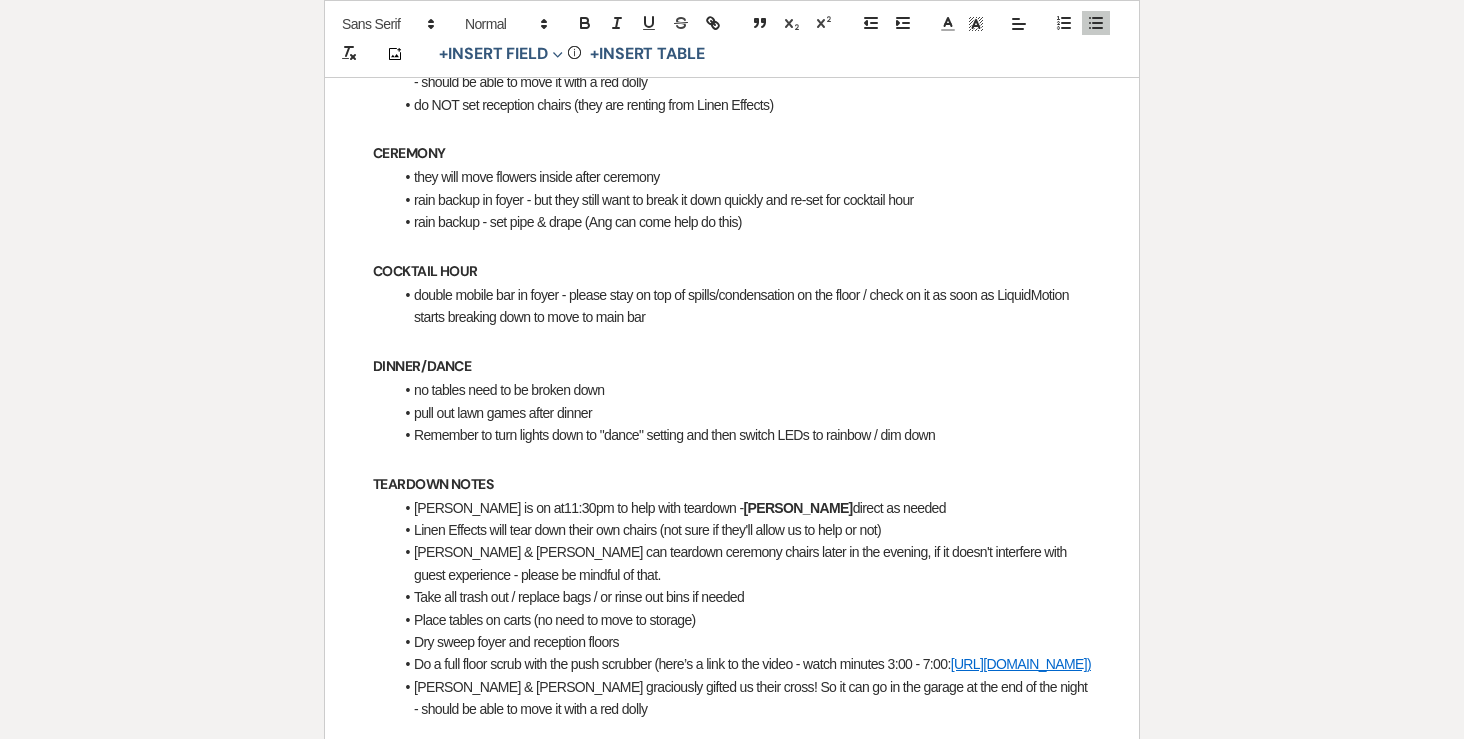 scroll, scrollTop: 903, scrollLeft: 0, axis: vertical 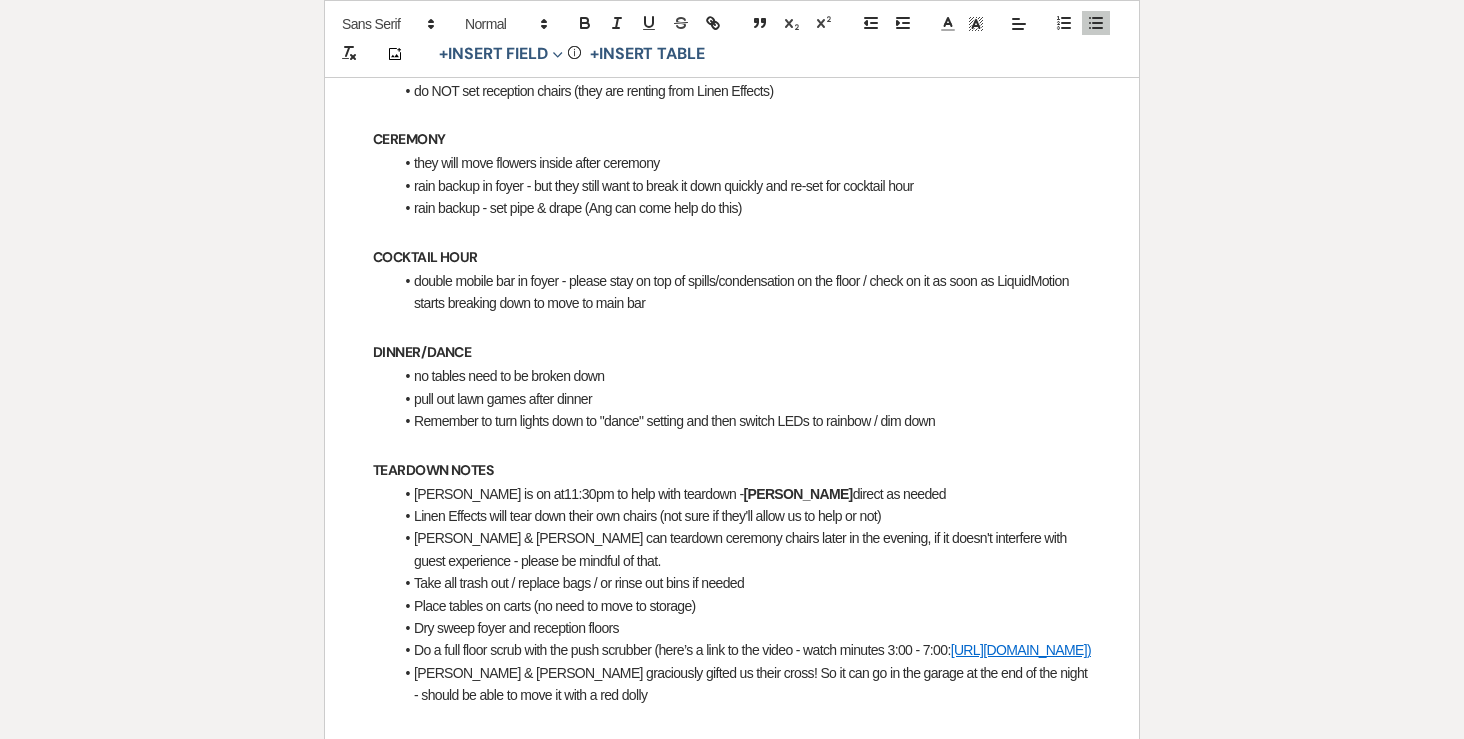 click on "pull out lawn games after dinner" at bounding box center (742, 399) 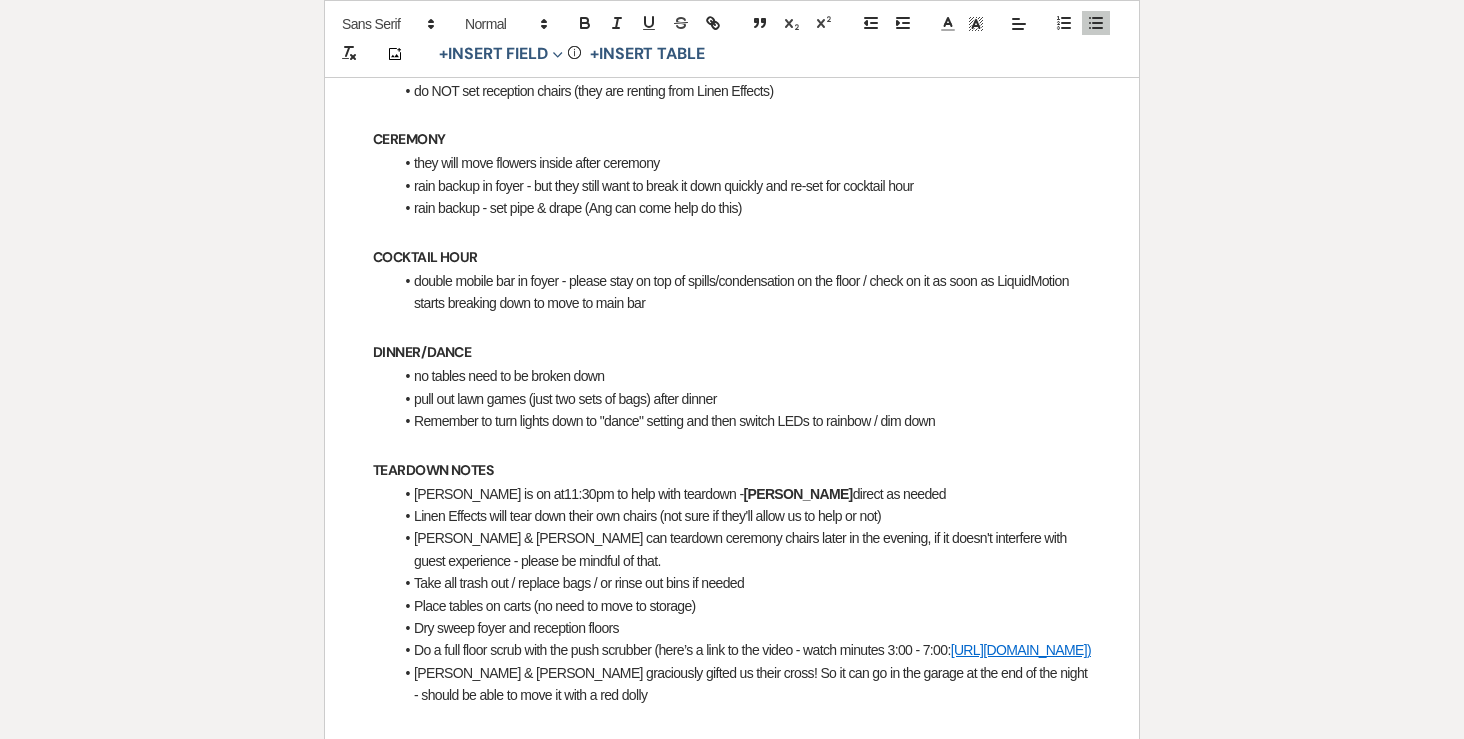 click on "pull out lawn games (just two sets of bags) after dinner" at bounding box center (742, 399) 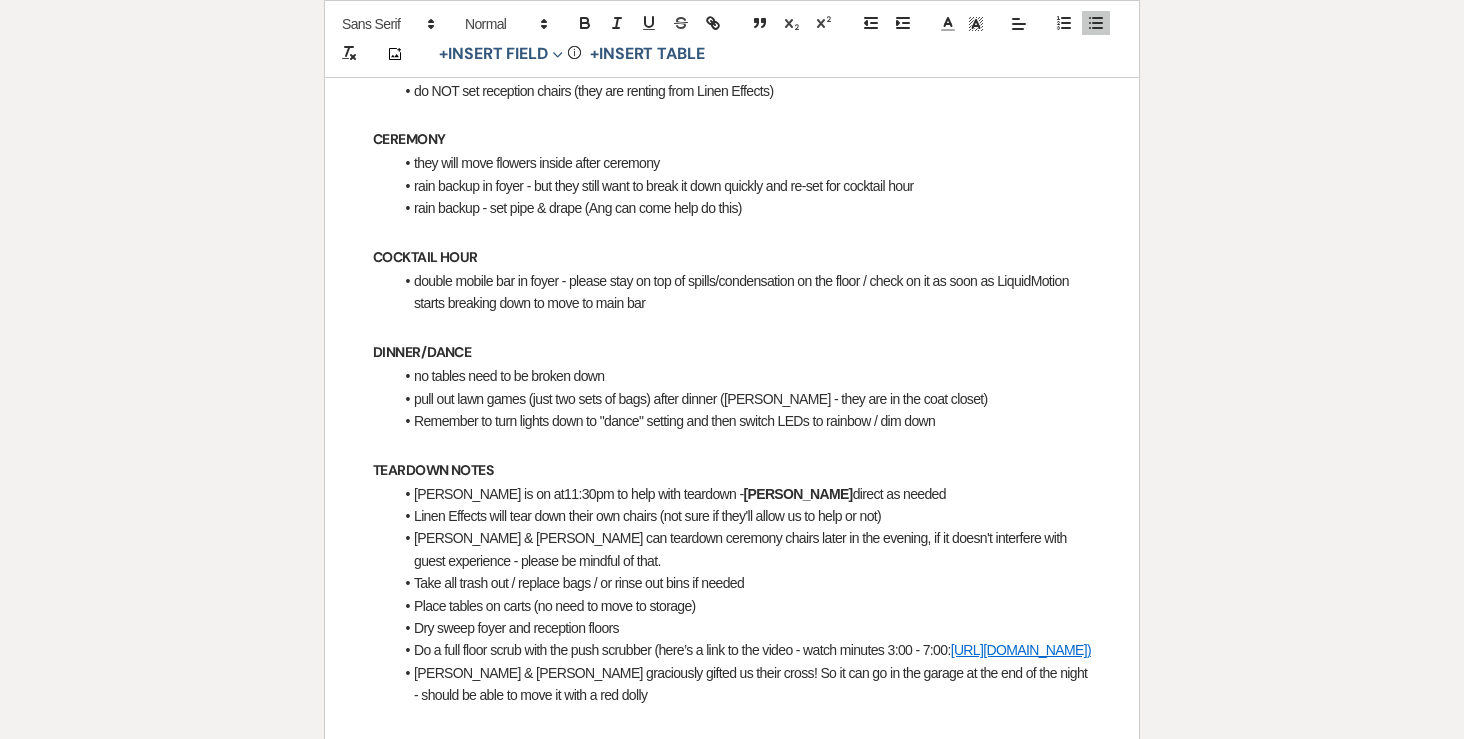 click on "Remember to turn lights down to "dance" setting and then switch LEDs to rainbow / dim down" at bounding box center (742, 421) 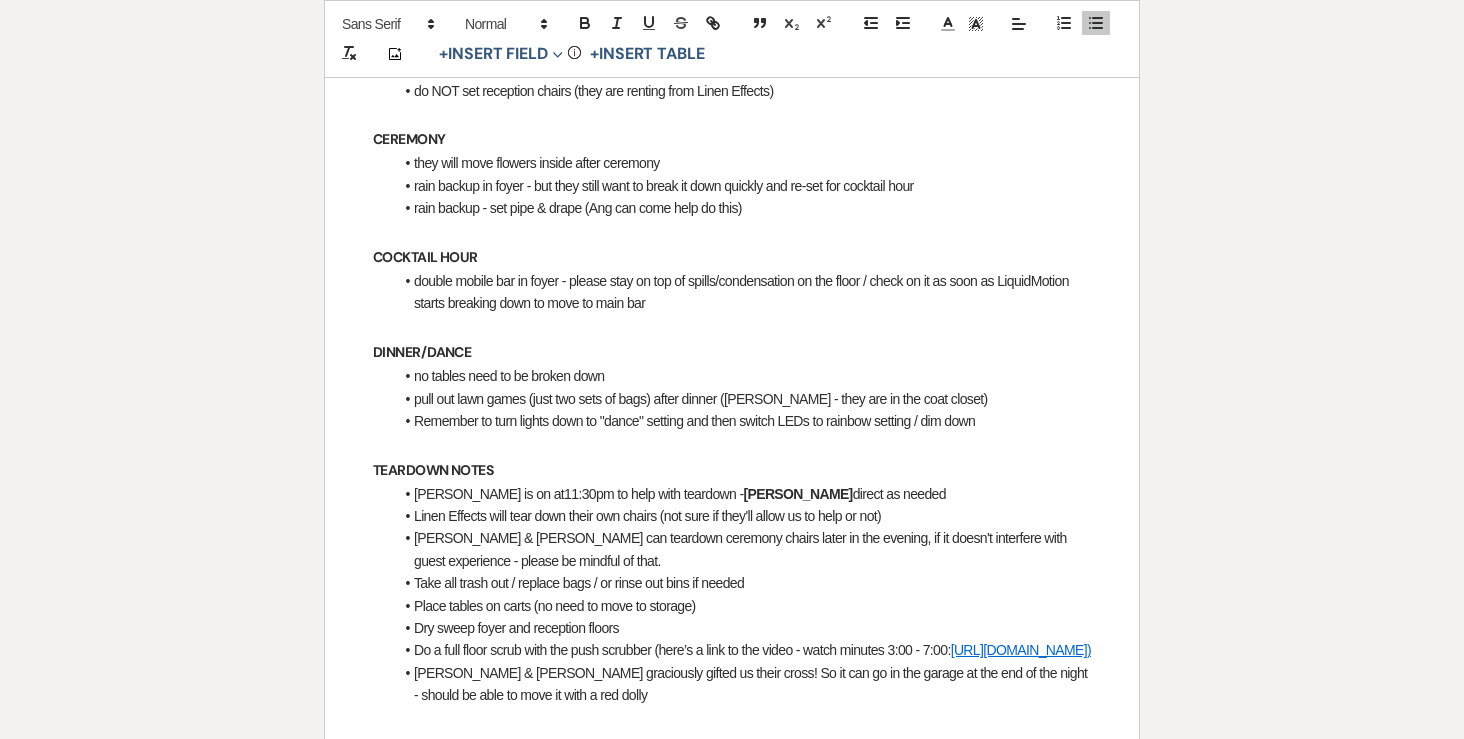 click on "Remember to turn lights down to "dance" setting and then switch LEDs to rainbow setting / dim down" at bounding box center [742, 421] 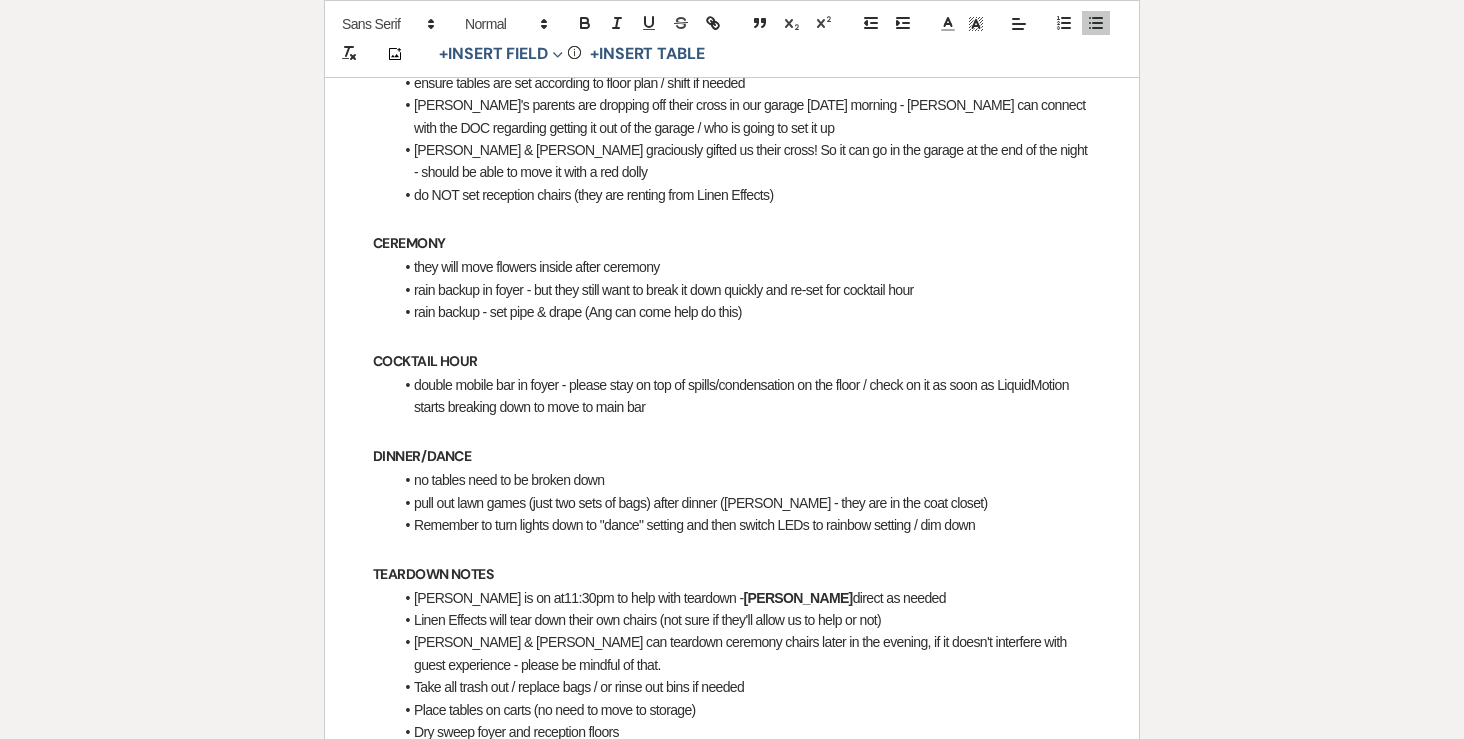 scroll, scrollTop: 819, scrollLeft: 0, axis: vertical 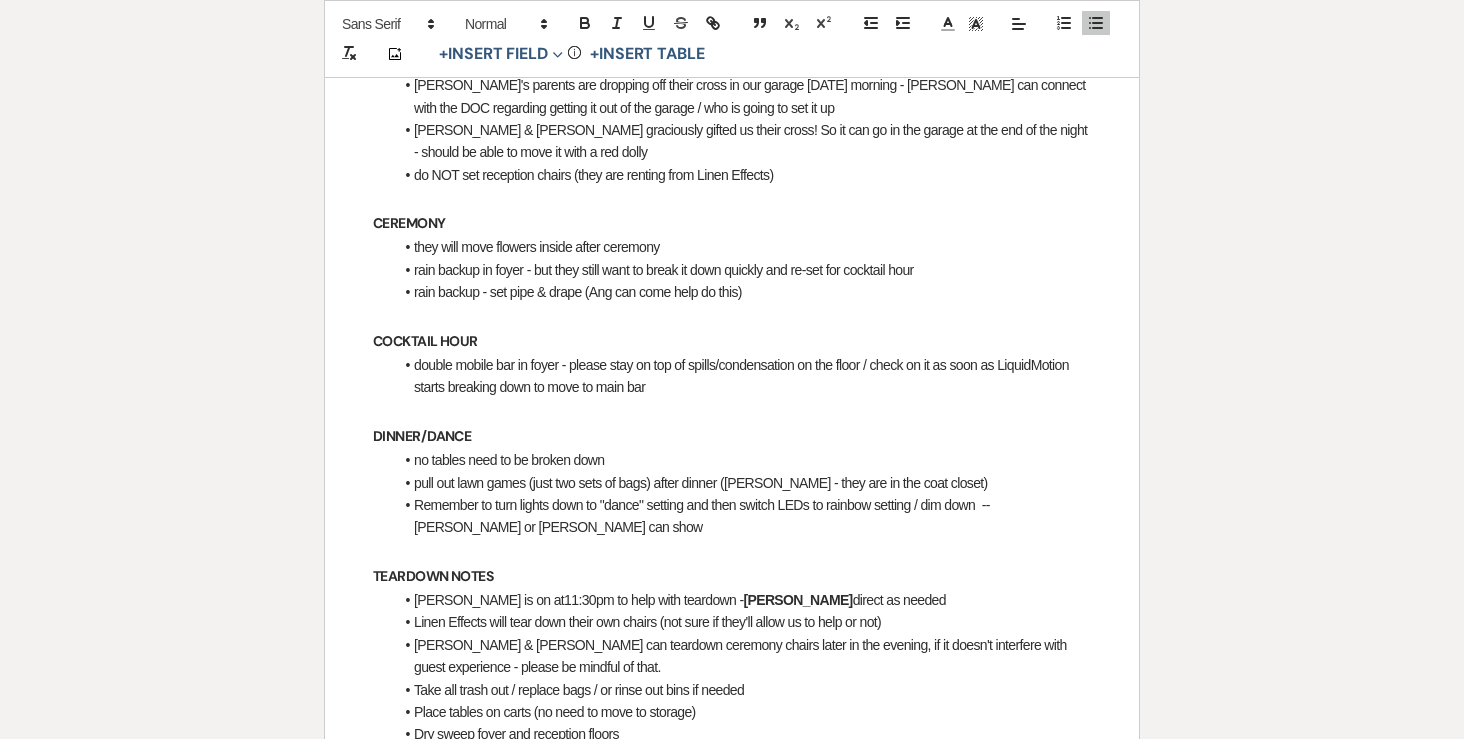 click on "Remember to turn lights down to "dance" setting and then switch LEDs to rainbow setting / dim down  -- Linda or Landon can show" at bounding box center [742, 516] 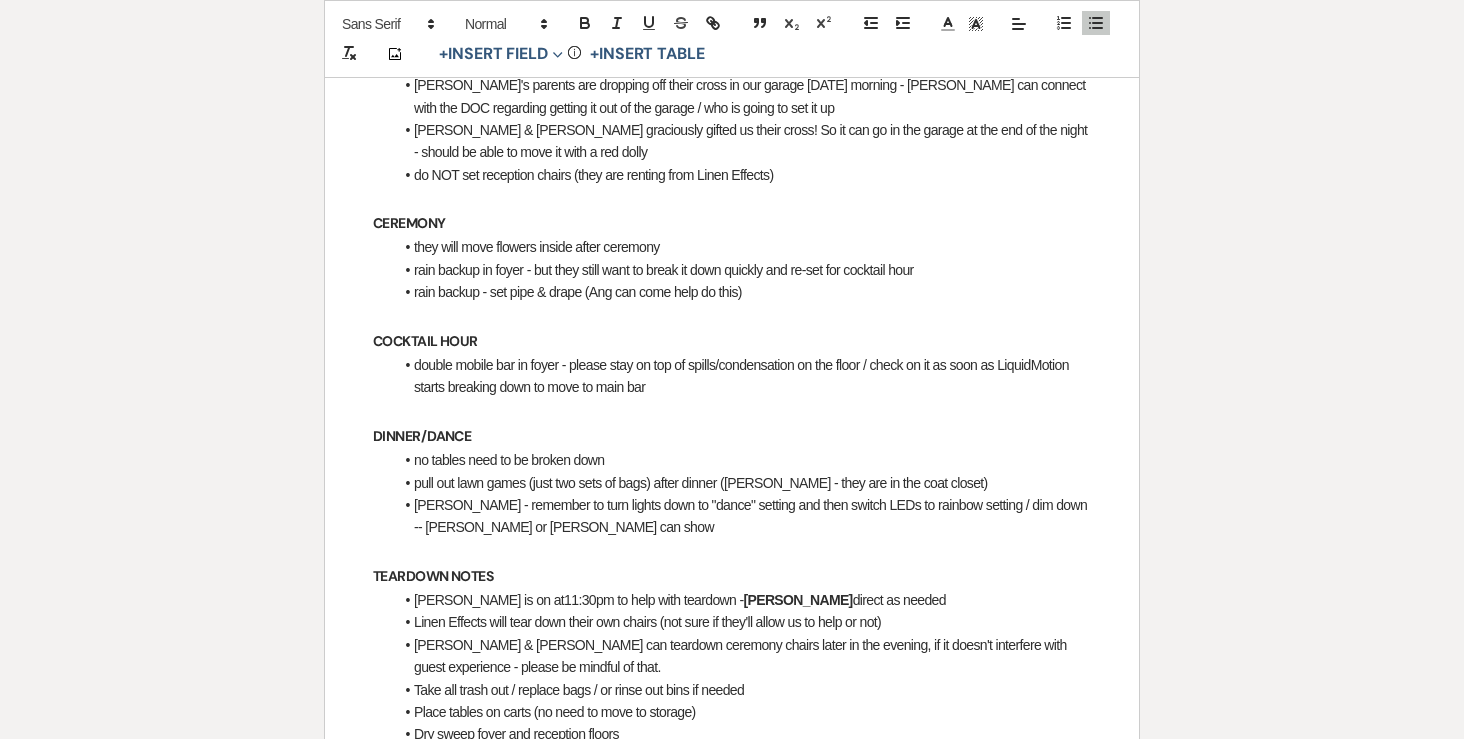 click on "Payton - remember to turn lights down to "dance" setting and then switch LEDs to rainbow setting / dim down  -- Linda or Landon can show" at bounding box center [742, 516] 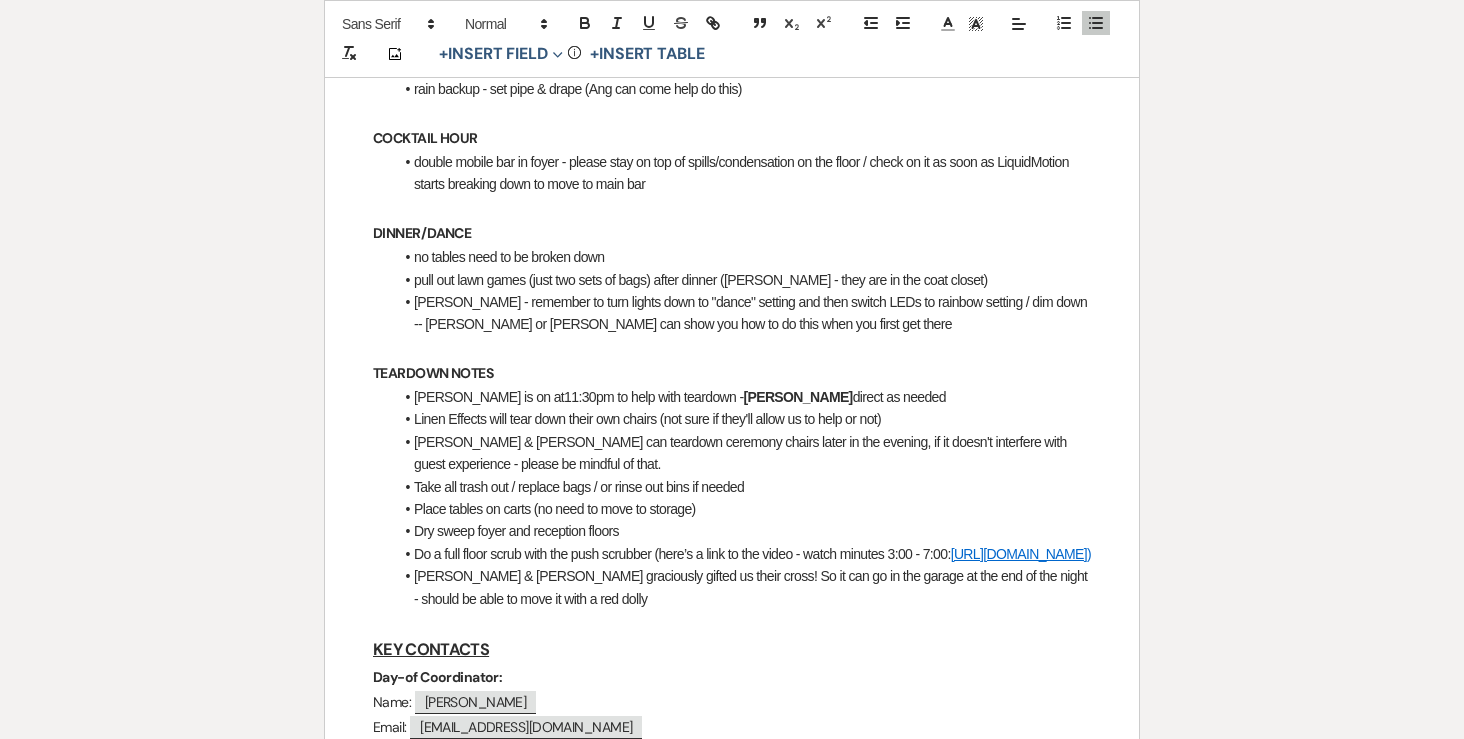 scroll, scrollTop: 1023, scrollLeft: 0, axis: vertical 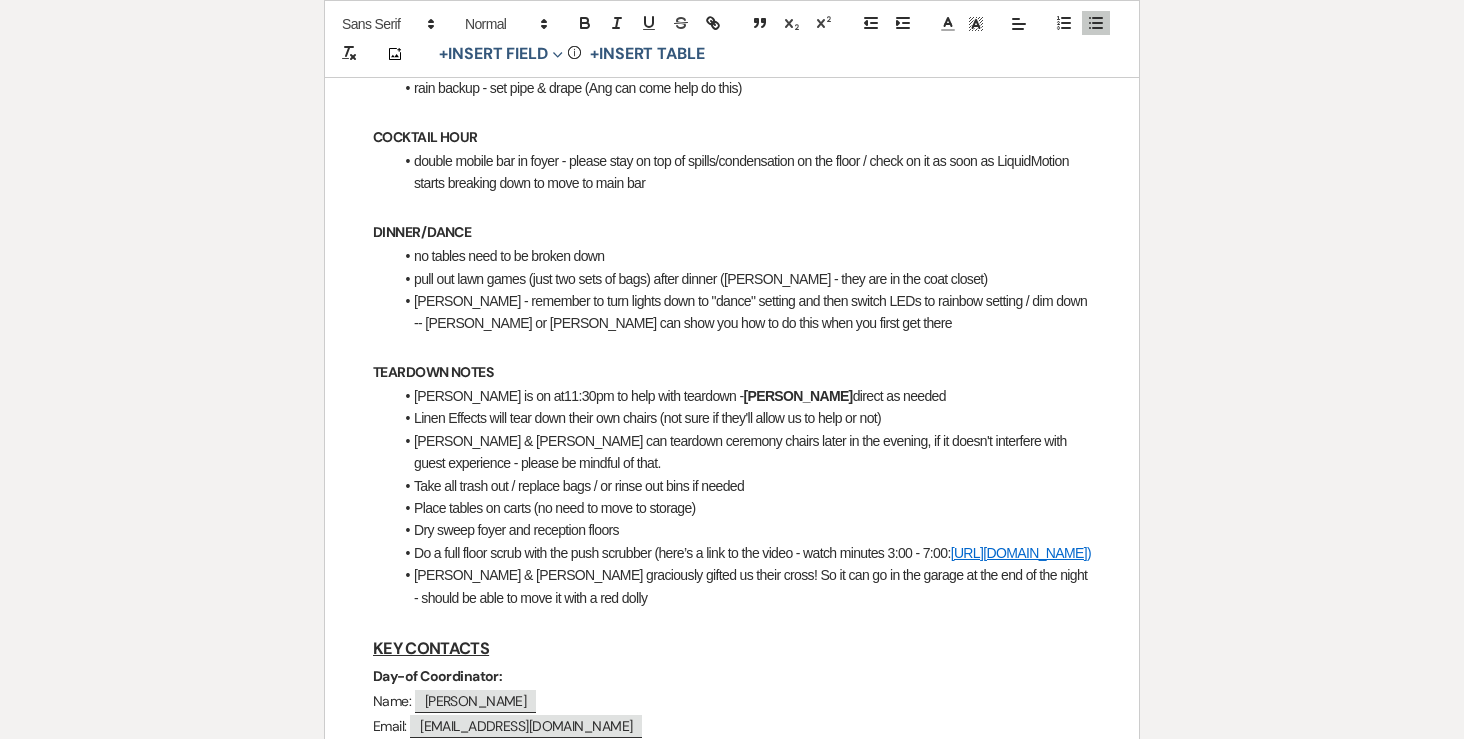 click on "Soloman is on at11:30pm to help with teardown -  Linda  direct as needed" at bounding box center [742, 396] 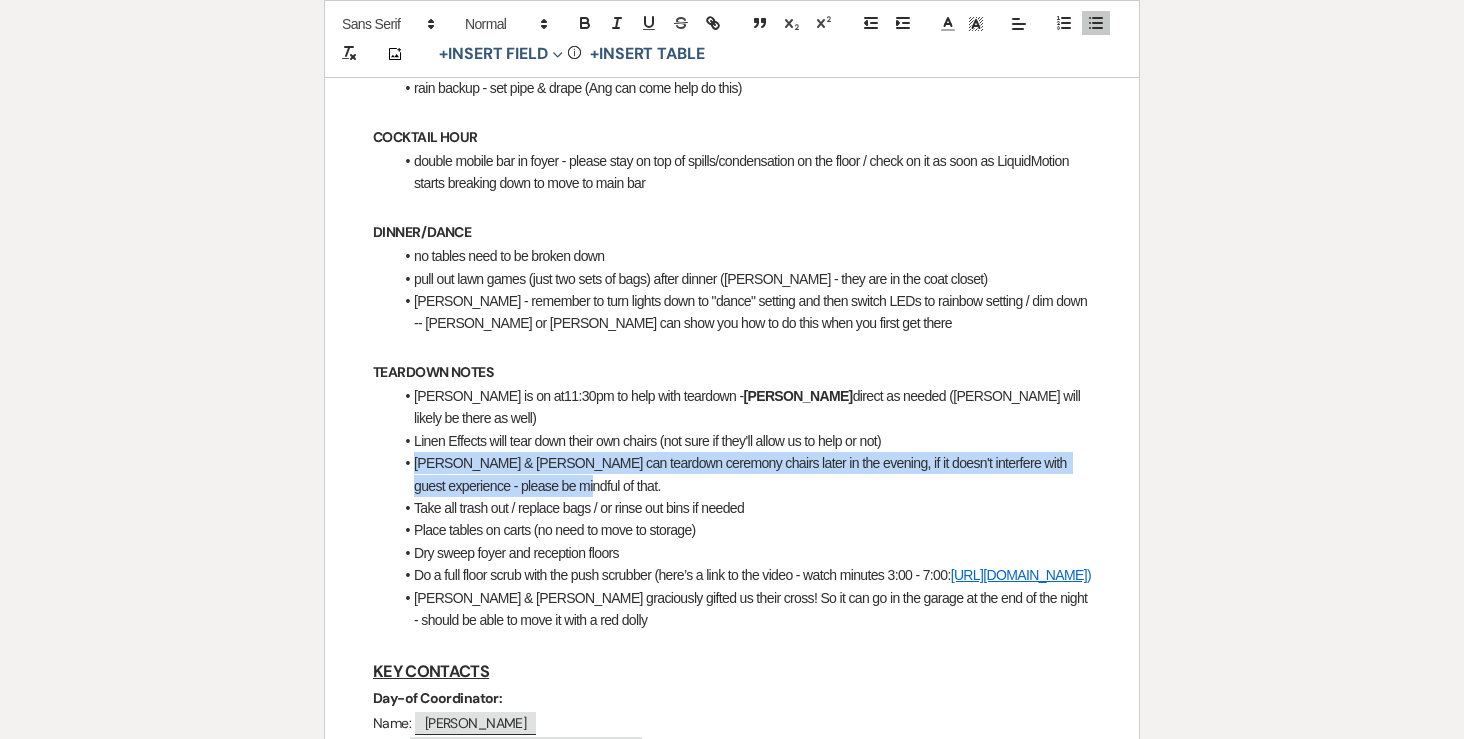 drag, startPoint x: 543, startPoint y: 405, endPoint x: 393, endPoint y: 391, distance: 150.65192 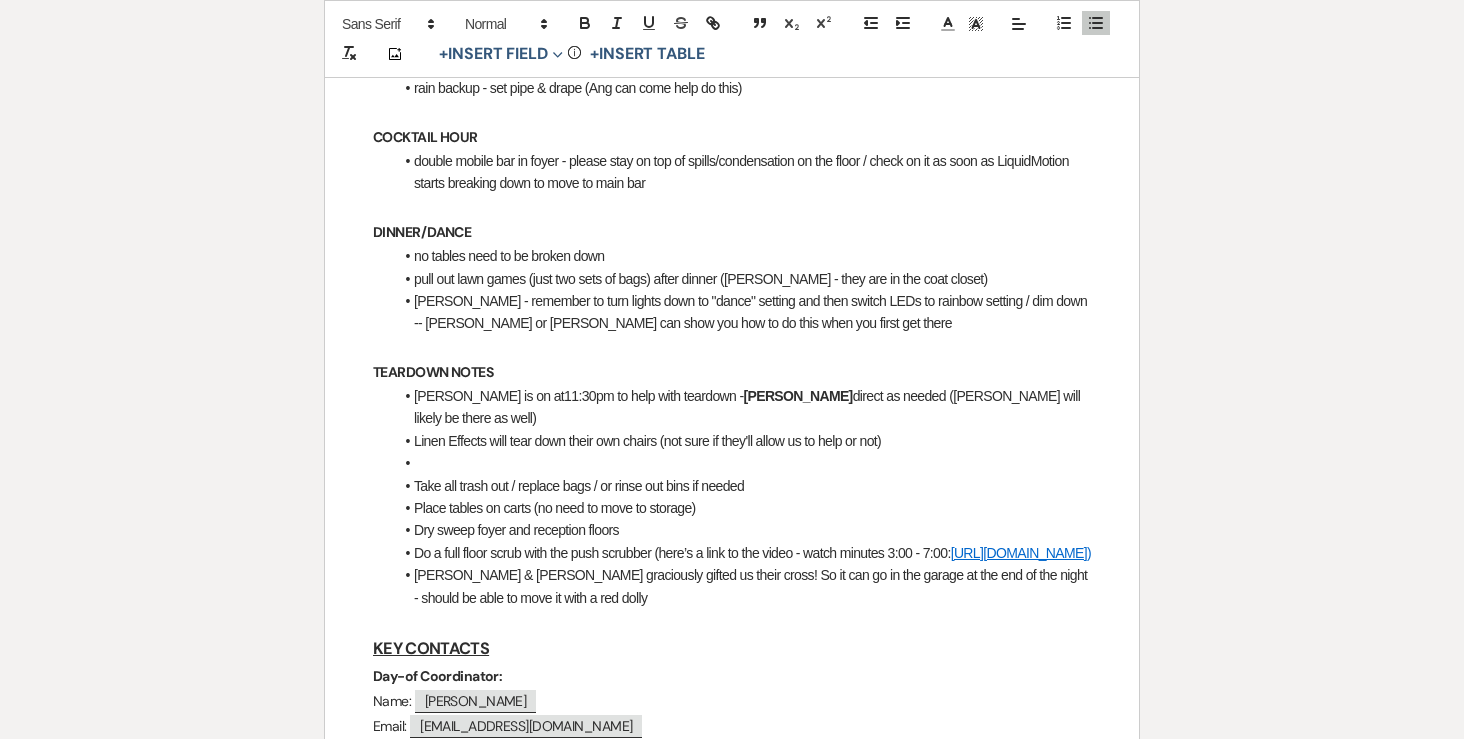 click on "Soloman is on at11:30pm to help with teardown -  Linda  direct as needed (Landon will likely be there as well)" at bounding box center (742, 407) 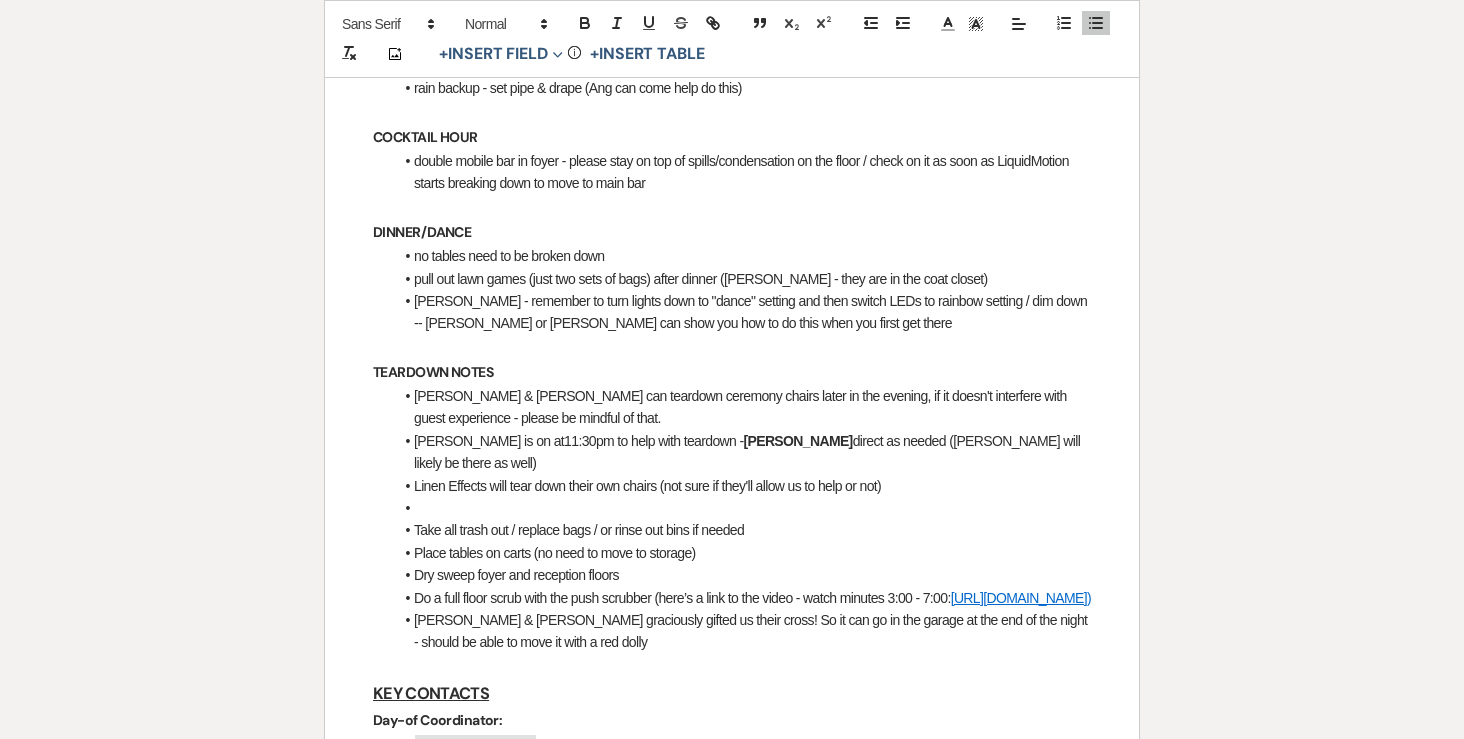 click at bounding box center [742, 508] 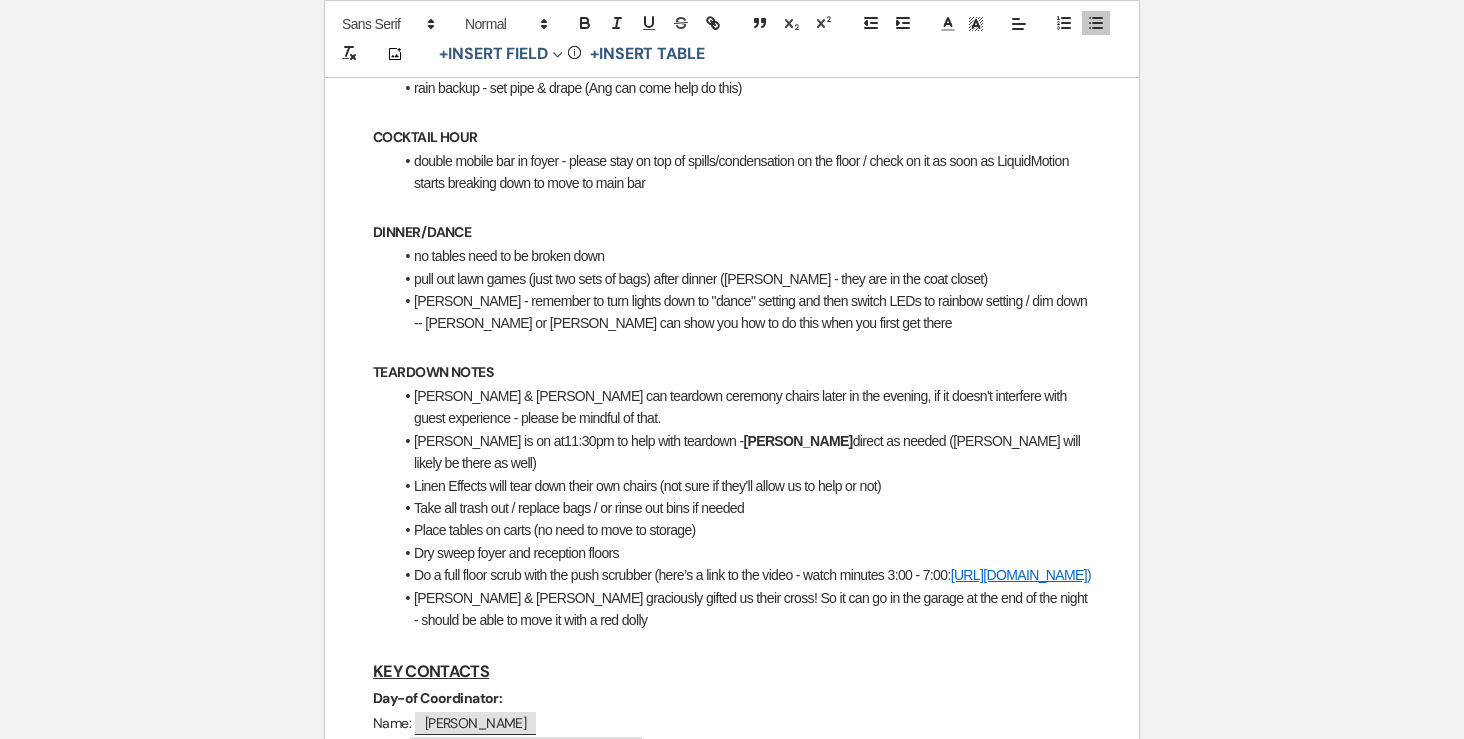 click on "Do a full floor scrub with the push scrubber (here’s a link to the video - watch minutes 3:00 - 7:00:  https://www.youtube.com/watch?v=M_y1uXFIJd0)" at bounding box center [742, 575] 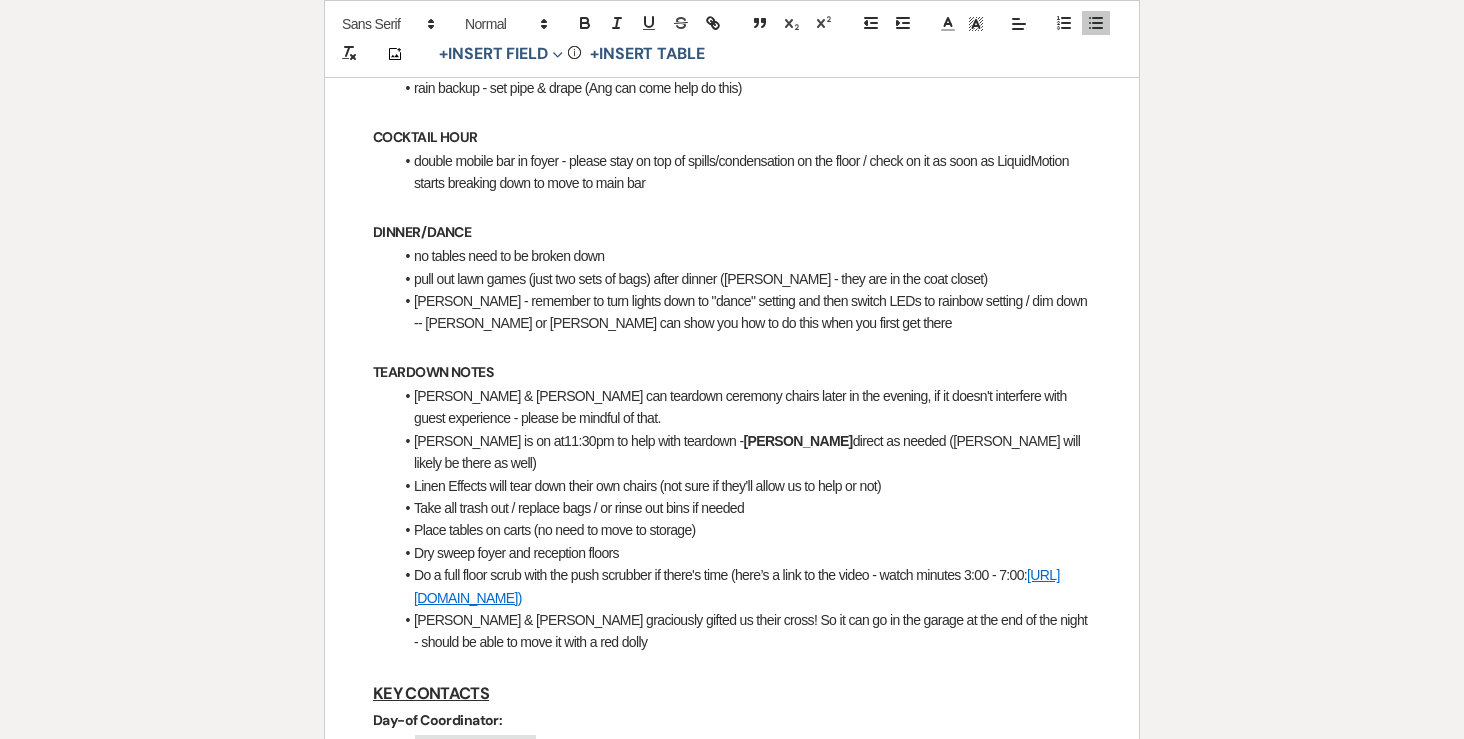 click on "Do a full floor scrub with the push scrubber if there's time (here’s a link to the video - watch minutes 3:00 - 7:00:  https://www.youtube.com/watch?v=M_y1uXFIJd0)" at bounding box center [742, 586] 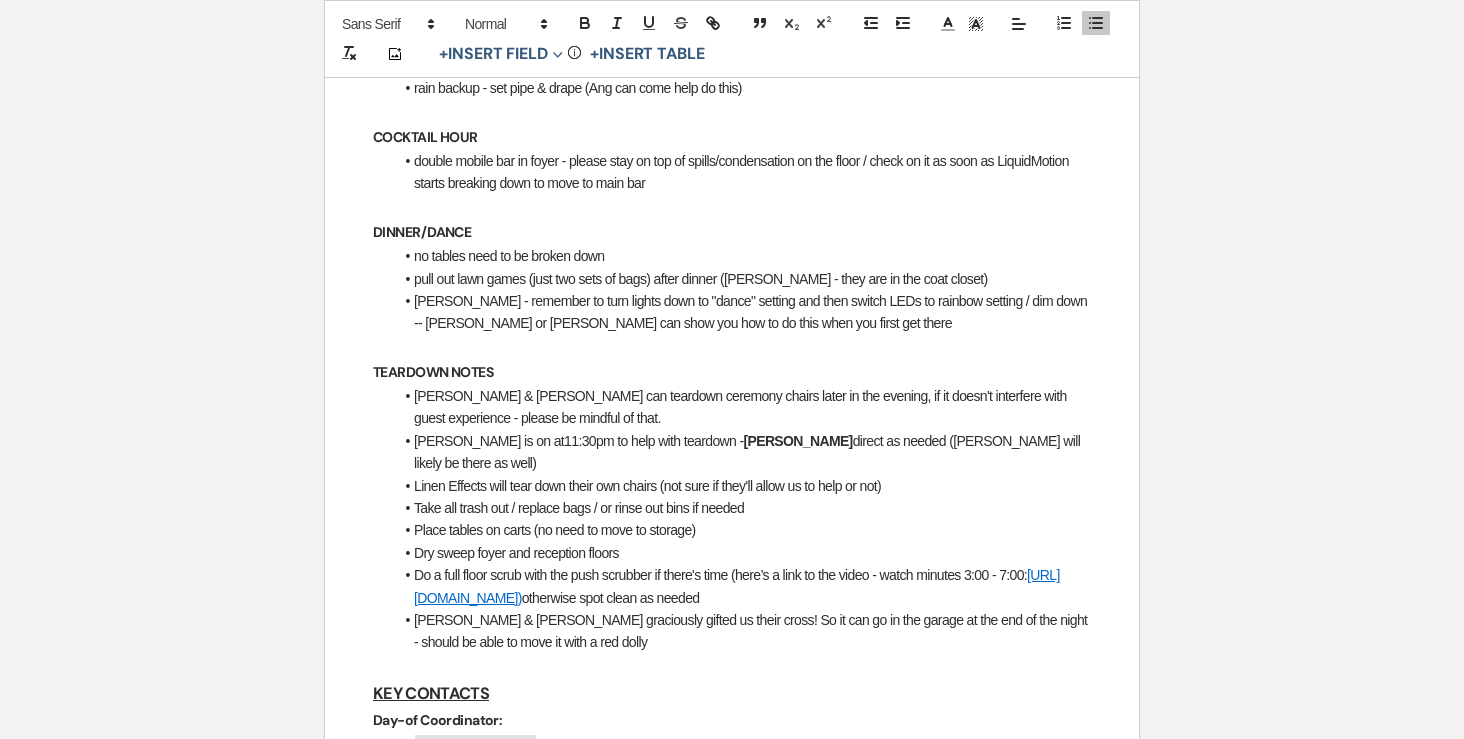 click on "Jesse & Rebecca graciously gifted us their cross! So it can go in the garage at the end of the night - should be able to move it with a red dolly" at bounding box center (742, 631) 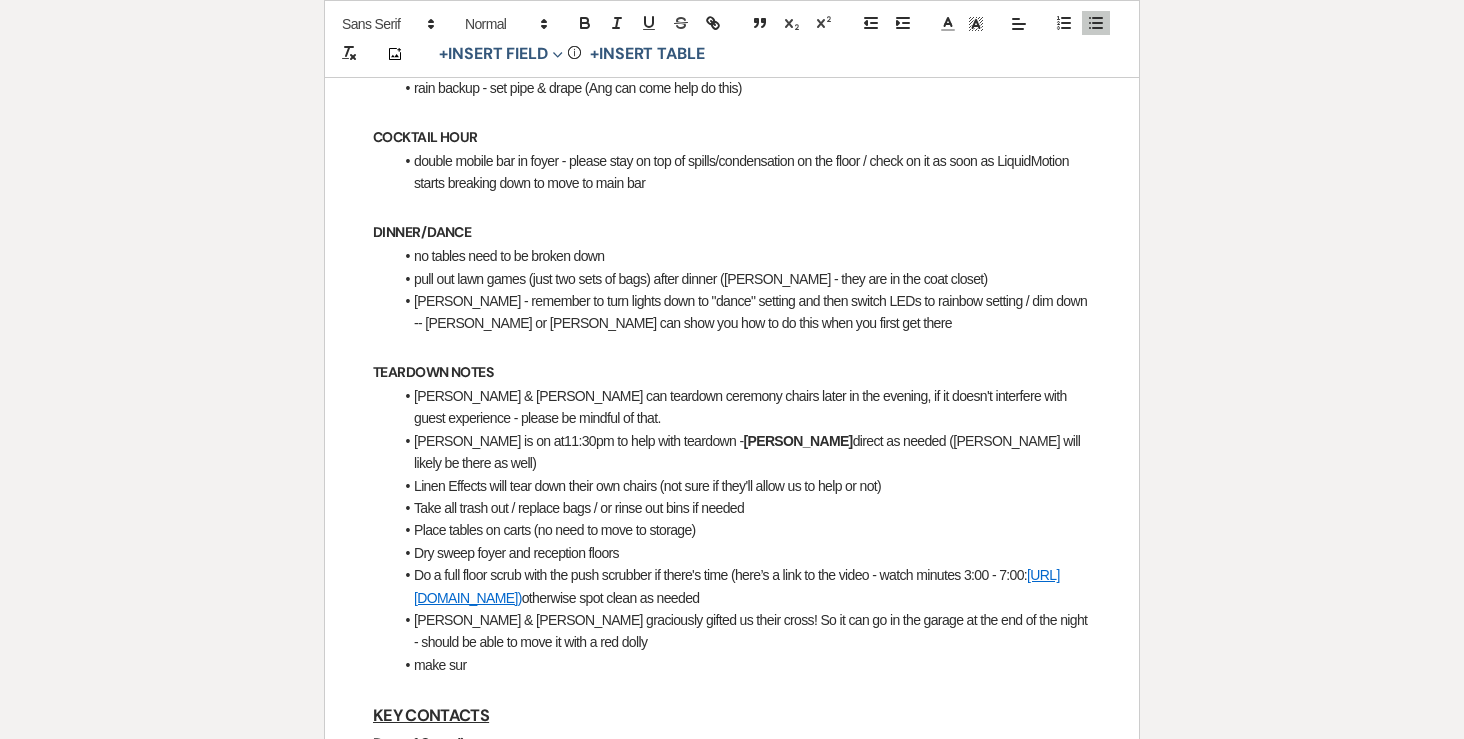 click on "make sur" at bounding box center (742, 665) 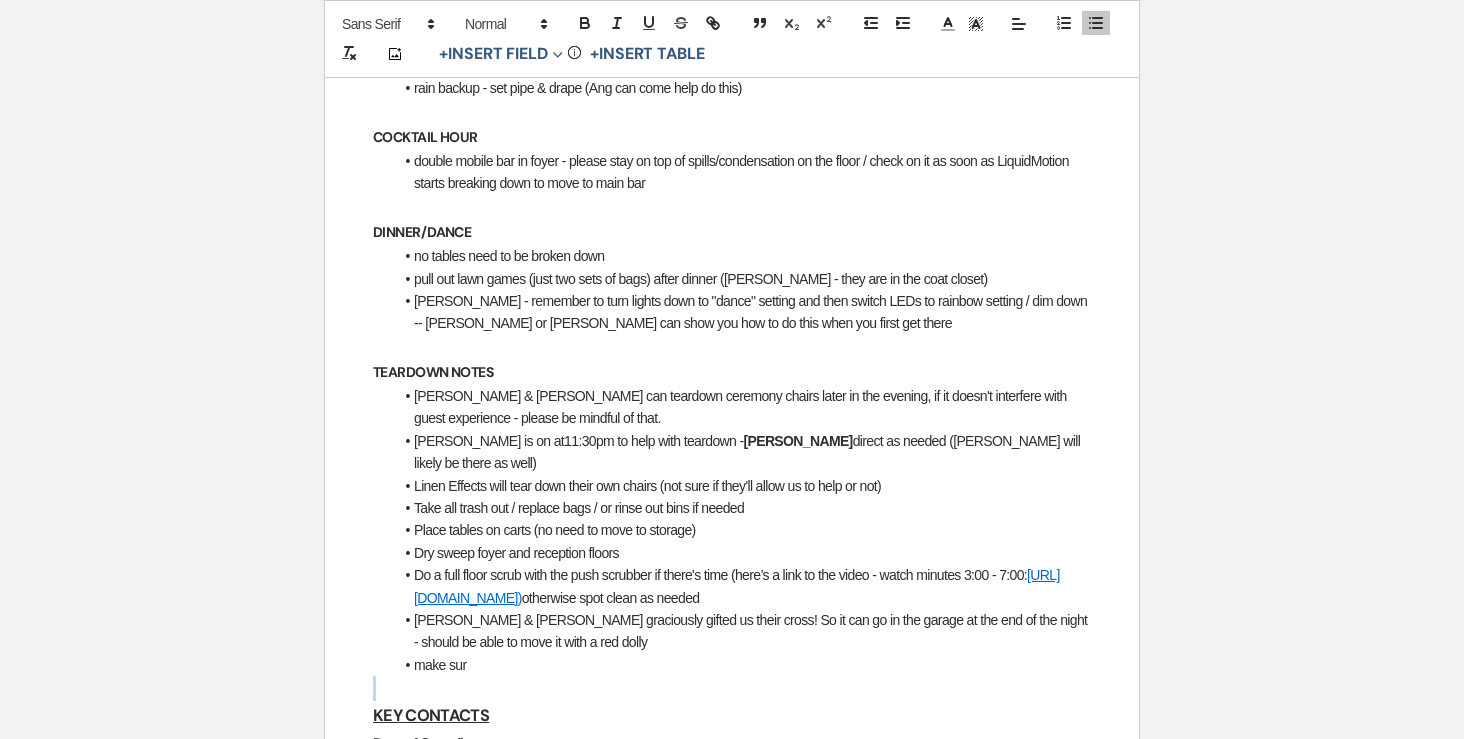 click on "make sur" at bounding box center [742, 665] 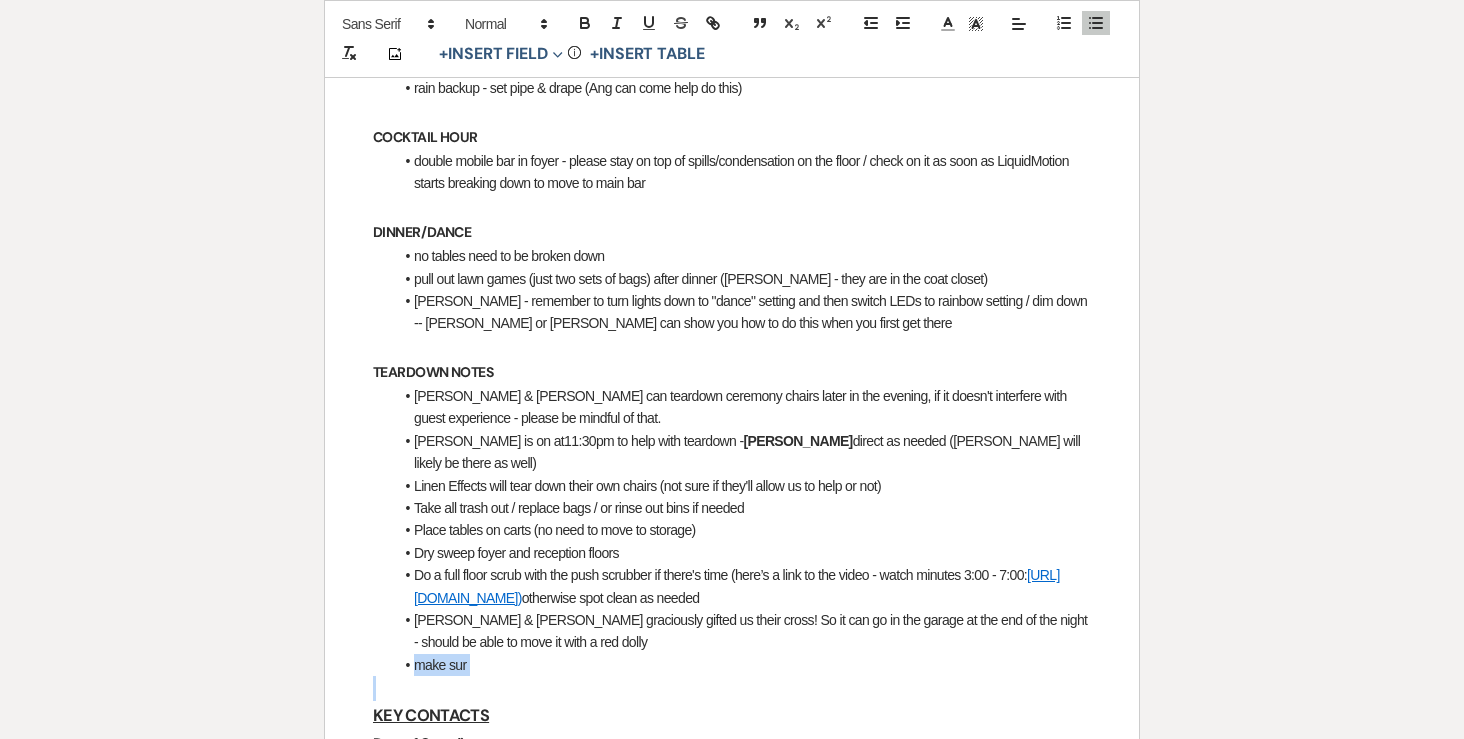 click on "make sur" at bounding box center (742, 665) 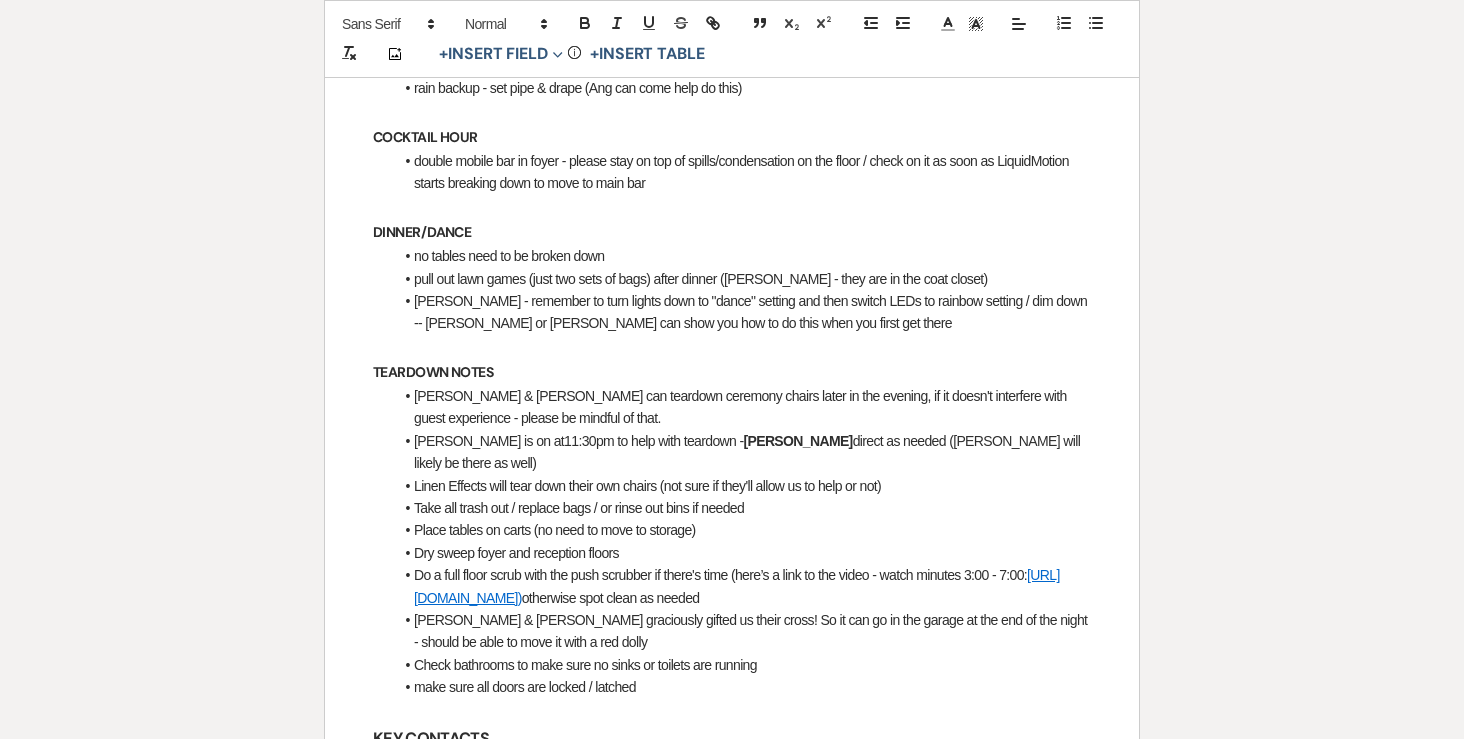 click on "Check bathrooms to make sure no sinks or toilets are running" at bounding box center [742, 665] 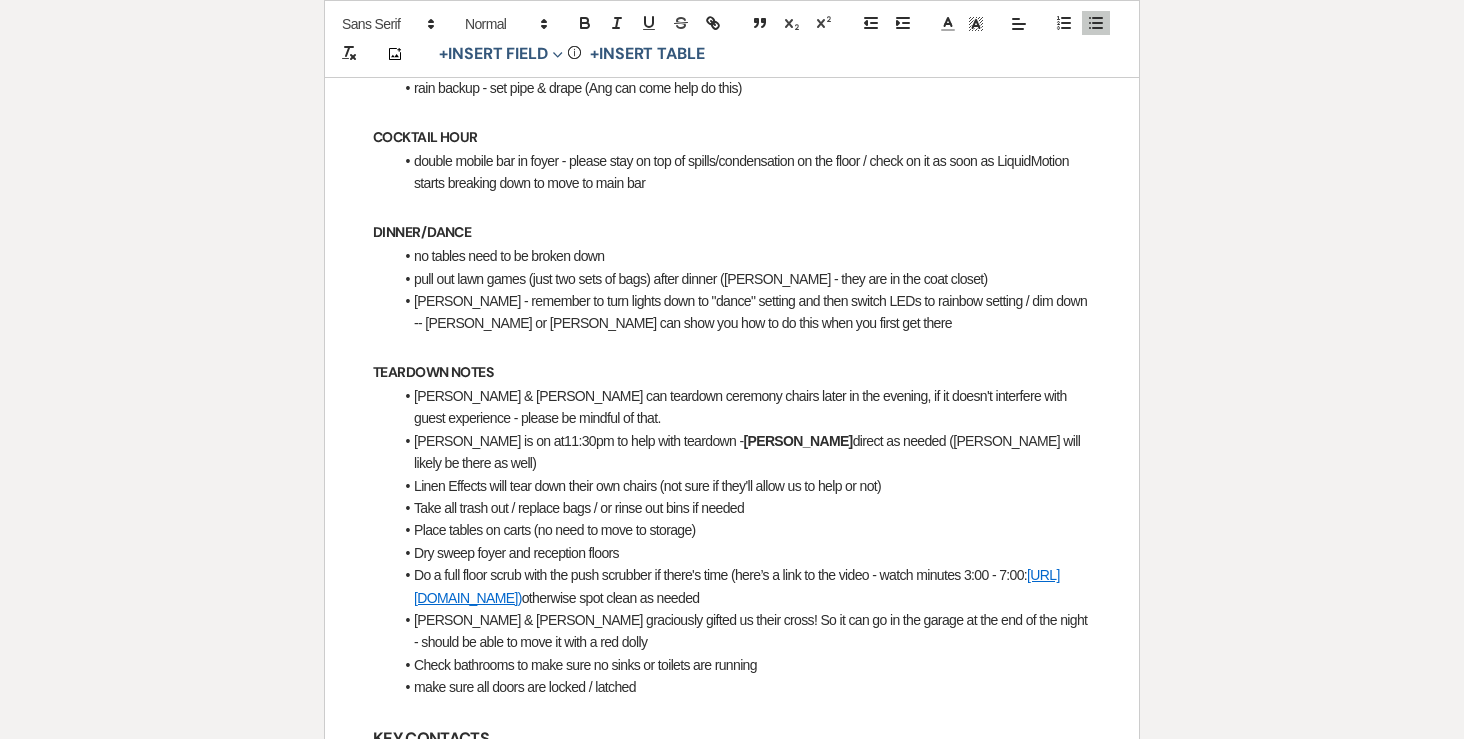 click on "make sure all doors are locked / latched" at bounding box center [742, 687] 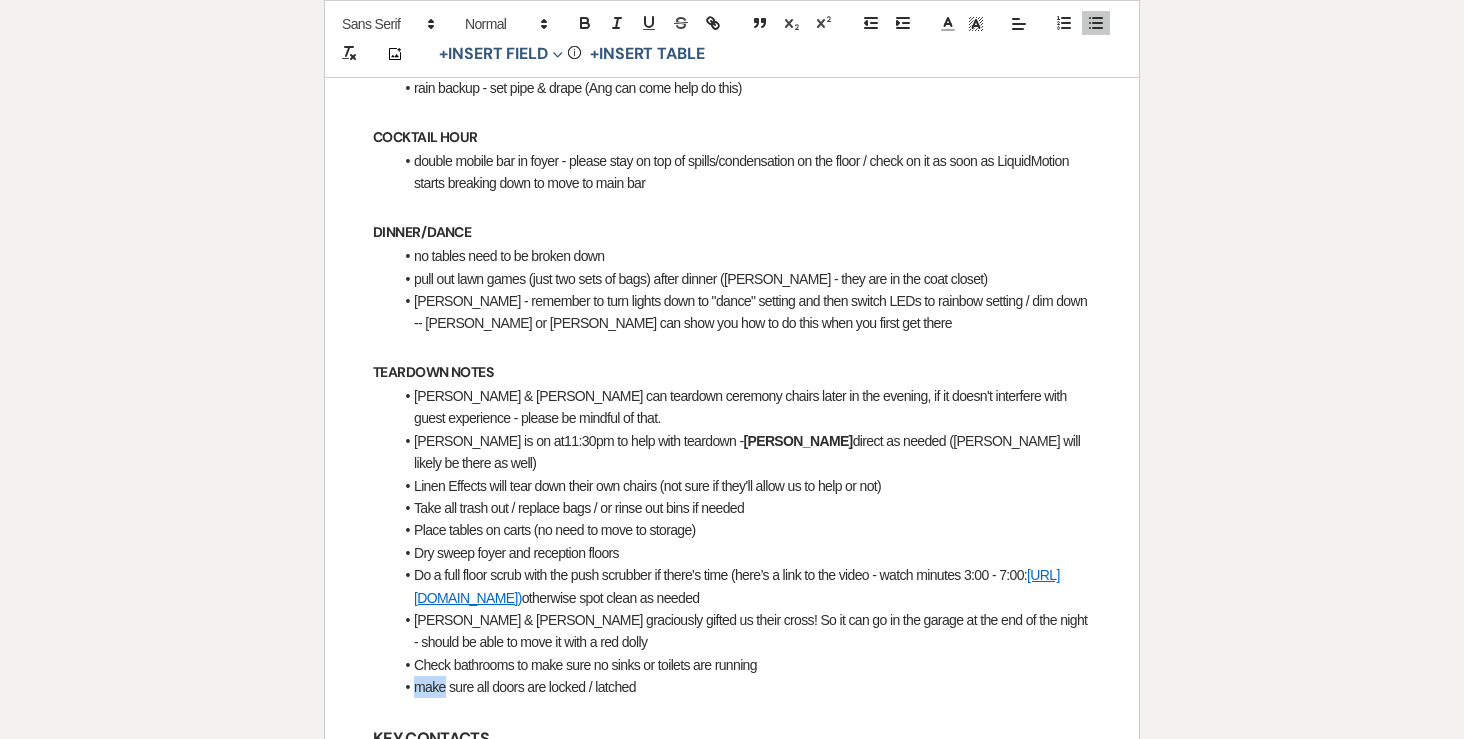 click on "make sure all doors are locked / latched" at bounding box center (742, 687) 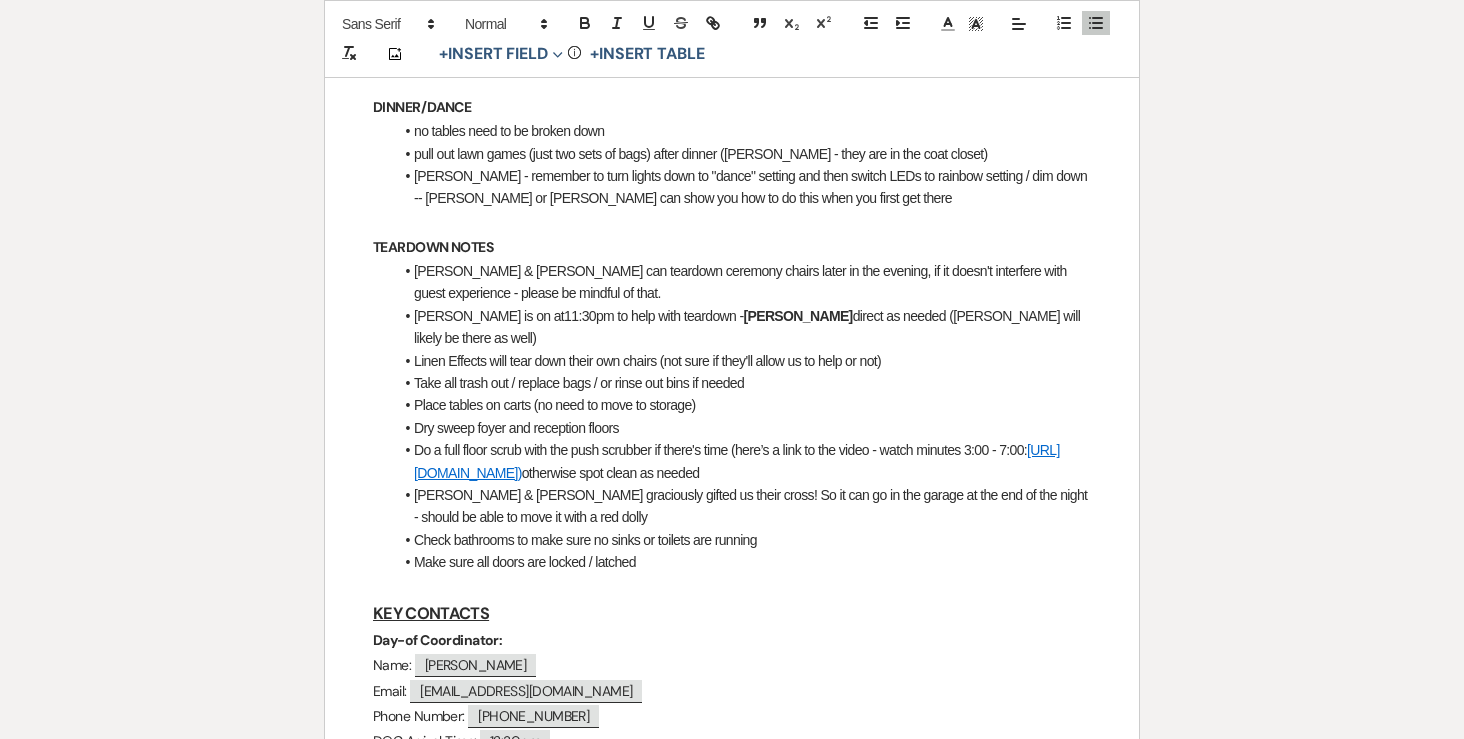 scroll, scrollTop: 1156, scrollLeft: 0, axis: vertical 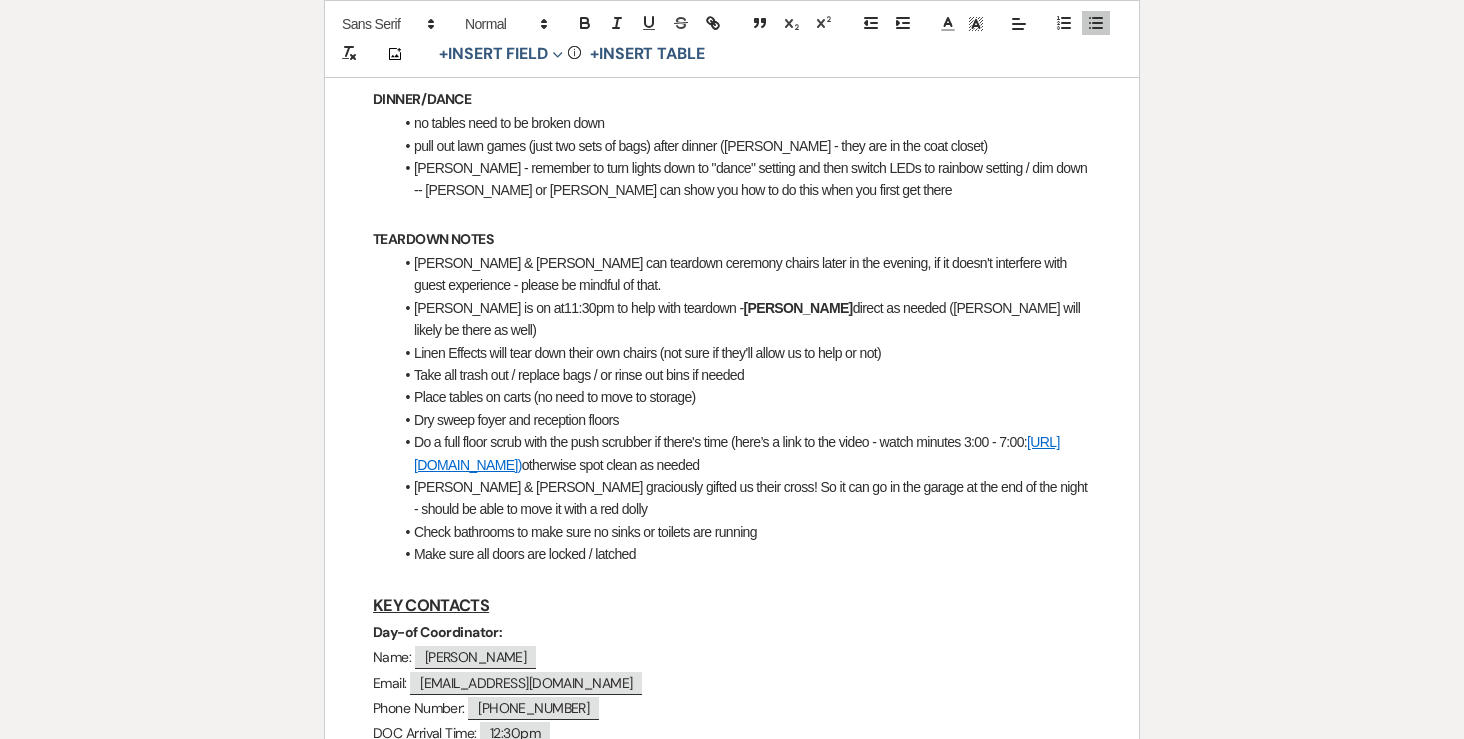 click at bounding box center (732, 214) 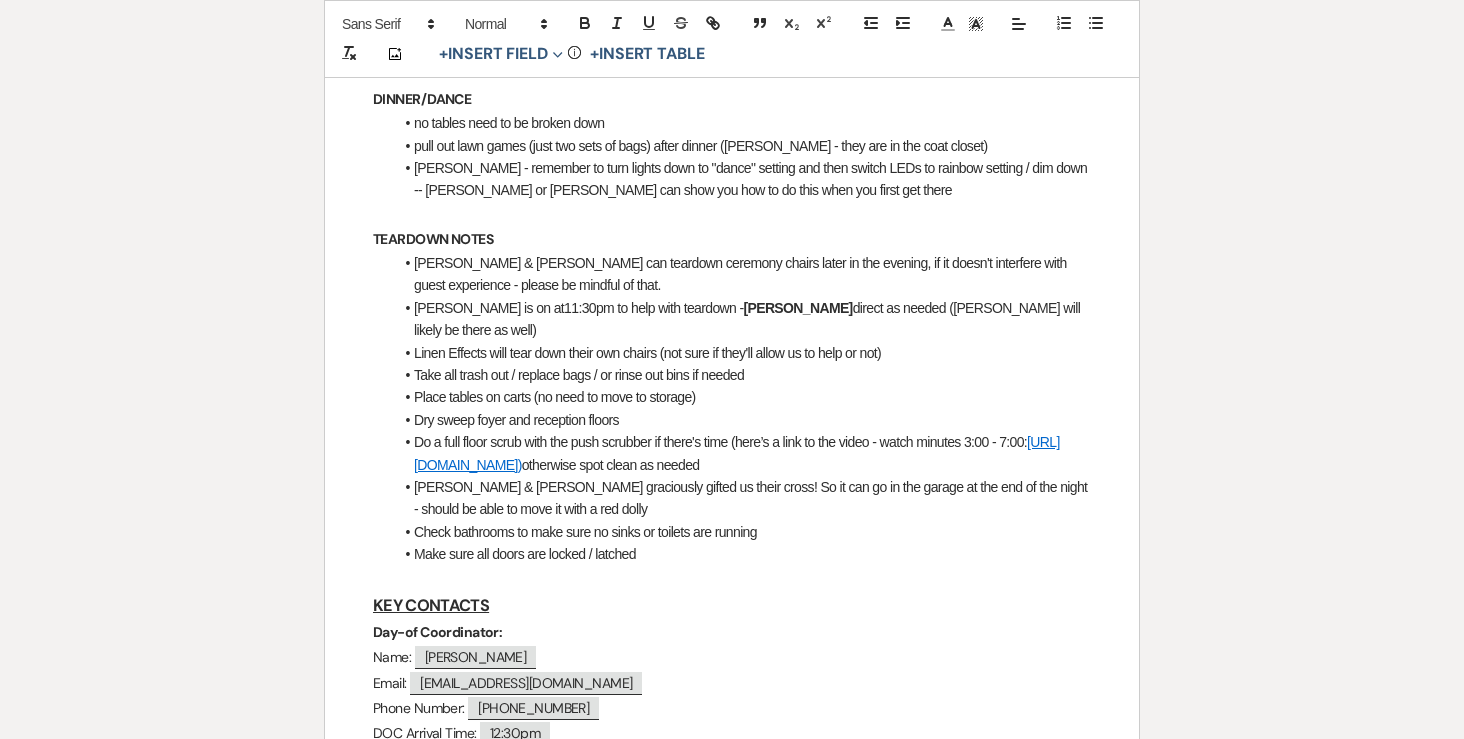 click on "TEARDOWN NOTES" at bounding box center (732, 239) 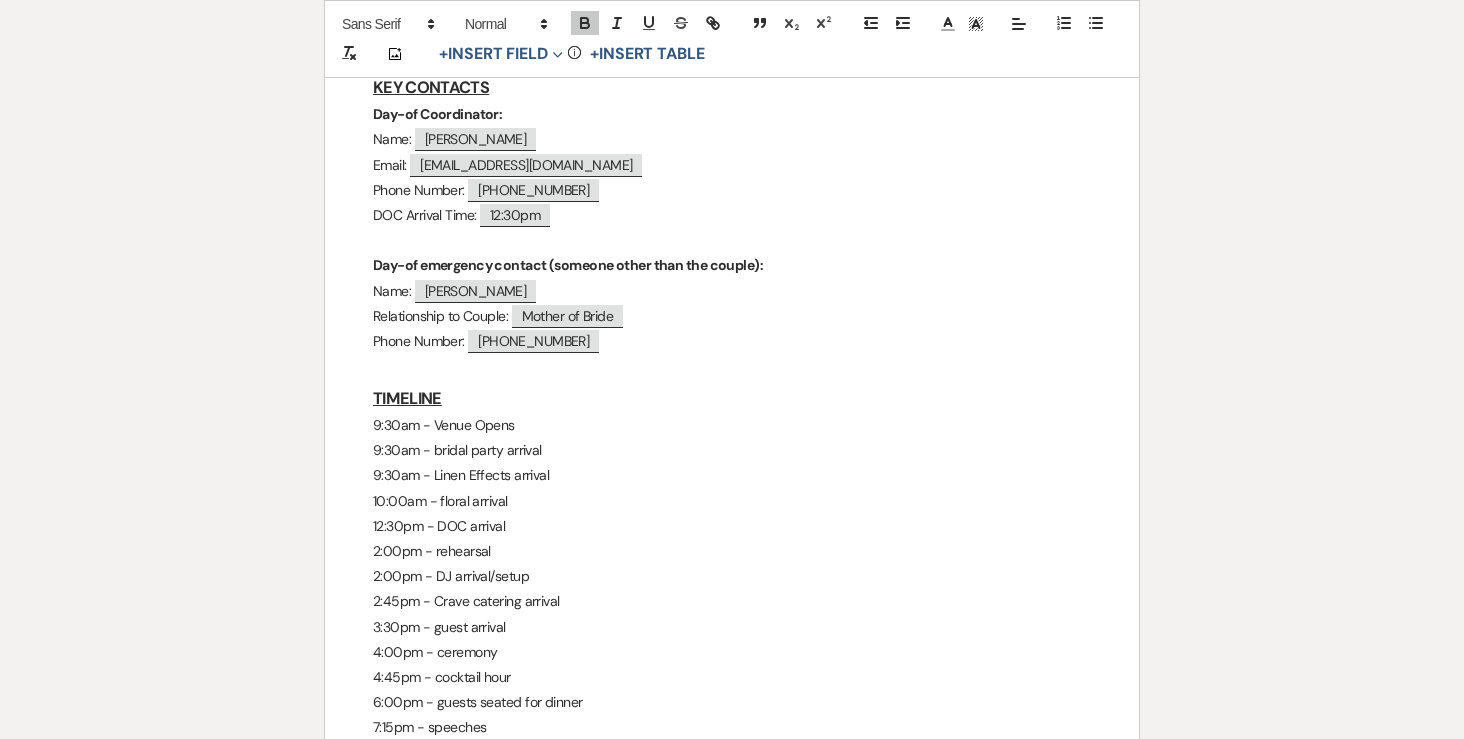 scroll, scrollTop: 1675, scrollLeft: 0, axis: vertical 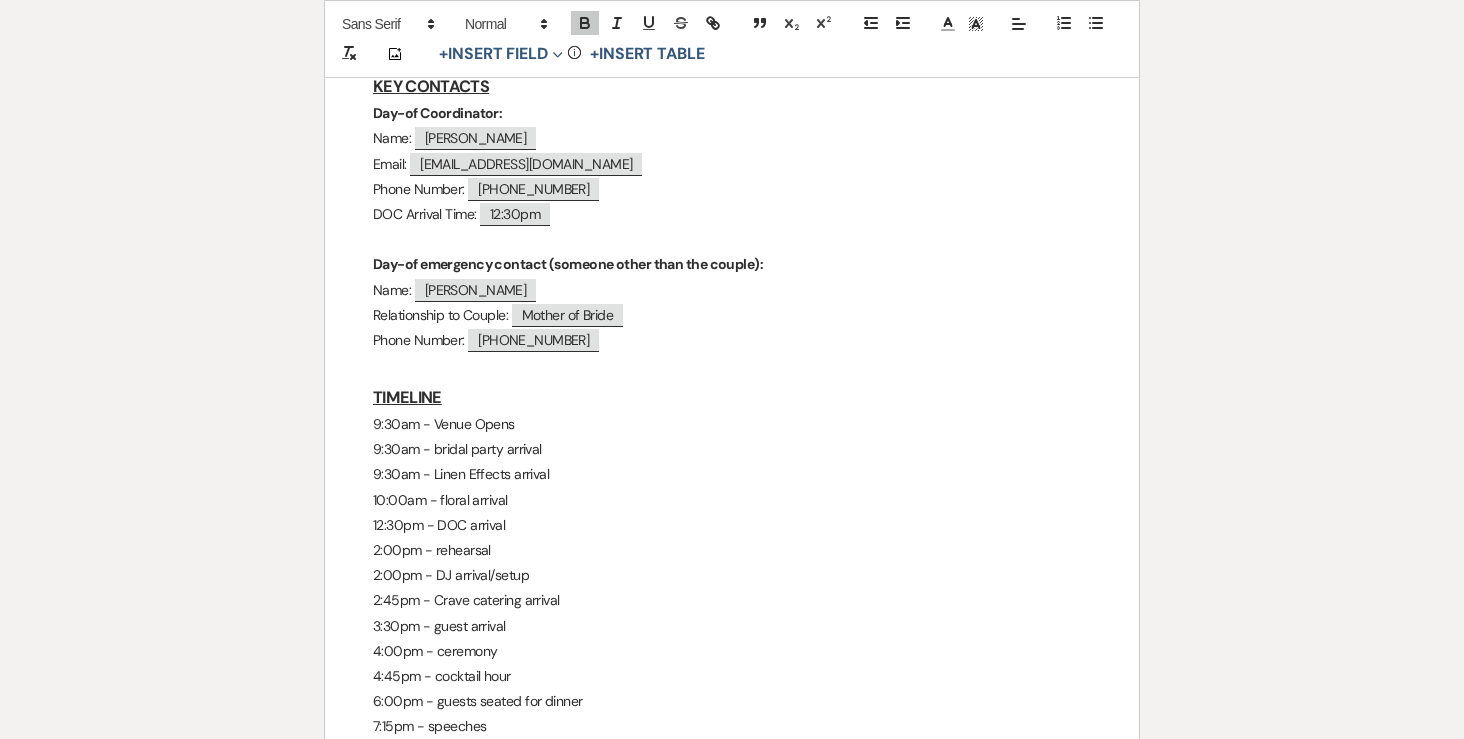 click on "TIMELINE" at bounding box center (732, 397) 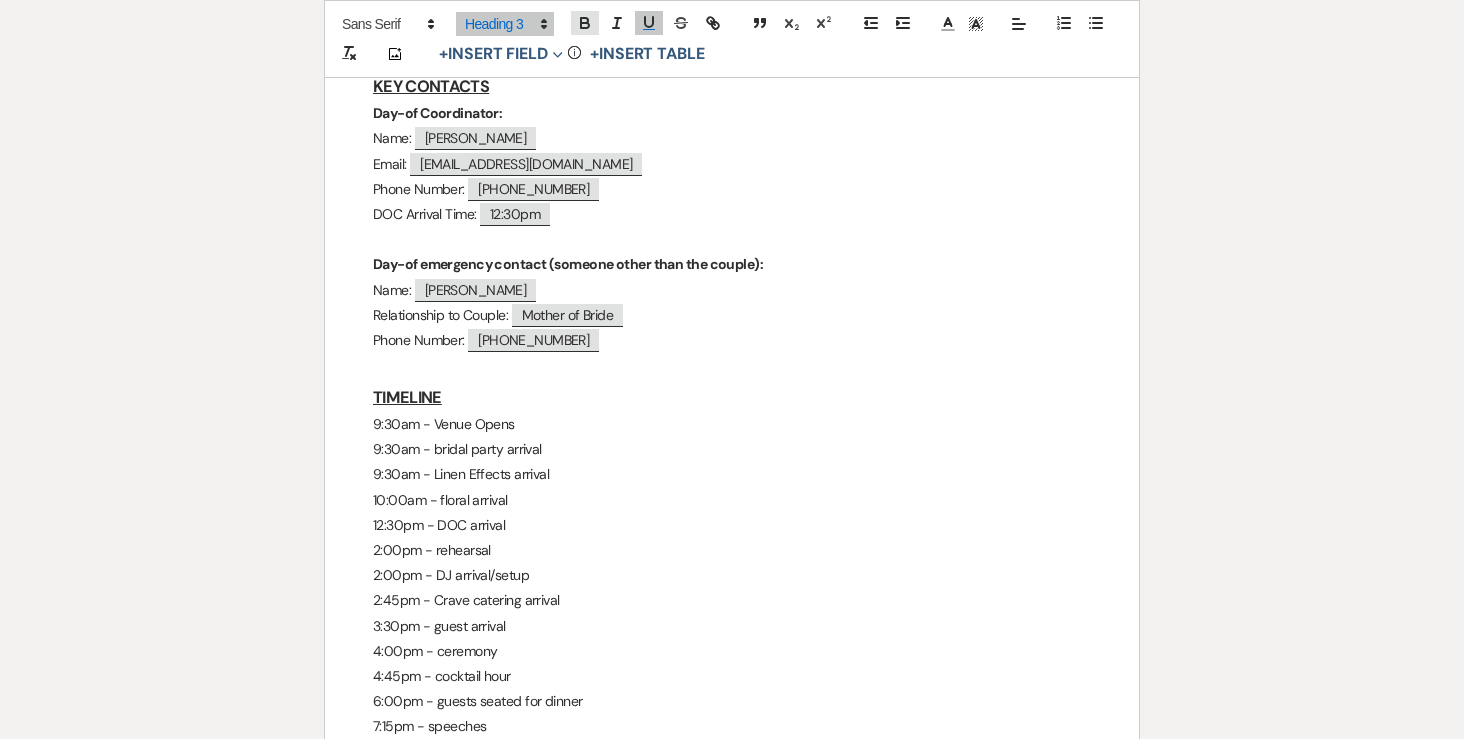 click 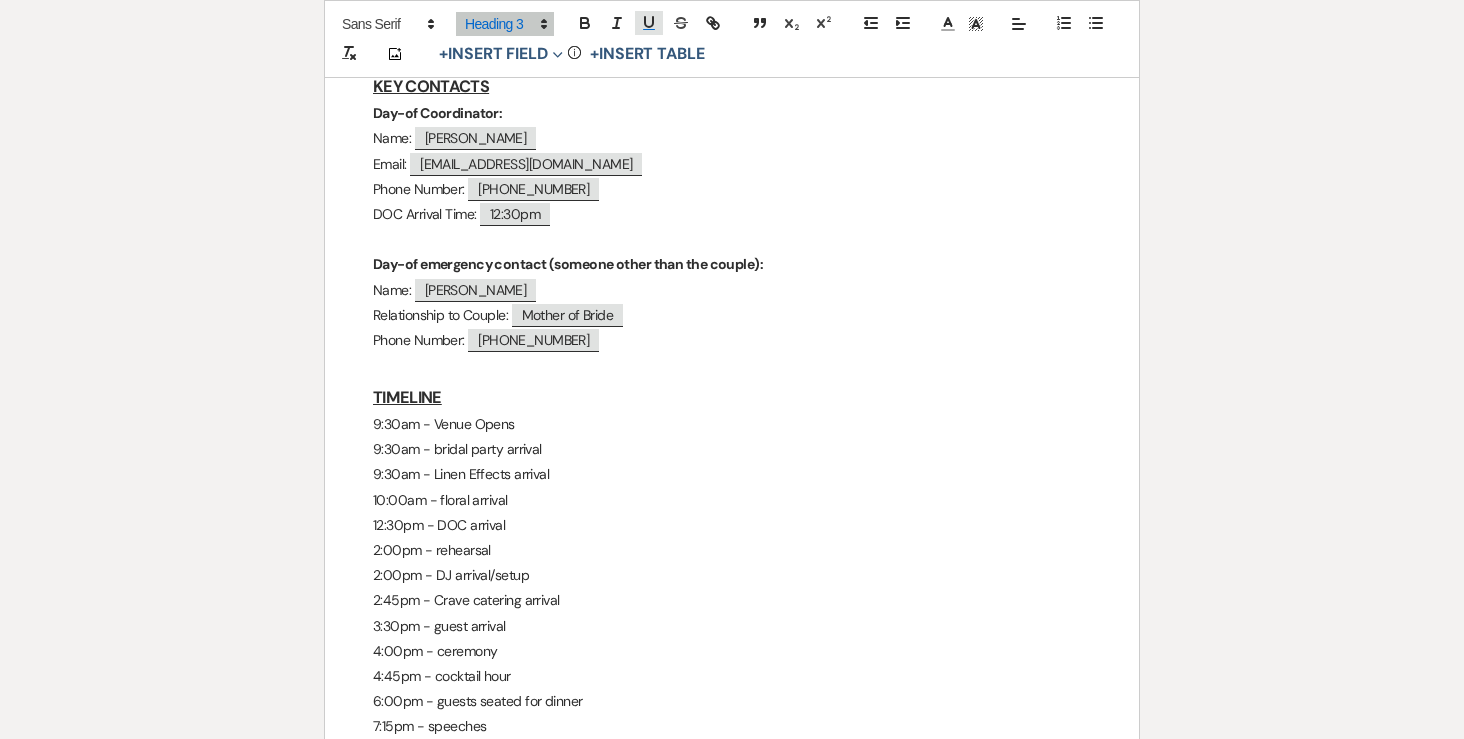 click 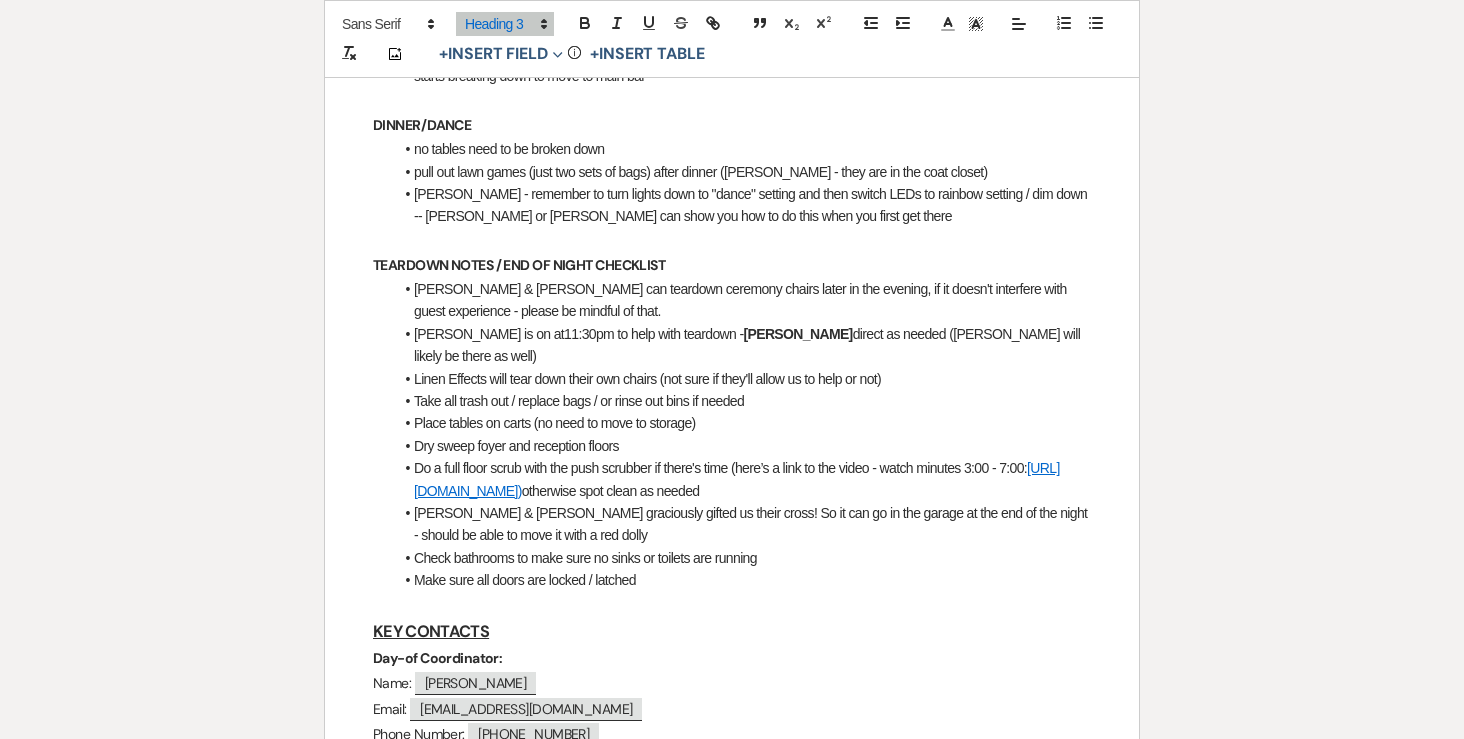 scroll, scrollTop: 1129, scrollLeft: 0, axis: vertical 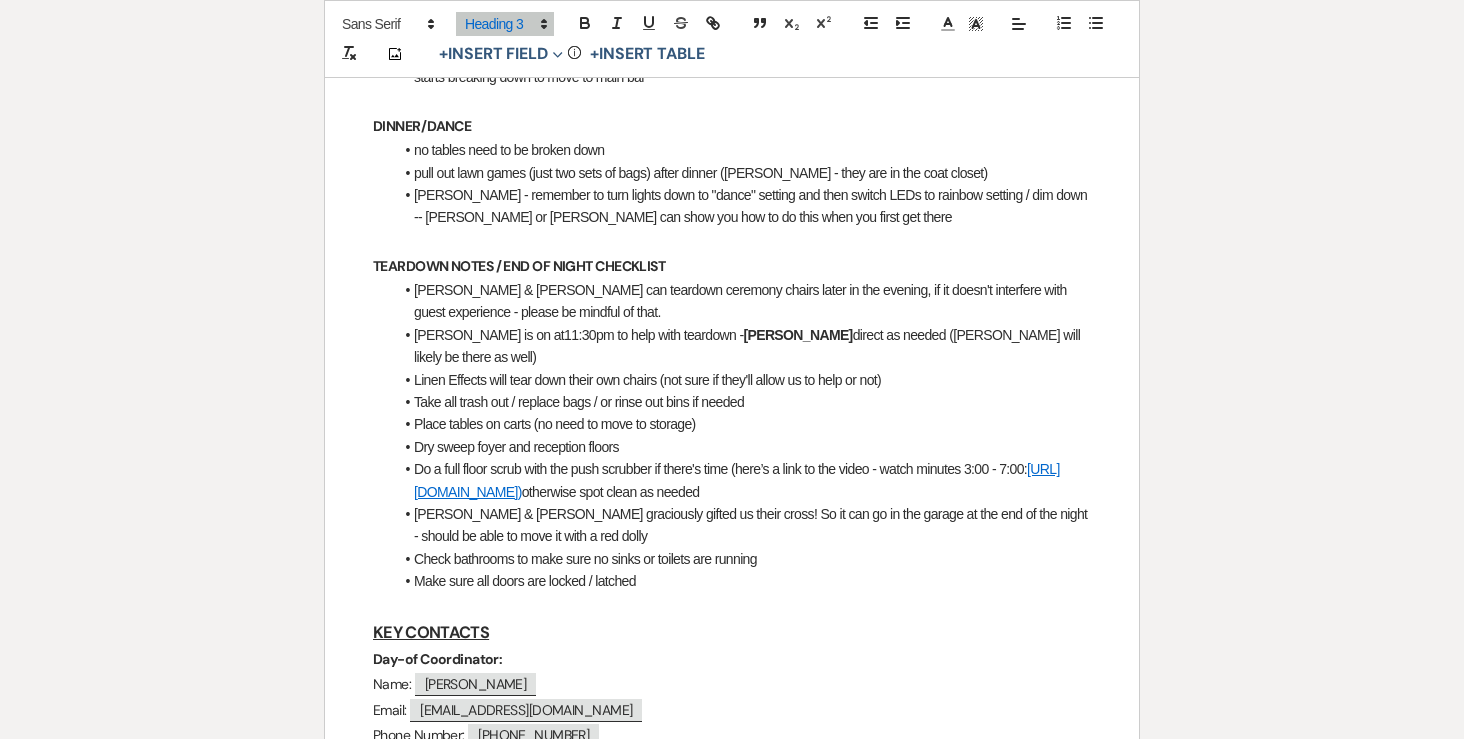 click on "Linen Effects will tear down their own chairs (not sure if they'll allow us to help or not)" at bounding box center (742, 380) 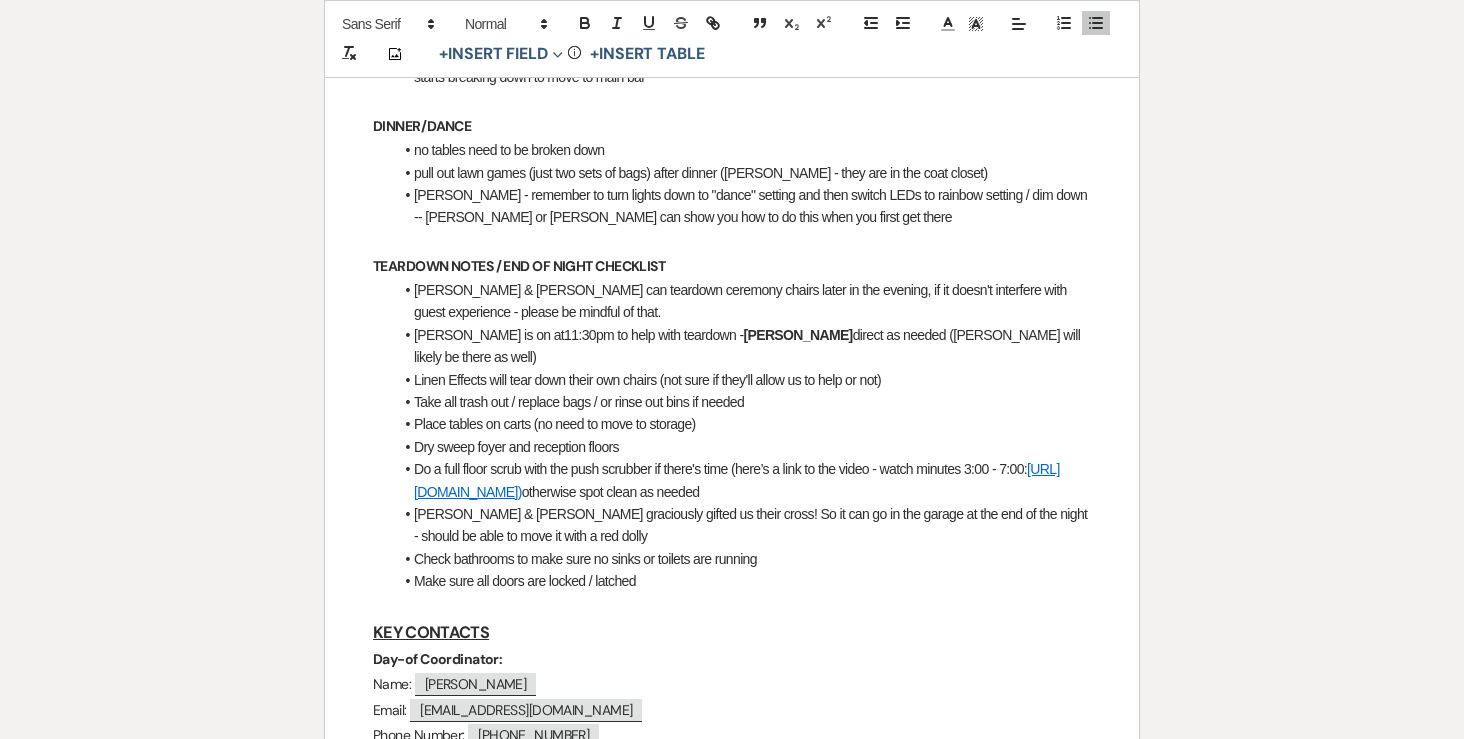 click on "Linen Effects will tear down their own chairs (not sure if they'll allow us to help or not)" at bounding box center [742, 380] 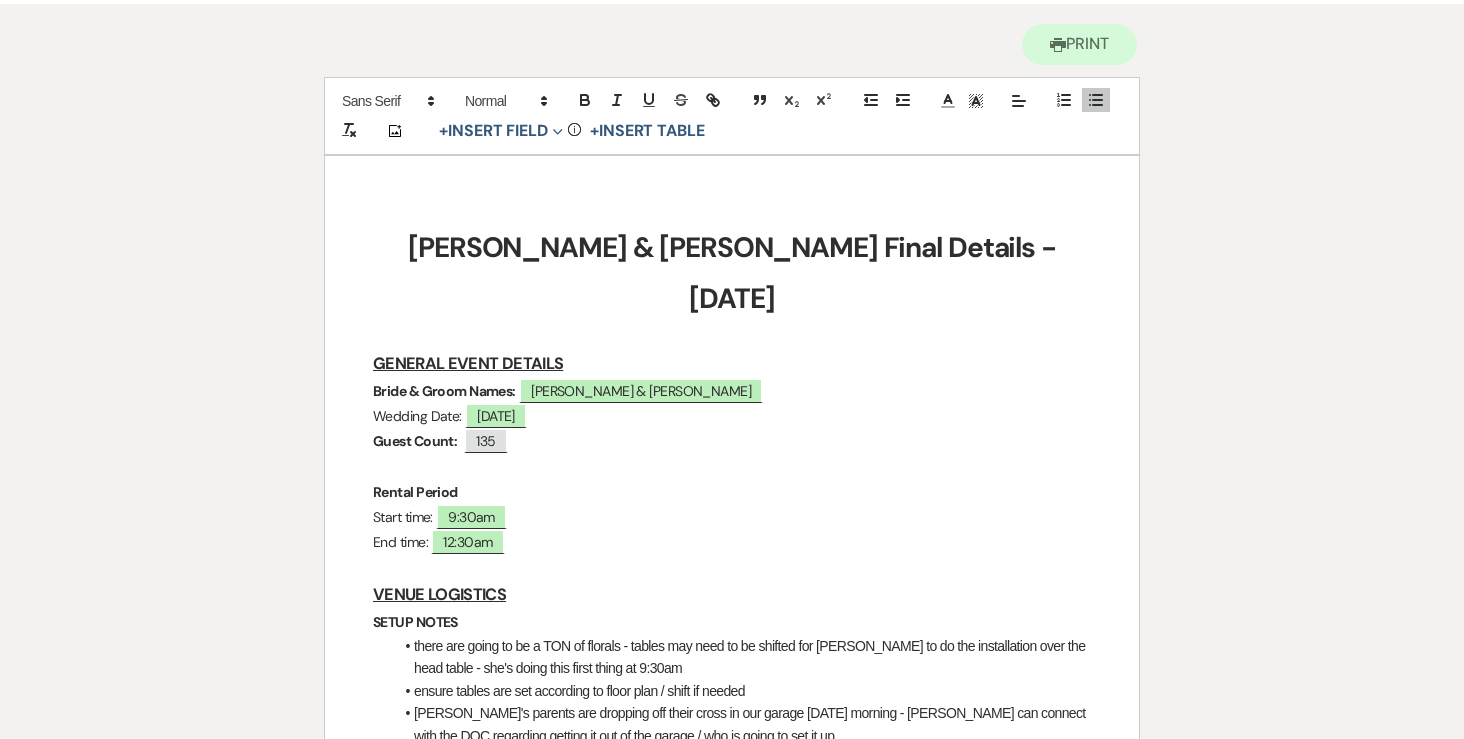 scroll, scrollTop: 0, scrollLeft: 0, axis: both 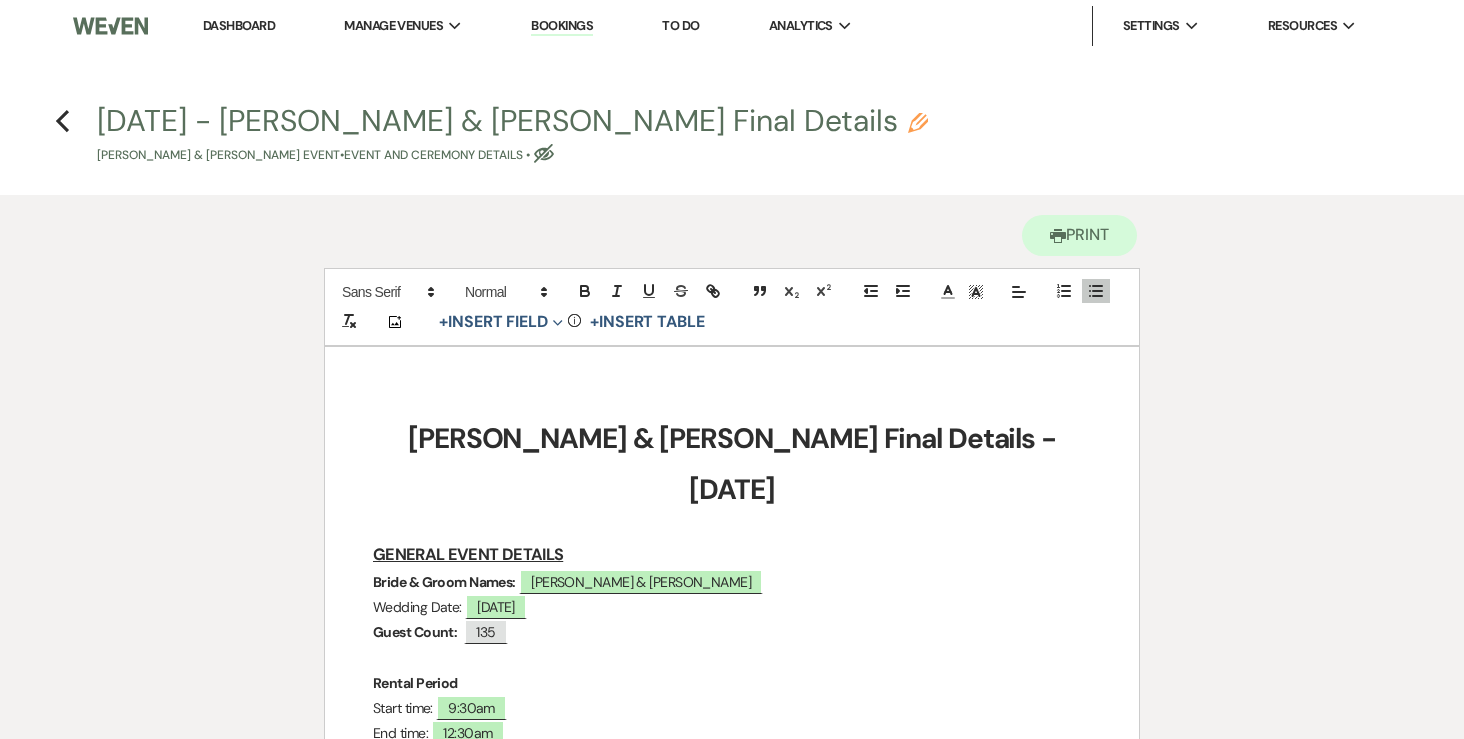 click on "Rebecca & Jesse Final Details - 7.18.25 GENERAL EVENT DETAILS Bride & Groom Names:  ﻿
Rebecca & Jesse
﻿   Wedding Date:  ﻿
07/18/2025
﻿   Guest Count:    ﻿
135
﻿ Rental Period Start time:  ﻿
9:30am
﻿ End time:  ﻿
12:30am
﻿ VENUE LOGISTICS SETUP NOTES there are going to be a TON of florals - tables may need to be shifted for Jamie to do the installation over the head table - she's doing this first thing at 9:30am ensure tables are set according to floor plan / shift if needed  Rebecca's parents are dropping off their cross in our garage on Thursday morning - Linda can connect with the DOC regarding getting it out of the garage / who is going to set it up Jesse & Rebecca graciously gifted us their cross! So it can go in the garage at the end of the night - should be able to move it with a red dolly  CEREMONY COCKTAIL HOUR DINNER/DANCE Linda ﻿" at bounding box center [732, 1723] 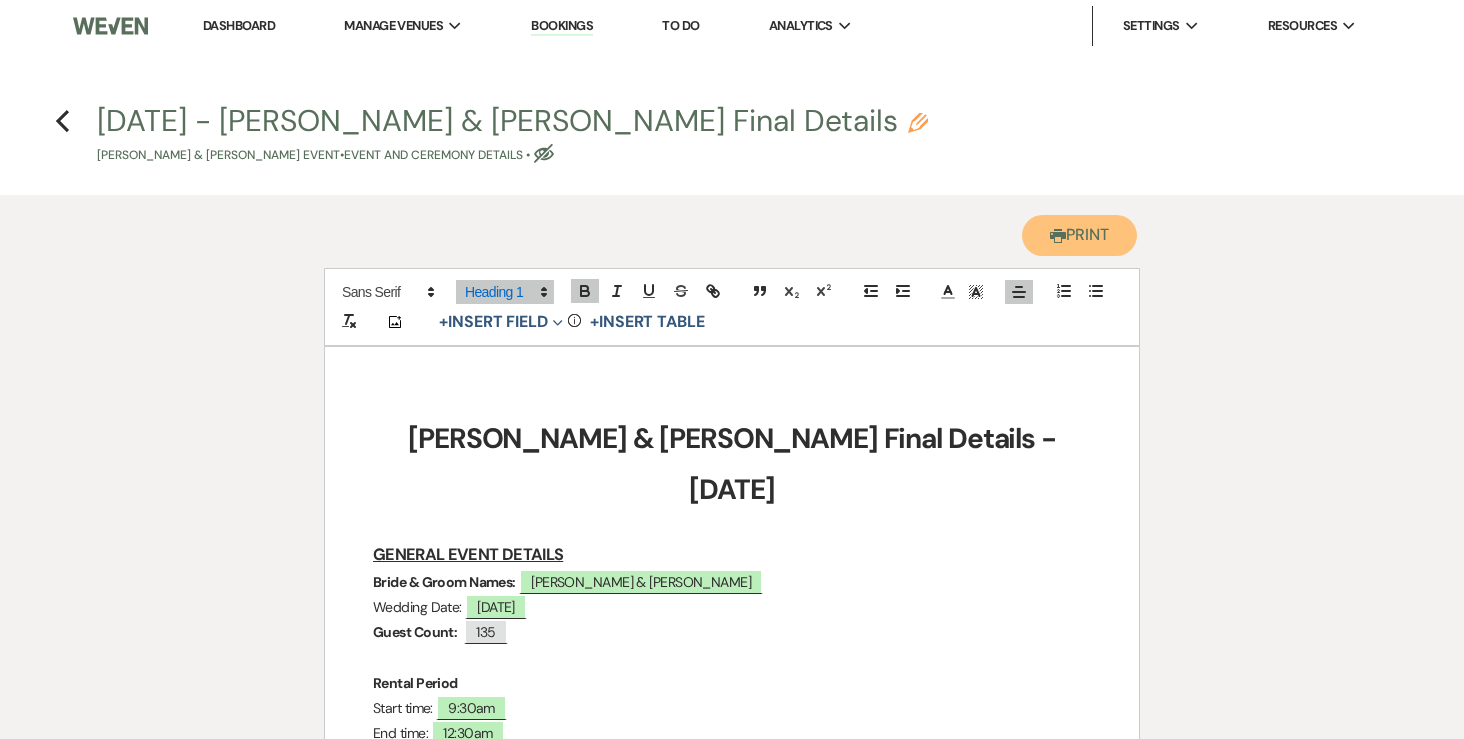 click on "Printer  Print" at bounding box center [1079, 235] 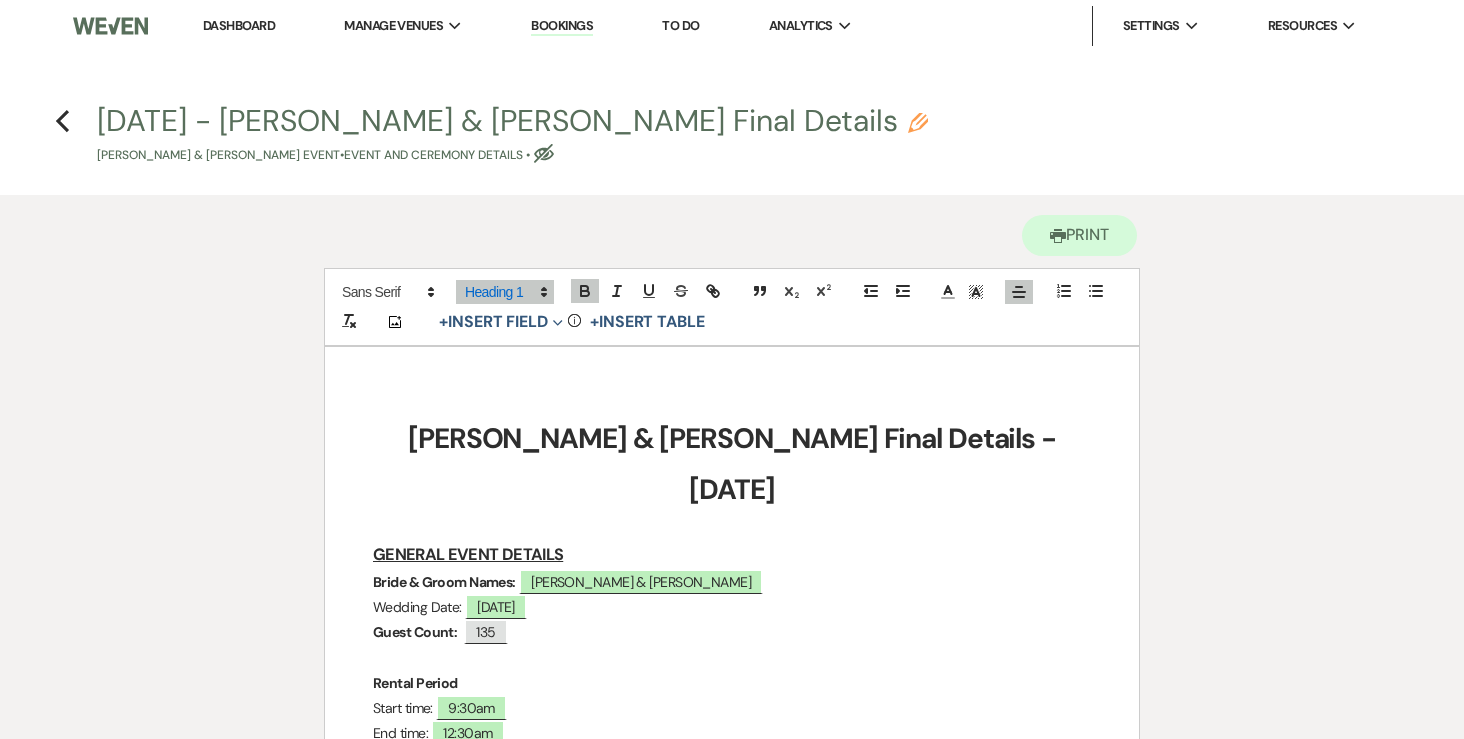 click on "Dashboard" at bounding box center (239, 25) 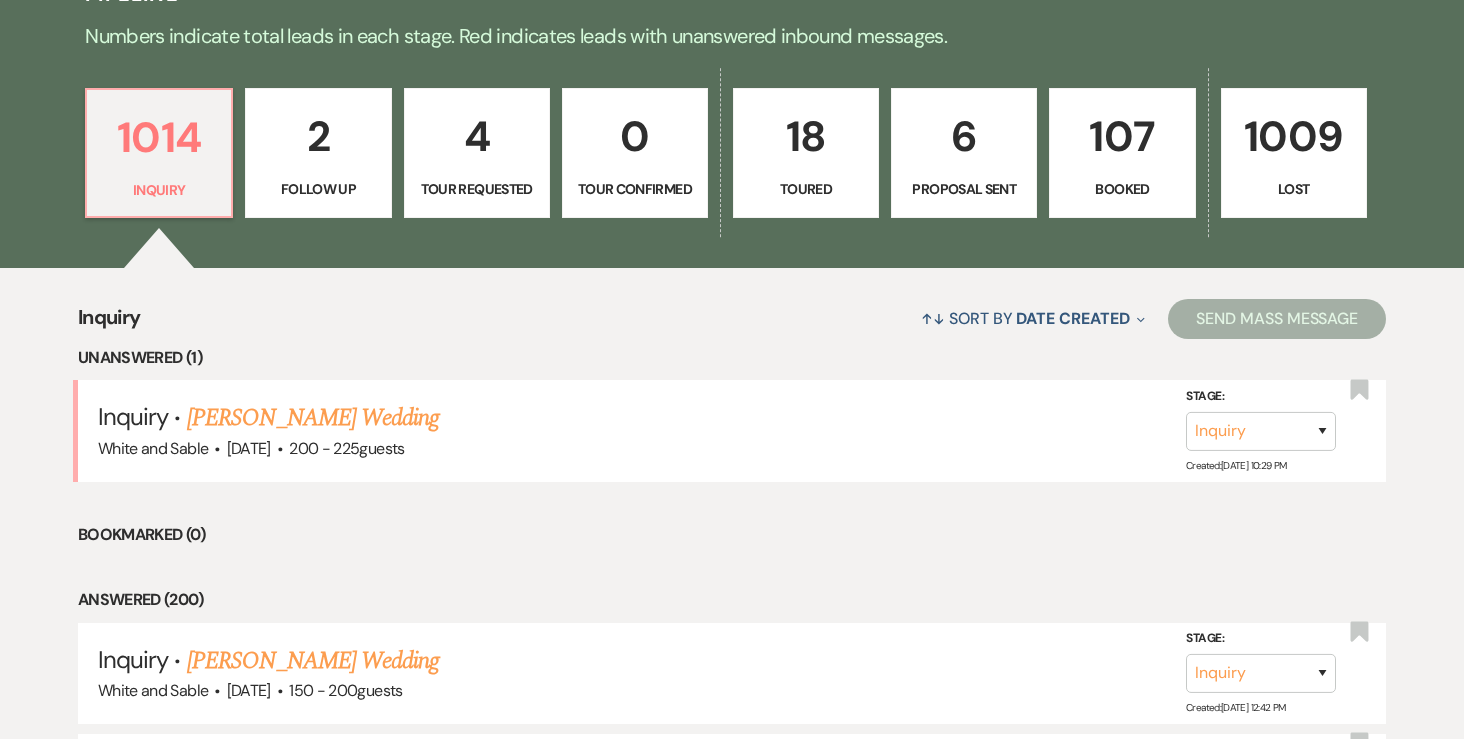 scroll, scrollTop: 510, scrollLeft: 0, axis: vertical 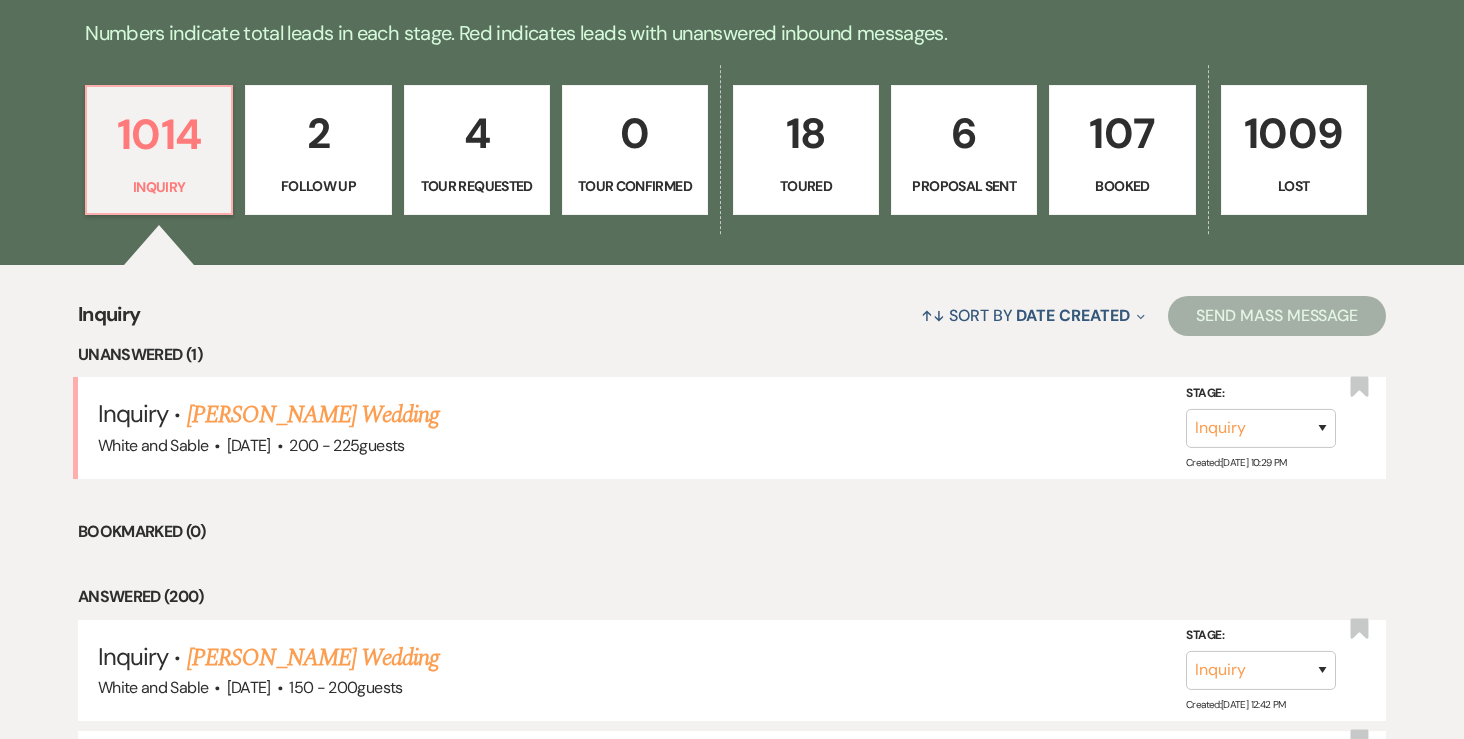 click on "Booked" at bounding box center [1122, 186] 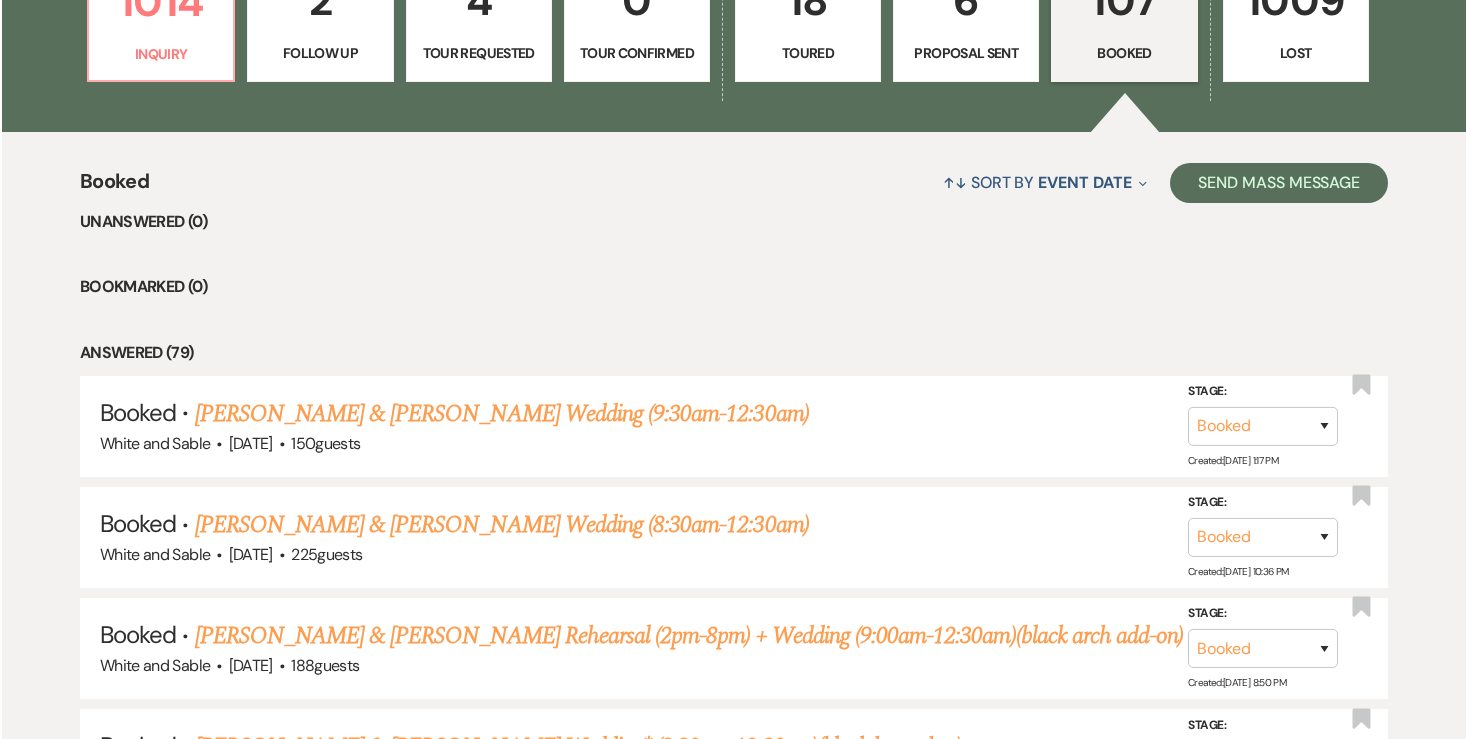 scroll, scrollTop: 653, scrollLeft: 0, axis: vertical 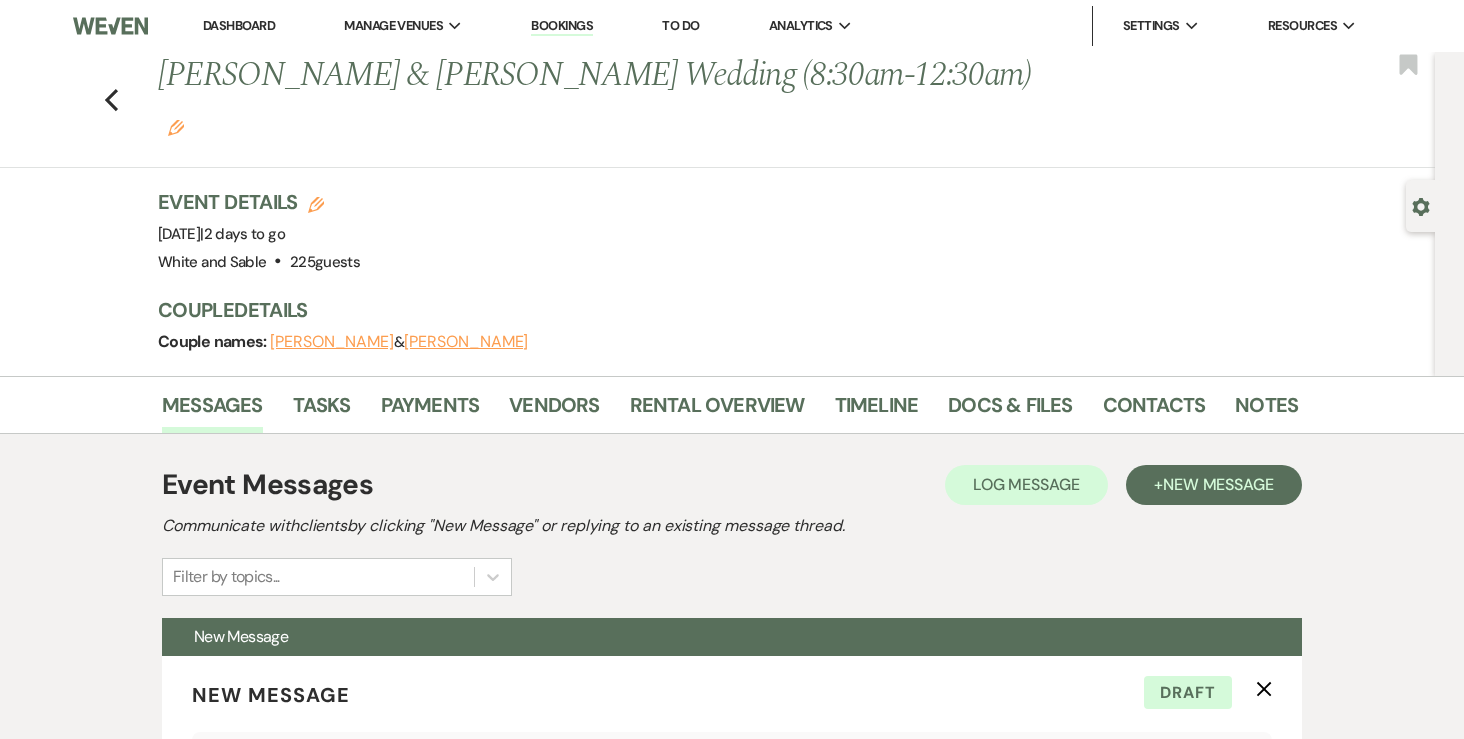 select on "5559" 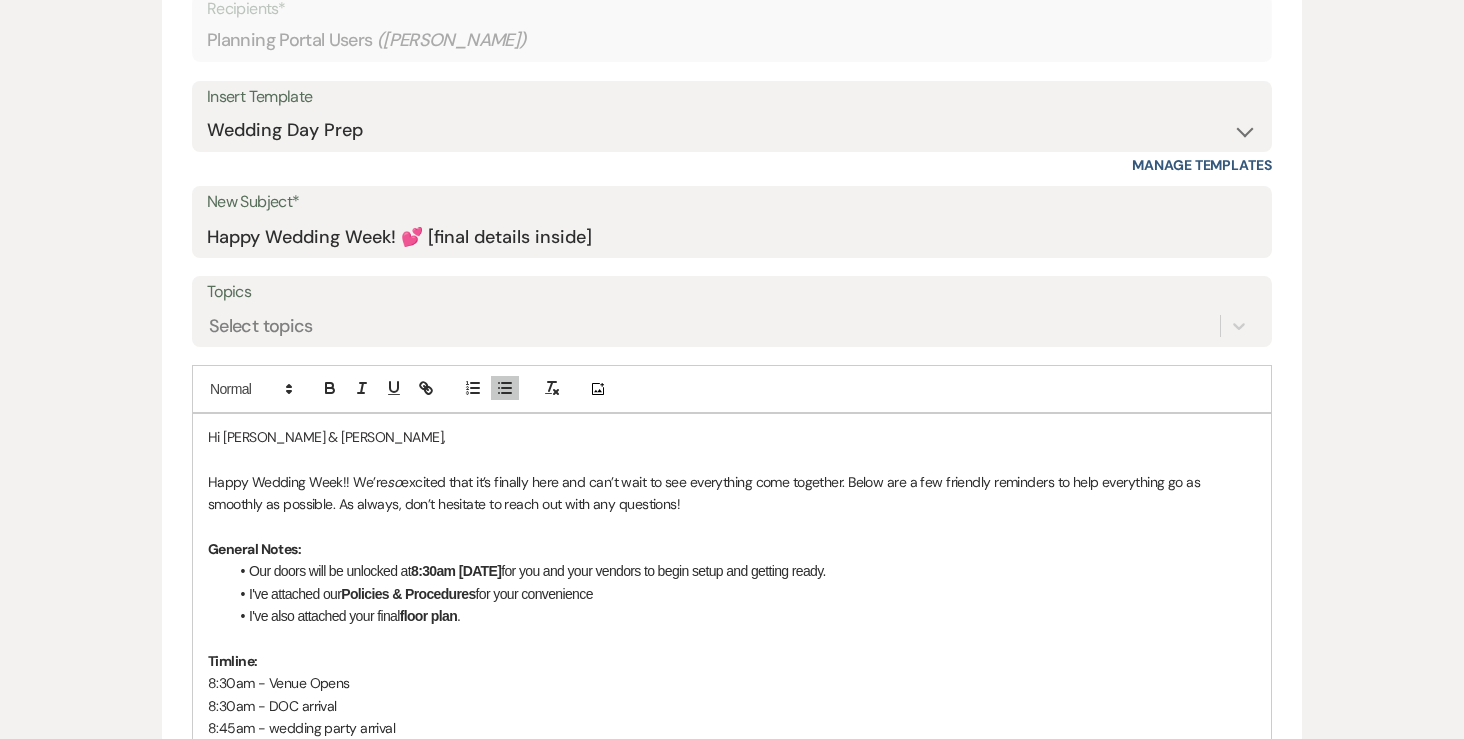 scroll, scrollTop: 752, scrollLeft: 0, axis: vertical 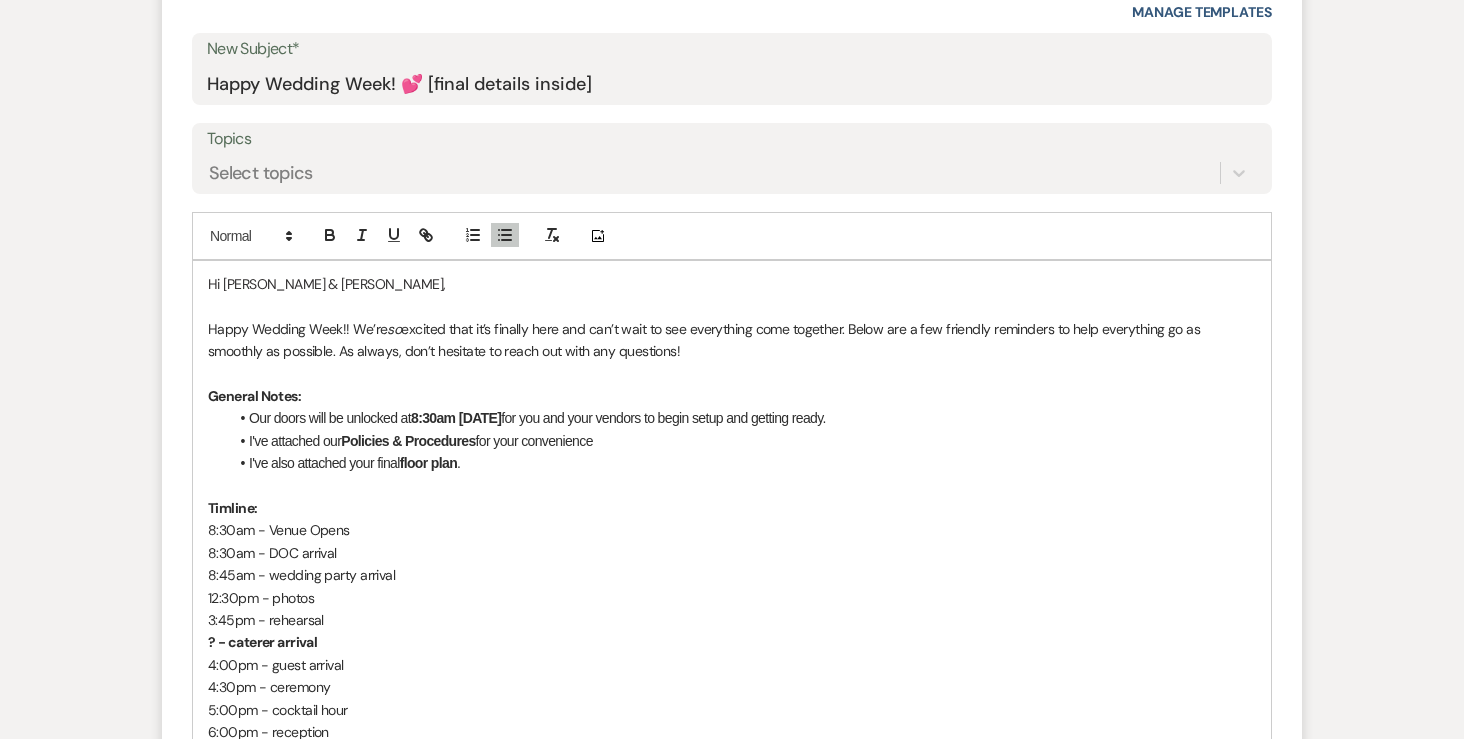 click on "I've also attached your final  floor plan ." at bounding box center [742, 463] 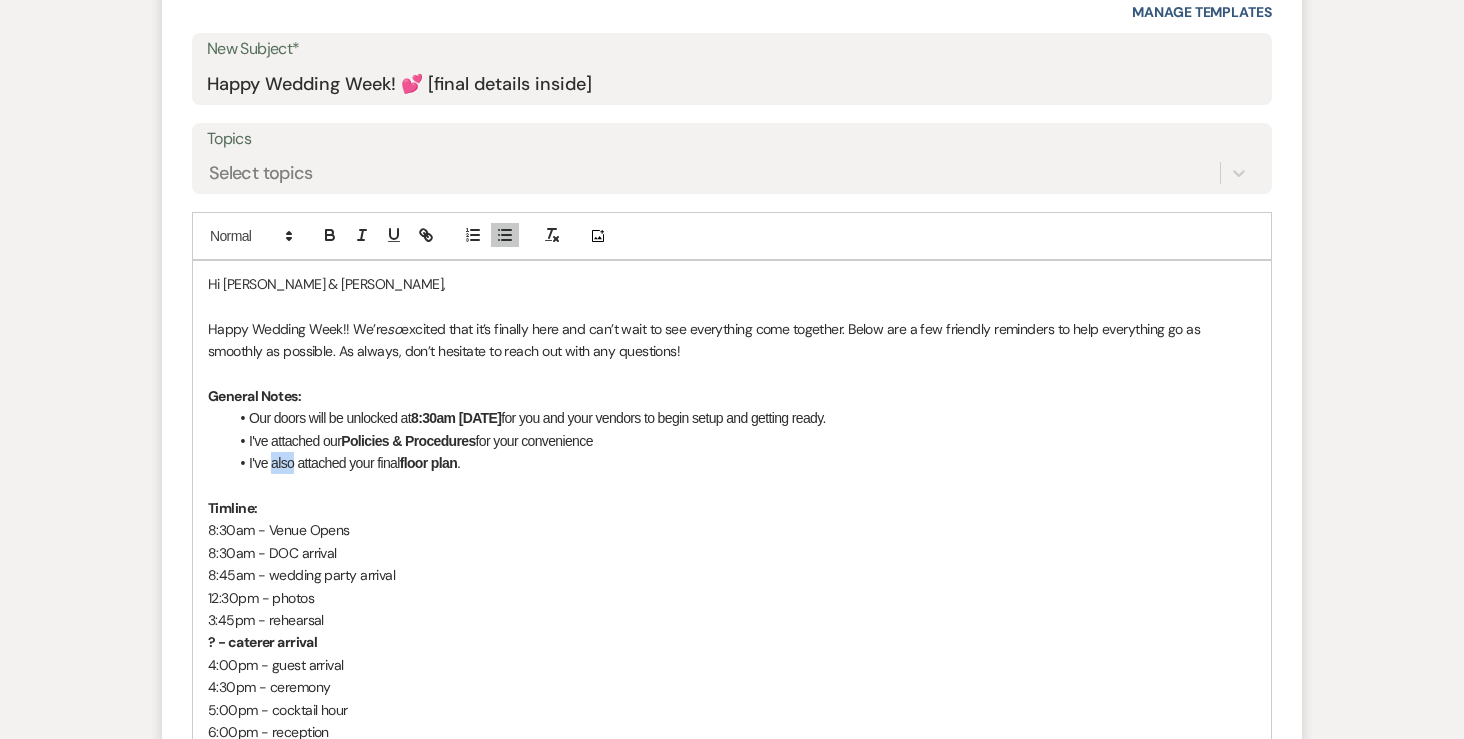 click on "I've also attached your final  floor plan ." at bounding box center [742, 463] 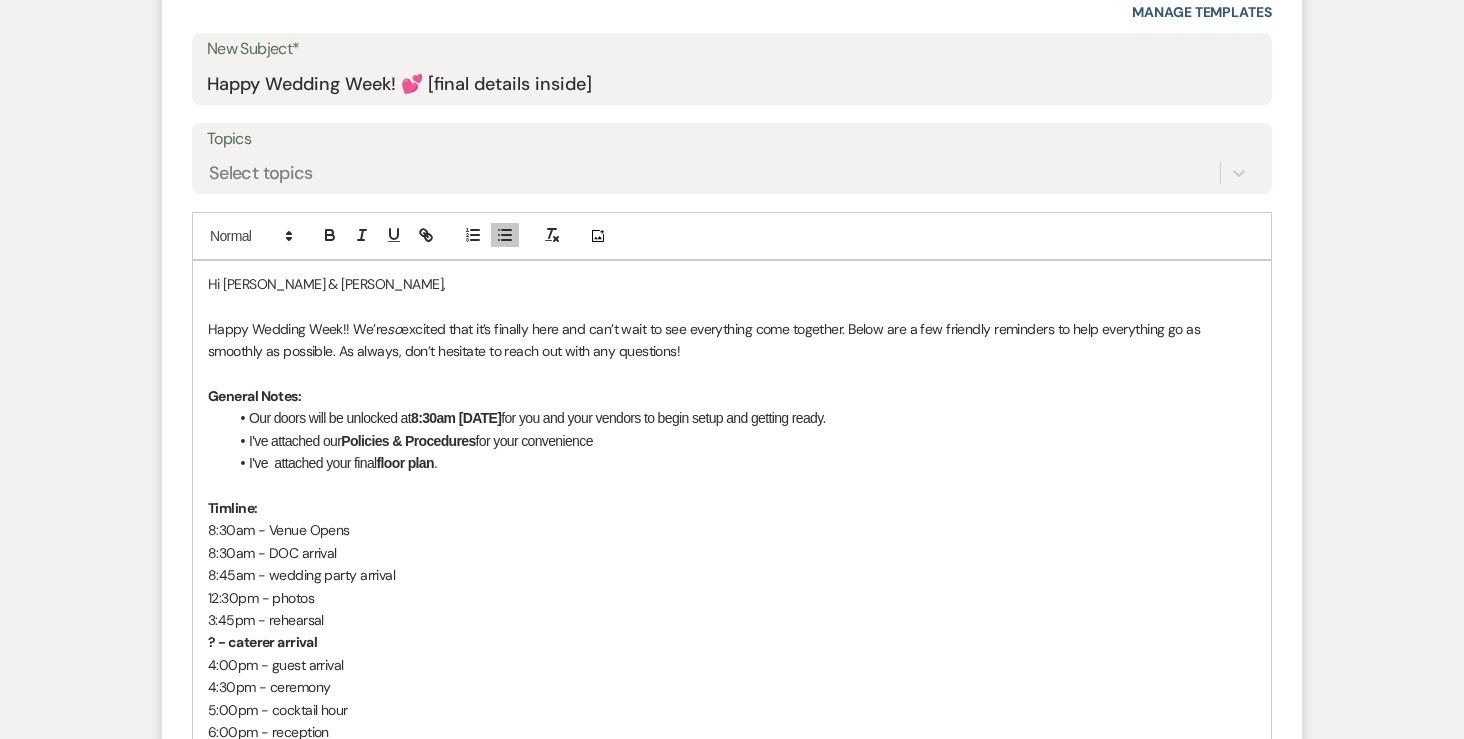 type 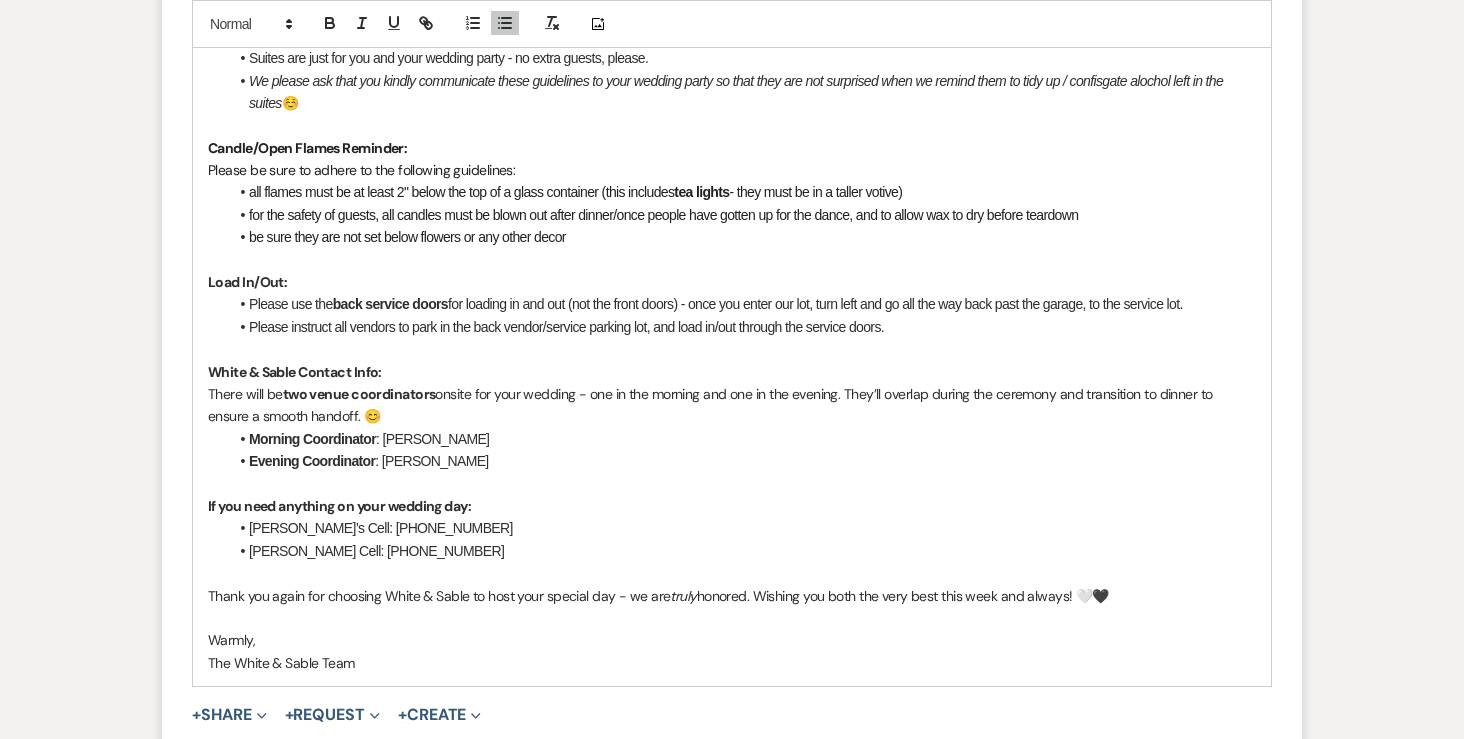 scroll, scrollTop: 2074, scrollLeft: 0, axis: vertical 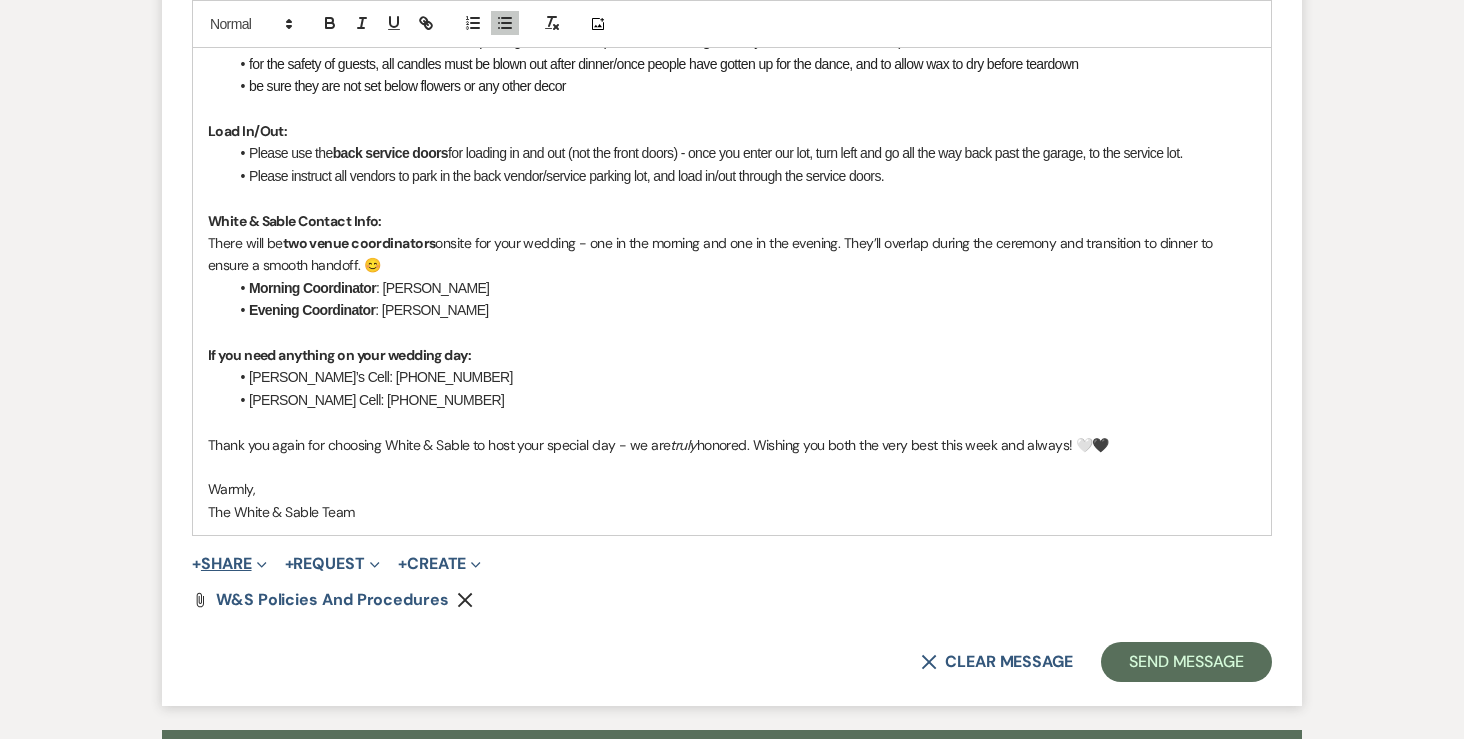 click on "+  Share Expand" at bounding box center [229, 564] 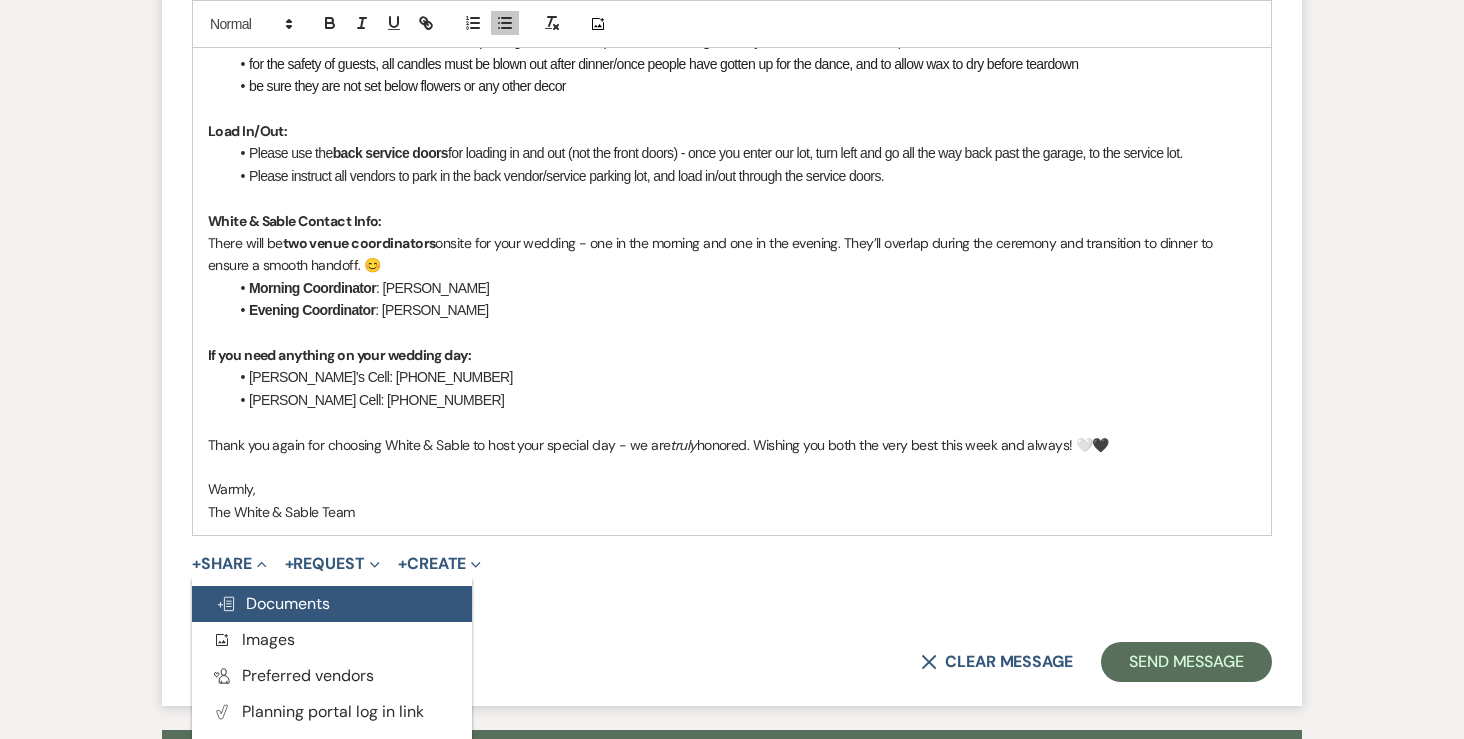 click on "Doc Upload Documents" at bounding box center (273, 603) 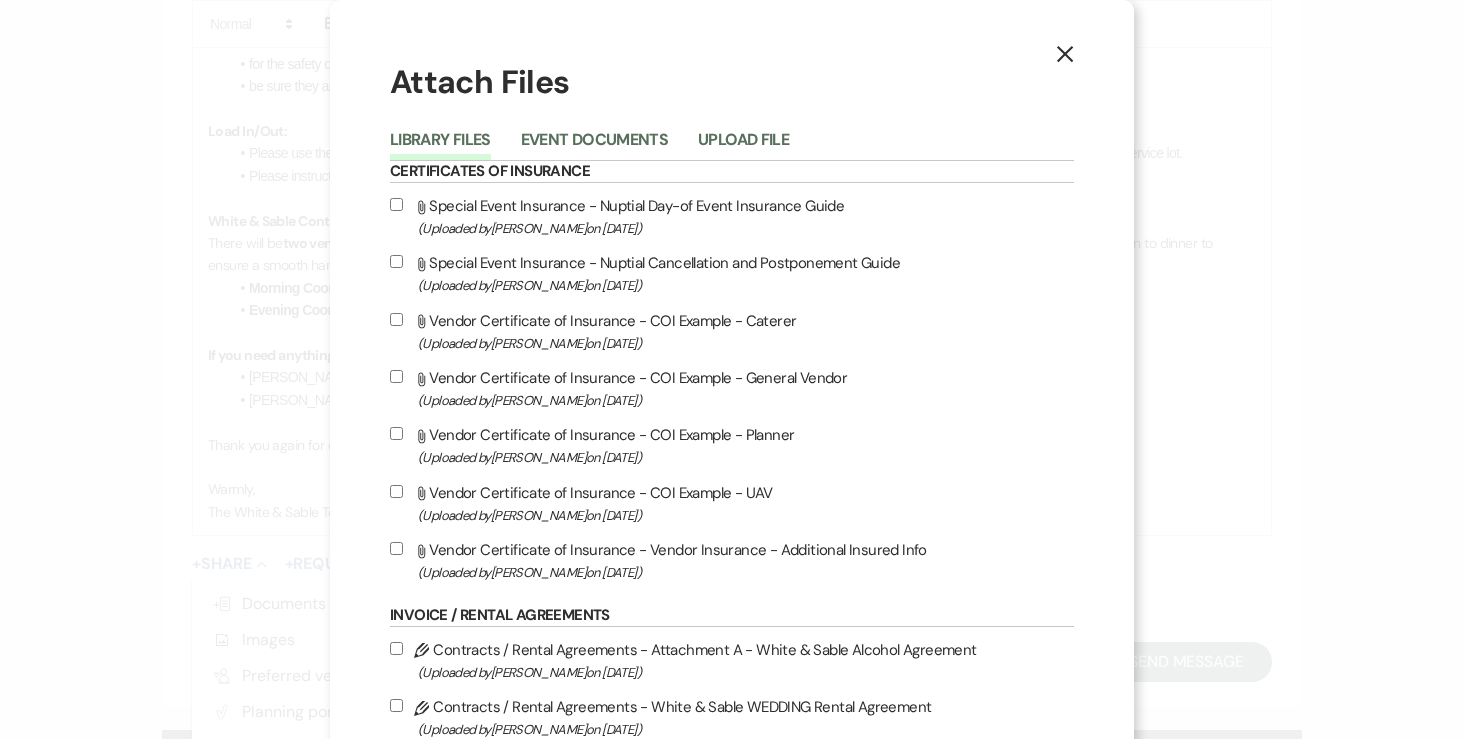 click on "Library Files Event Documents Upload File" at bounding box center [732, 140] 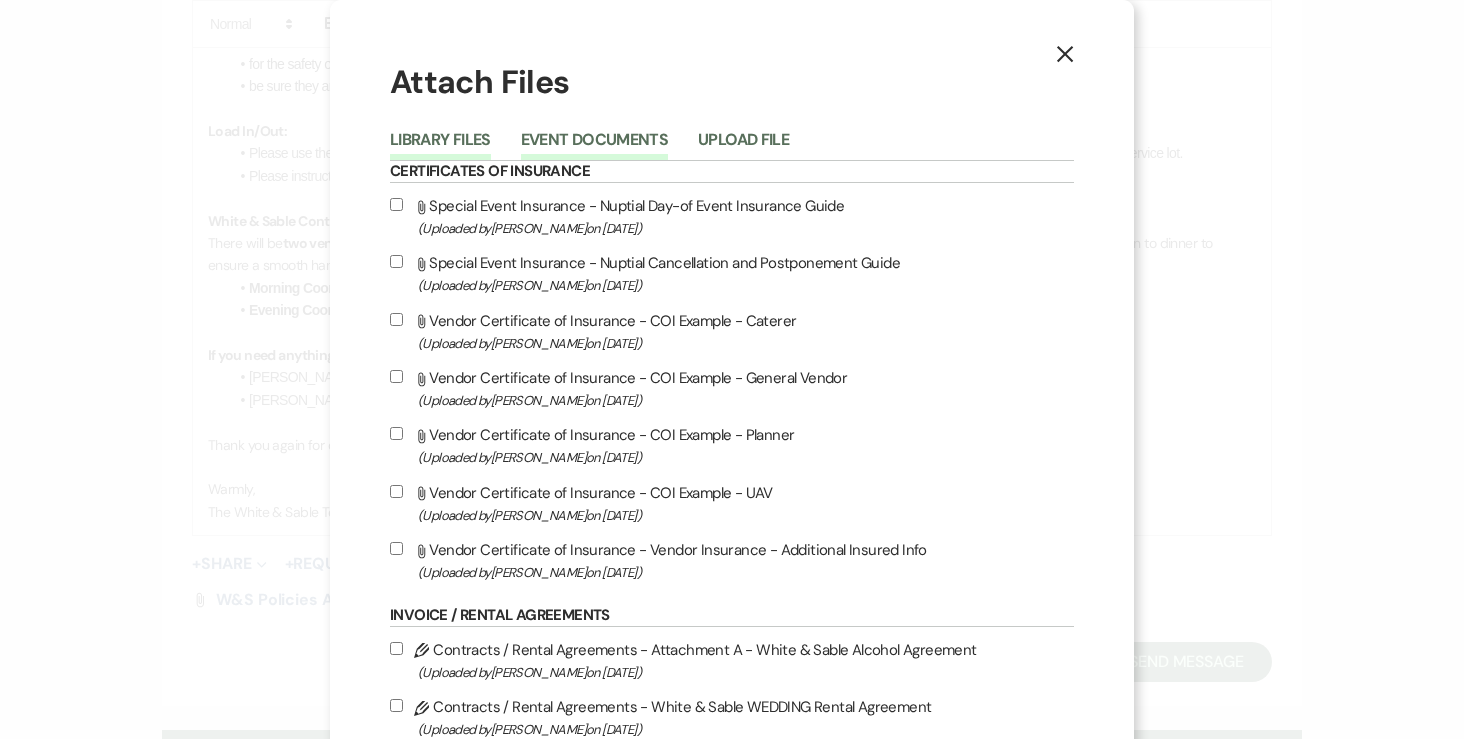click on "Event Documents" at bounding box center (594, 146) 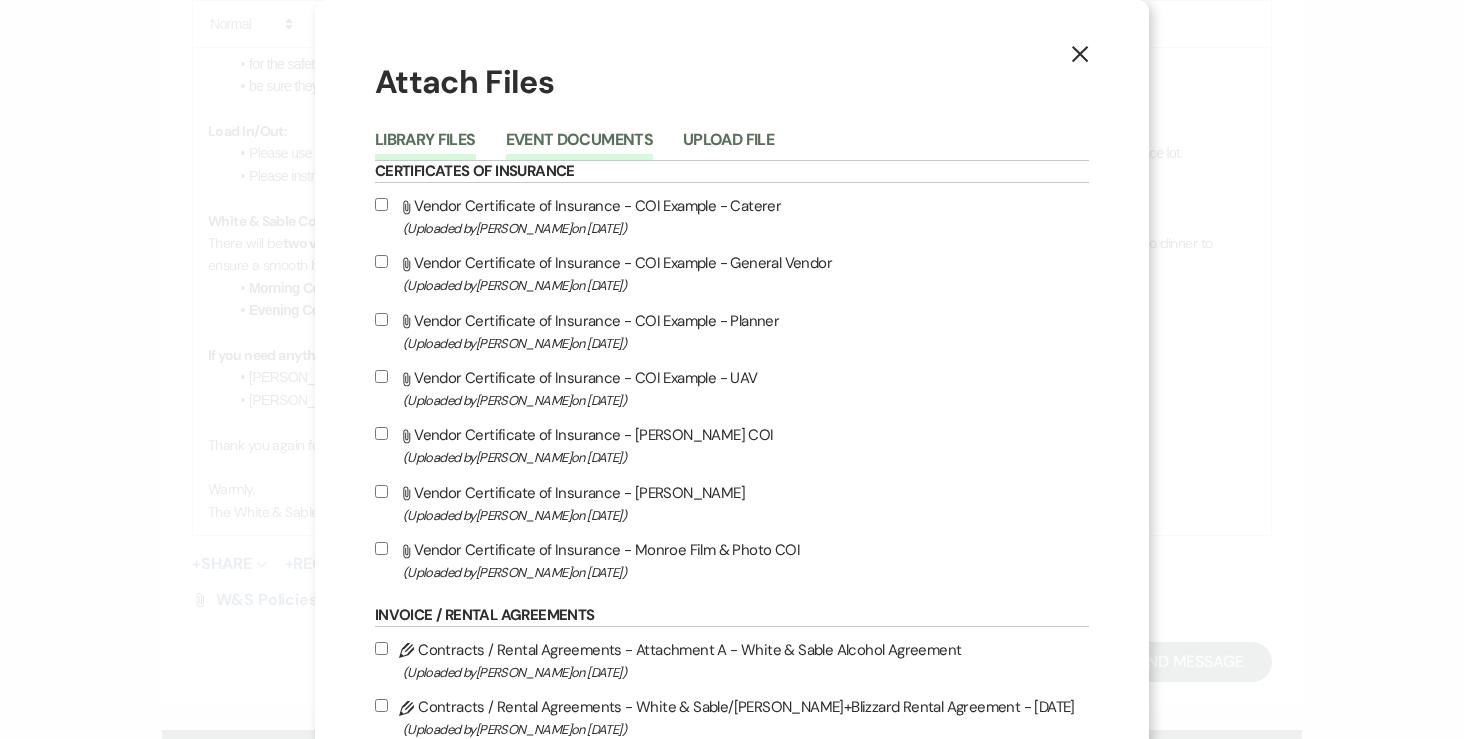 click on "Library Files" at bounding box center [425, 146] 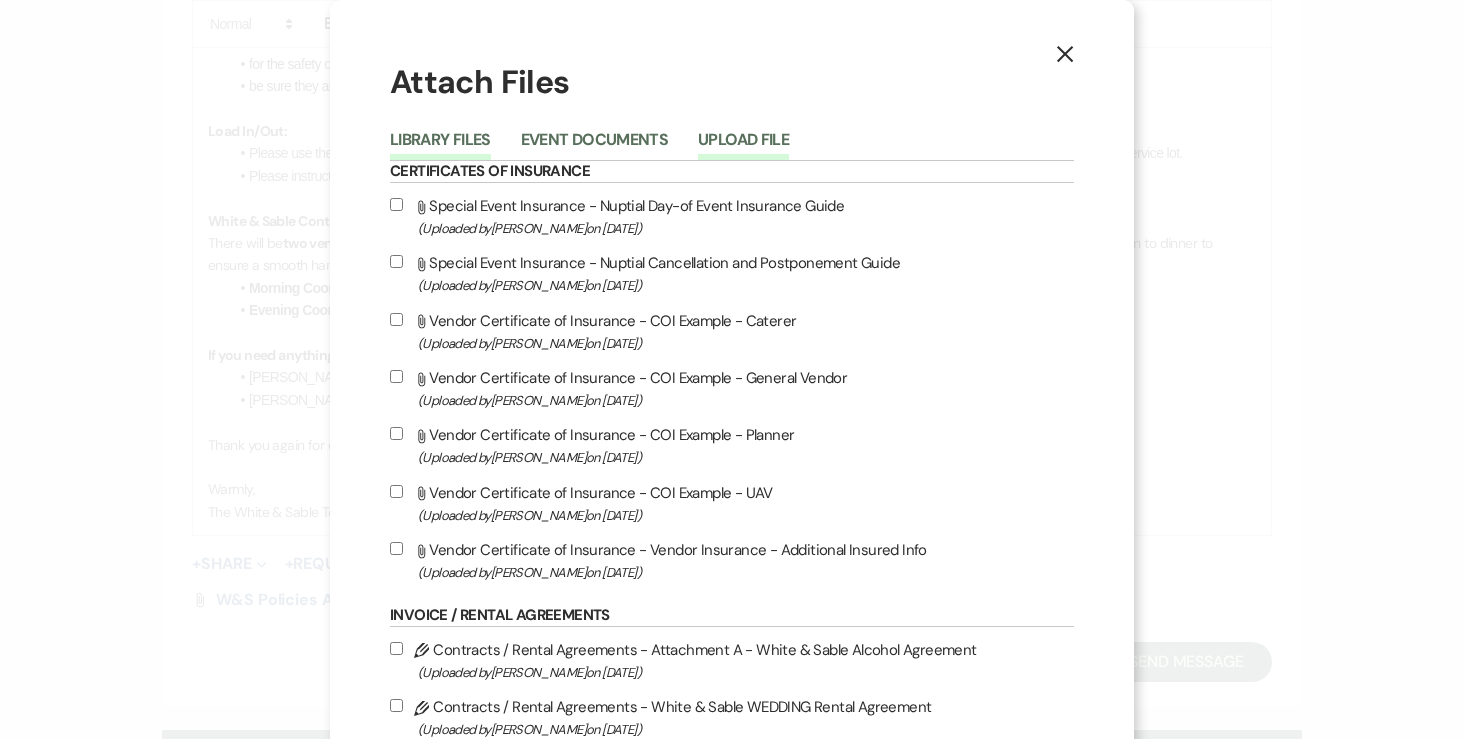 click on "Upload File" at bounding box center (743, 146) 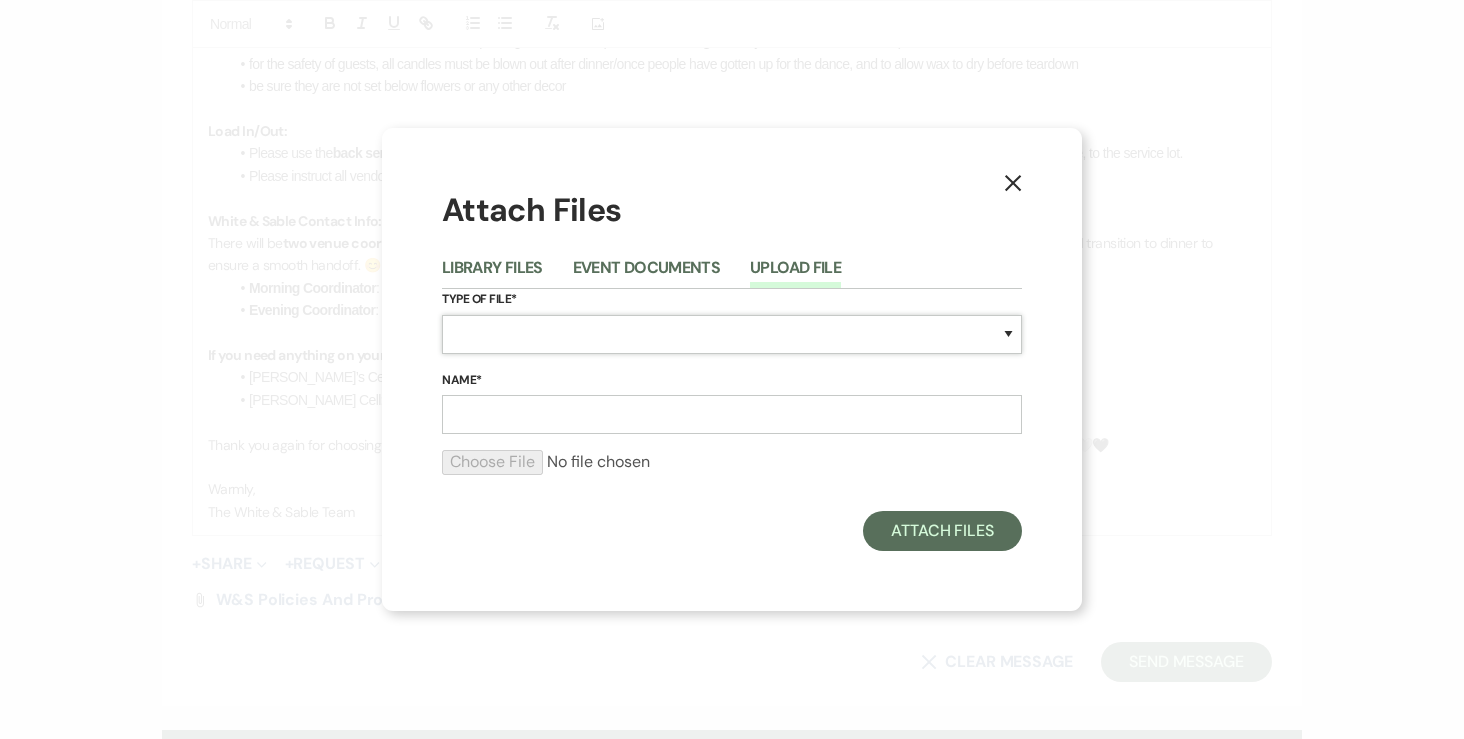 click on "Special Event Insurance Vendor Certificate of Insurance Contracts / Rental Agreements Invoices Receipts Event Maps Floor Plans Rain Plan Seating Charts Venue Layout Catering / Alcohol Permit Event Permit Fire Permit Fuel Permit Generator Permit Tent Permit Venue Permit Other Permit Inventory  Promotional Sample Venue Beverage Ceremony Event Finalize + Share Guests Lodging Menu Vendors Venue Beverage Brochure Menu Packages Product Specifications Quotes Beverage Event and Ceremony Details Finalize & Share Guests Lodging Menu Vendors Venue Event Timeline Family / Wedding Party Timeline Food and Beverage Timeline MC / DJ / Band Timeline Master Timeline Photography Timeline Set-Up / Clean-Up Vendor Timeline Bartender Safe Serve / TiPS Certification Vendor Certification Vendor License Other" at bounding box center (732, 334) 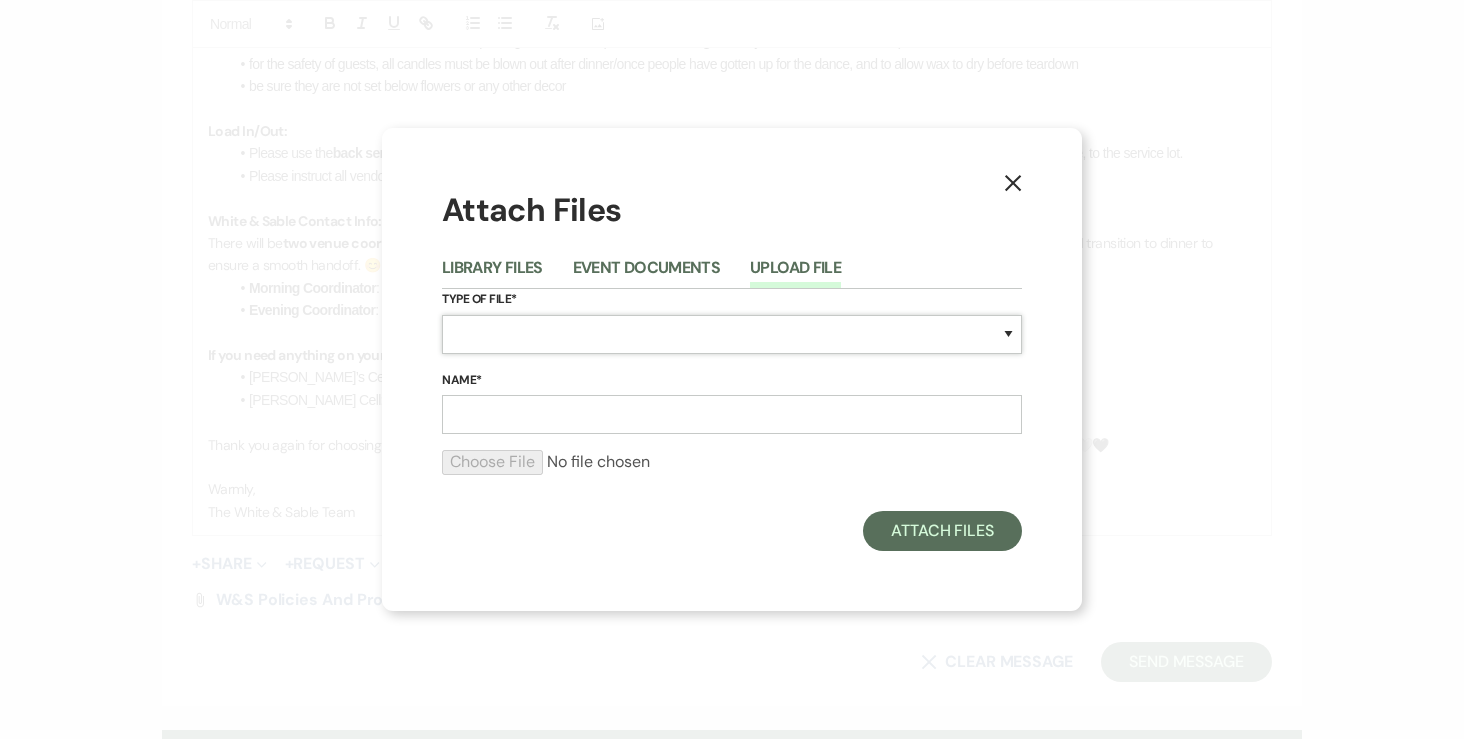 select on "24" 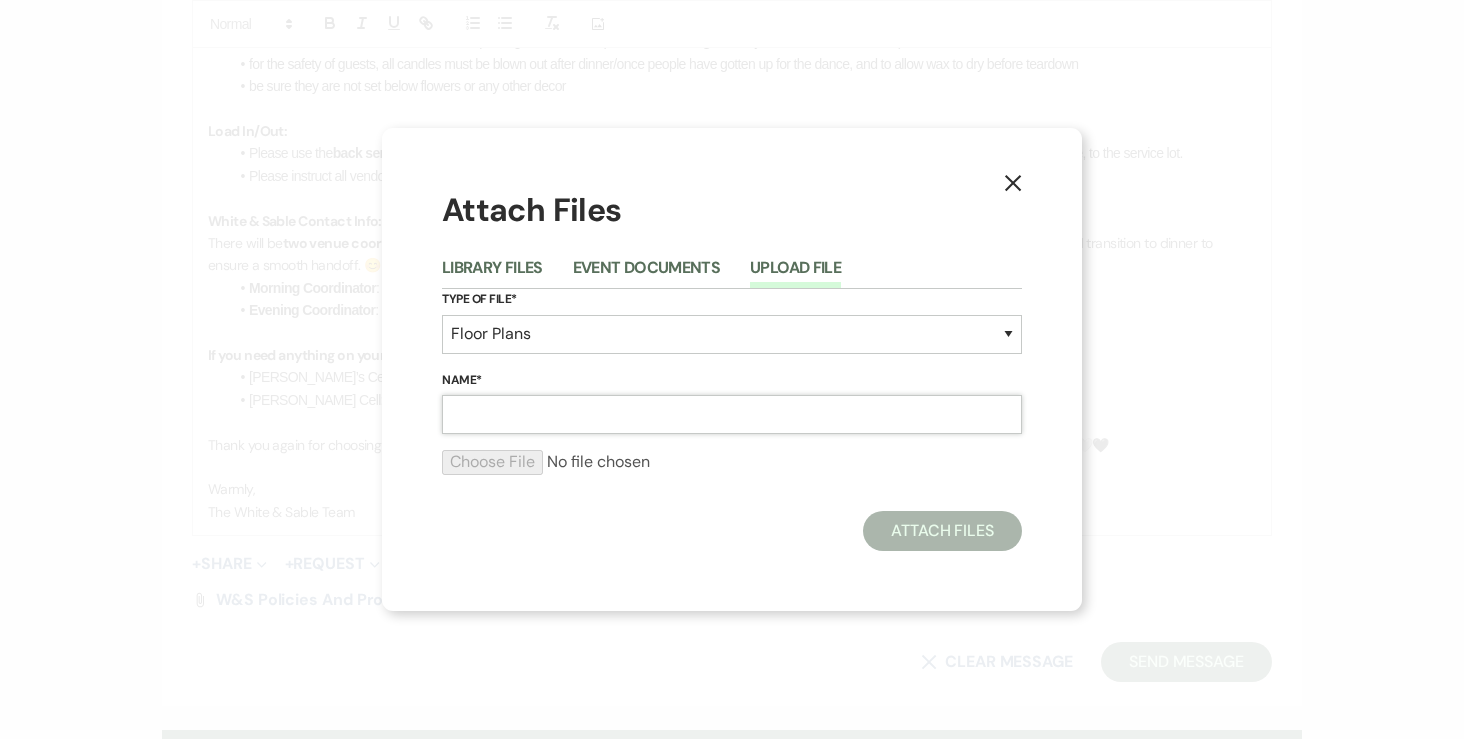 click on "Name*" at bounding box center (732, 414) 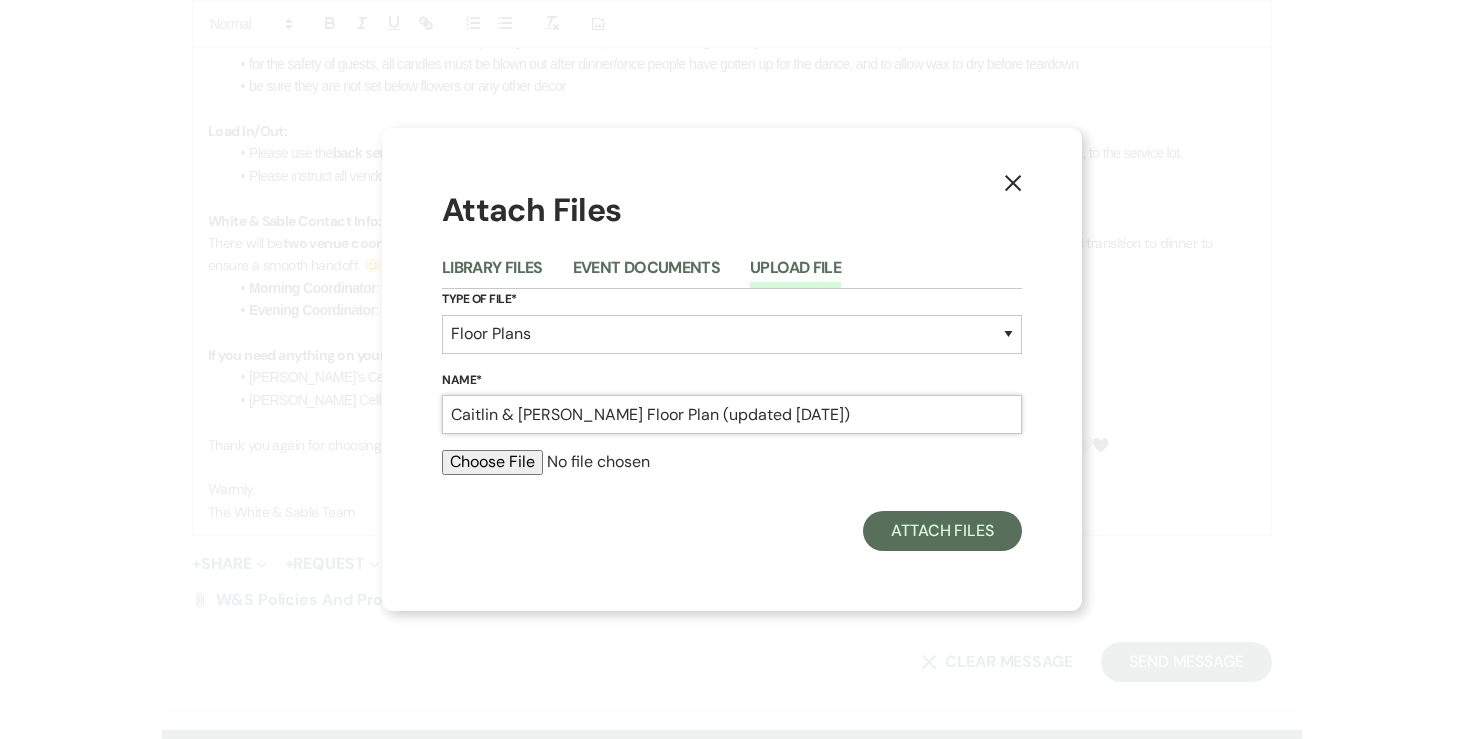 click on "Caitlin & [PERSON_NAME] Floor Plan (updated [DATE])" at bounding box center (732, 414) 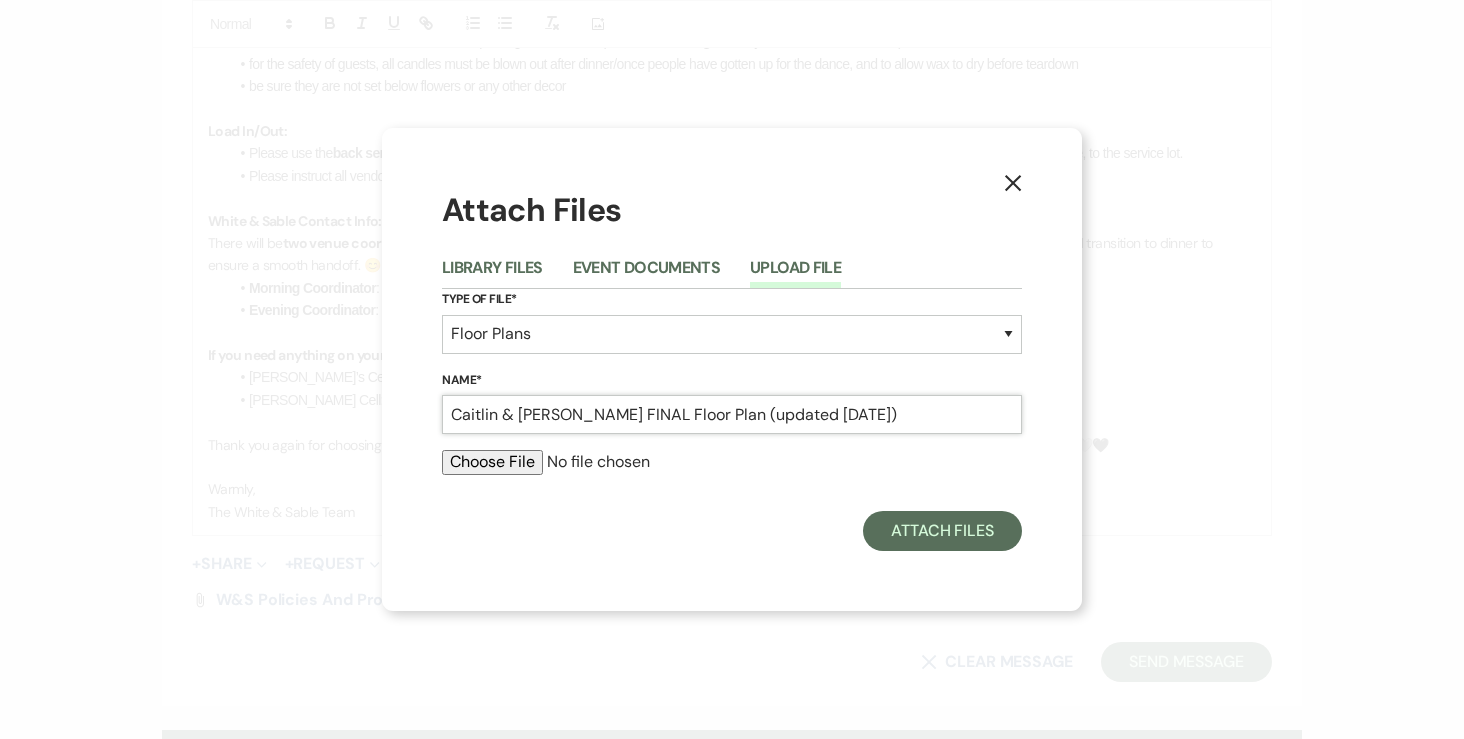 type on "Caitlin & Taylor FINAL Floor Plan (updated 7.14.25)" 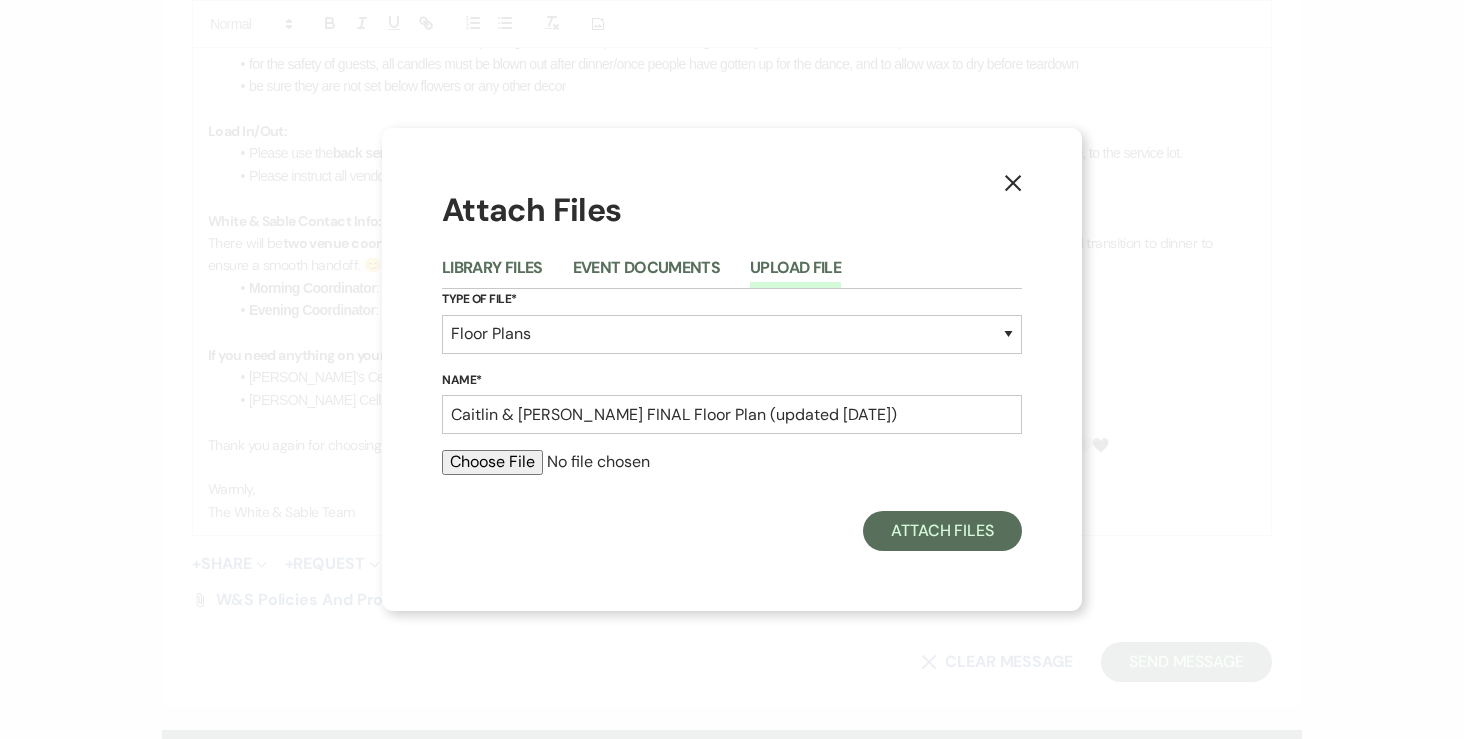 click at bounding box center [732, 462] 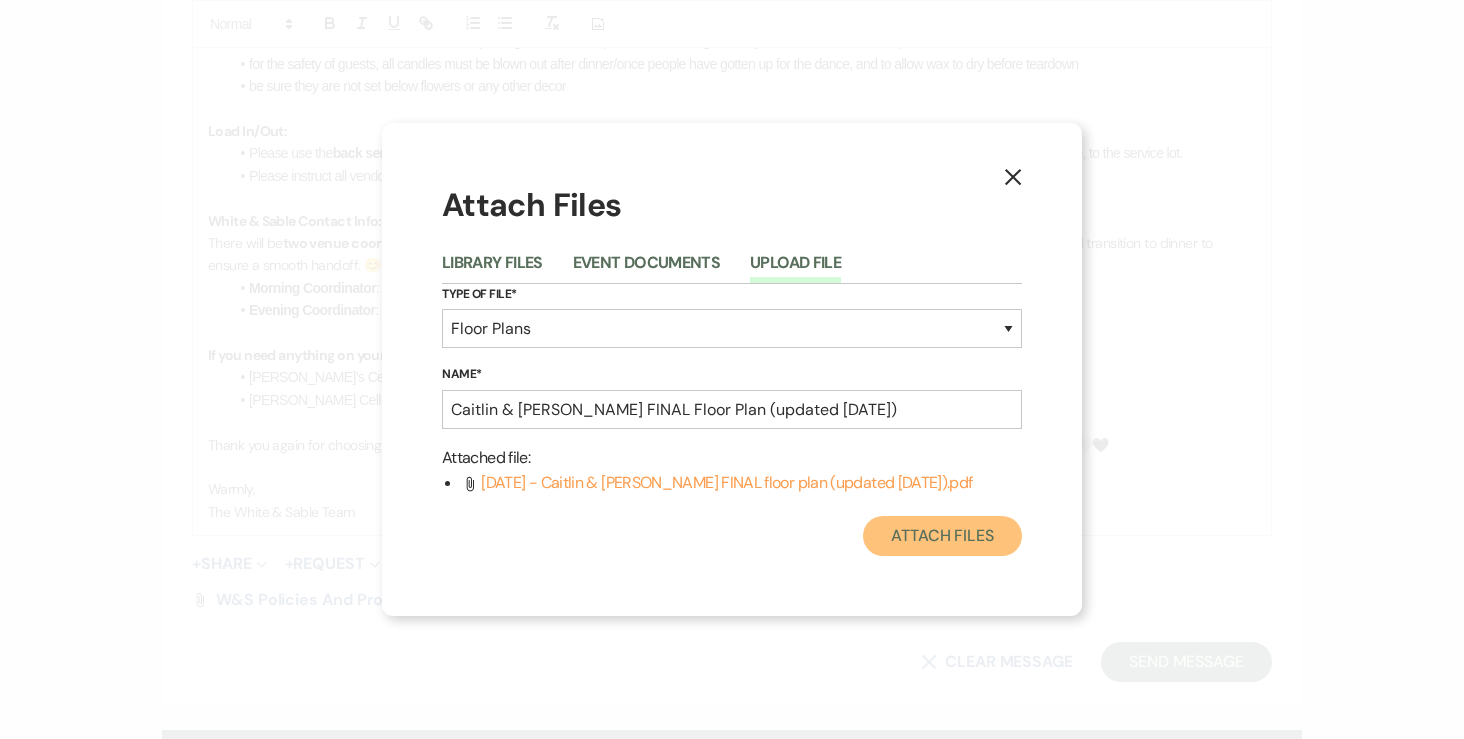 click on "Attach Files" at bounding box center [942, 536] 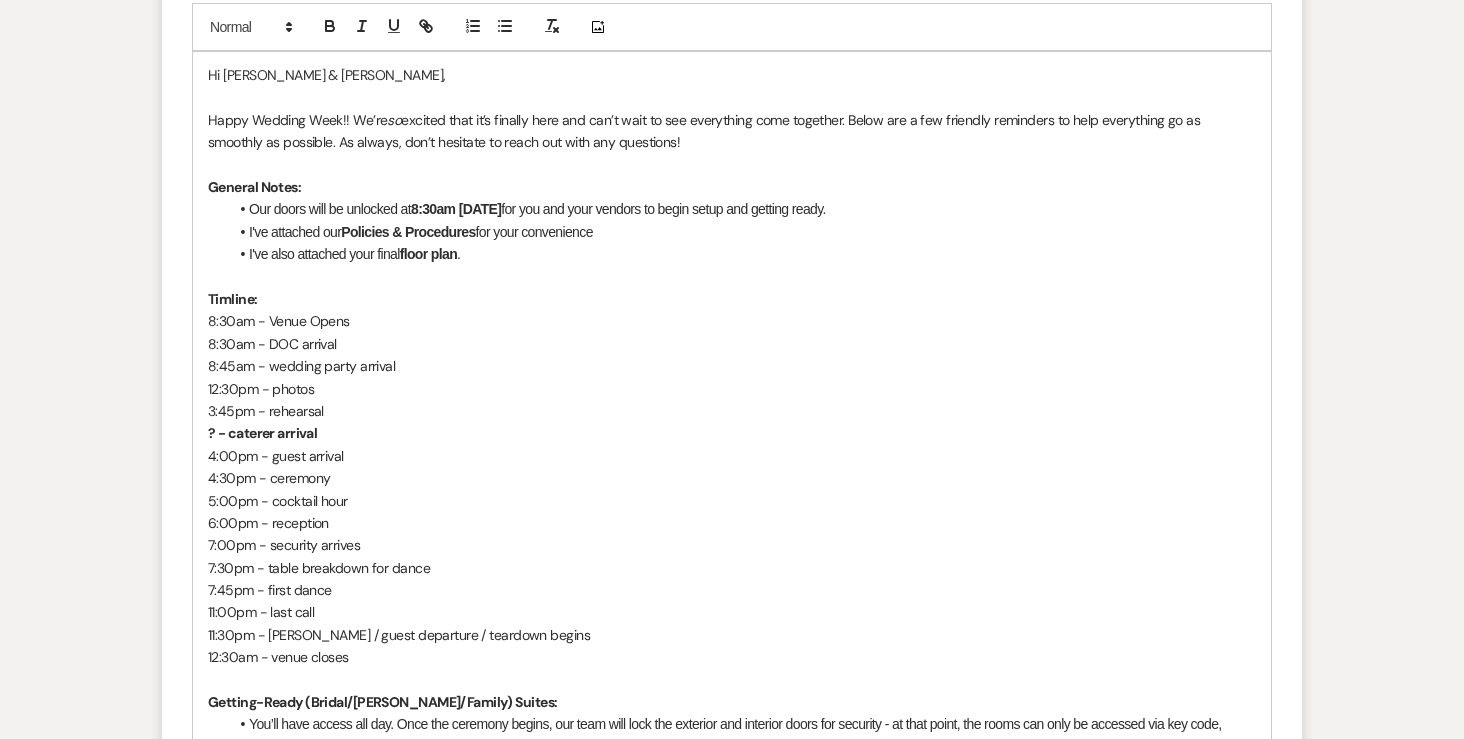 scroll, scrollTop: 1098, scrollLeft: 0, axis: vertical 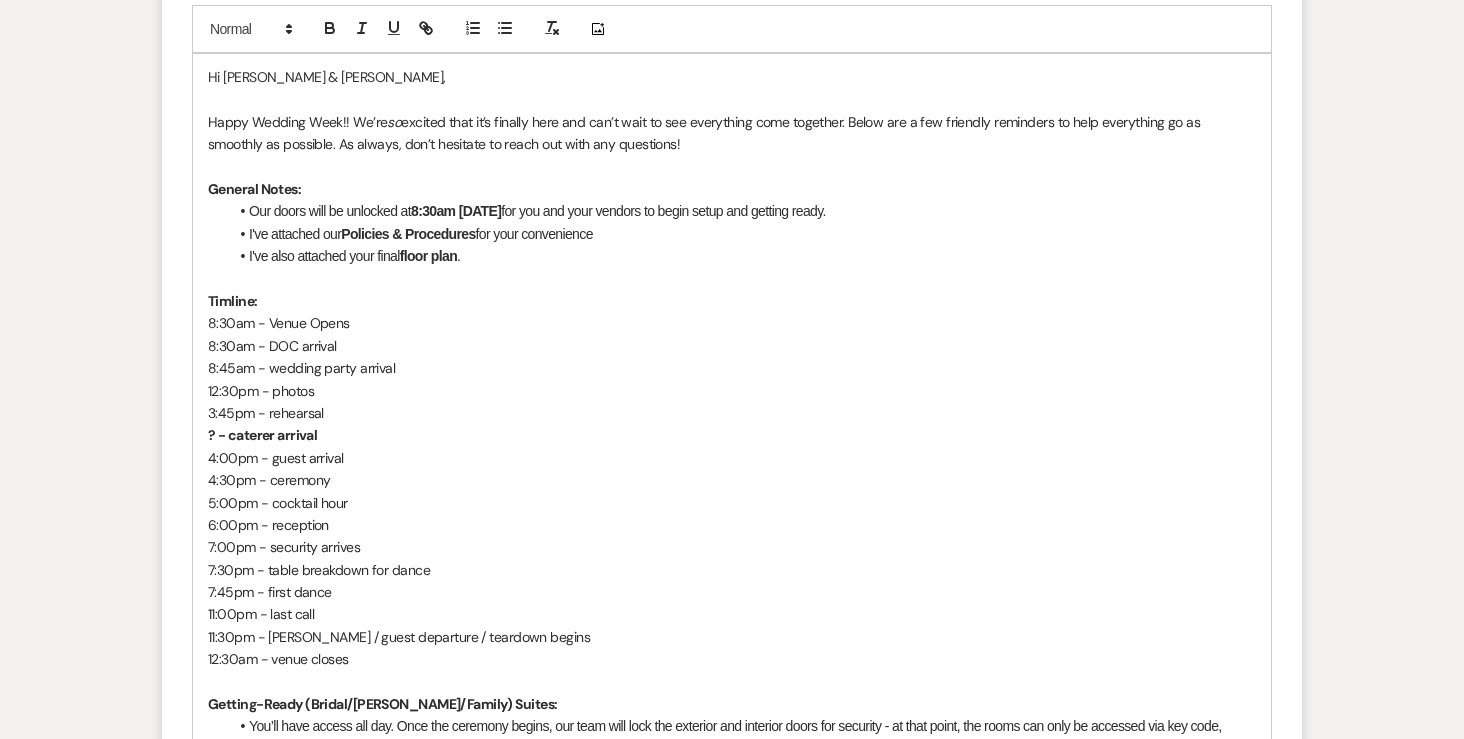 click on "7:30pm - table breakdown for dance" at bounding box center (732, 570) 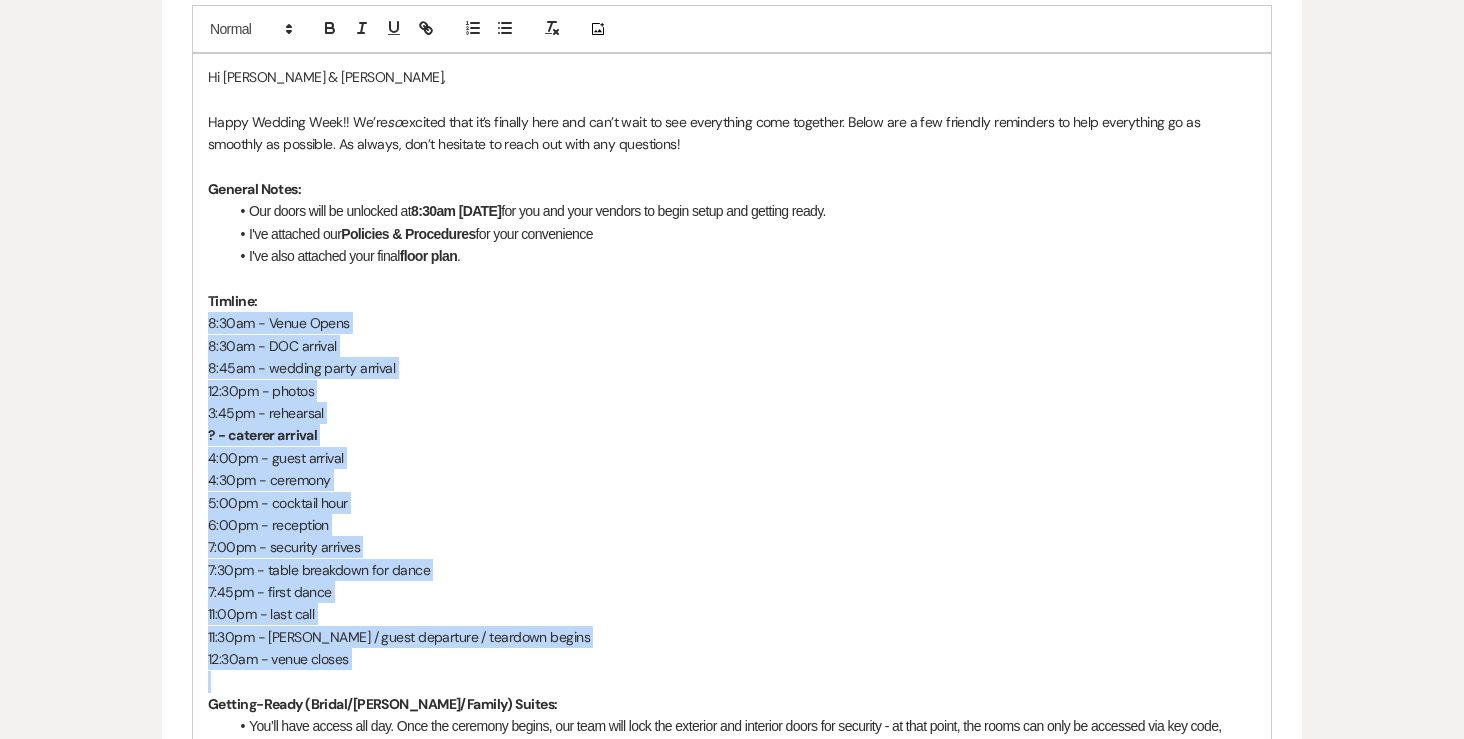 drag, startPoint x: 354, startPoint y: 624, endPoint x: 119, endPoint y: 272, distance: 423.23633 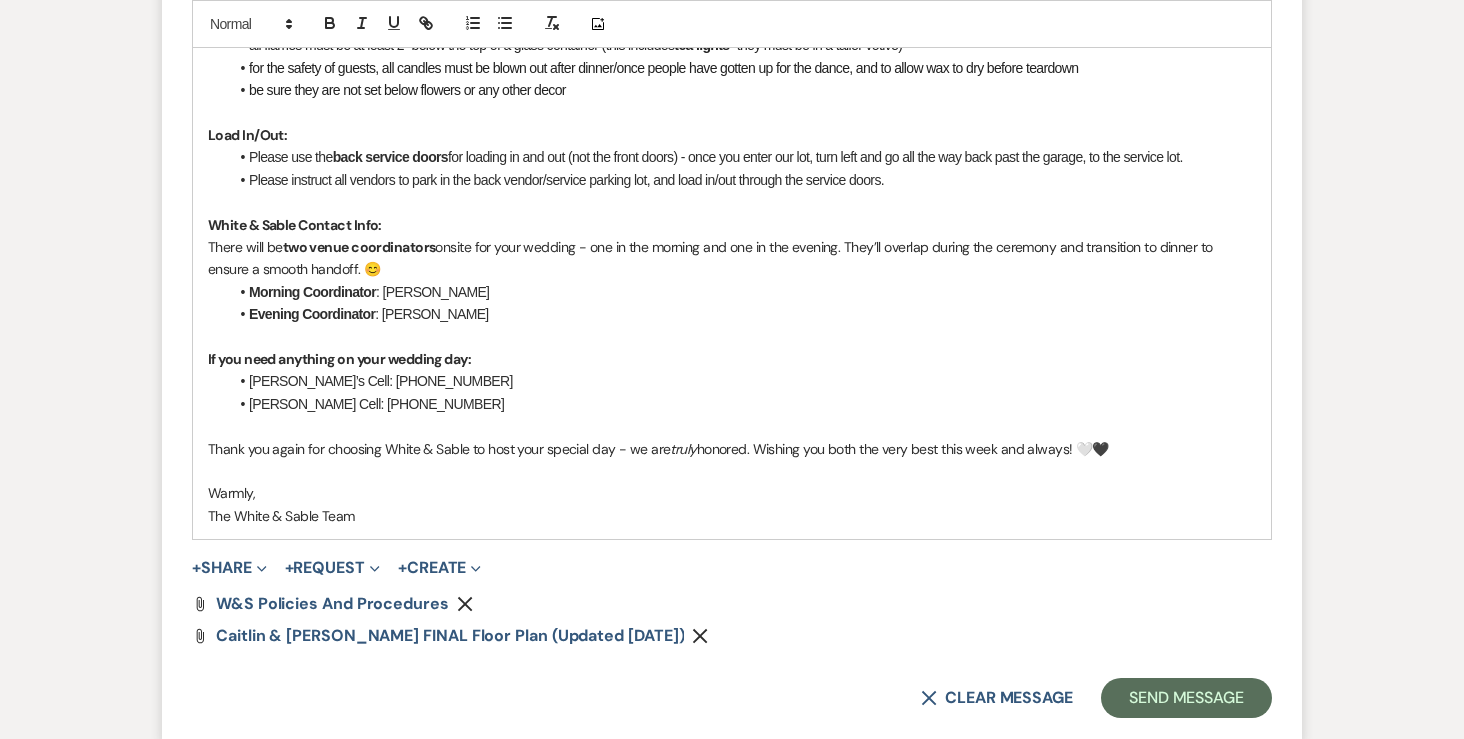 scroll, scrollTop: 2074, scrollLeft: 0, axis: vertical 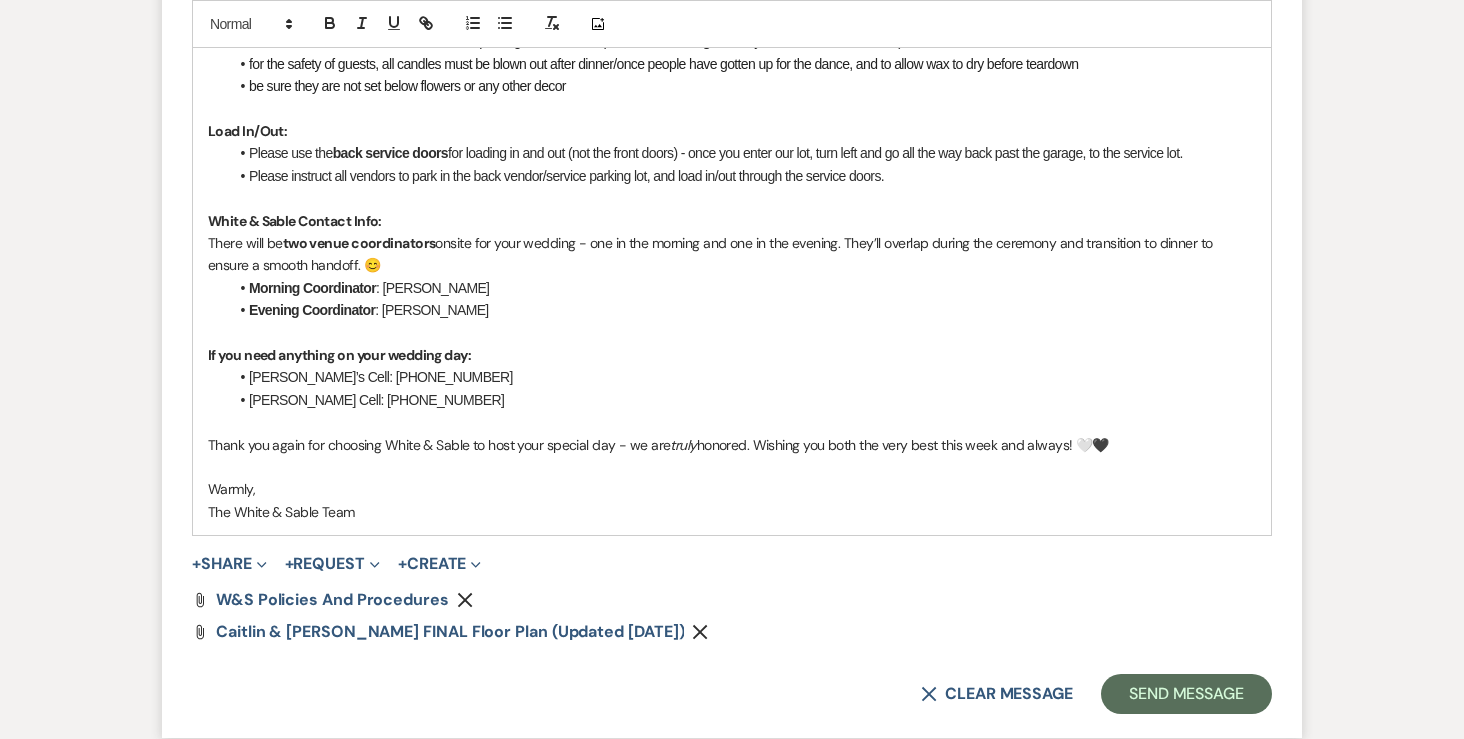 click on "The White & Sable Team" at bounding box center [732, 512] 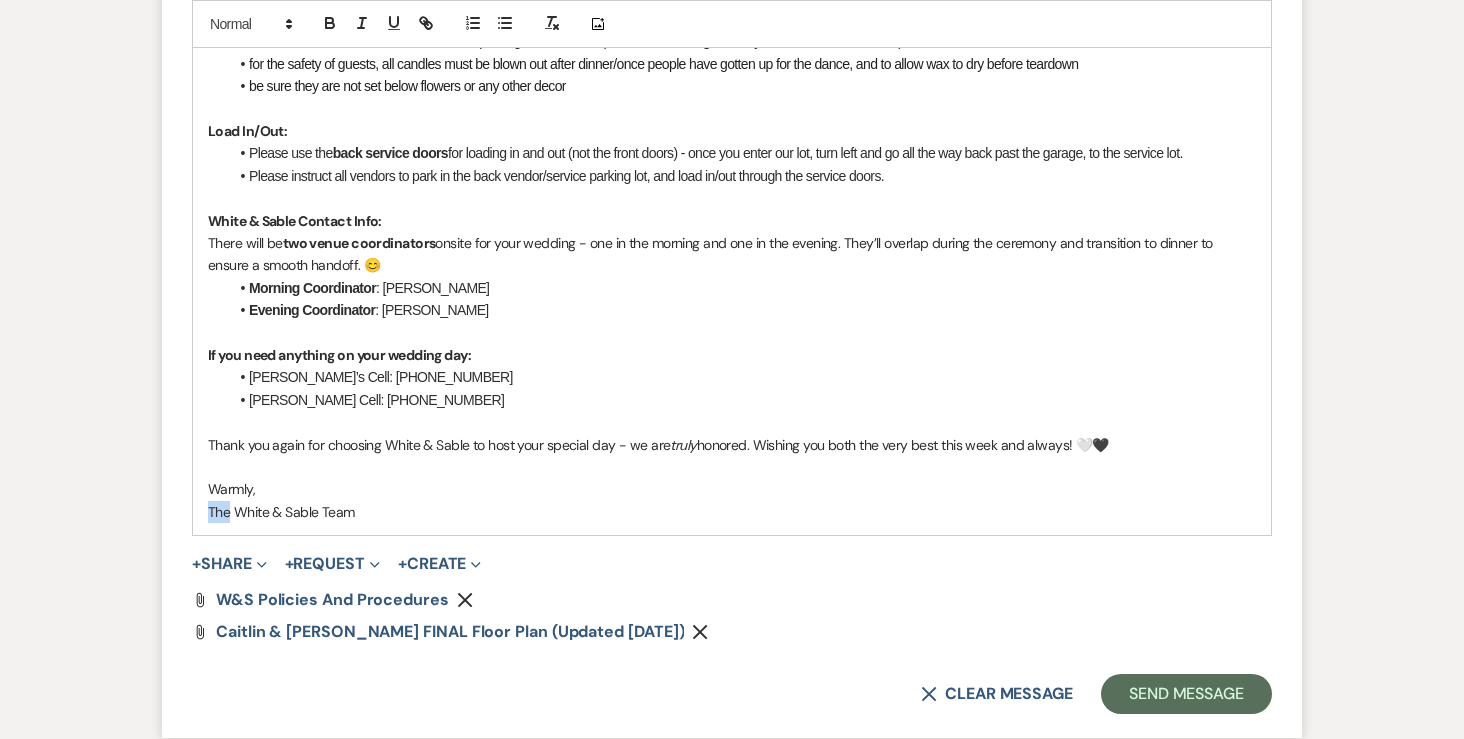 click on "The White & Sable Team" at bounding box center (732, 512) 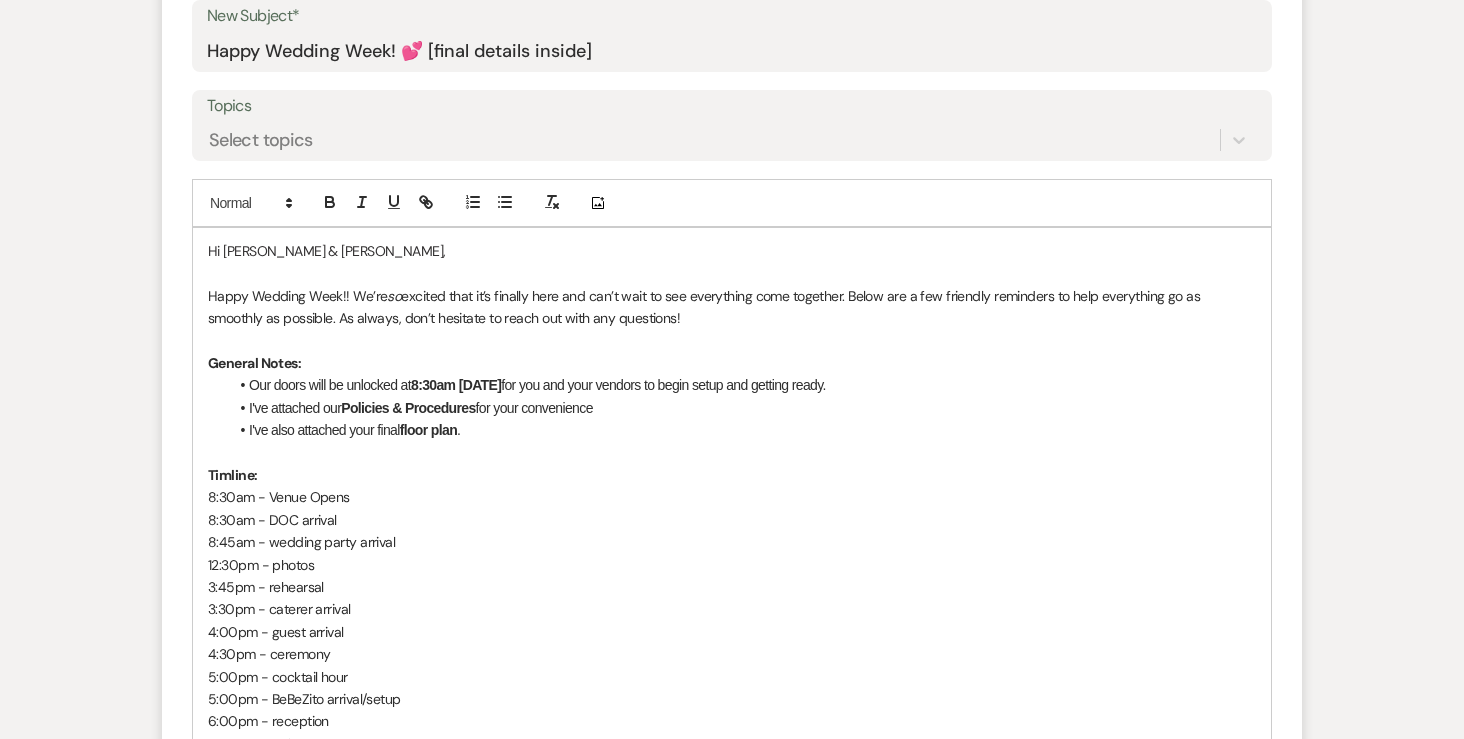 scroll, scrollTop: 913, scrollLeft: 0, axis: vertical 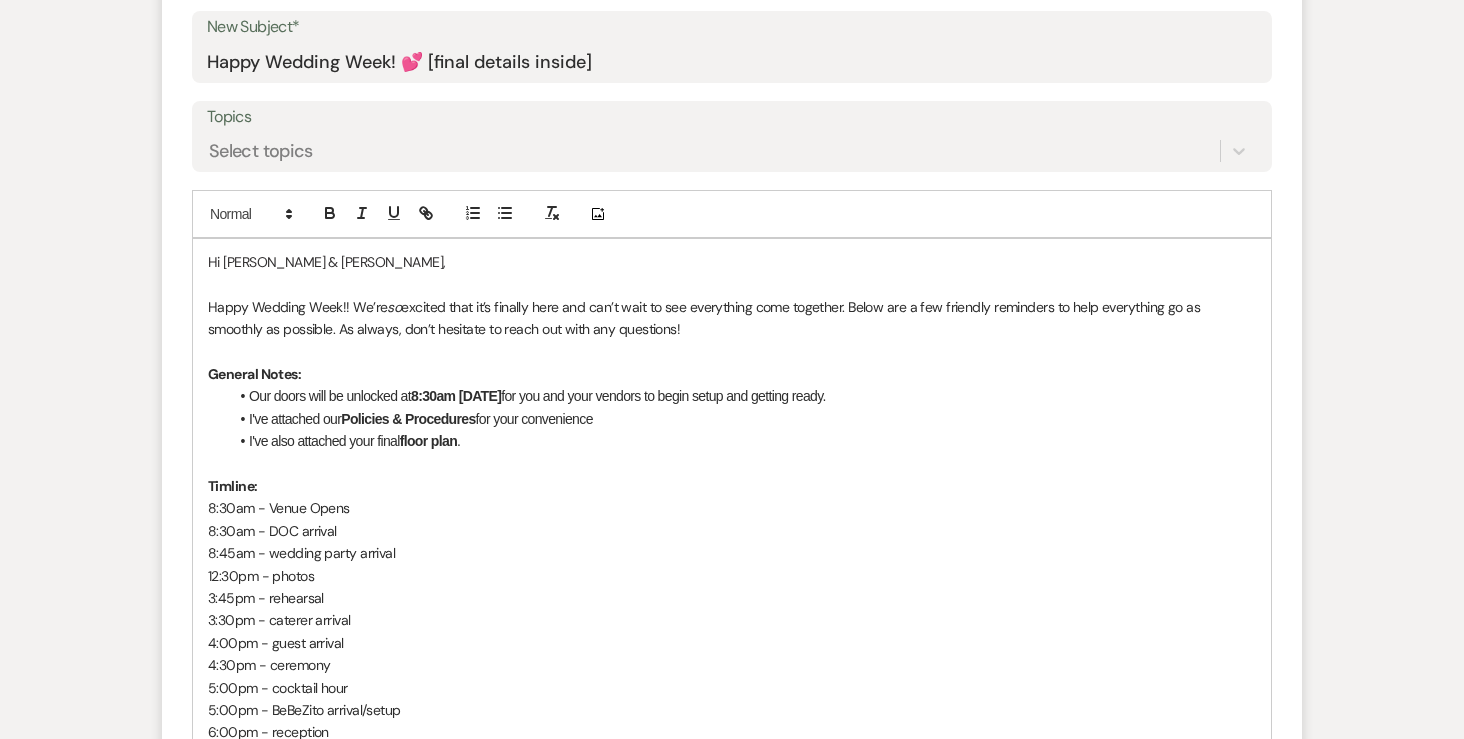 click on "I've attached our  Policies & Procedures  for your convenience" at bounding box center [742, 419] 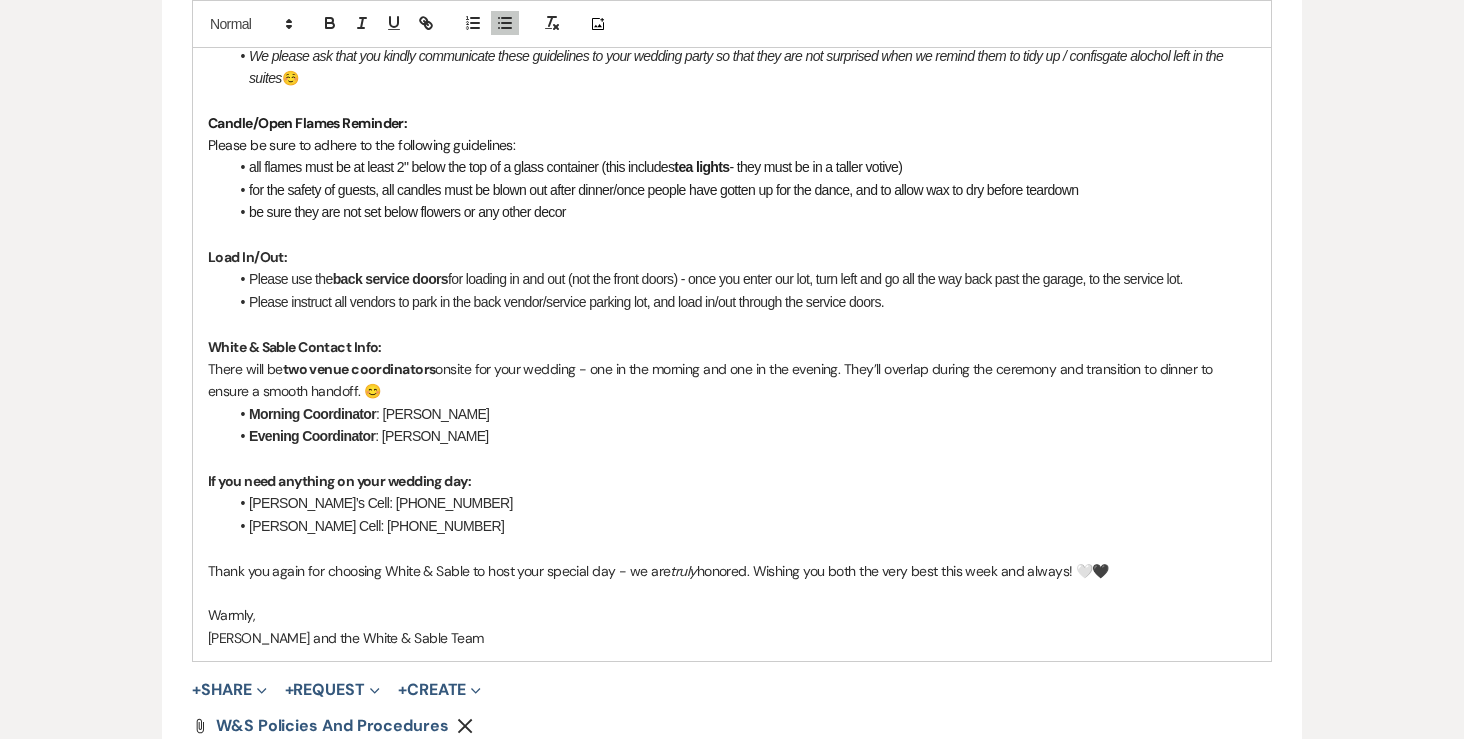 scroll, scrollTop: 2232, scrollLeft: 0, axis: vertical 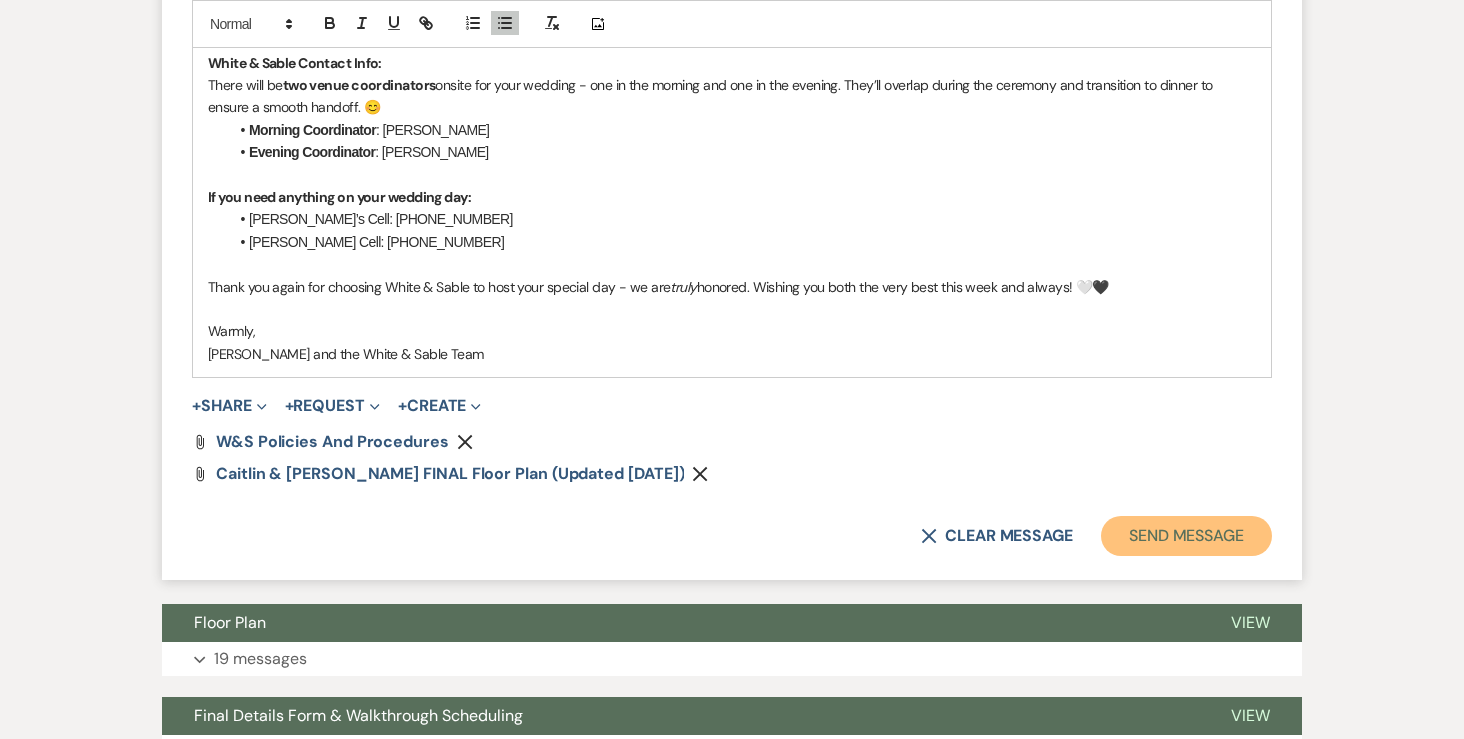 click on "Send Message" at bounding box center (1186, 536) 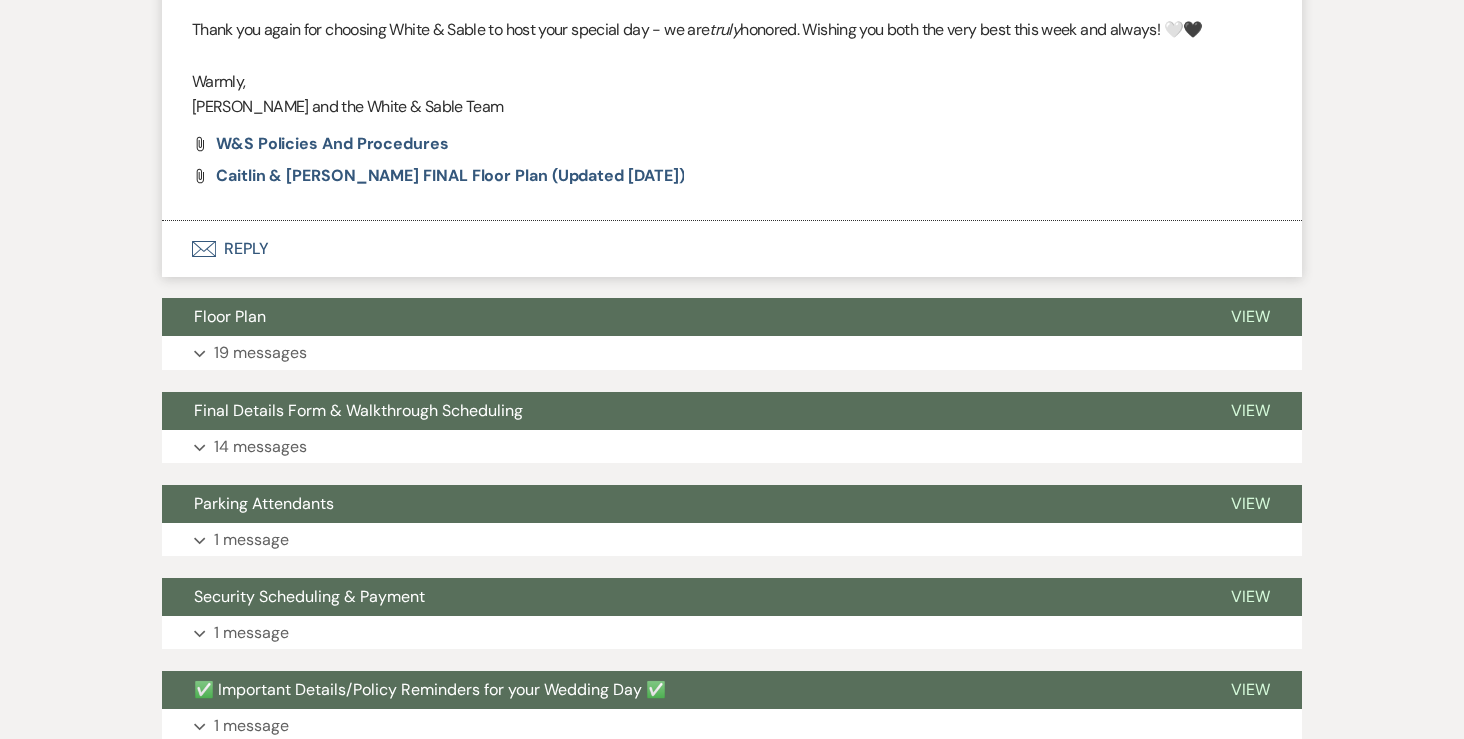 scroll, scrollTop: 2310, scrollLeft: 0, axis: vertical 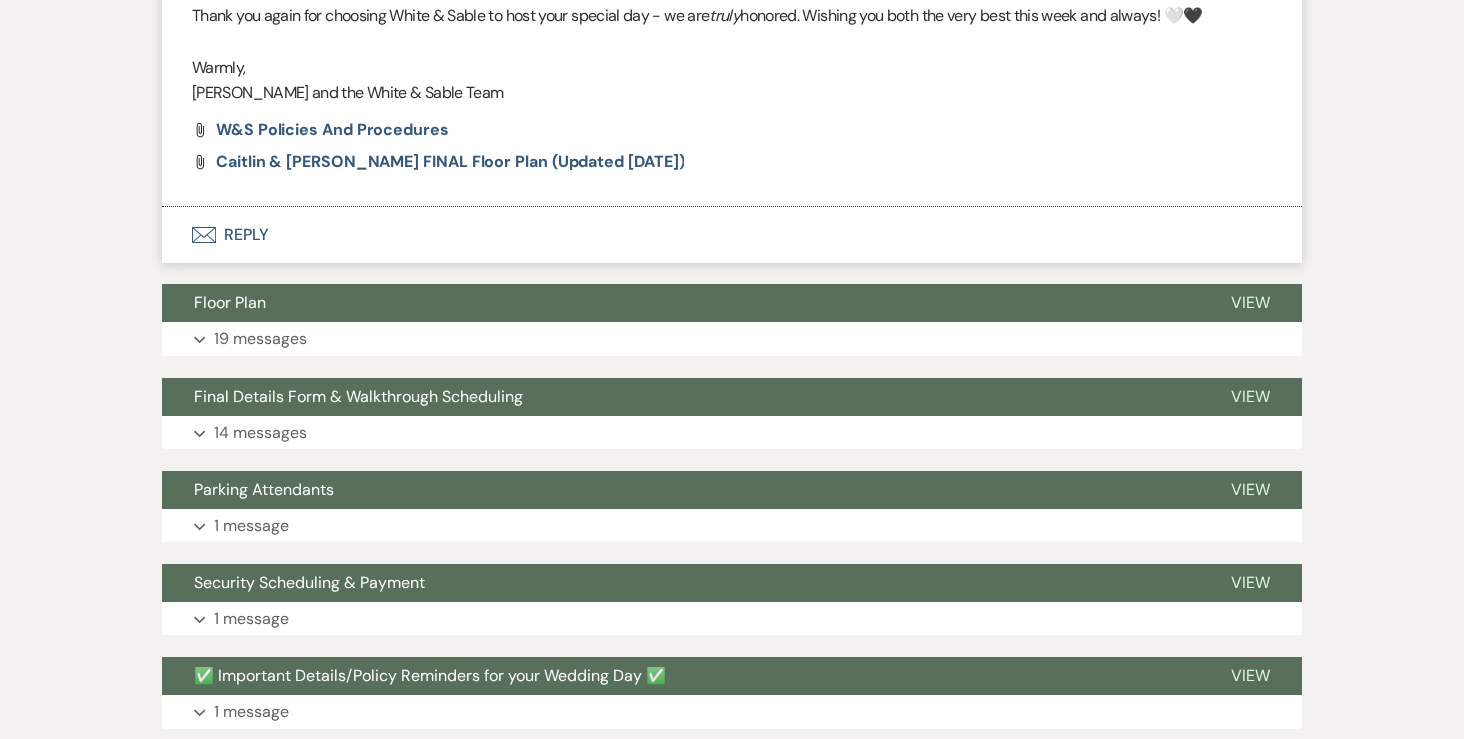 click on "Envelope Reply" at bounding box center (732, 235) 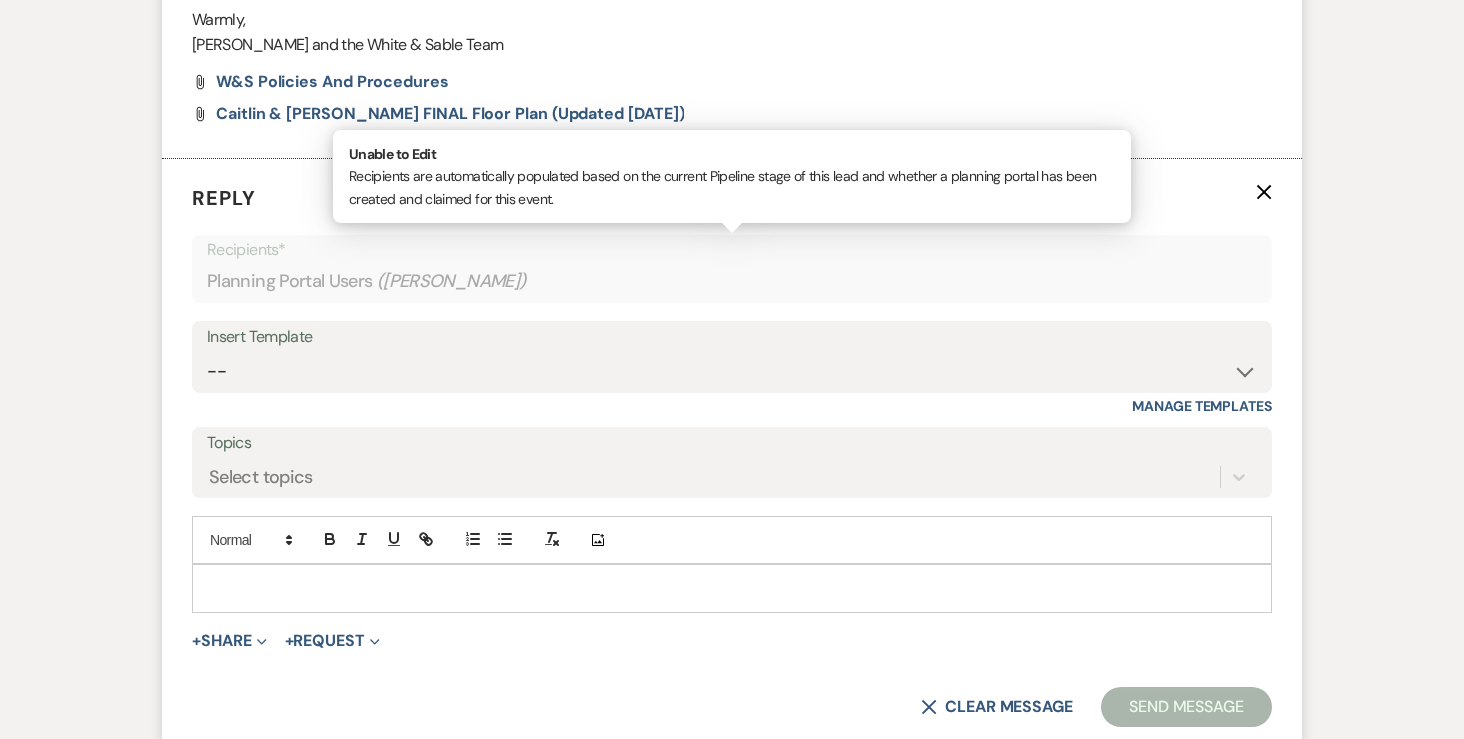 scroll, scrollTop: 2396, scrollLeft: 0, axis: vertical 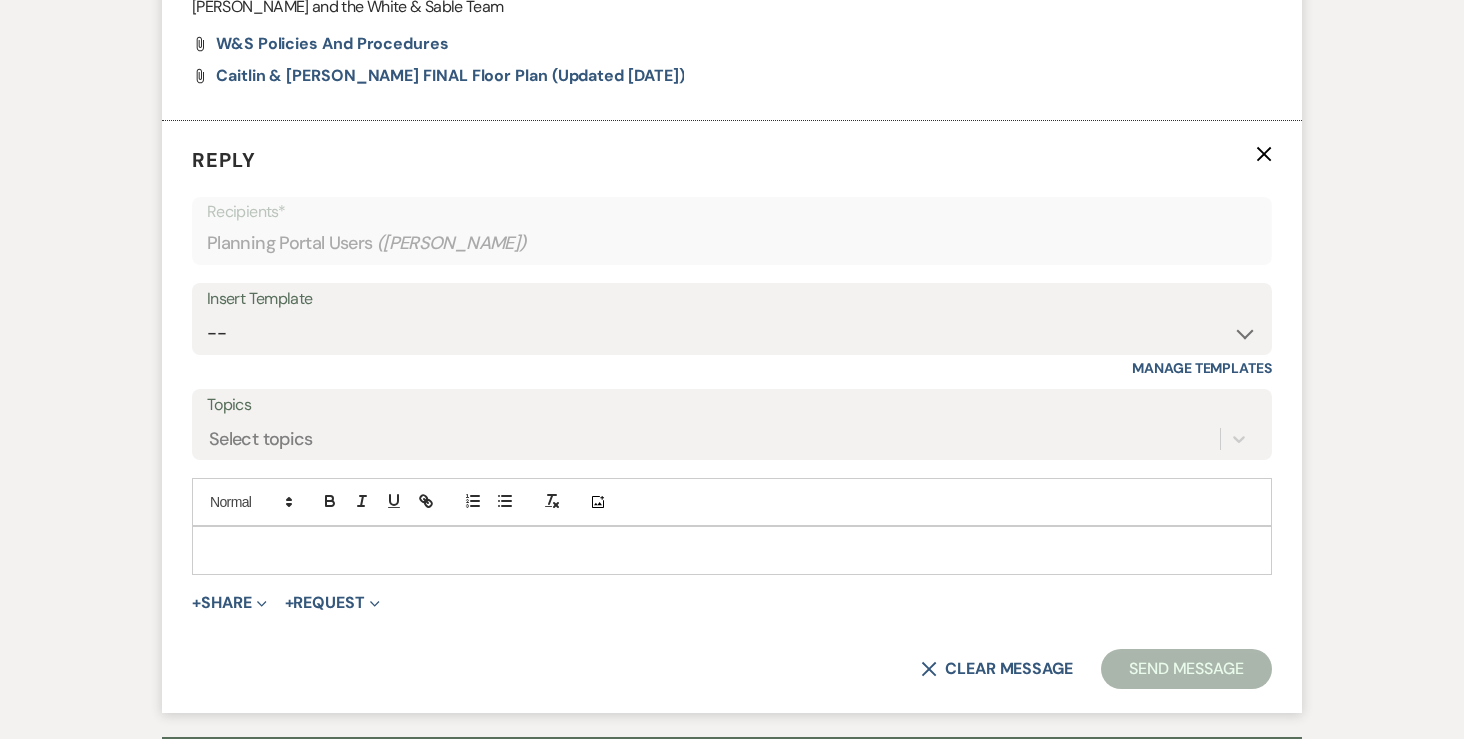 click at bounding box center (732, 550) 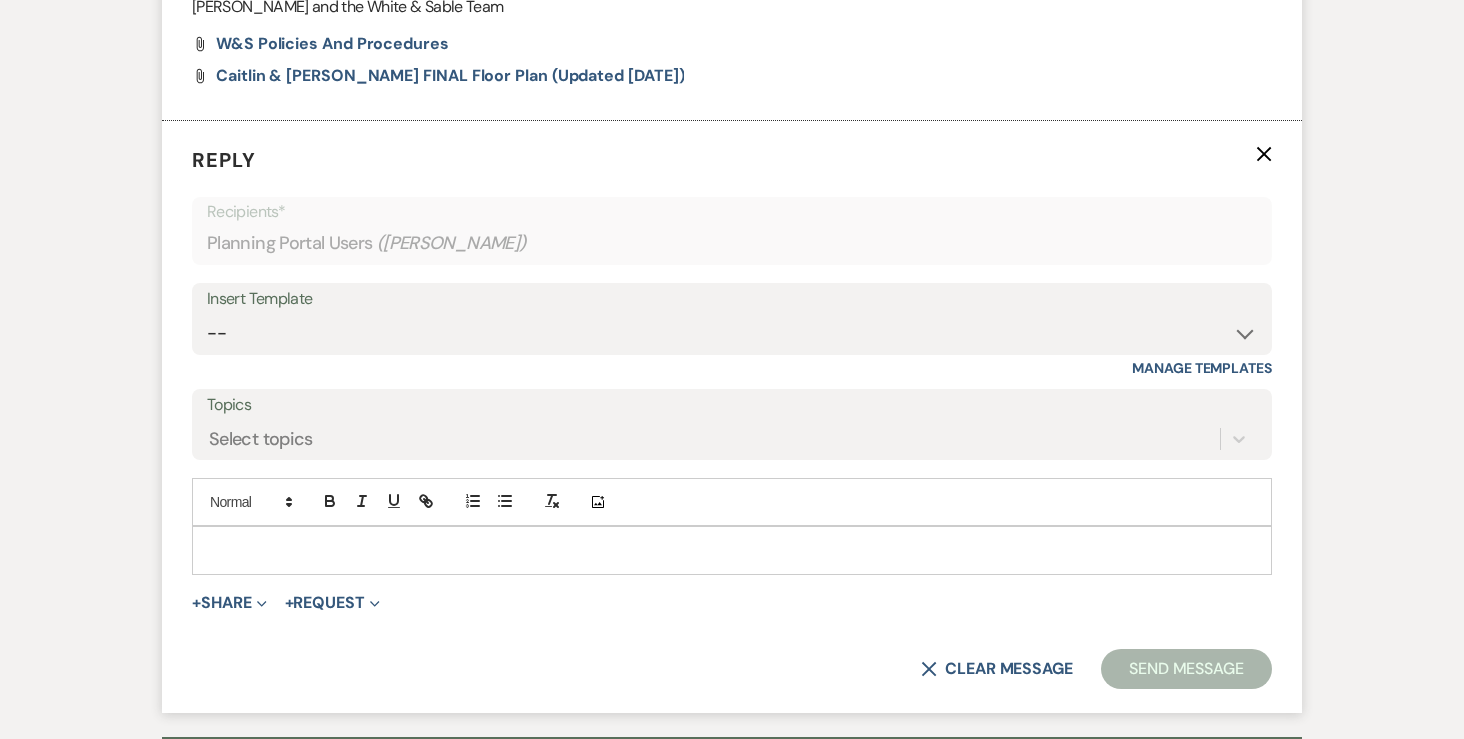 type 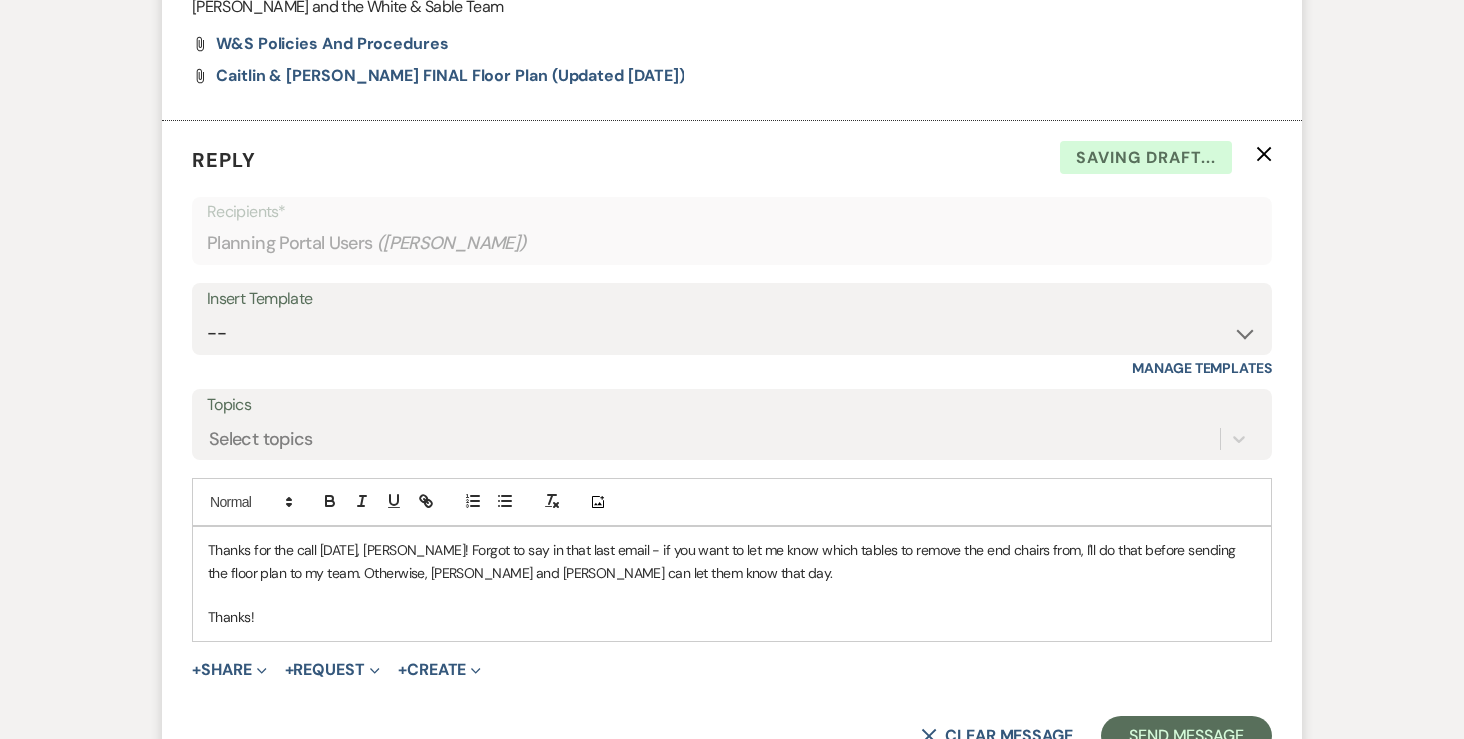 click on "Reply   X Saving draft... Recipients* Planning Portal Users   ( Caitlin Blizzard )   Insert Template   -- Inquiry Response (Venue Guide) Schedule - Venue Tour Appt Confirmation Schedule - Venue Tour Appt Reminder Tour - Reschedule Tour - Follow-Up (Venue Guide) Proposal - Wedding Wedding Onboarding - Welcome Guide and Weven Planning Portal Introduction Inquiry Follow-Up: 5 Tips for Stress-Free Planning Inquiry - Available Dates Inquiry Follow-Up: Tour Invitation Inquiry Follow-Up: Unique Features Inquiry Follow-Up: Planning at W&S Insurance Exception Response Friday Weddings Sunday Weddings Baseball Poop or get off toliet (Venue Guide) Concession Speech Onboarding - Welcome Magazine and Weven Planning Portal Introduction (NON-Wedding Events) Day-of Coordinators Schedule - Venue IN-PERSON Tour Appt Confirmation Outside Food Info Cooper Films Thursday Weddings Hire a Host / Host a Toast Follow-follow up Recommended Vendors Weekend Tours Catering Guidelines & Vendor COI Requirements Cancellation Form Topics" at bounding box center (732, 450) 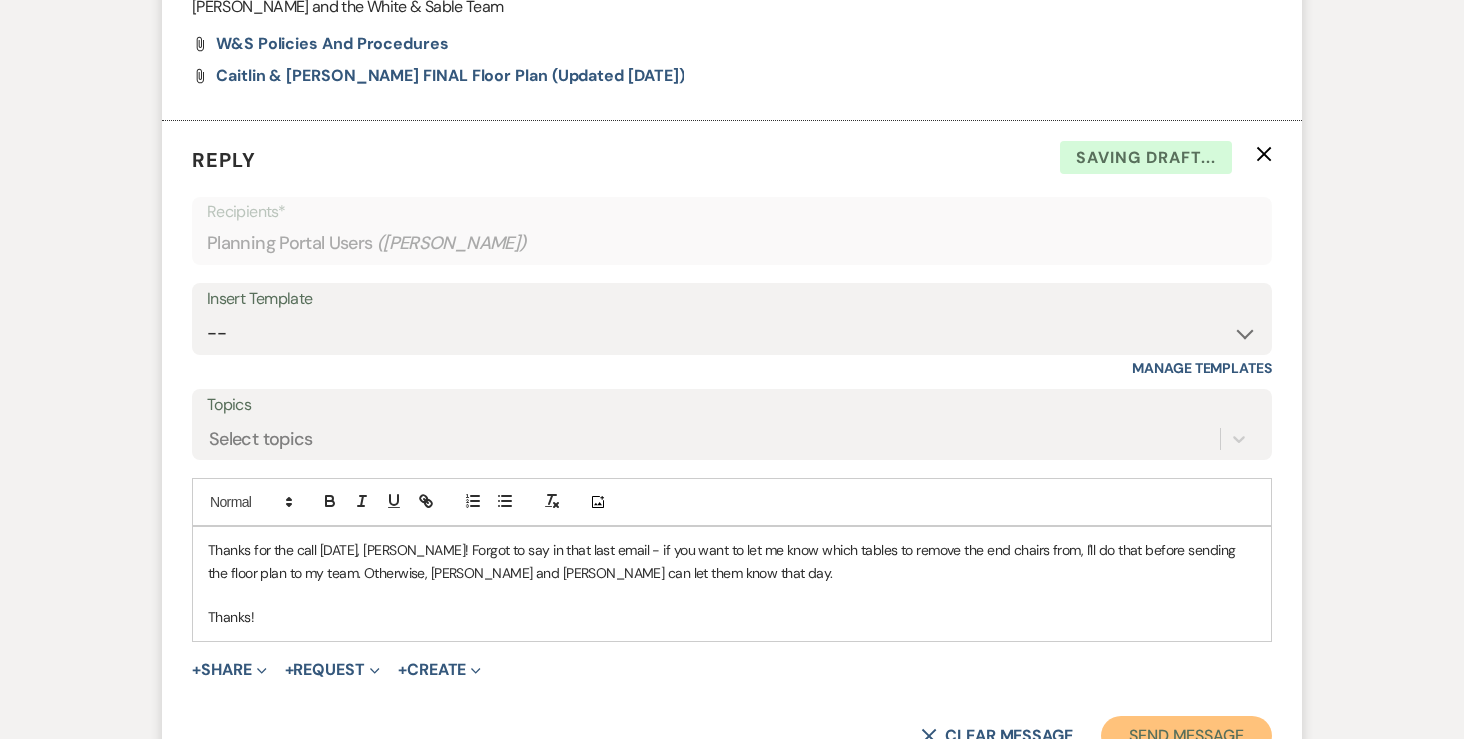 click on "Send Message" at bounding box center [1186, 736] 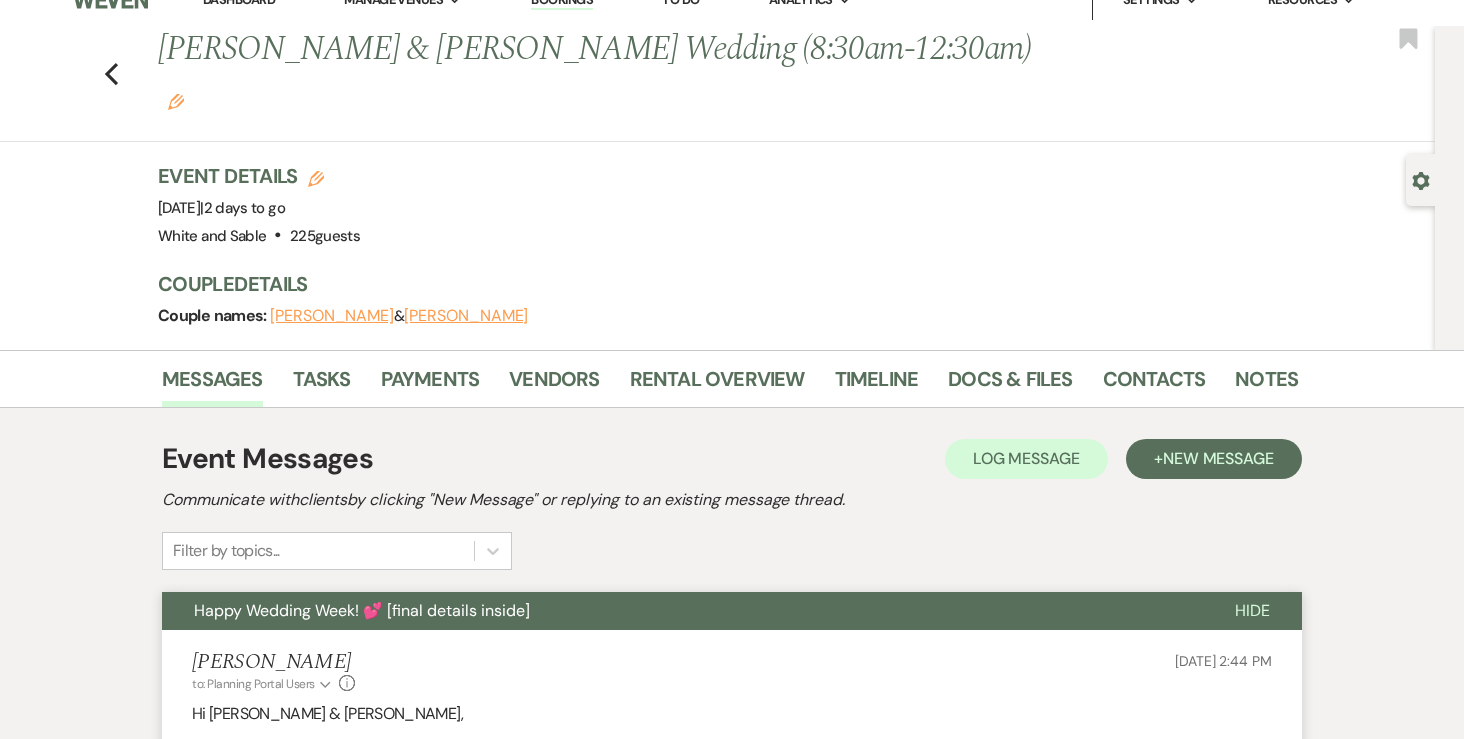 scroll, scrollTop: 0, scrollLeft: 0, axis: both 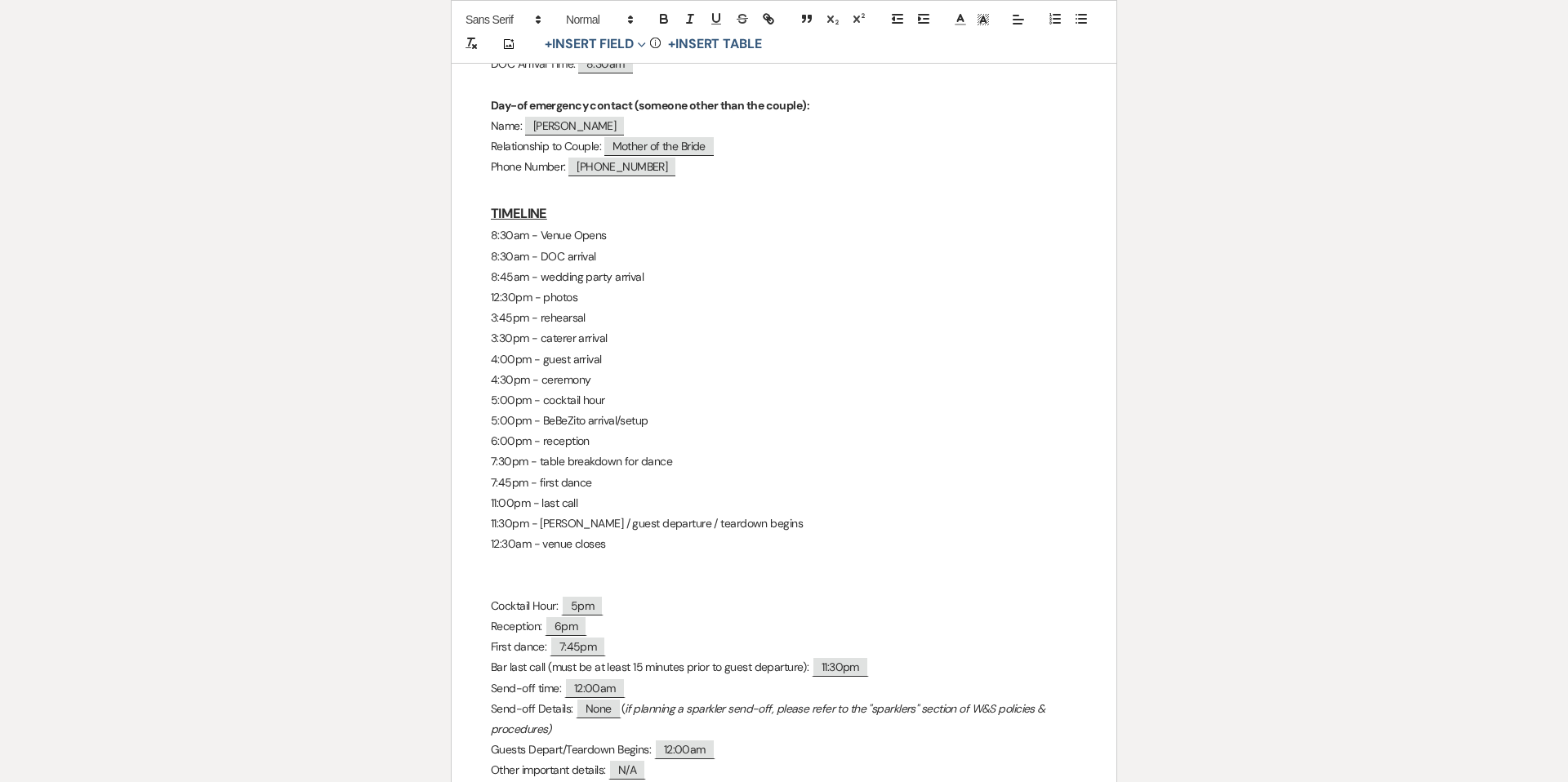 drag, startPoint x: 615, startPoint y: 541, endPoint x: 523, endPoint y: 233, distance: 321.44673 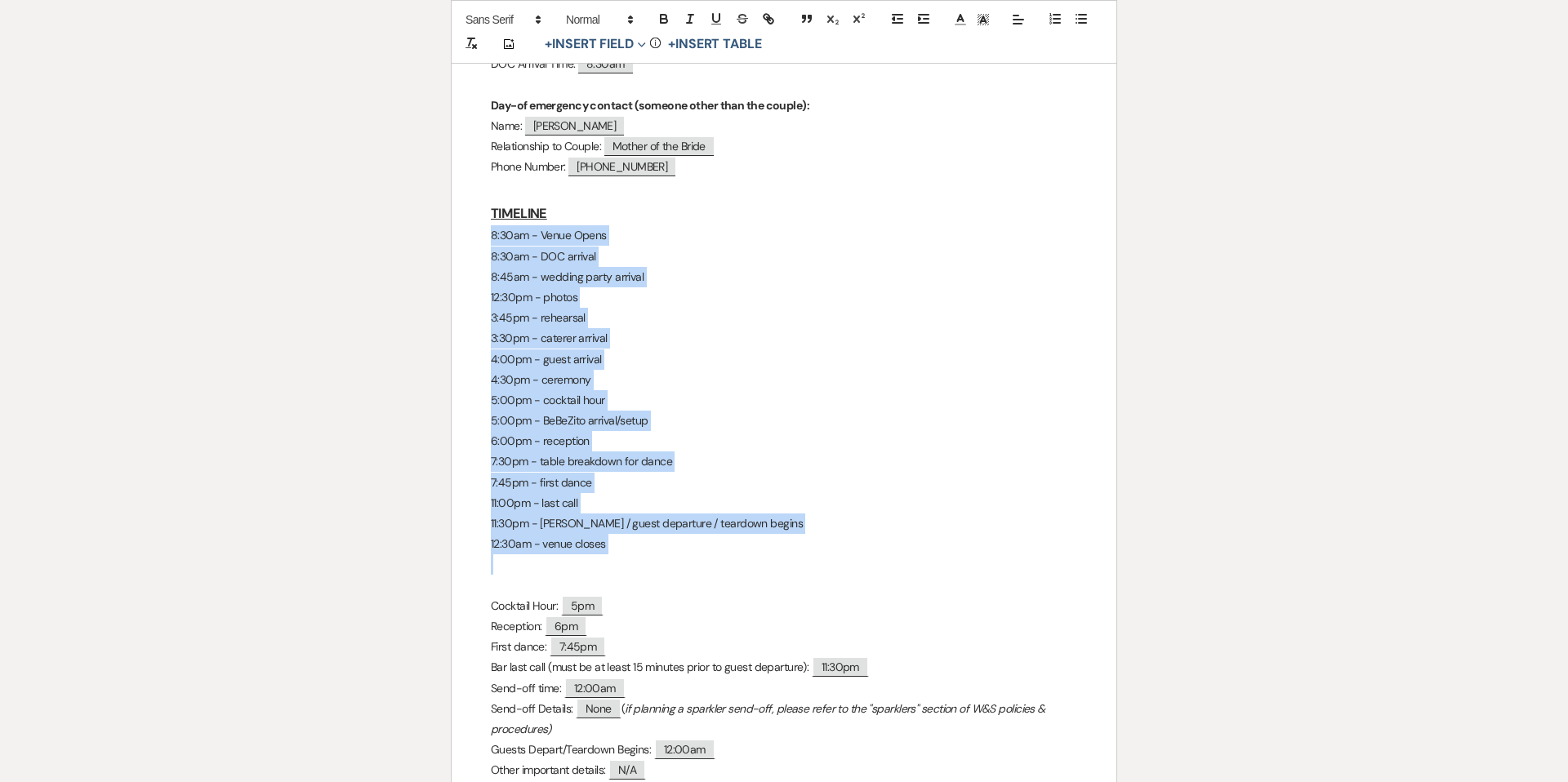 drag, startPoint x: 488, startPoint y: 232, endPoint x: 614, endPoint y: 558, distance: 349.5025 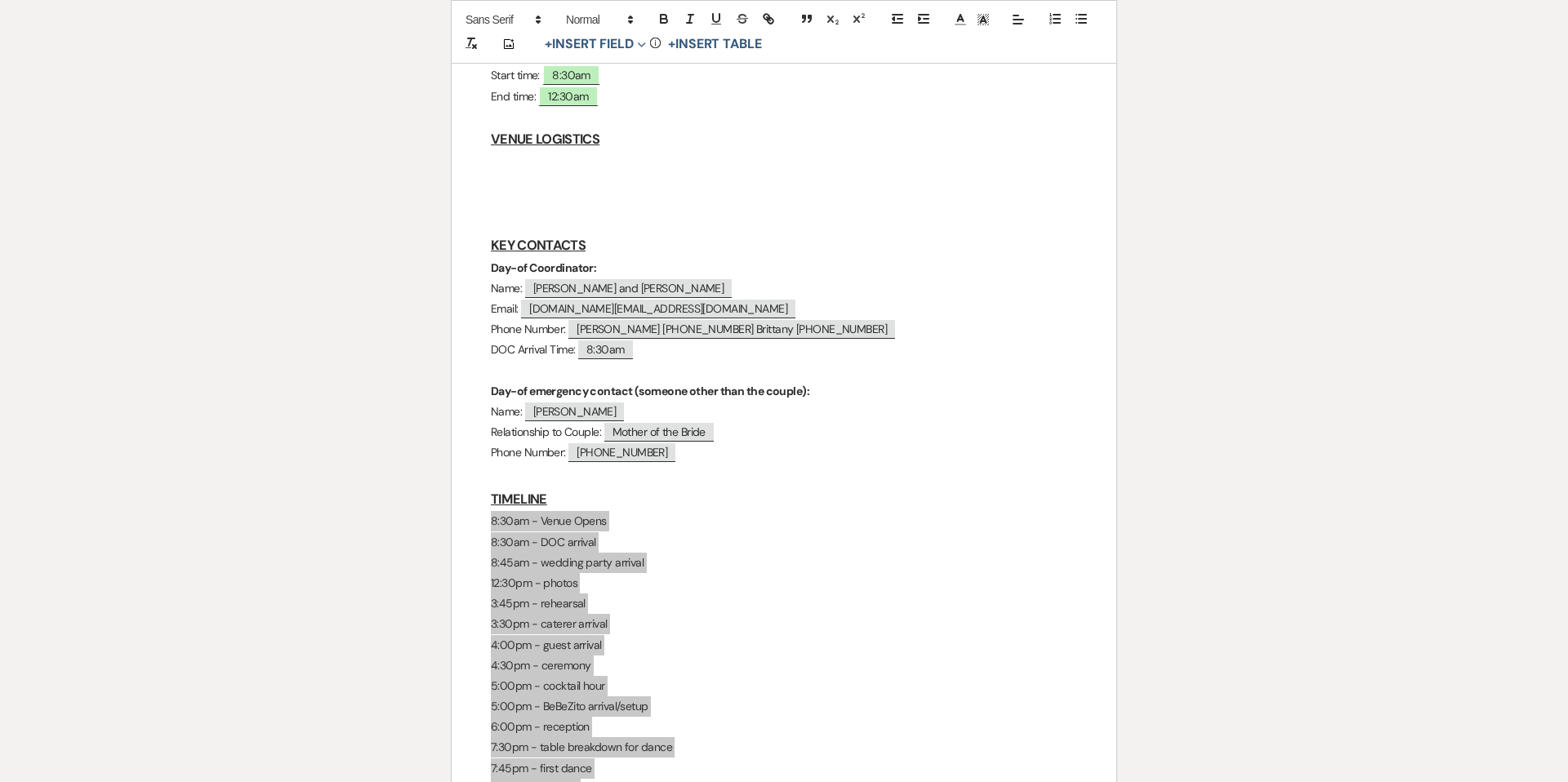 scroll, scrollTop: 460, scrollLeft: 0, axis: vertical 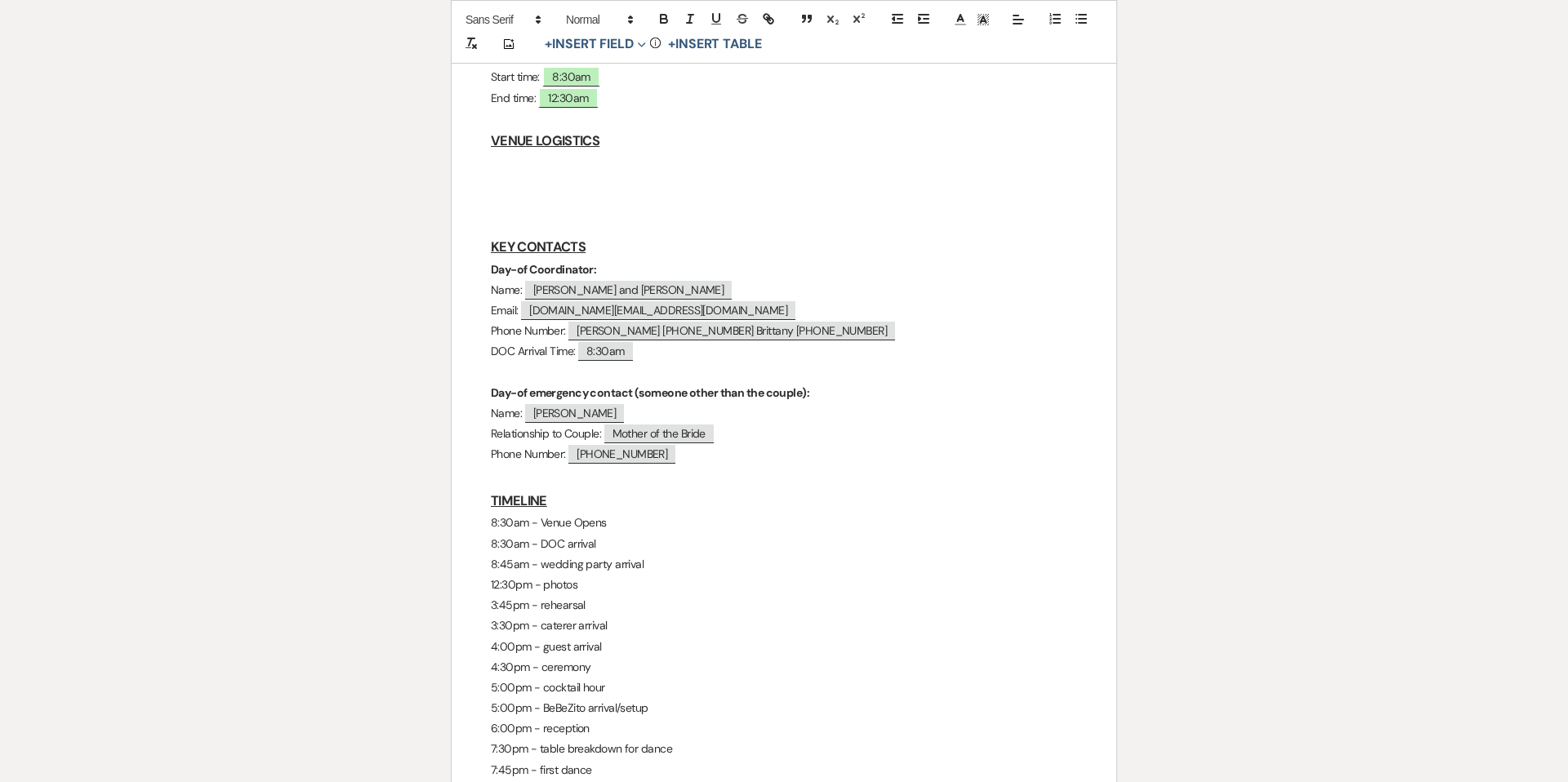 click at bounding box center (784, 224) 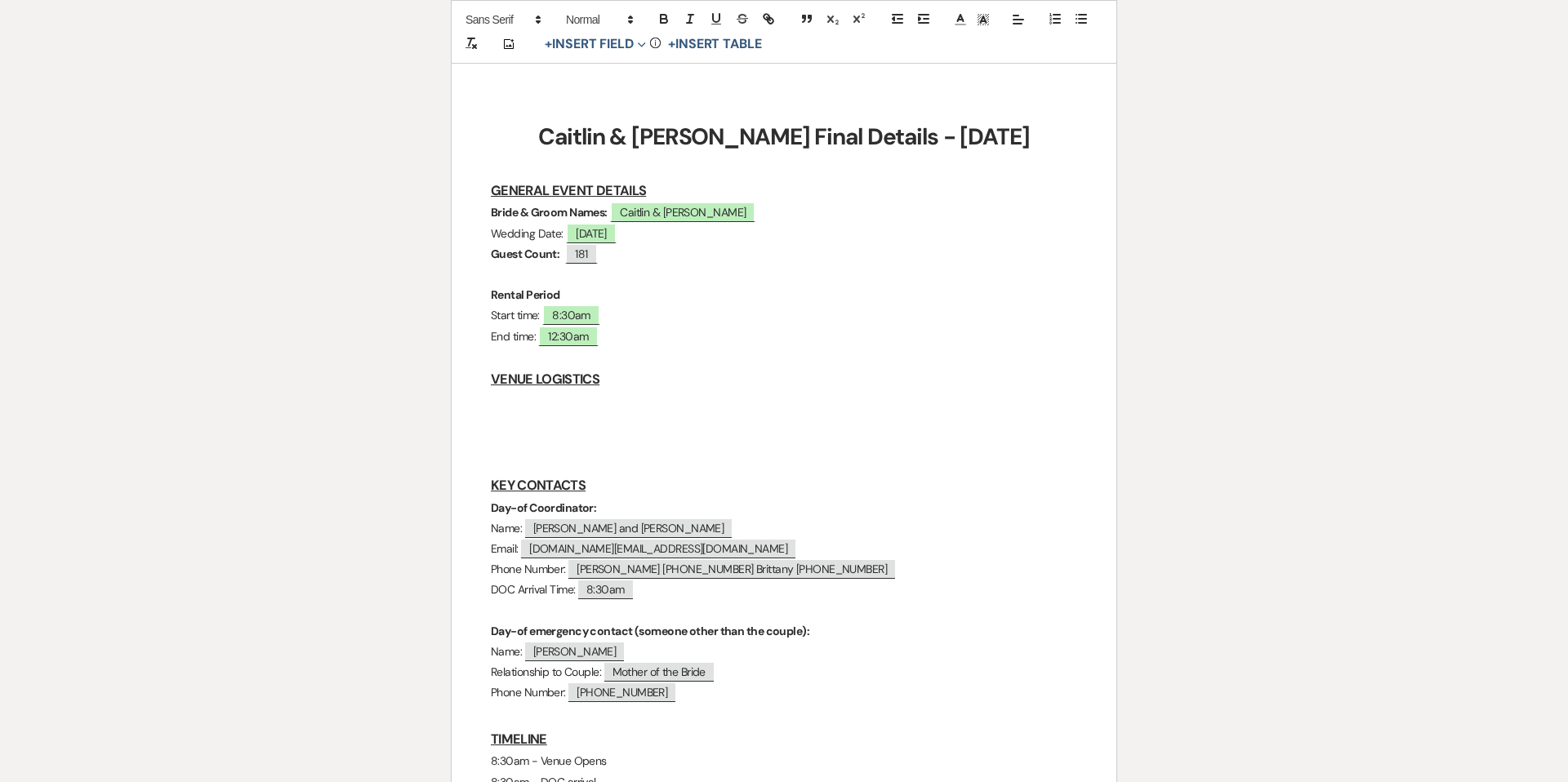 scroll, scrollTop: 224, scrollLeft: 0, axis: vertical 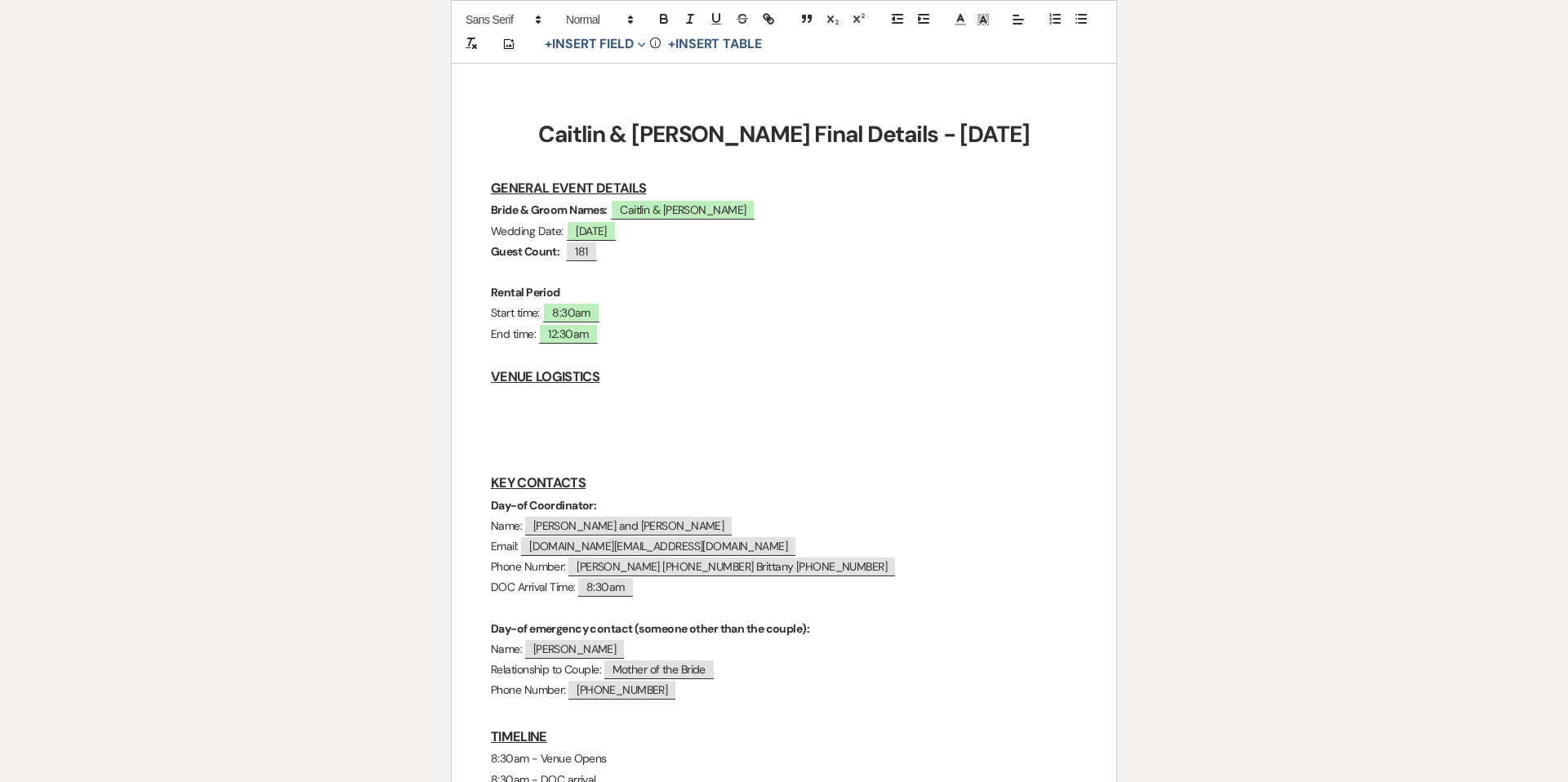 click at bounding box center [784, 398] 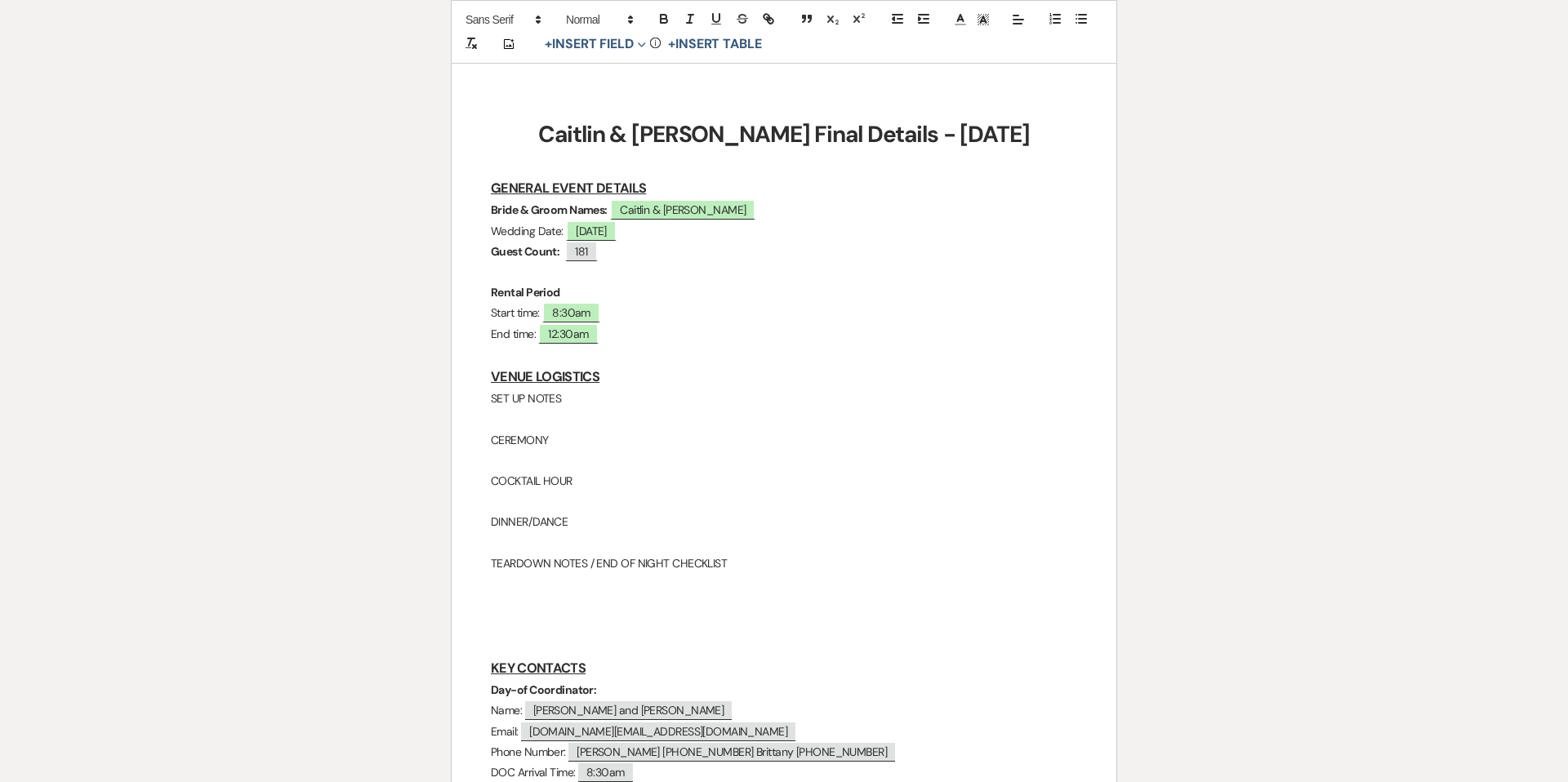 click on "TEARDOWN NOTES / END OF NIGHT CHECKLIST" at bounding box center [784, 563] 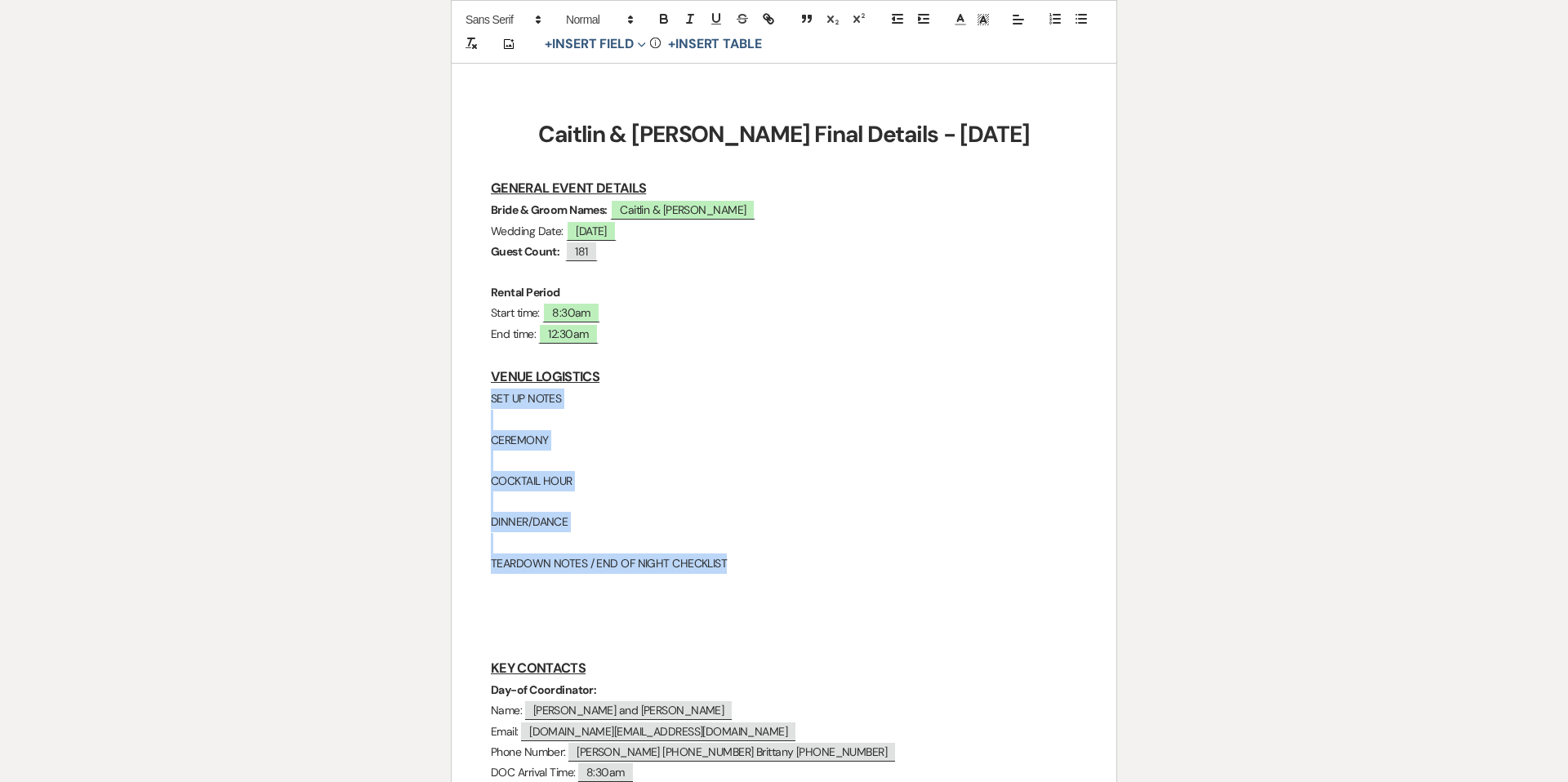 drag, startPoint x: 742, startPoint y: 567, endPoint x: 479, endPoint y: 389, distance: 317.57361 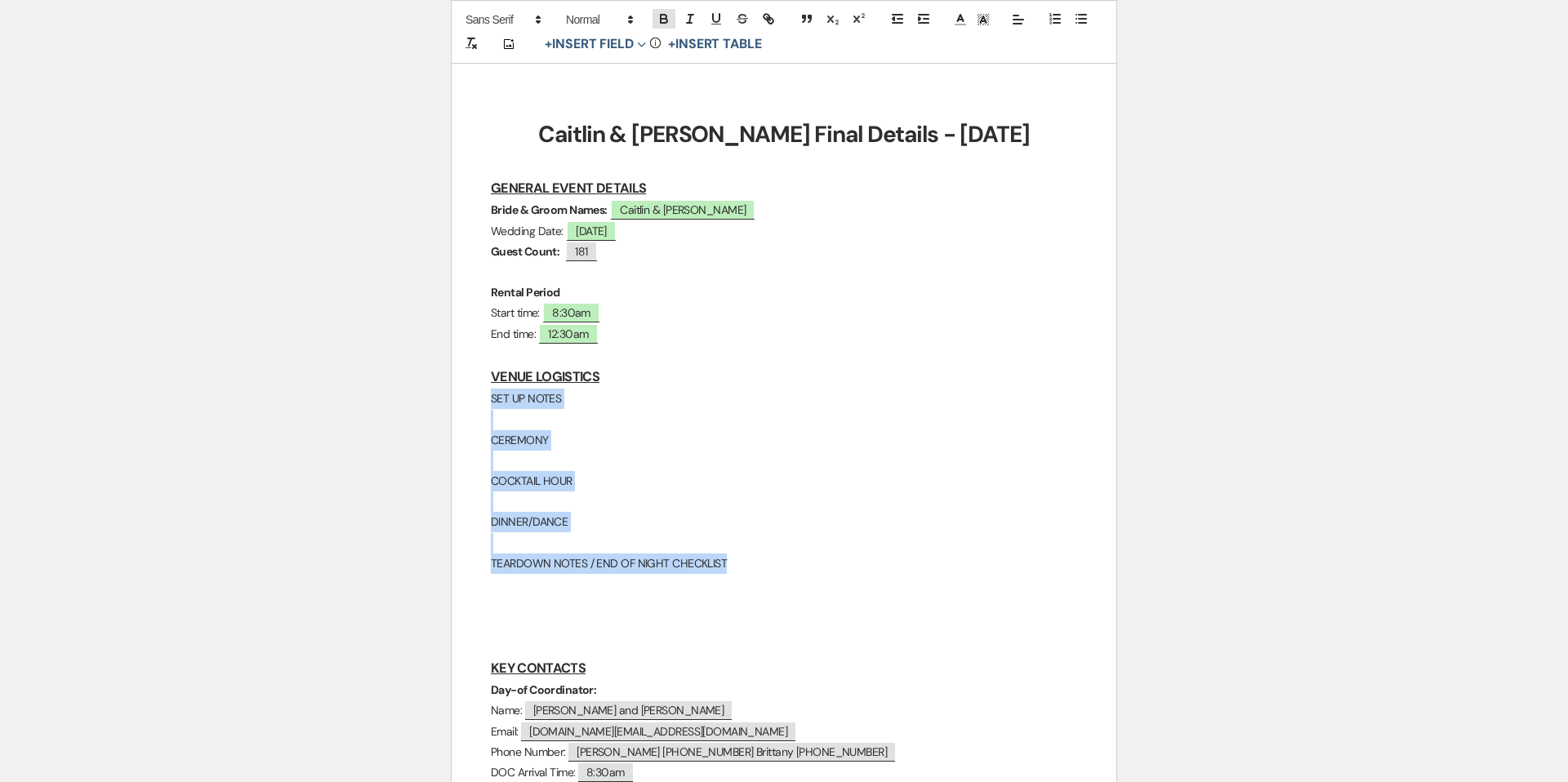 click 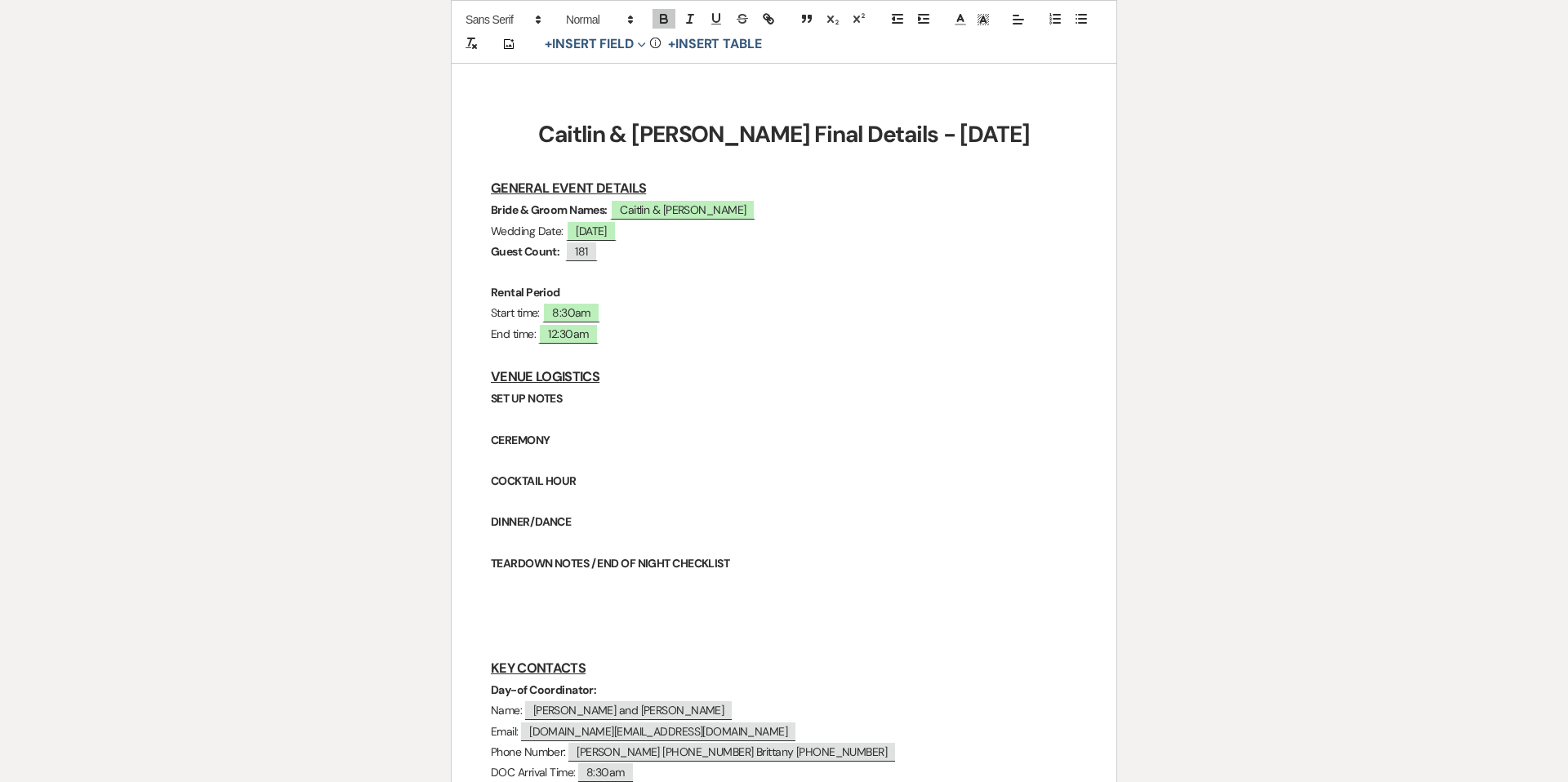 click at bounding box center [784, 420] 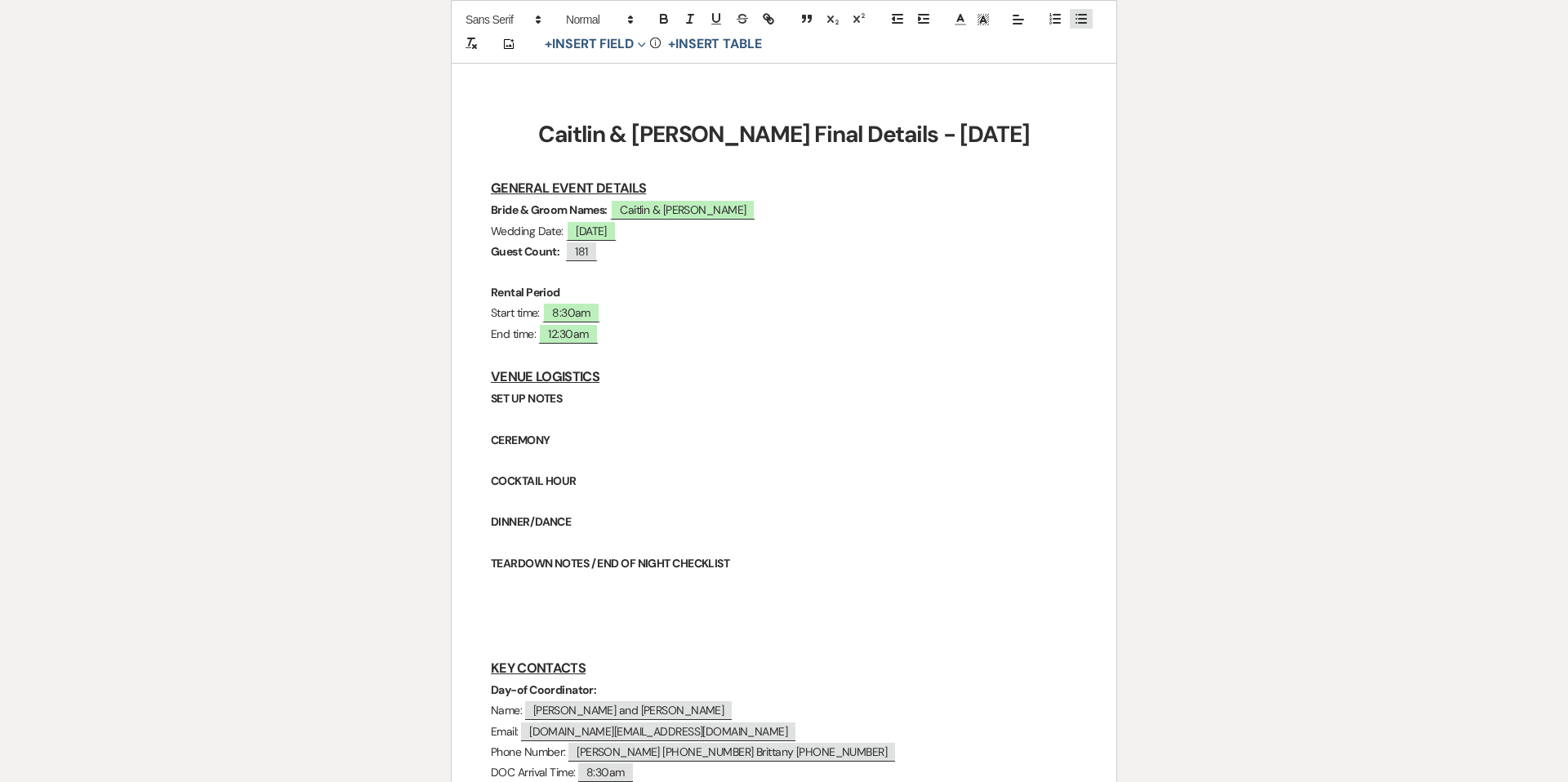 click 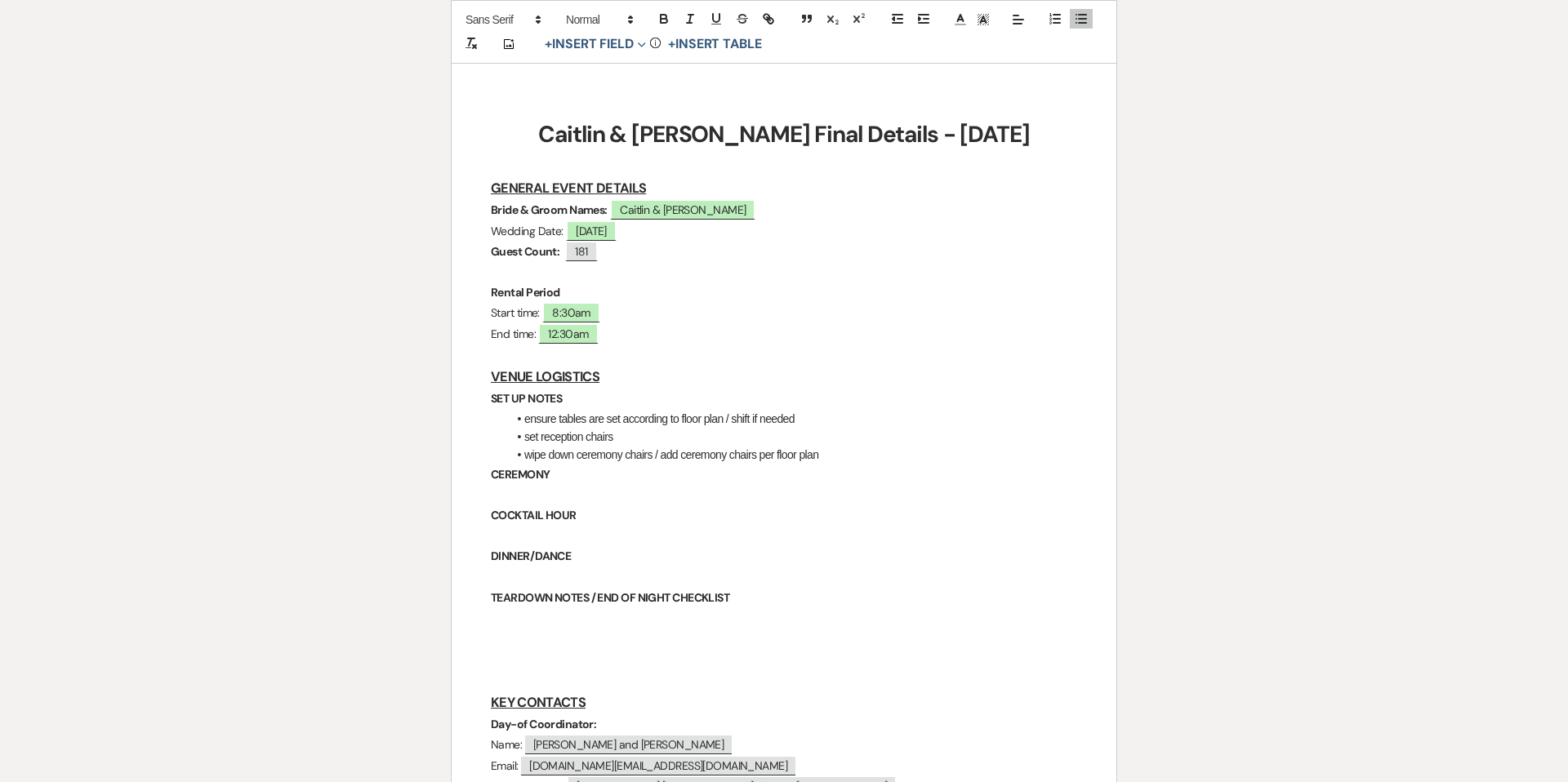 click on "wipe down ceremony chairs / add ceremony chairs per floor plan" at bounding box center (792, 455) 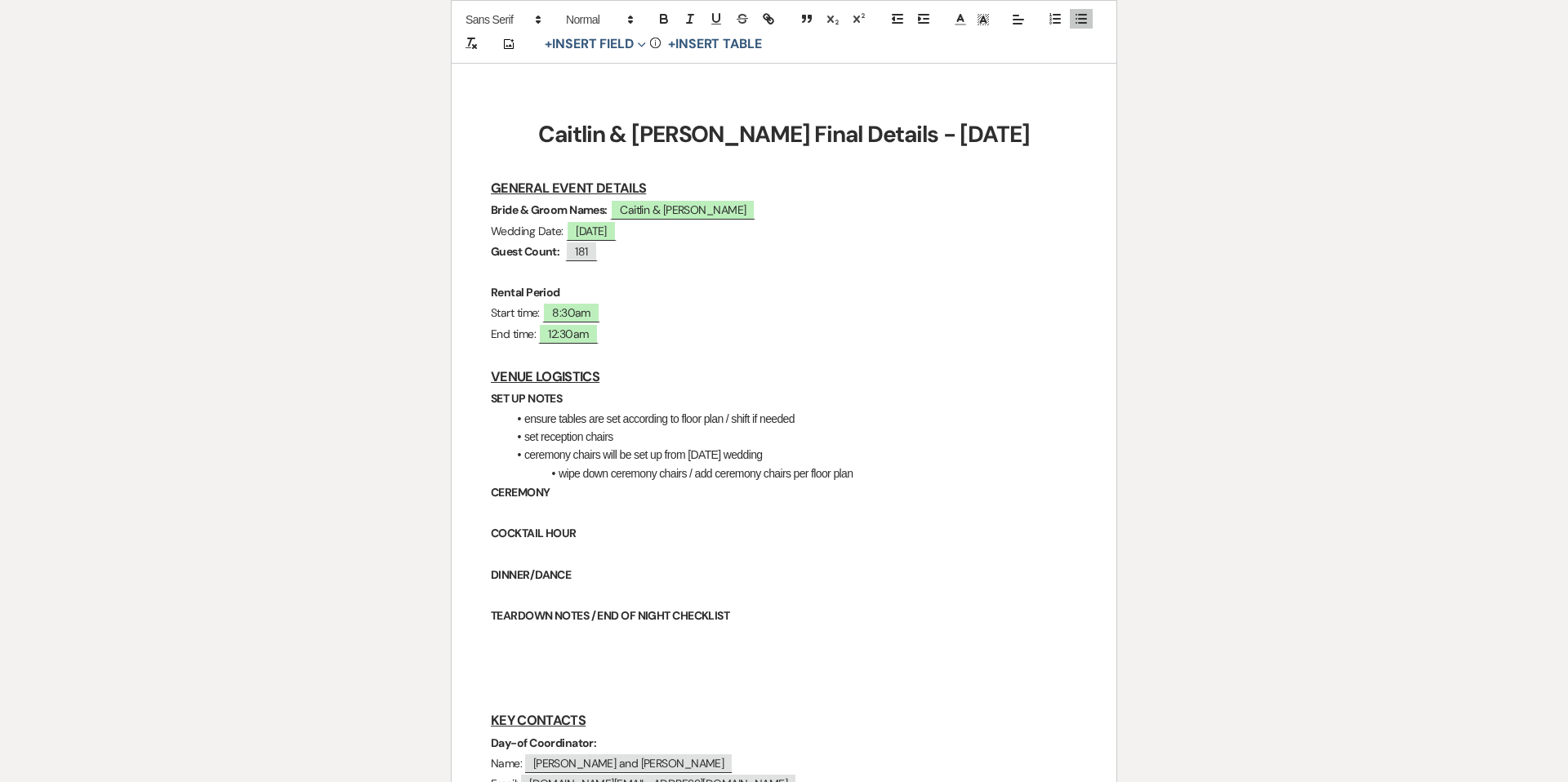 click on "wipe down ceremony chairs / add ceremony chairs per floor plan" at bounding box center [792, 473] 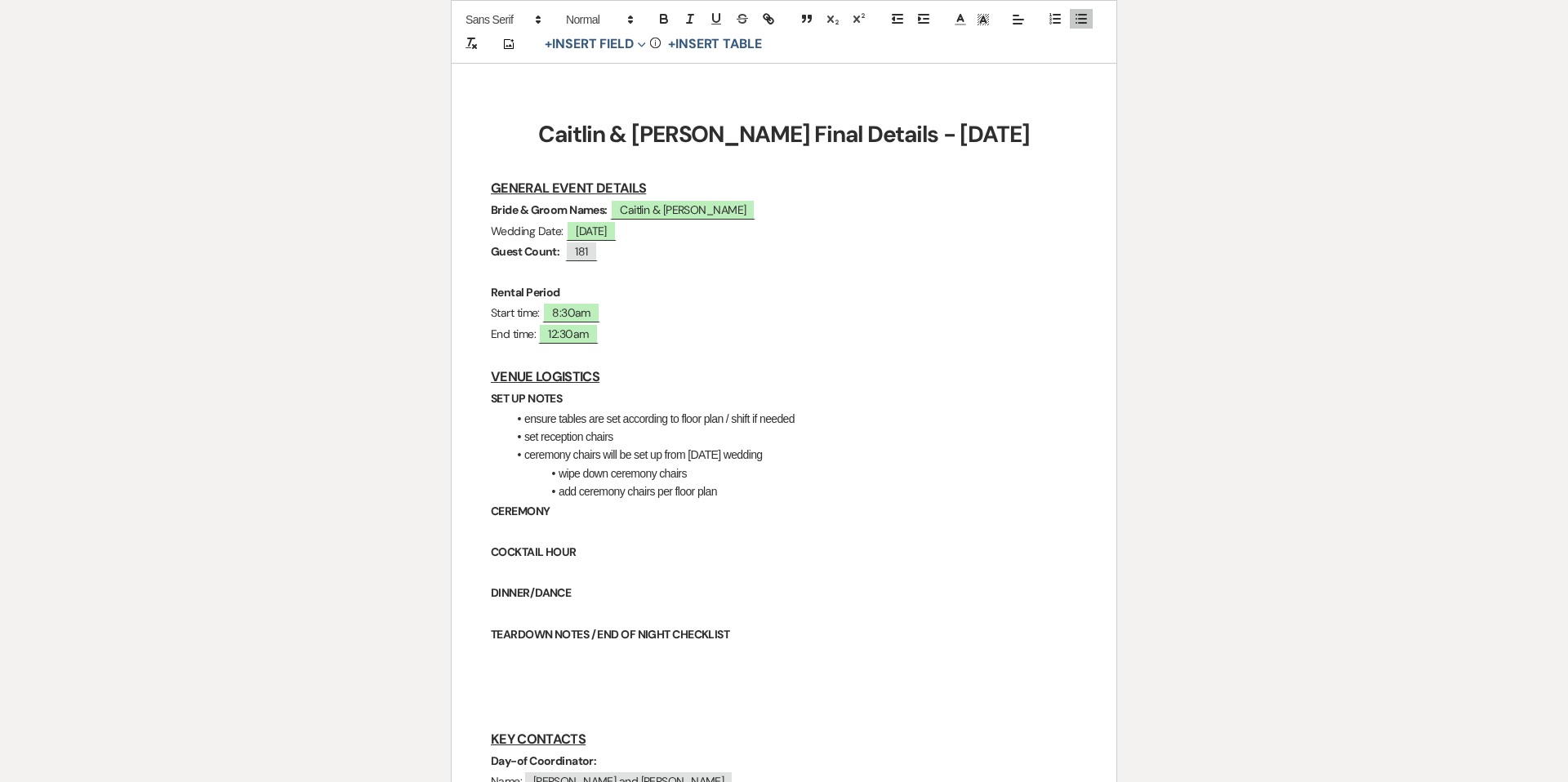 click on "add ceremony chairs per floor plan" at bounding box center [792, 491] 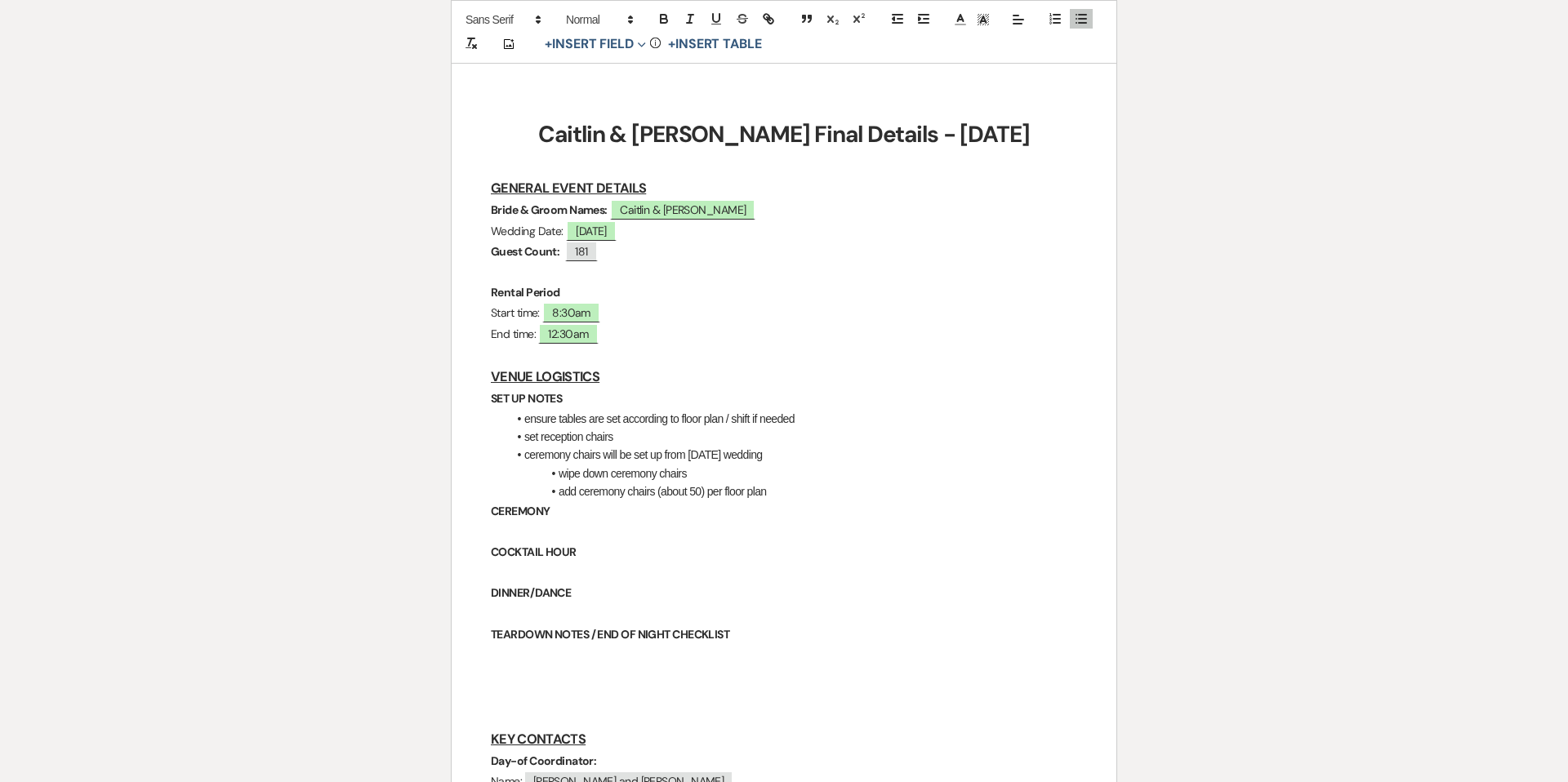 click on "add ceremony chairs (about 50) per floor plan" at bounding box center (792, 491) 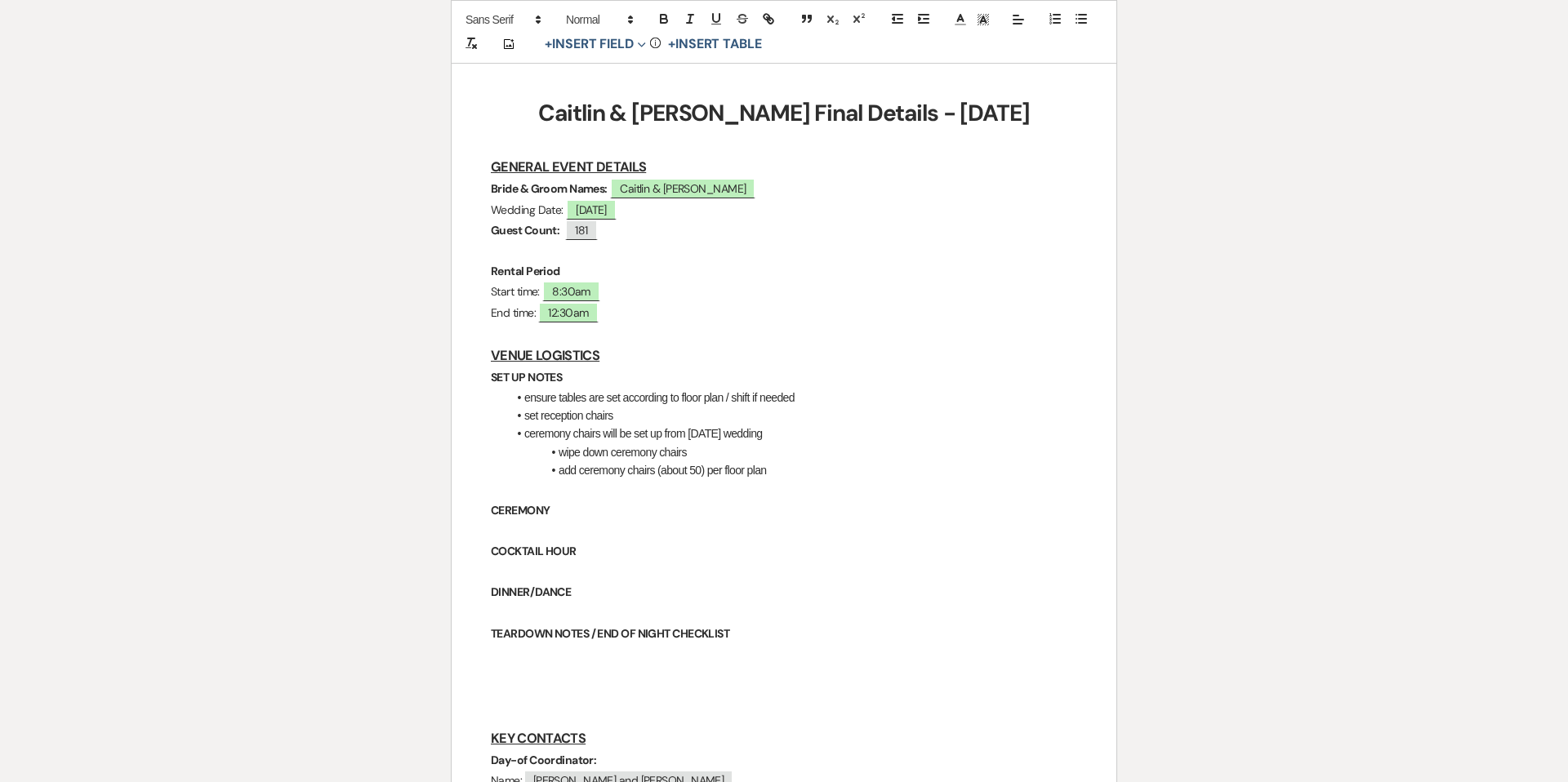 scroll, scrollTop: 247, scrollLeft: 0, axis: vertical 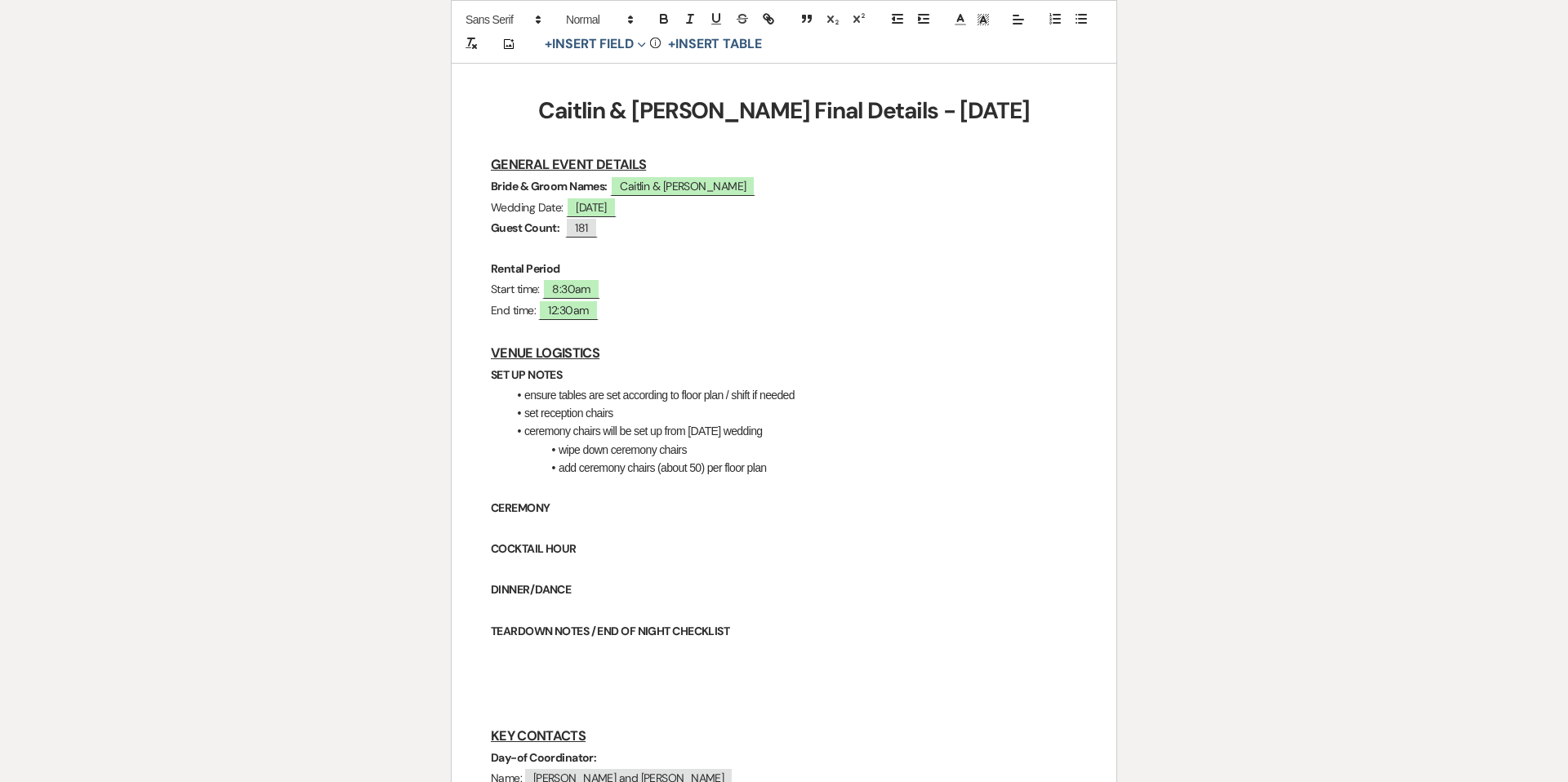 click on "CEREMONY" at bounding box center [784, 508] 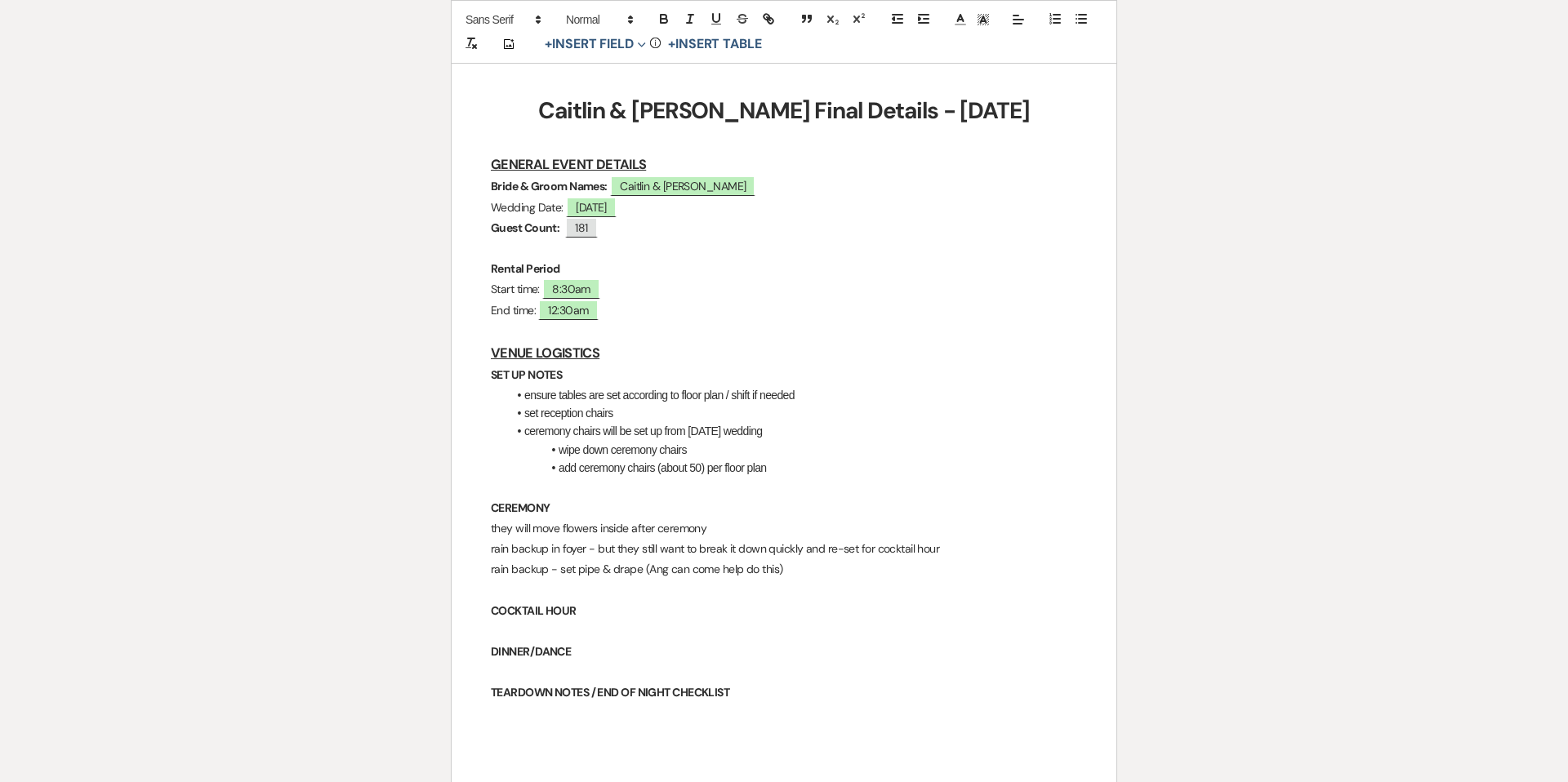 click on "they will move flowers inside after ceremony" at bounding box center (784, 528) 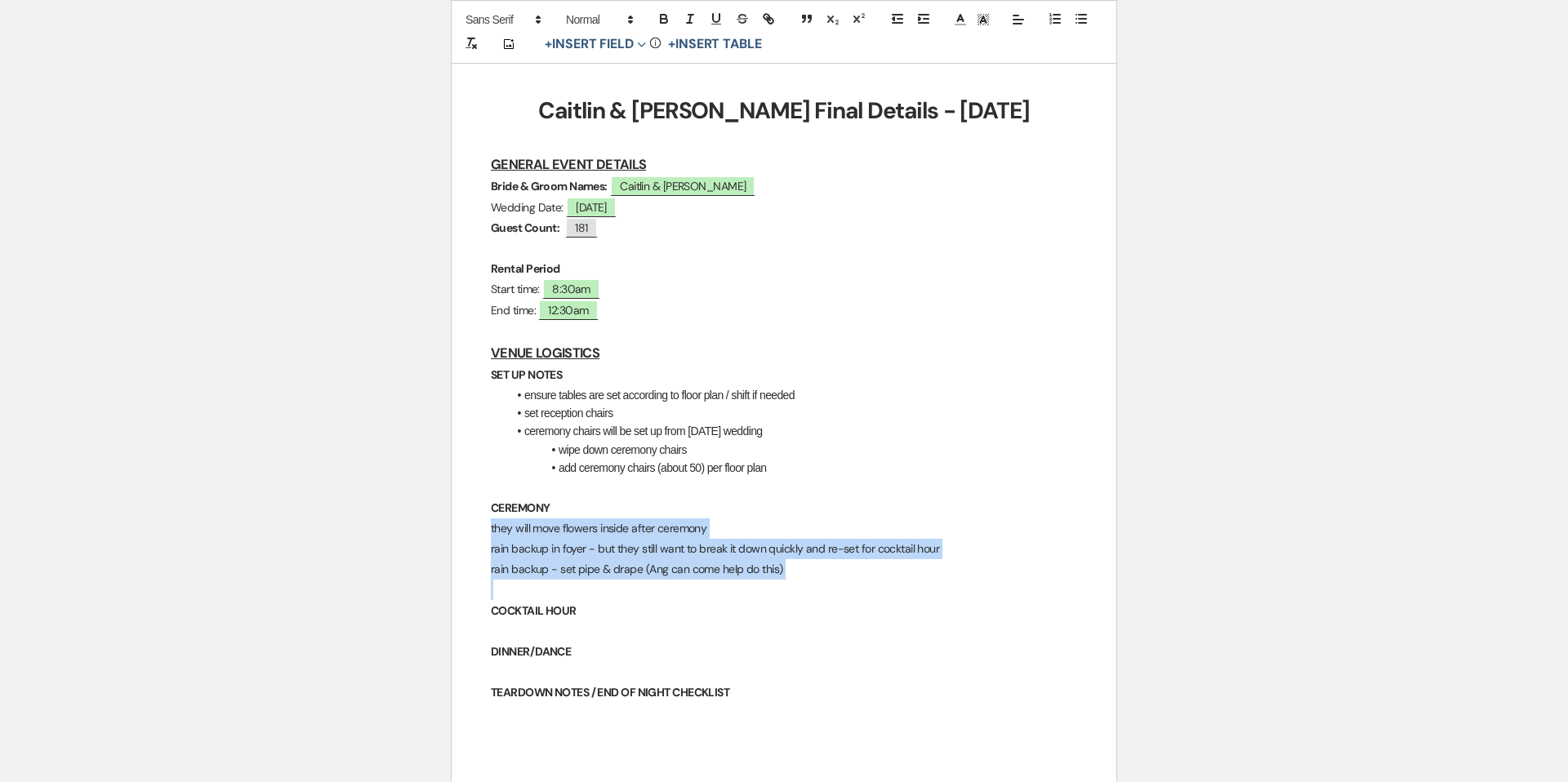 drag, startPoint x: 492, startPoint y: 526, endPoint x: 767, endPoint y: 589, distance: 282.1241 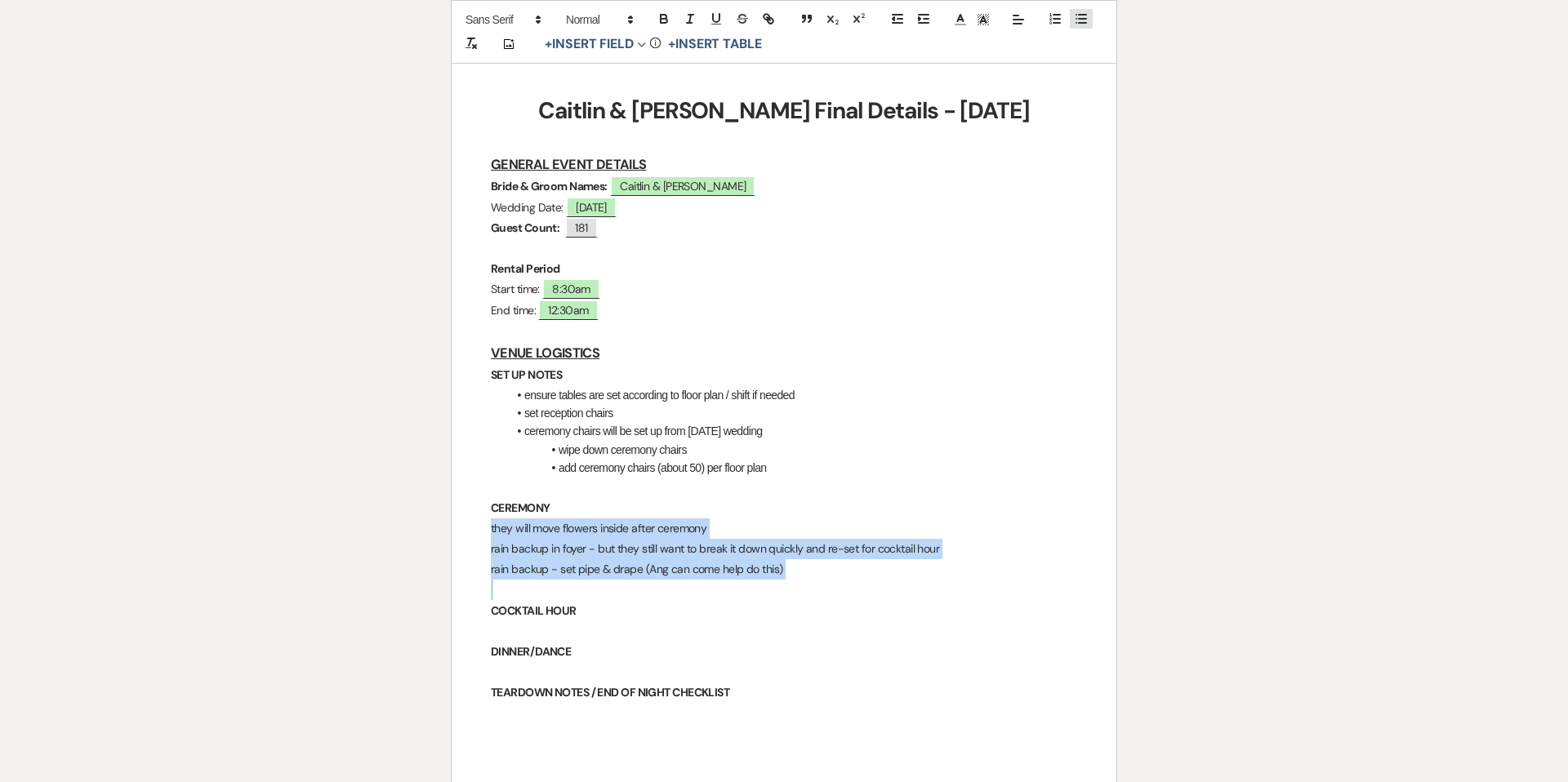 click 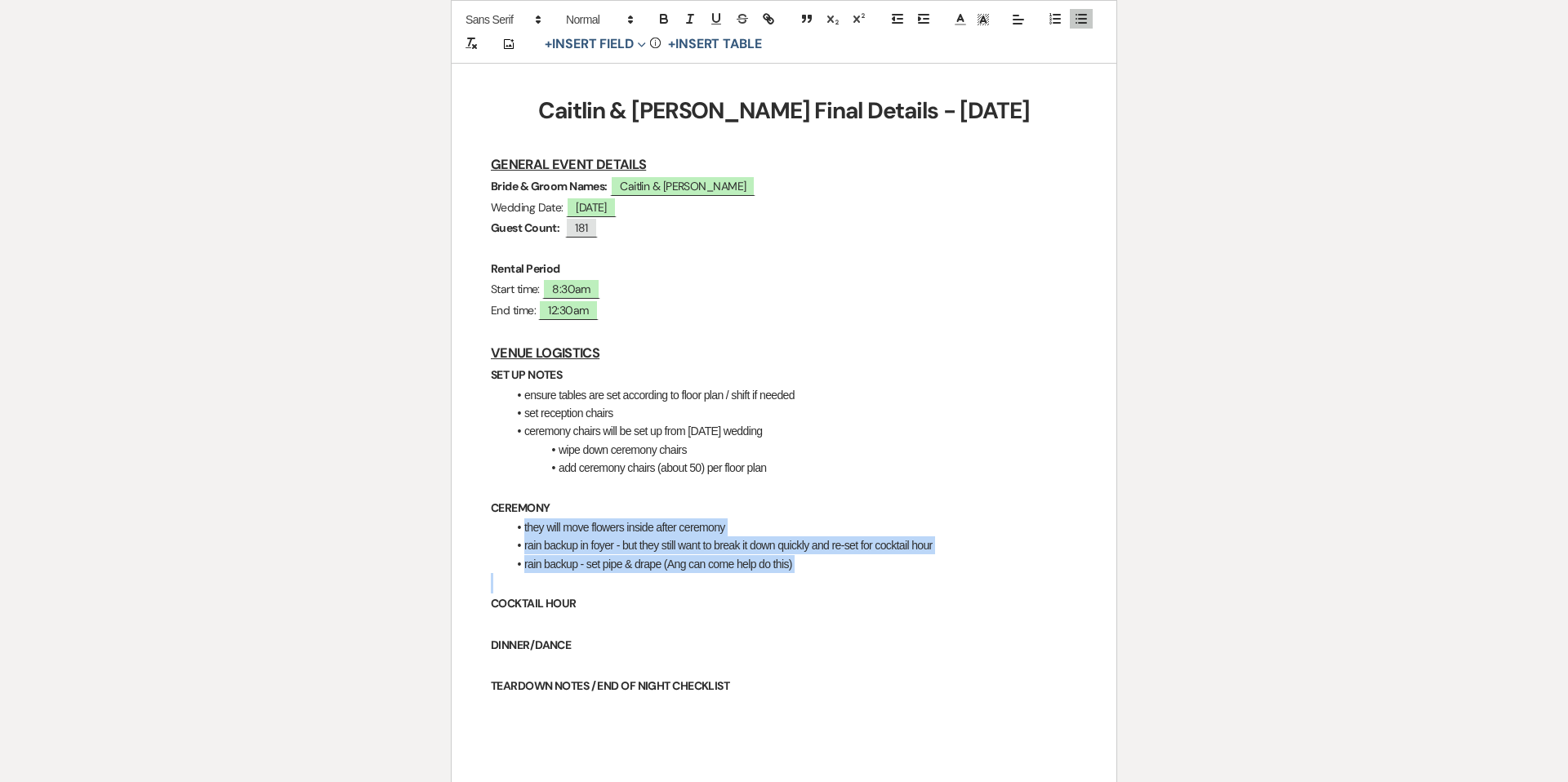 click on "they will move flowers inside after ceremony" at bounding box center [792, 527] 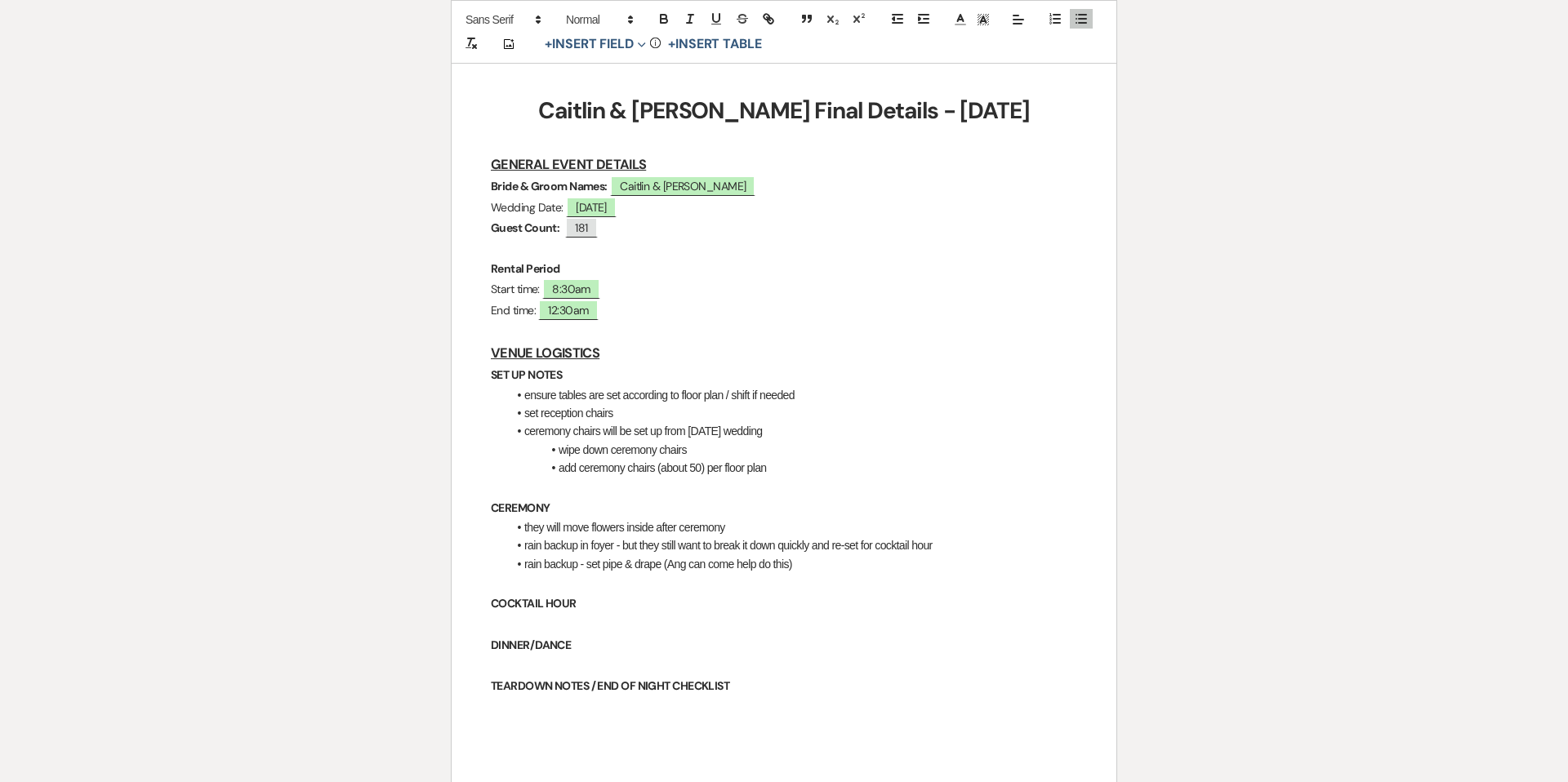 click on "rain backup in foyer - but they still want to break it down quickly and re-set for cocktail hour" at bounding box center [792, 545] 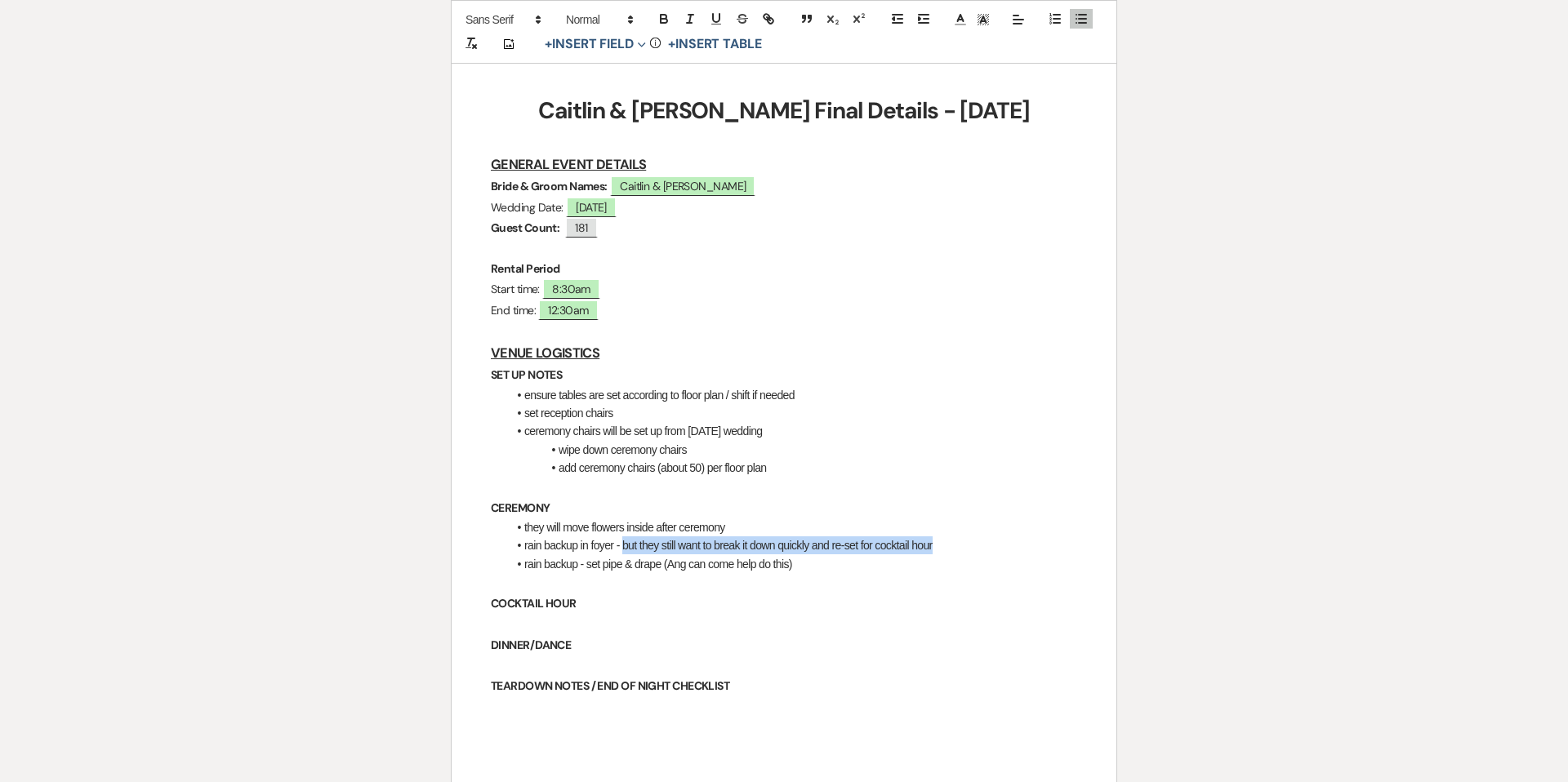 drag, startPoint x: 625, startPoint y: 544, endPoint x: 946, endPoint y: 547, distance: 321.01402 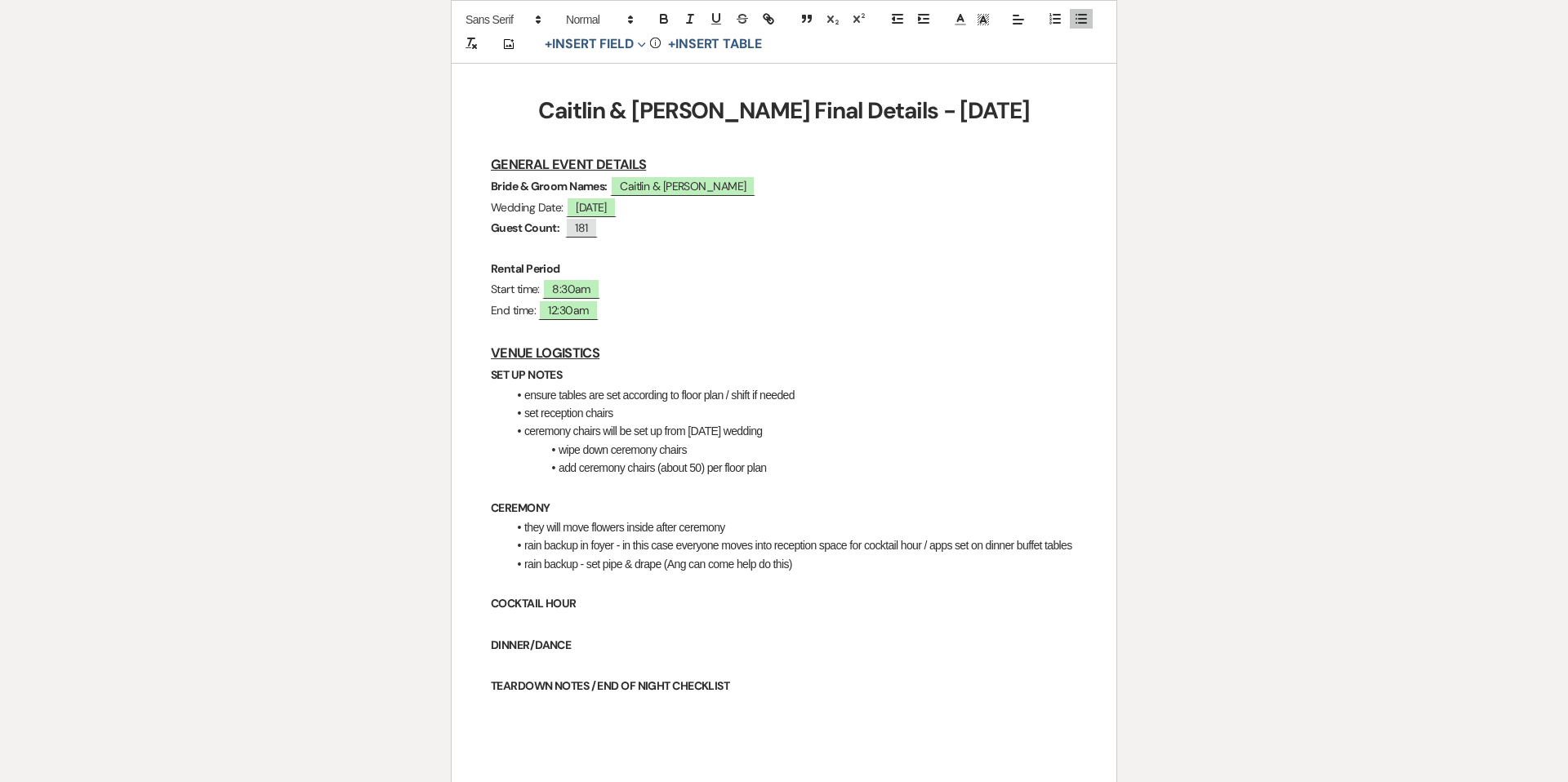 click on "rain backup - set pipe & drape (Ang can come help do this)" at bounding box center (792, 564) 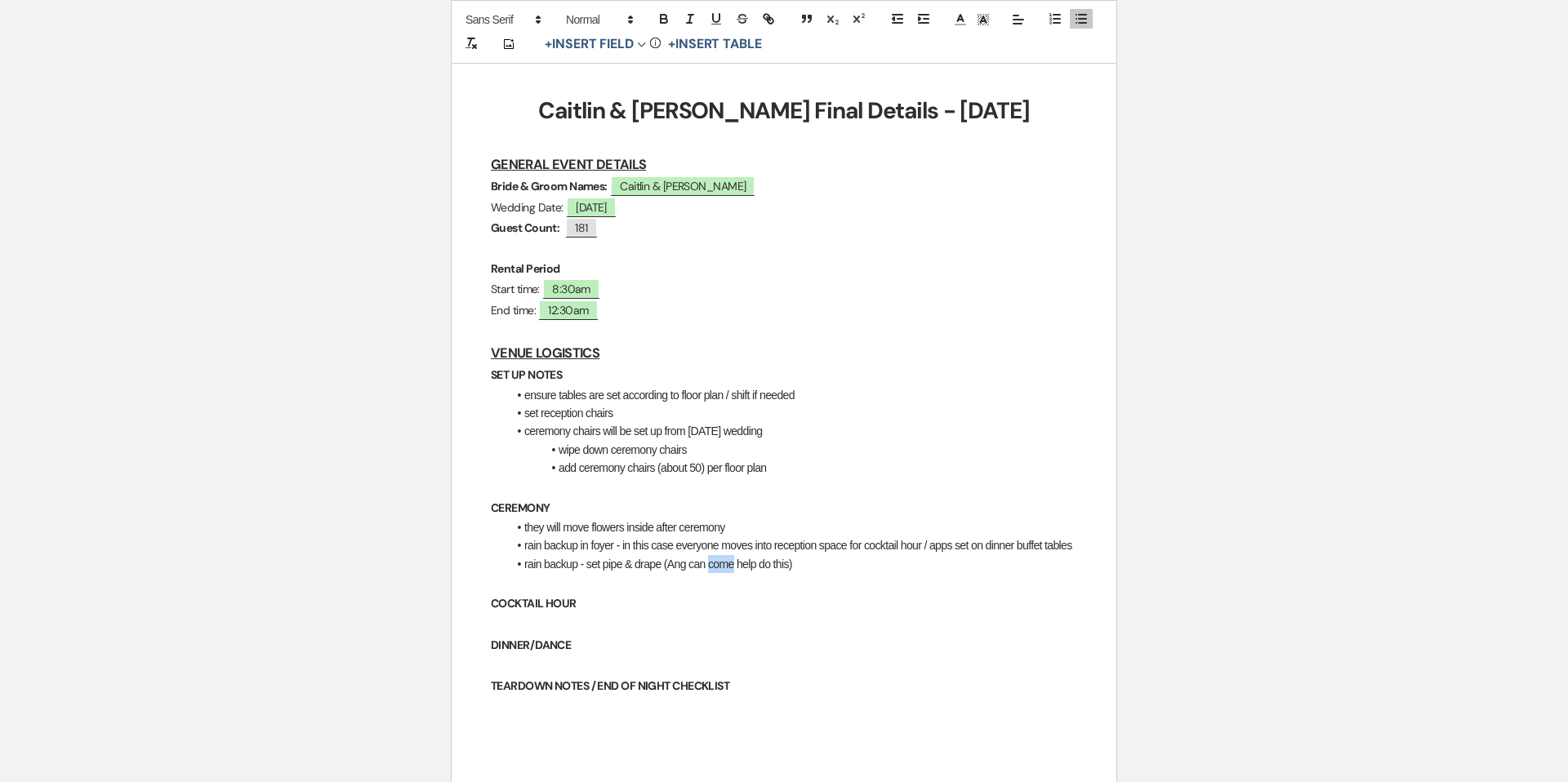 click on "rain backup - set pipe & drape (Ang can come help do this)" at bounding box center (792, 564) 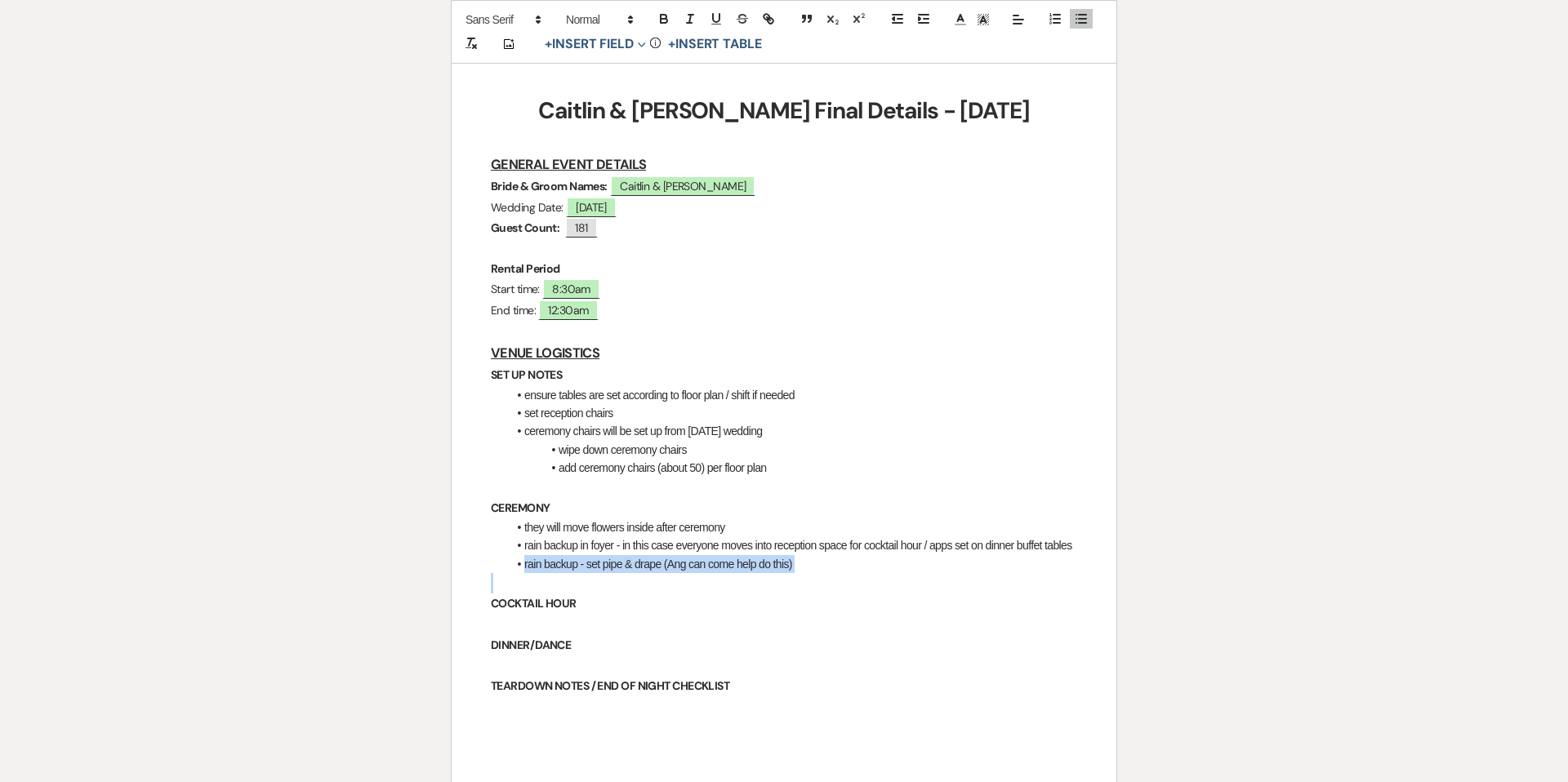 click on "rain backup - set pipe & drape (Ang can come help do this)" at bounding box center [792, 564] 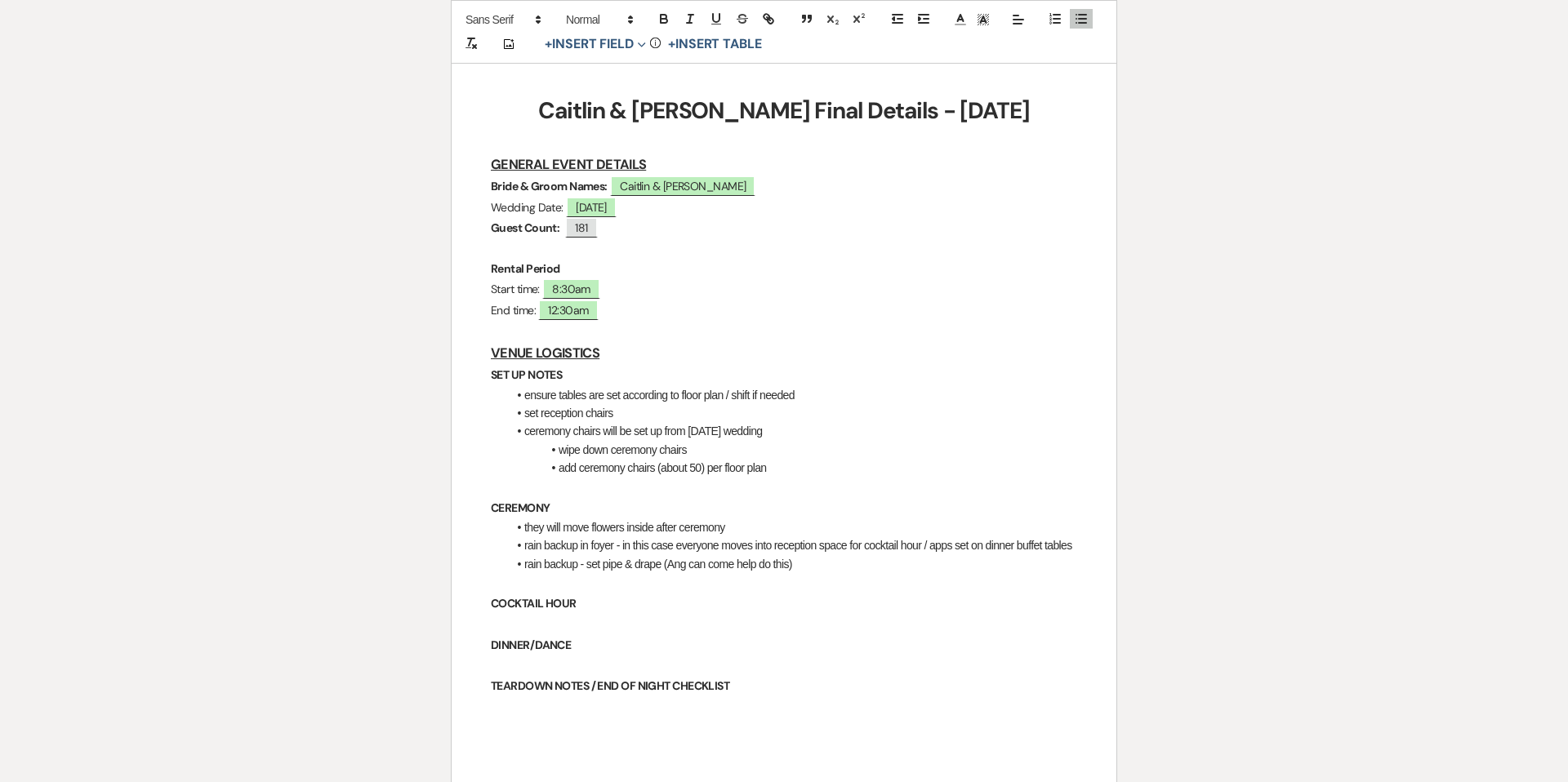 click on "rain backup - set pipe & drape (Ang can come help do this)" at bounding box center (792, 564) 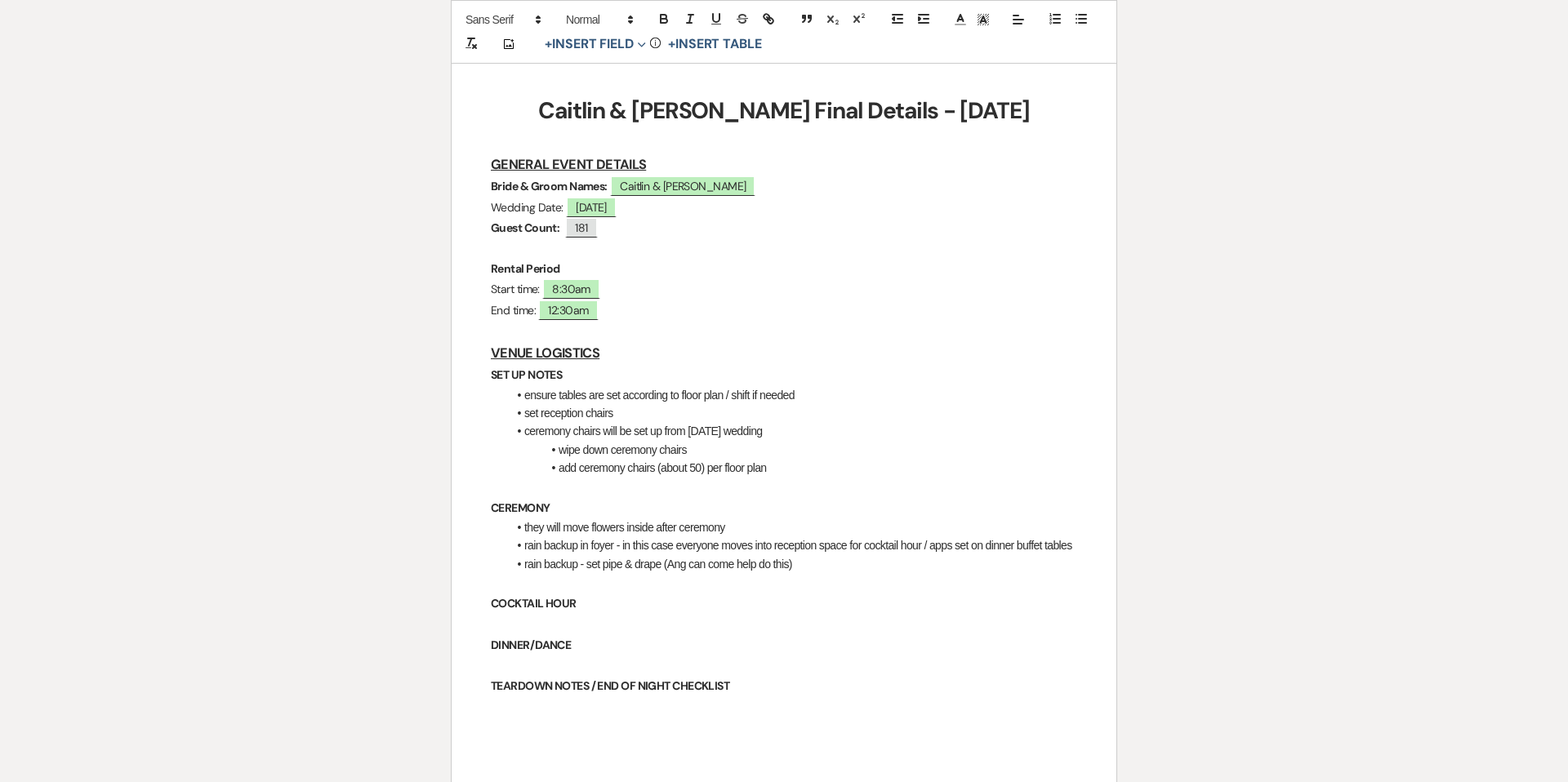 click on "rain backup - set pipe & drape (Ang can come help do this)" at bounding box center [792, 564] 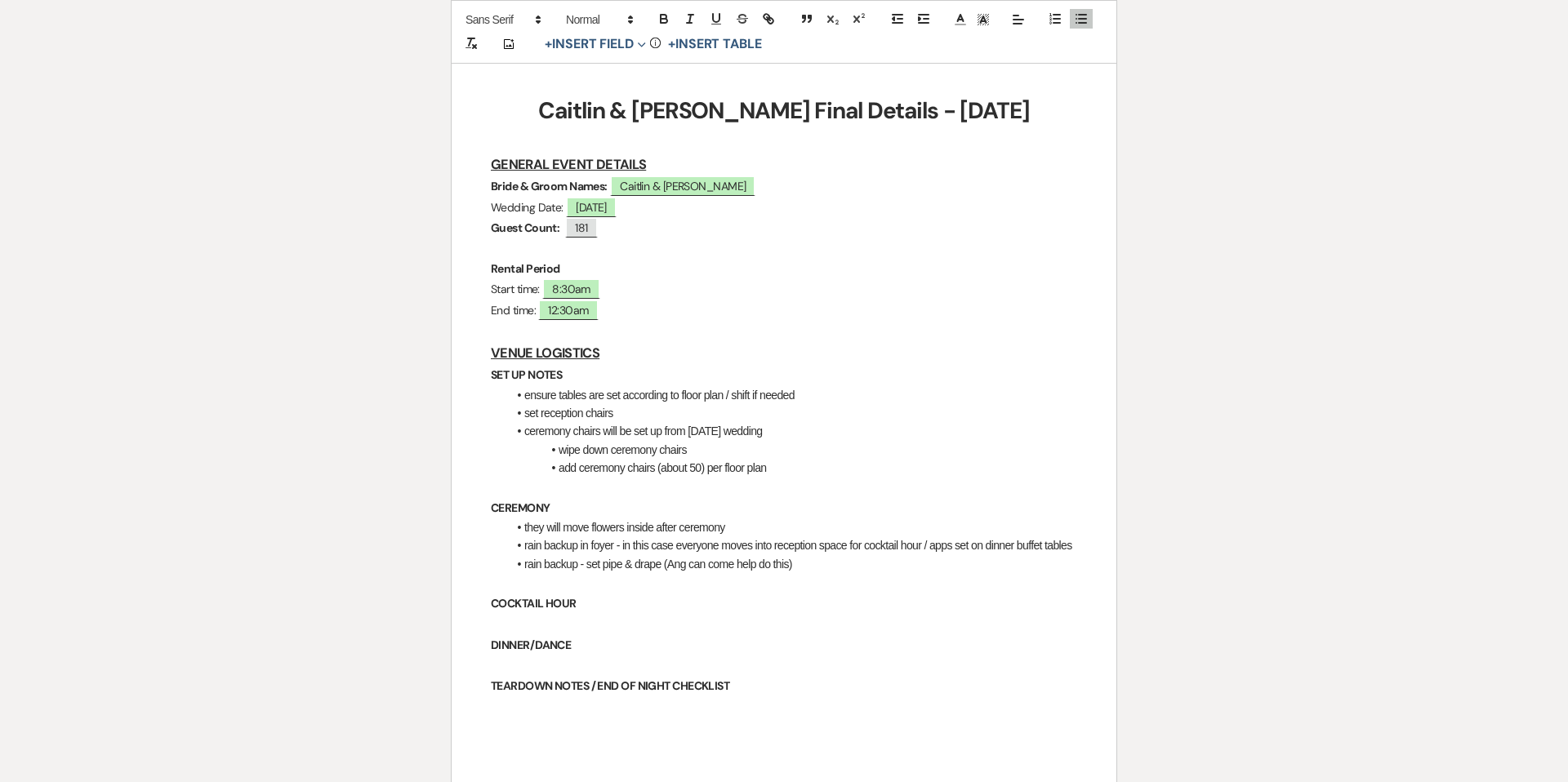 click on "rain backup - set pipe & drape (Ang can come help do this)" at bounding box center [792, 564] 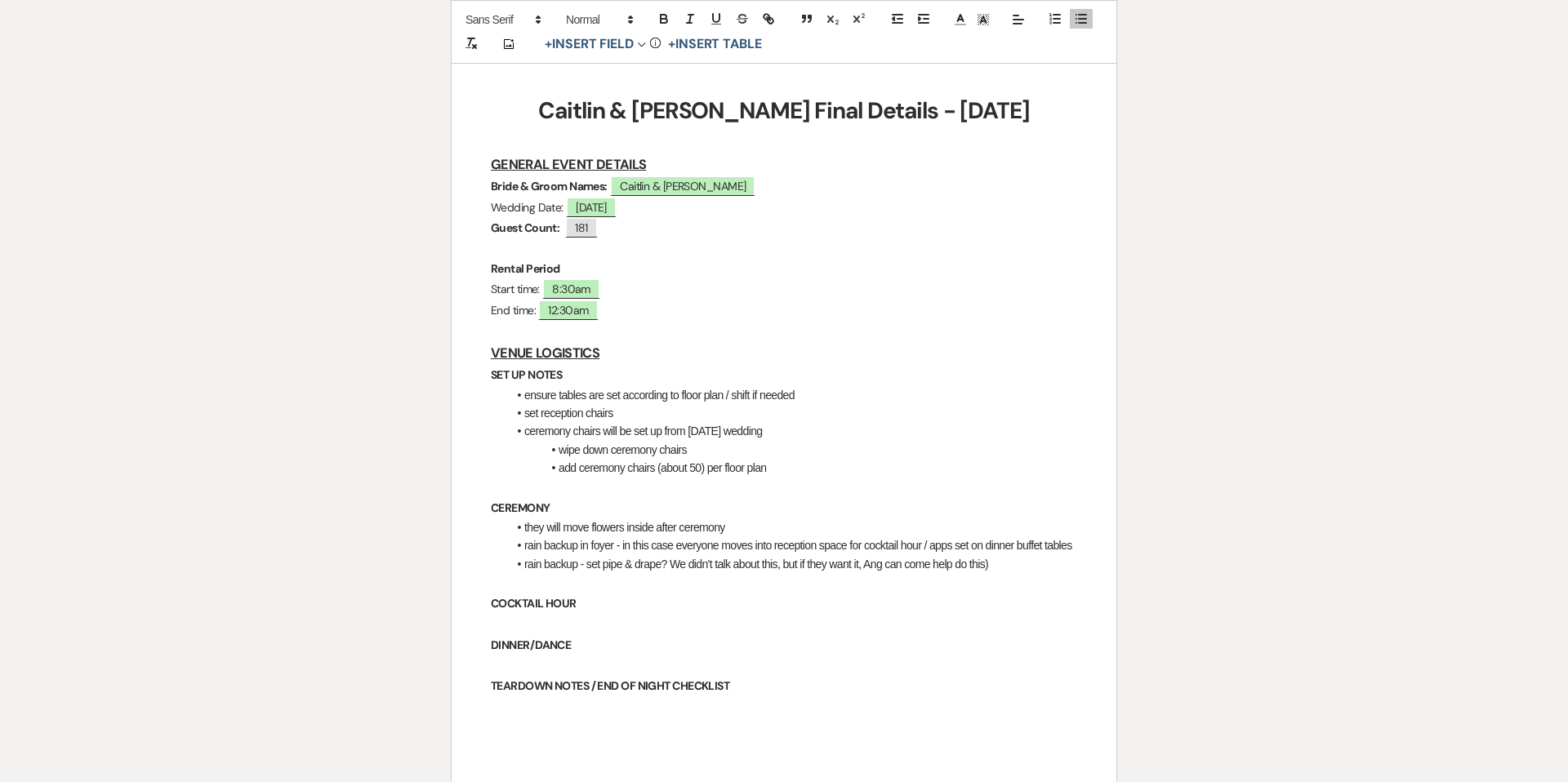 click on "rain backup - set pipe & drape? We didn't talk about this, but if they want it, Ang can come help do this)" at bounding box center [792, 564] 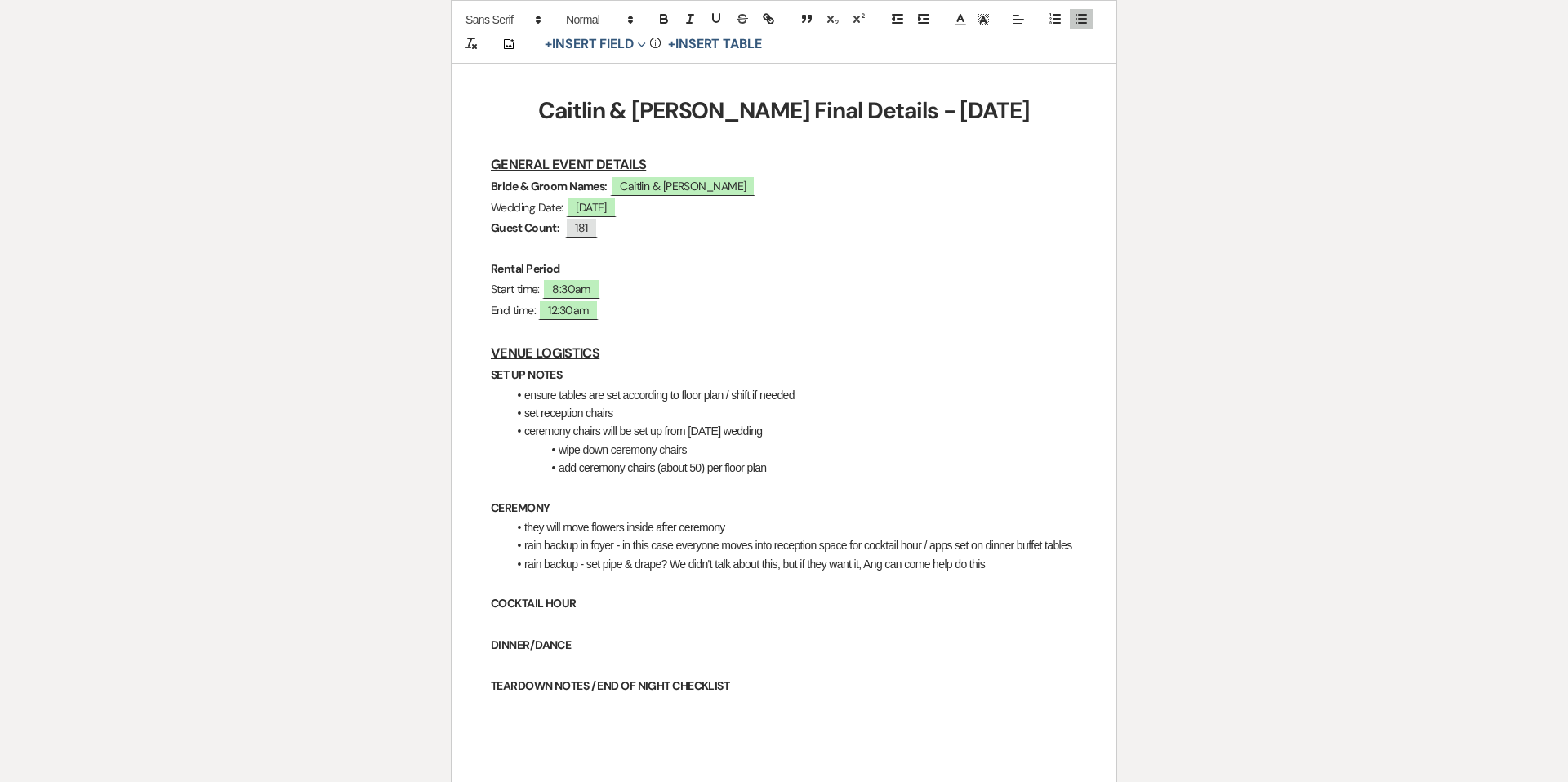 scroll, scrollTop: 330, scrollLeft: 0, axis: vertical 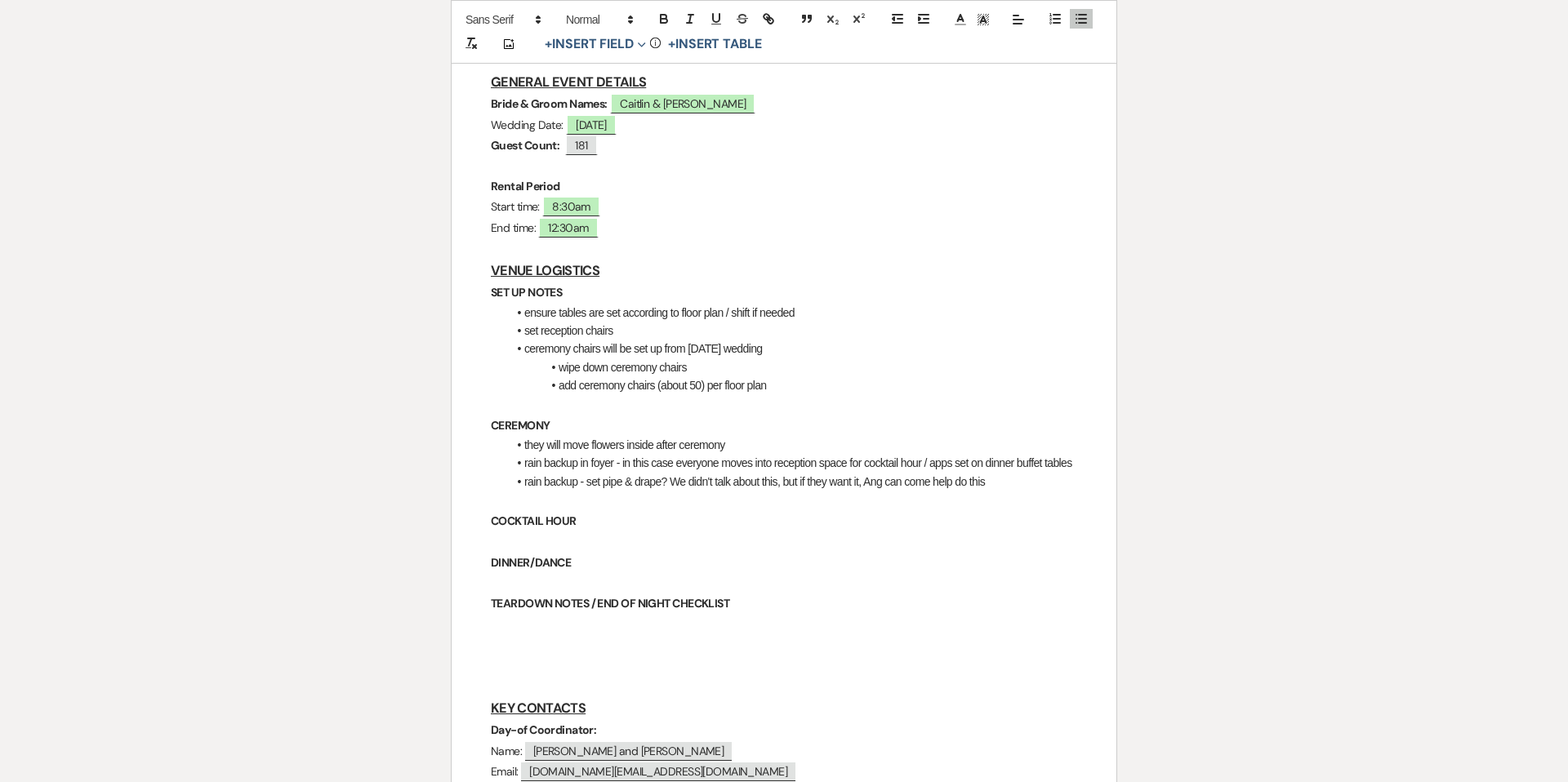 click on "COCKTAIL HOUR" at bounding box center (784, 521) 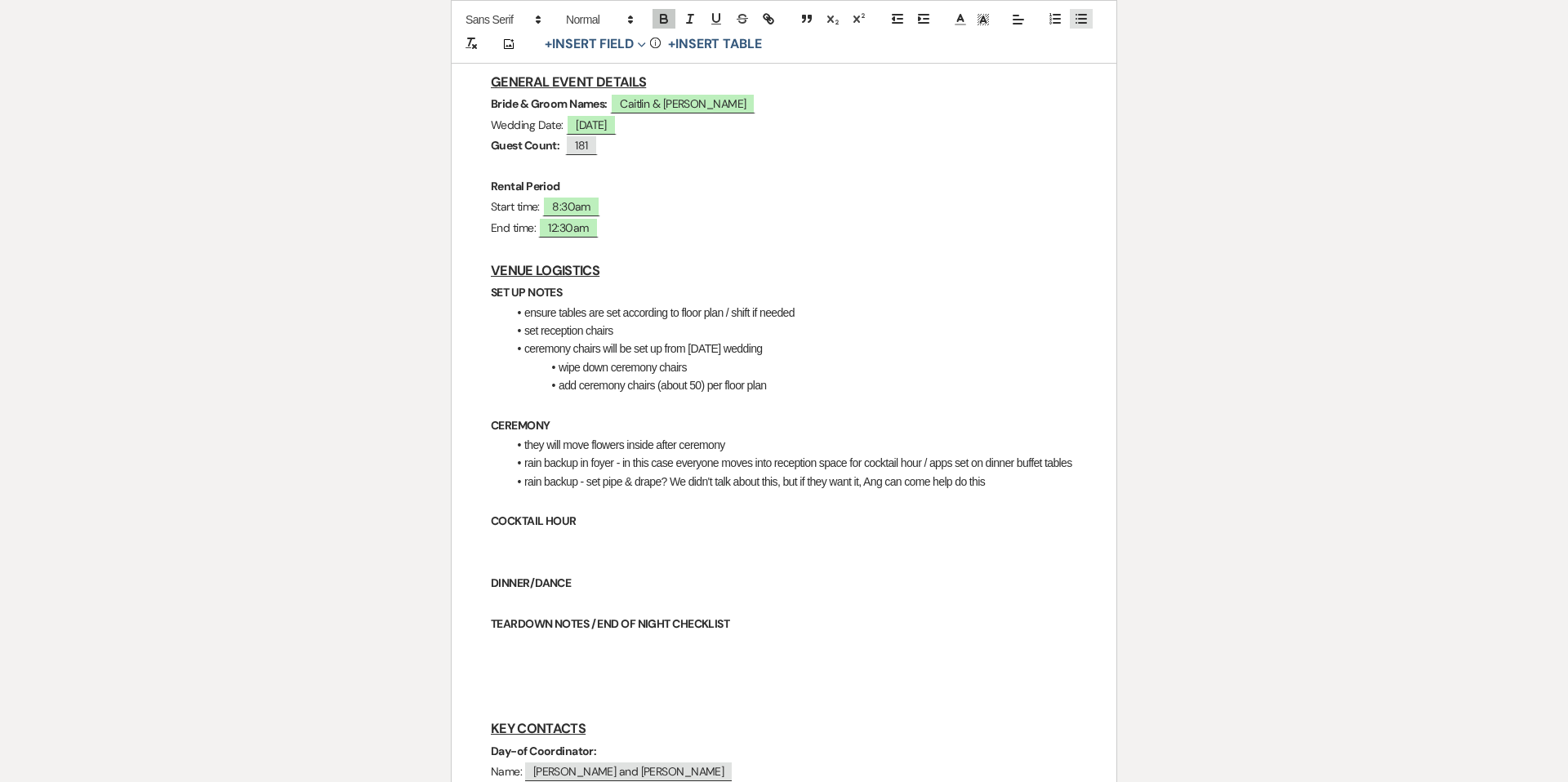click 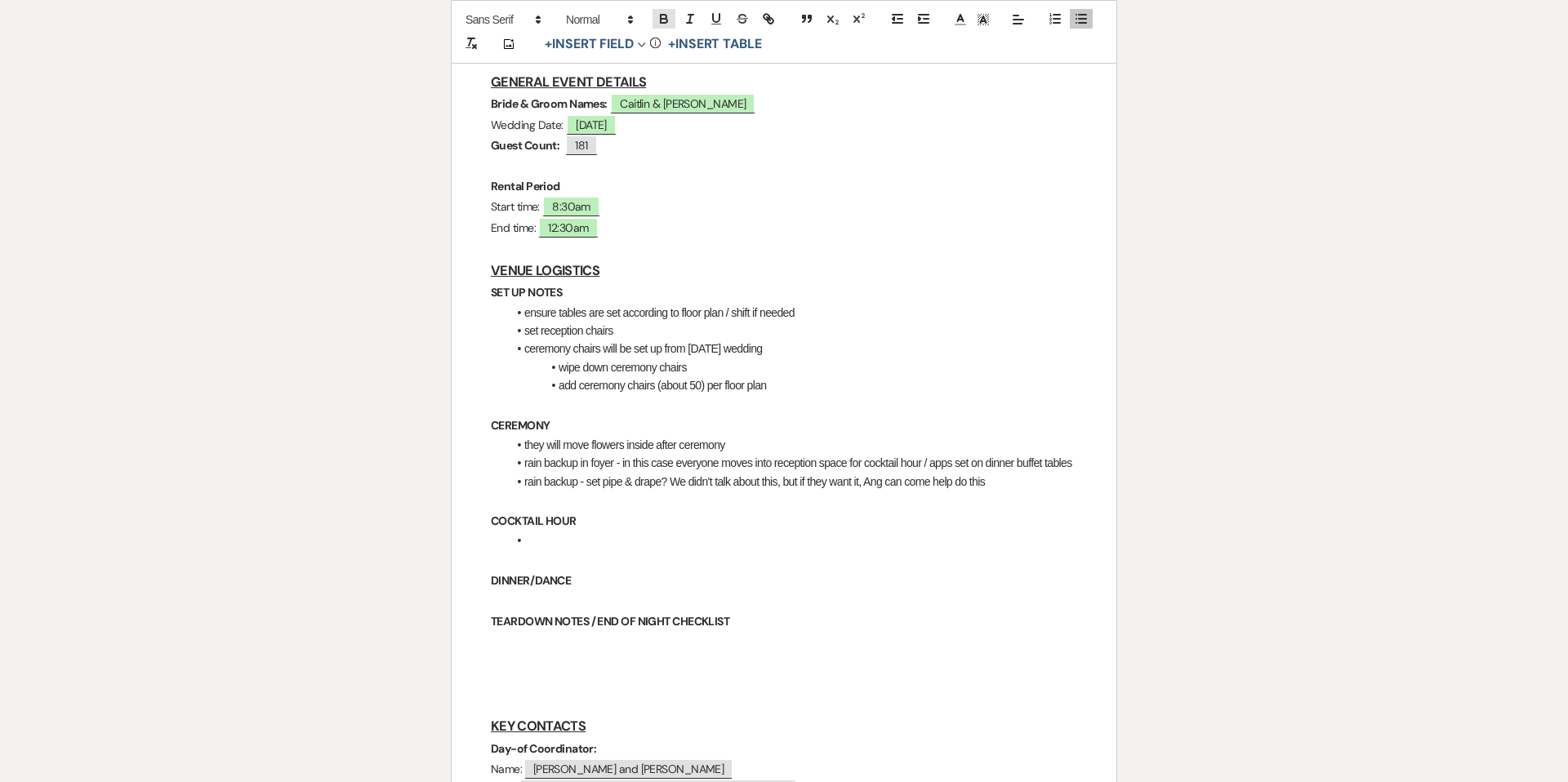click 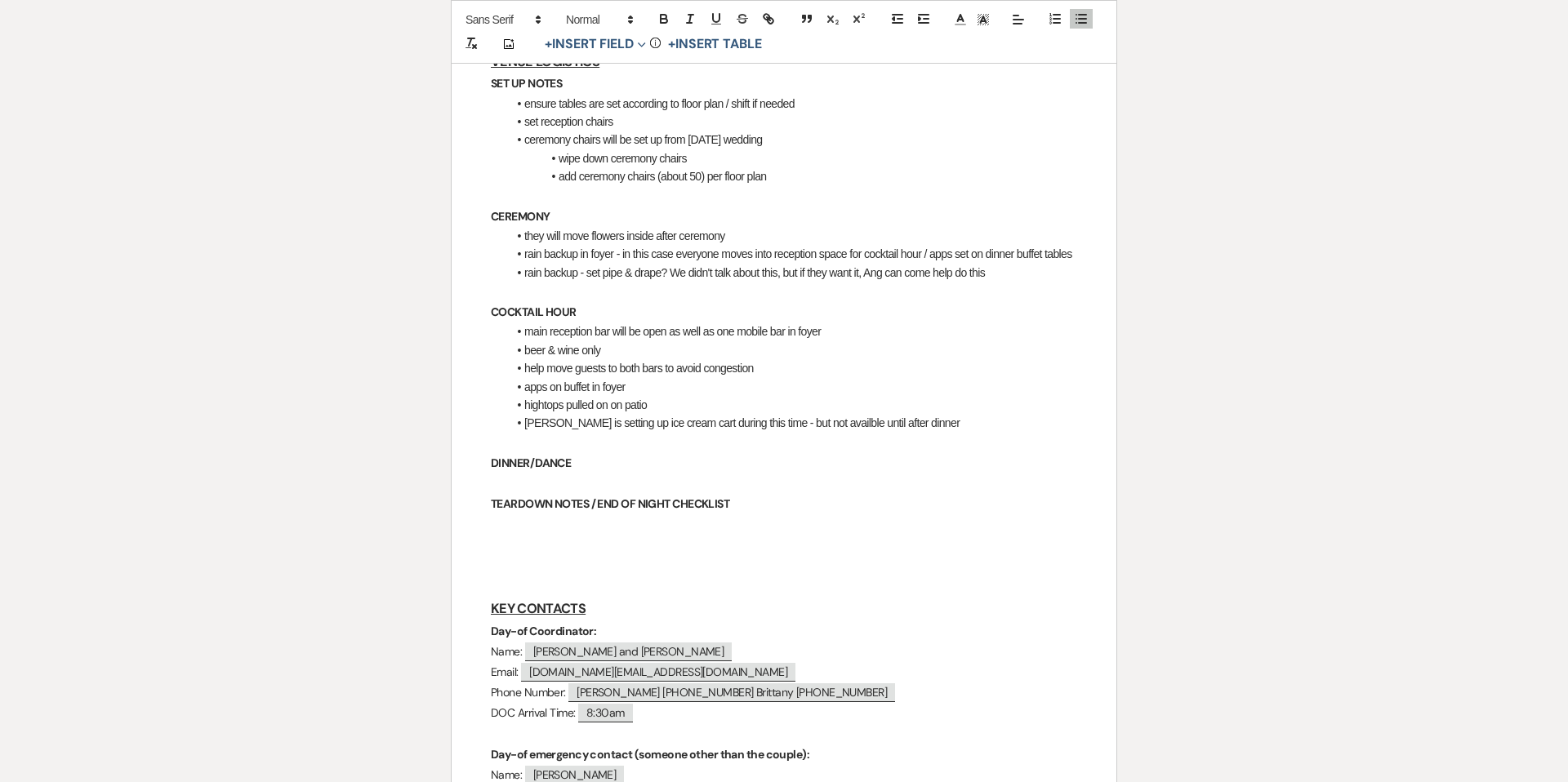 scroll, scrollTop: 540, scrollLeft: 0, axis: vertical 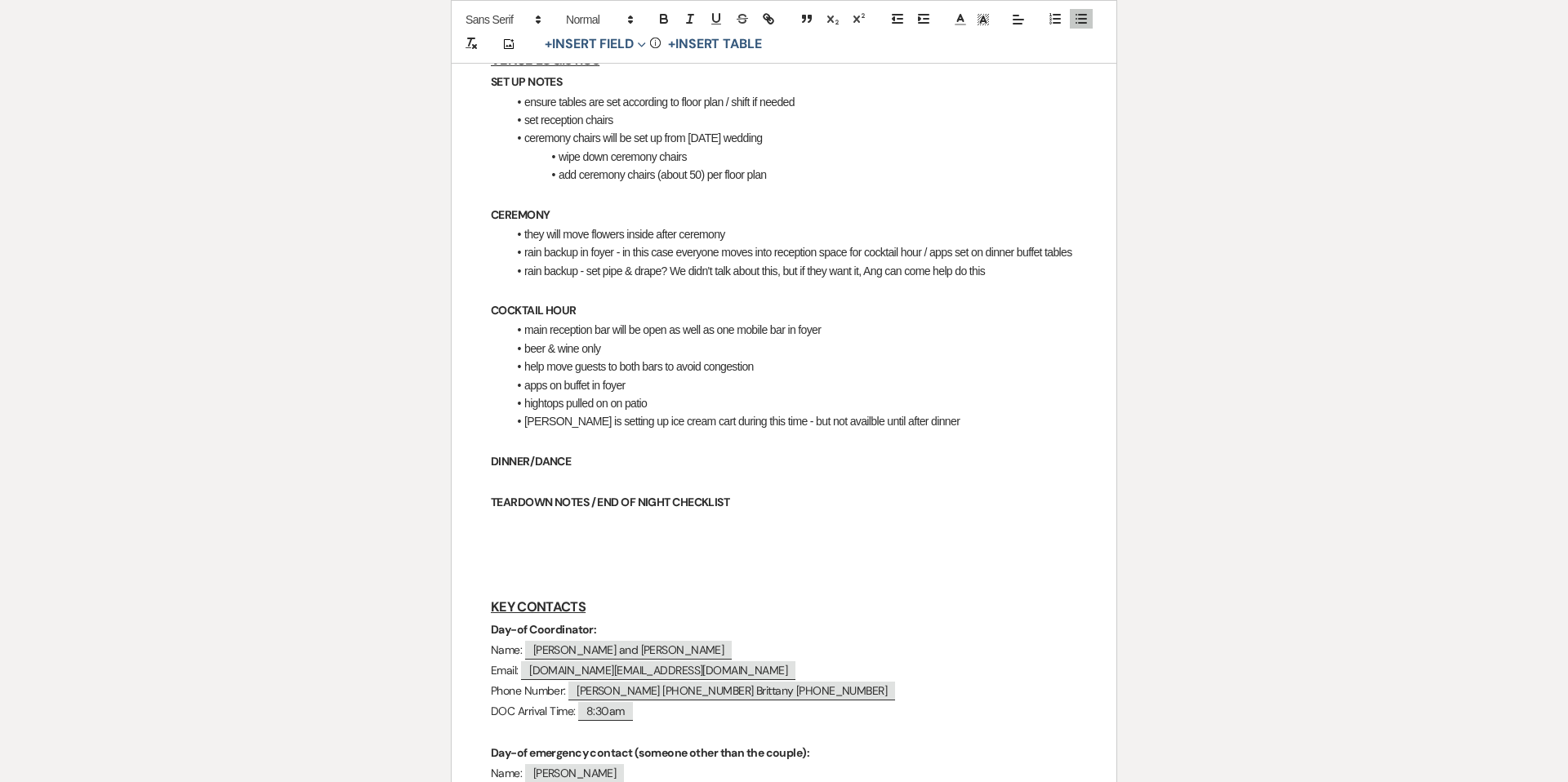 click on "DINNER/DANCE" at bounding box center [531, 461] 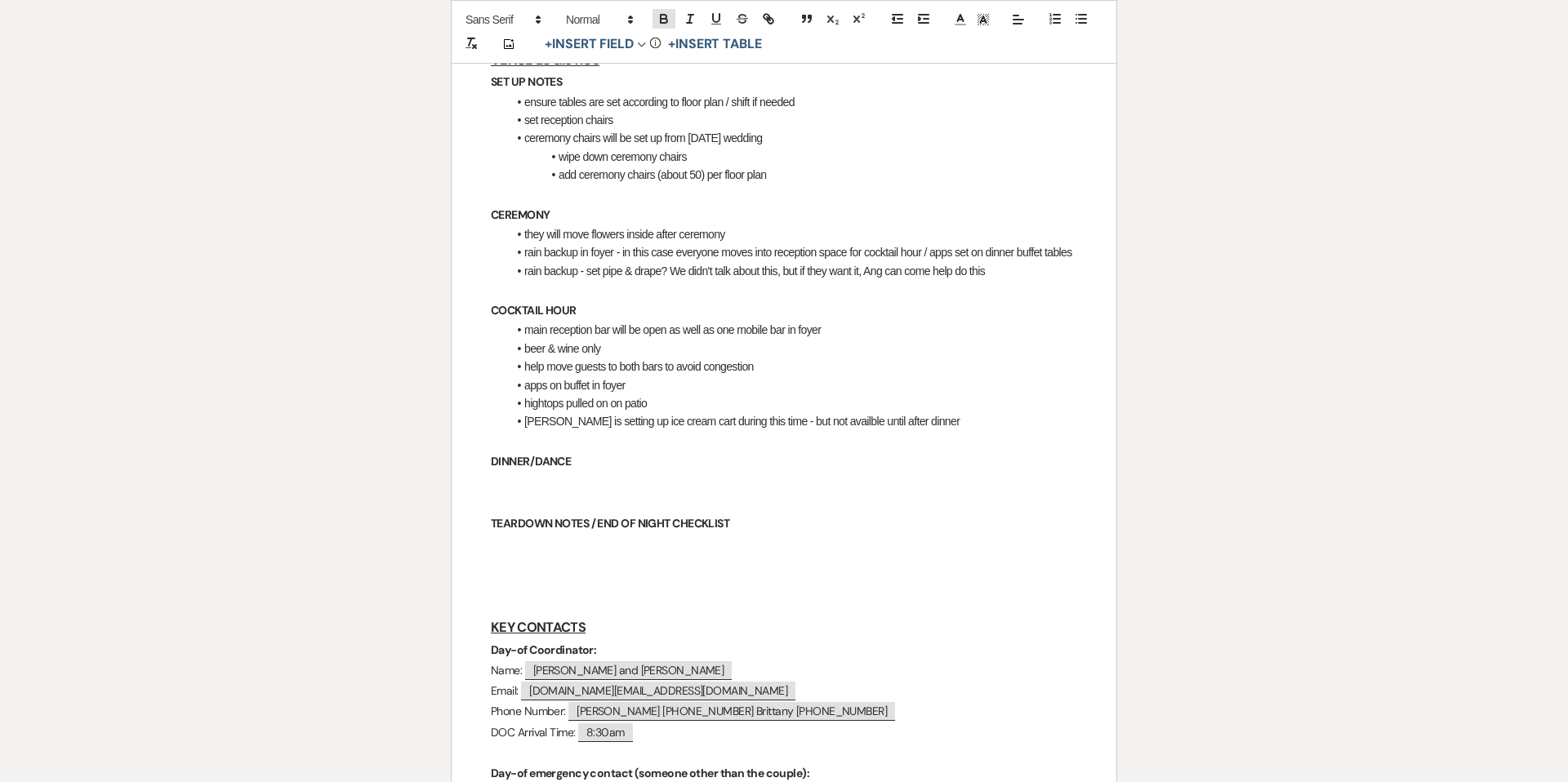 click at bounding box center (664, 19) 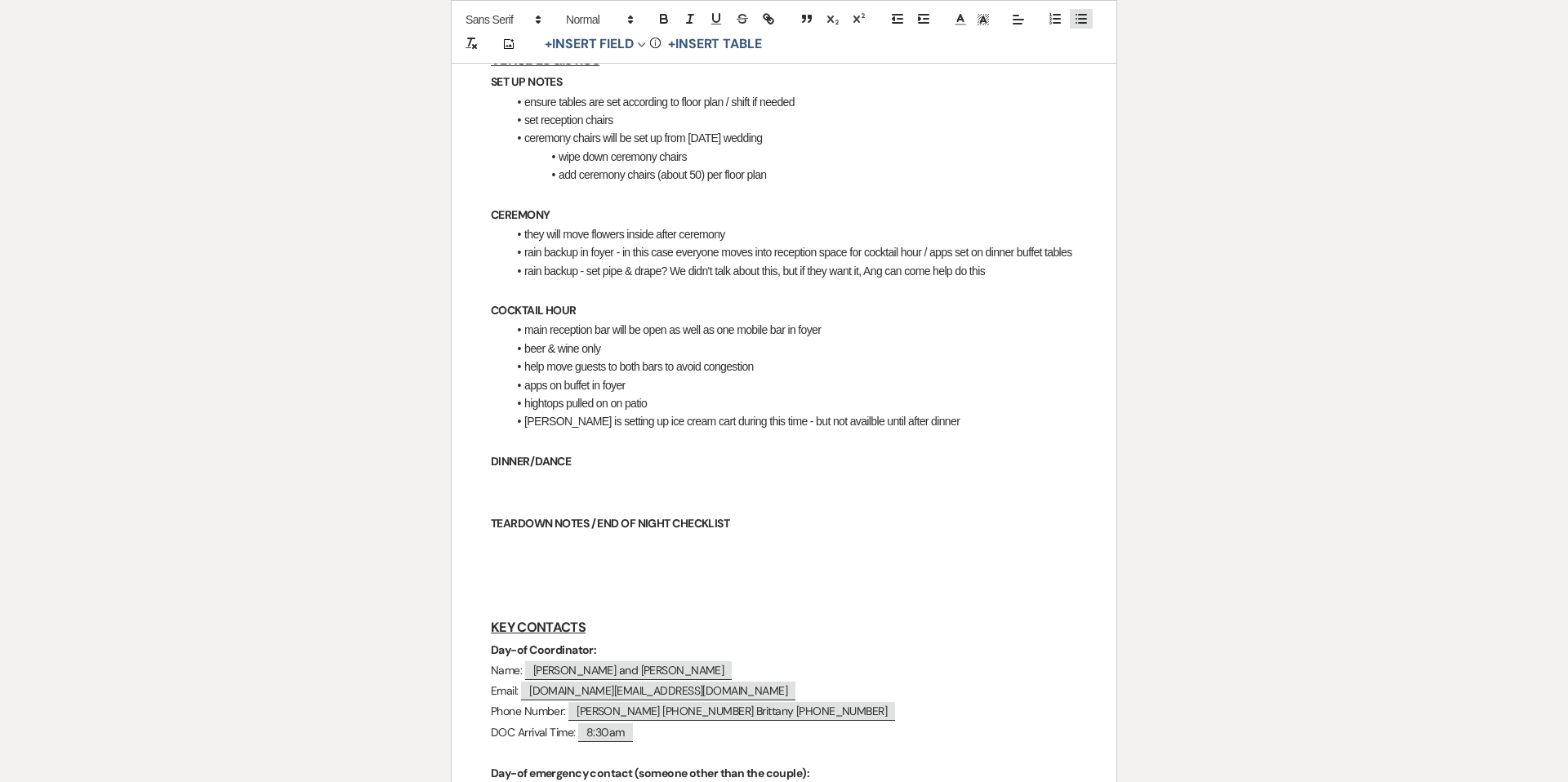 click 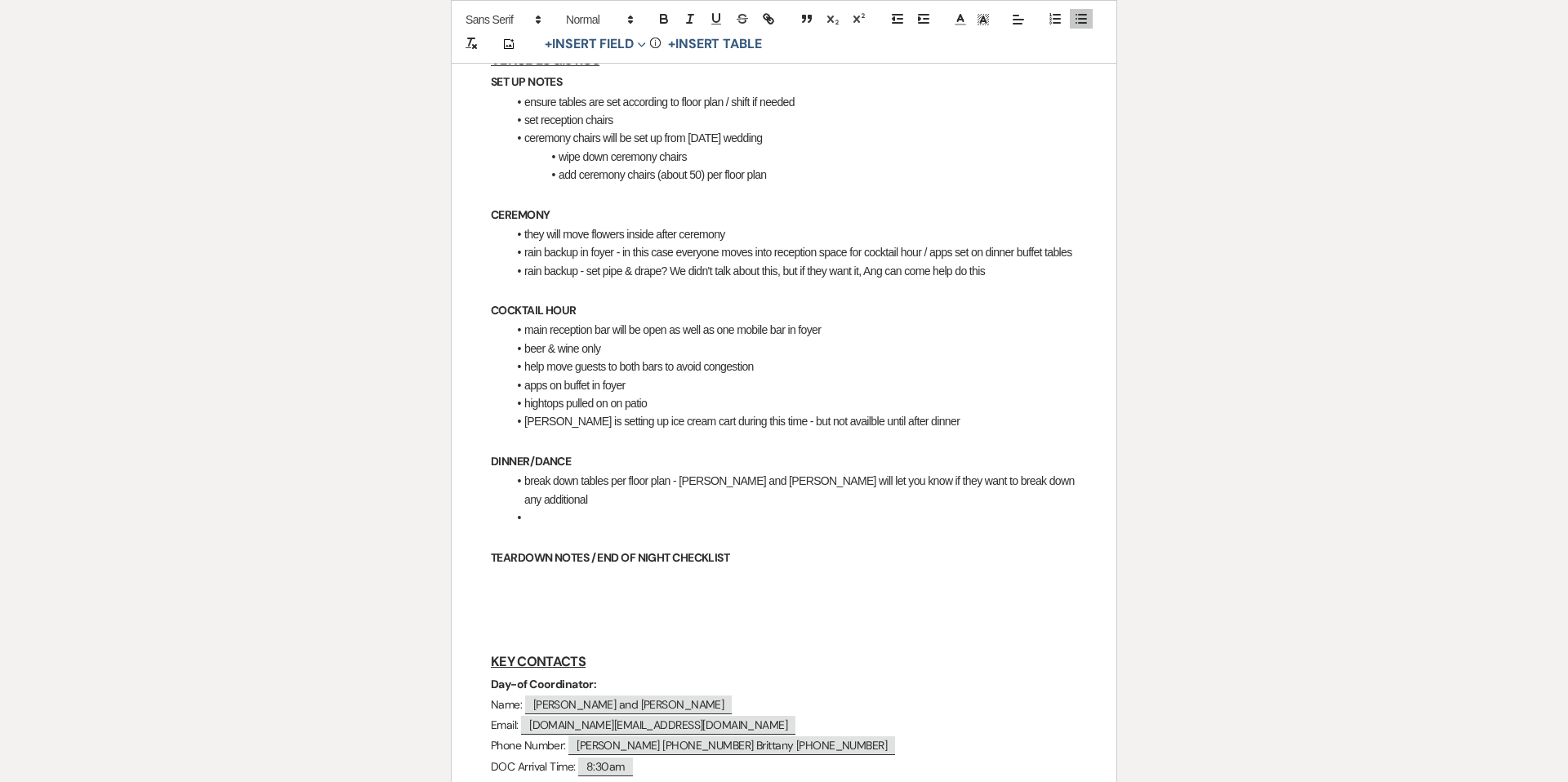 click on "main reception bar will be open as well as one mobile bar in foyer" at bounding box center (792, 330) 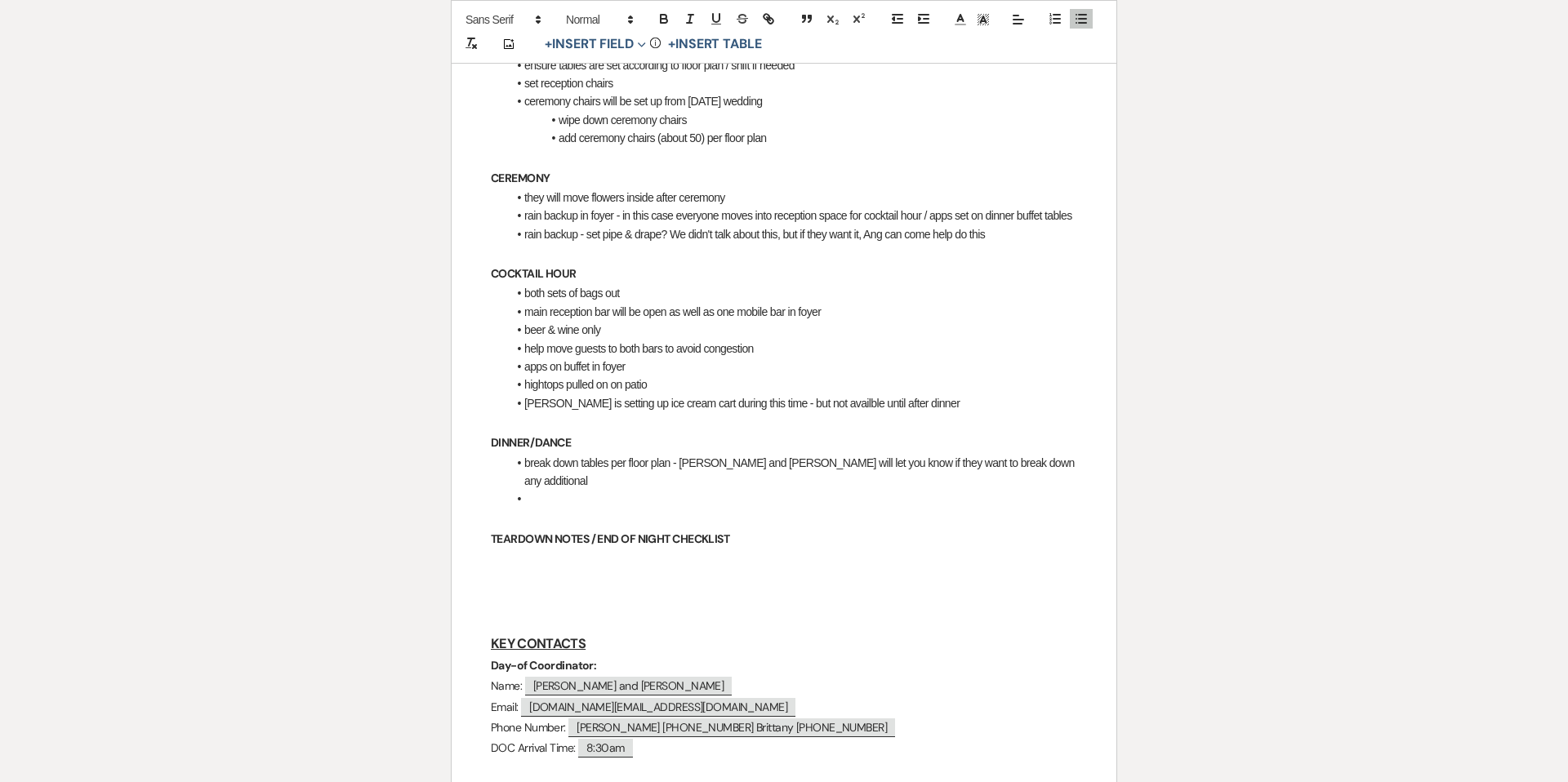 scroll, scrollTop: 584, scrollLeft: 0, axis: vertical 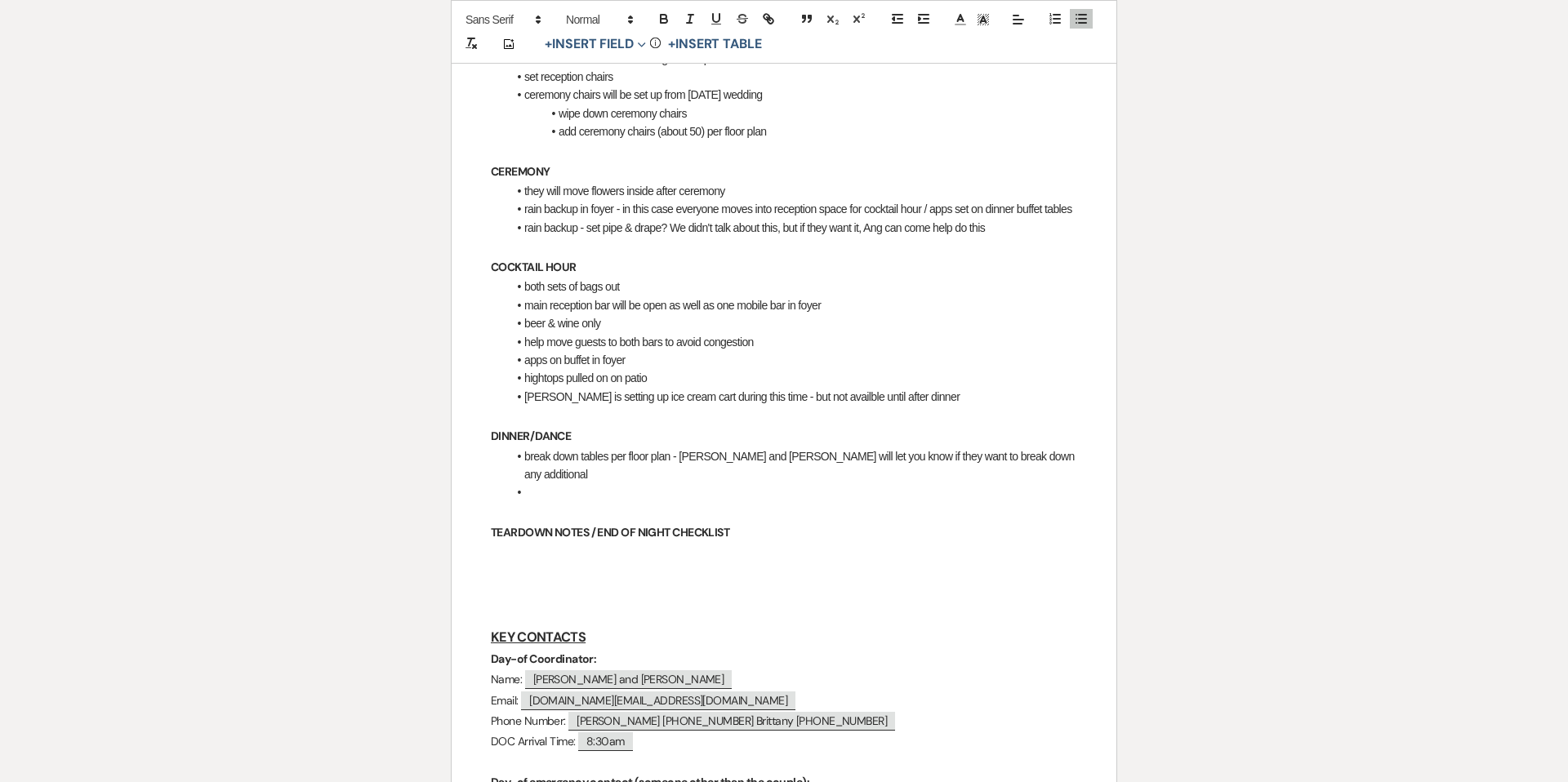 click at bounding box center (792, 492) 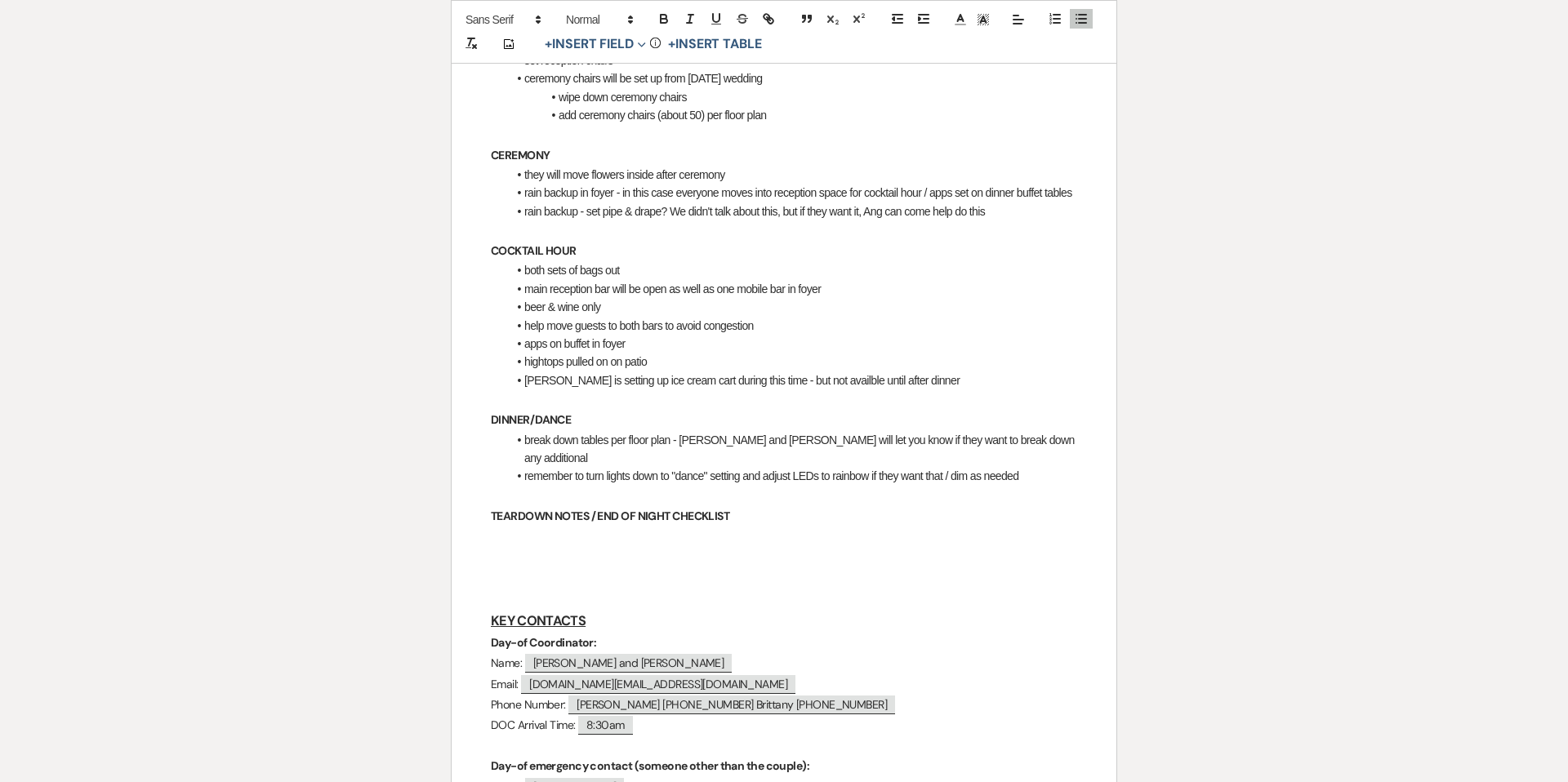 scroll, scrollTop: 616, scrollLeft: 0, axis: vertical 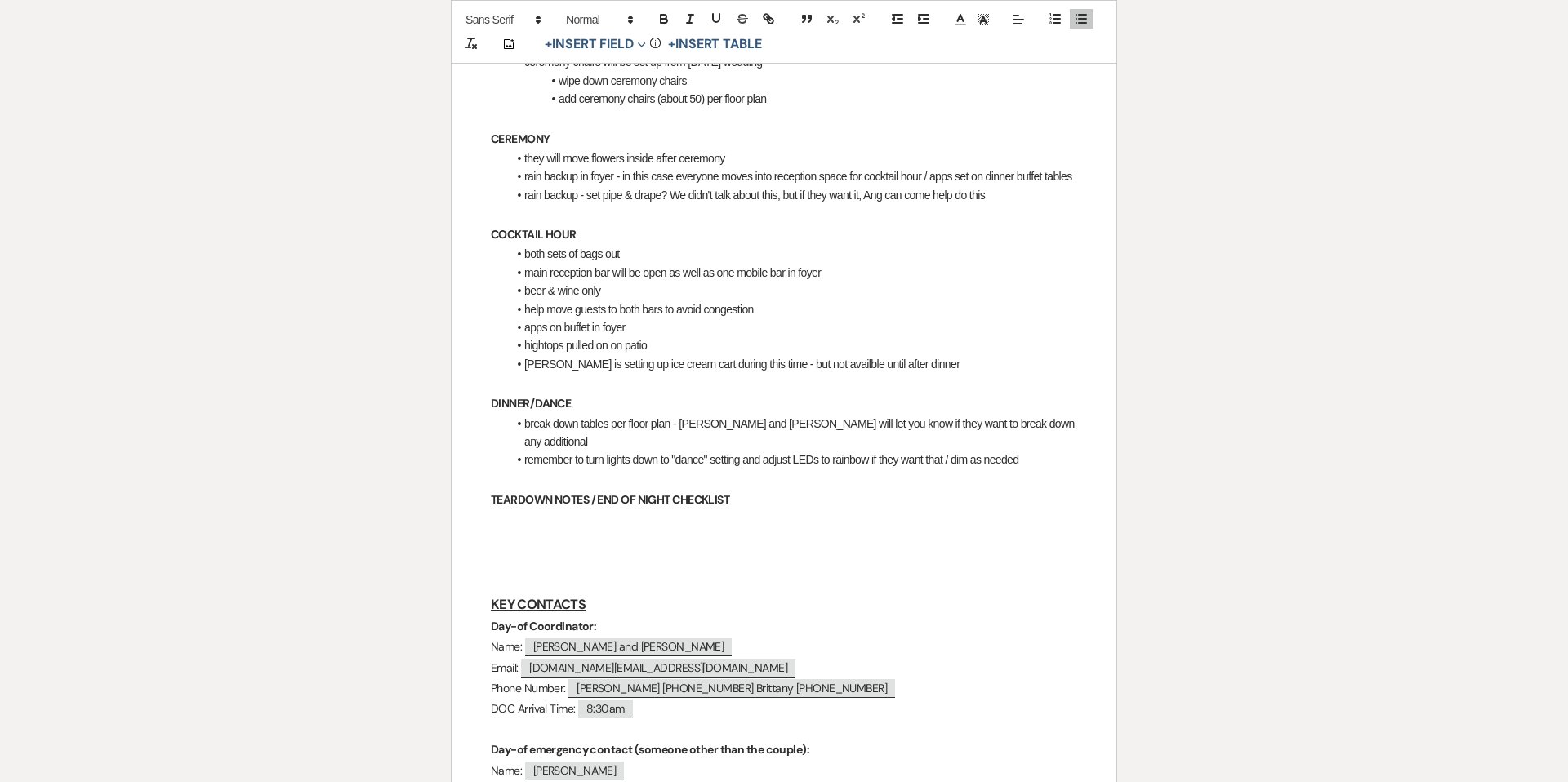 click on "TEARDOWN NOTES / END OF NIGHT CHECKLIST" at bounding box center (784, 500) 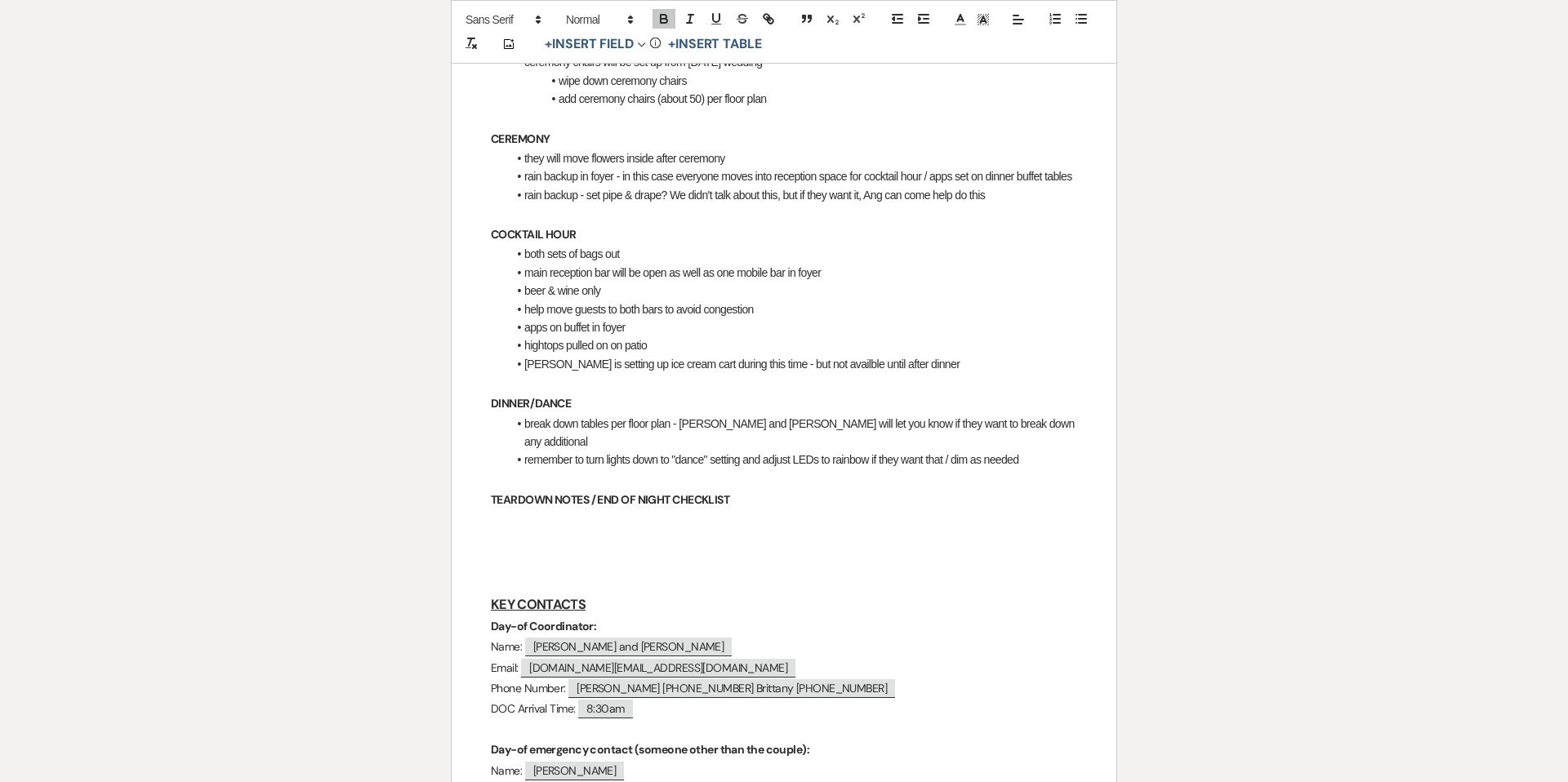 click at bounding box center (784, 520) 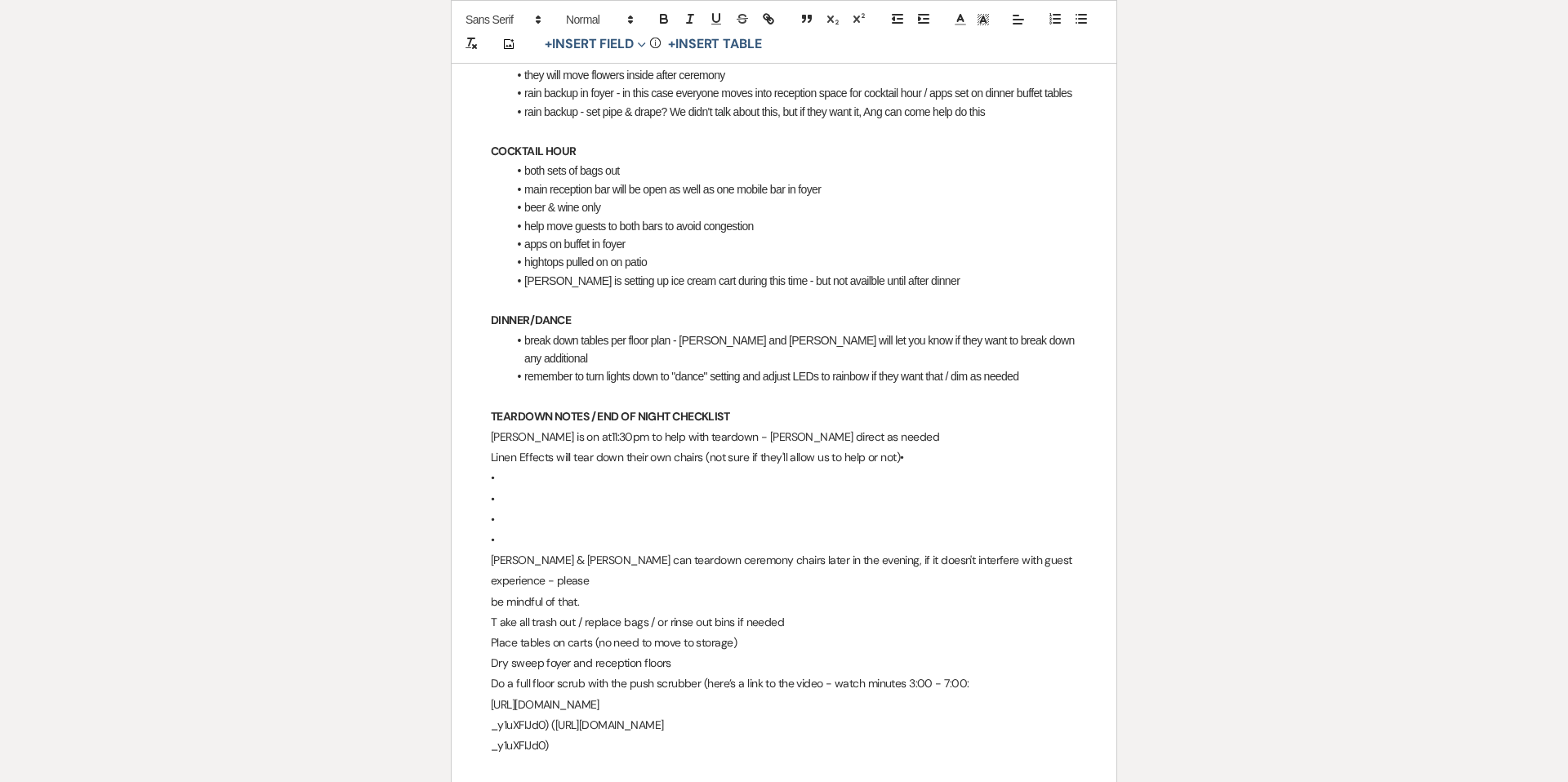 scroll, scrollTop: 718, scrollLeft: 0, axis: vertical 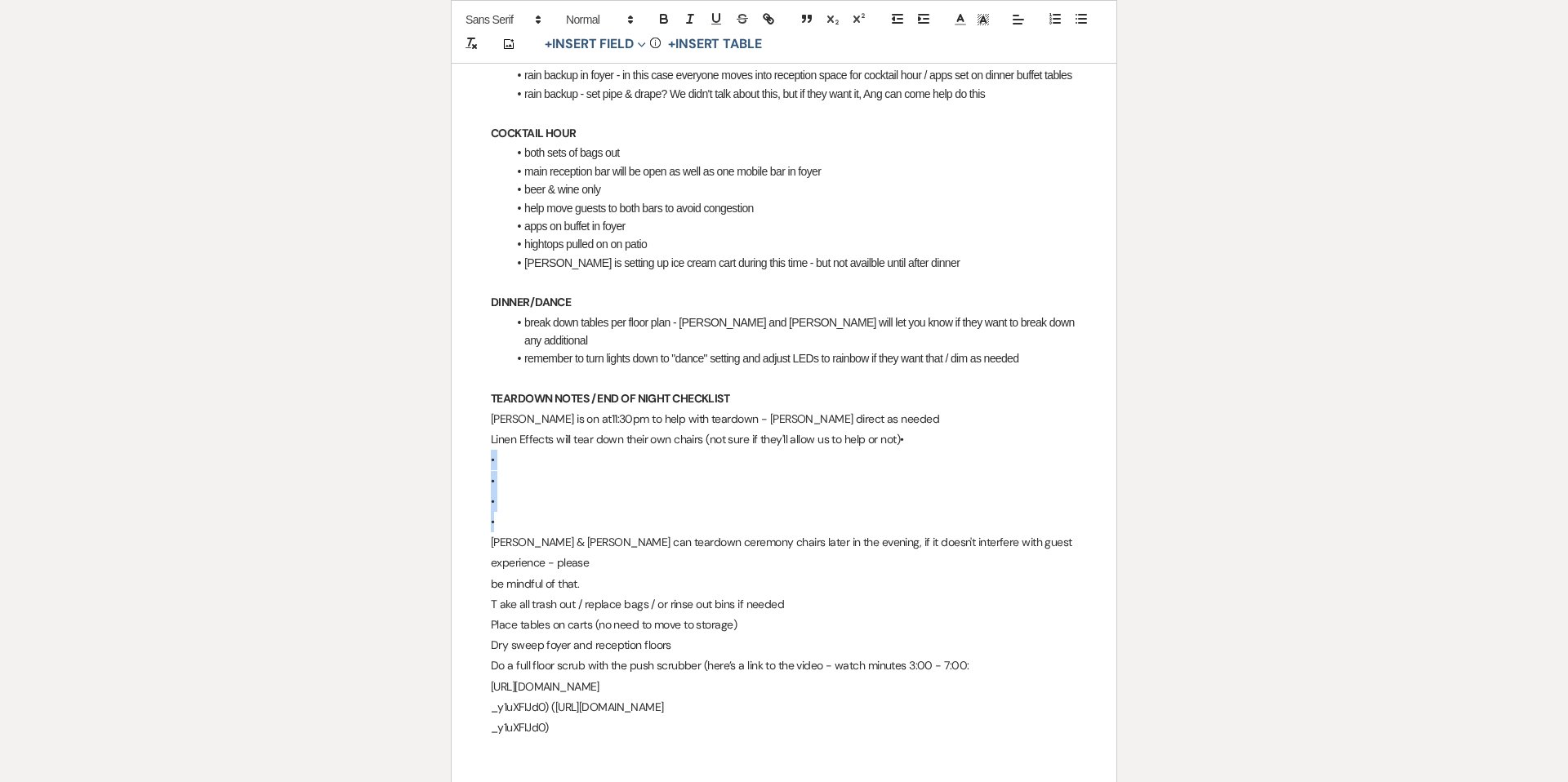 drag, startPoint x: 520, startPoint y: 518, endPoint x: 480, endPoint y: 460, distance: 70.45566 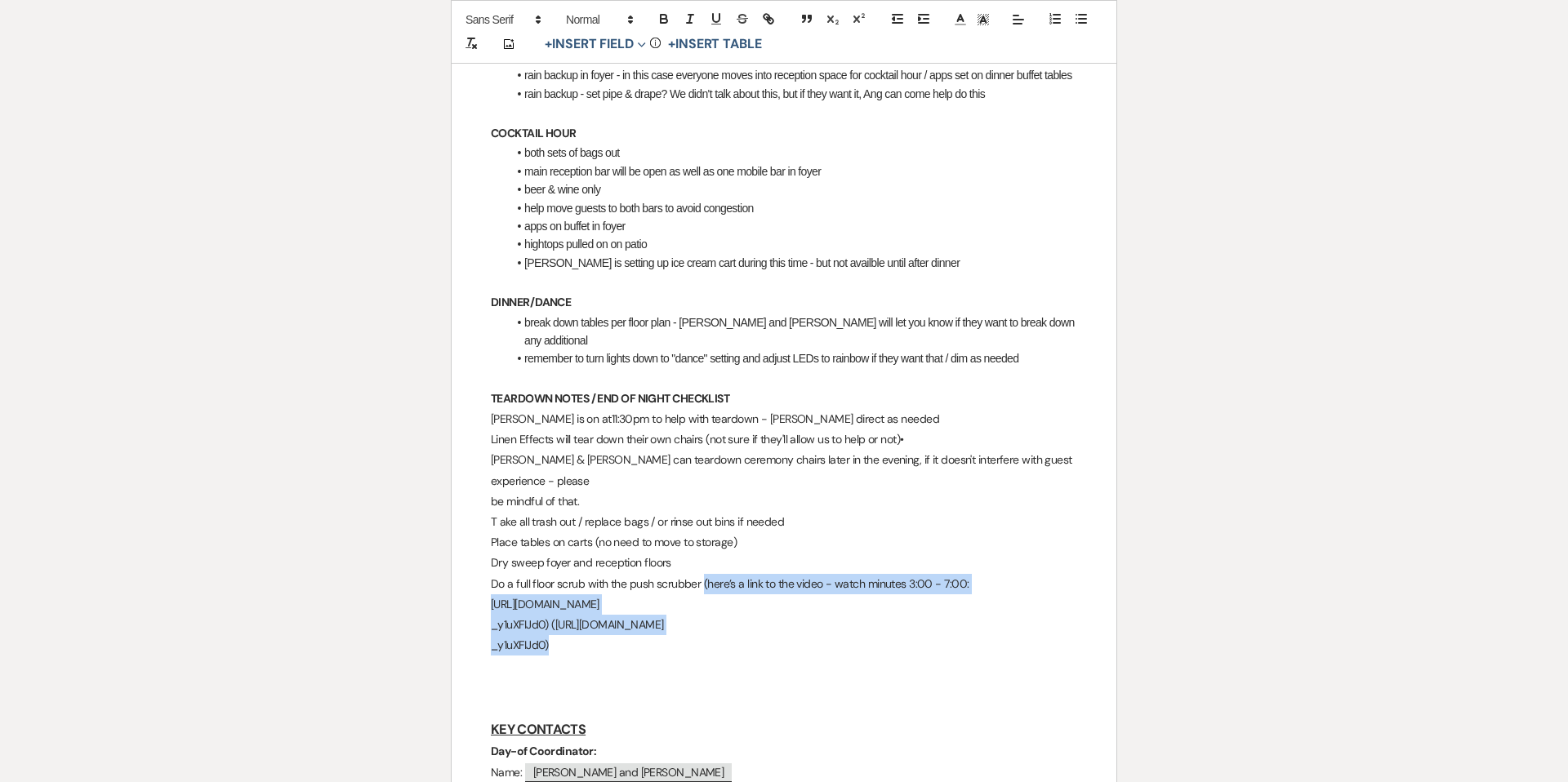 drag, startPoint x: 558, startPoint y: 620, endPoint x: 704, endPoint y: 558, distance: 158.61904 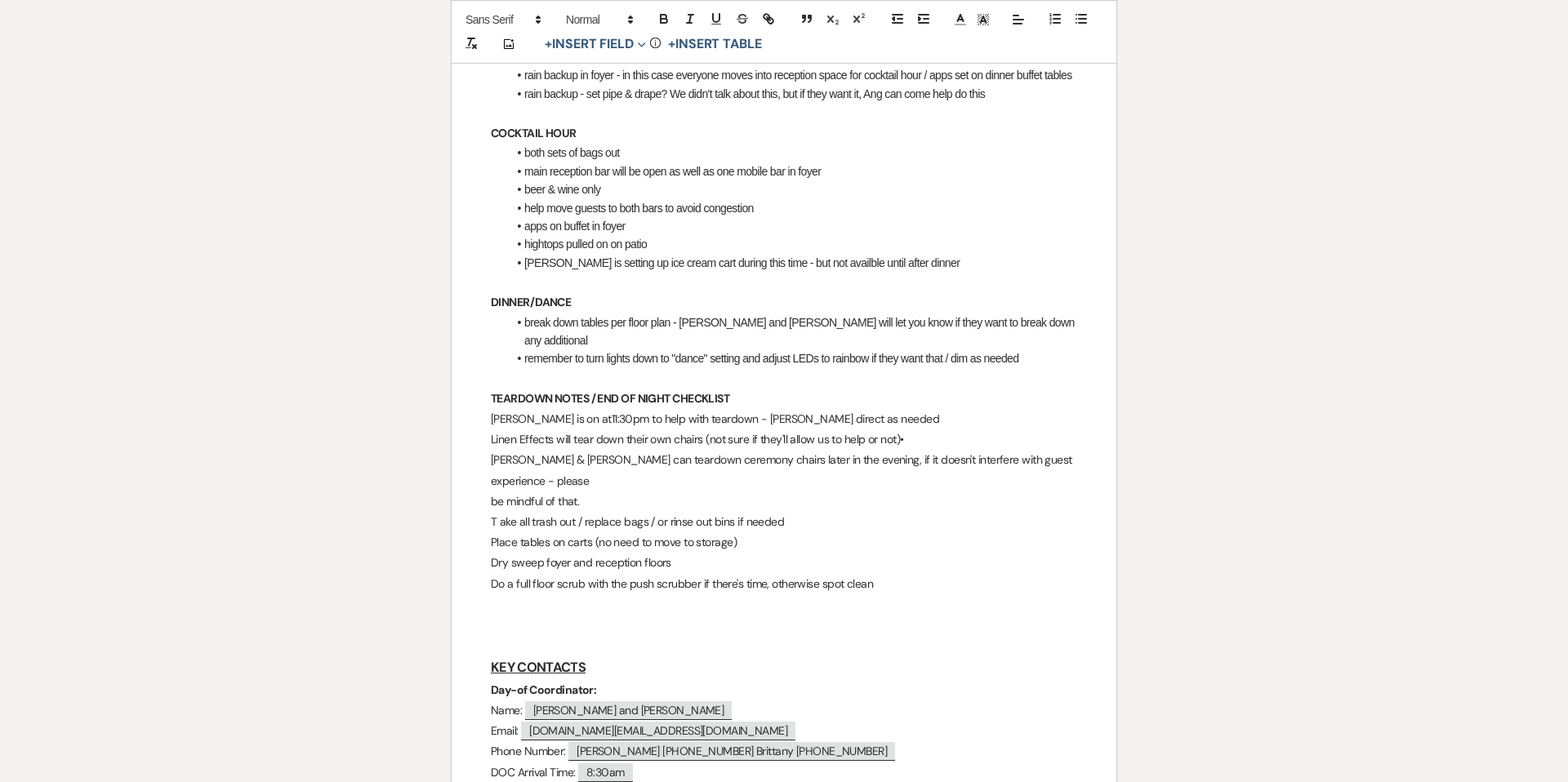 click at bounding box center (784, 624) 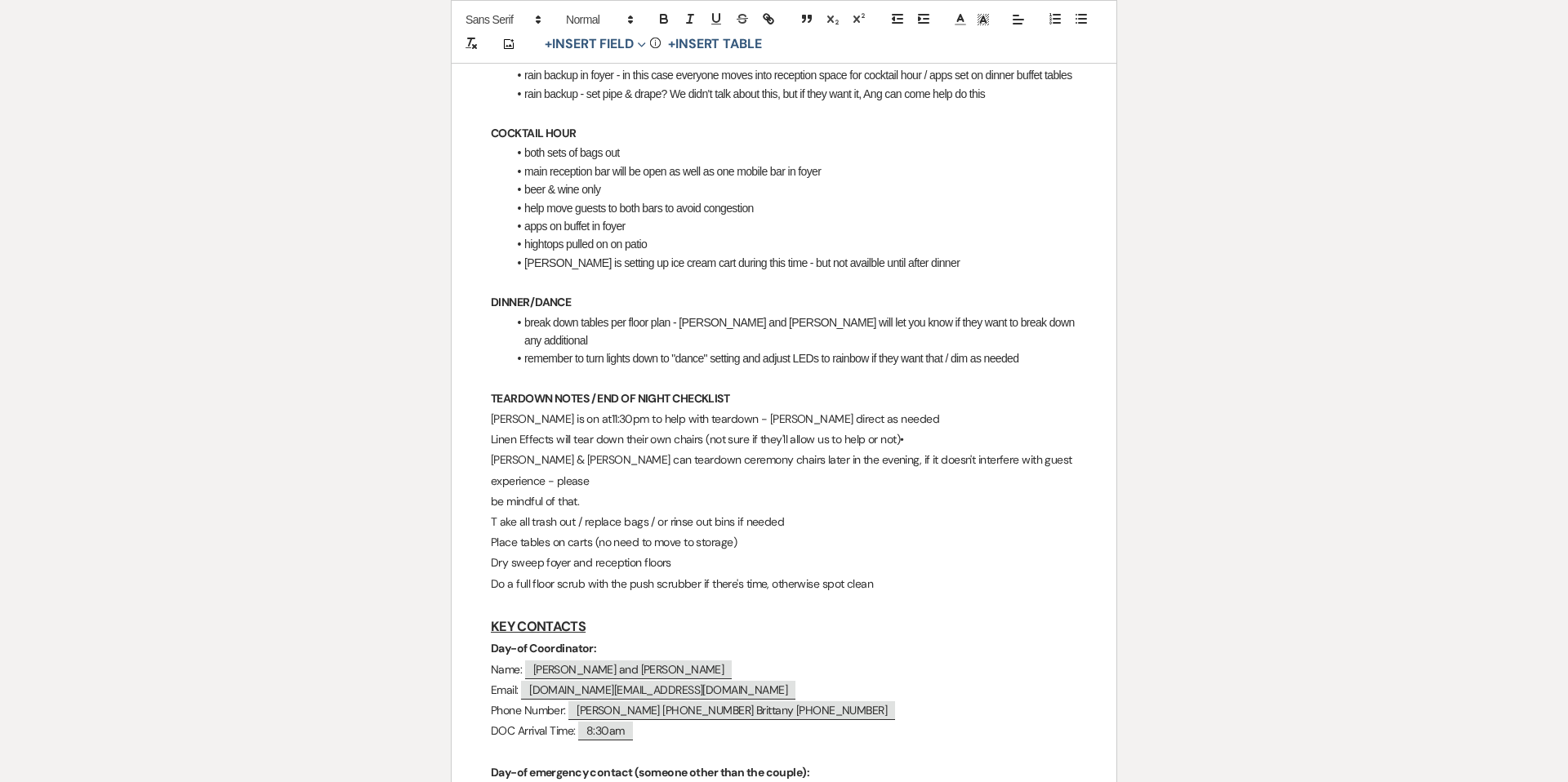 drag, startPoint x: 880, startPoint y: 561, endPoint x: 479, endPoint y: 417, distance: 426.0716 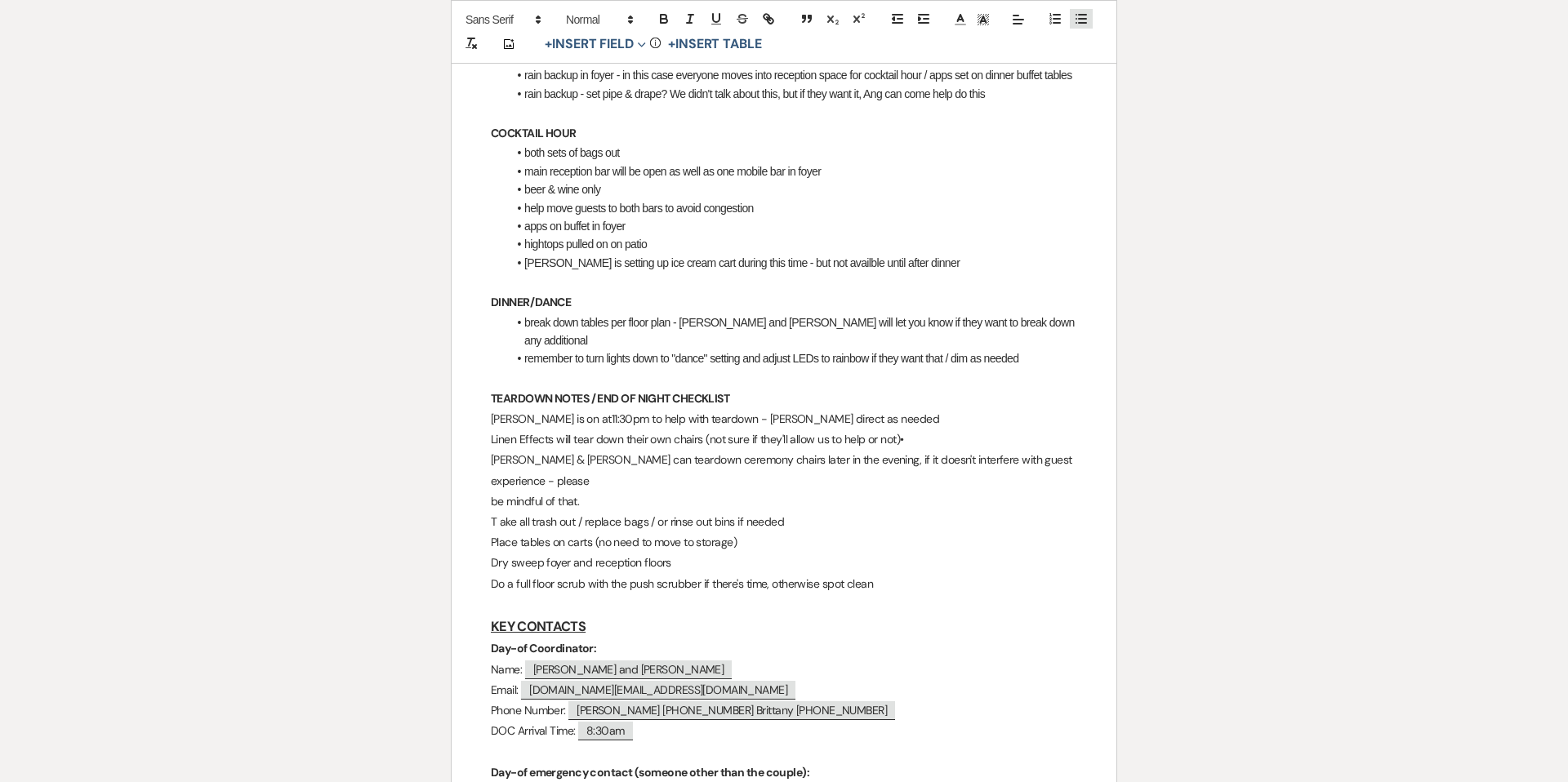 click 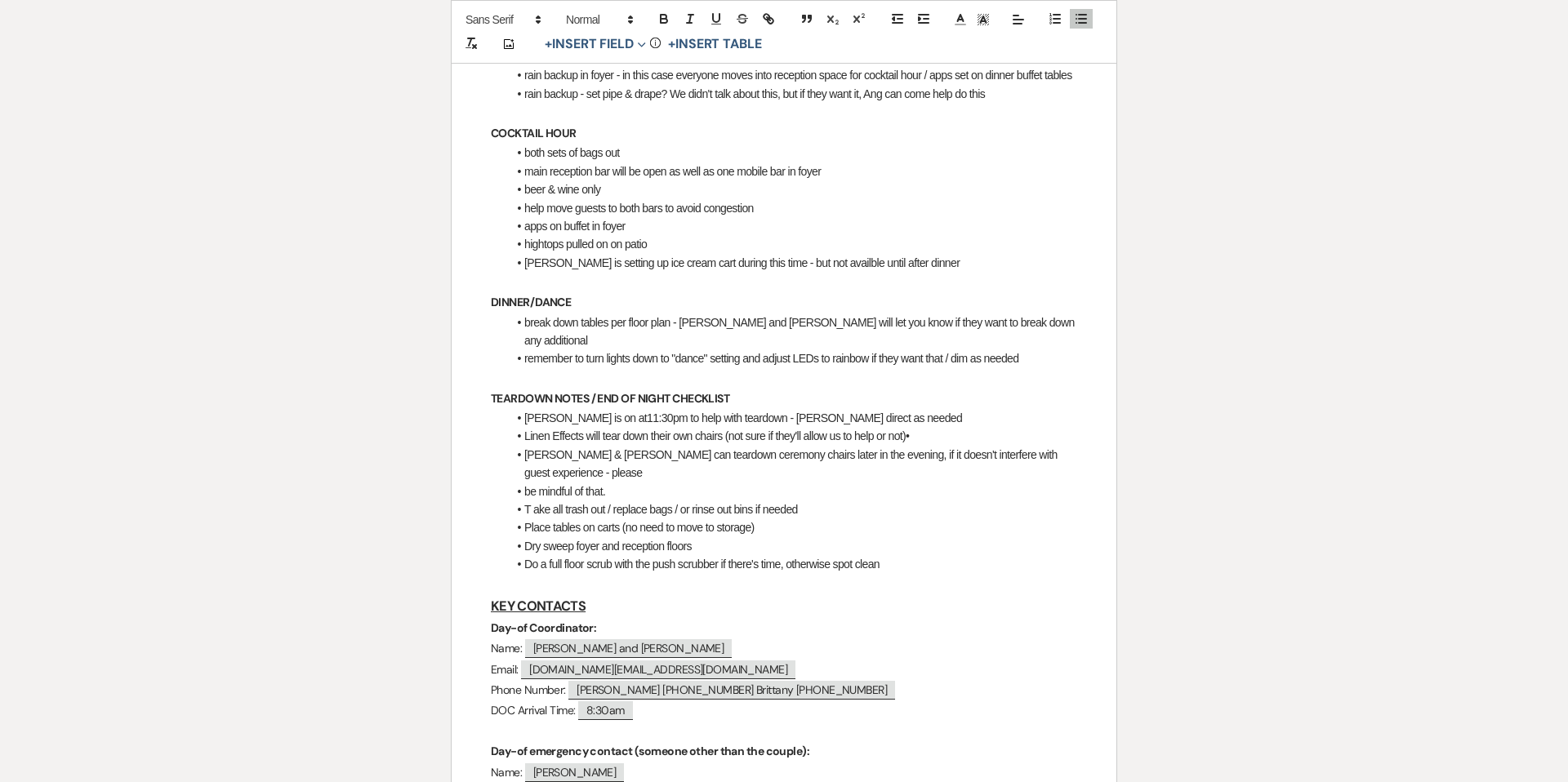 click on "Linen Effects will tear down their own chairs (not sure if they'll allow us to help or not)•" at bounding box center [792, 436] 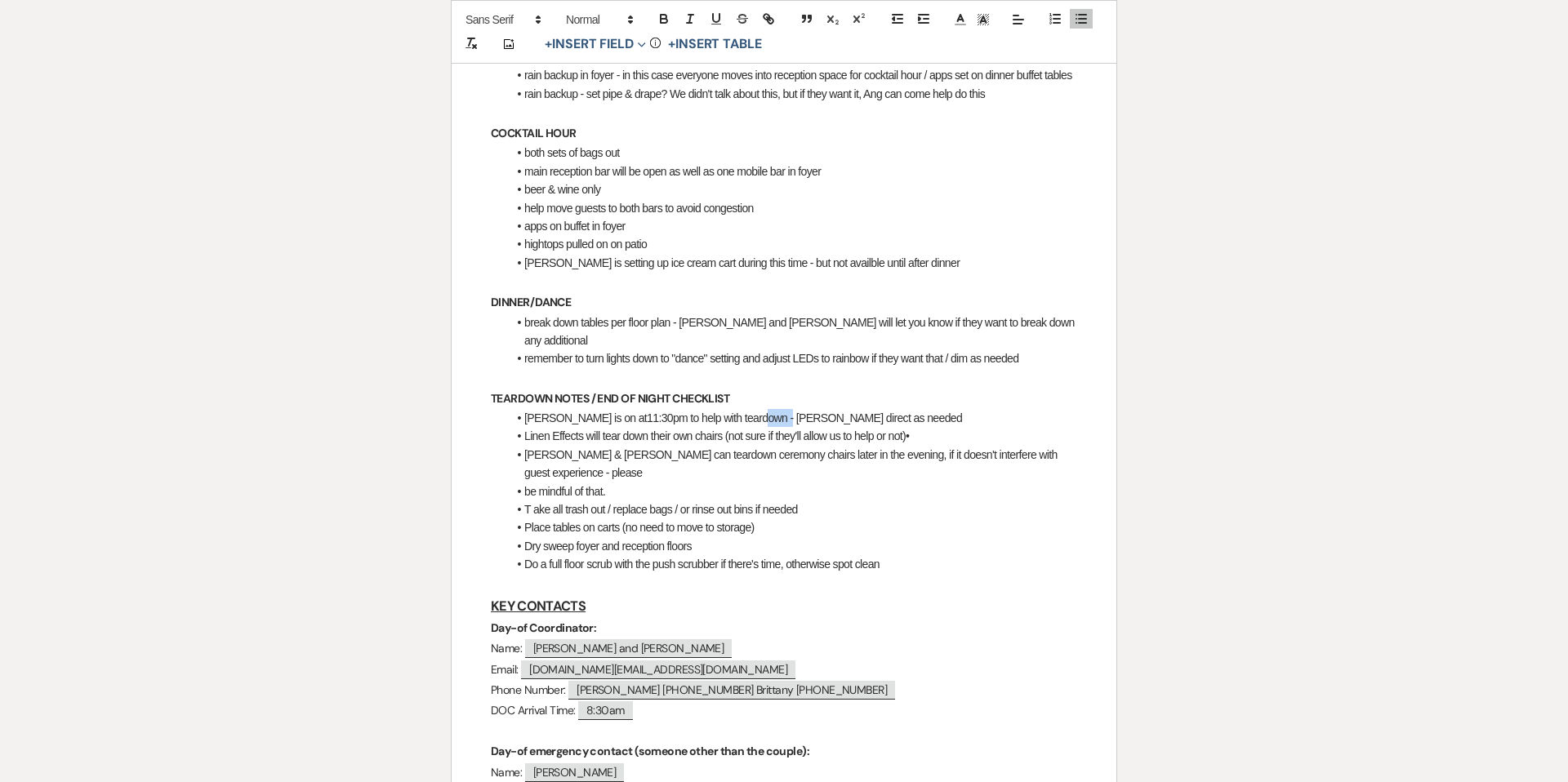 click on "[PERSON_NAME] is on at11:30pm to help with teardown - [PERSON_NAME] direct as needed" at bounding box center (792, 418) 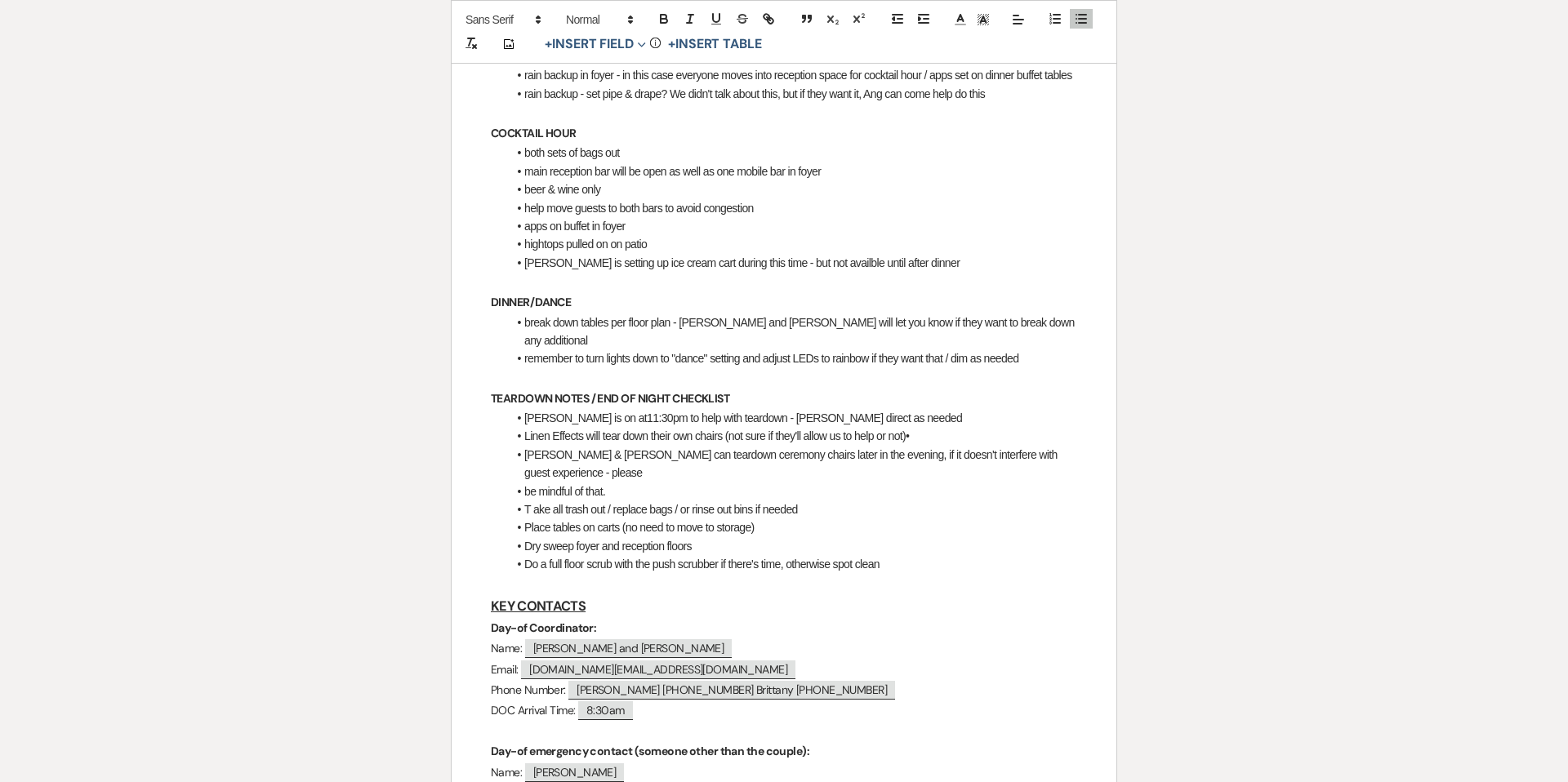 click on "Linen Effects will tear down their own chairs (not sure if they'll allow us to help or not)•" at bounding box center (792, 436) 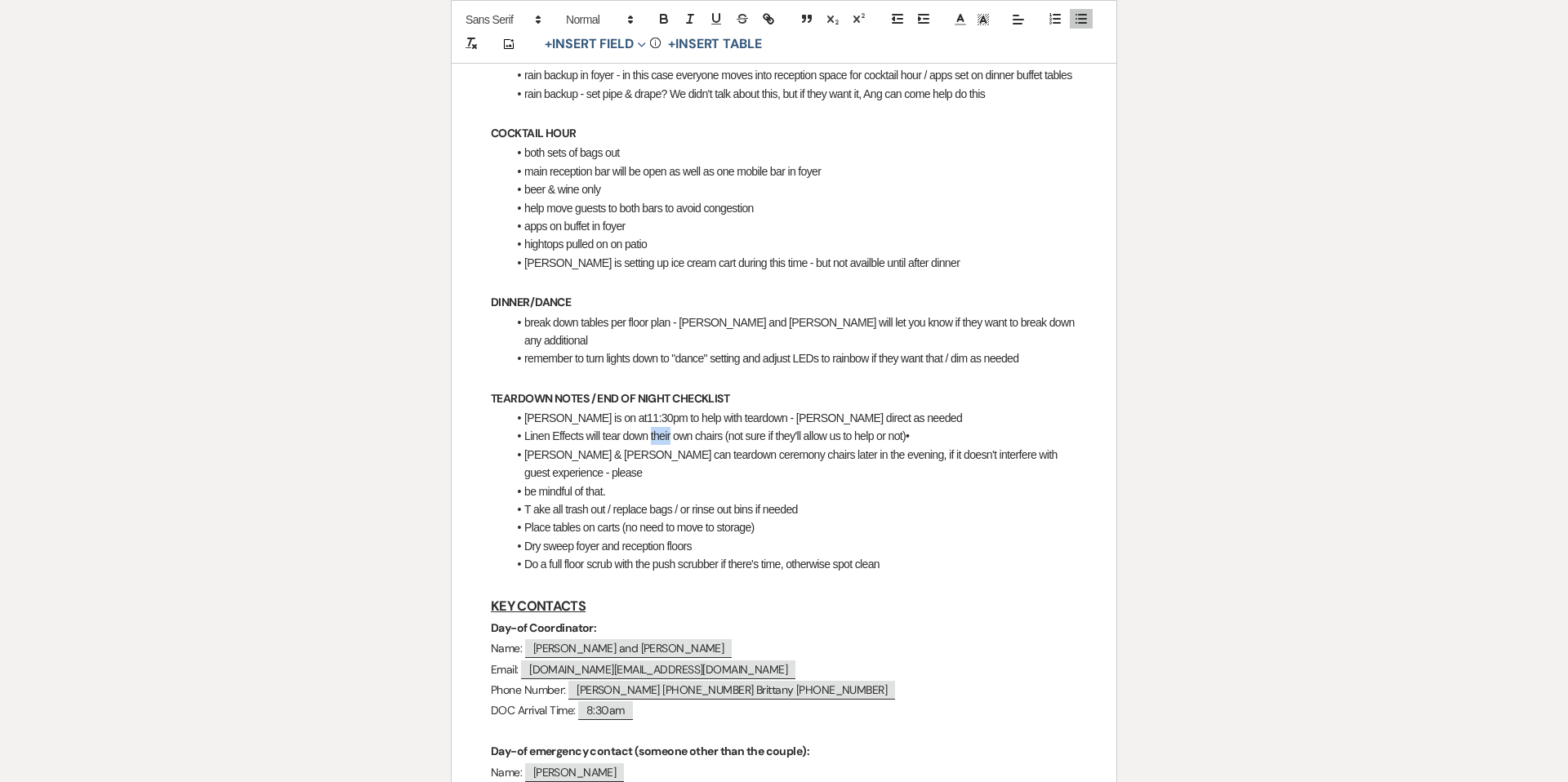 click on "Linen Effects will tear down their own chairs (not sure if they'll allow us to help or not)•" at bounding box center [792, 436] 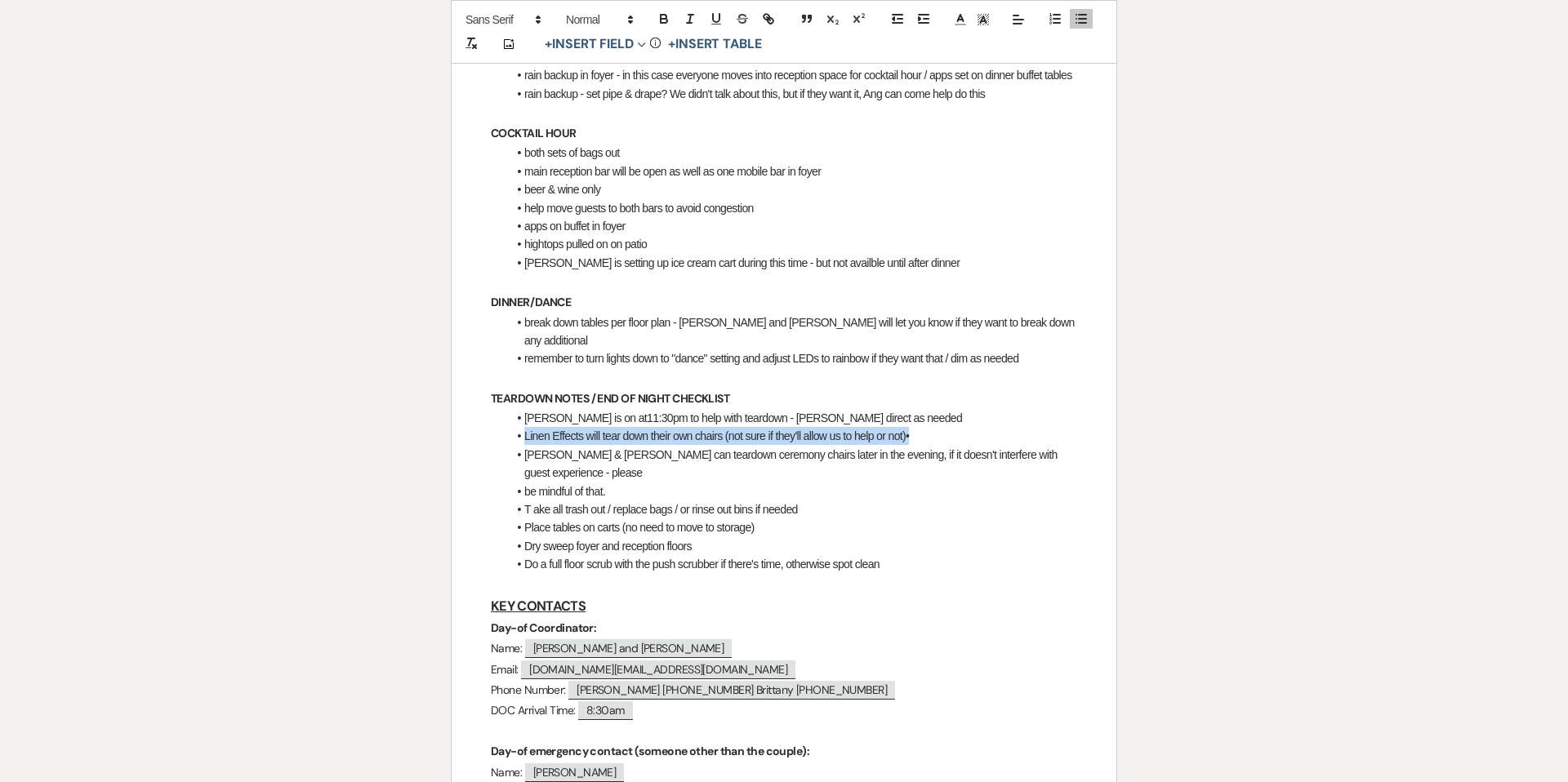click on "Linen Effects will tear down their own chairs (not sure if they'll allow us to help or not)•" at bounding box center (792, 436) 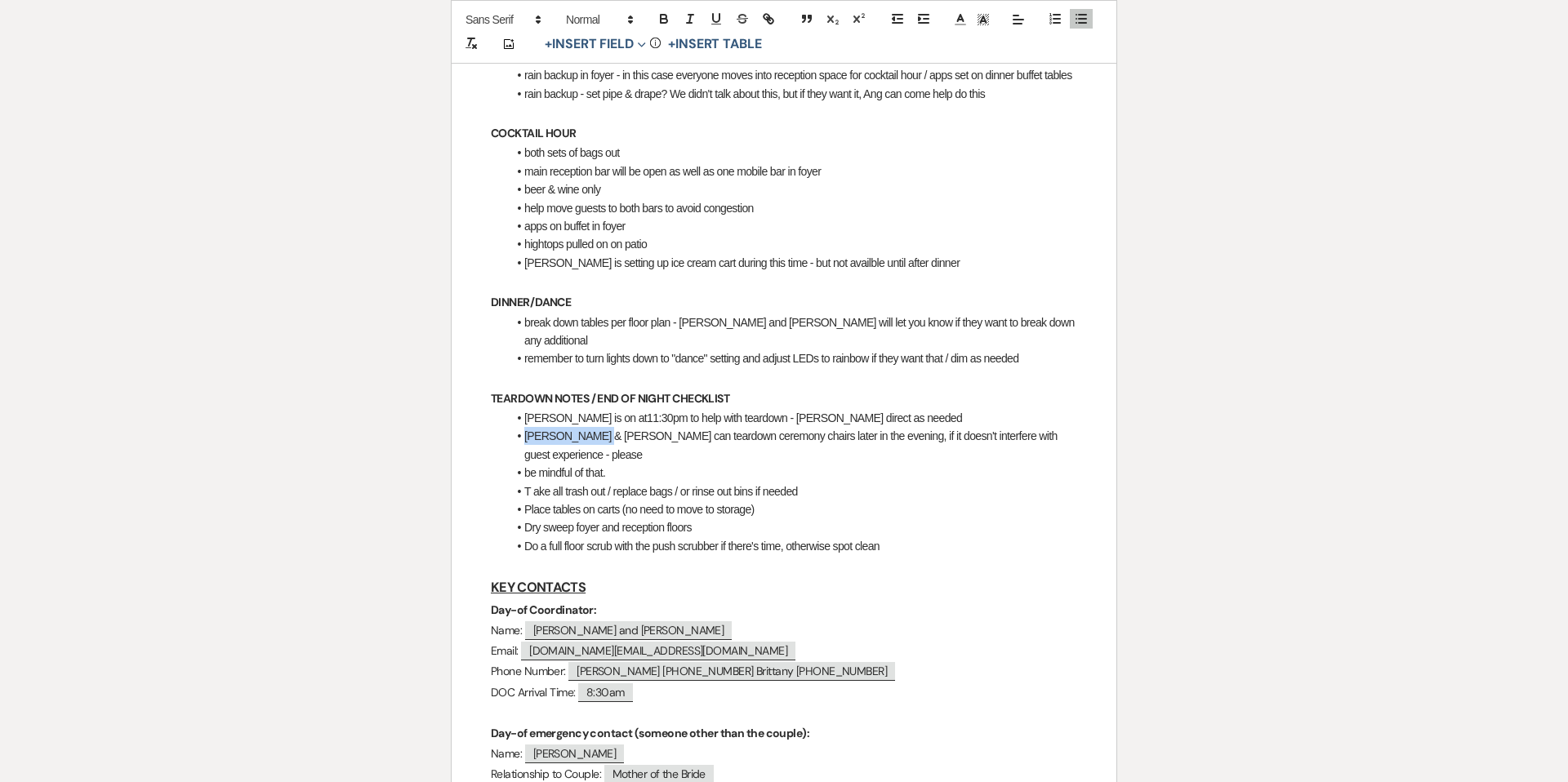 drag, startPoint x: 593, startPoint y: 434, endPoint x: 526, endPoint y: 434, distance: 67 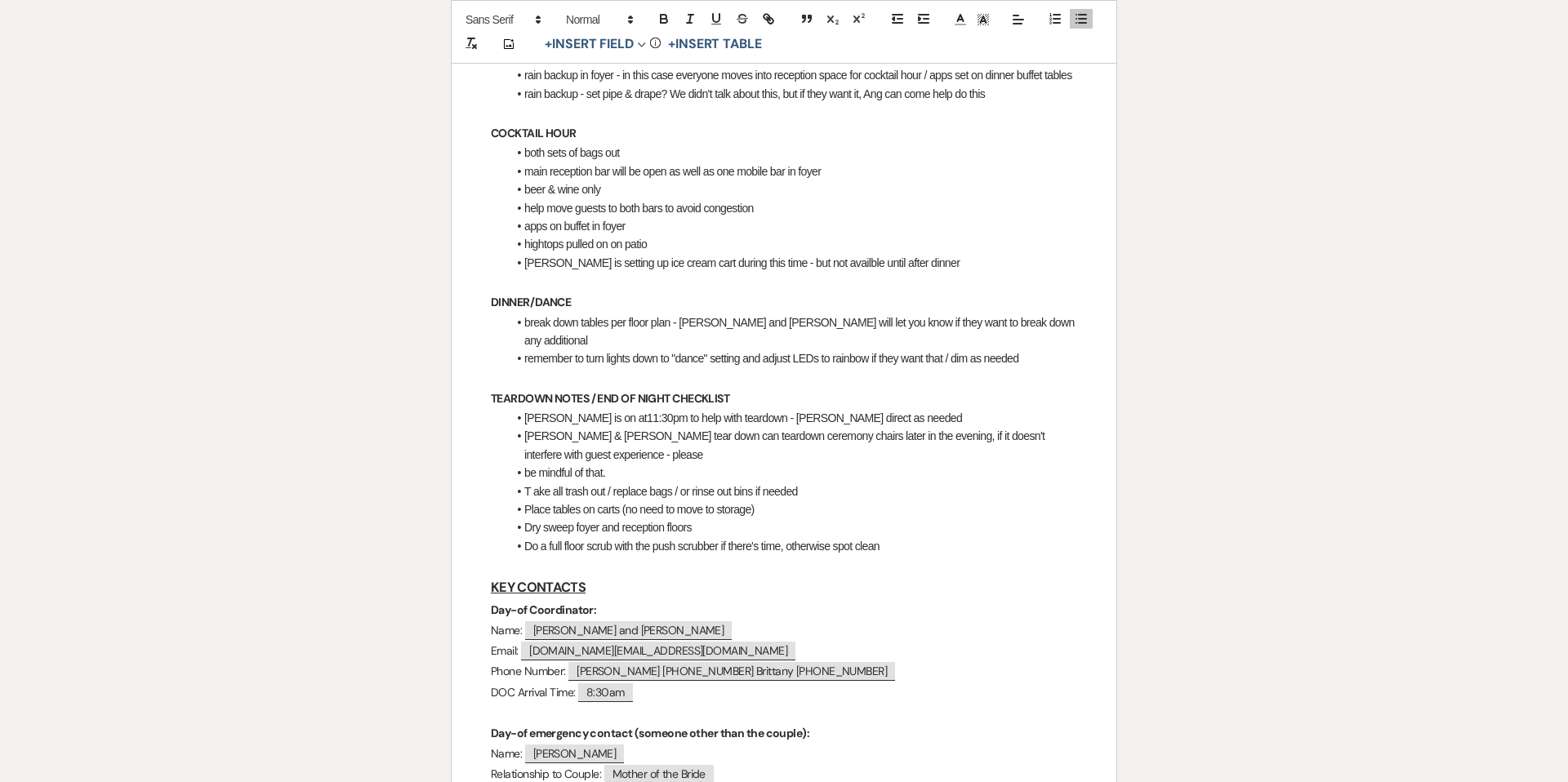 click on "[PERSON_NAME] & [PERSON_NAME] tear down can teardown ceremony chairs later in the evening, if it doesn't interfere with guest experience - please" at bounding box center (792, 445) 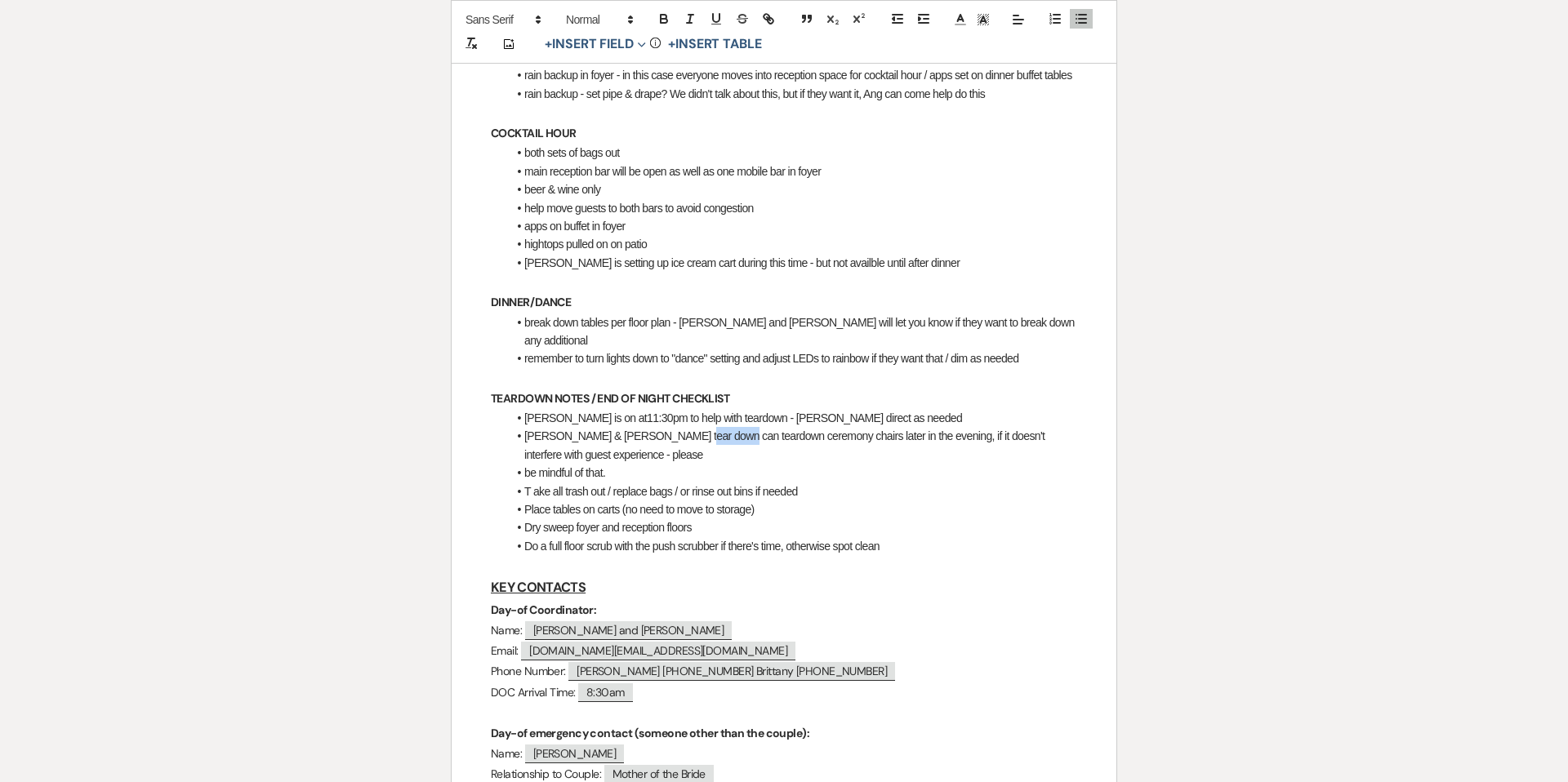 click on "[PERSON_NAME] & [PERSON_NAME] tear down can teardown ceremony chairs later in the evening, if it doesn't interfere with guest experience - please" at bounding box center [792, 445] 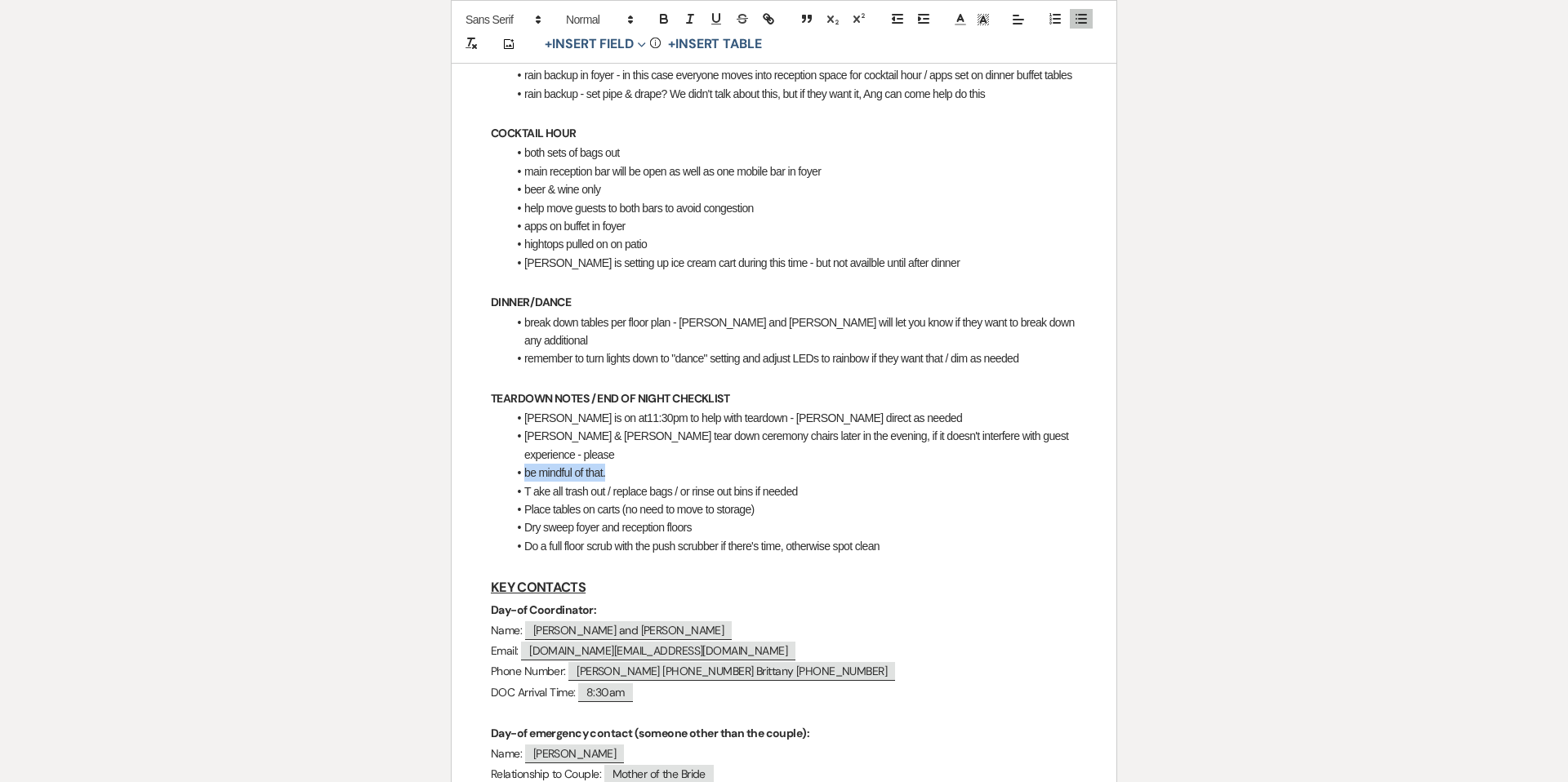 drag, startPoint x: 627, startPoint y: 450, endPoint x: 483, endPoint y: 449, distance: 144.00347 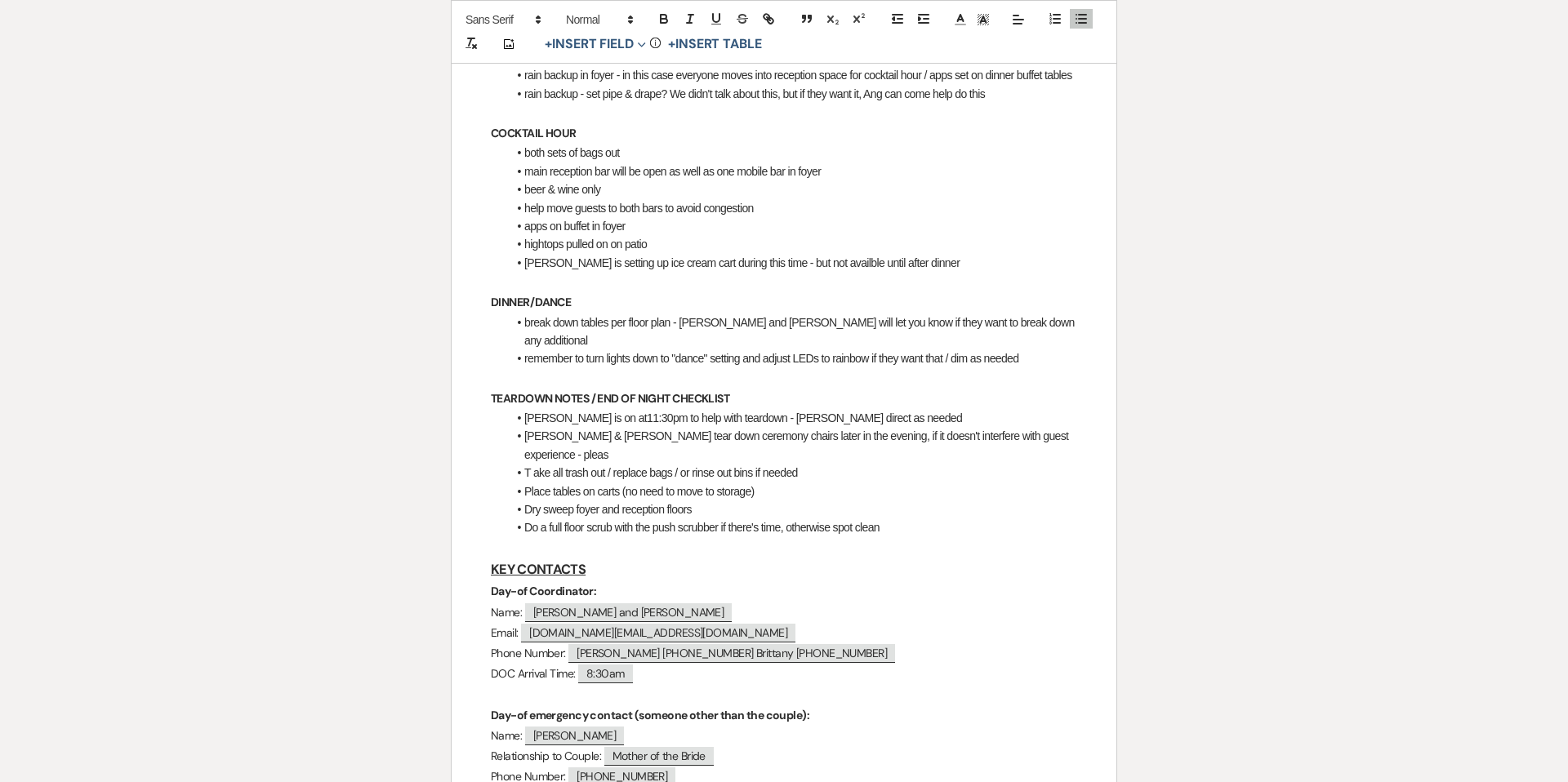 drag, startPoint x: 742, startPoint y: 436, endPoint x: 858, endPoint y: 435, distance: 116.00431 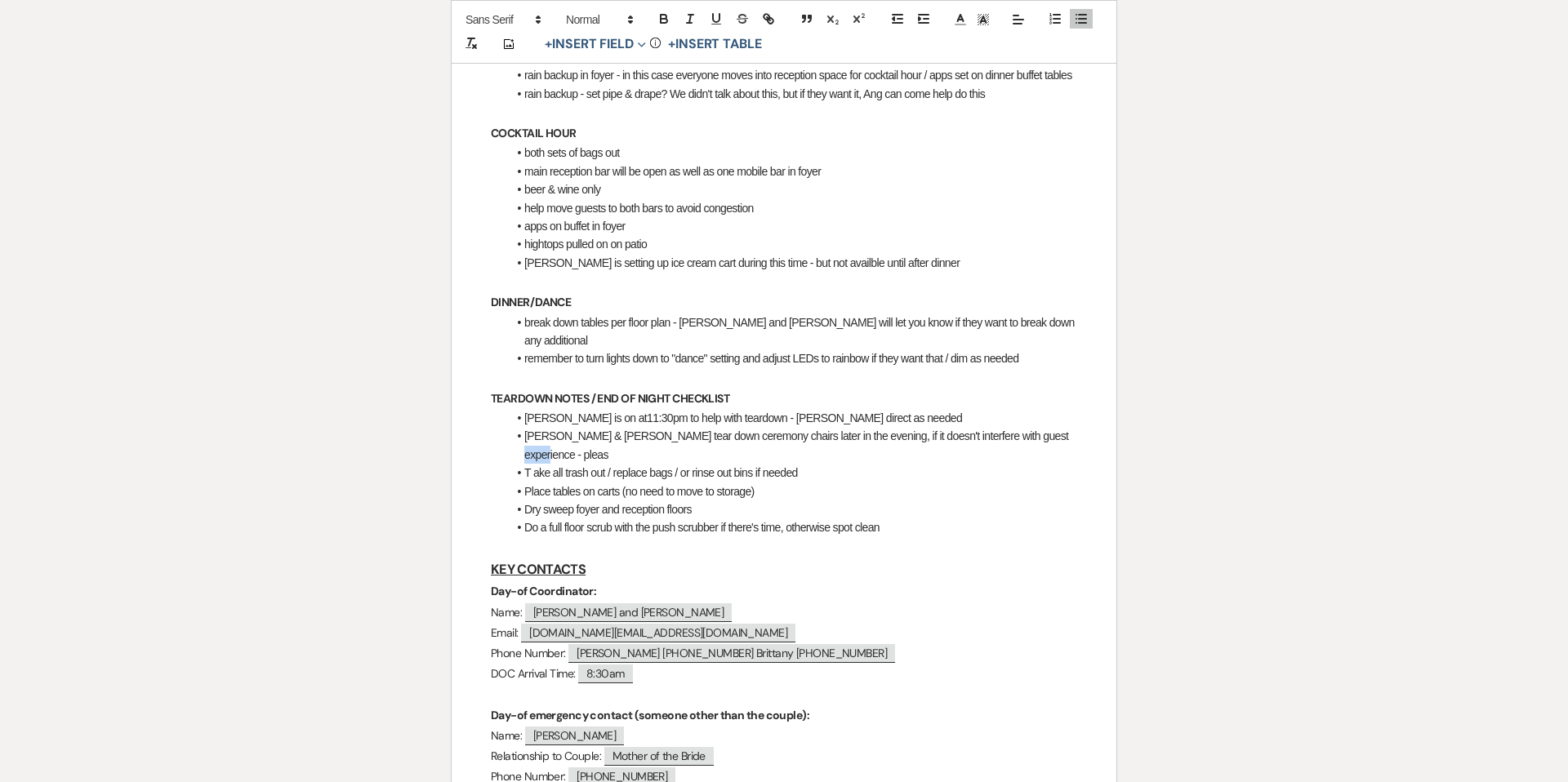 click on "[PERSON_NAME] & [PERSON_NAME] tear down ceremony chairs later in the evening, if it doesn't interfere with guest experience - pleas" at bounding box center [792, 445] 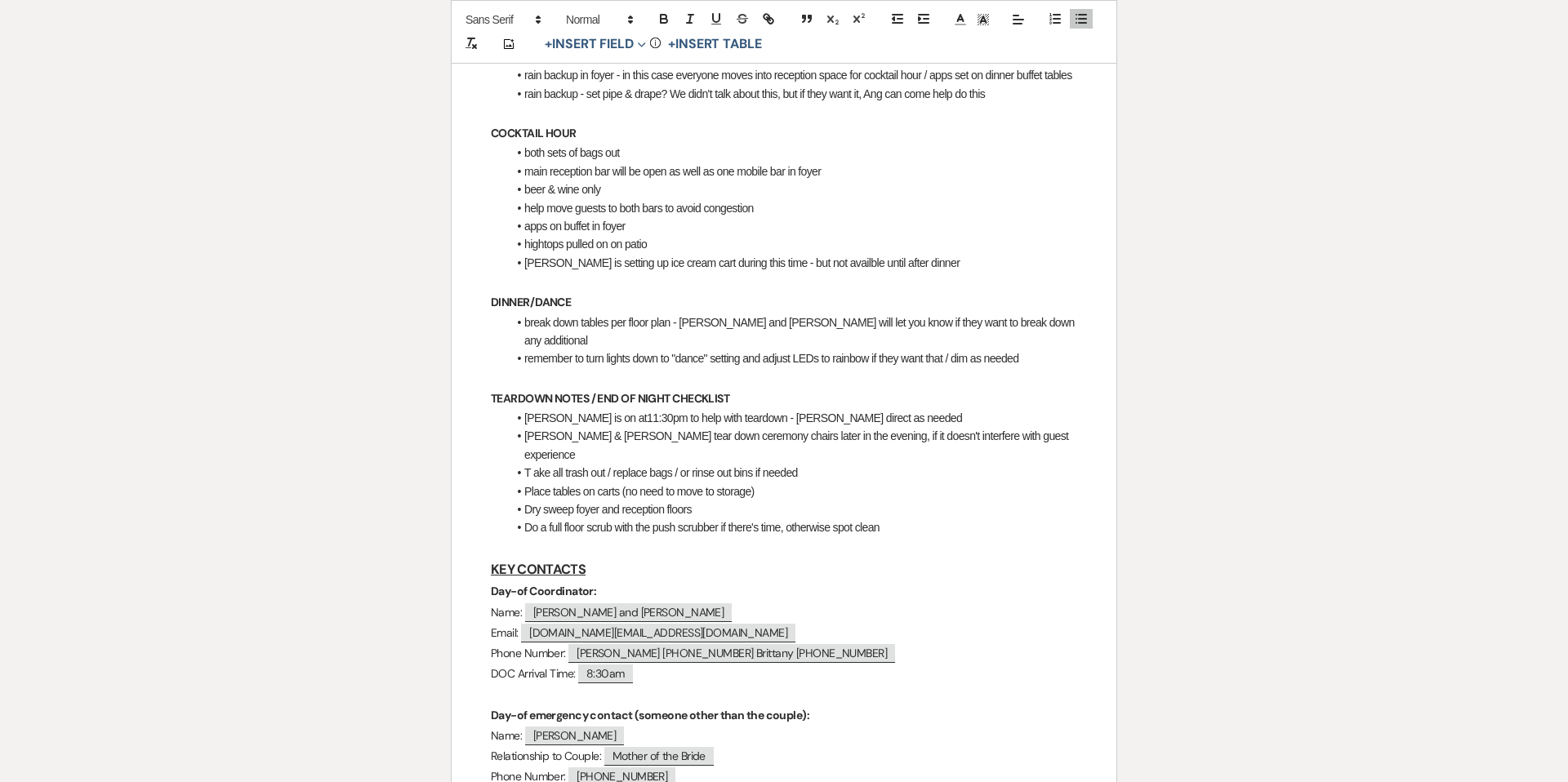 click on "[PERSON_NAME] & [PERSON_NAME] tear down ceremony chairs later in the evening, if it doesn't interfere with guest experience" at bounding box center [792, 445] 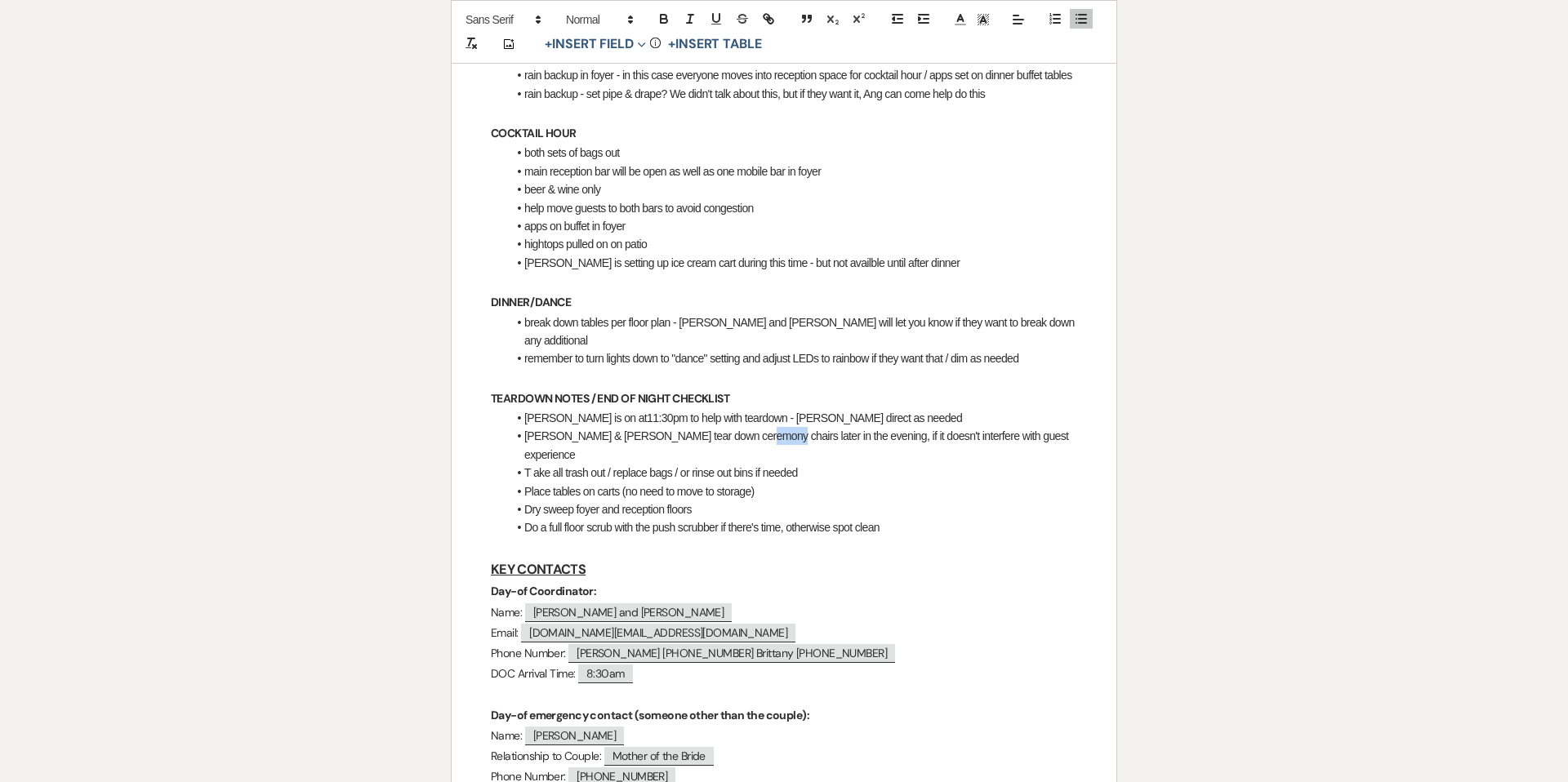 click on "[PERSON_NAME] & [PERSON_NAME] tear down ceremony chairs later in the evening, if it doesn't interfere with guest experience" at bounding box center [792, 445] 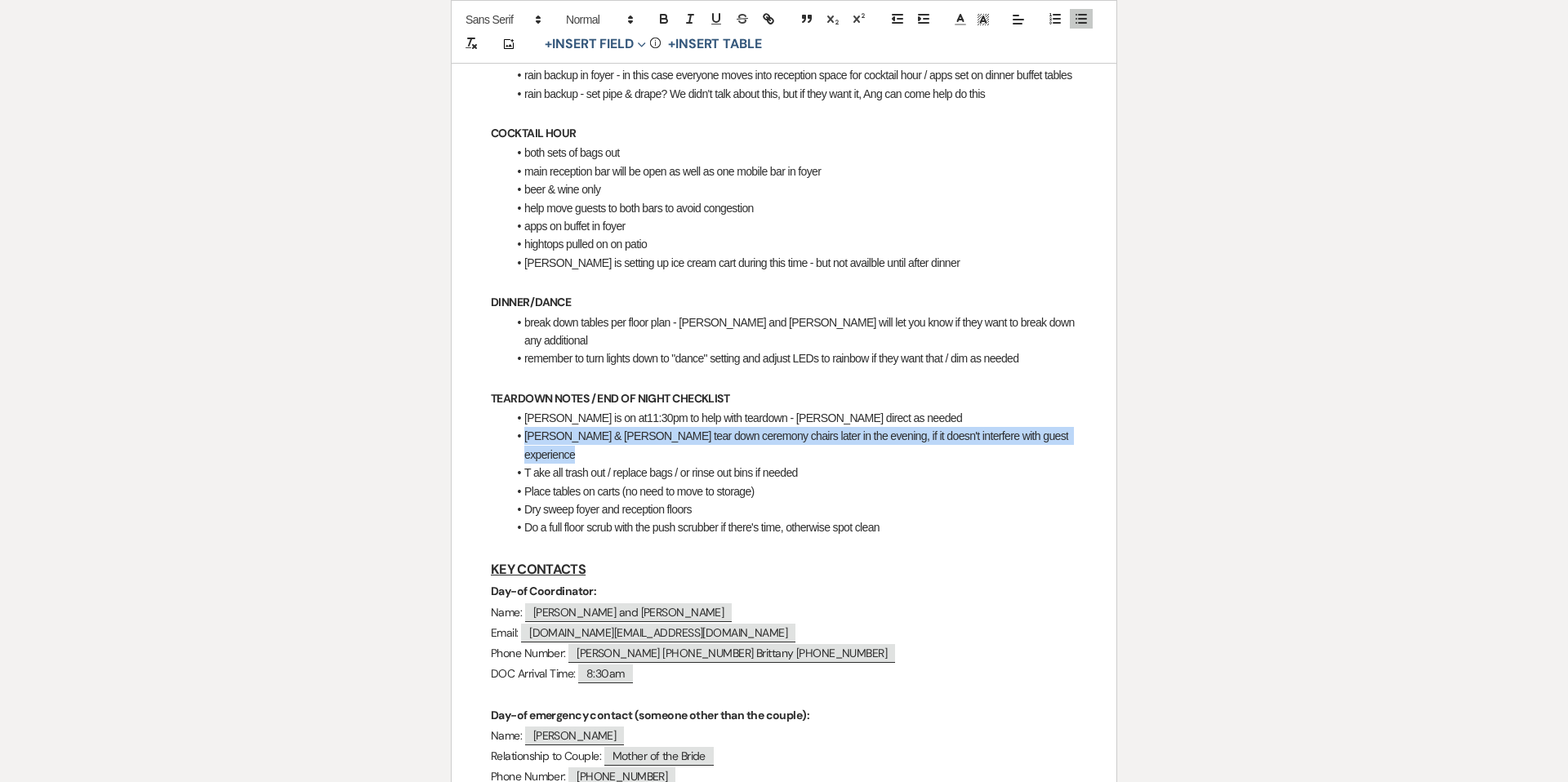 click on "[PERSON_NAME] & [PERSON_NAME] tear down ceremony chairs later in the evening, if it doesn't interfere with guest experience" at bounding box center (792, 445) 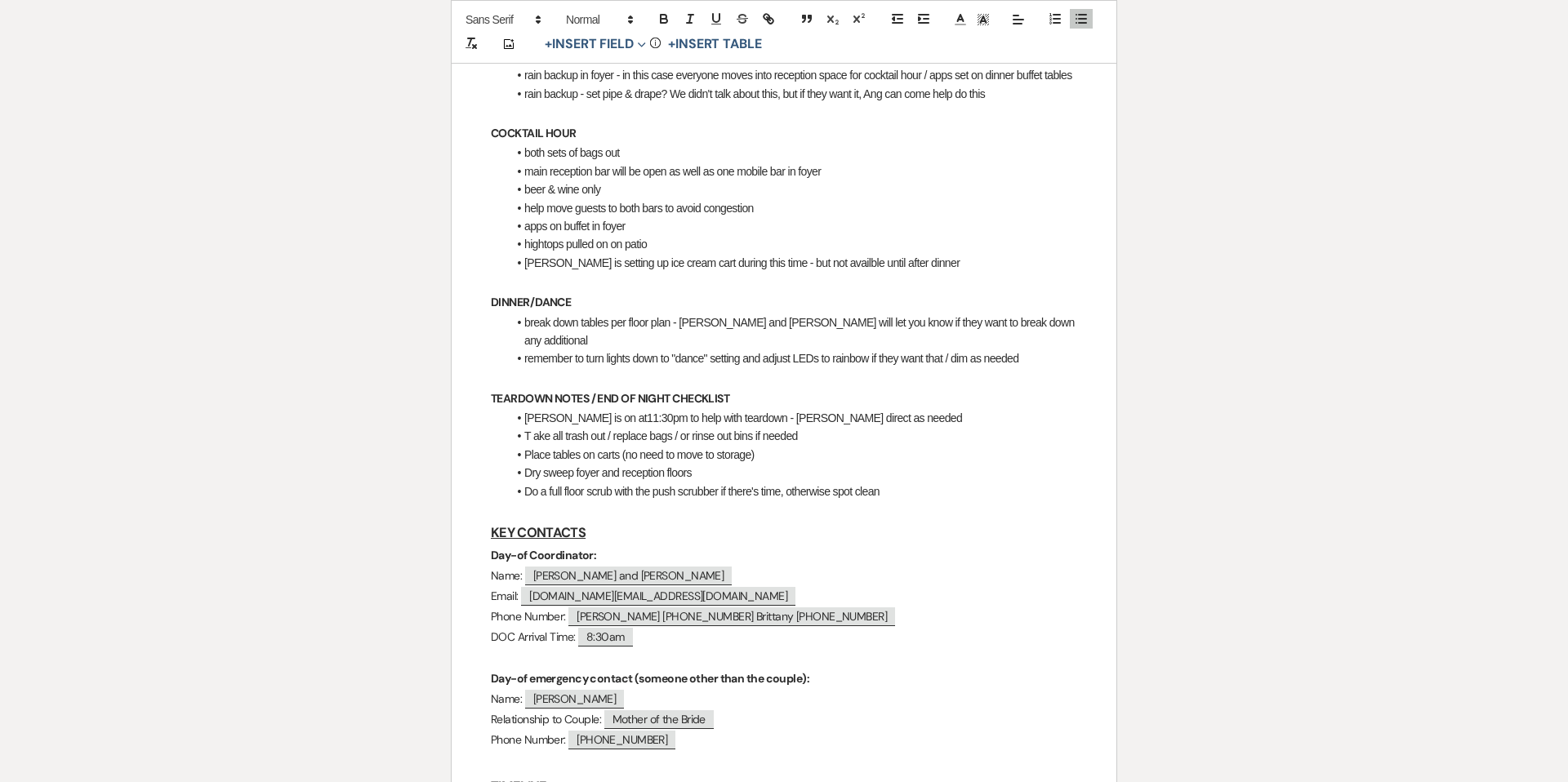 click on "[PERSON_NAME] is on at11:30pm to help with teardown - [PERSON_NAME] direct as needed" at bounding box center [792, 418] 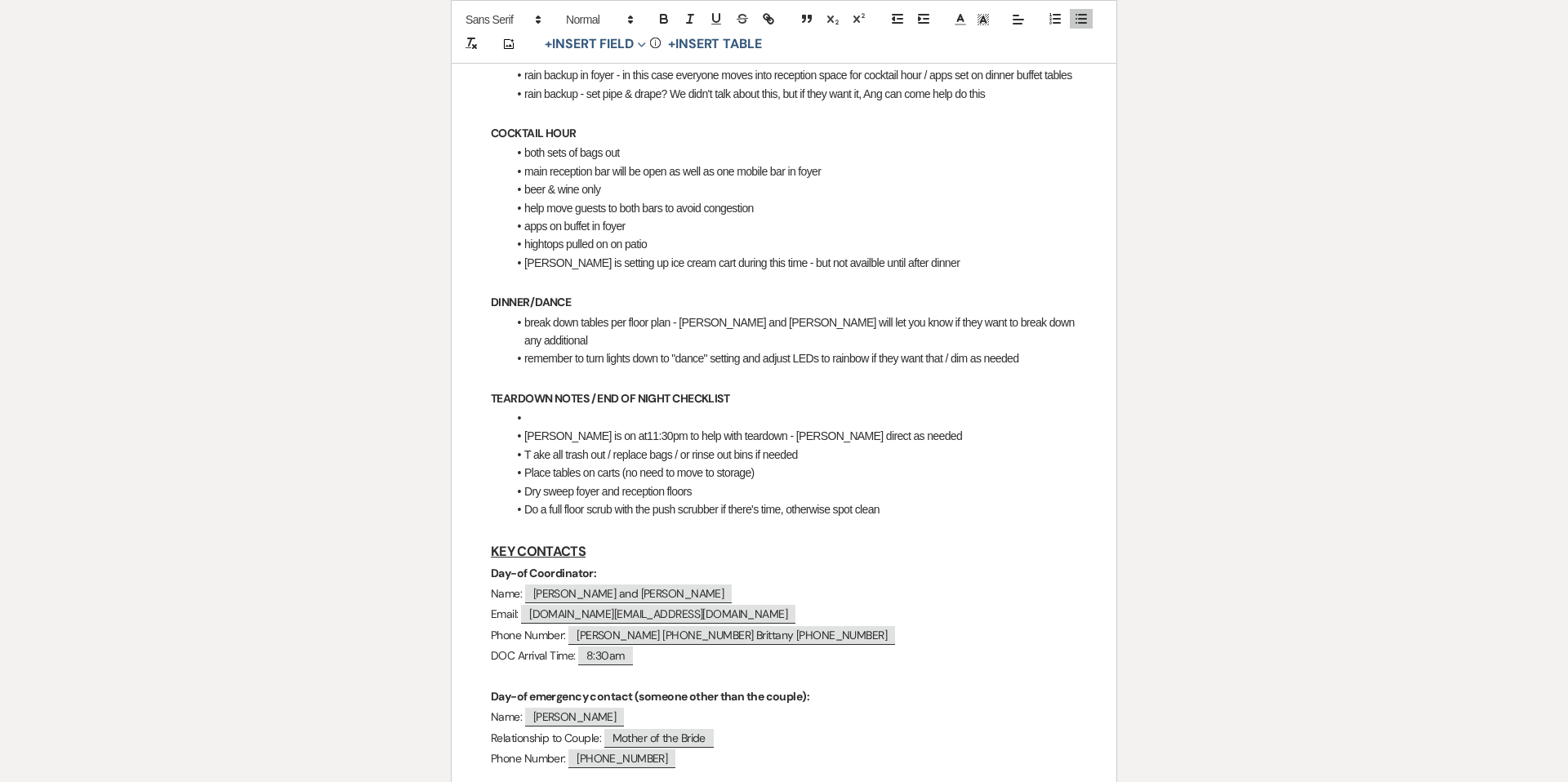 click at bounding box center [792, 418] 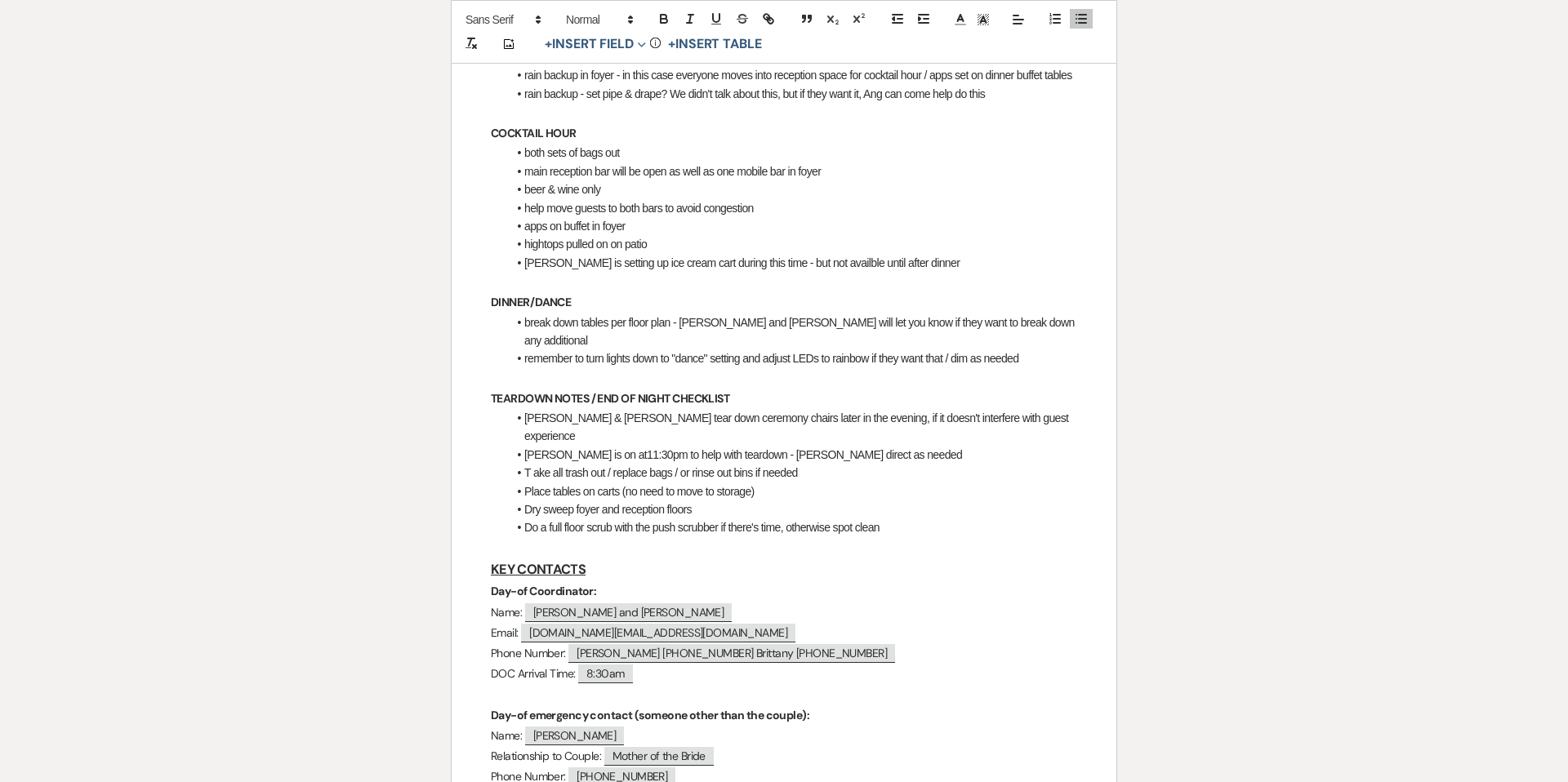 click on "T ake all trash out / replace bags / or rinse out bins if needed" at bounding box center (792, 473) 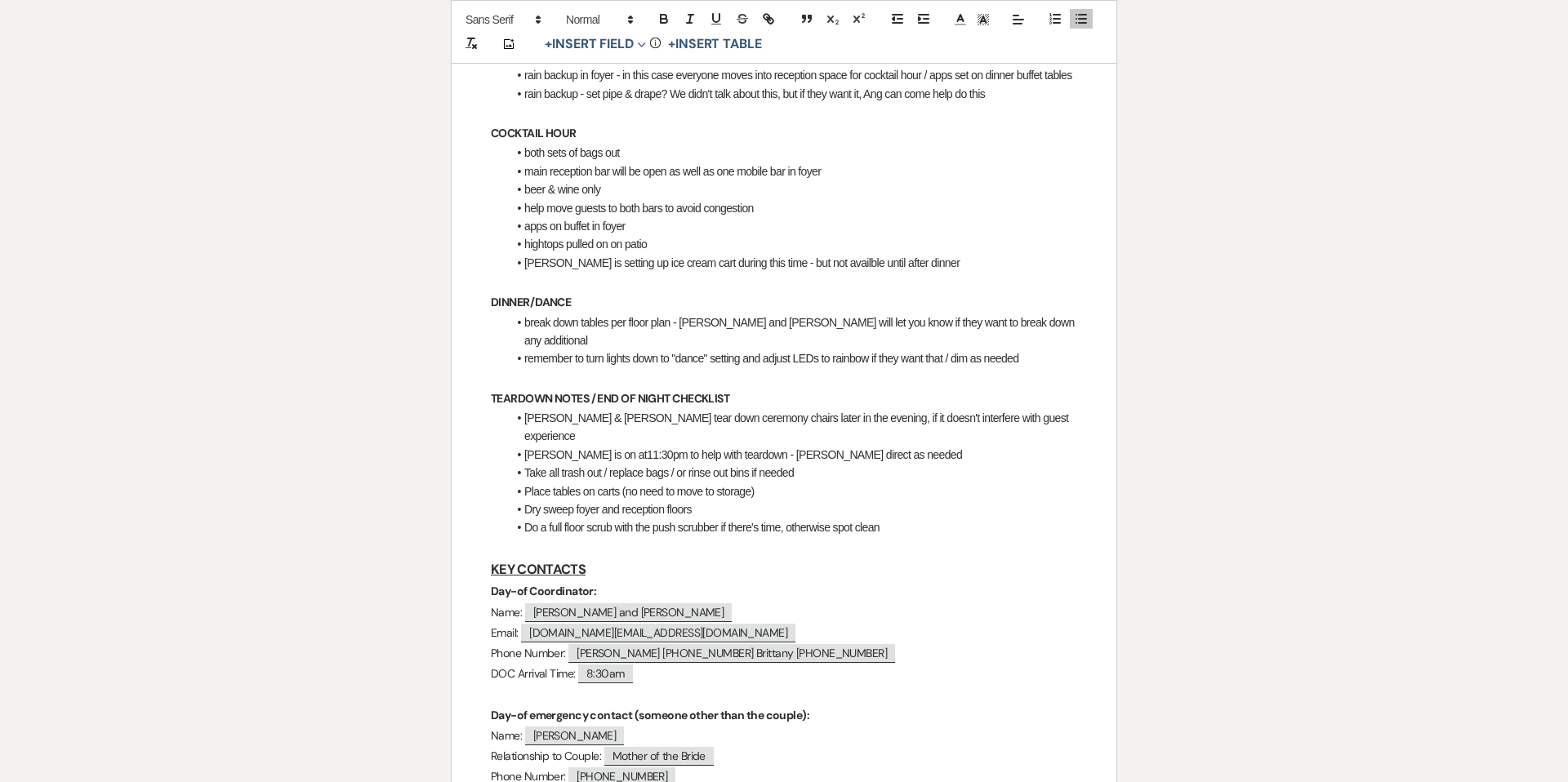 click on "Take all trash out / replace bags / or rinse out bins if needed" at bounding box center (792, 473) 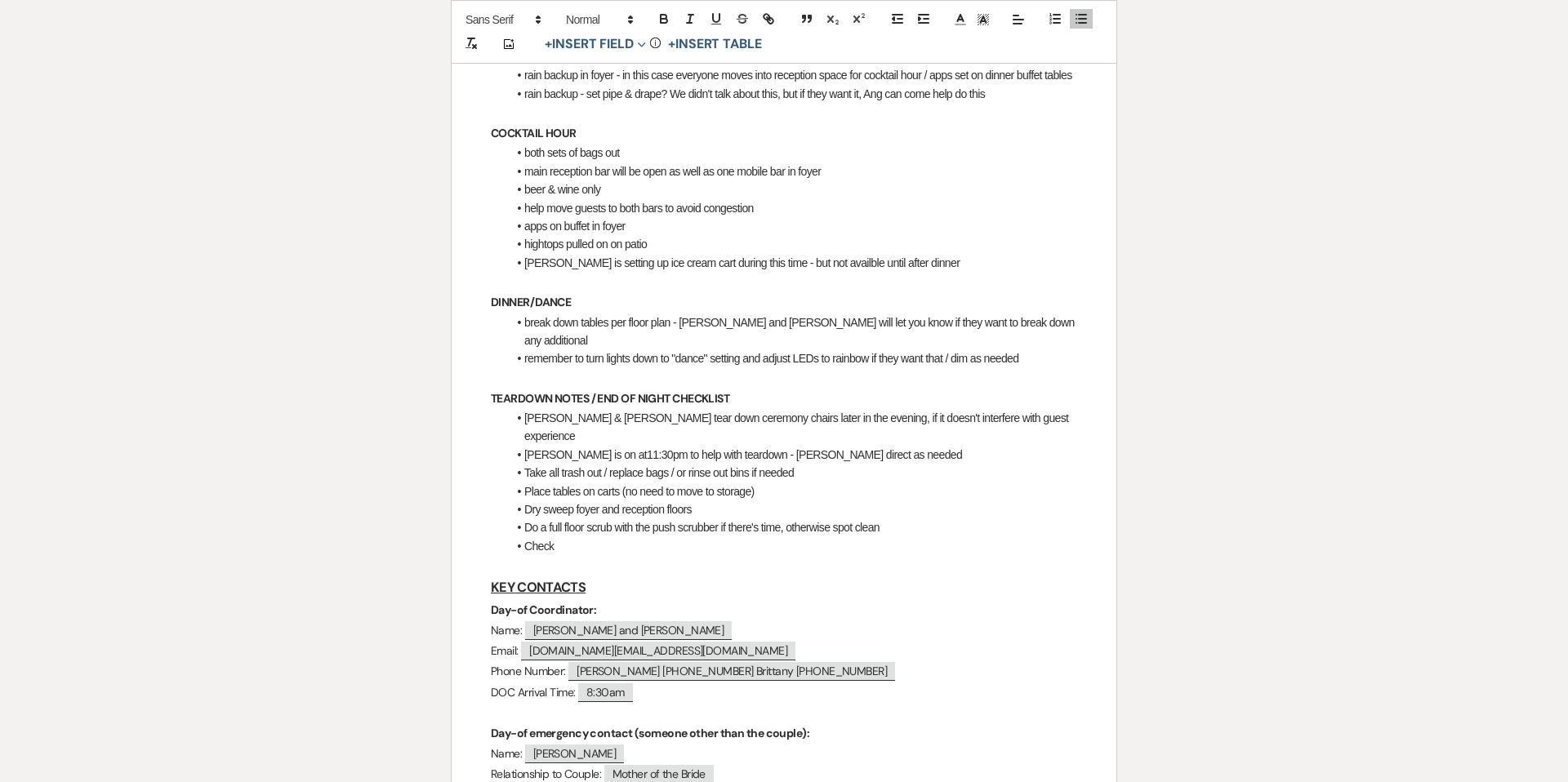 click on "Dry sweep foyer and reception floors" at bounding box center (792, 509) 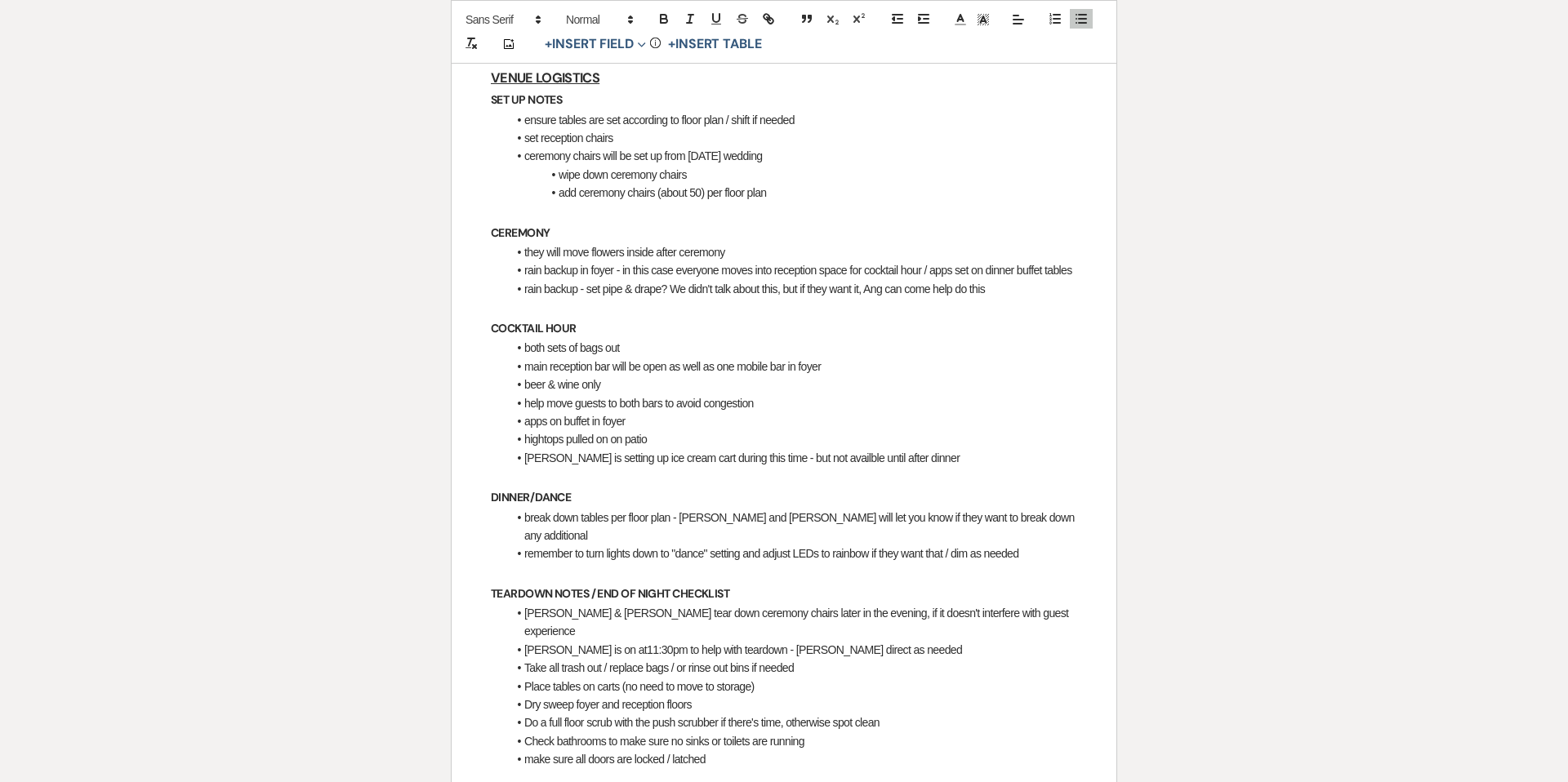 scroll, scrollTop: 518, scrollLeft: 0, axis: vertical 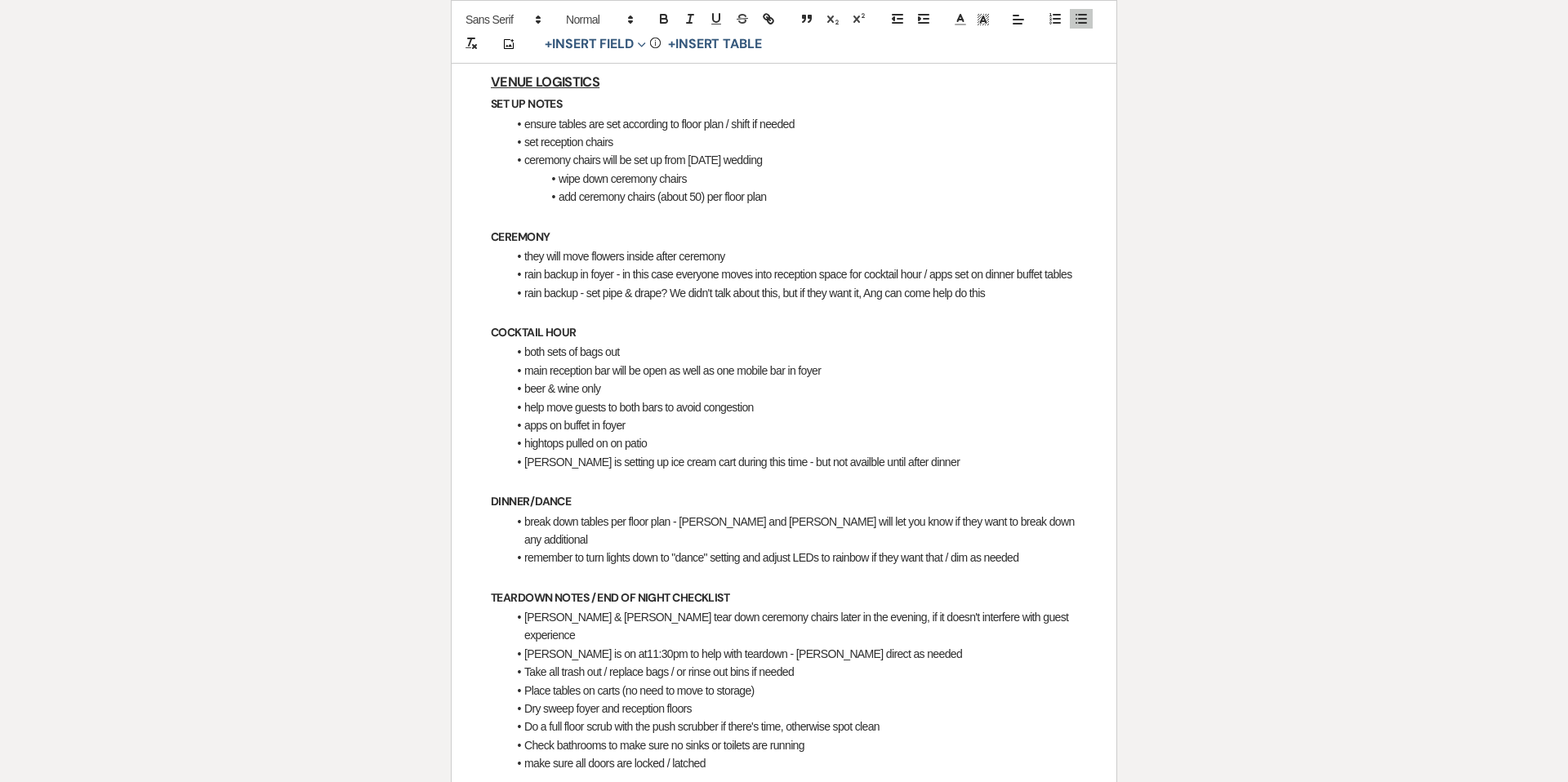 click on "remember to turn lights down to "dance" setting and adjust LEDs to rainbow if they want that / dim as needed" at bounding box center [792, 558] 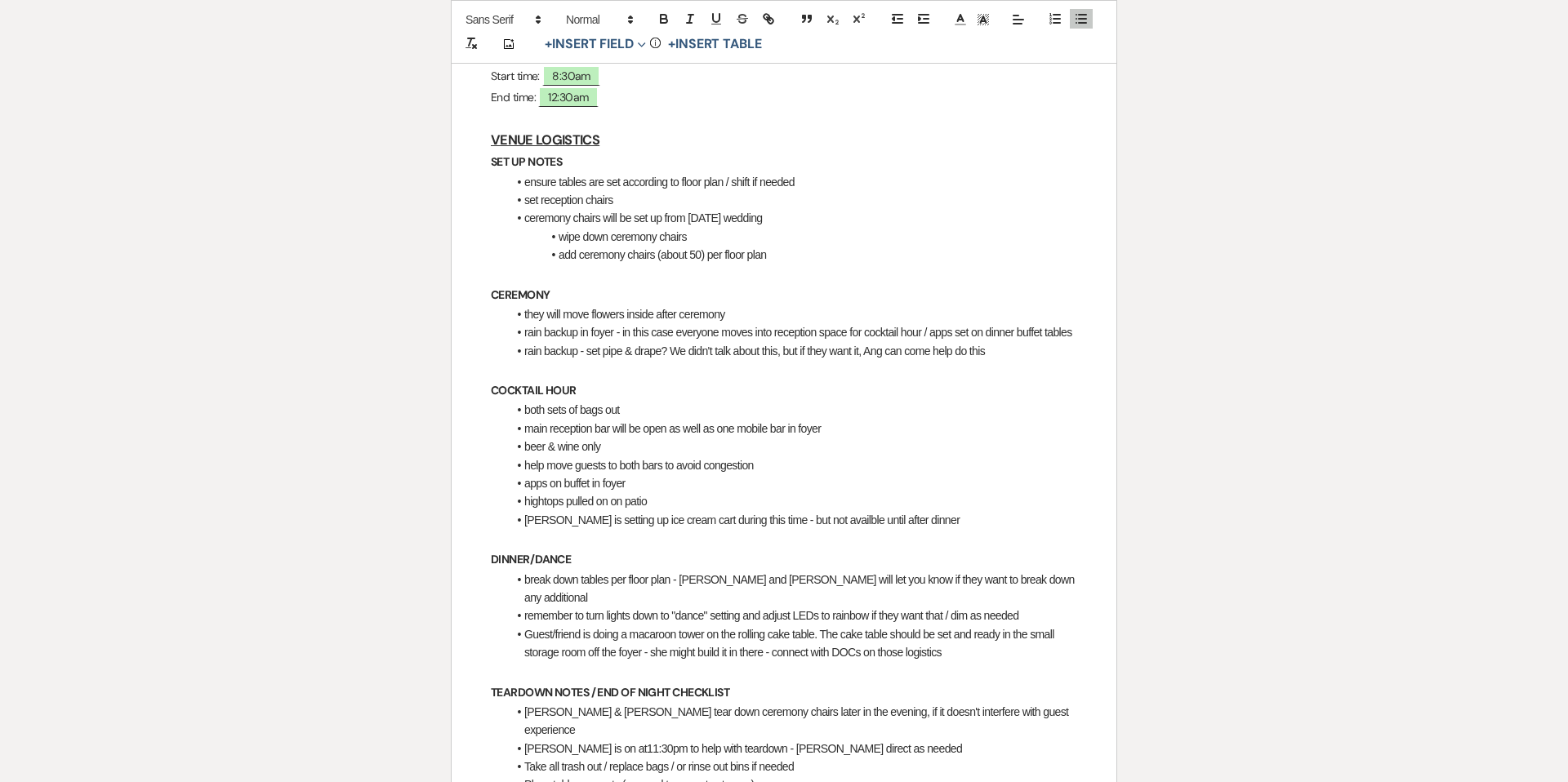 scroll, scrollTop: 514, scrollLeft: 0, axis: vertical 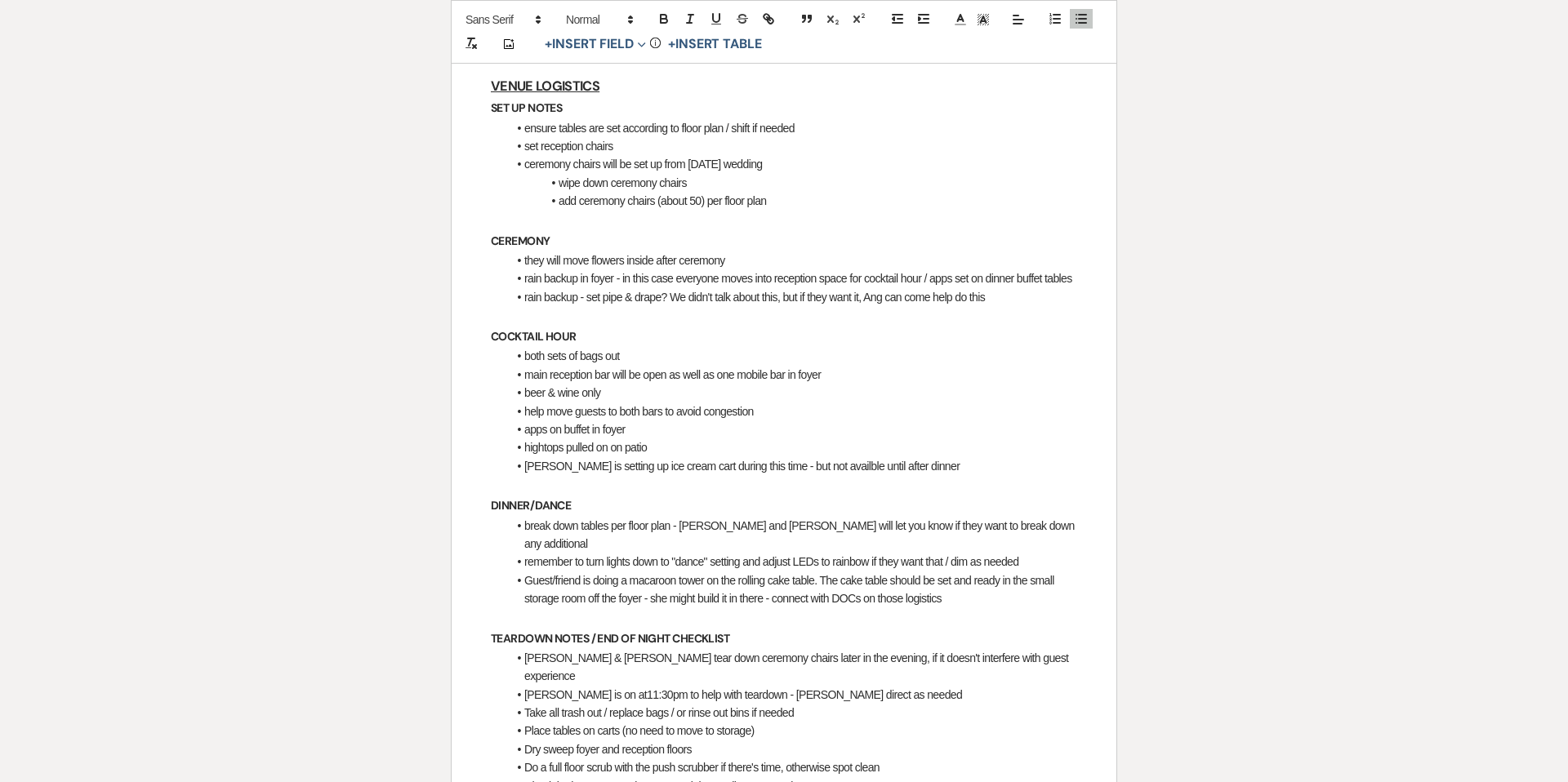 drag, startPoint x: 519, startPoint y: 579, endPoint x: 964, endPoint y: 589, distance: 445.1123 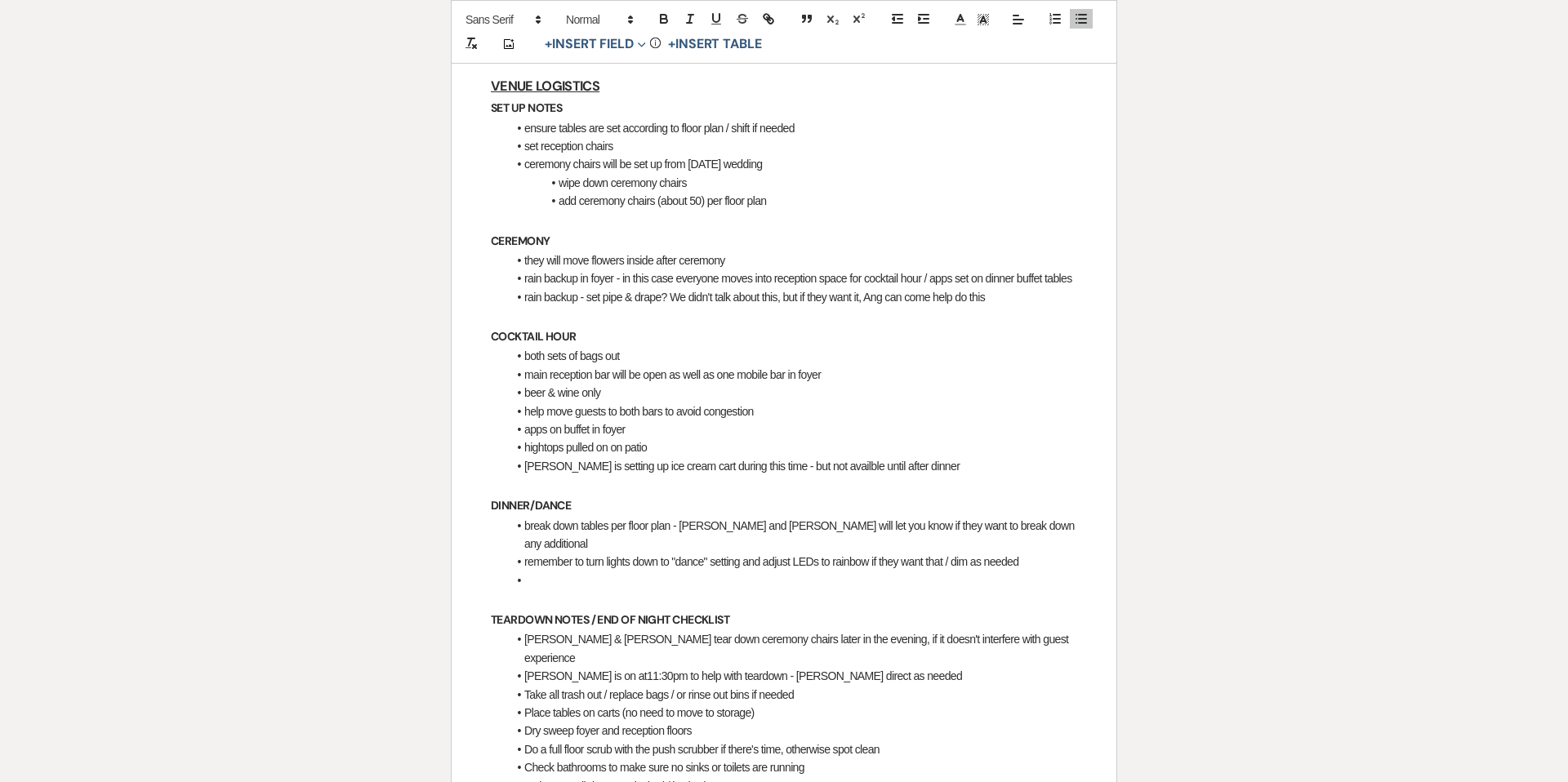 click on "add ceremony chairs (about 50) per floor plan" at bounding box center (792, 201) 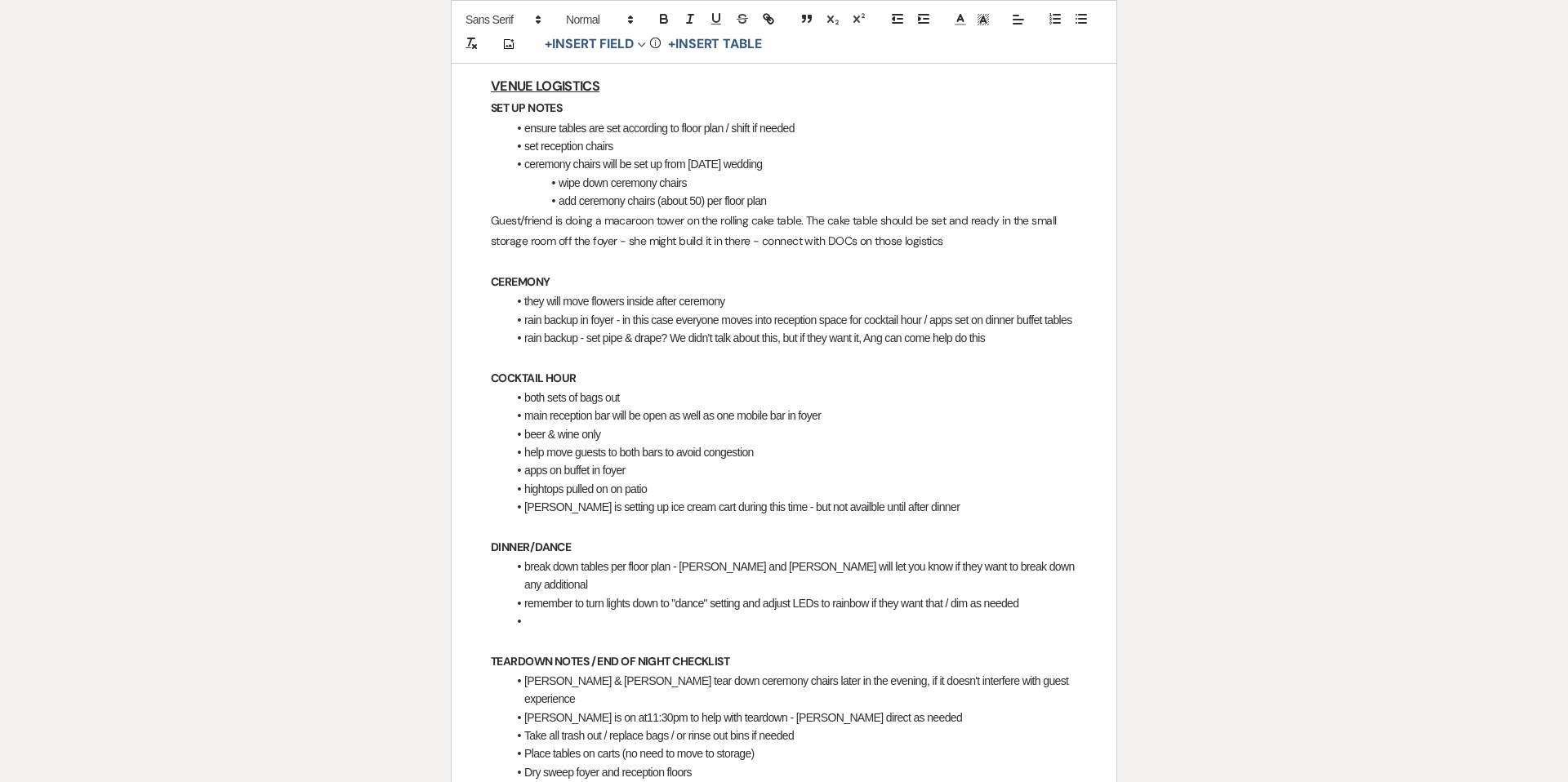 click on "Caitlin & [PERSON_NAME] Final Details - [DATE] GENERAL EVENT DETAILS Bride & Groom Names:  ﻿
[PERSON_NAME] & [PERSON_NAME]
﻿   Wedding Date:  ﻿
[DATE]
﻿   Guest Count:
181
Rental Period Start time:  ﻿
8:30am
﻿ End time:  ﻿
12:30am
﻿ VENUE LOGISTICS SET UP NOTES ensure tables are set according to floor plan / shift if needed set reception chairs ceremony chairs will be set up from [DATE] wedding wipe down ceremony chairs add ceremony chairs (about 50) per floor plan Guest/friend is doing a macaroon tower on the rolling cake table. The cake table should be set and ready in the small storage room off the foyer - she might build it in there - connect with DOCs on those logistics  CEREMONY they will move flowers inside after ceremony rain backup in foyer - in this case everyone moves into reception space for cocktail hour / apps set on dinner buffet tables ﻿" at bounding box center [784, 910] 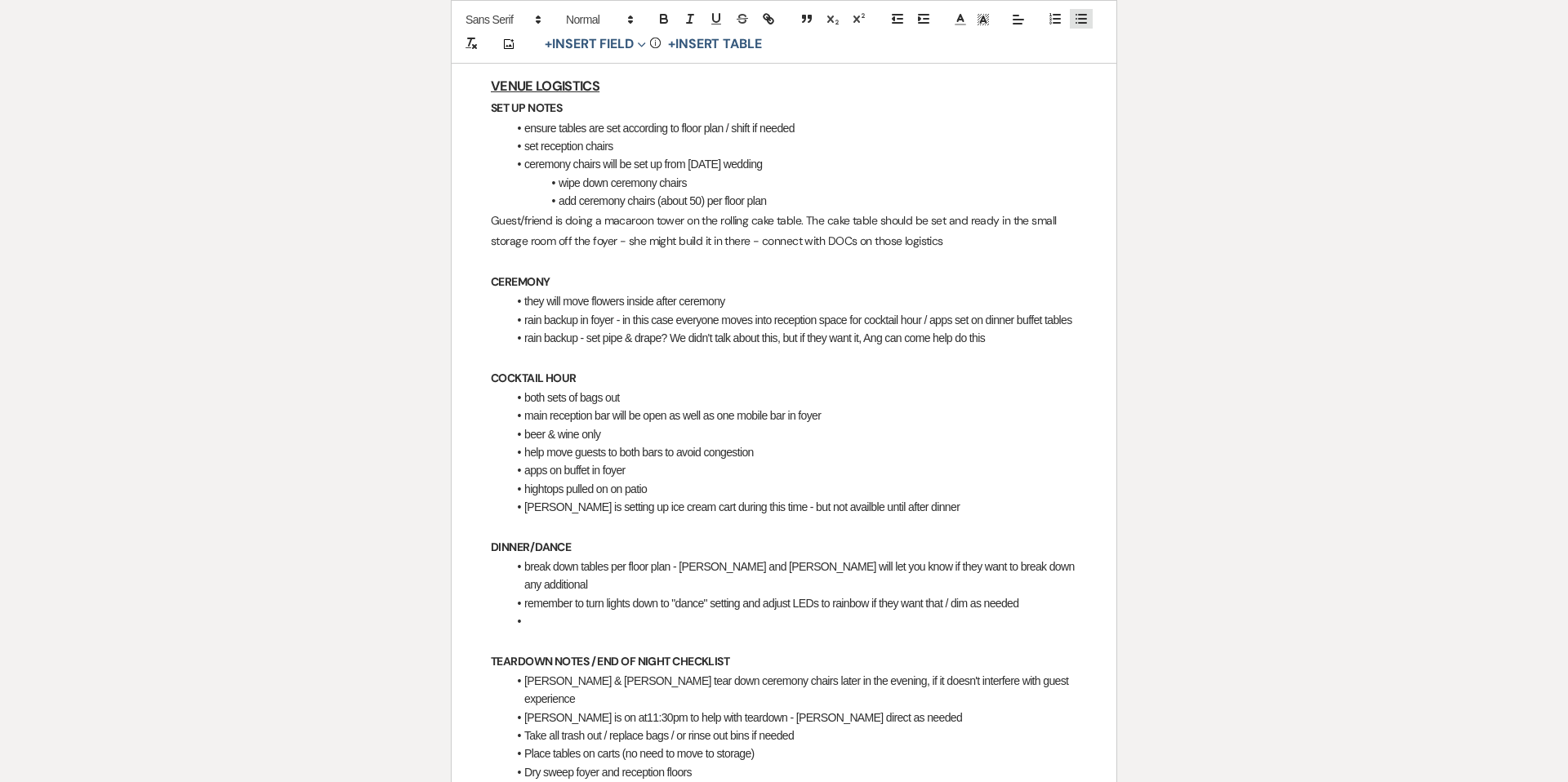 click 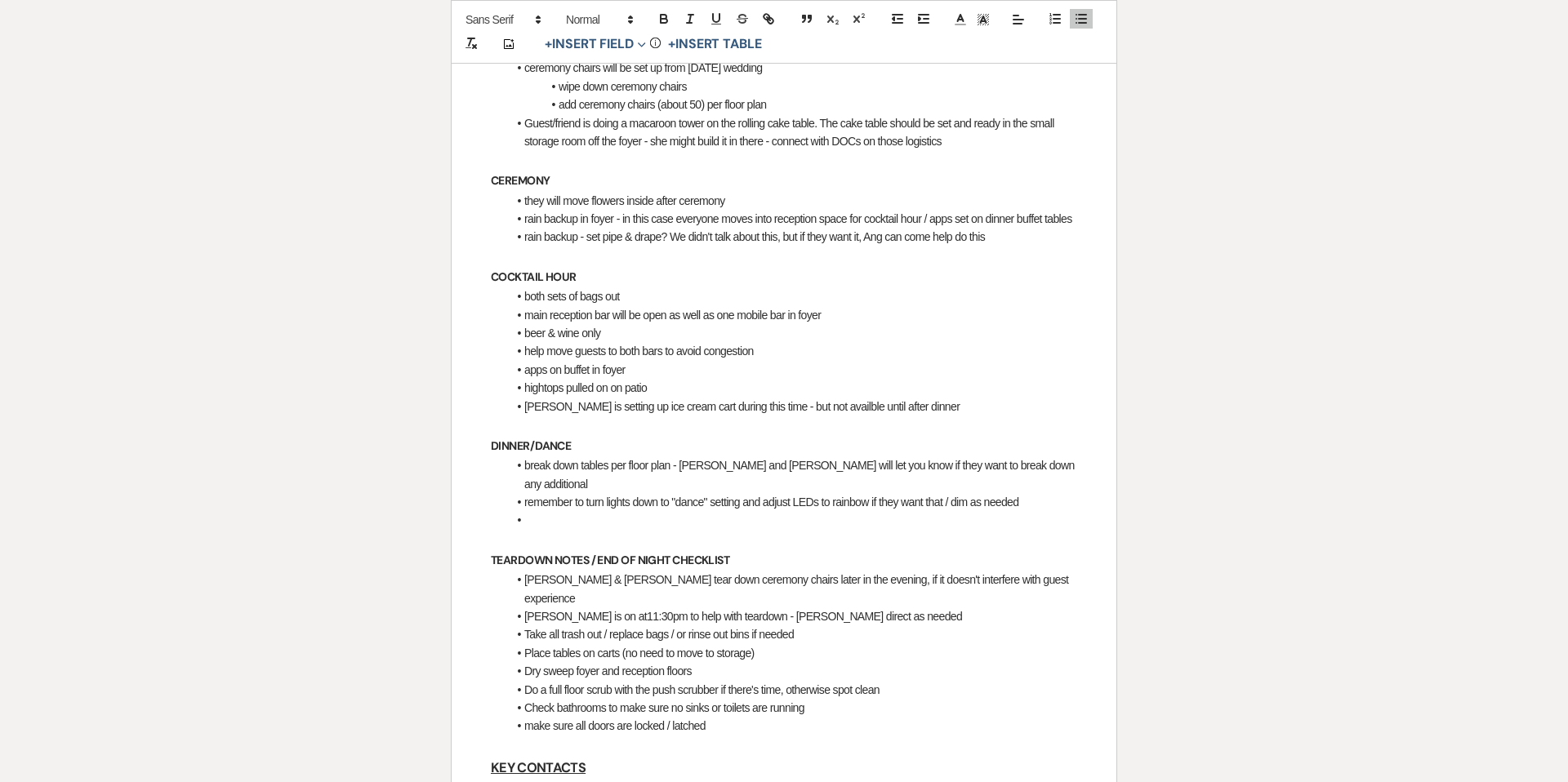scroll, scrollTop: 622, scrollLeft: 0, axis: vertical 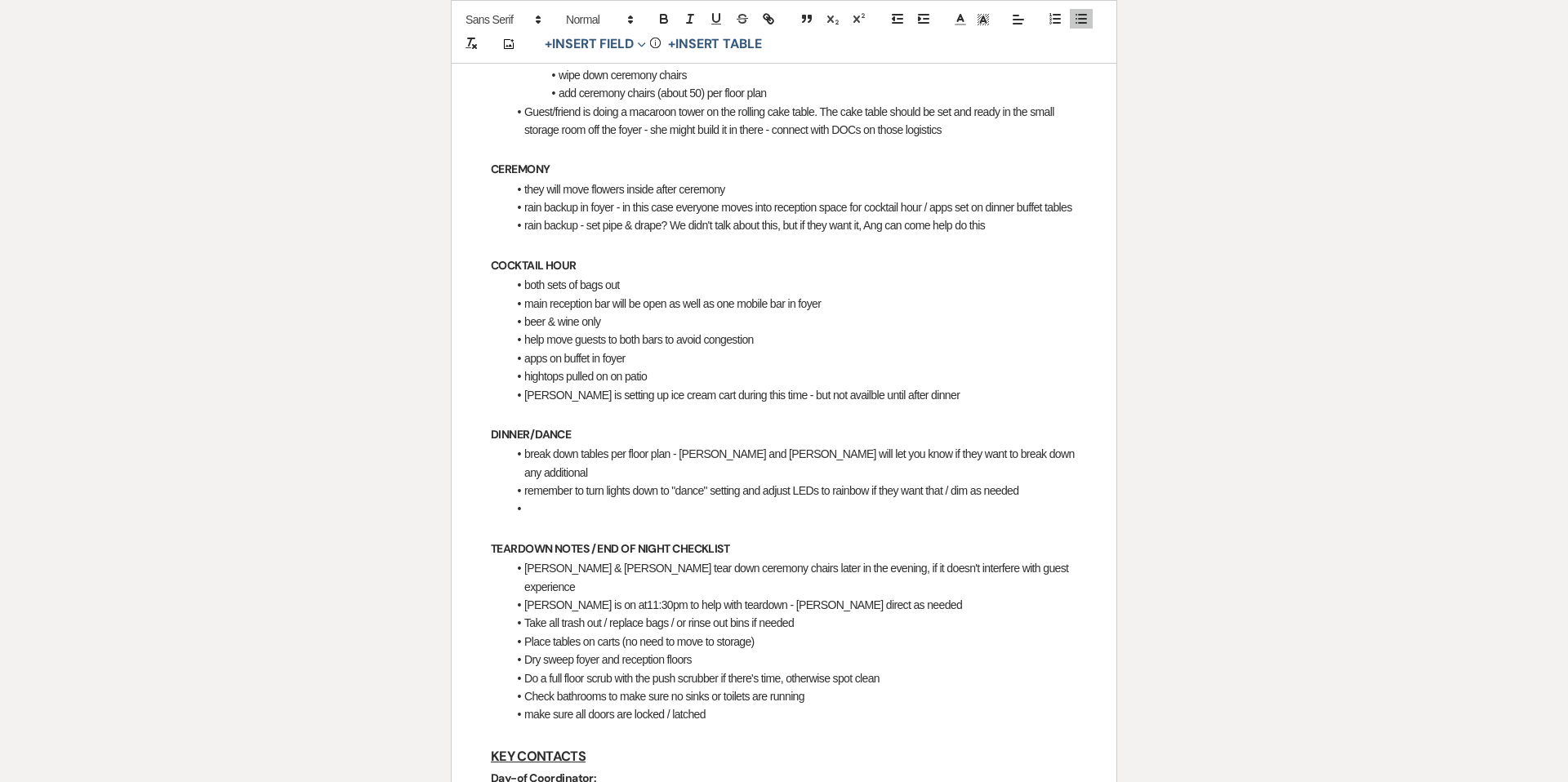 click at bounding box center [792, 509] 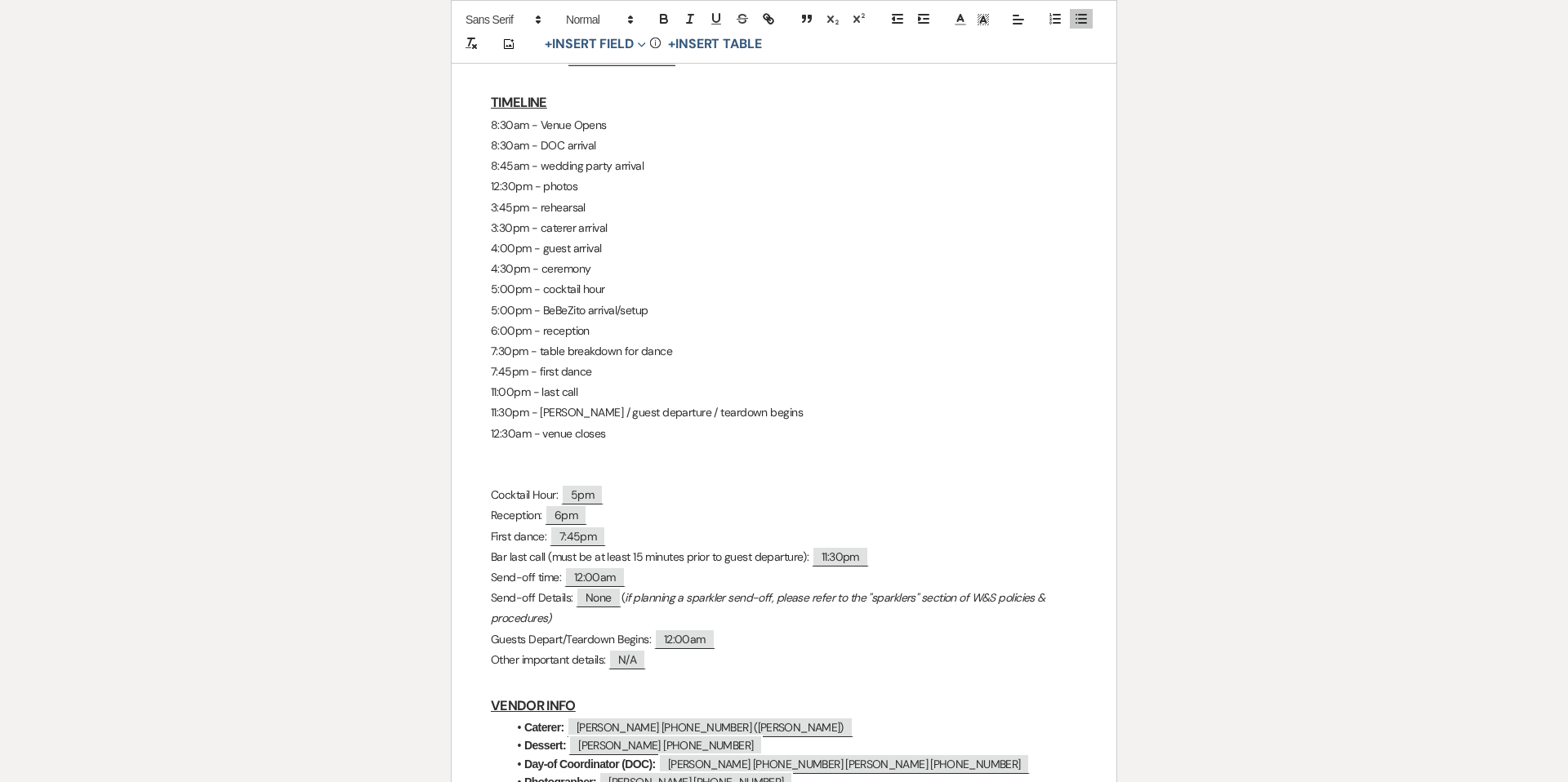 scroll, scrollTop: 1520, scrollLeft: 0, axis: vertical 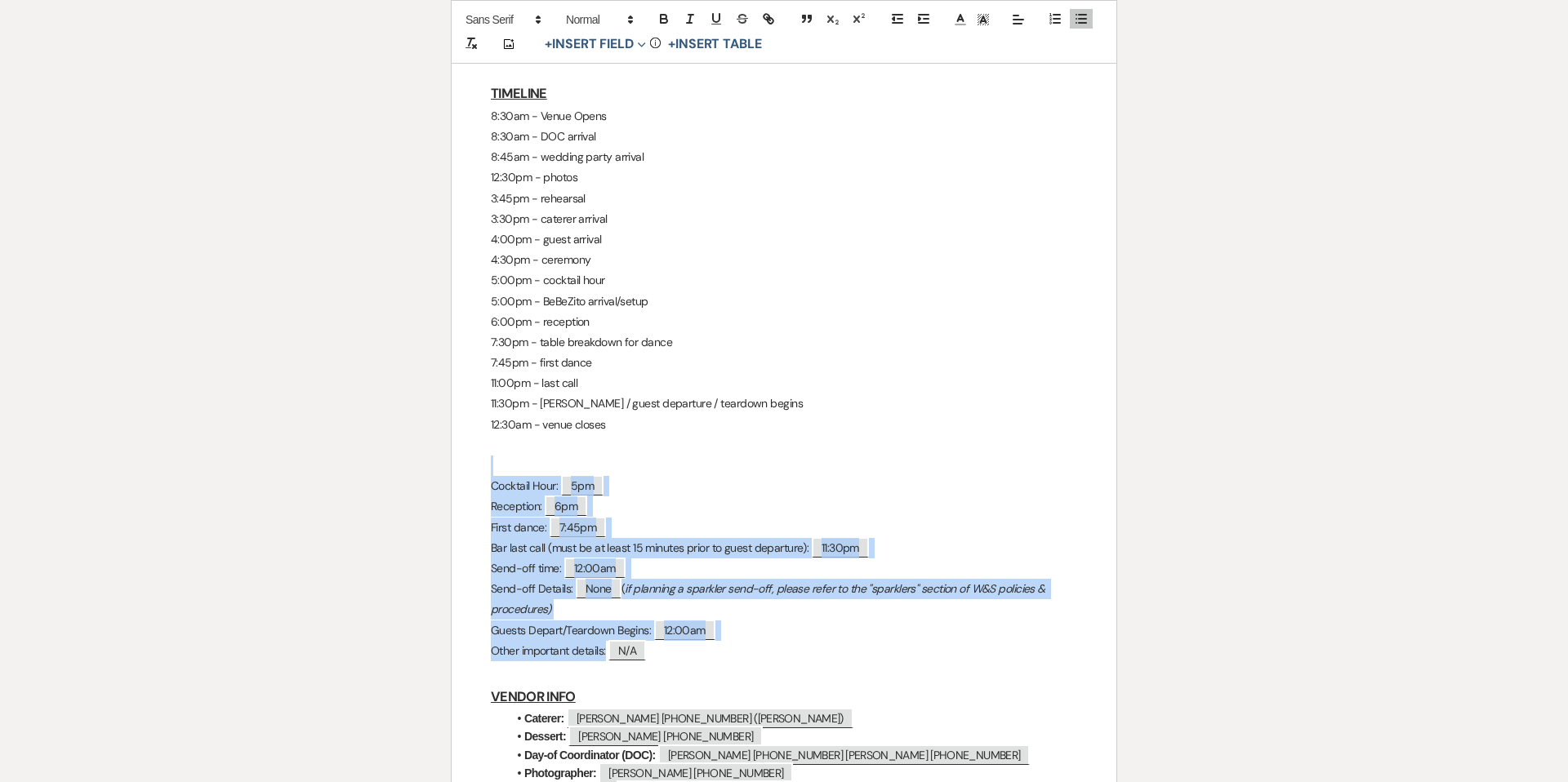 drag, startPoint x: 667, startPoint y: 632, endPoint x: 473, endPoint y: 449, distance: 266.69271 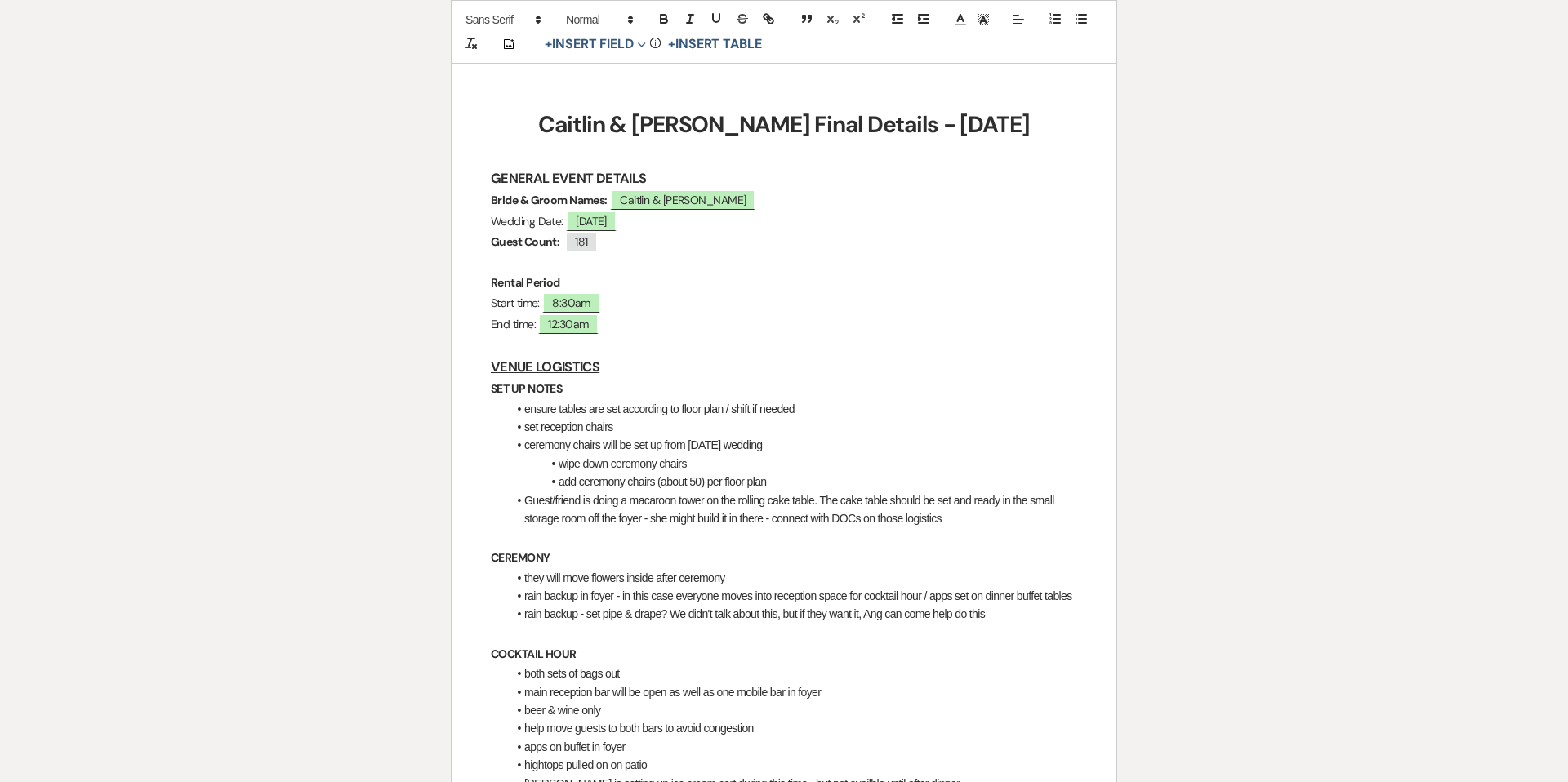 scroll, scrollTop: 234, scrollLeft: 0, axis: vertical 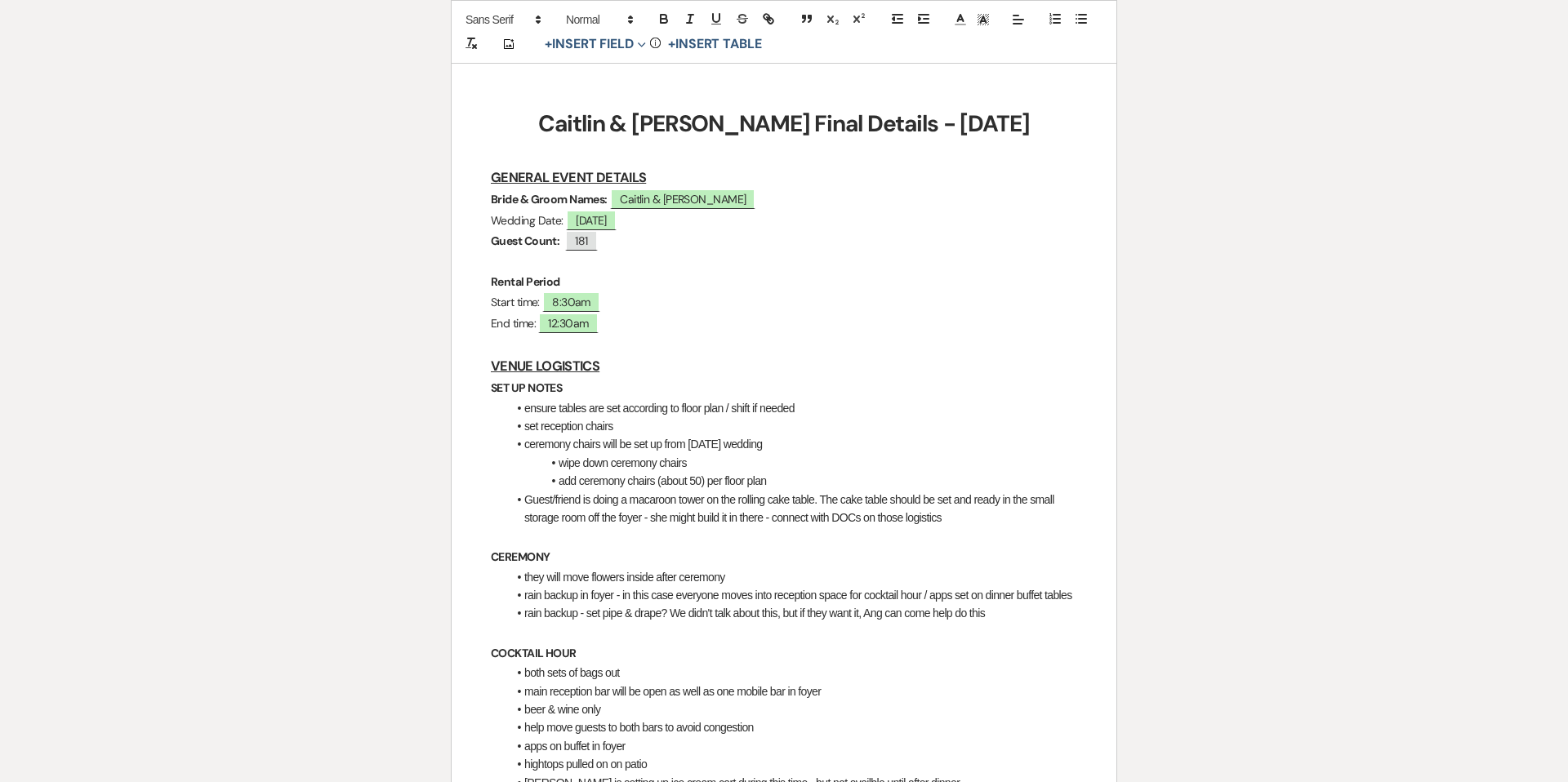 click on "set reception chairs" at bounding box center (792, 426) 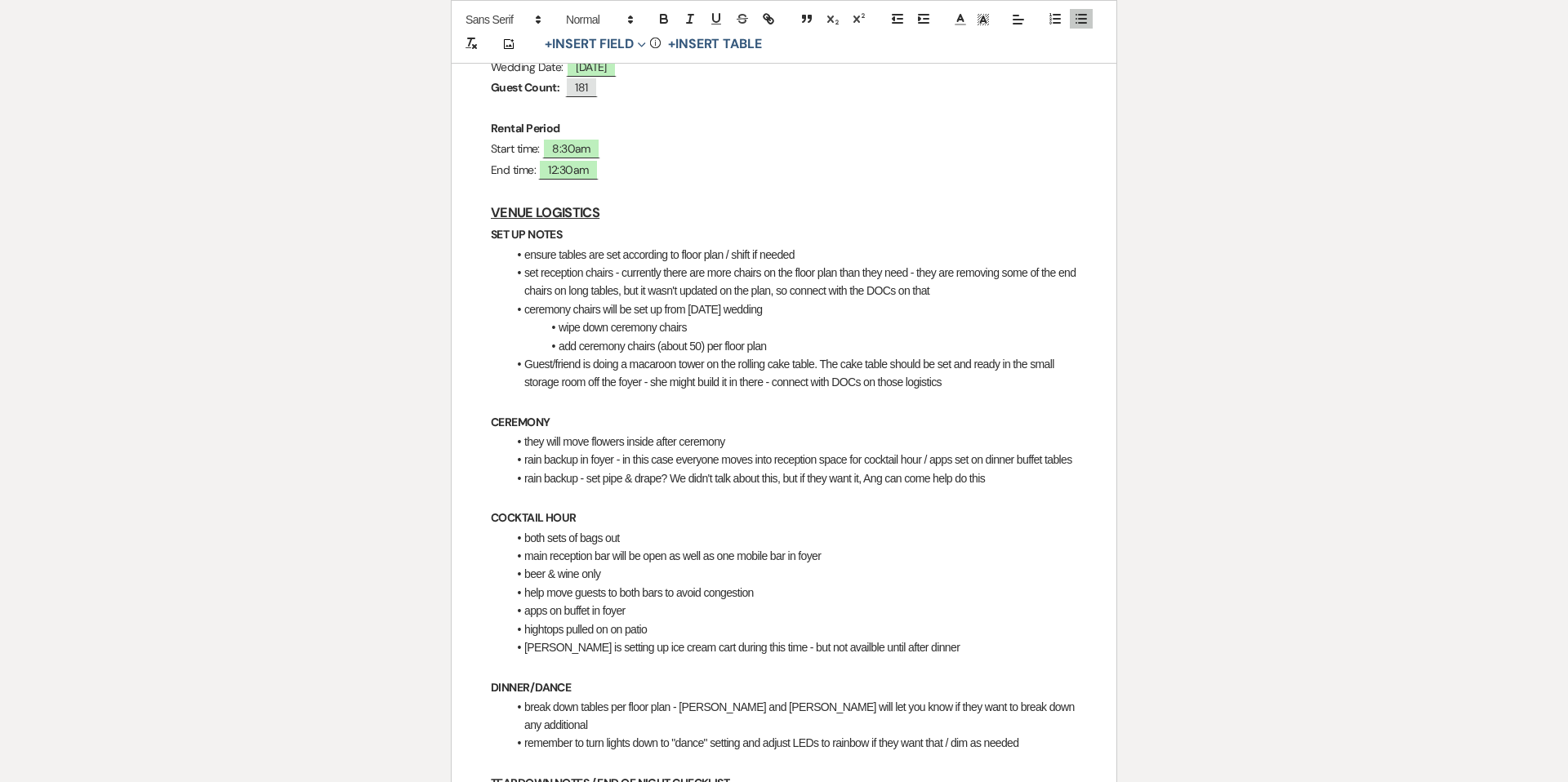 scroll, scrollTop: 0, scrollLeft: 0, axis: both 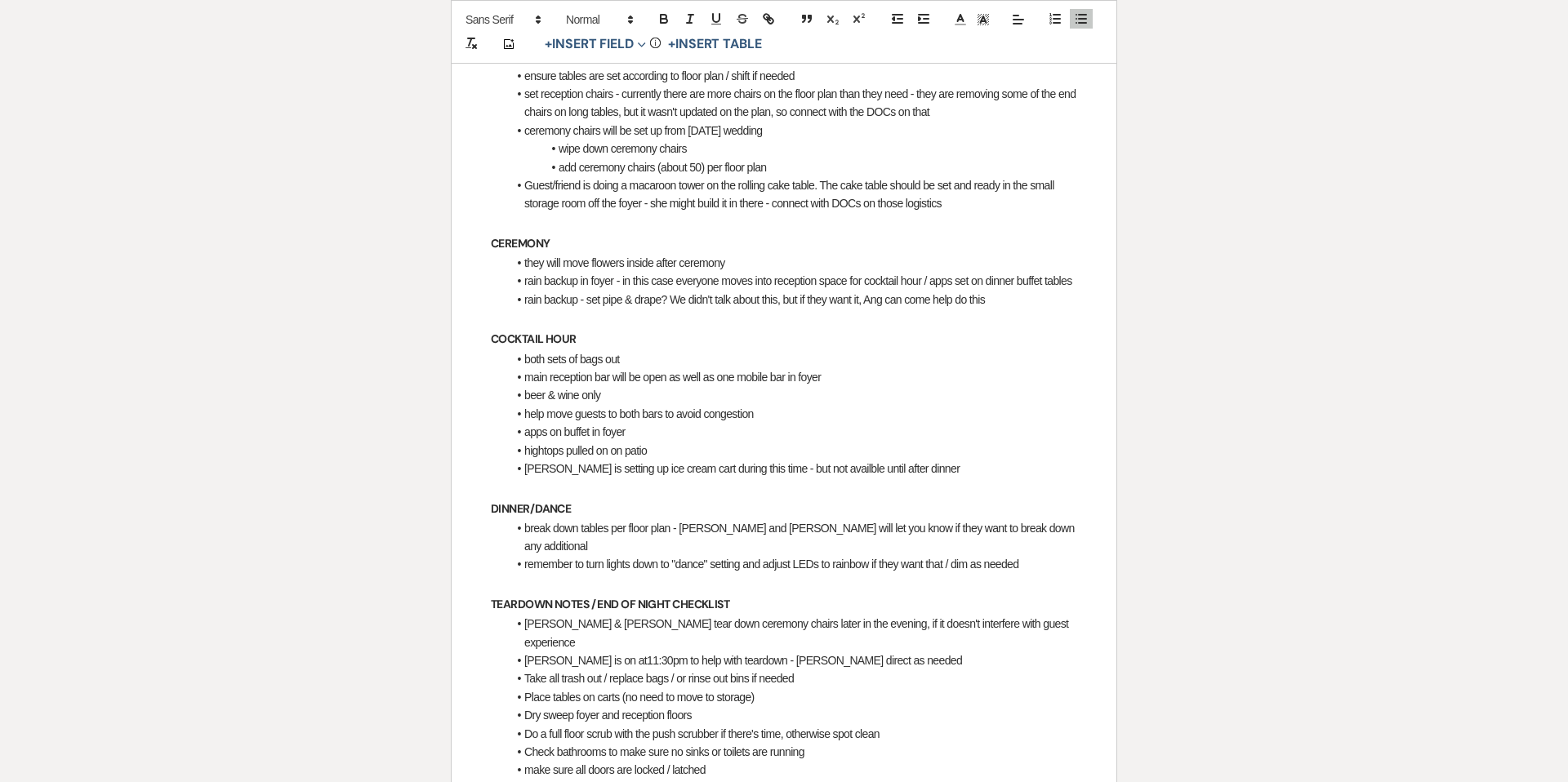 click on "both sets of bags out" at bounding box center (792, 359) 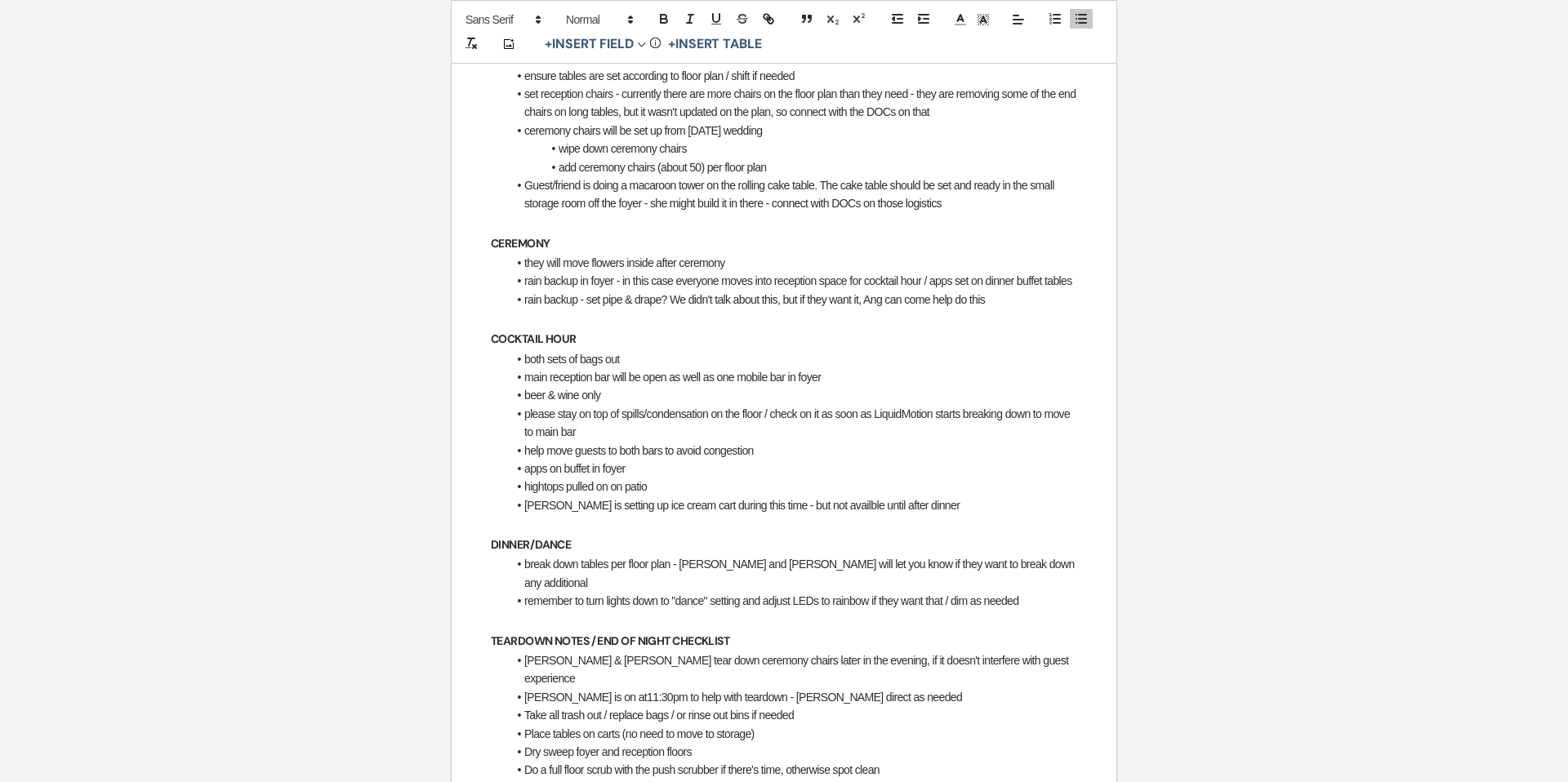 click at bounding box center [524, 487] 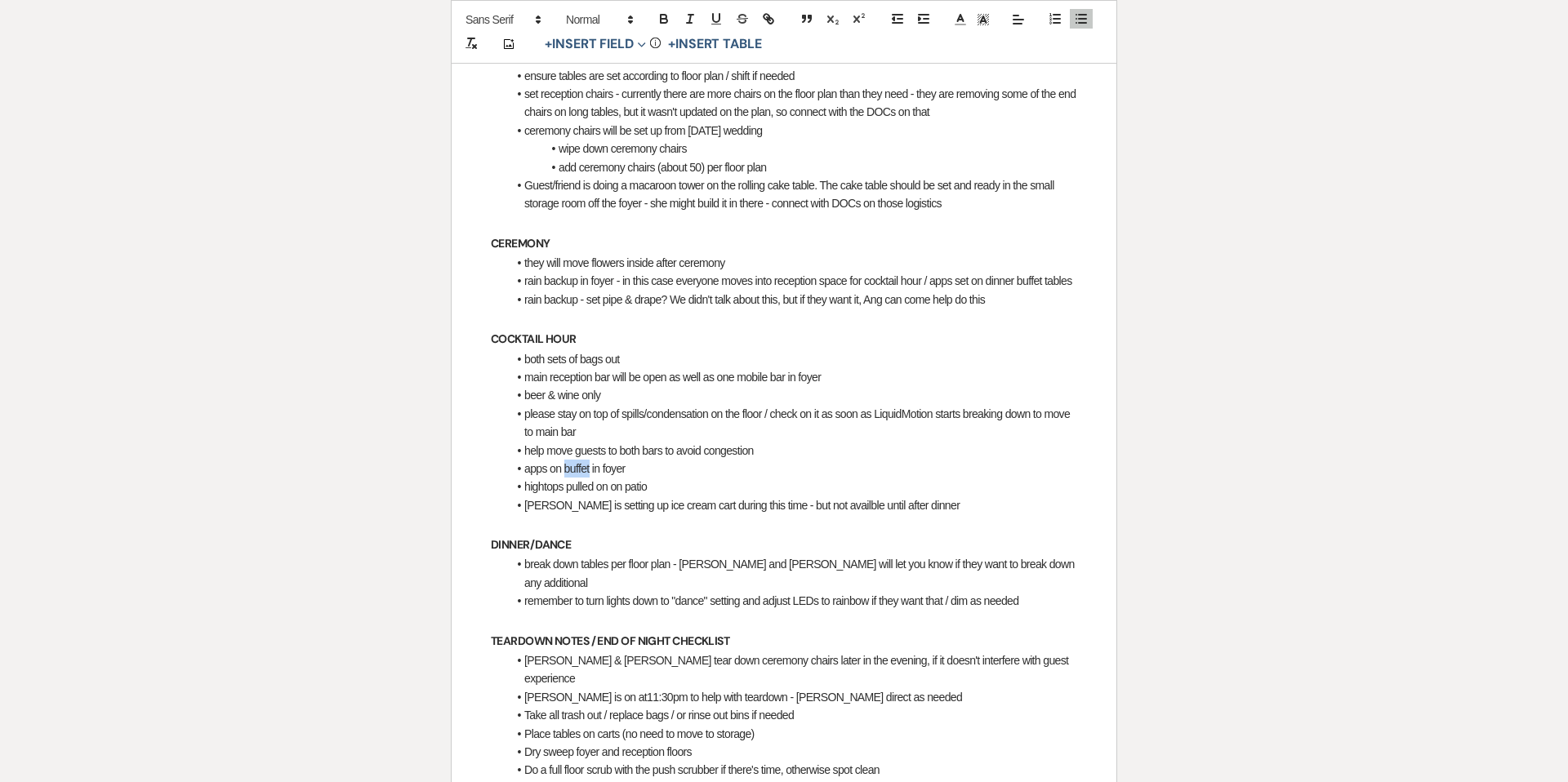 click on "apps on buffet in foyer" at bounding box center [792, 469] 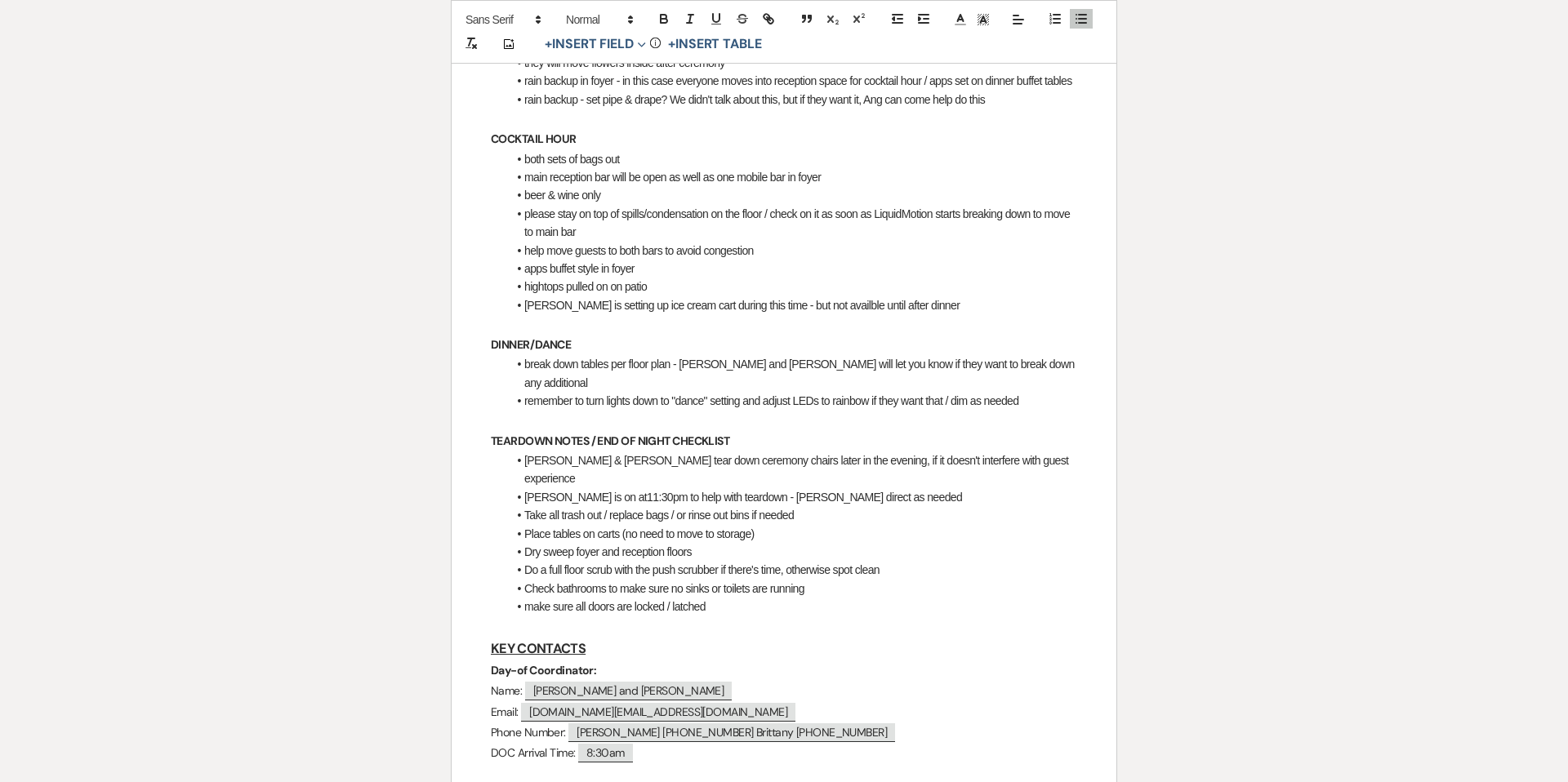 scroll, scrollTop: 768, scrollLeft: 0, axis: vertical 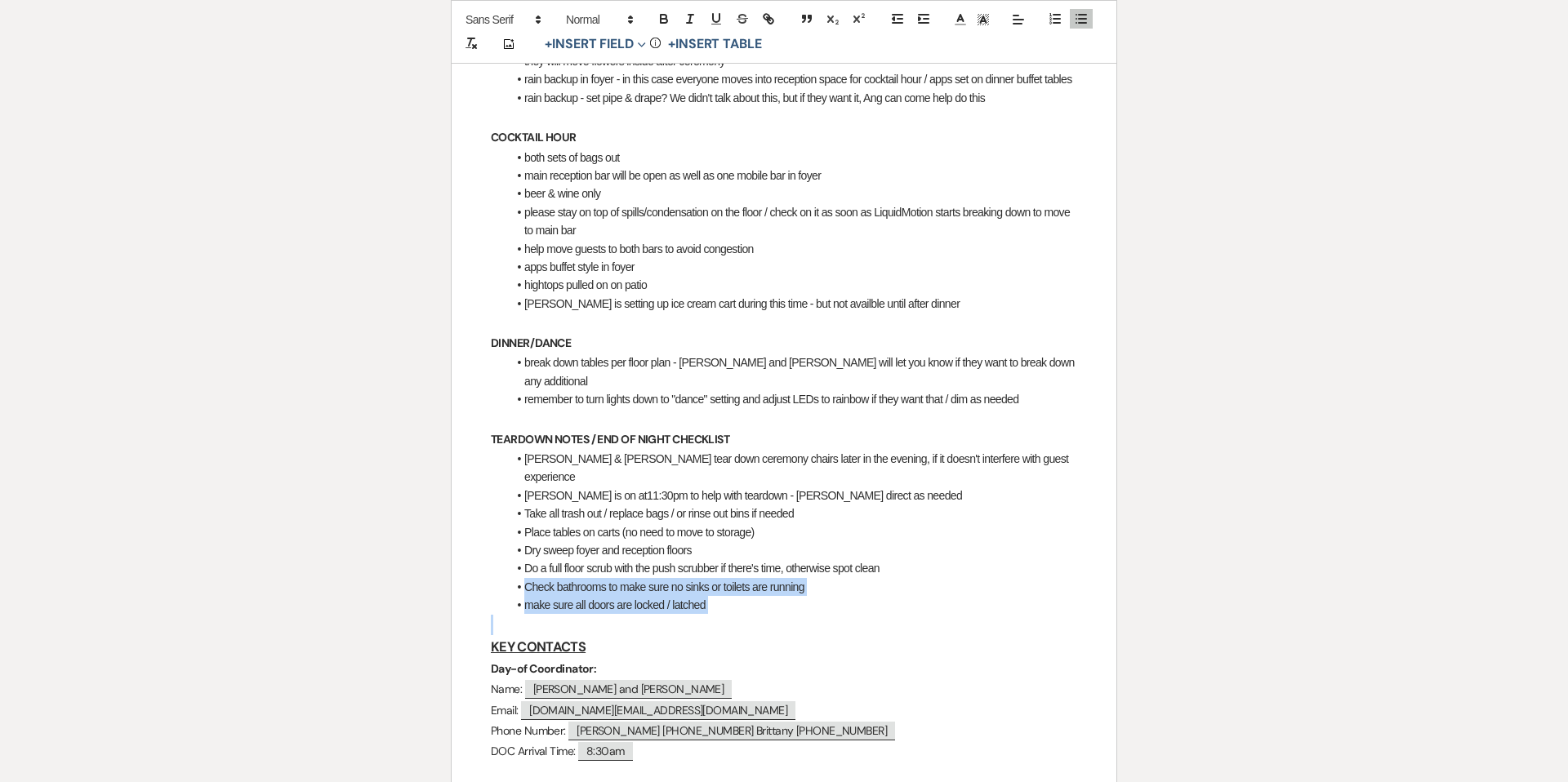 drag, startPoint x: 522, startPoint y: 570, endPoint x: 724, endPoint y: 607, distance: 205.36066 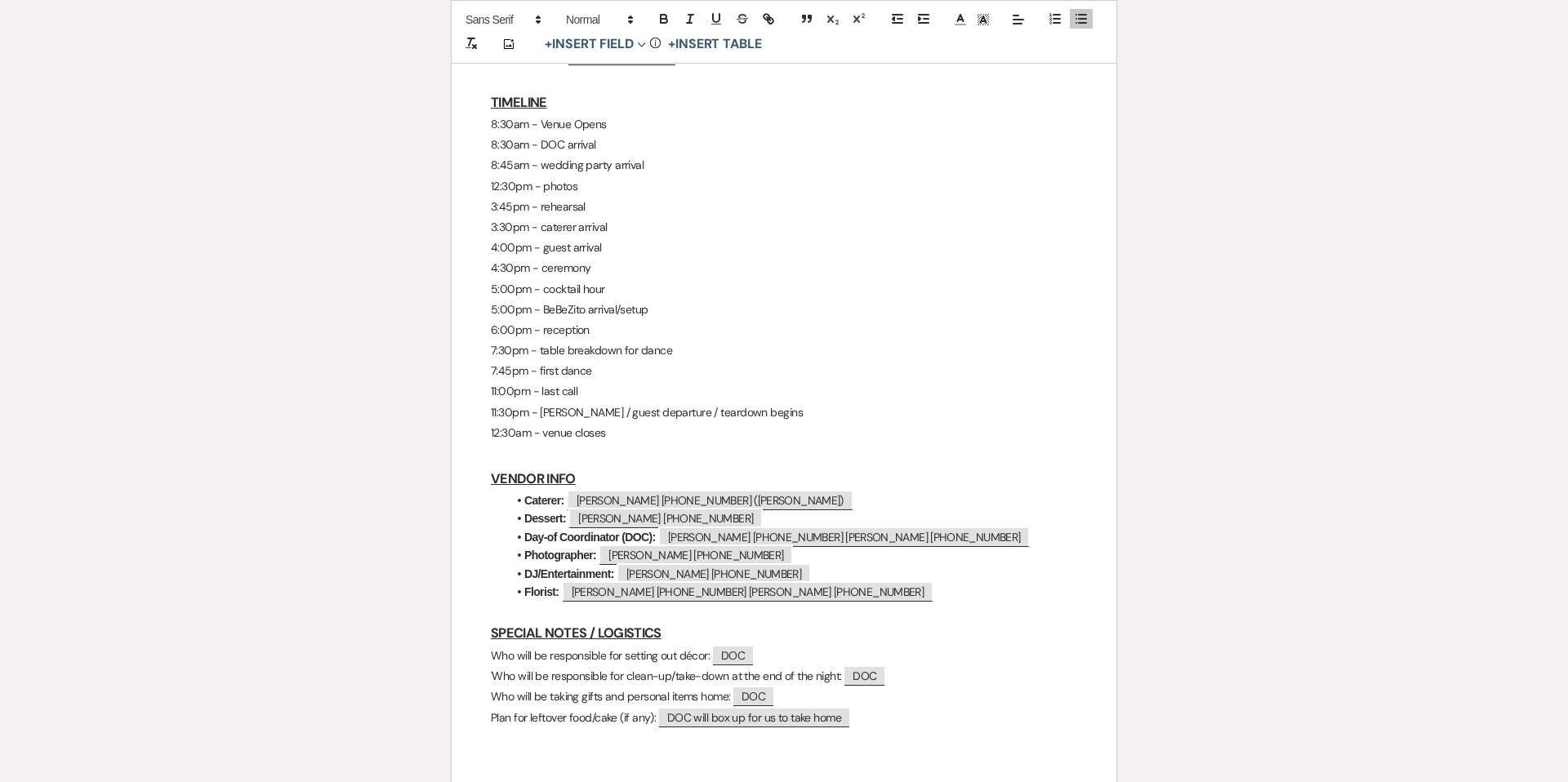 scroll, scrollTop: 1726, scrollLeft: 0, axis: vertical 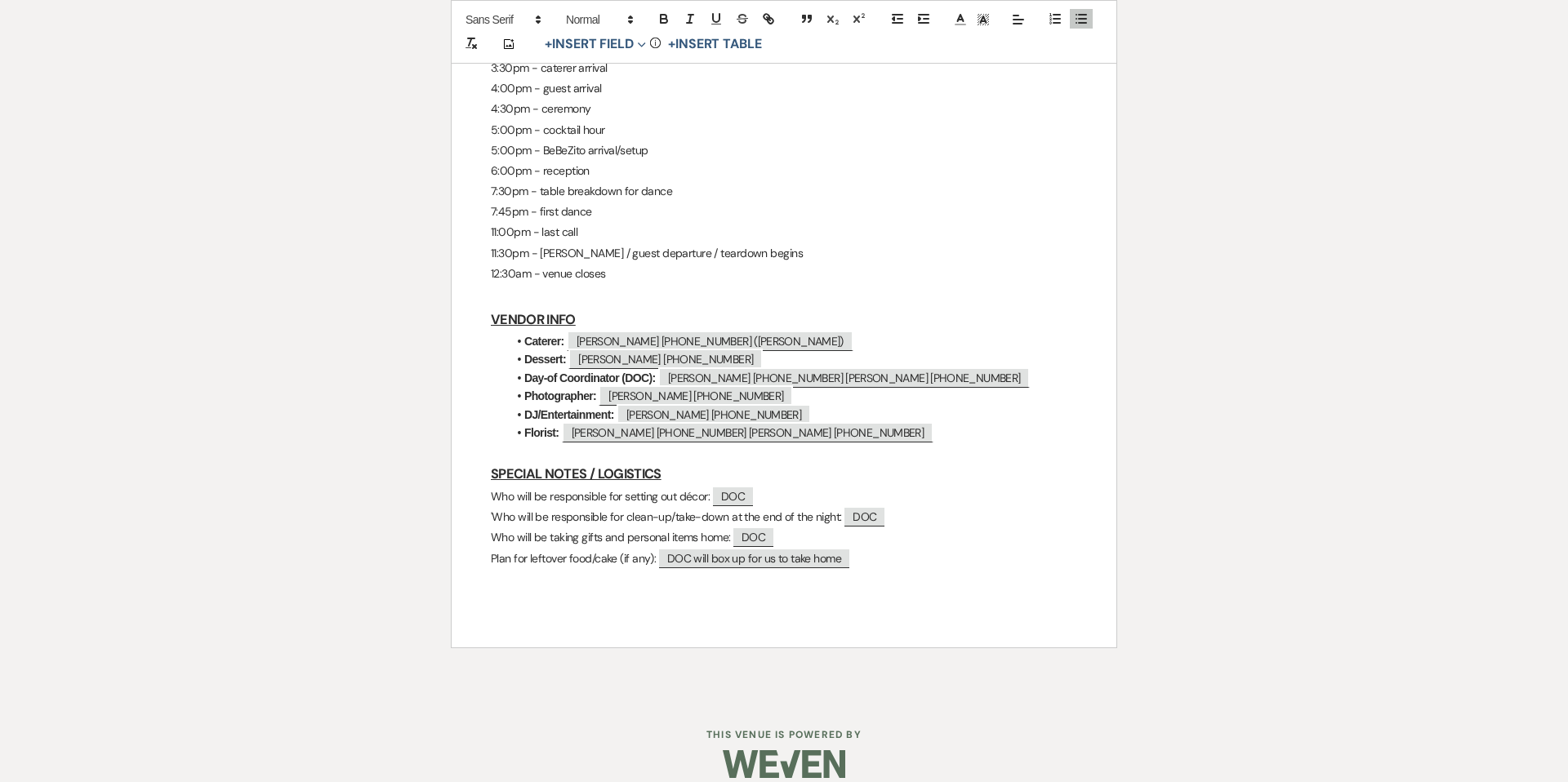 click on "7:45pm - first dance" at bounding box center (784, 211) 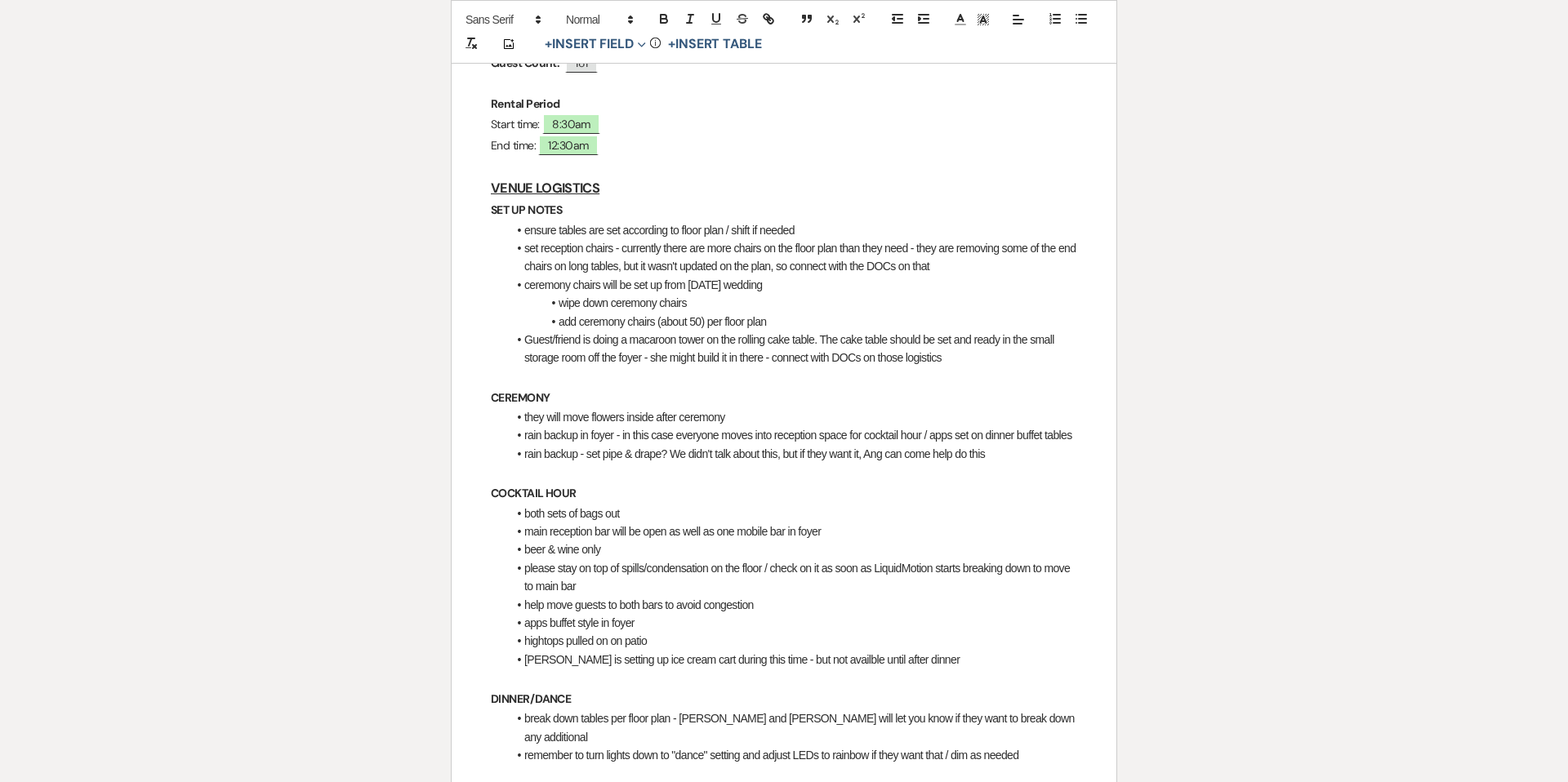 scroll, scrollTop: 0, scrollLeft: 0, axis: both 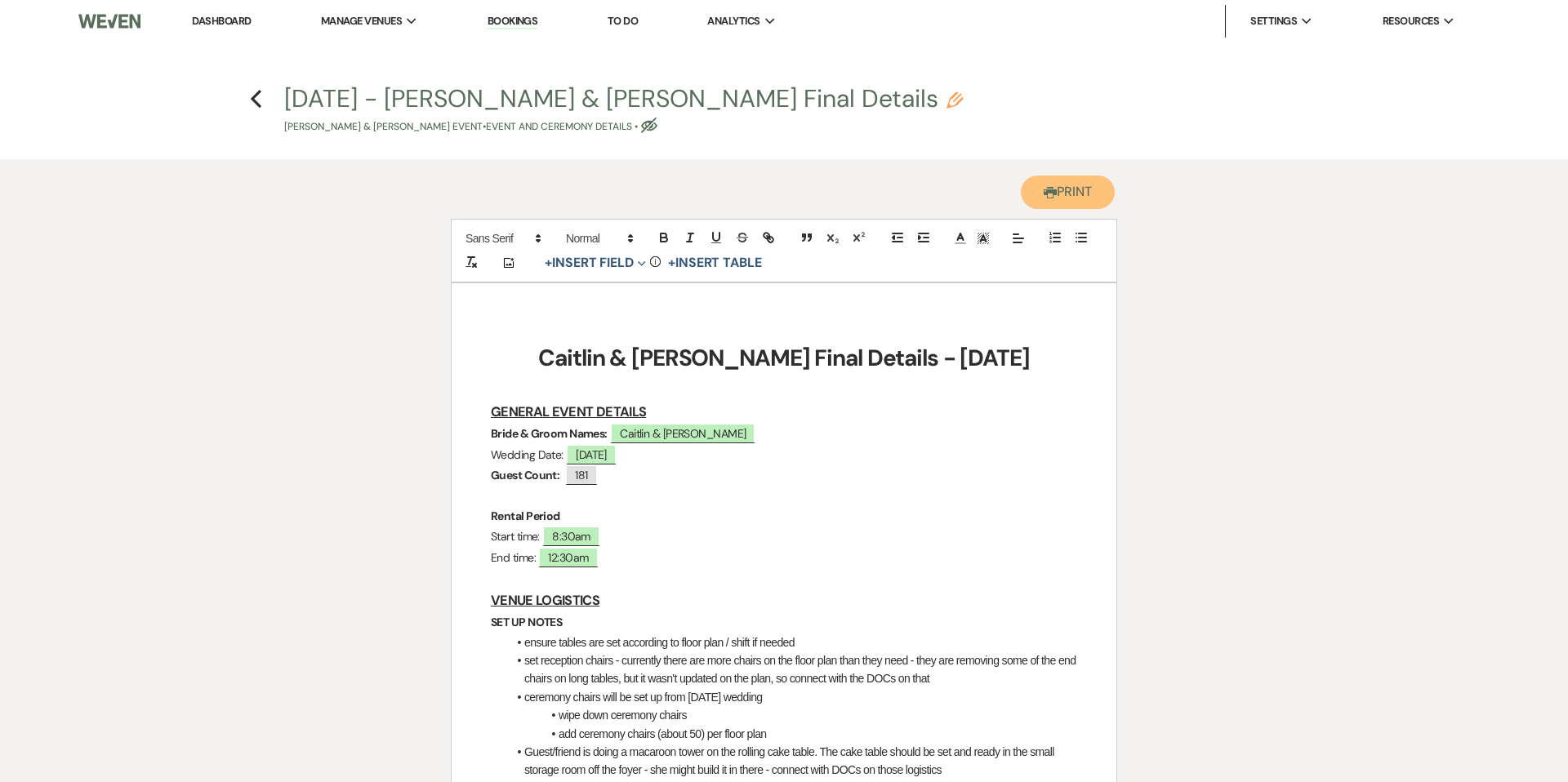 click on "Printer  Print" at bounding box center (1067, 192) 